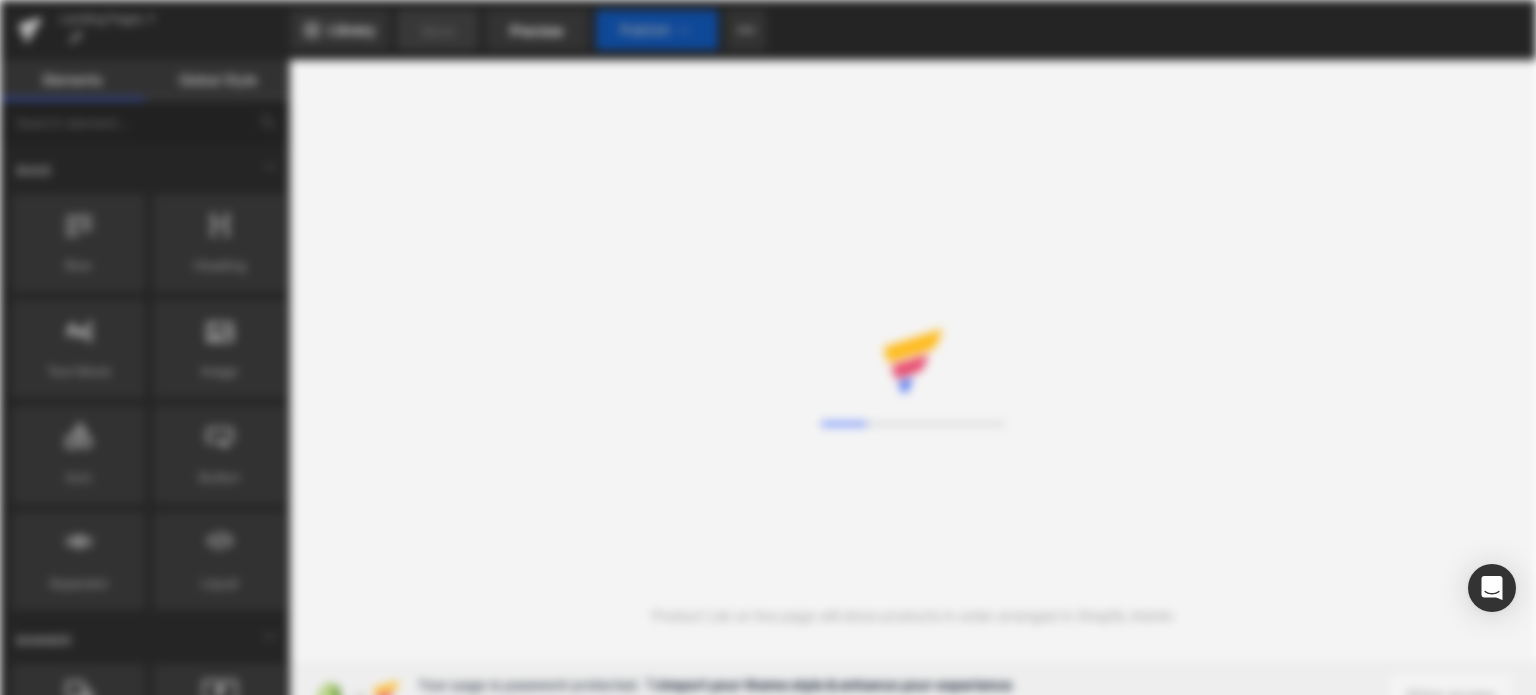 scroll, scrollTop: 0, scrollLeft: 0, axis: both 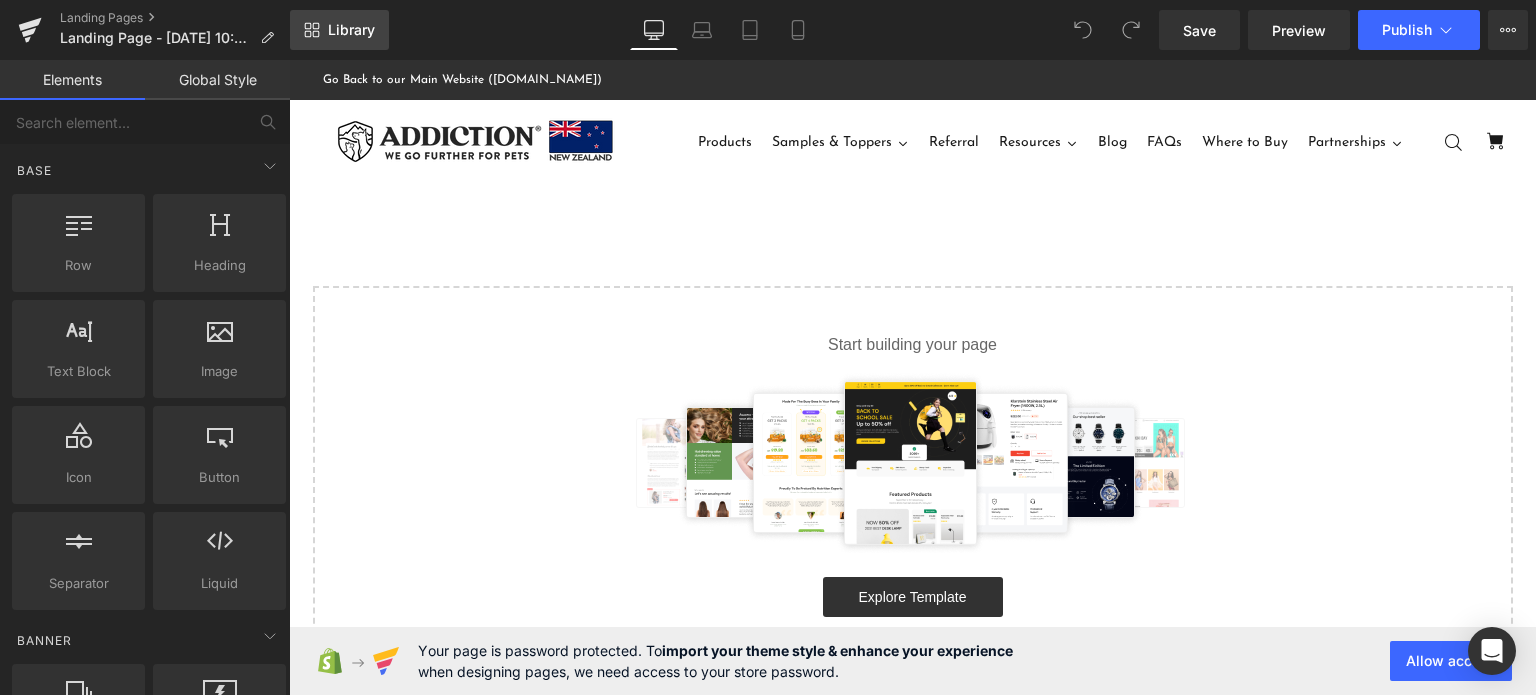 click on "Library" at bounding box center [351, 30] 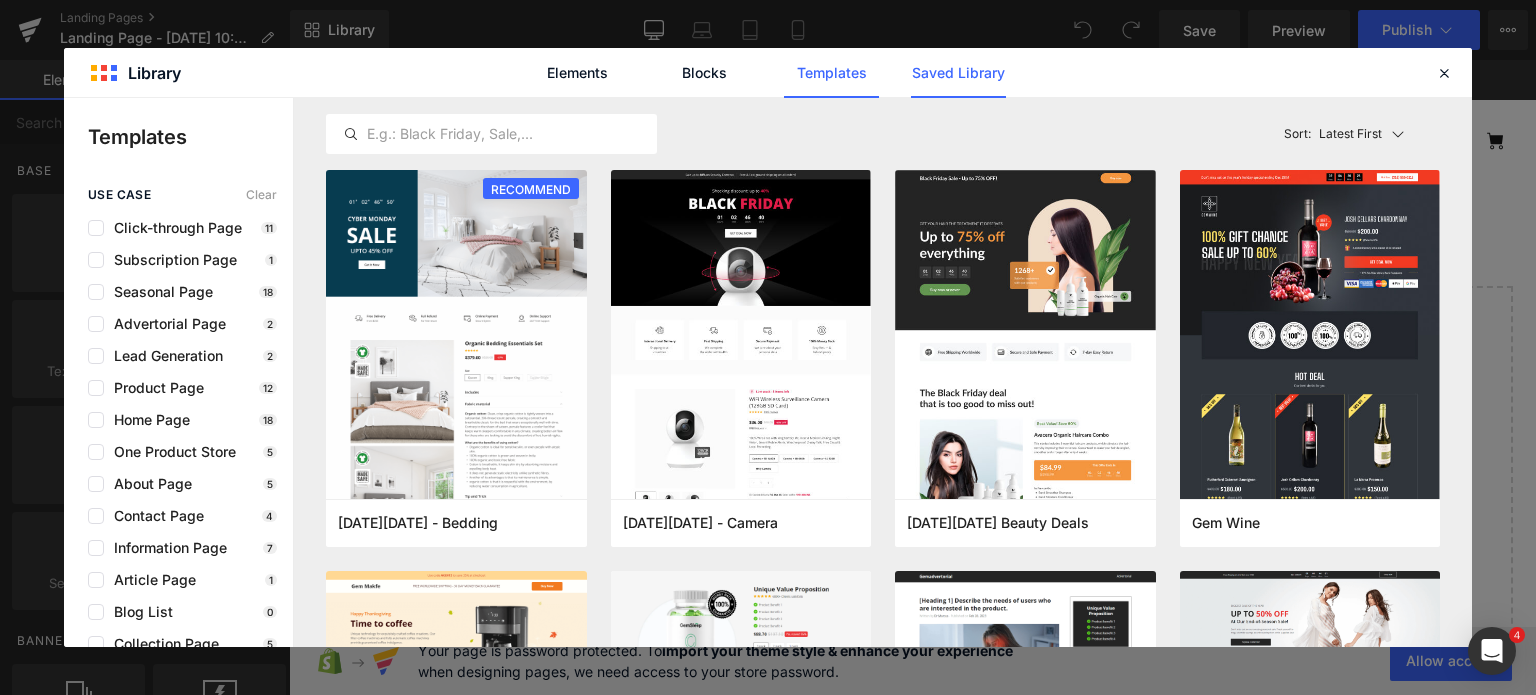 click on "Saved Library" 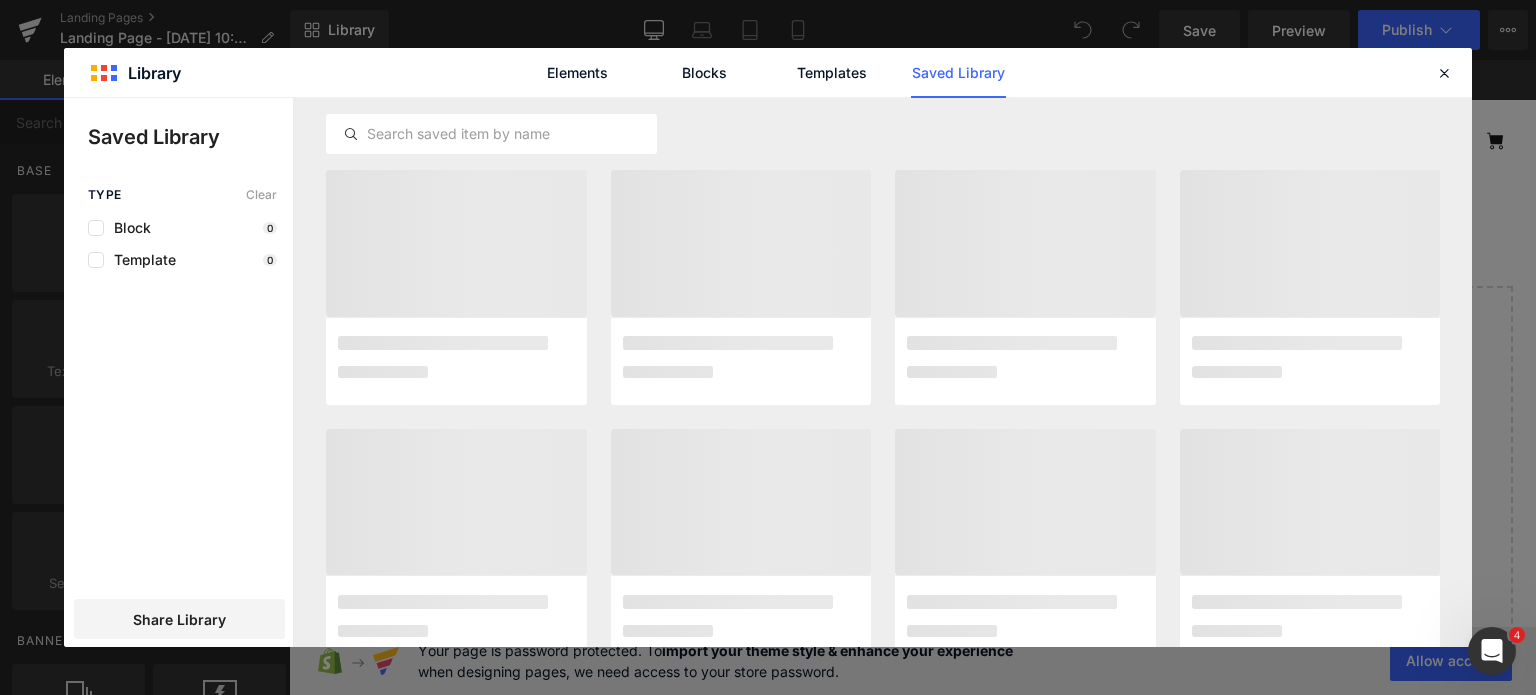 scroll, scrollTop: 0, scrollLeft: 0, axis: both 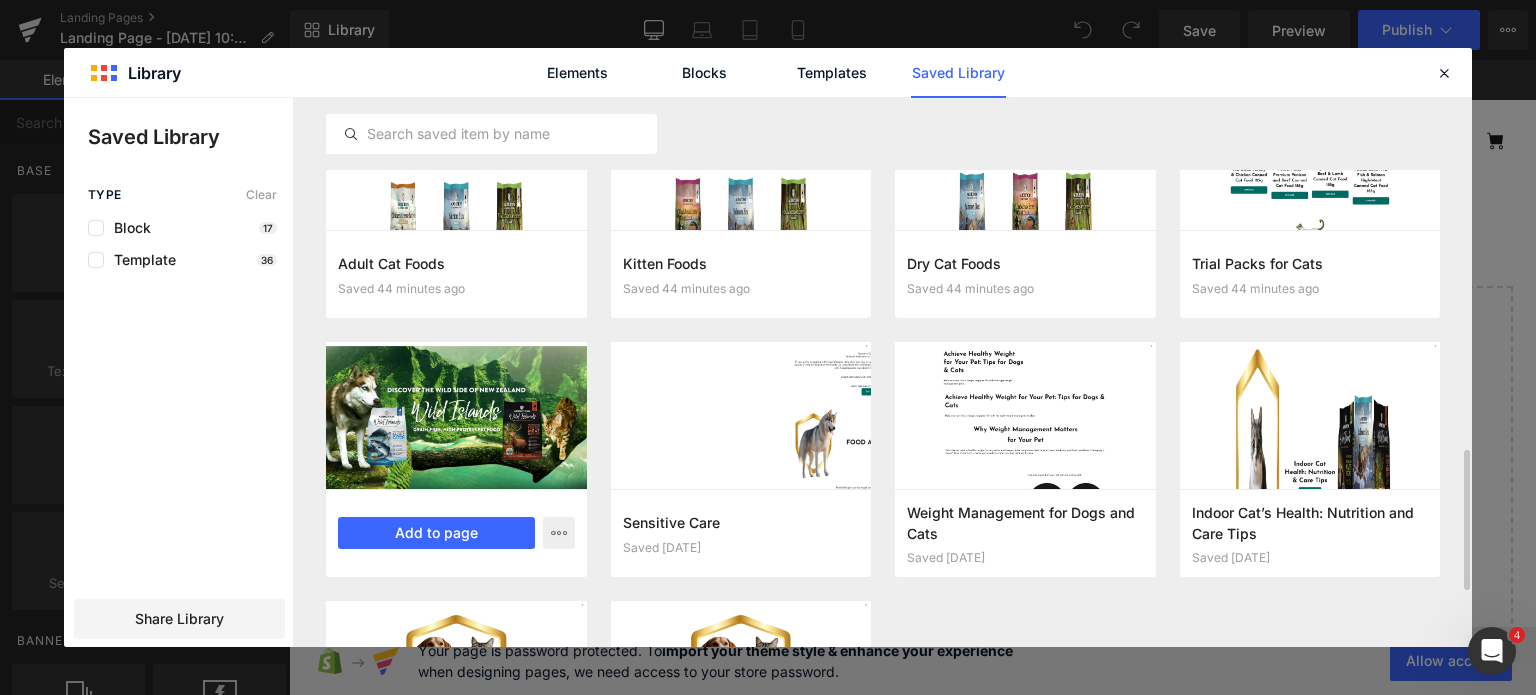 click at bounding box center [456, 415] 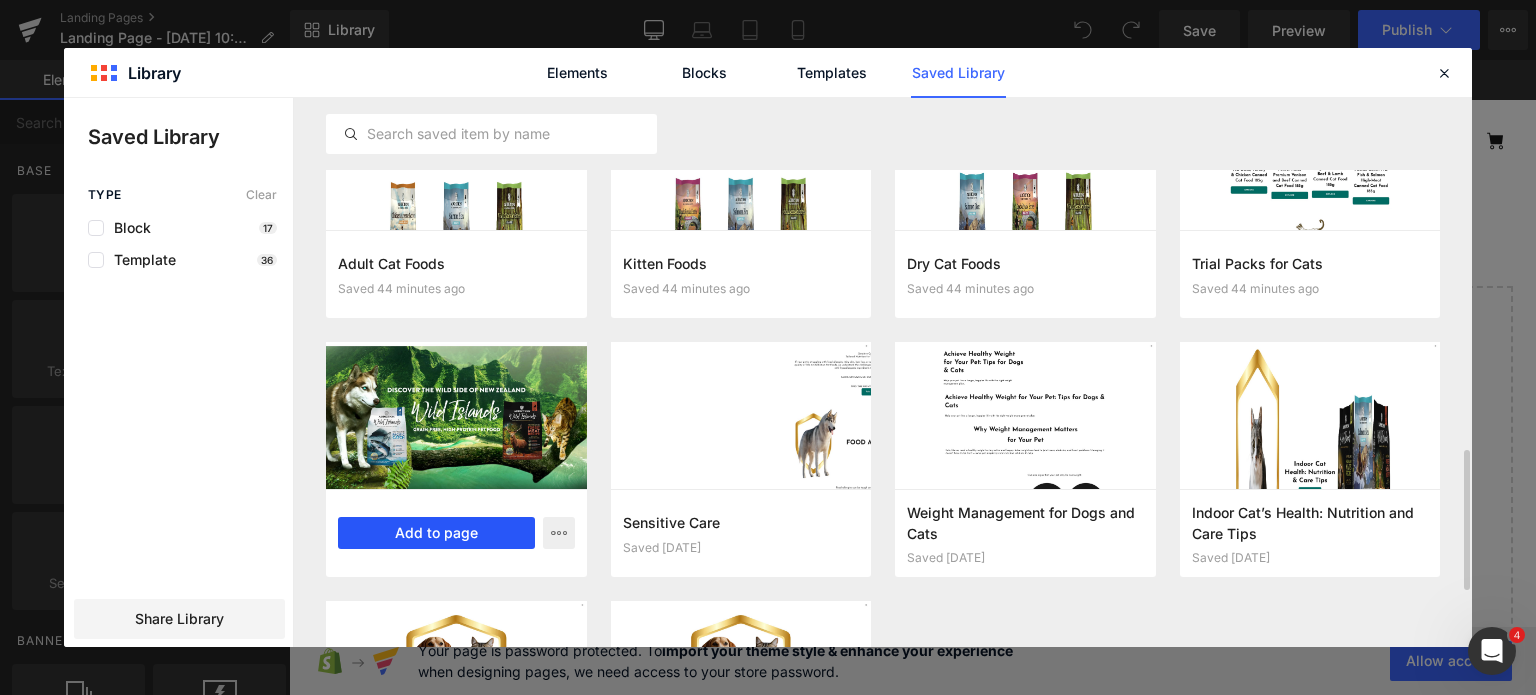 click on "Add to page" at bounding box center (436, 533) 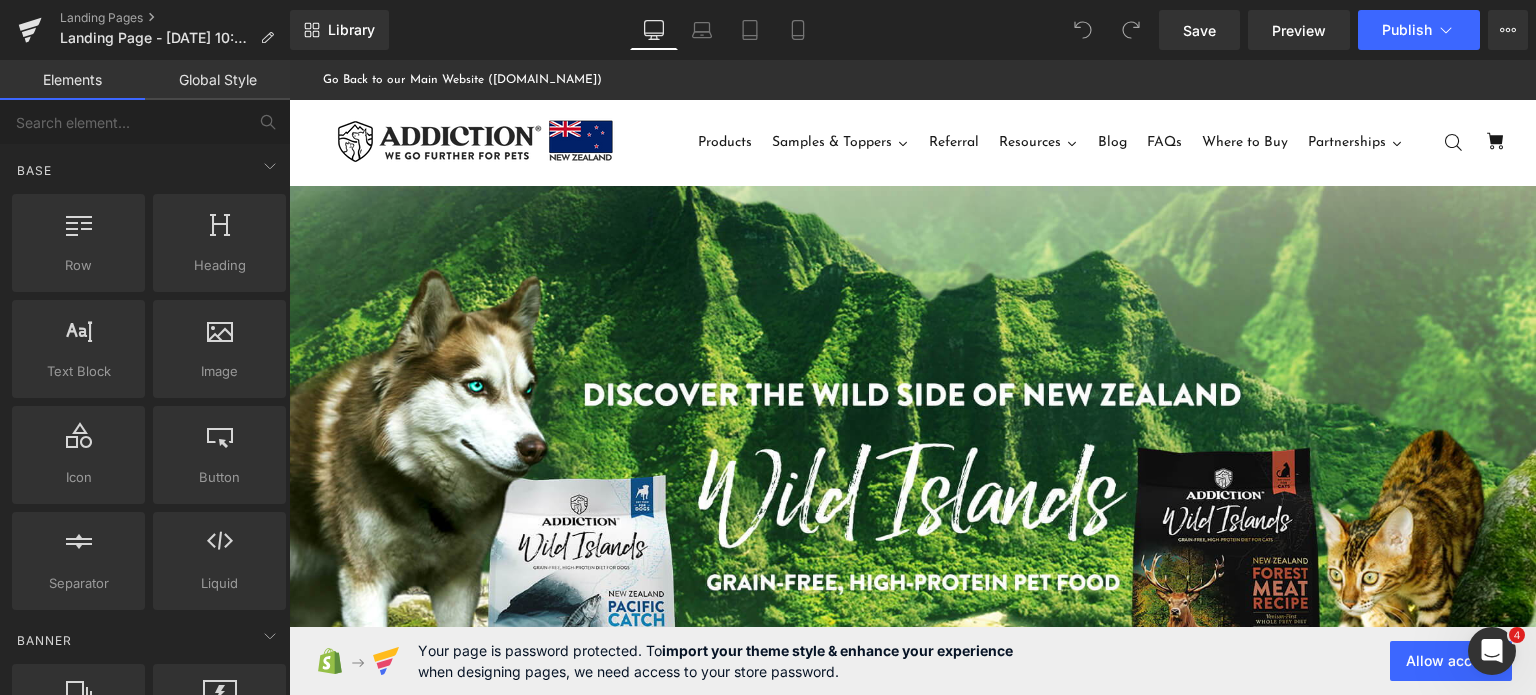 click at bounding box center [-4711, -4940] 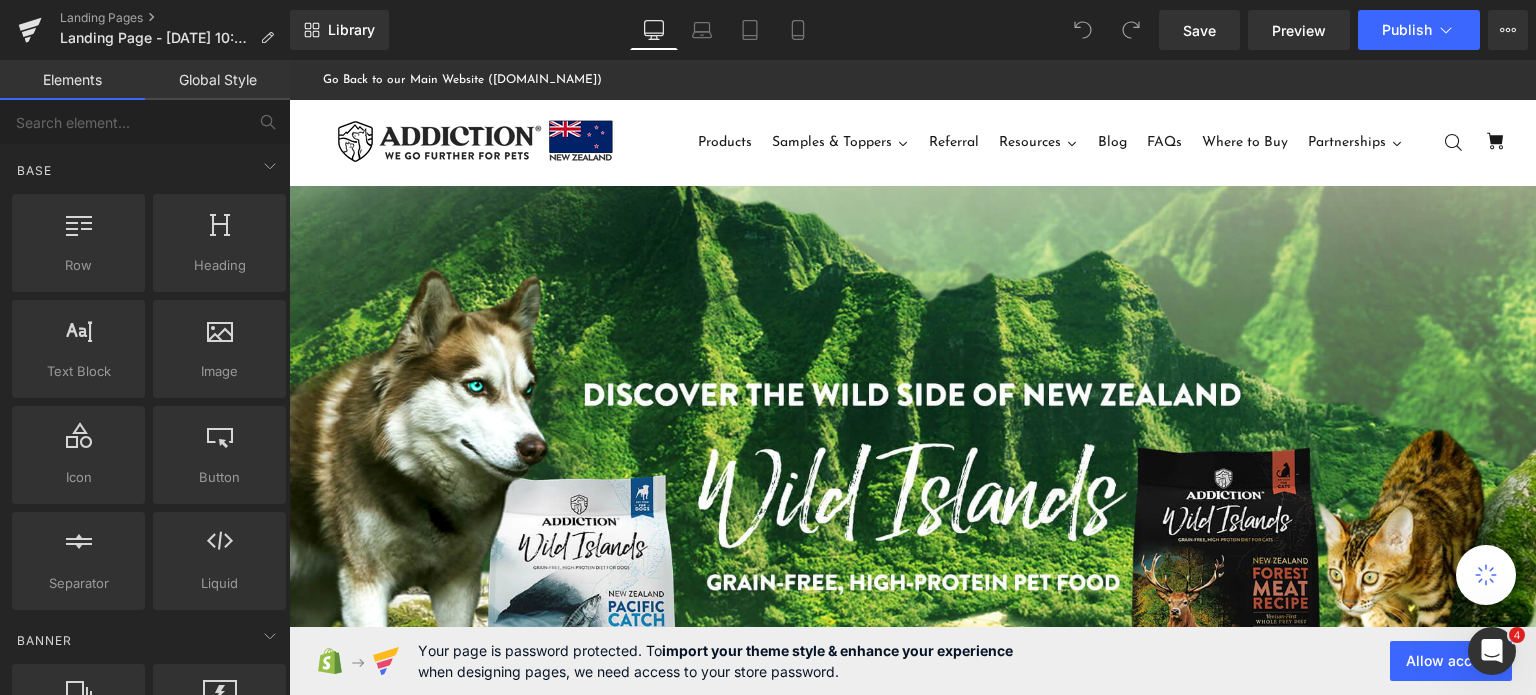 click at bounding box center (-4711, -4940) 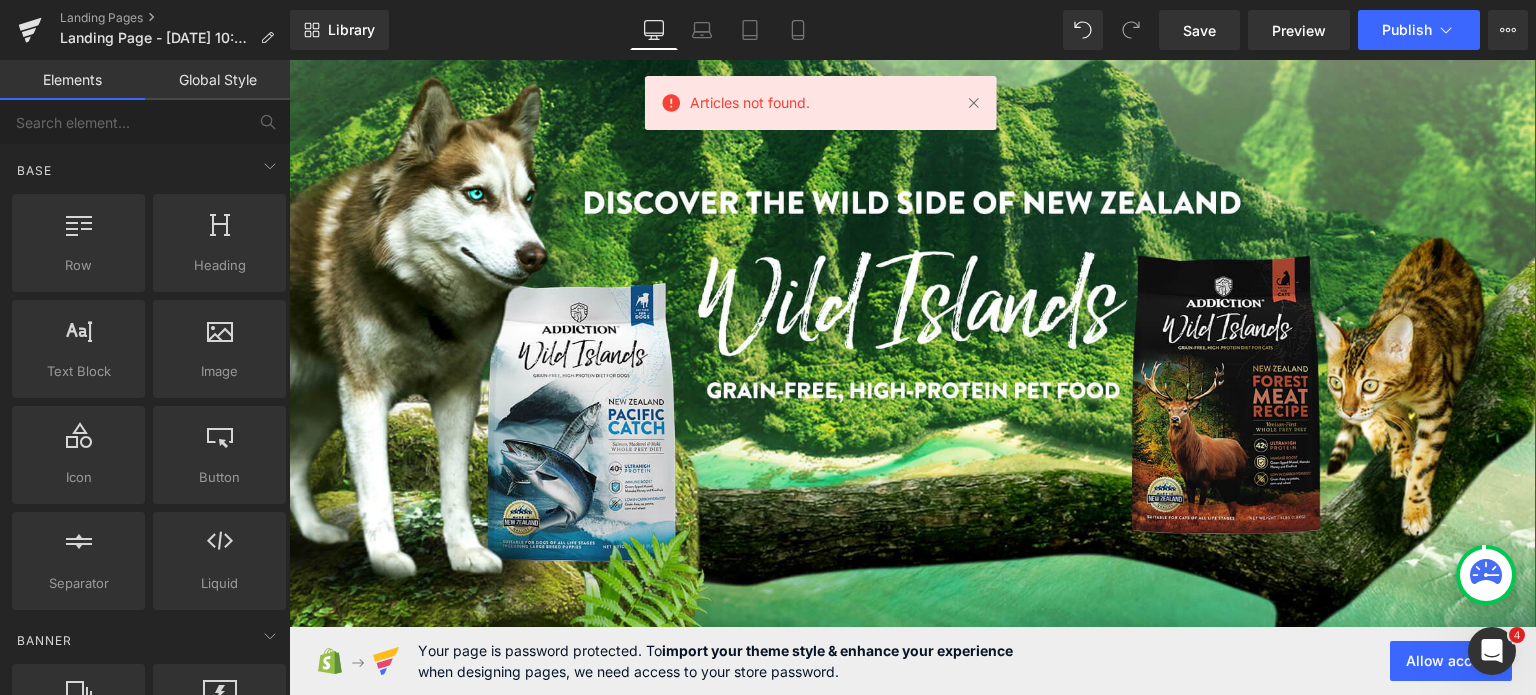 scroll, scrollTop: 0, scrollLeft: 0, axis: both 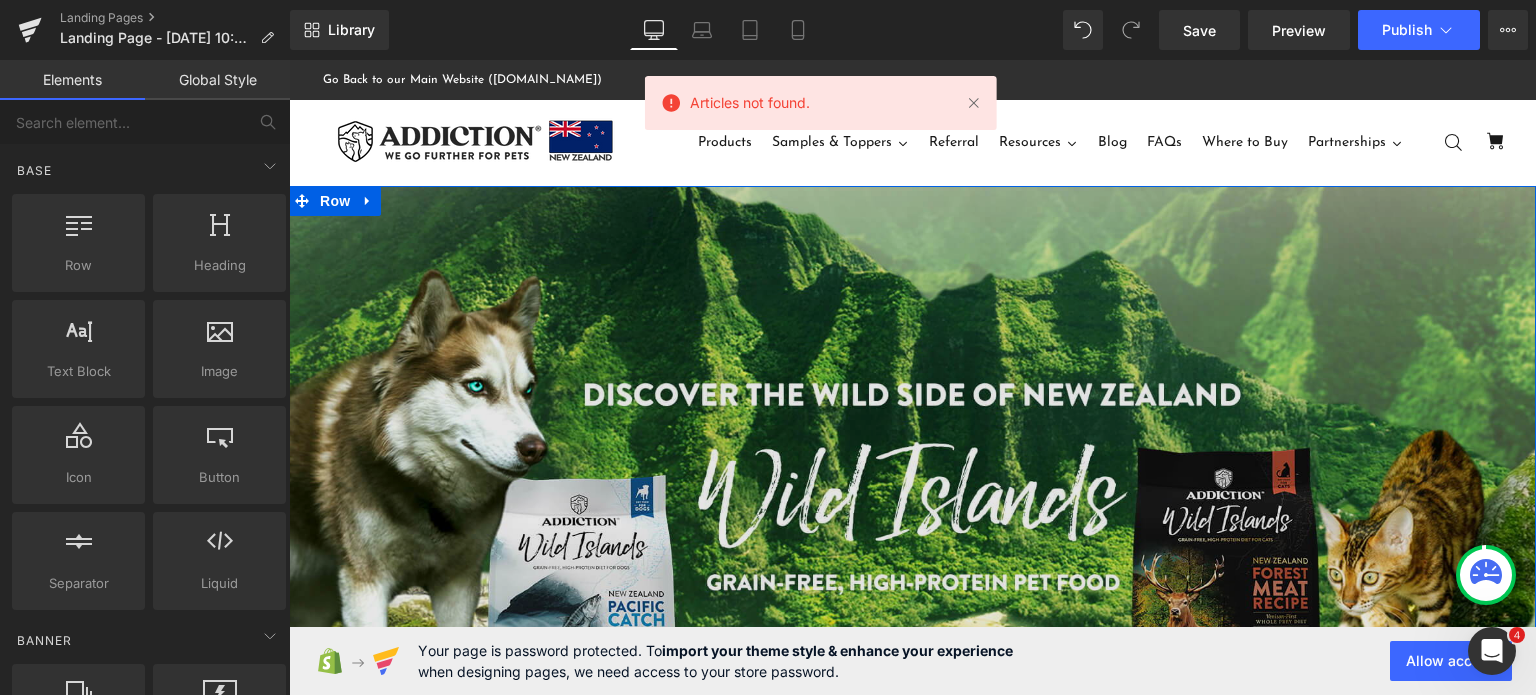 click at bounding box center (912, 536) 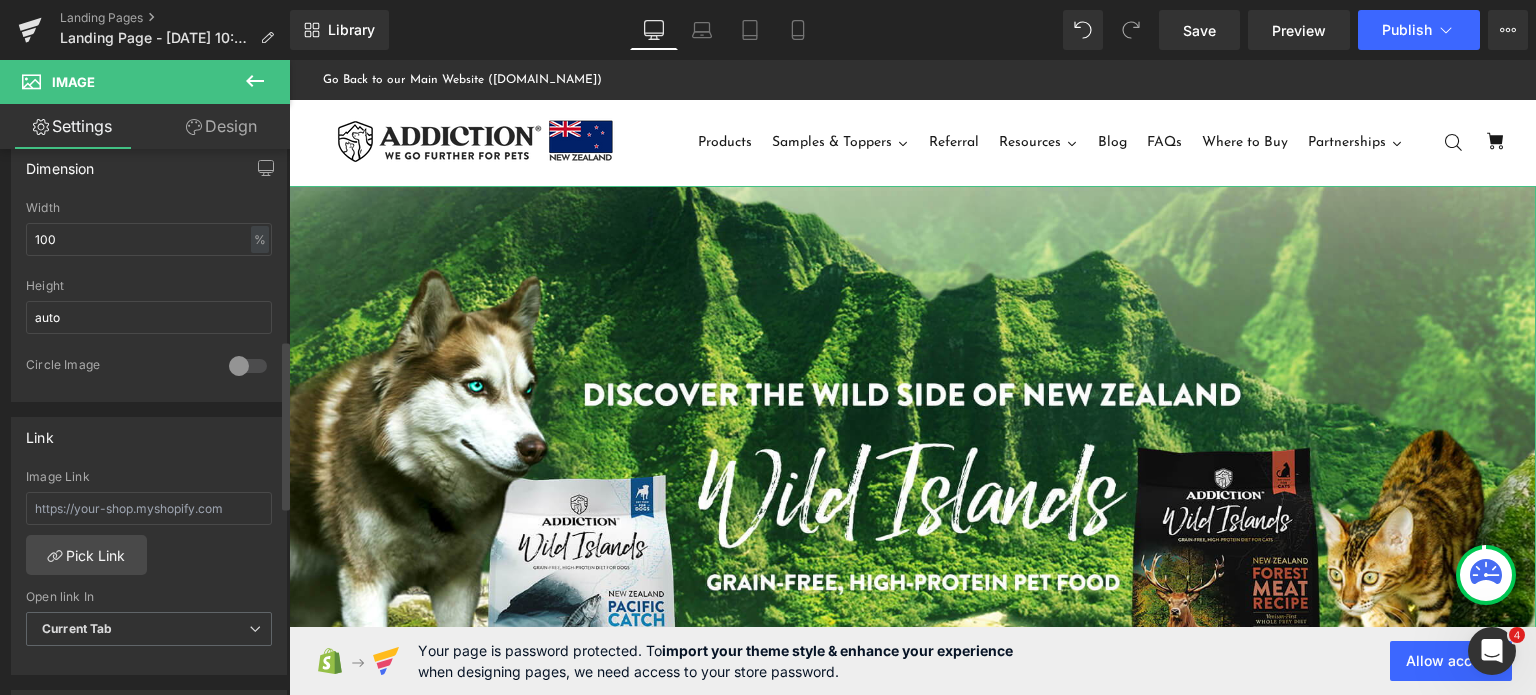 scroll, scrollTop: 632, scrollLeft: 0, axis: vertical 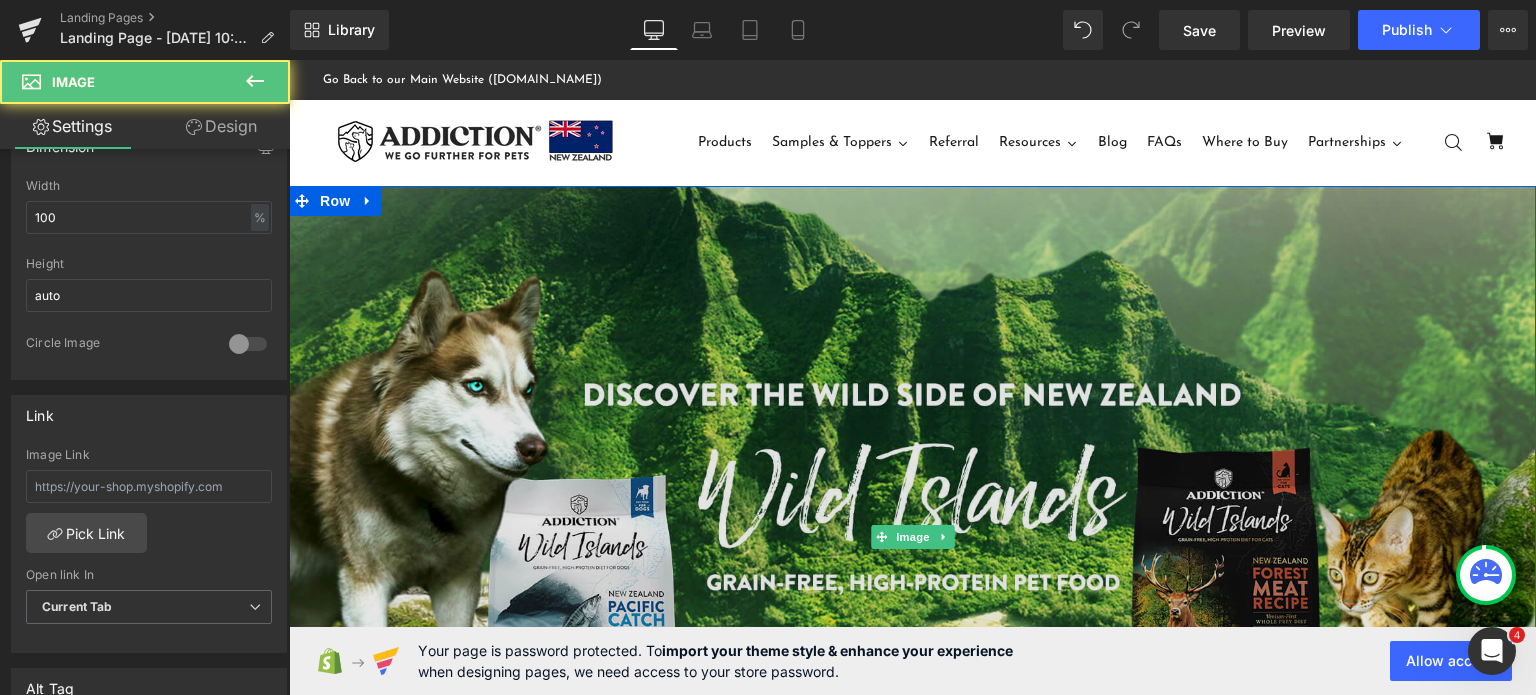 click at bounding box center [912, 536] 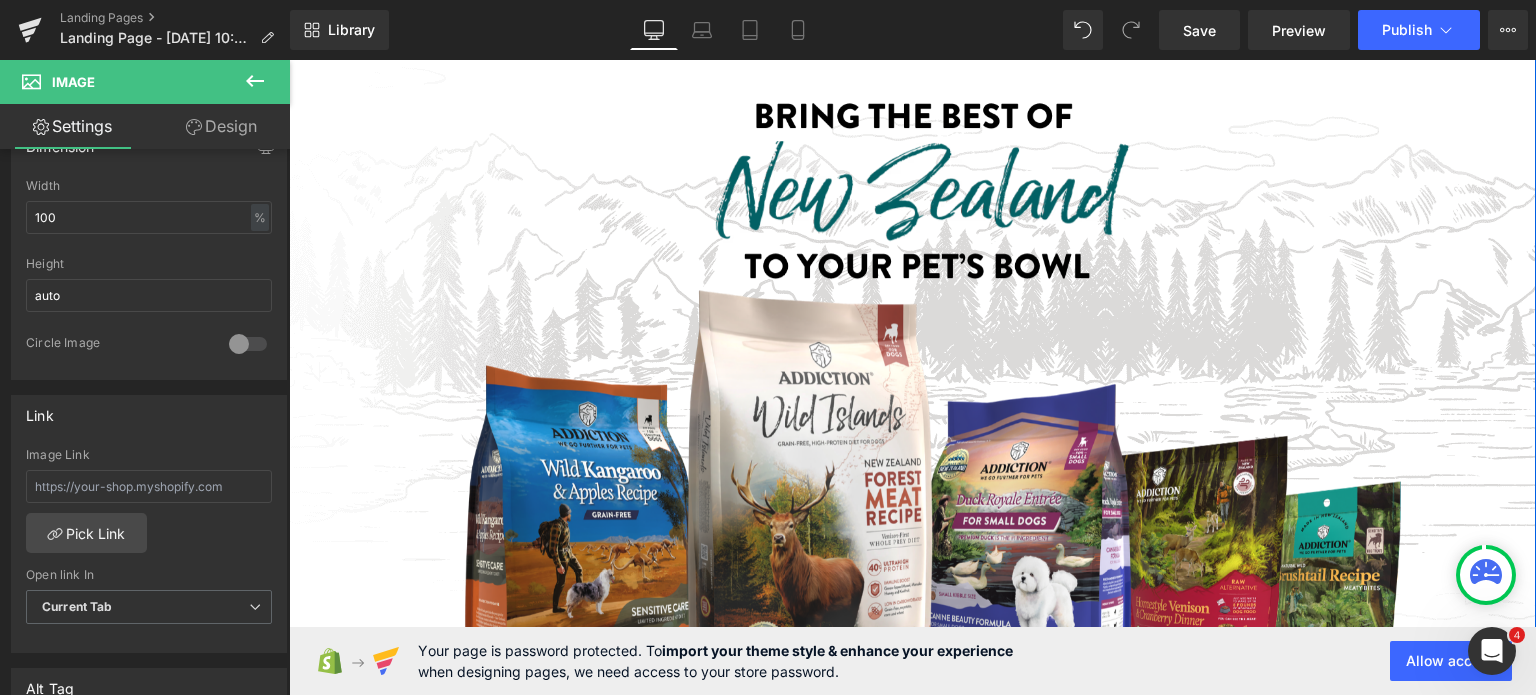 scroll, scrollTop: 872, scrollLeft: 0, axis: vertical 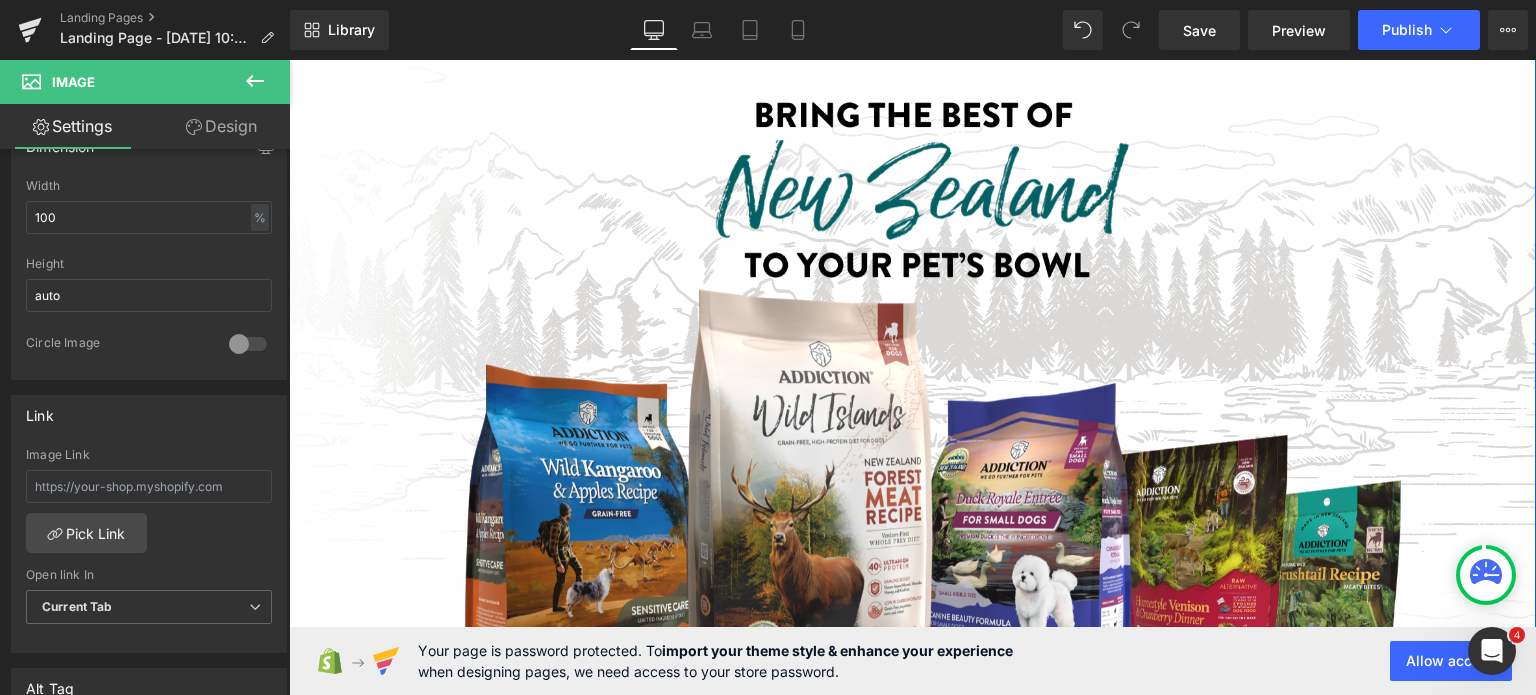 click at bounding box center [912, 425] 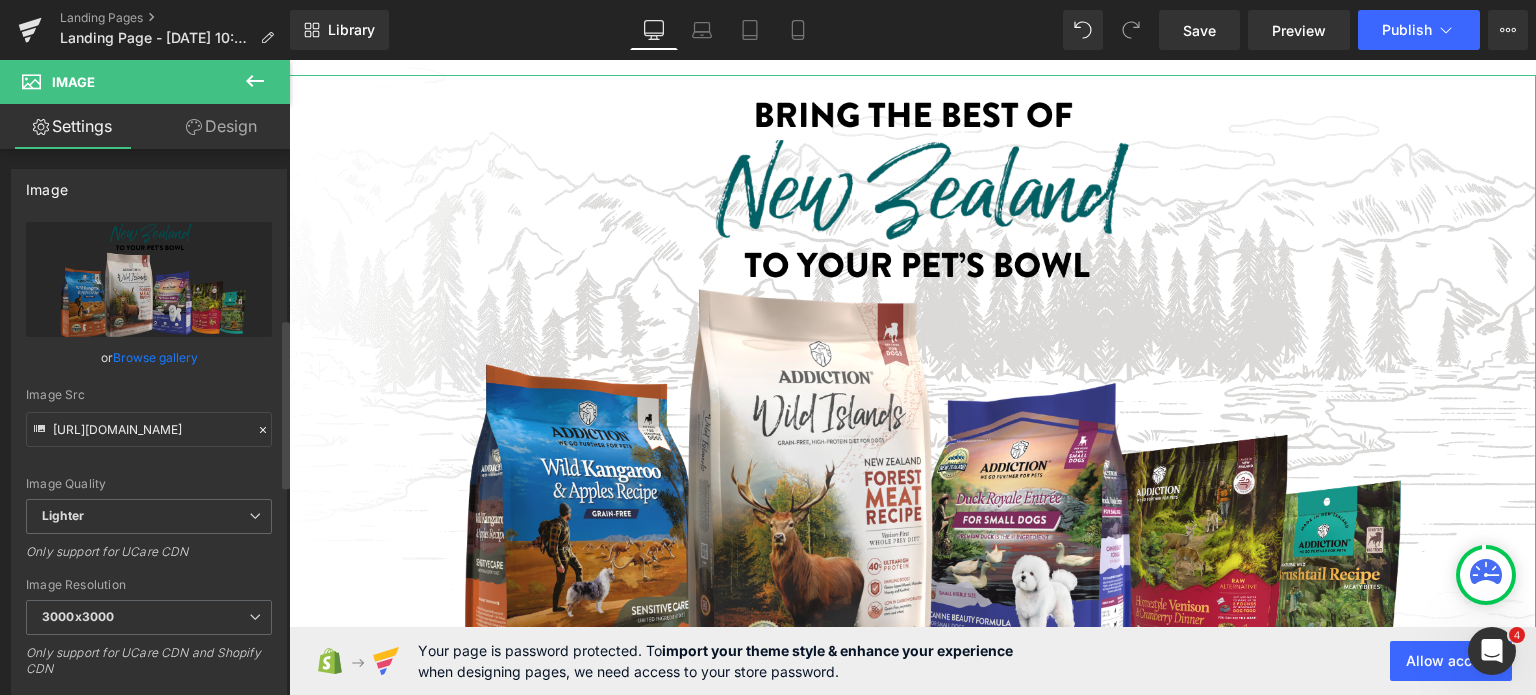 scroll, scrollTop: 612, scrollLeft: 0, axis: vertical 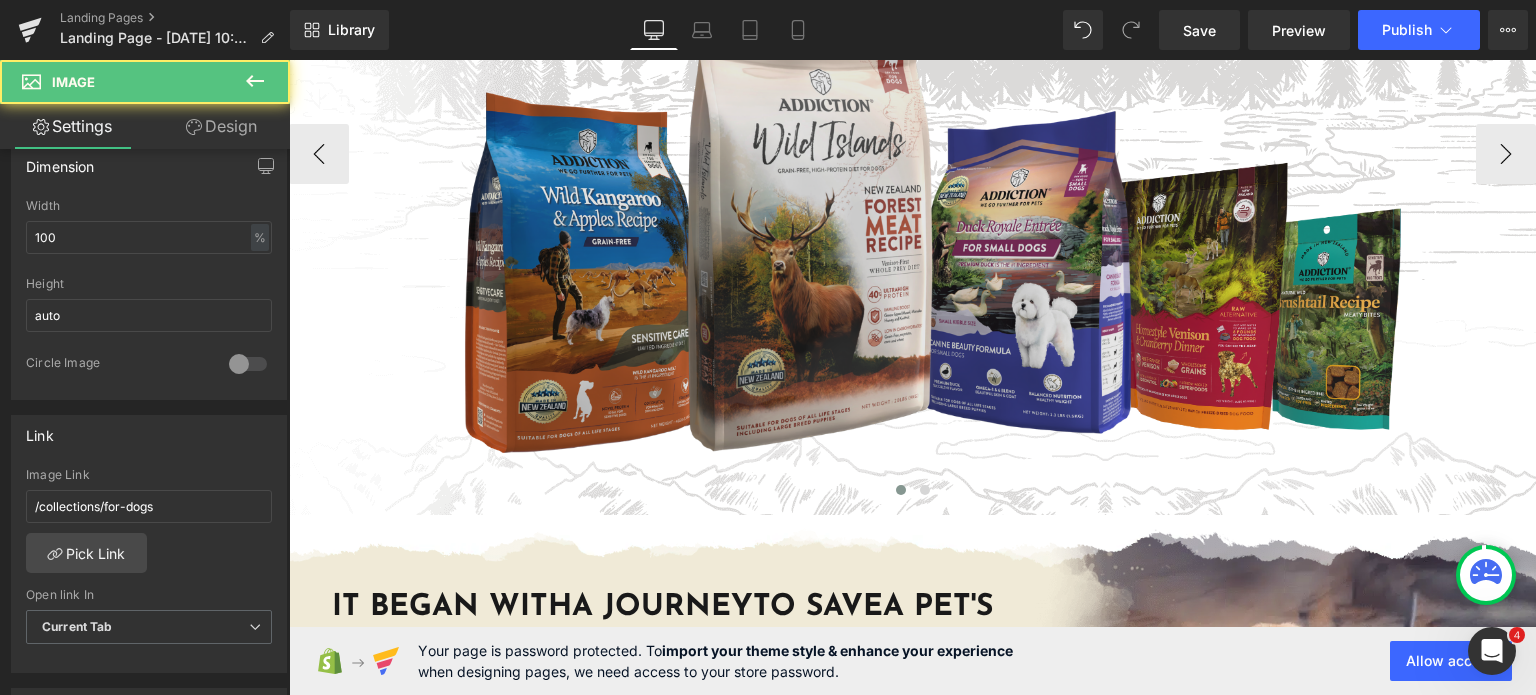 click at bounding box center (912, 153) 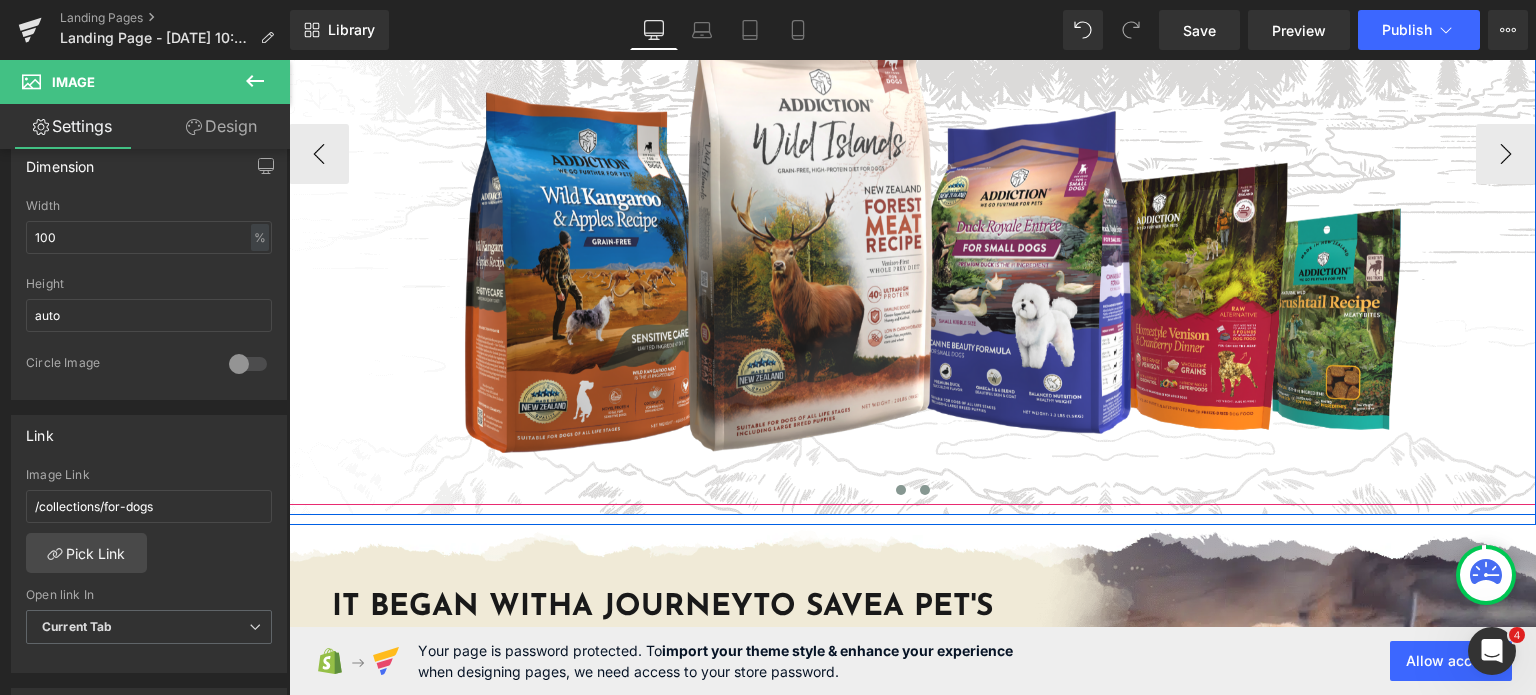 click at bounding box center (925, 490) 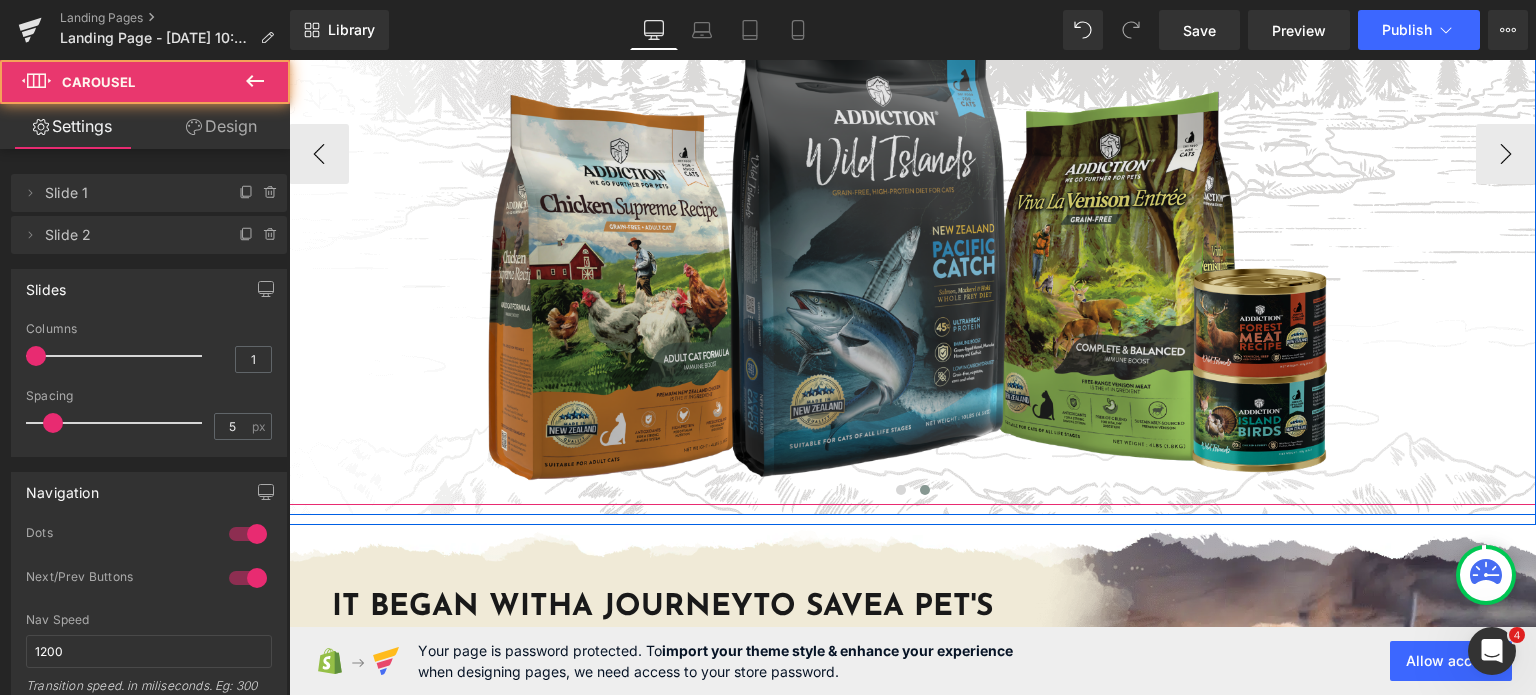 click at bounding box center (912, 153) 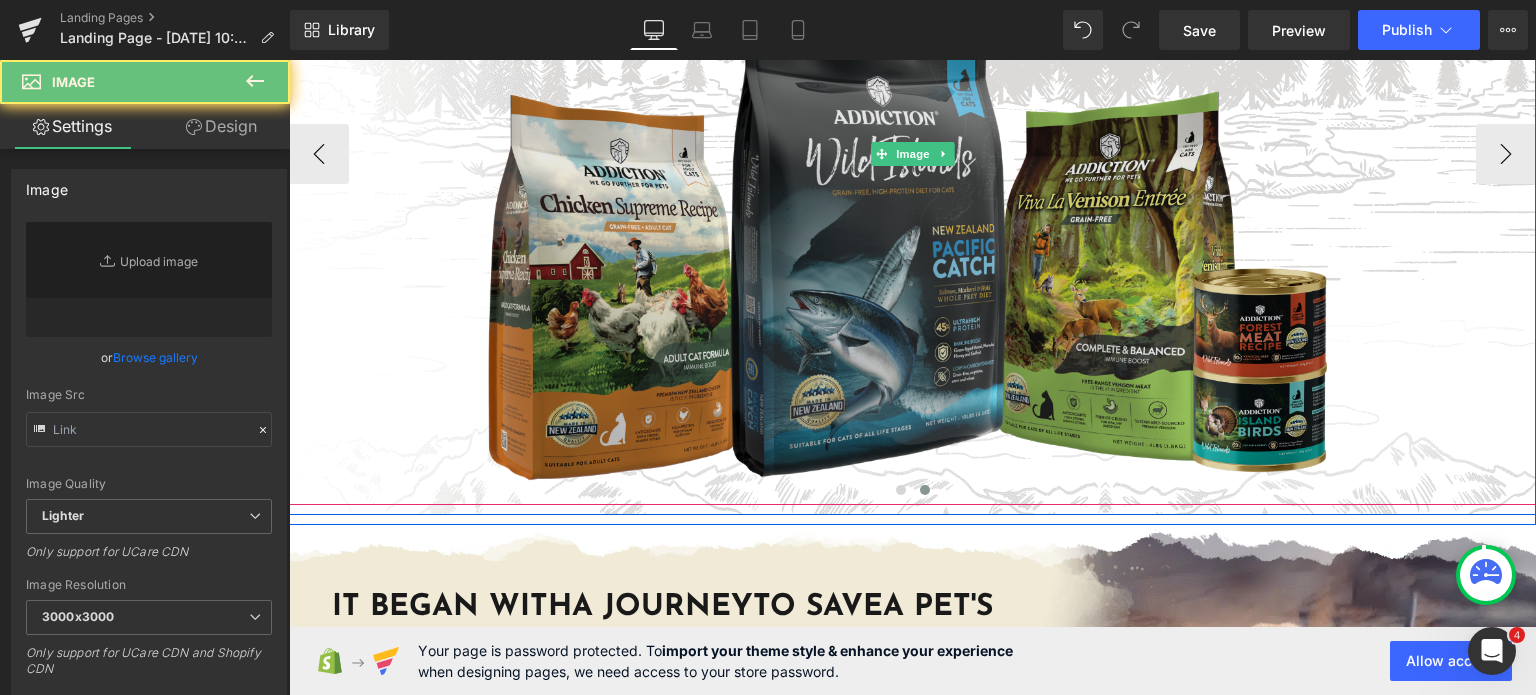 type on "https://ucarecdn.com/e7db5e5f-71ee-4ff5-b463-fd084f832487/-/format/auto/-/preview/3000x3000/-/quality/lighter/FOR%20CATS.png" 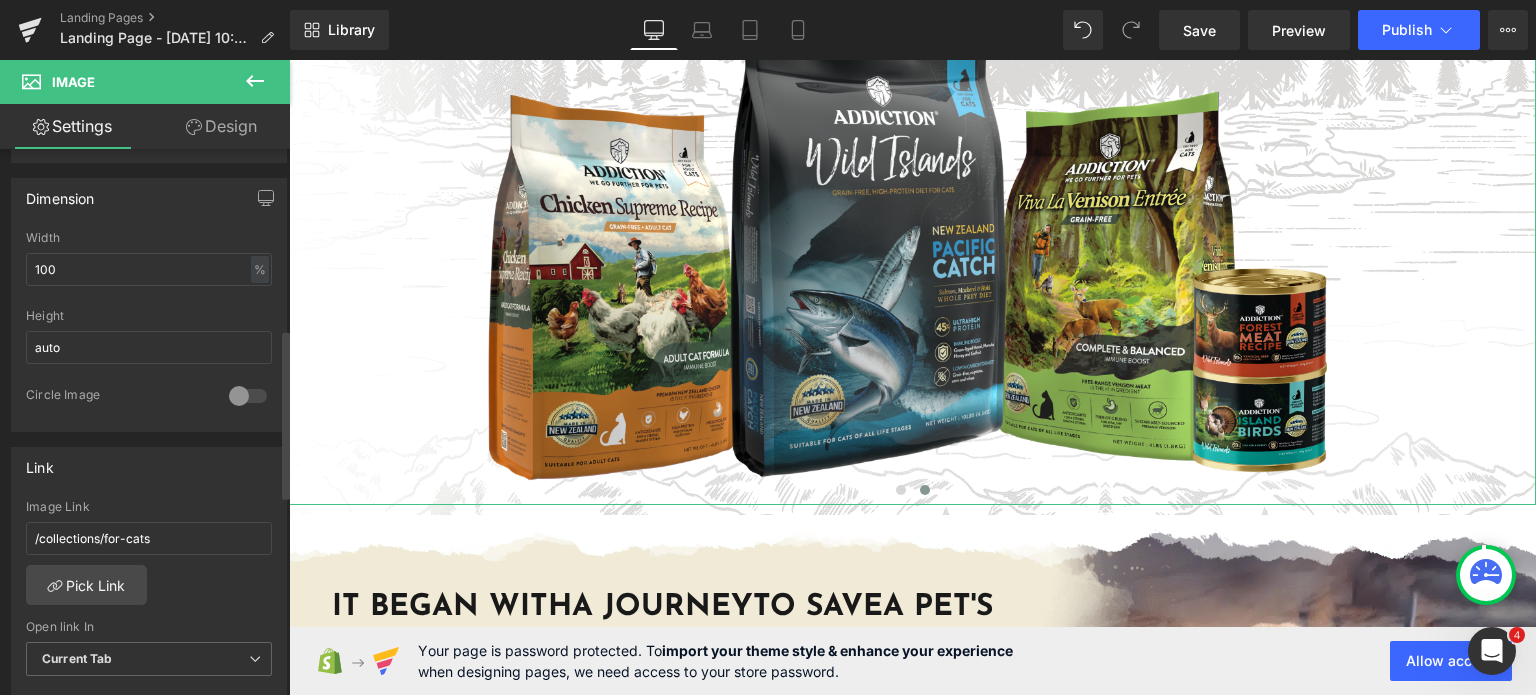 scroll, scrollTop: 588, scrollLeft: 0, axis: vertical 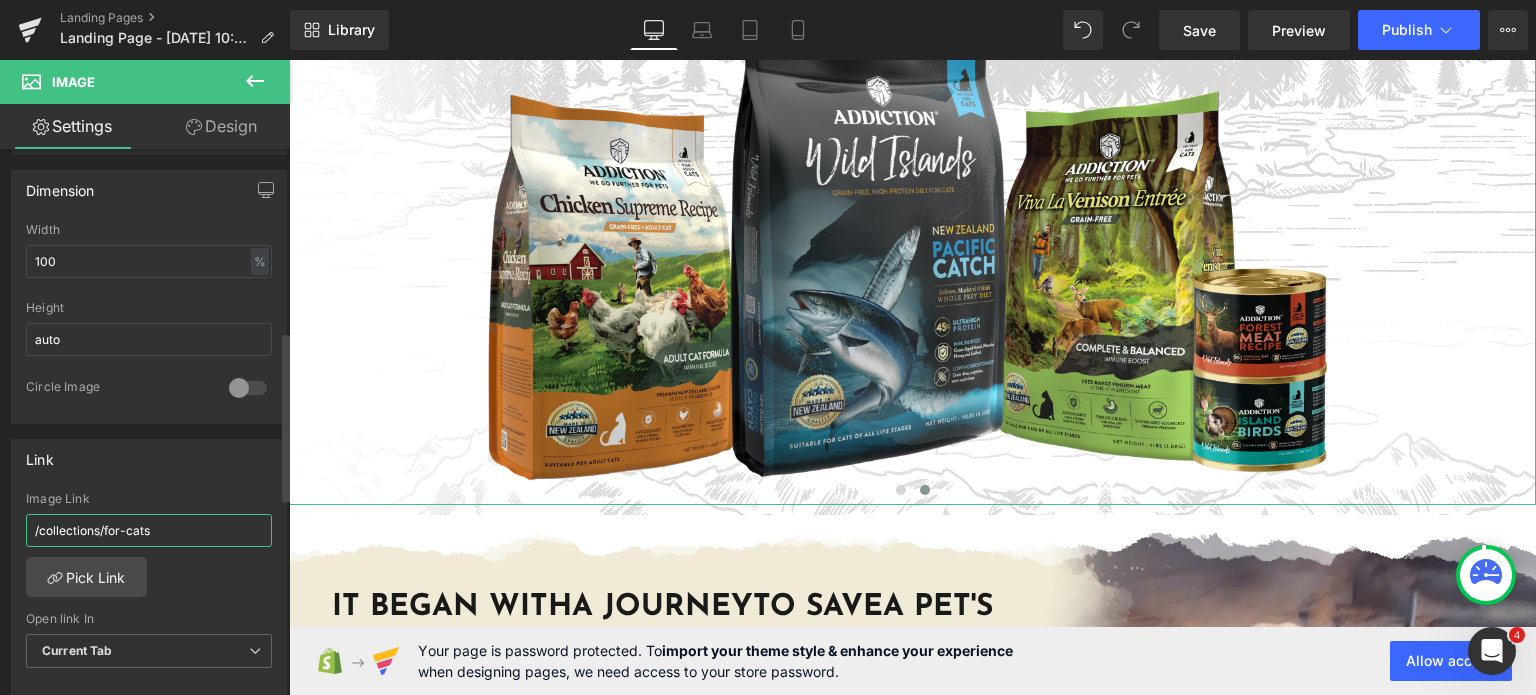 click on "/collections/for-cats" at bounding box center (149, 530) 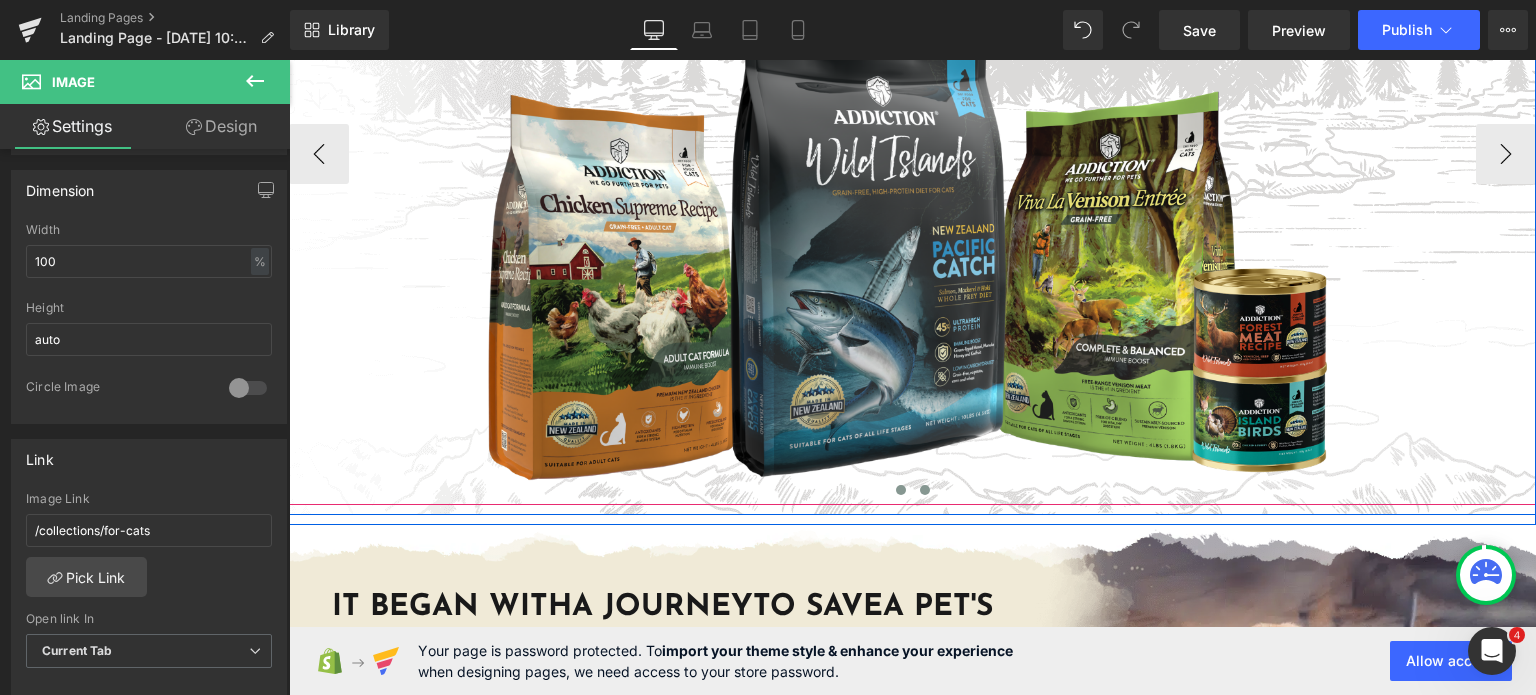 click at bounding box center (901, 490) 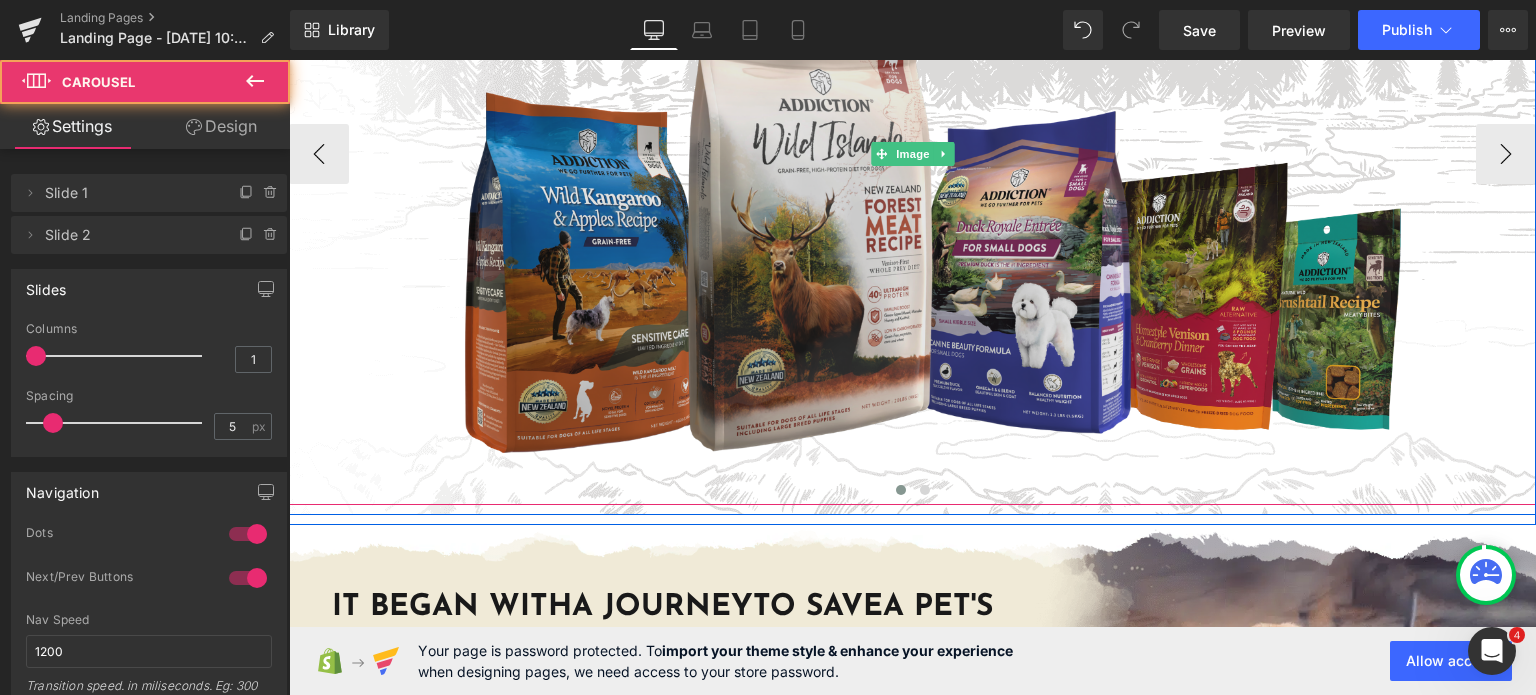 click at bounding box center (912, 153) 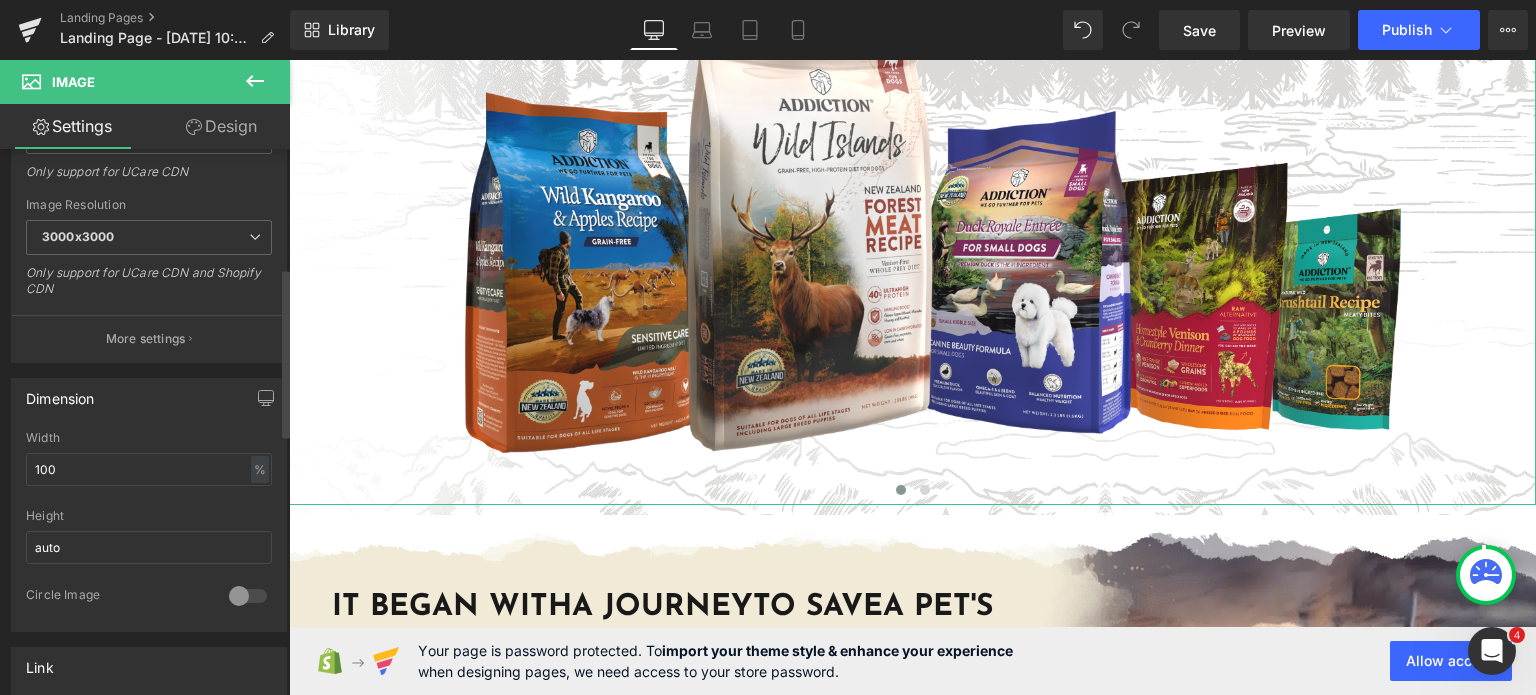 scroll, scrollTop: 392, scrollLeft: 0, axis: vertical 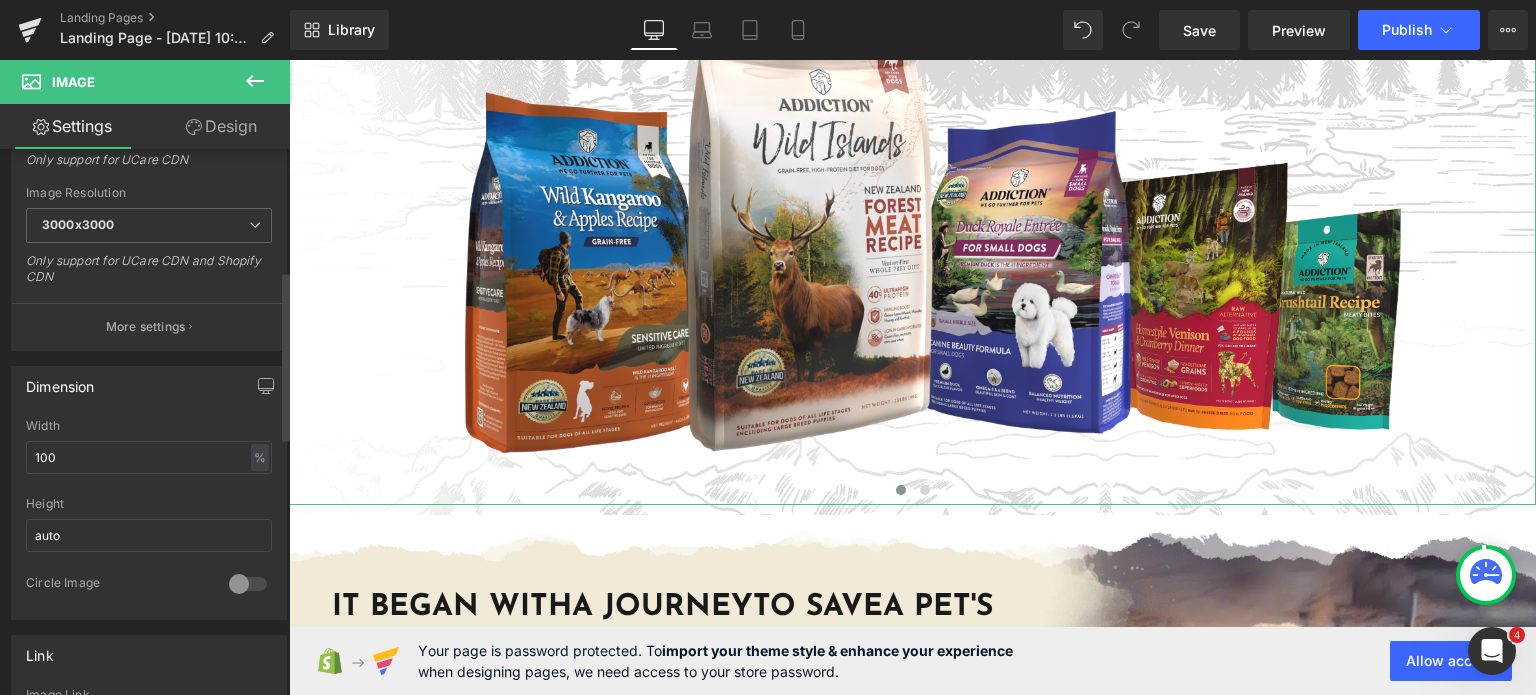 drag, startPoint x: 135, startPoint y: 551, endPoint x: 128, endPoint y: 574, distance: 24.04163 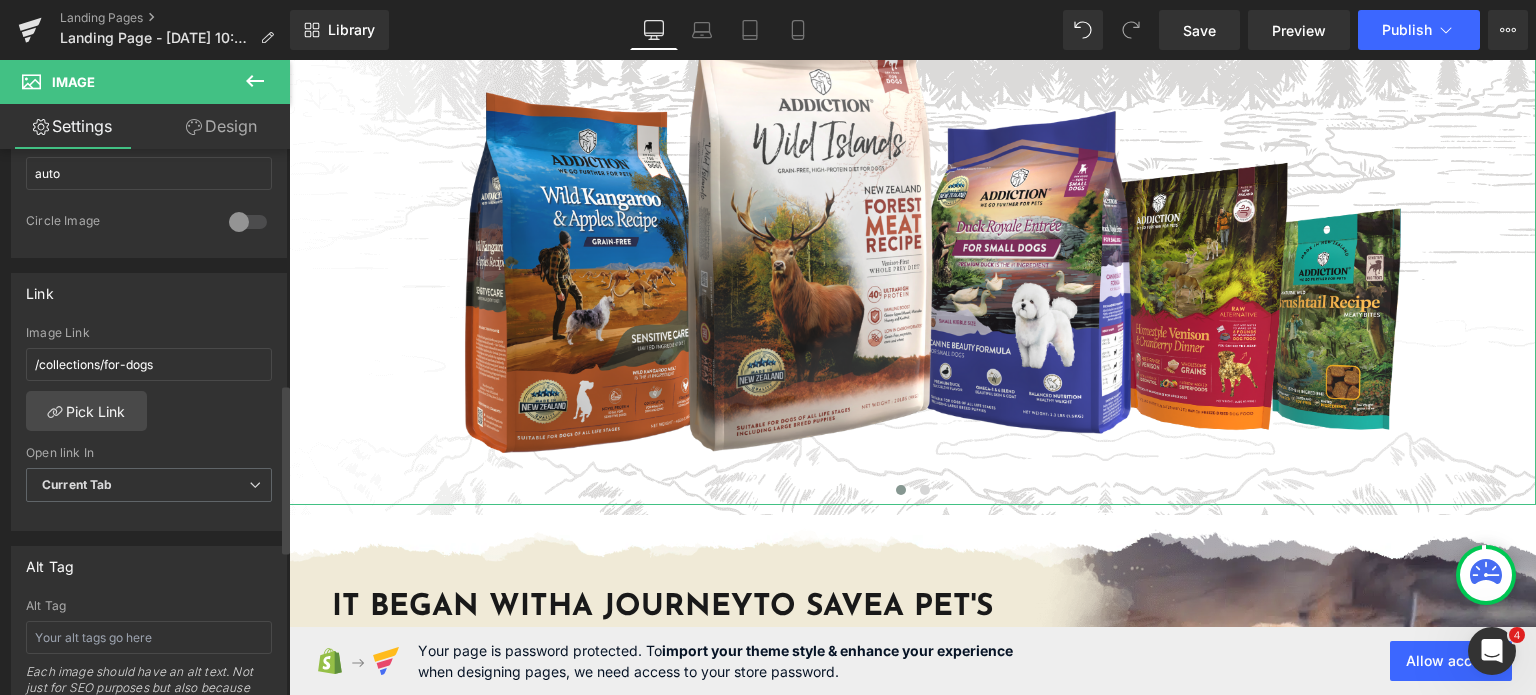 scroll, scrollTop: 758, scrollLeft: 0, axis: vertical 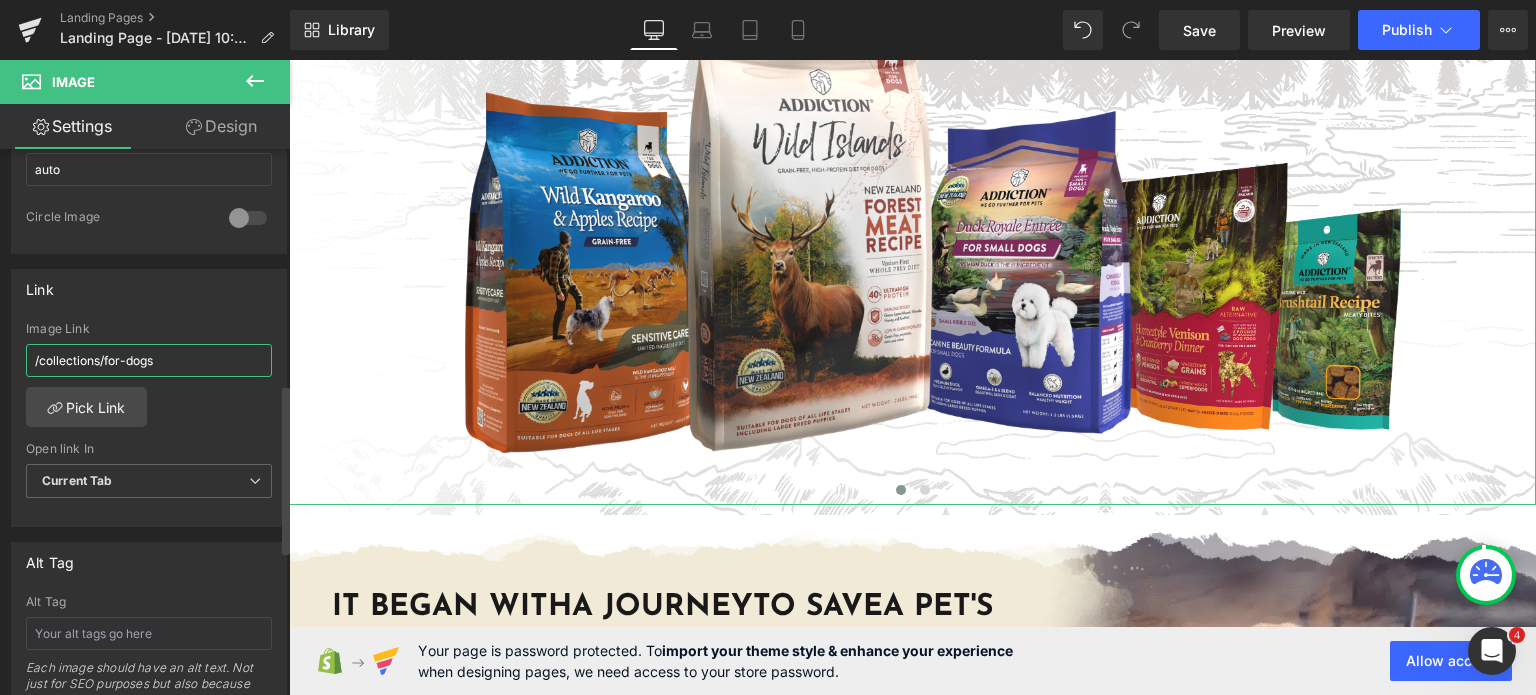 click on "/collections/for-dogs" at bounding box center [149, 360] 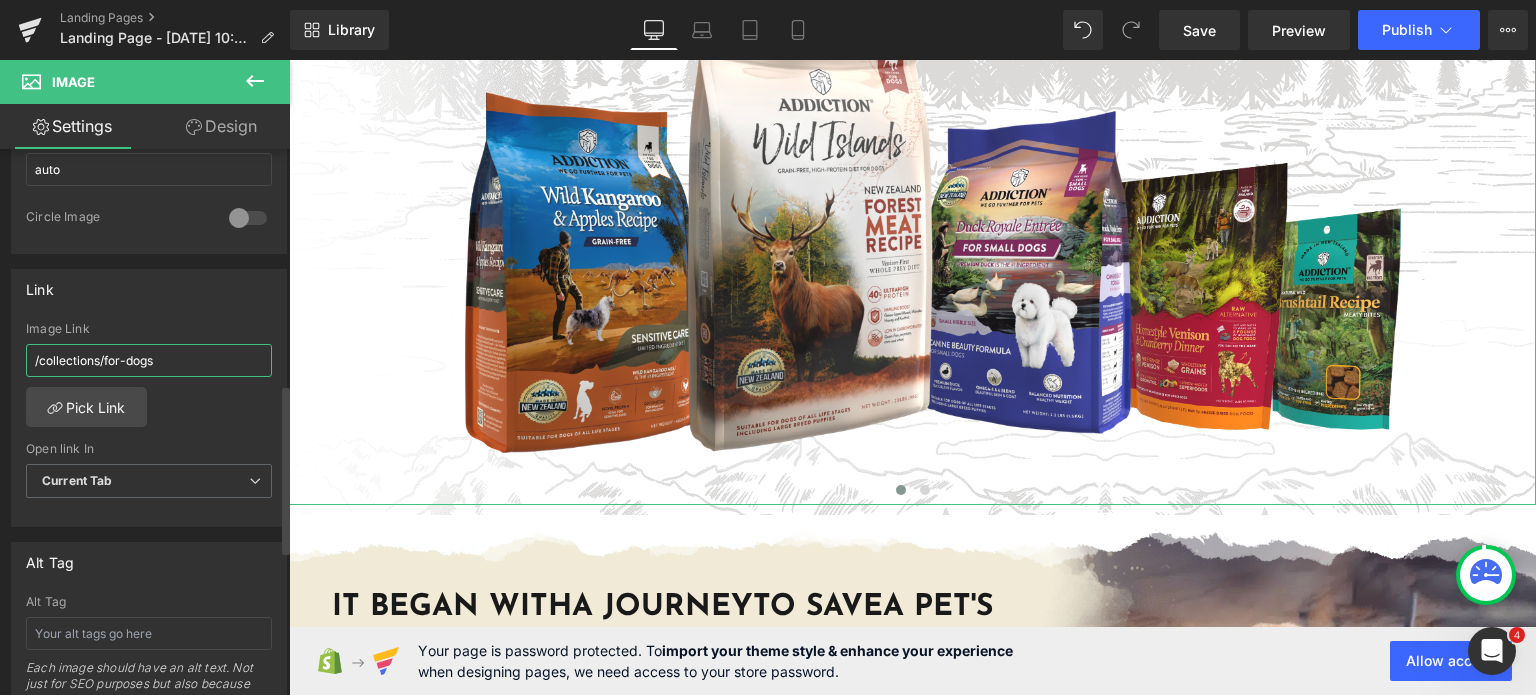 paste on "dog-food" 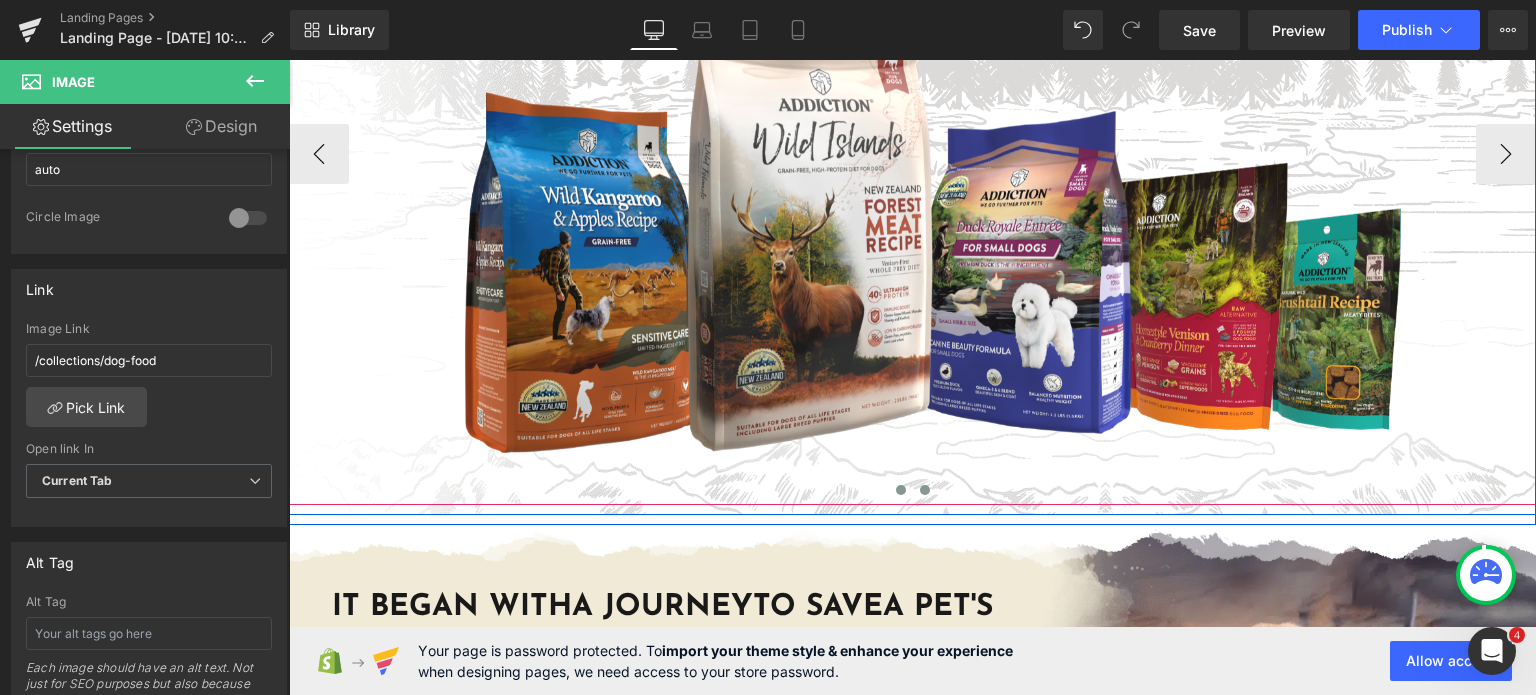 click at bounding box center [925, 490] 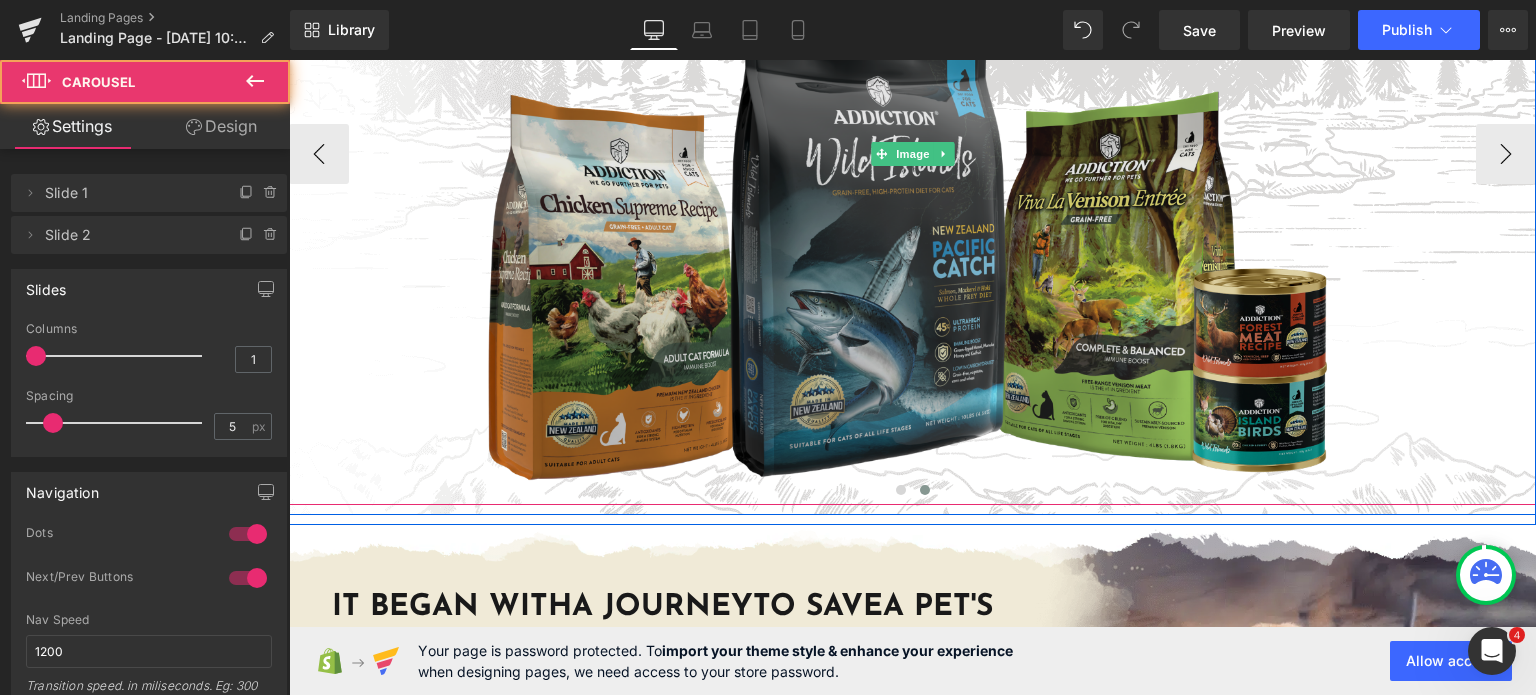 click at bounding box center (912, 153) 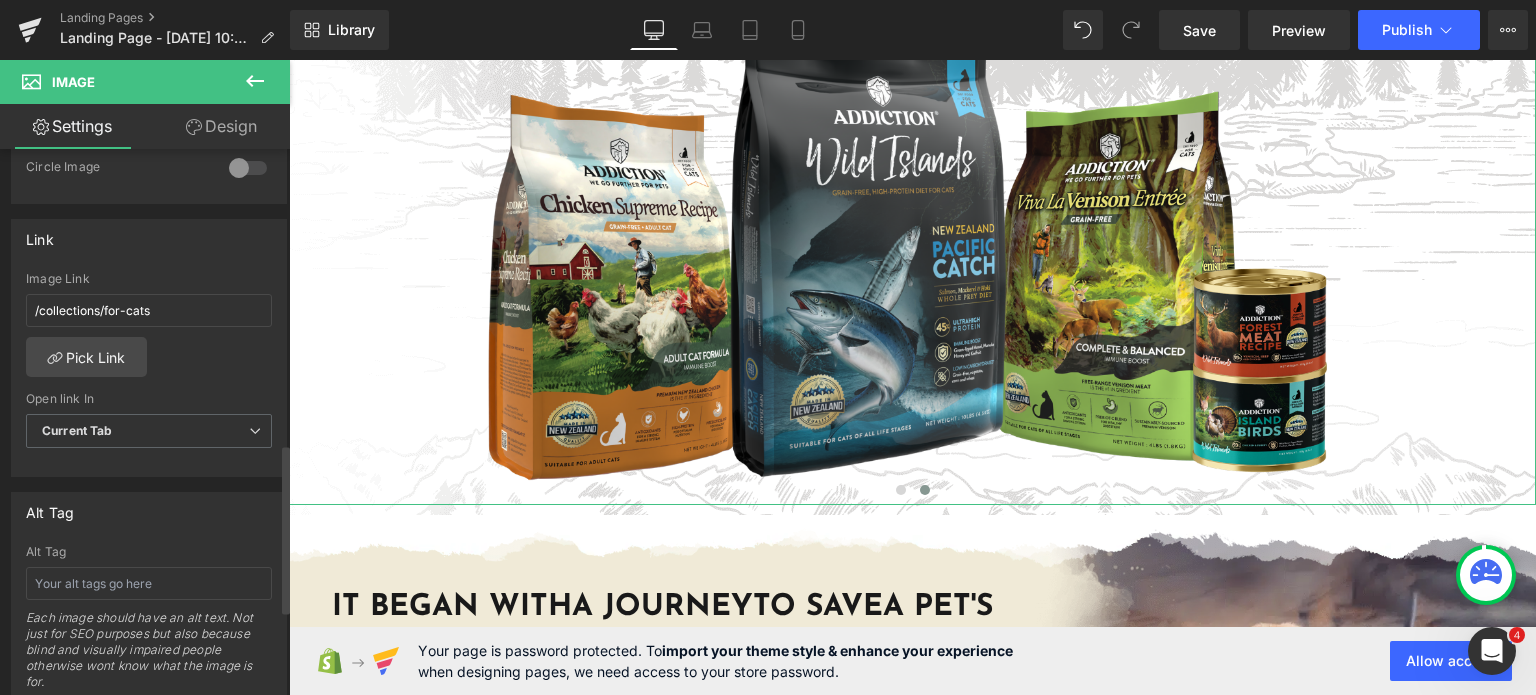 scroll, scrollTop: 950, scrollLeft: 0, axis: vertical 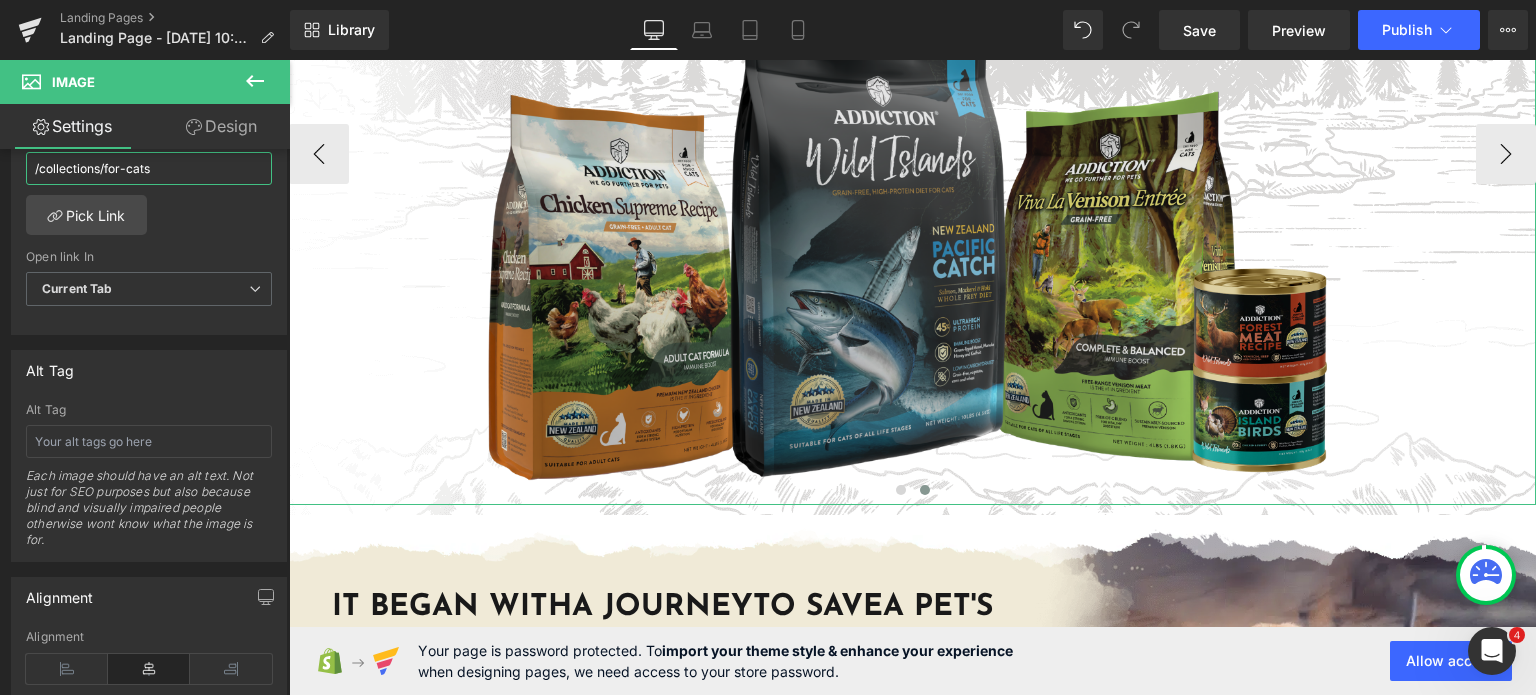 drag, startPoint x: 397, startPoint y: 232, endPoint x: 364, endPoint y: 186, distance: 56.61272 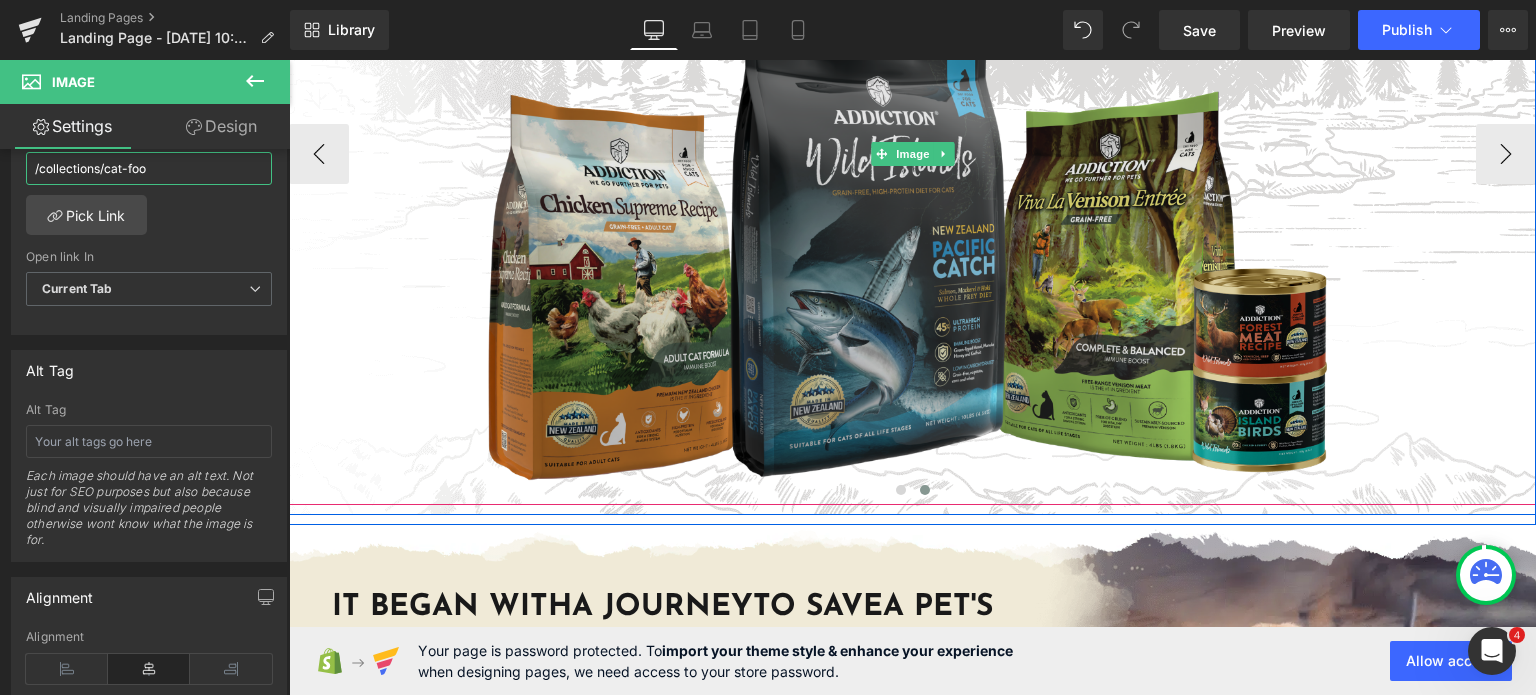 type on "/collections/cat-food" 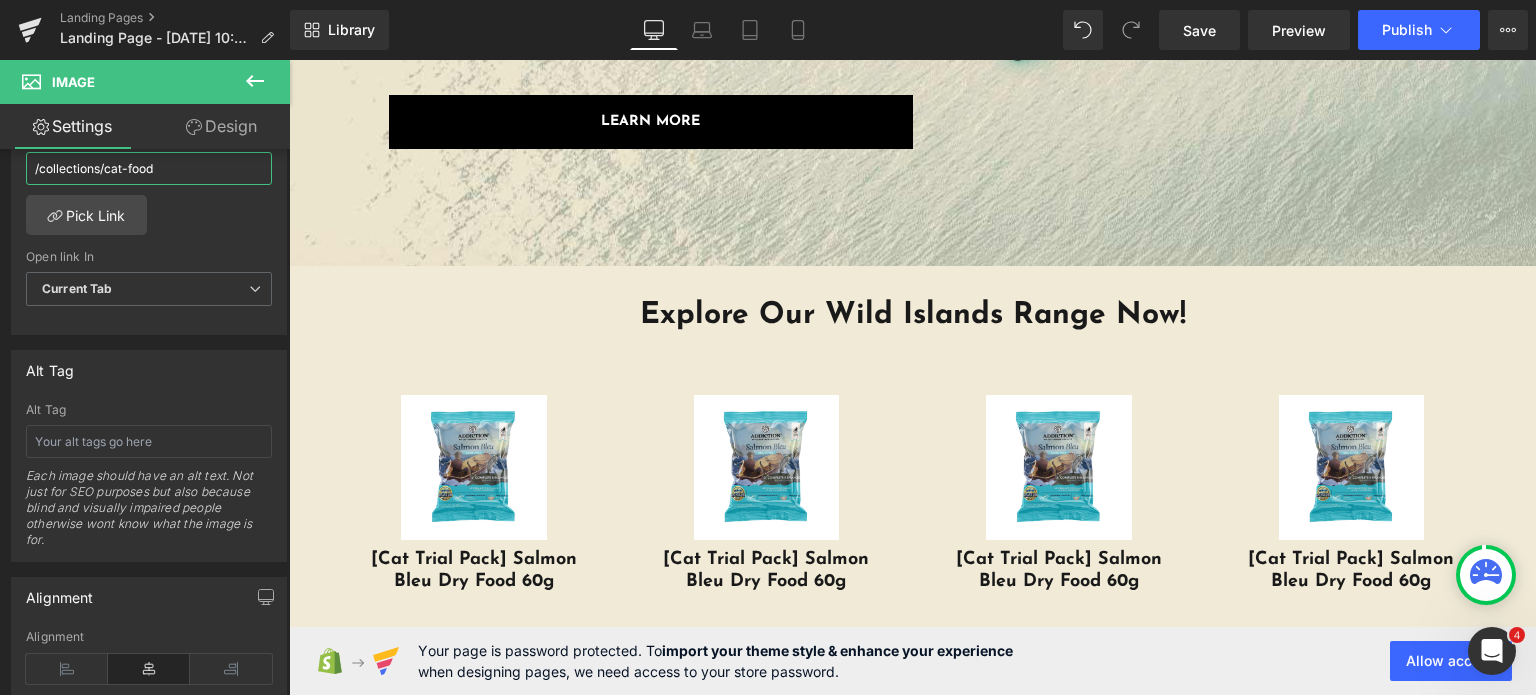 scroll, scrollTop: 3454, scrollLeft: 0, axis: vertical 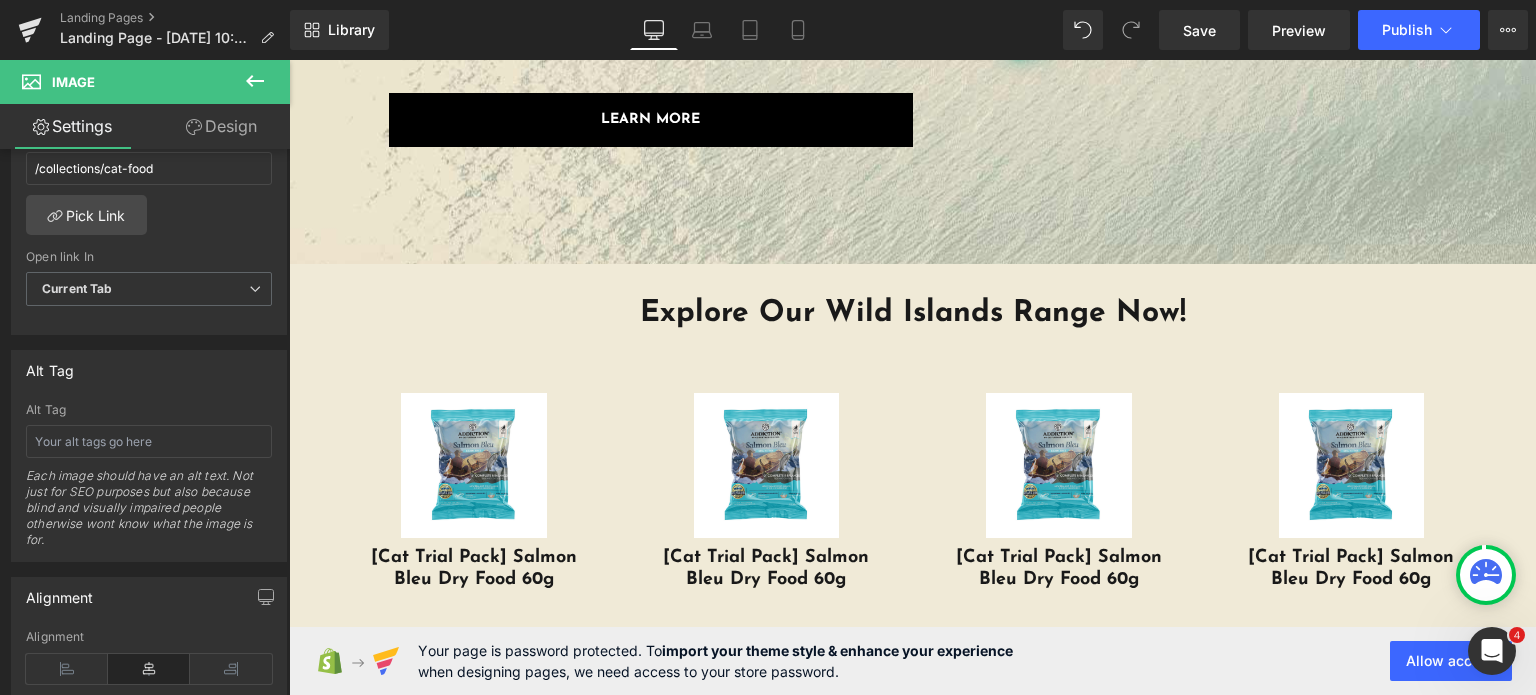click on "LEARN MORE" at bounding box center [651, 120] 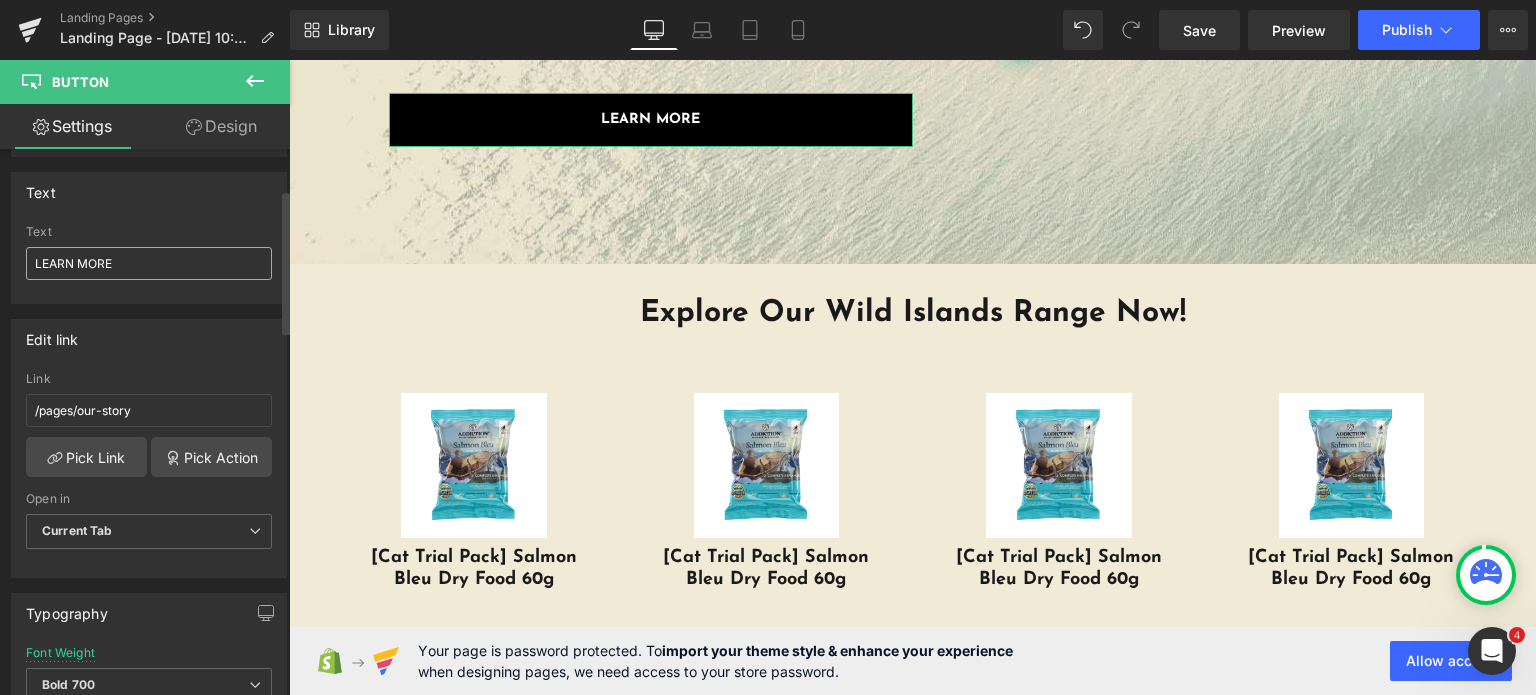 scroll, scrollTop: 155, scrollLeft: 0, axis: vertical 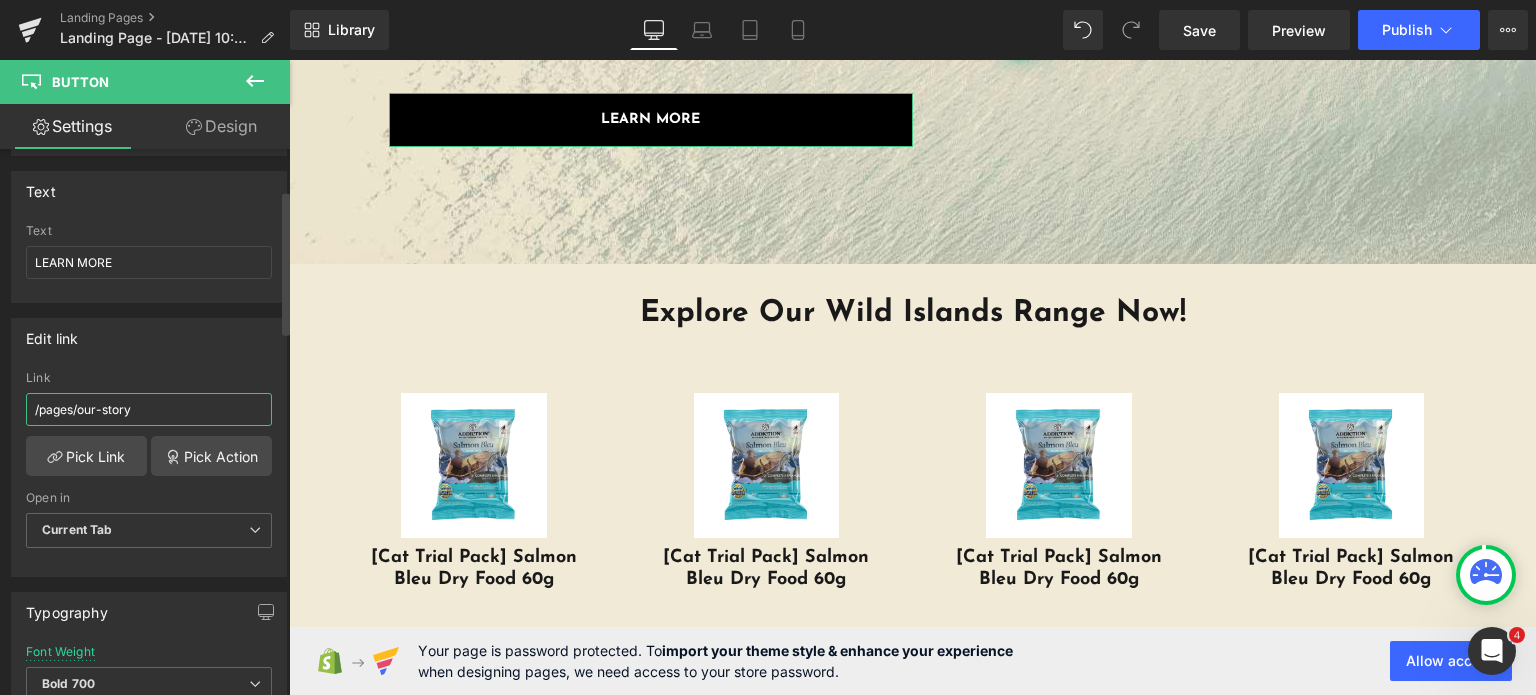 click on "/pages/our-story" at bounding box center [149, 409] 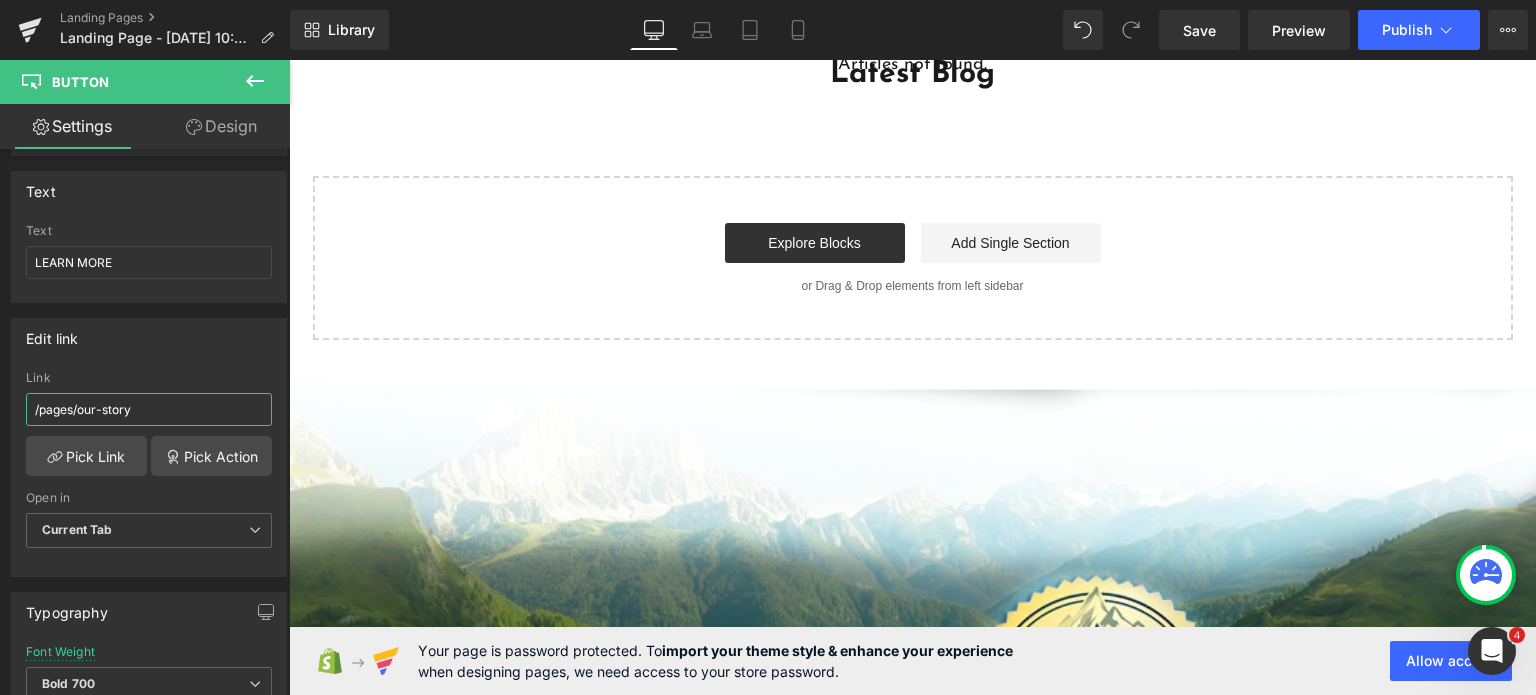scroll, scrollTop: 4668, scrollLeft: 0, axis: vertical 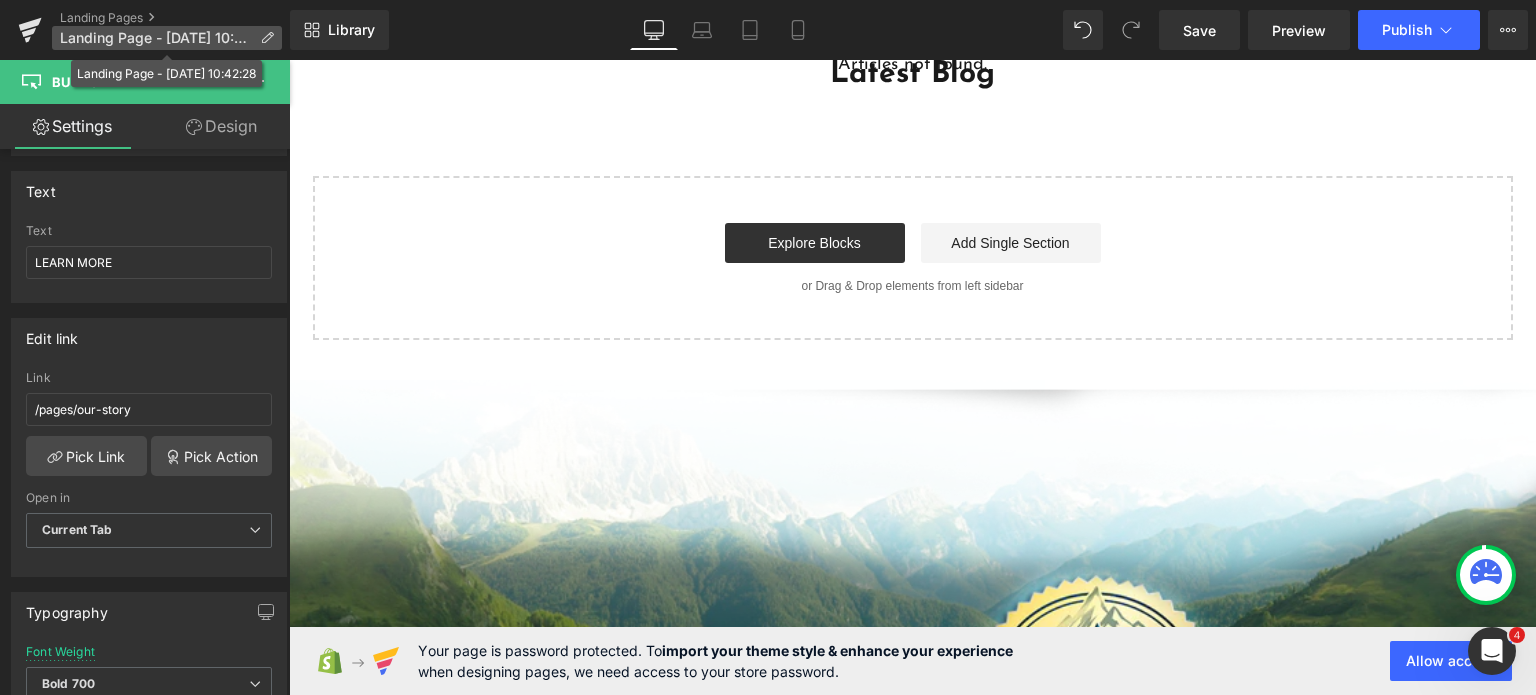 click at bounding box center [267, 38] 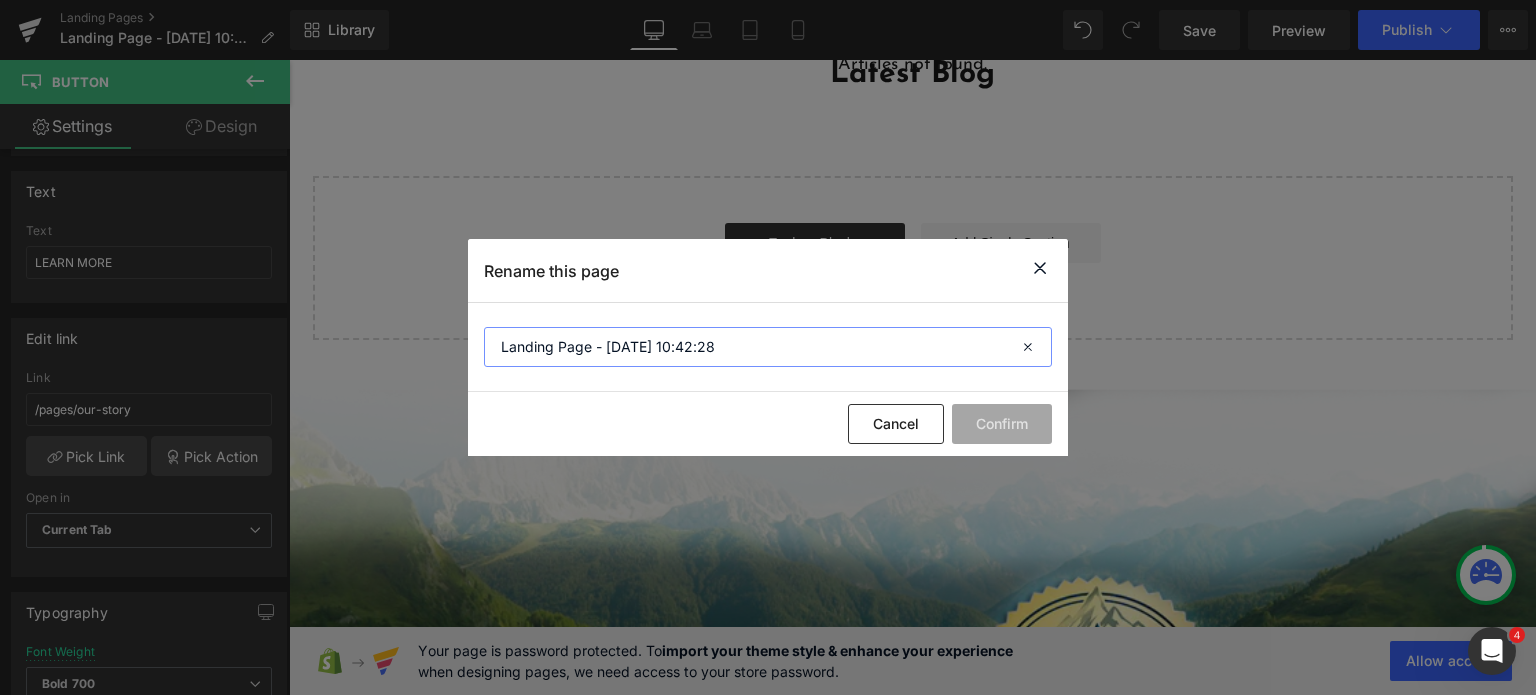 click on "Landing Page - Jul 14, 10:42:28" at bounding box center [768, 347] 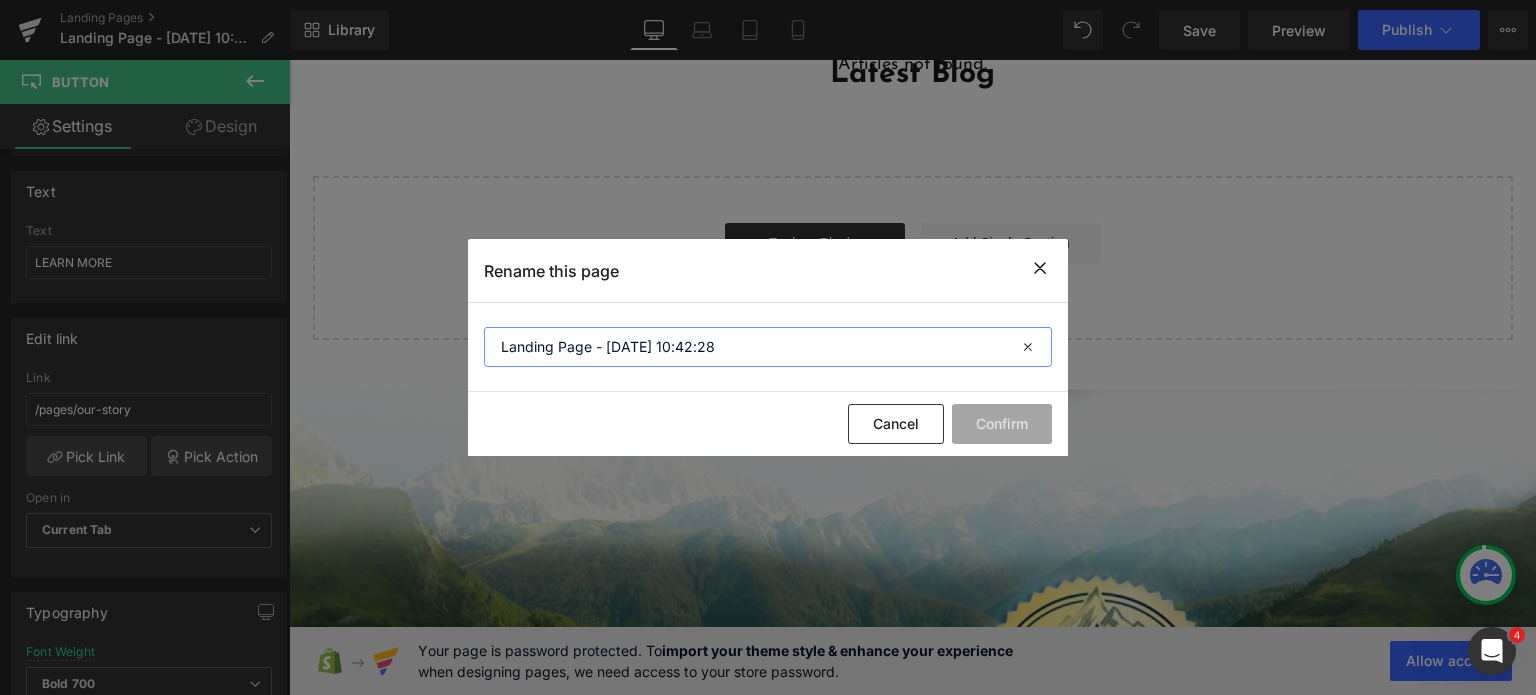 click on "Landing Page - Jul 14, 10:42:28" at bounding box center [768, 347] 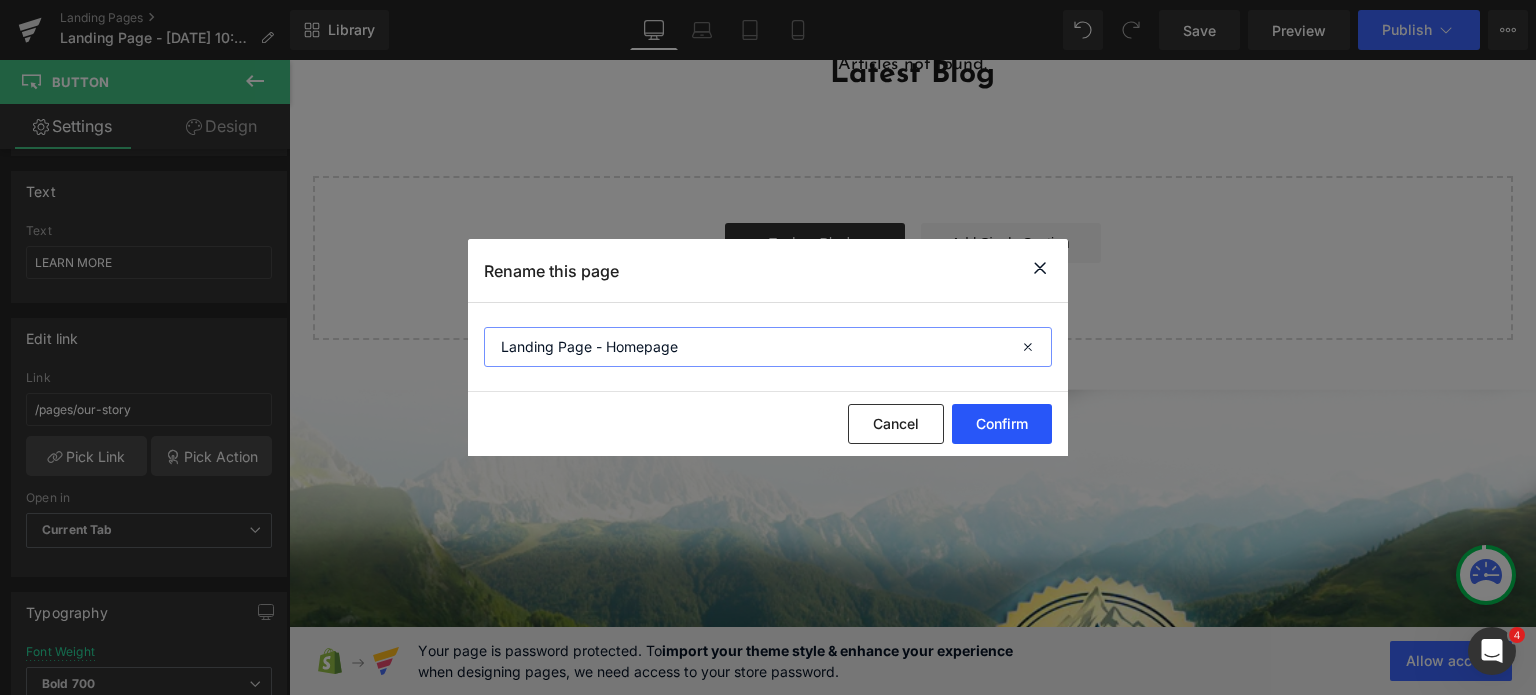 type on "Landing Page - Homepage" 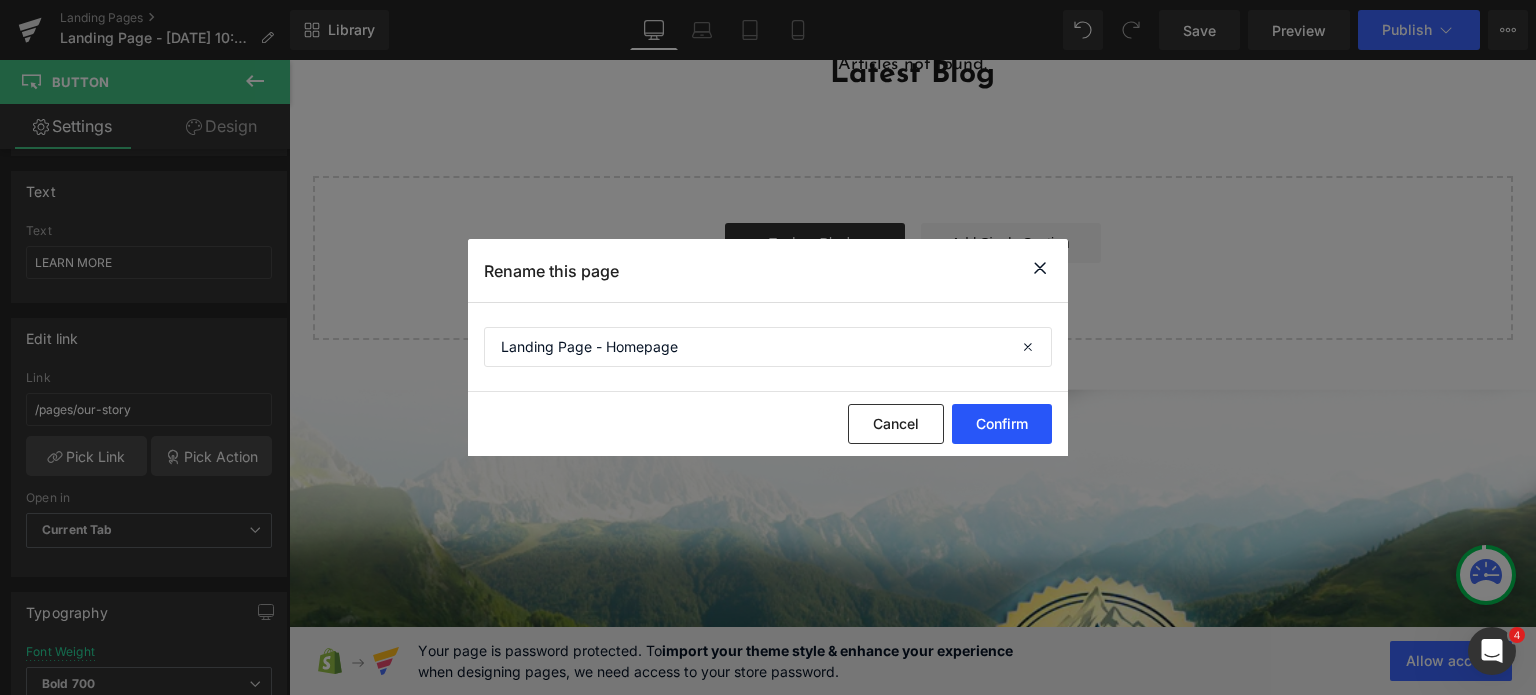 click on "Confirm" at bounding box center (1002, 424) 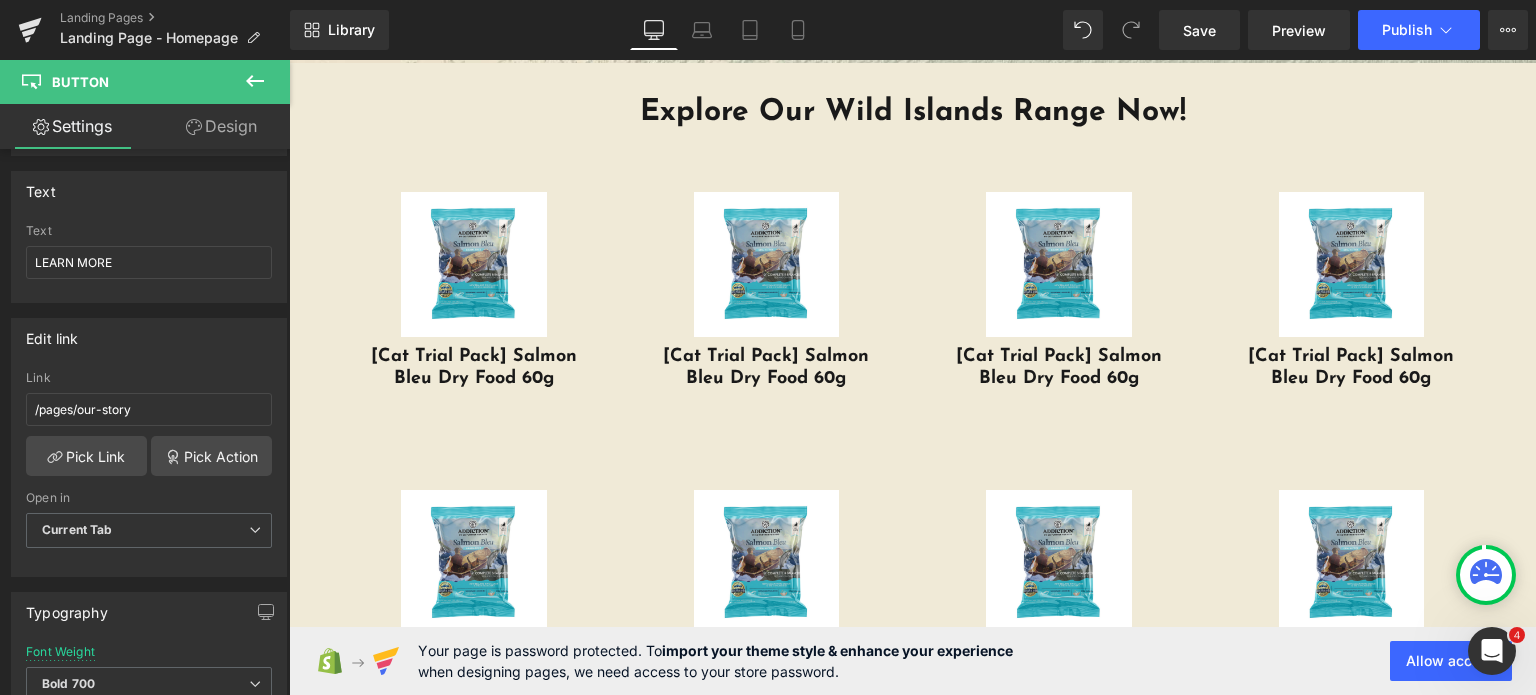 scroll, scrollTop: 3650, scrollLeft: 0, axis: vertical 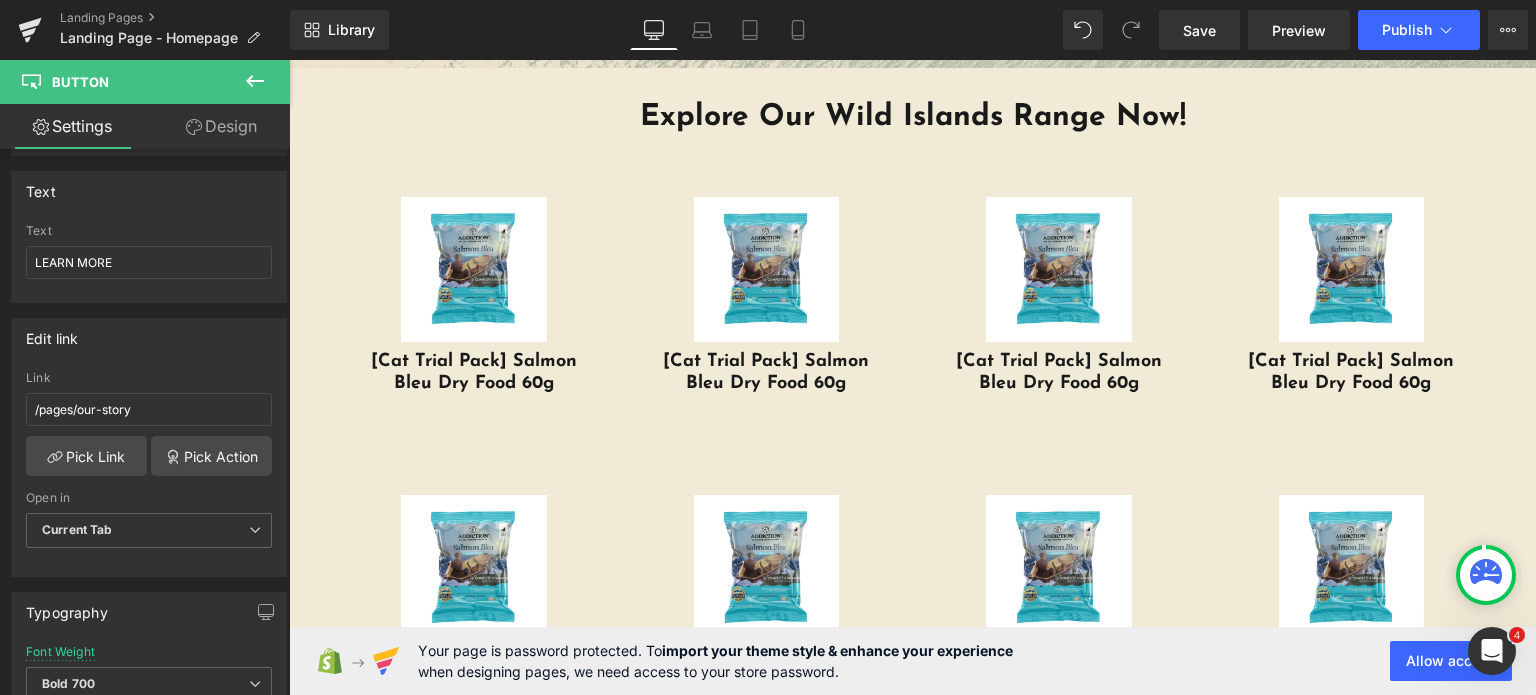 click on "Sale Off
(P) Image
[Cat Trial Pack] Salmon Bleu Dry Food 60g
(P) Title
Product" at bounding box center (766, 296) 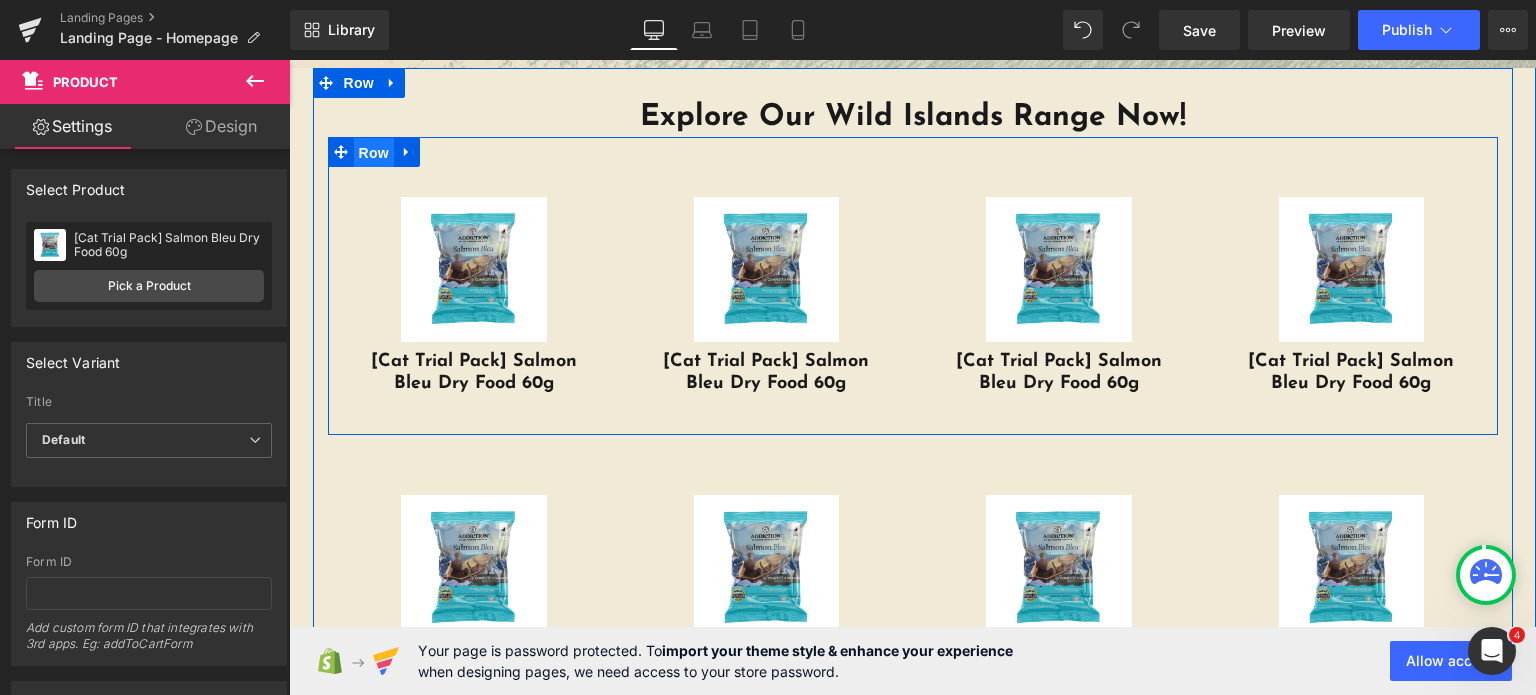 click on "Row" at bounding box center [374, 153] 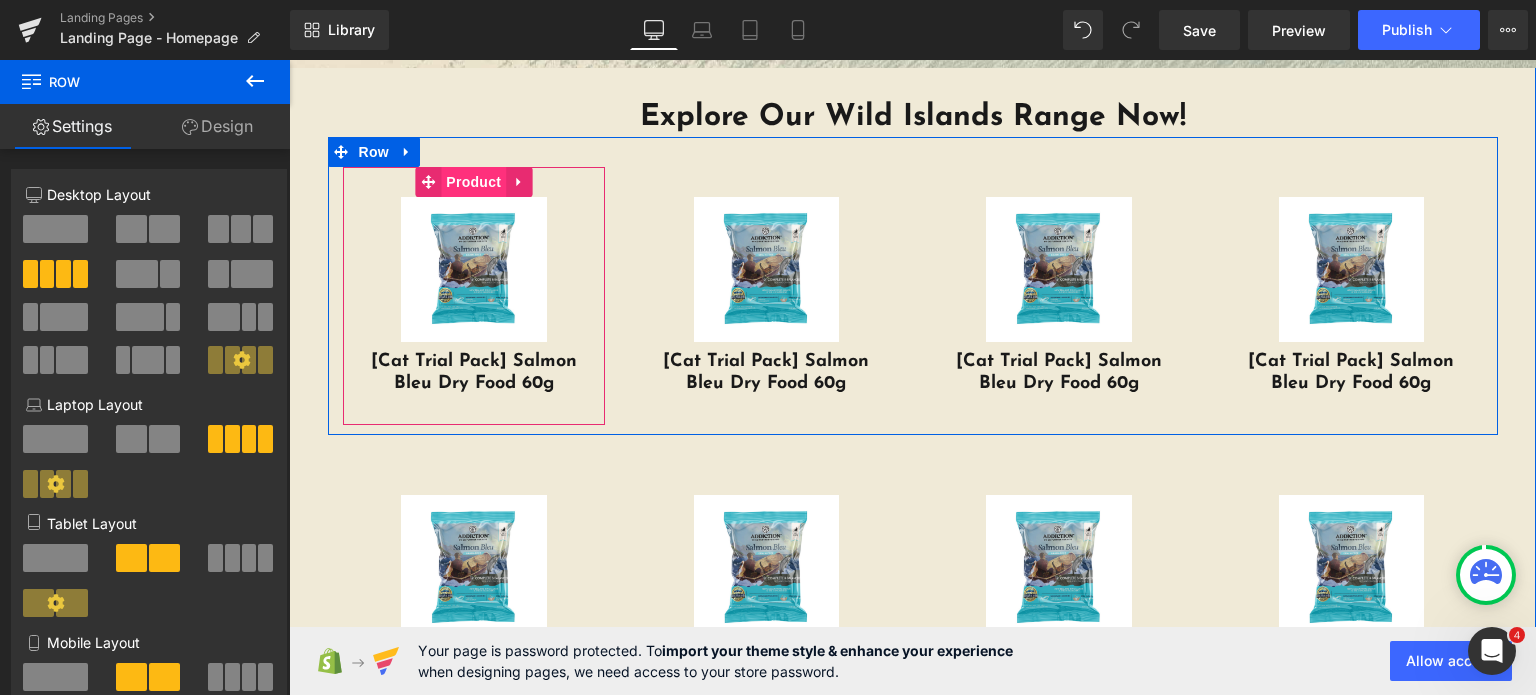 click on "Product" at bounding box center [473, 182] 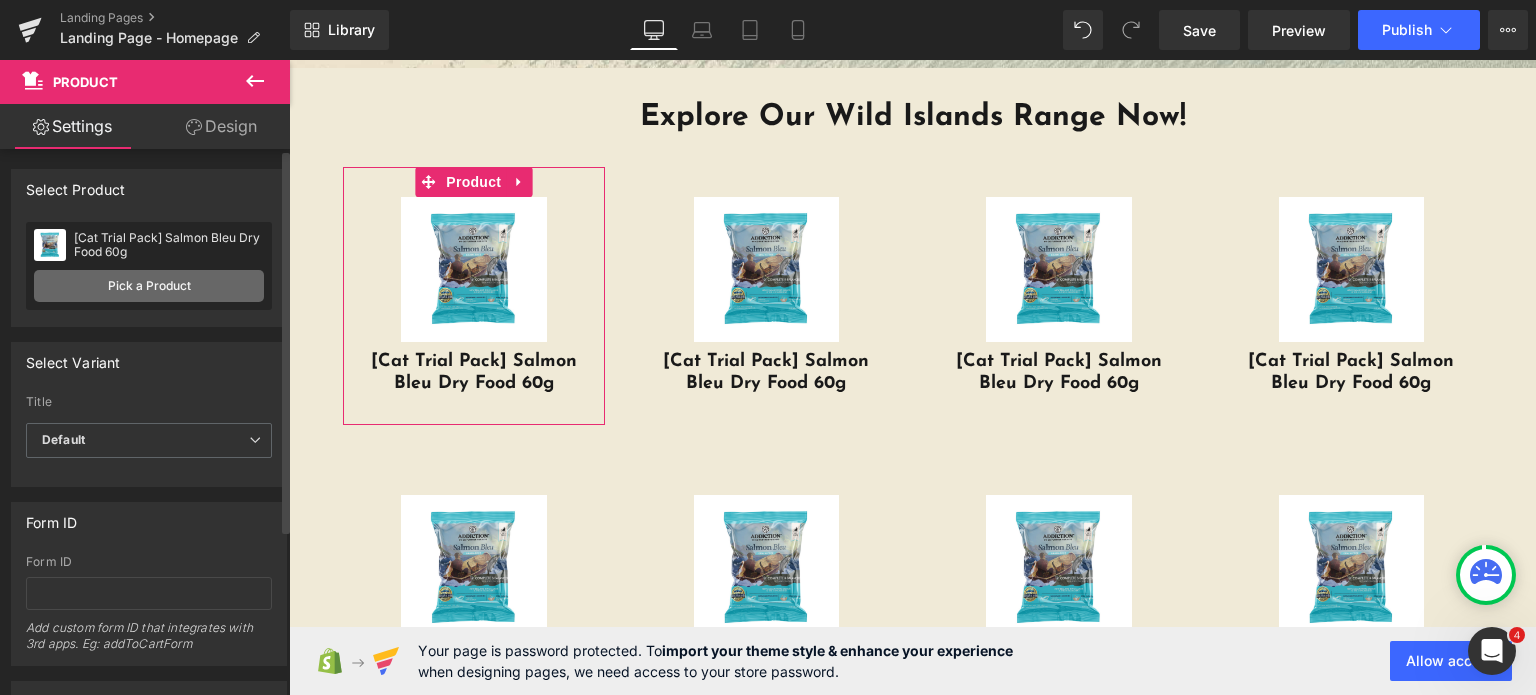 click on "Pick a Product" at bounding box center [149, 286] 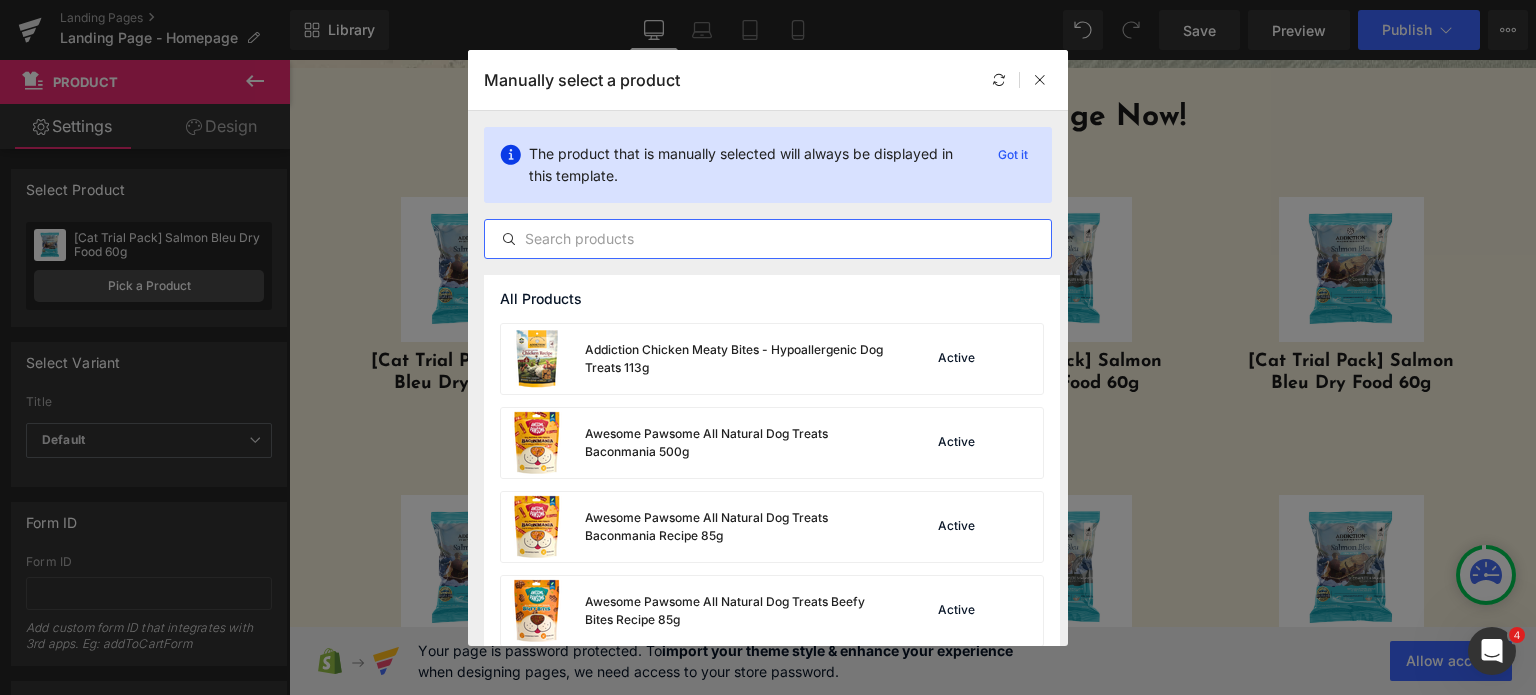 click at bounding box center [768, 239] 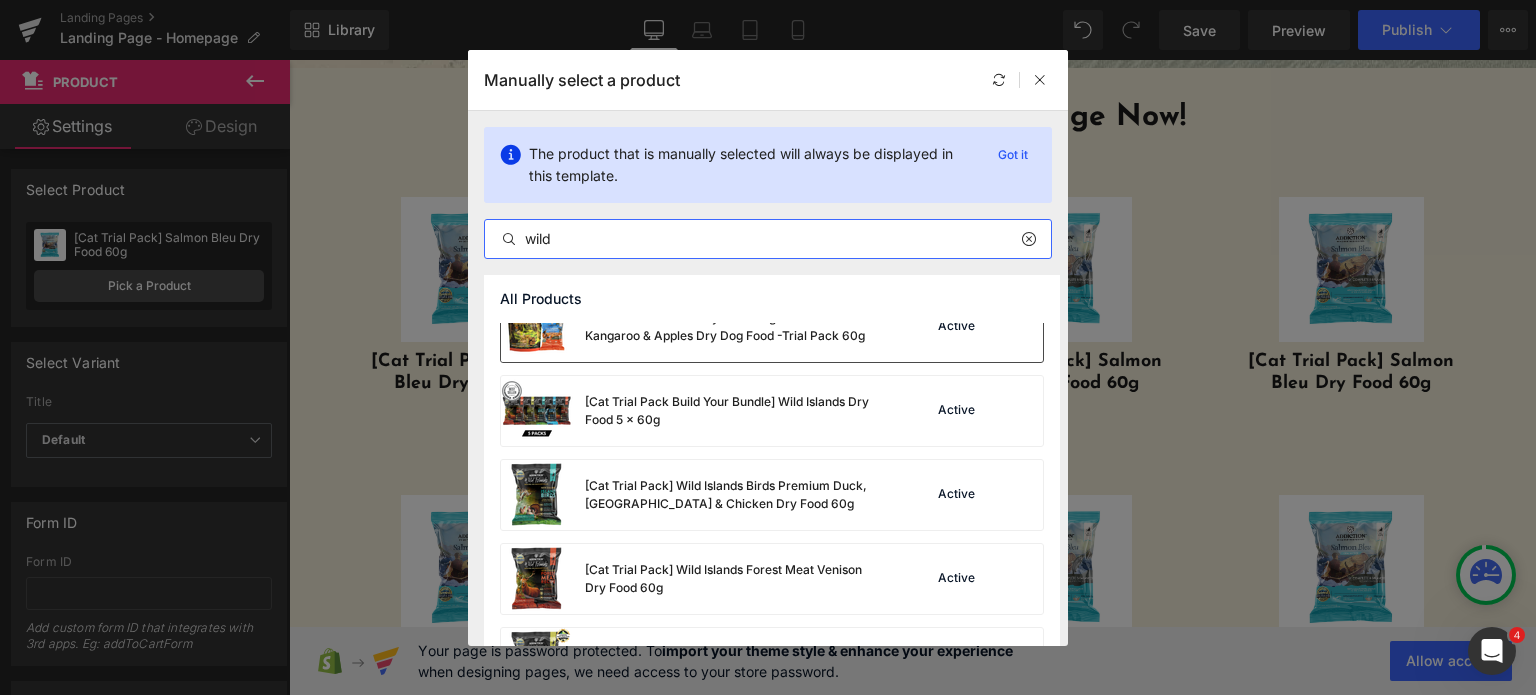 scroll, scrollTop: 118, scrollLeft: 0, axis: vertical 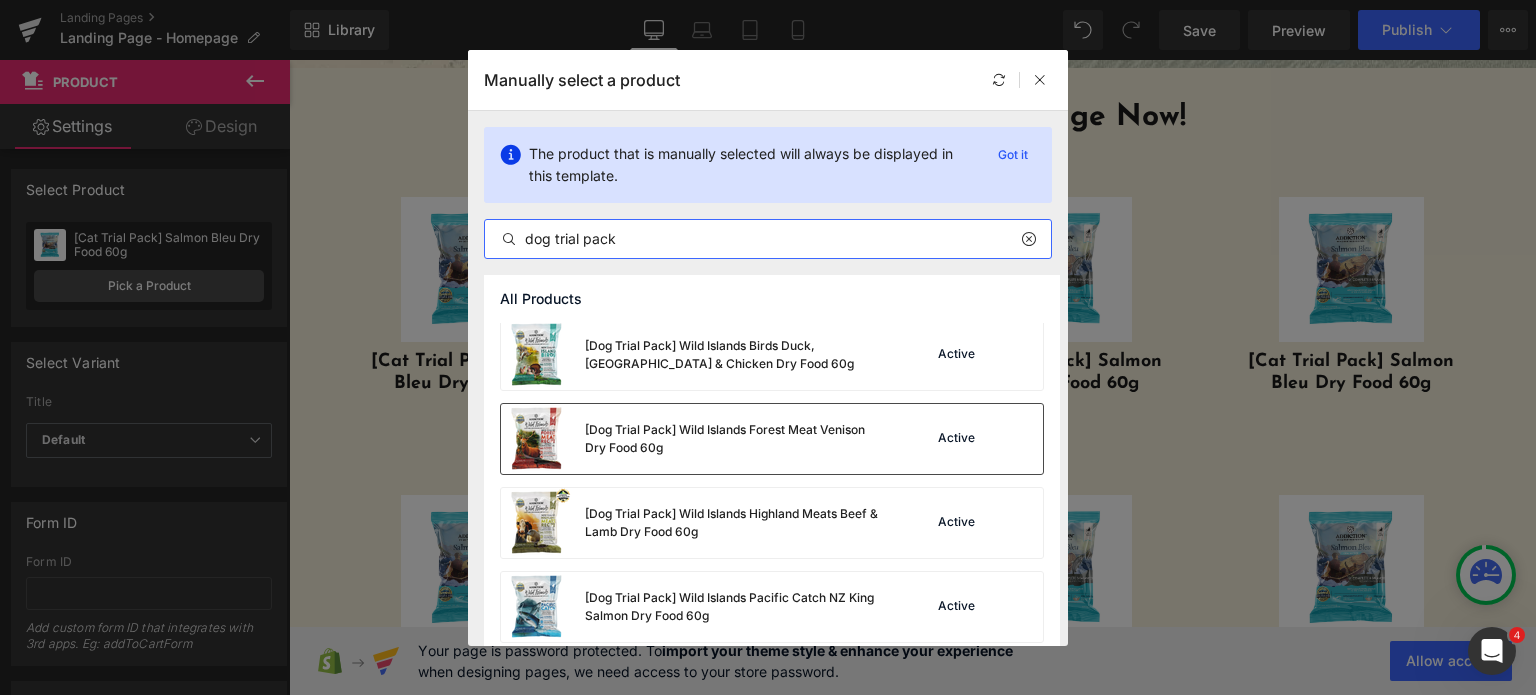 type on "dog trial pack" 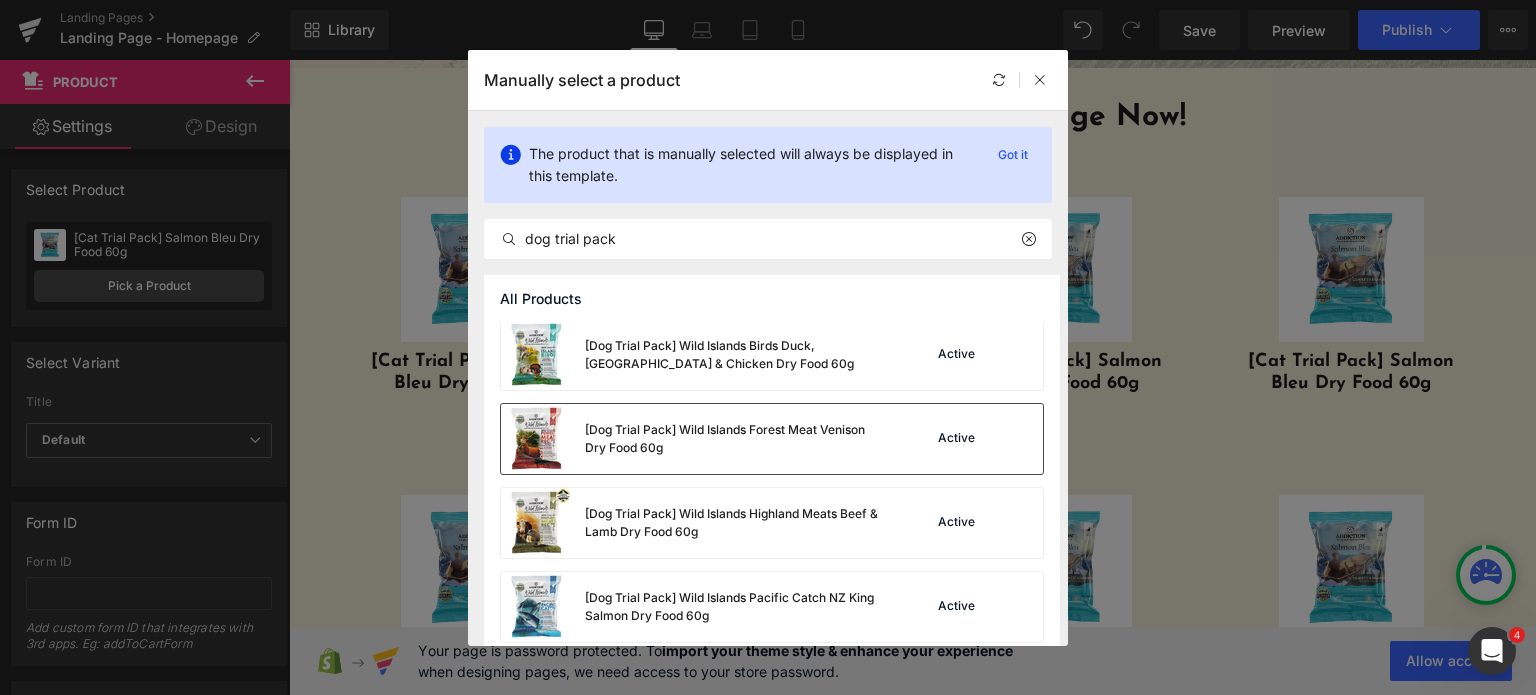 click on "[Dog Trial Pack] Wild Islands Forest Meat Venison Dry Food 60g" at bounding box center (693, 439) 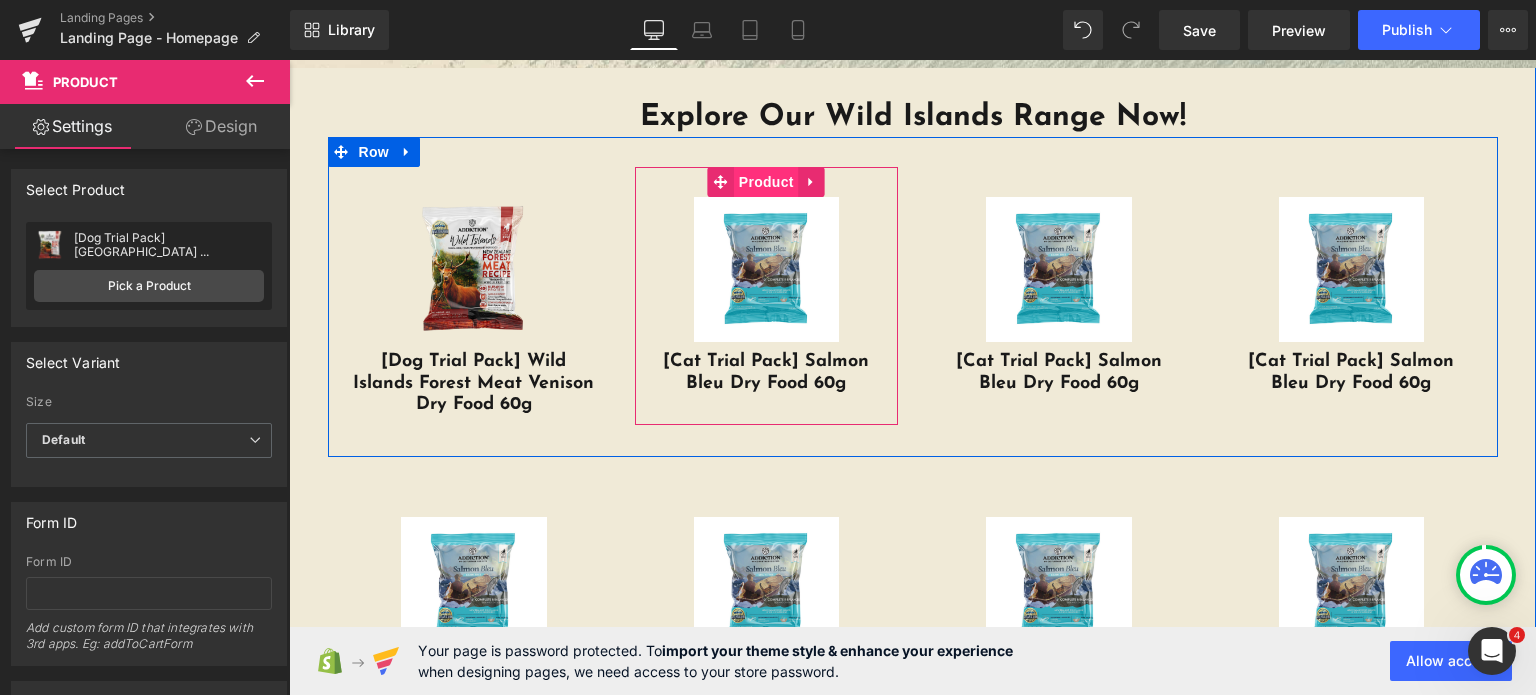 click on "Product" at bounding box center [766, 182] 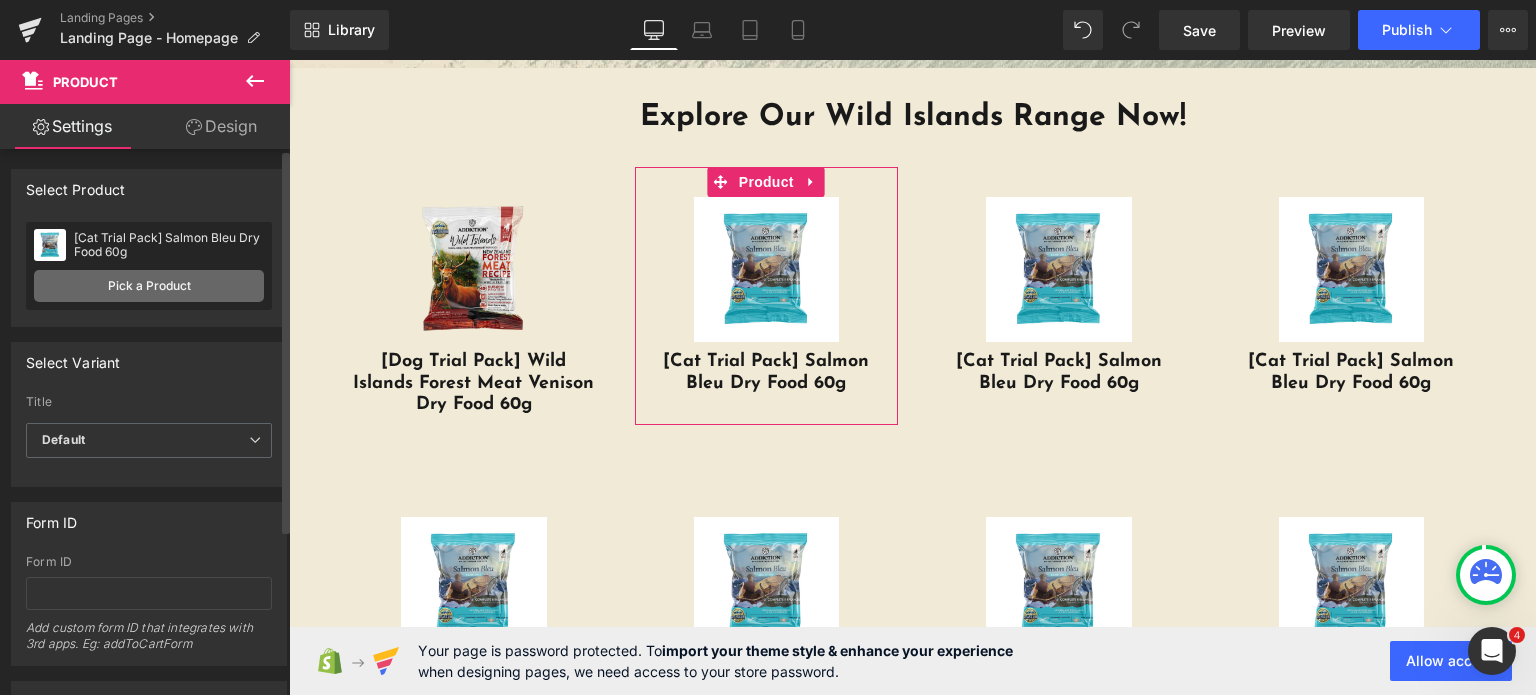 click on "Pick a Product" at bounding box center [149, 286] 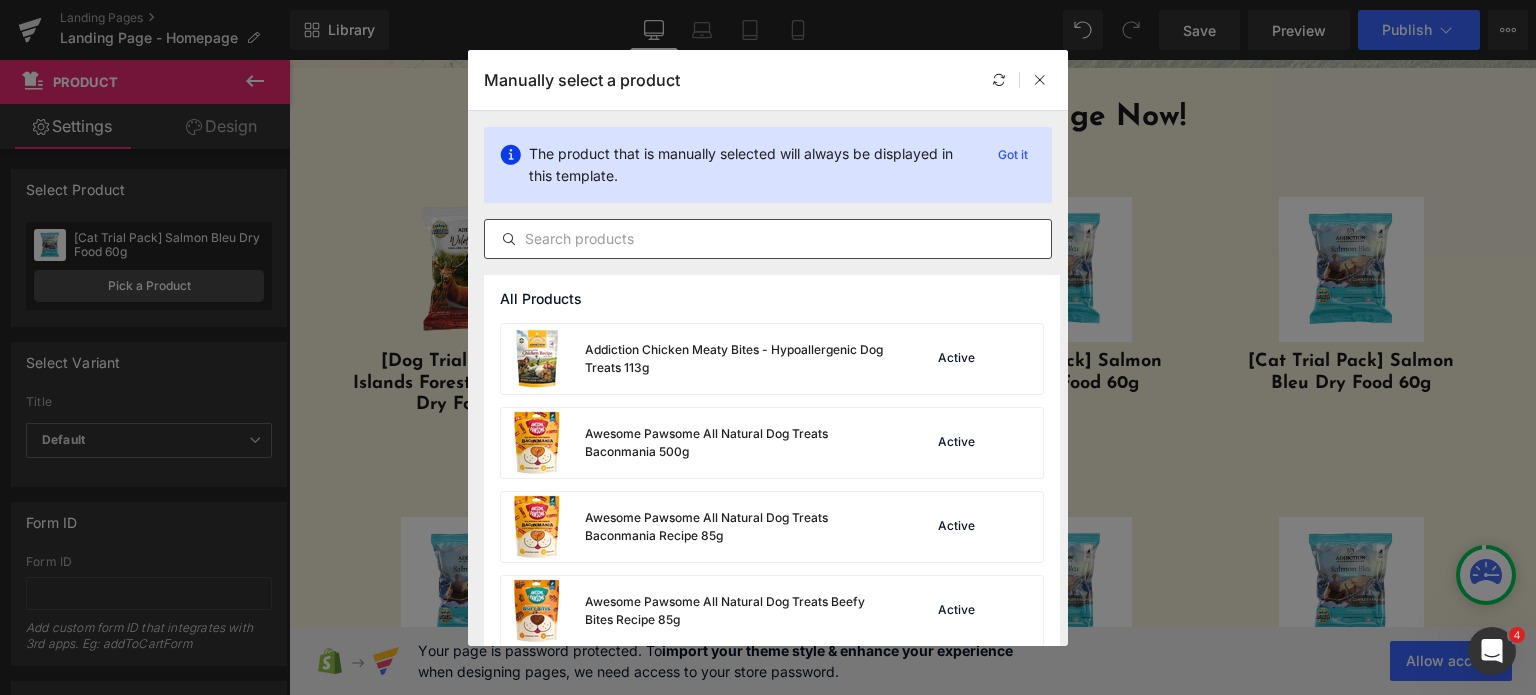 click at bounding box center (768, 239) 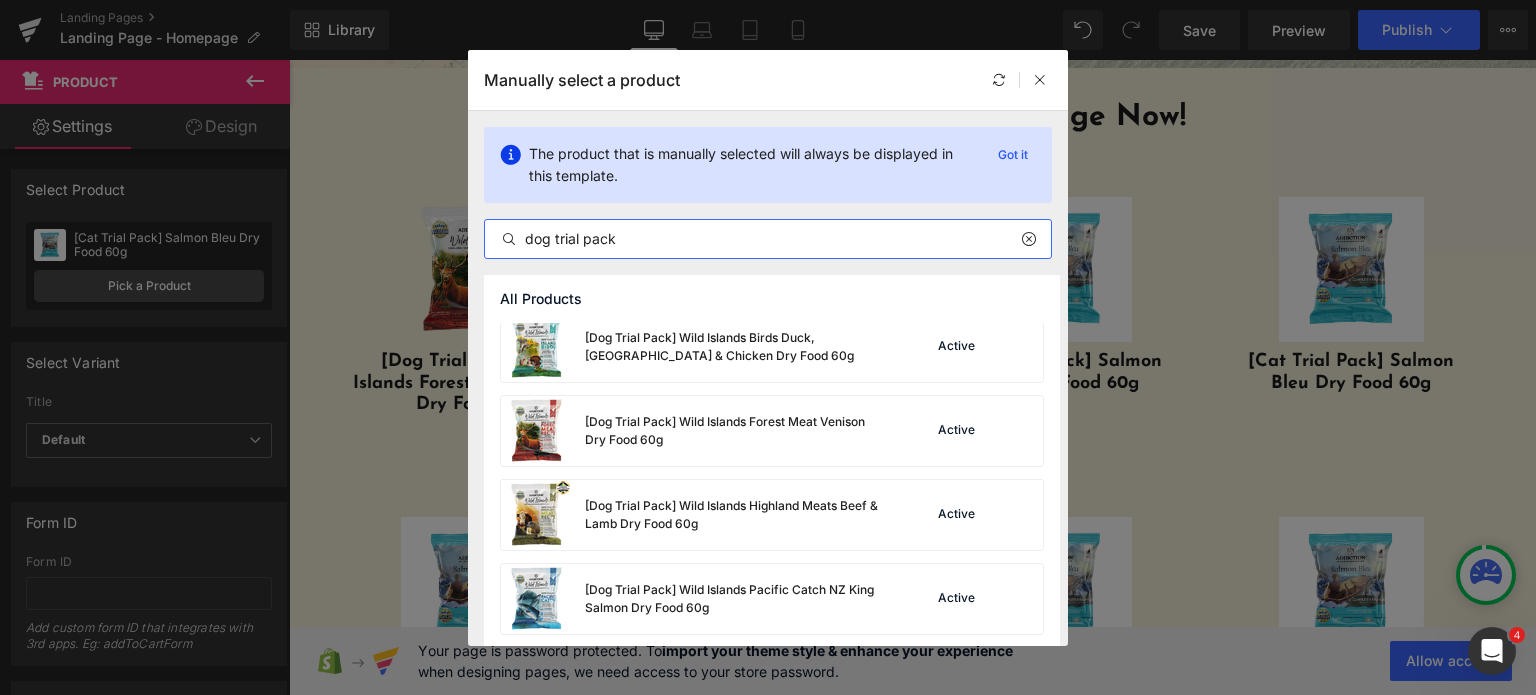 scroll, scrollTop: 184, scrollLeft: 0, axis: vertical 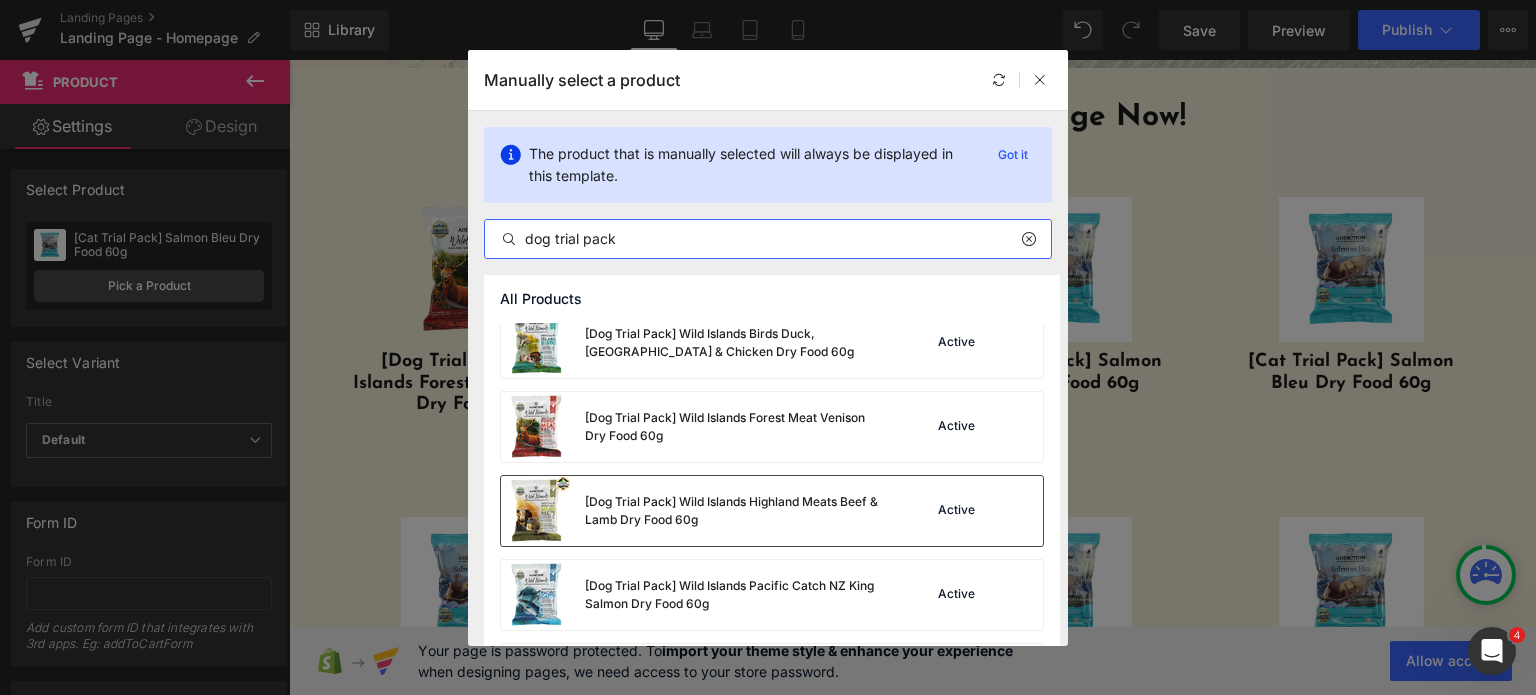 type on "dog trial pack" 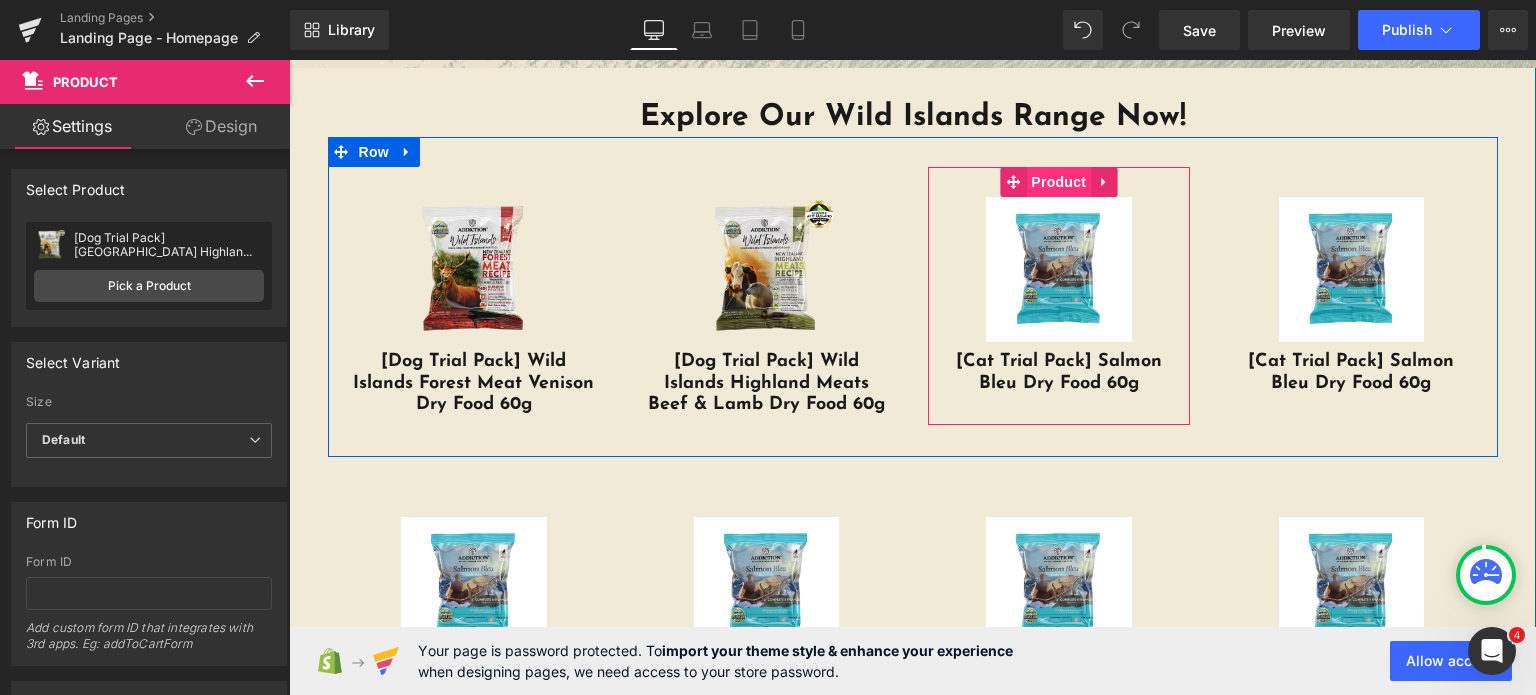 click on "Product" at bounding box center (1058, 182) 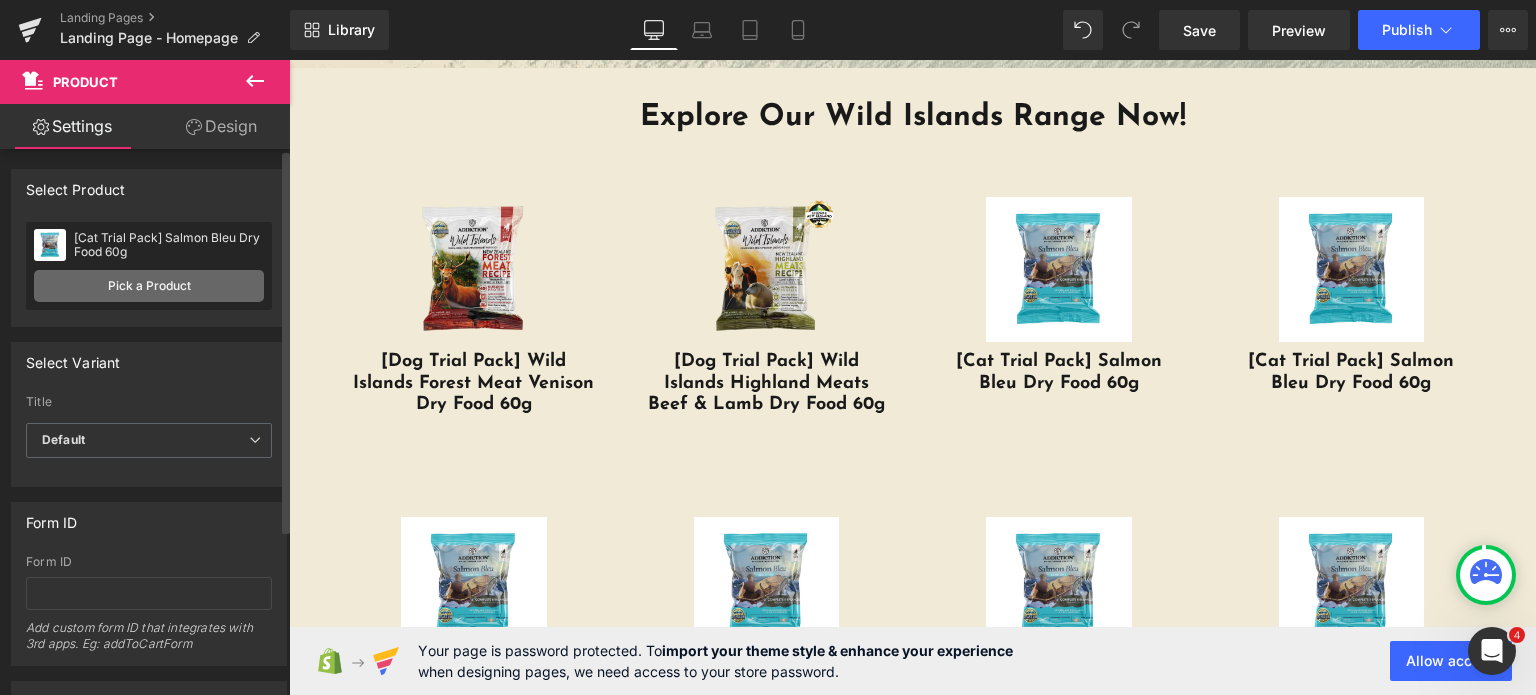 click on "Pick a Product" at bounding box center (149, 286) 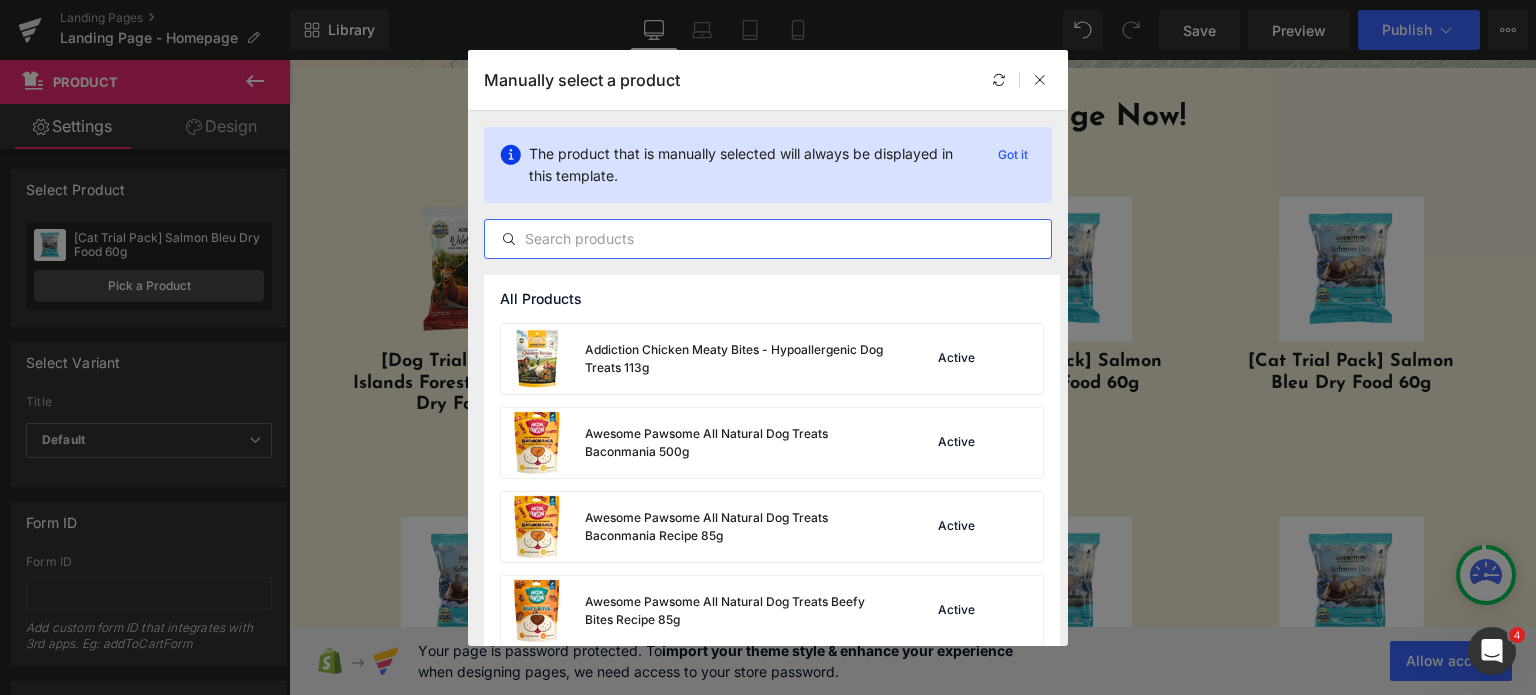click at bounding box center (768, 239) 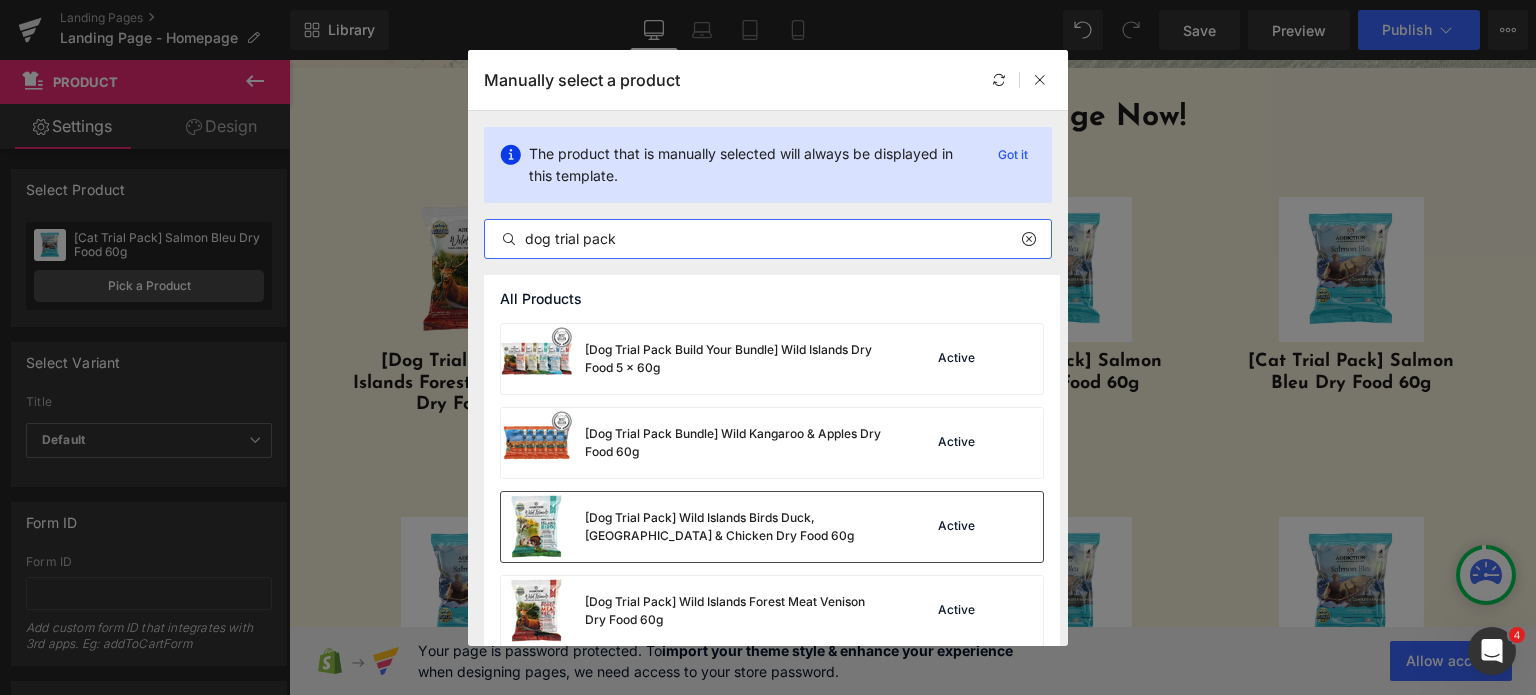 type on "dog trial pack" 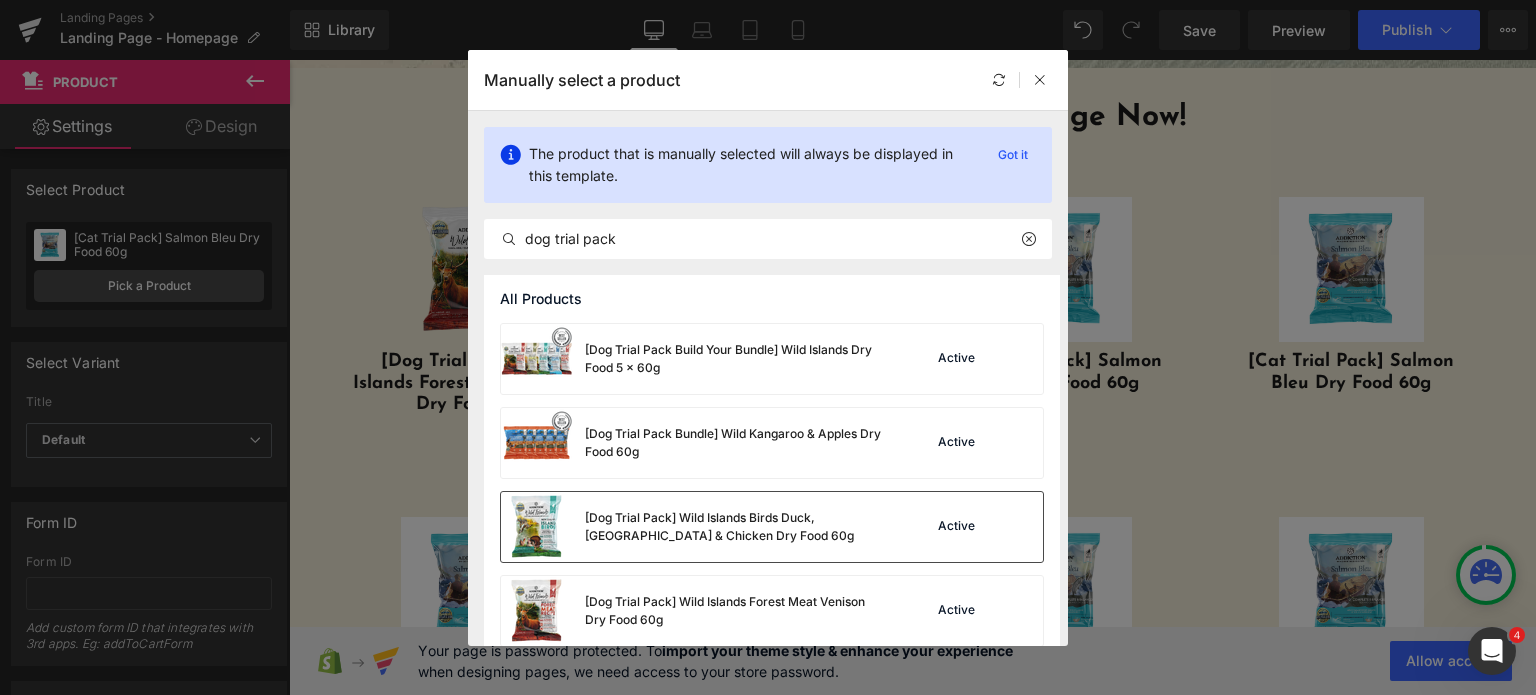 click on "[Dog Trial Pack] Wild Islands Birds Duck, [GEOGRAPHIC_DATA] & Chicken Dry Food 60g" at bounding box center [693, 527] 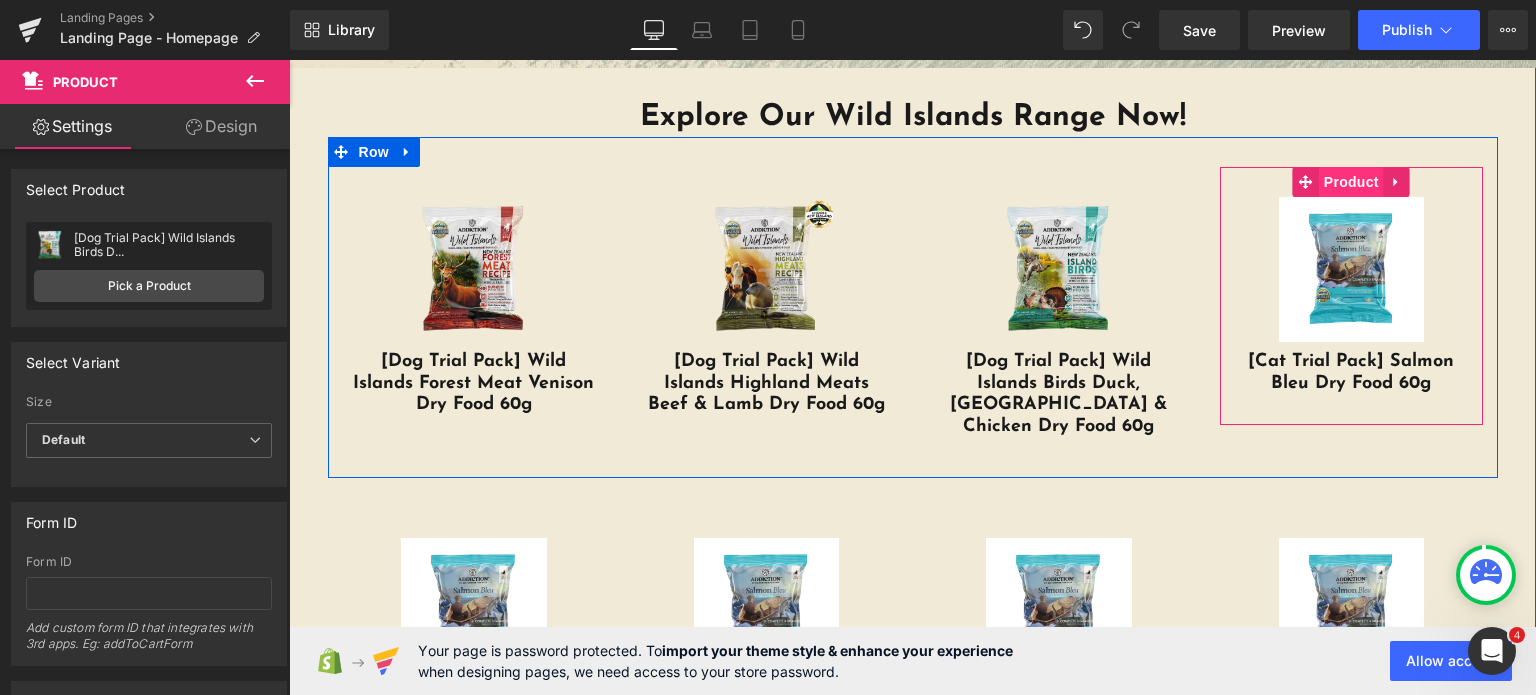 click on "Product" at bounding box center (1351, 182) 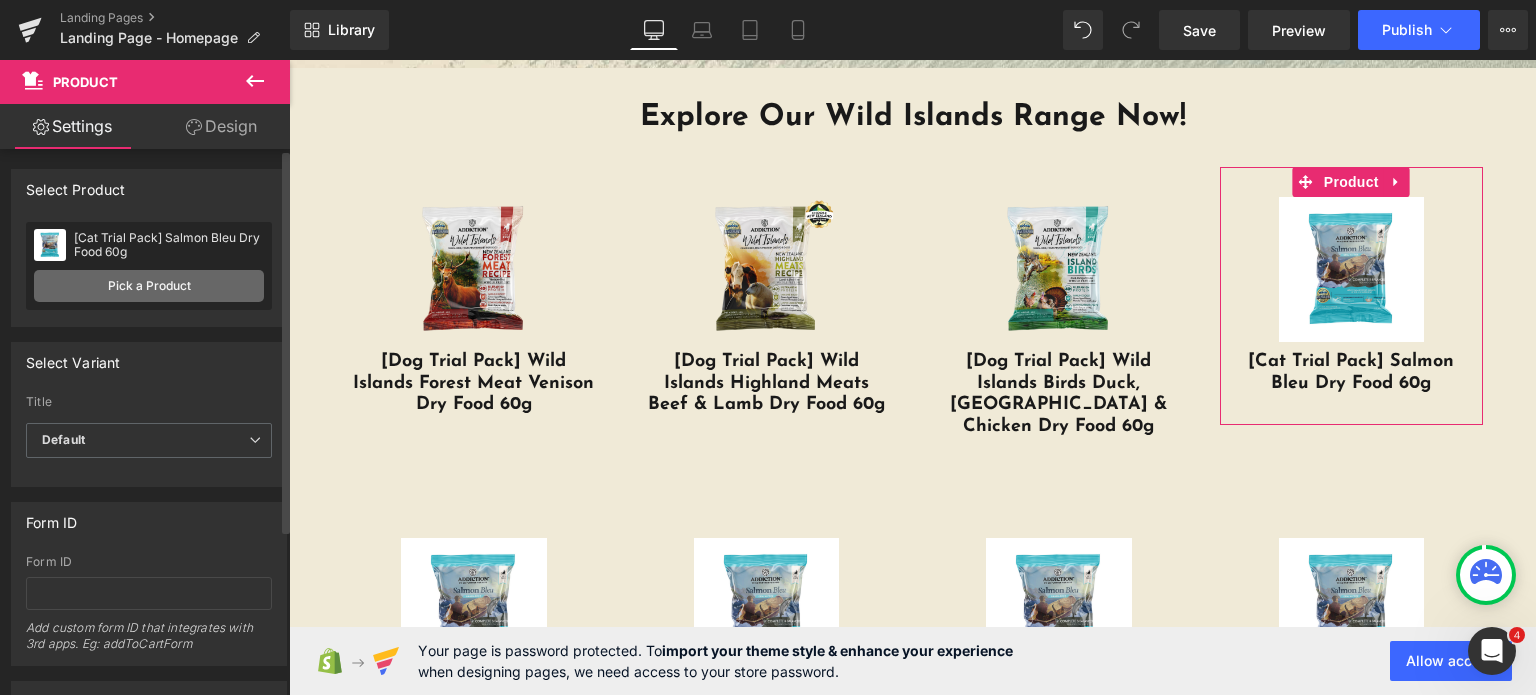 click on "Pick a Product" at bounding box center (149, 286) 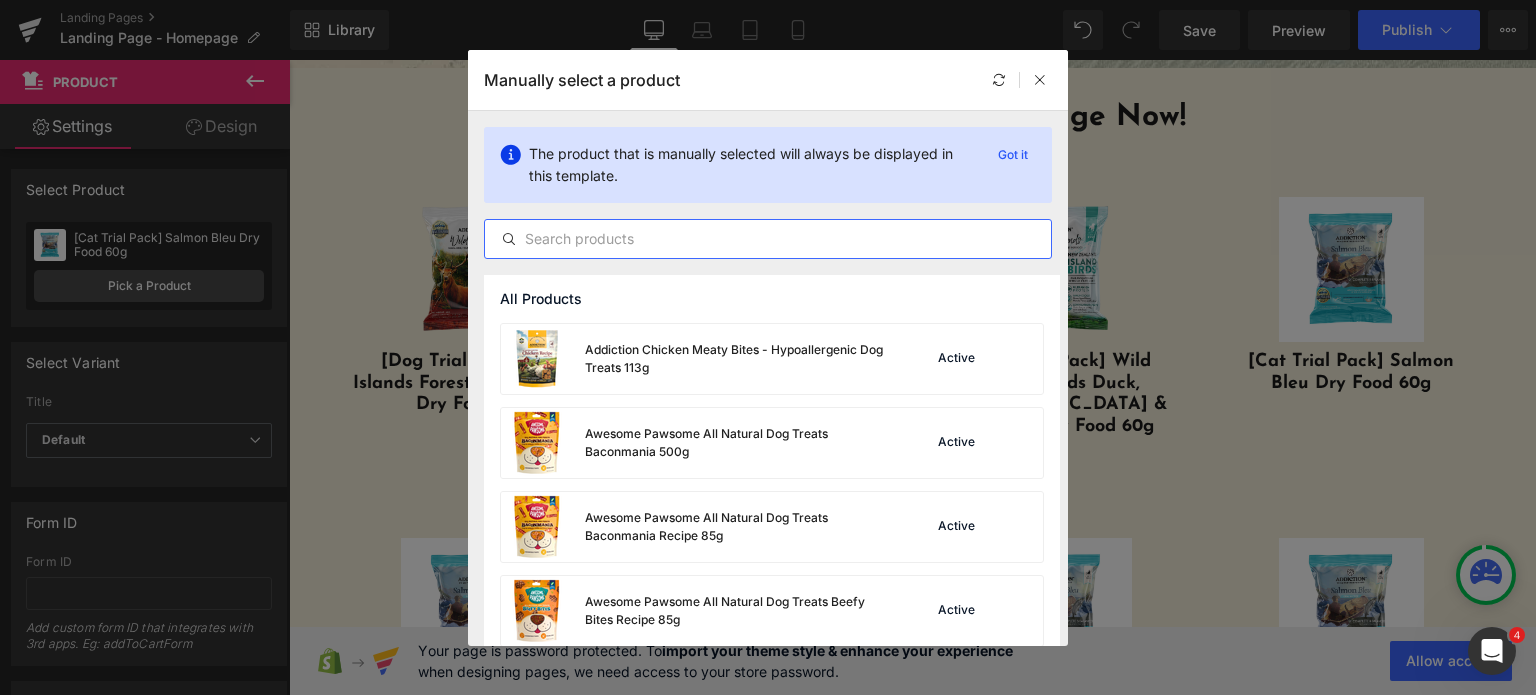 click at bounding box center [768, 239] 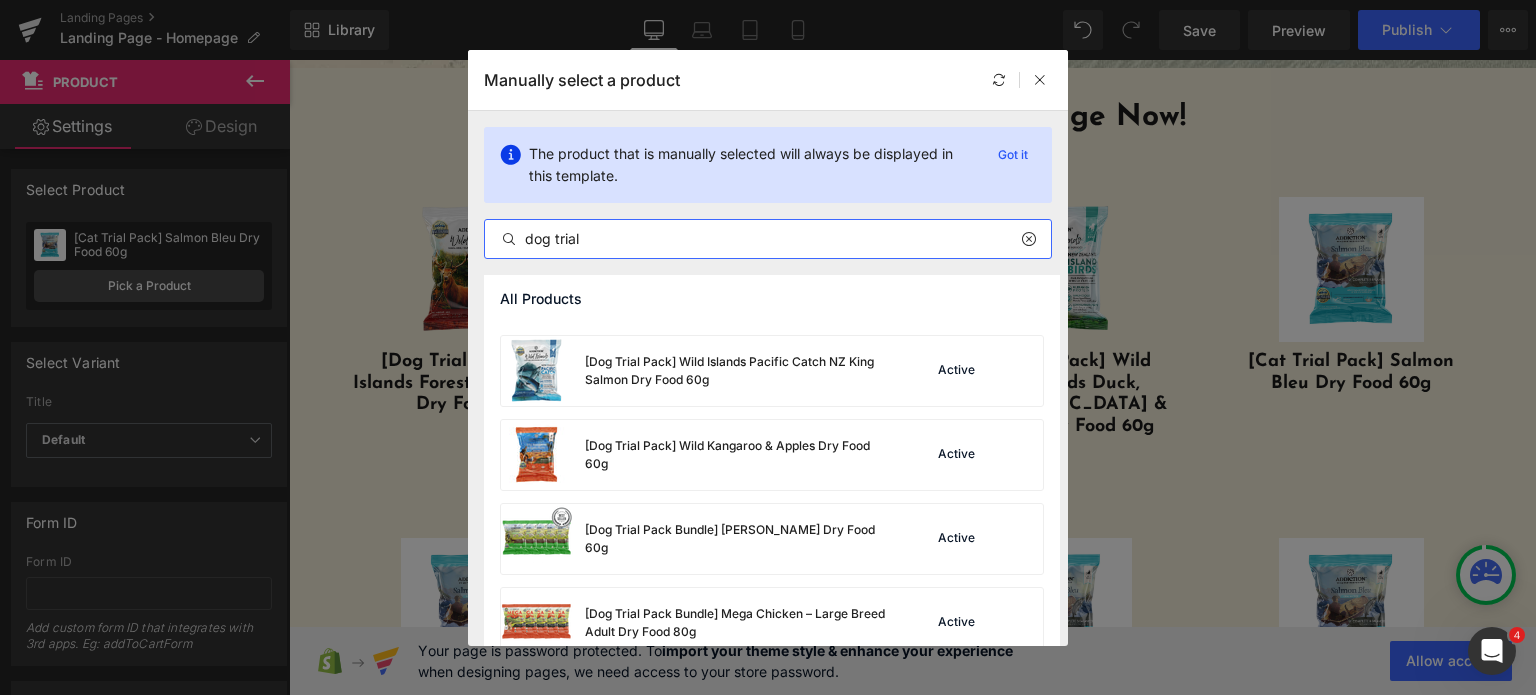 scroll, scrollTop: 376, scrollLeft: 0, axis: vertical 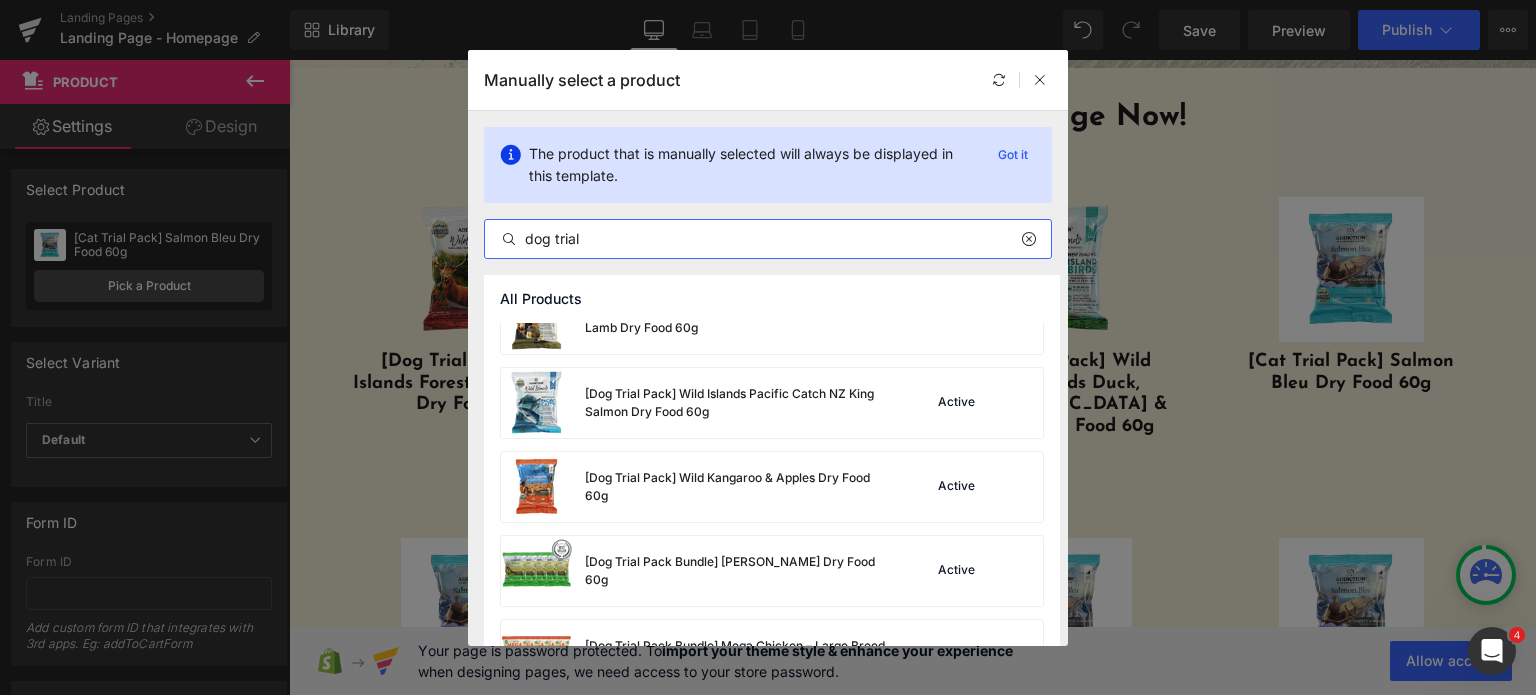 type on "dog trial" 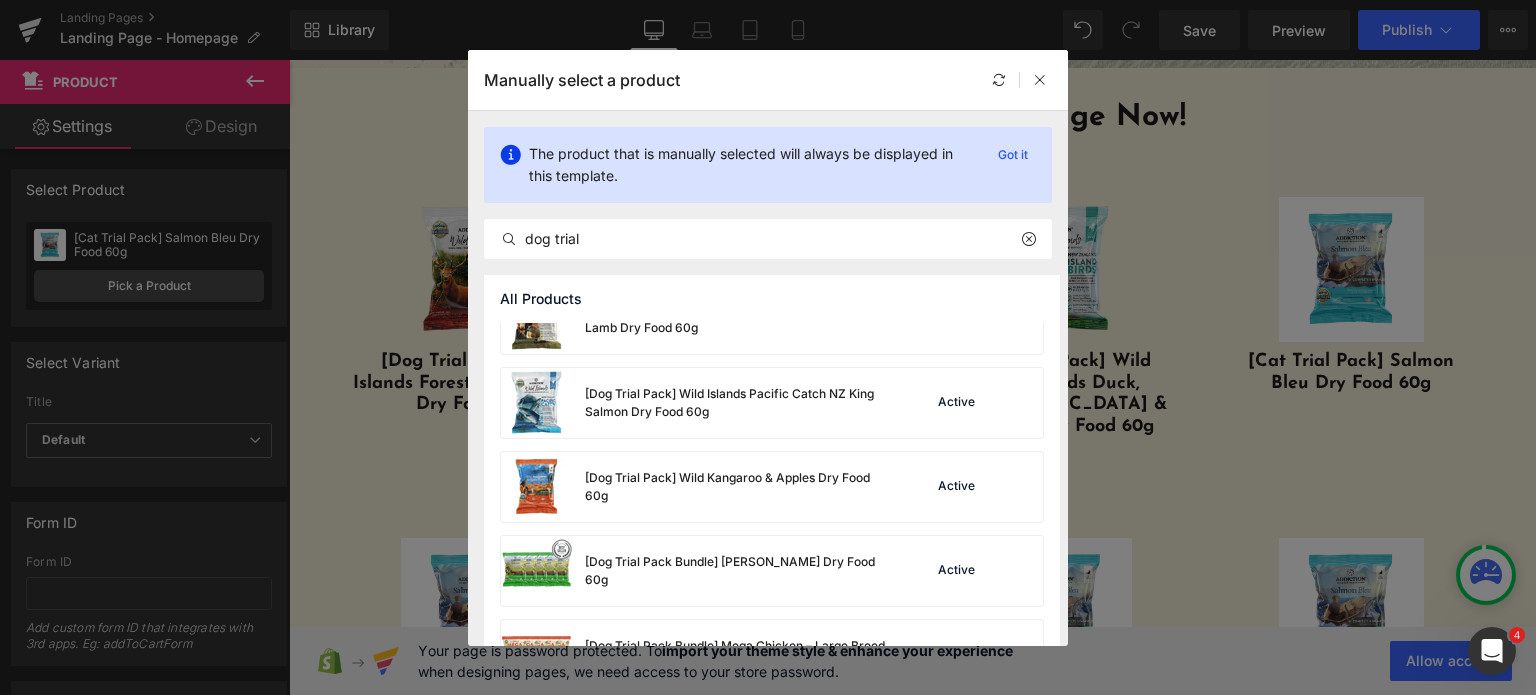 click on "[Dog Trial Pack] Wild Islands Pacific Catch NZ King Salmon Dry Food 60g" at bounding box center (693, 403) 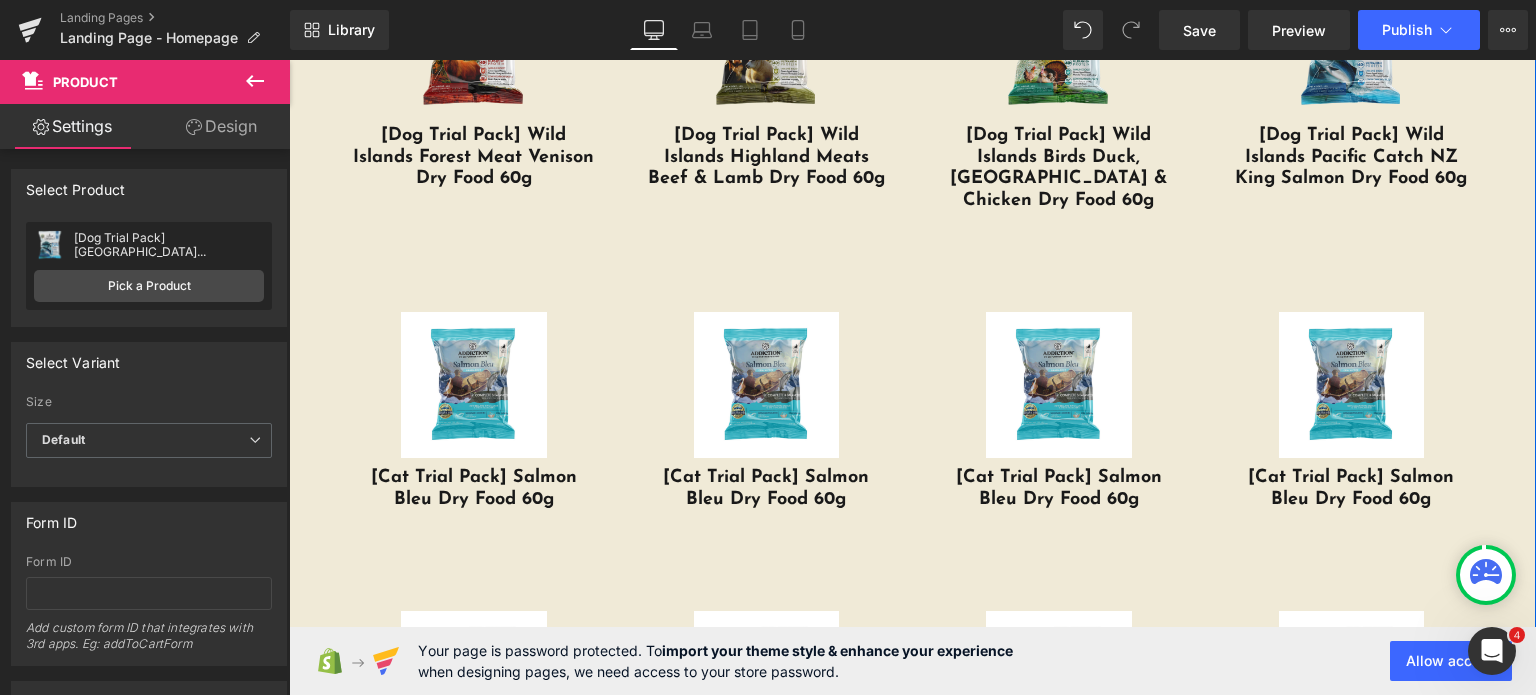 scroll, scrollTop: 3876, scrollLeft: 0, axis: vertical 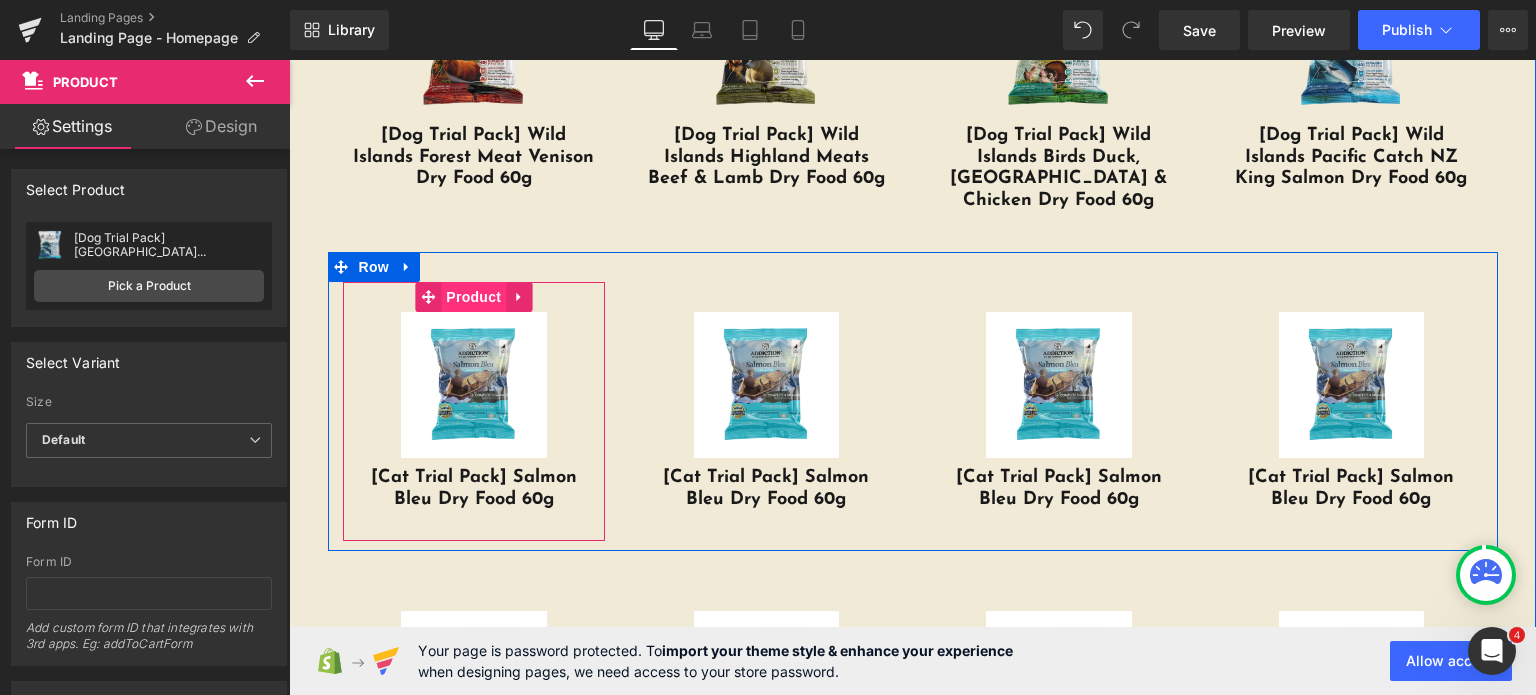 click on "Product" at bounding box center [473, 297] 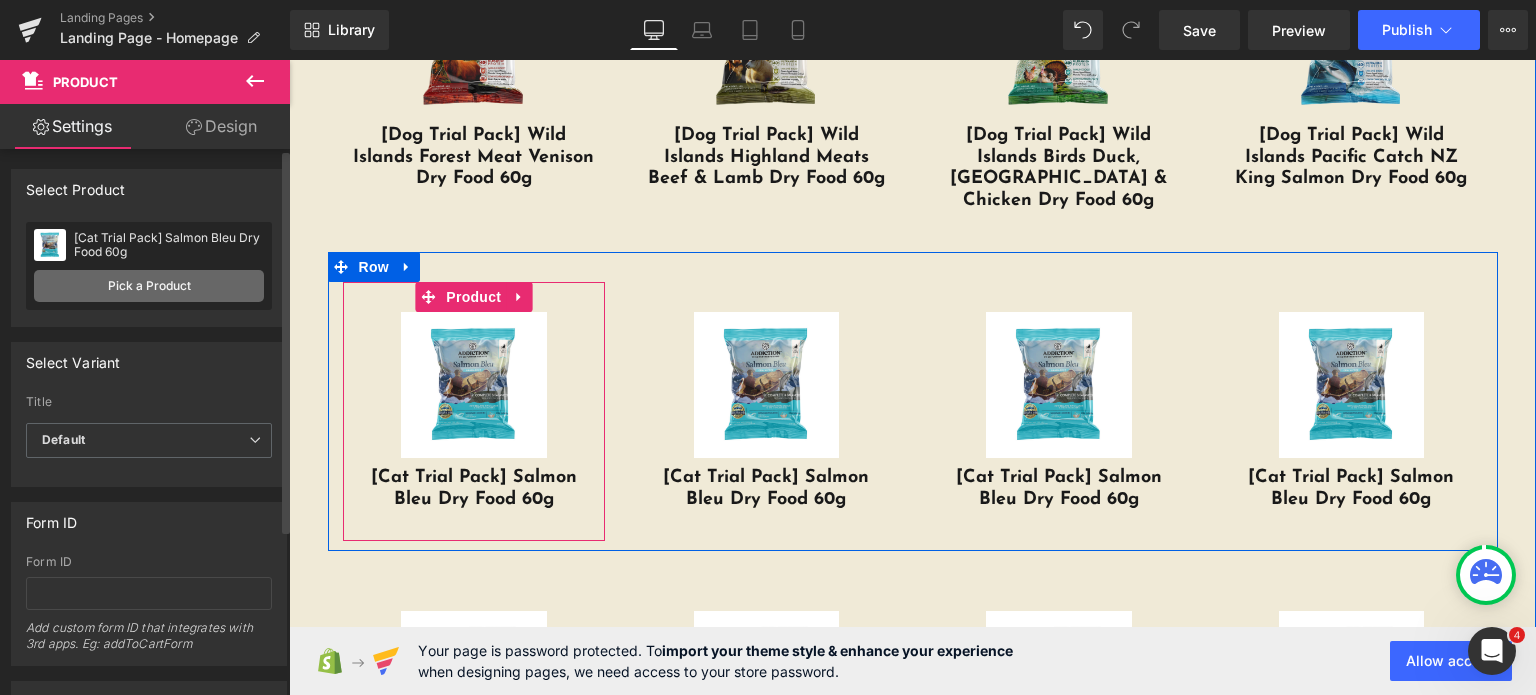 click on "Pick a Product" at bounding box center [149, 286] 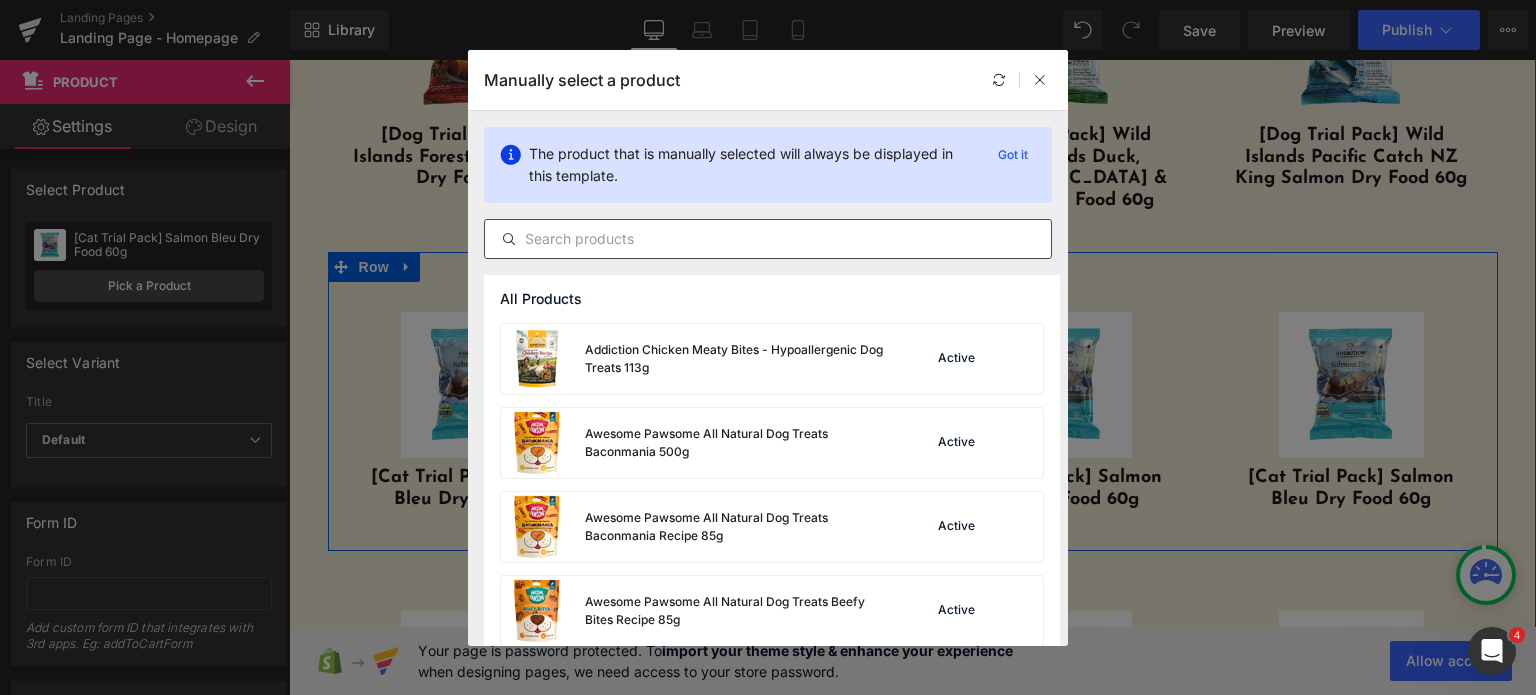 click at bounding box center (768, 239) 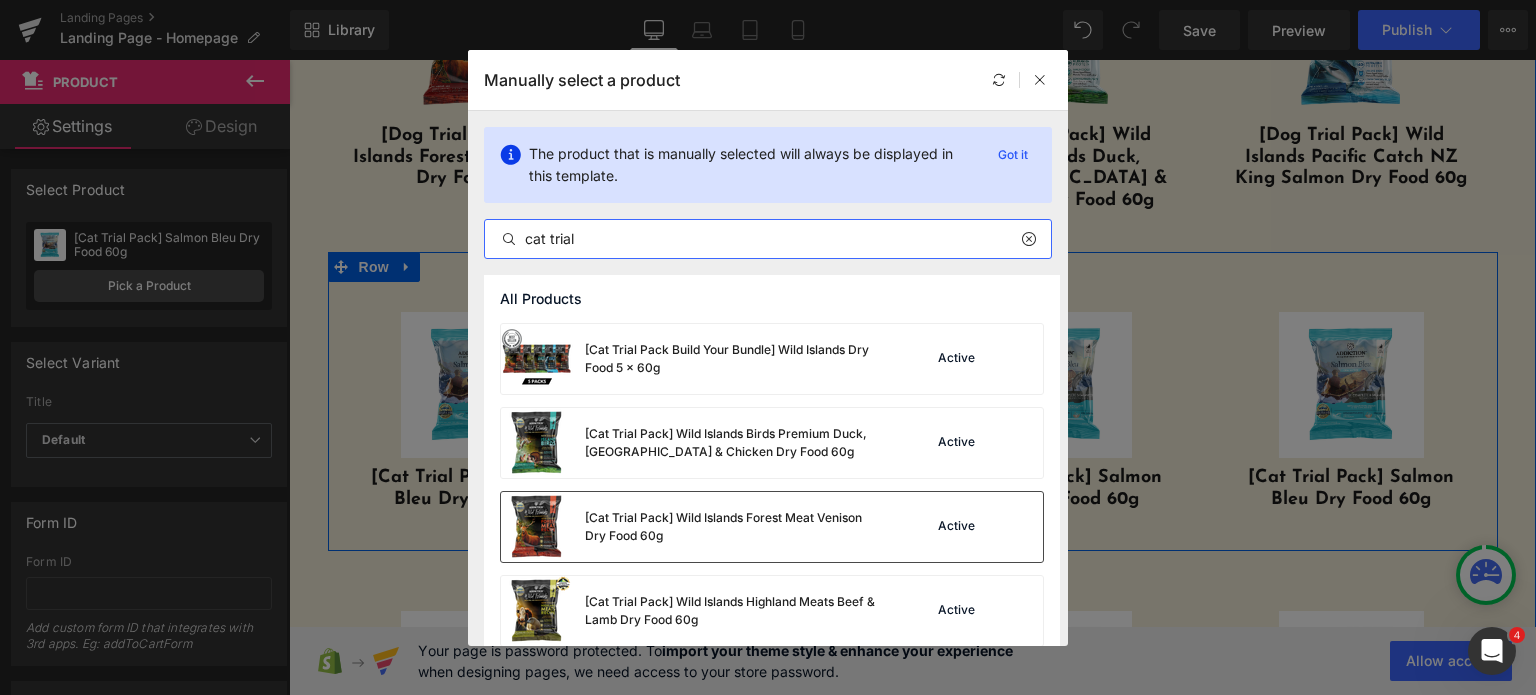 type on "cat trial" 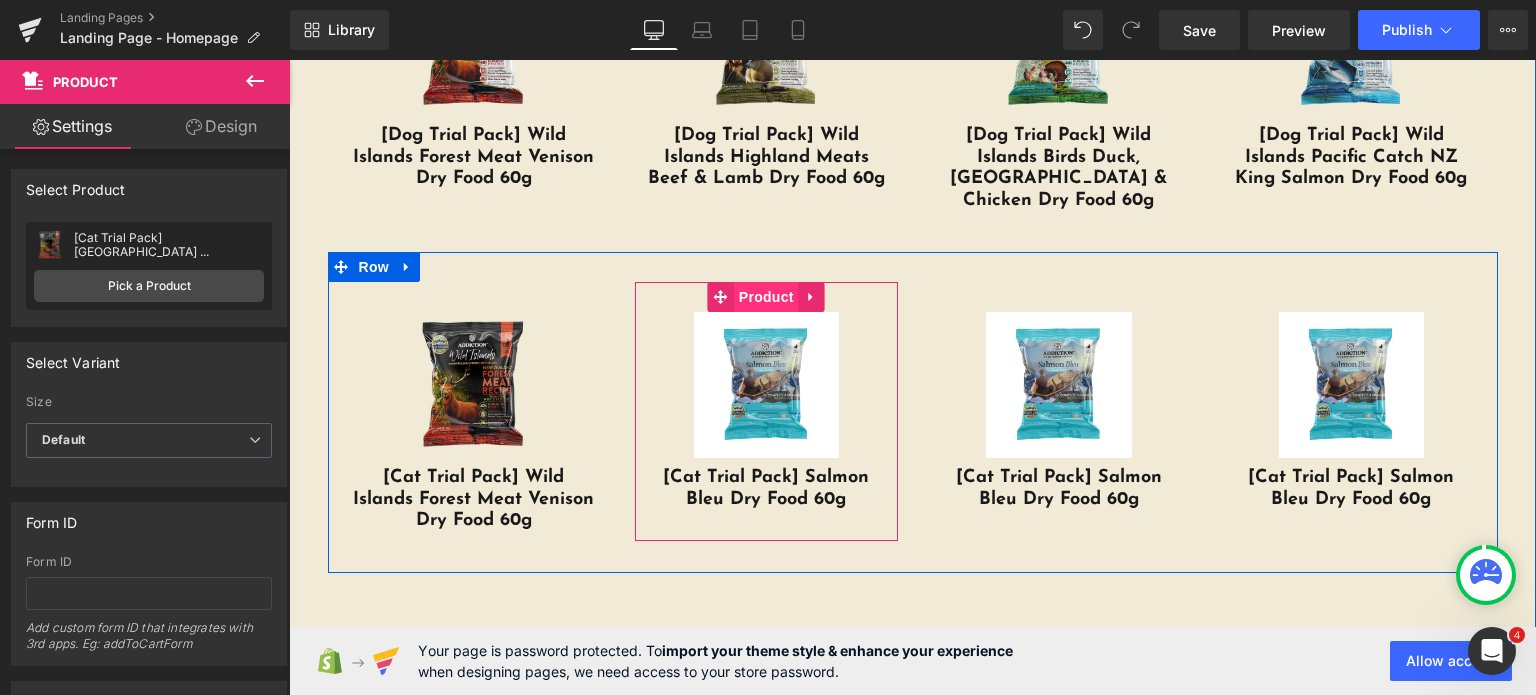 click on "Product" at bounding box center [766, 297] 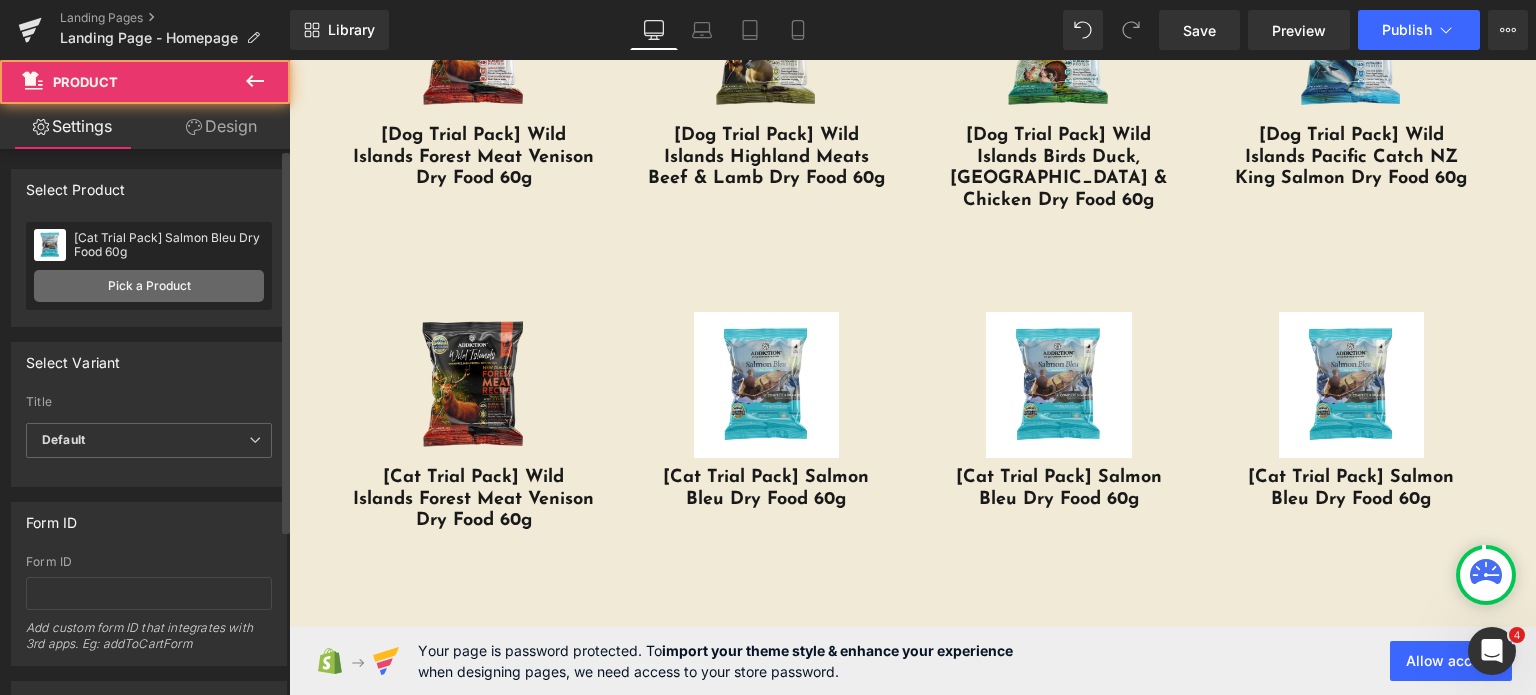 click on "Pick a Product" at bounding box center (149, 286) 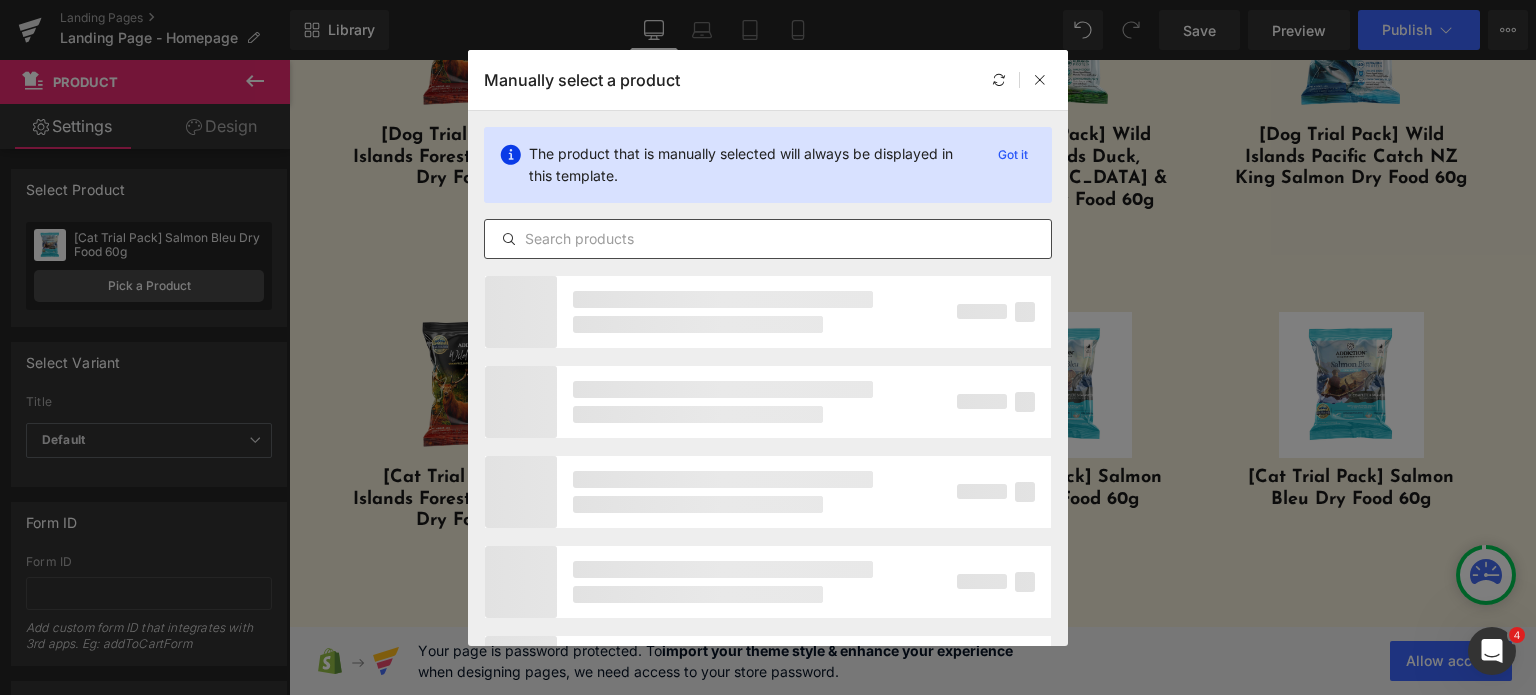 click at bounding box center [768, 239] 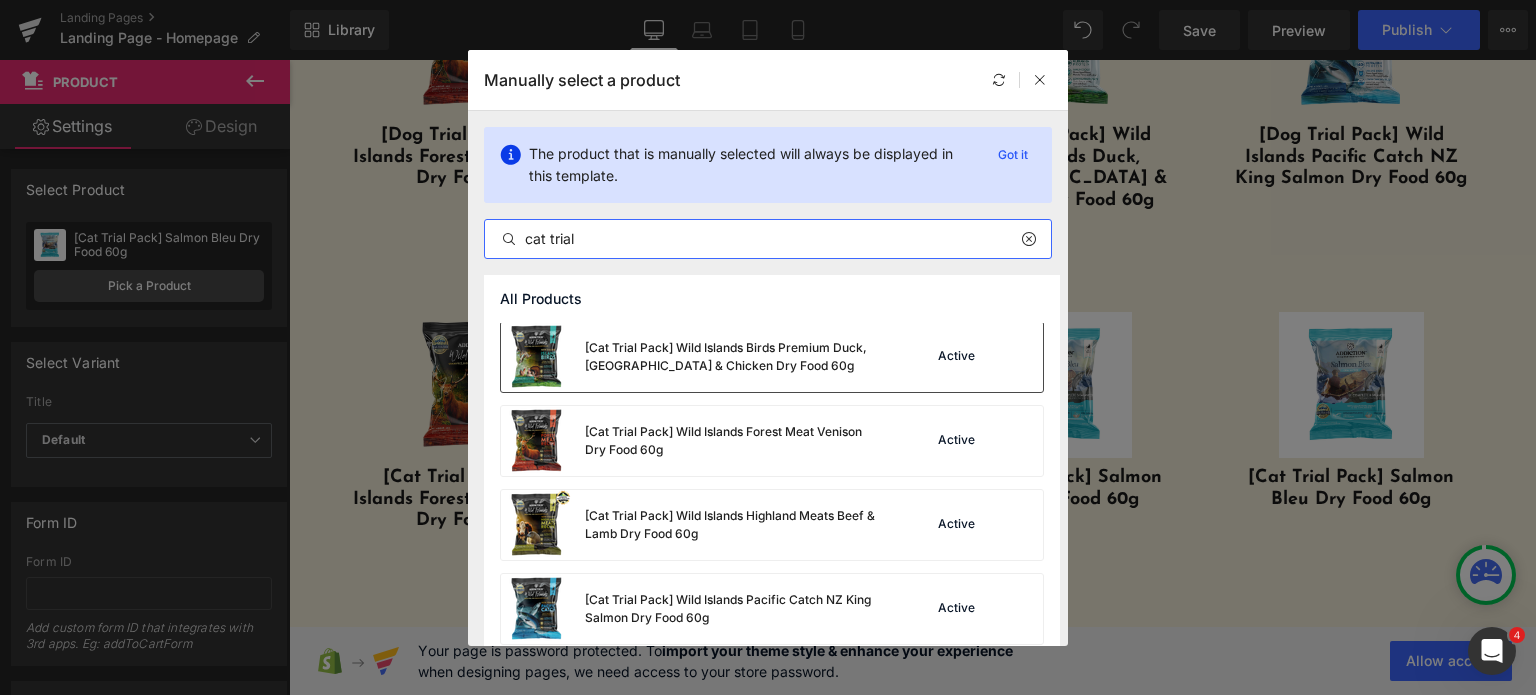 scroll, scrollTop: 88, scrollLeft: 0, axis: vertical 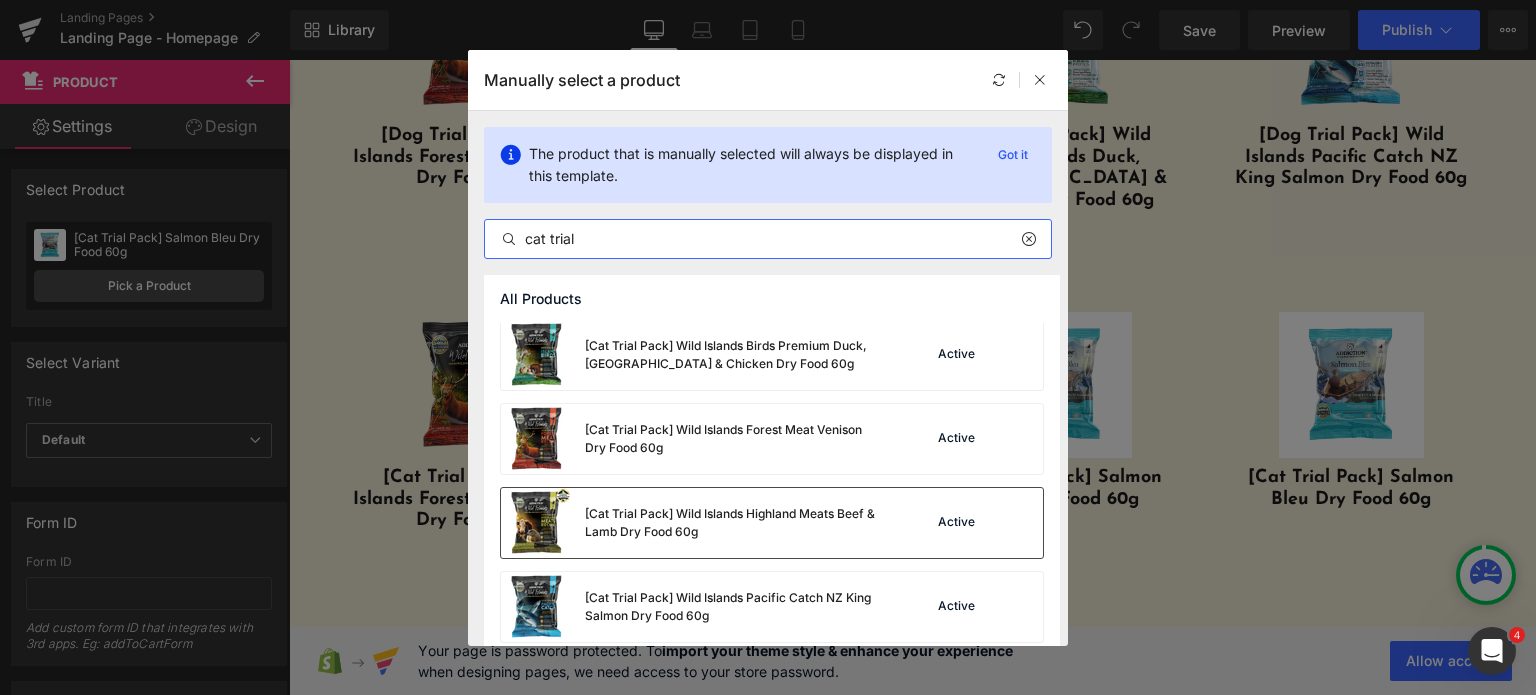 type on "cat trial" 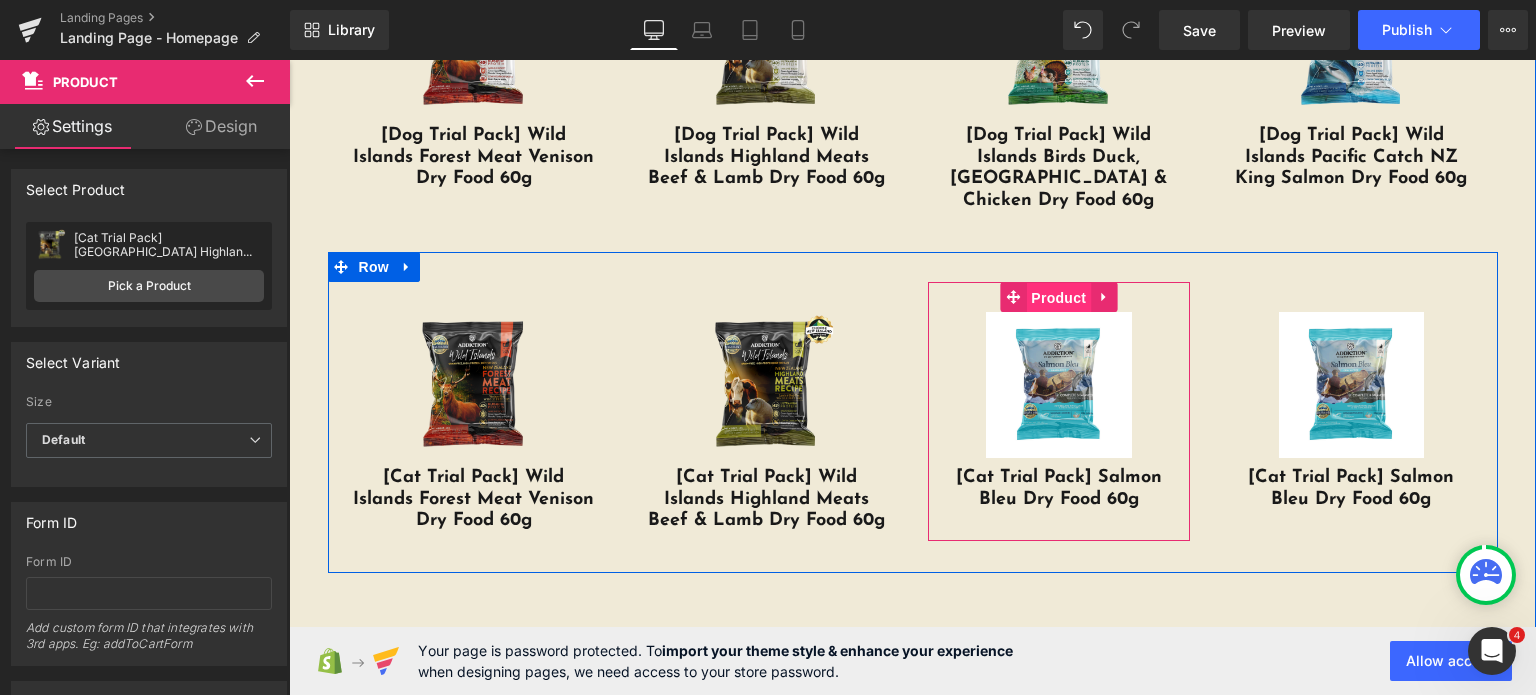 click on "Product" at bounding box center (1058, 298) 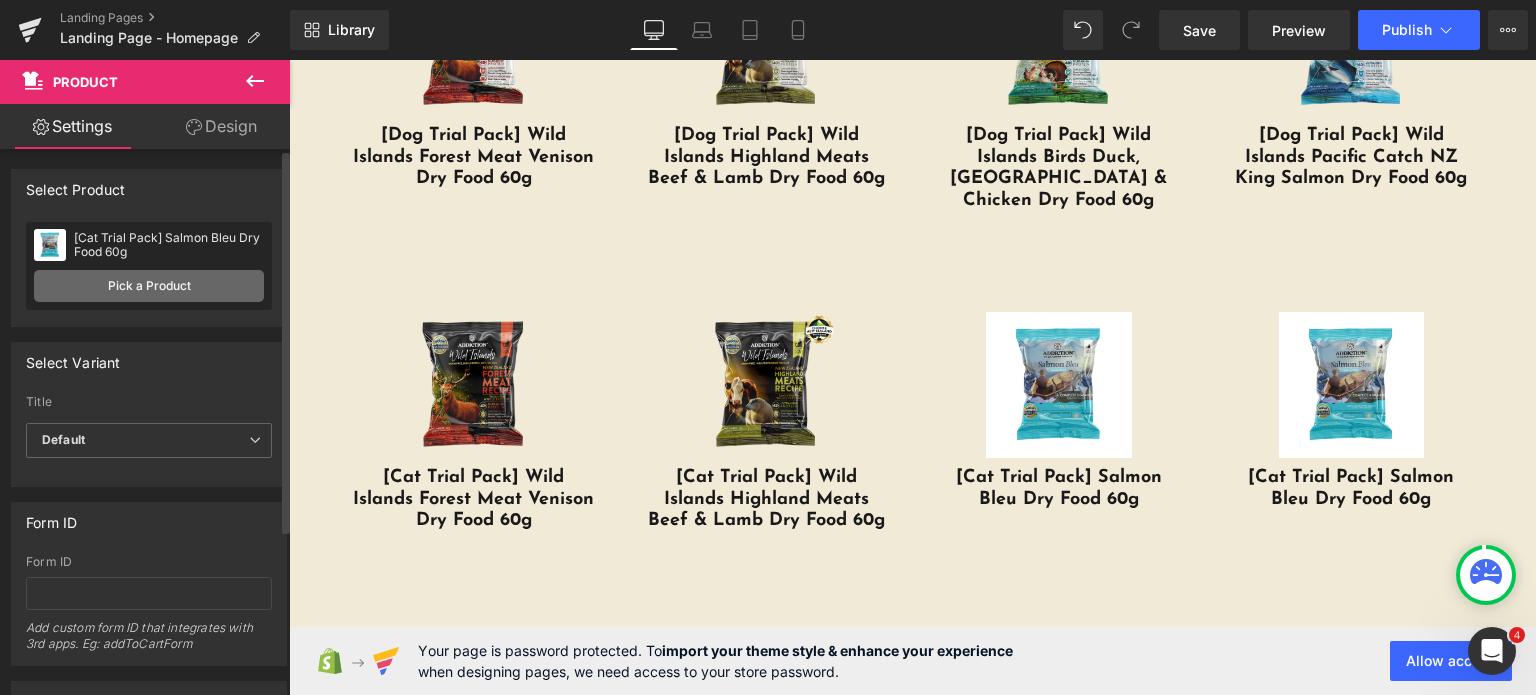 click on "Pick a Product" at bounding box center [149, 286] 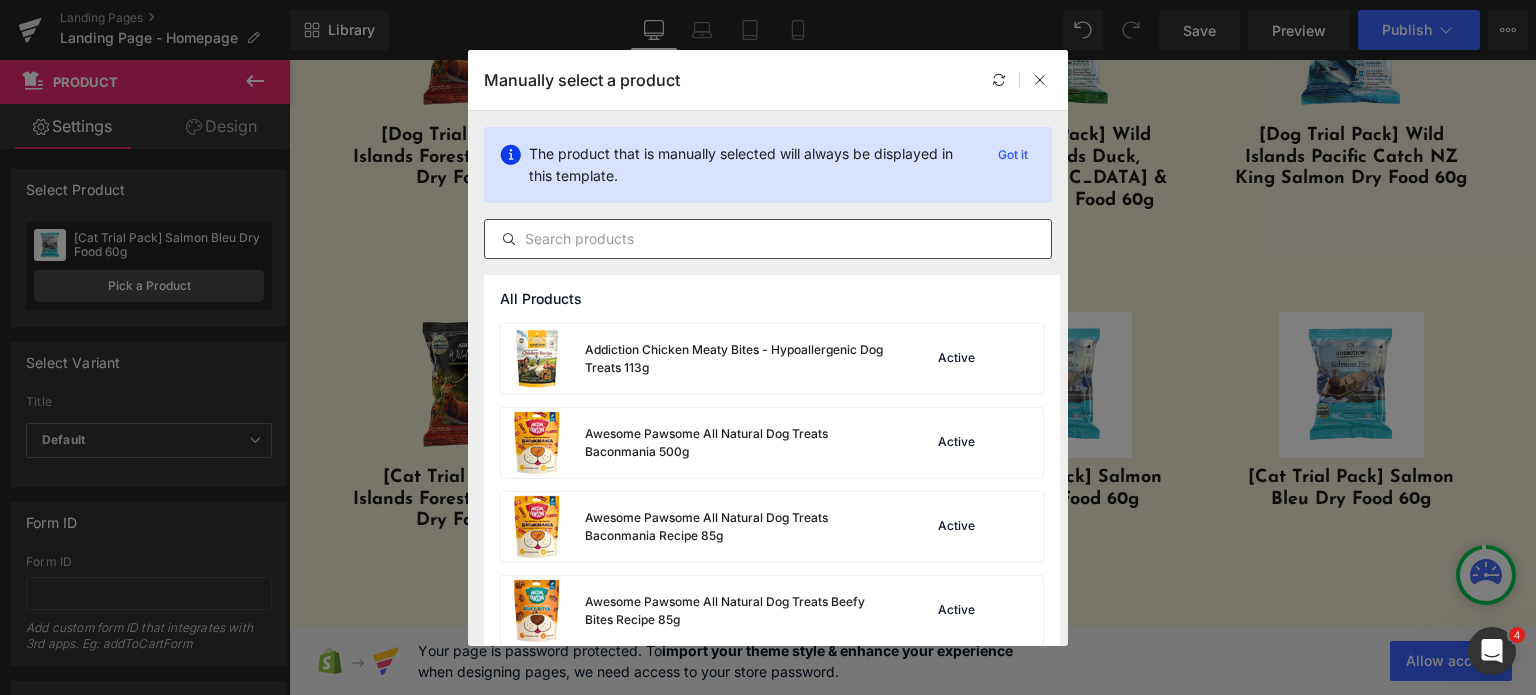 click at bounding box center (768, 239) 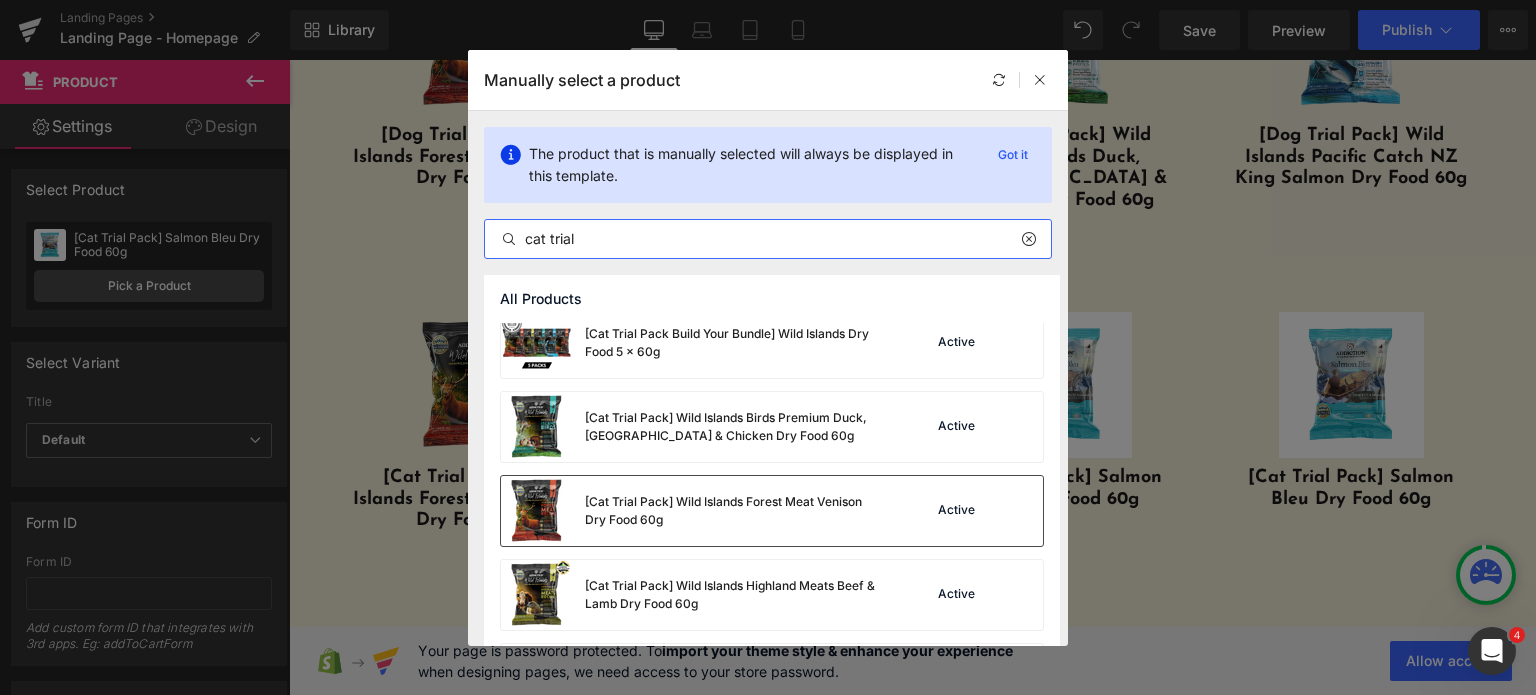 scroll, scrollTop: 40, scrollLeft: 0, axis: vertical 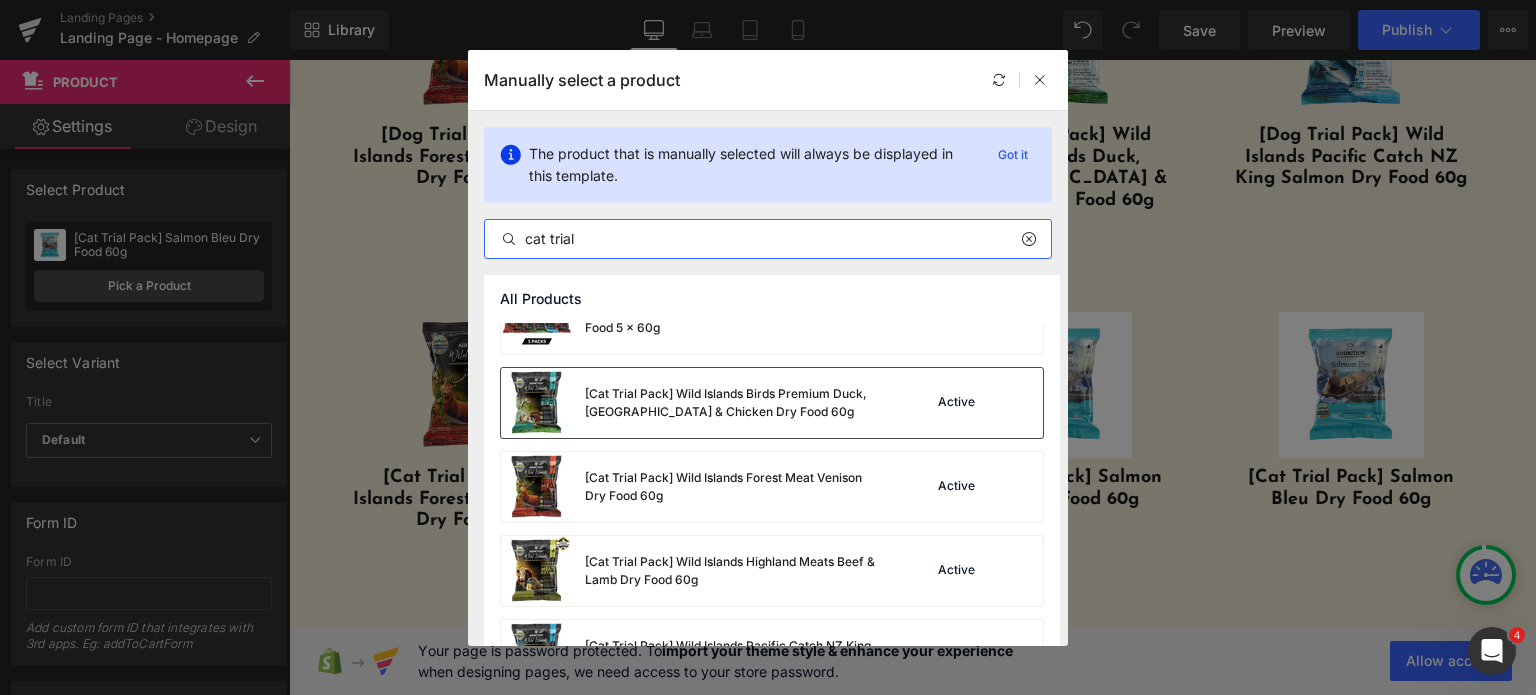 type on "cat trial" 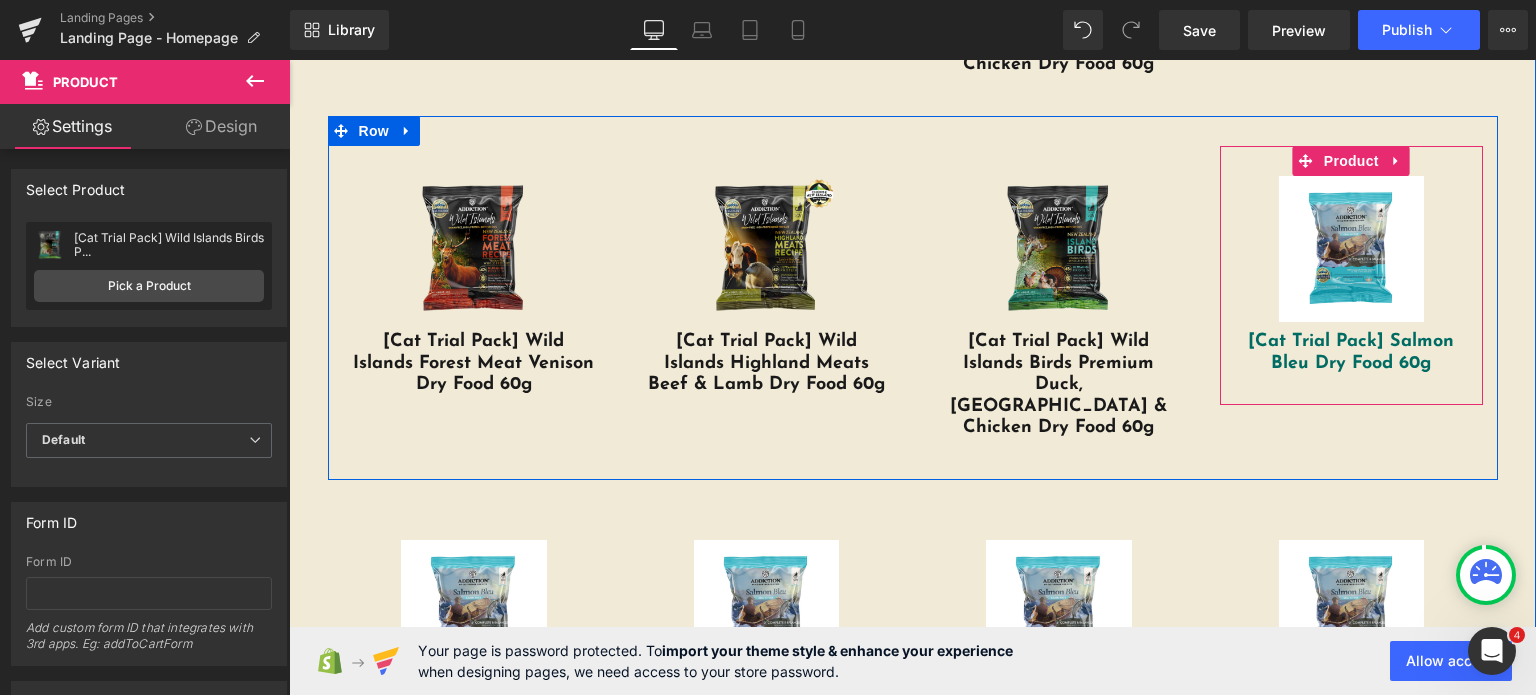 scroll, scrollTop: 4011, scrollLeft: 0, axis: vertical 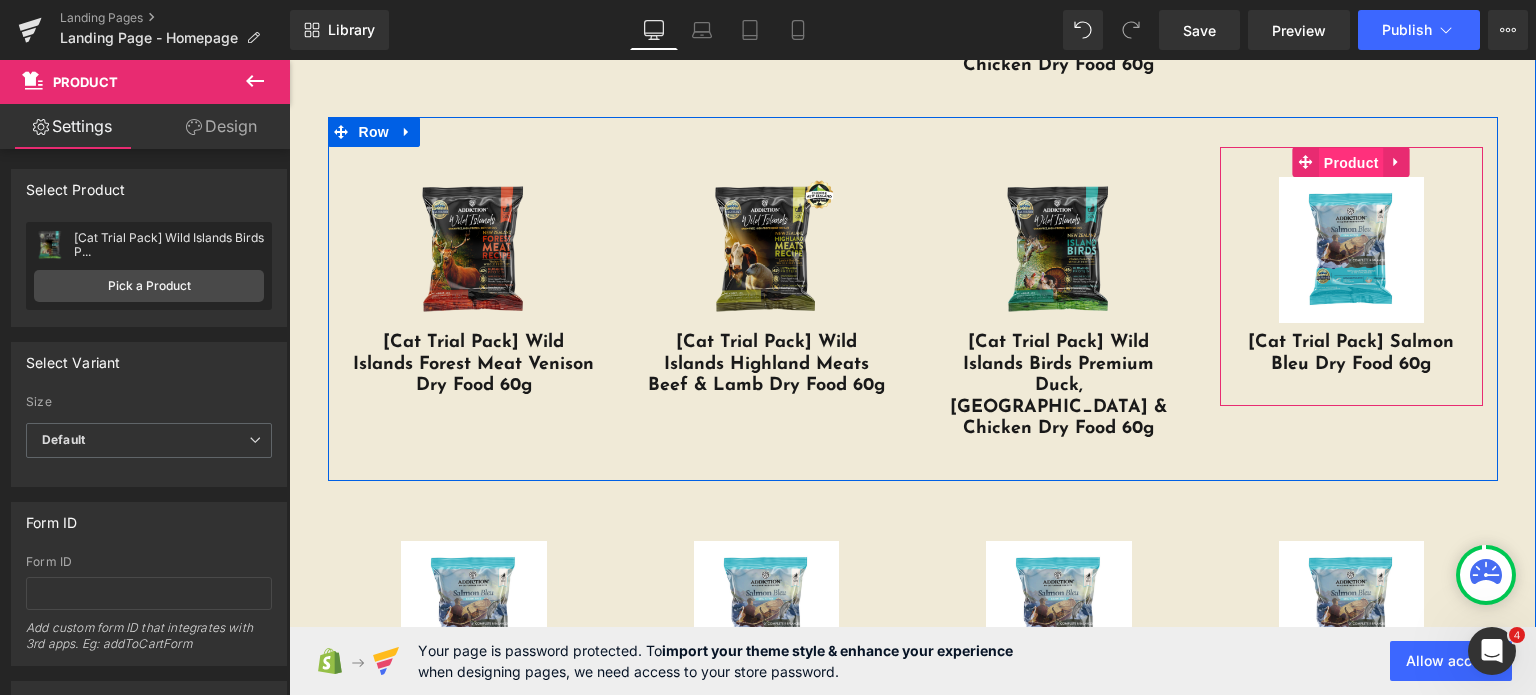 click on "Product" at bounding box center (1351, 163) 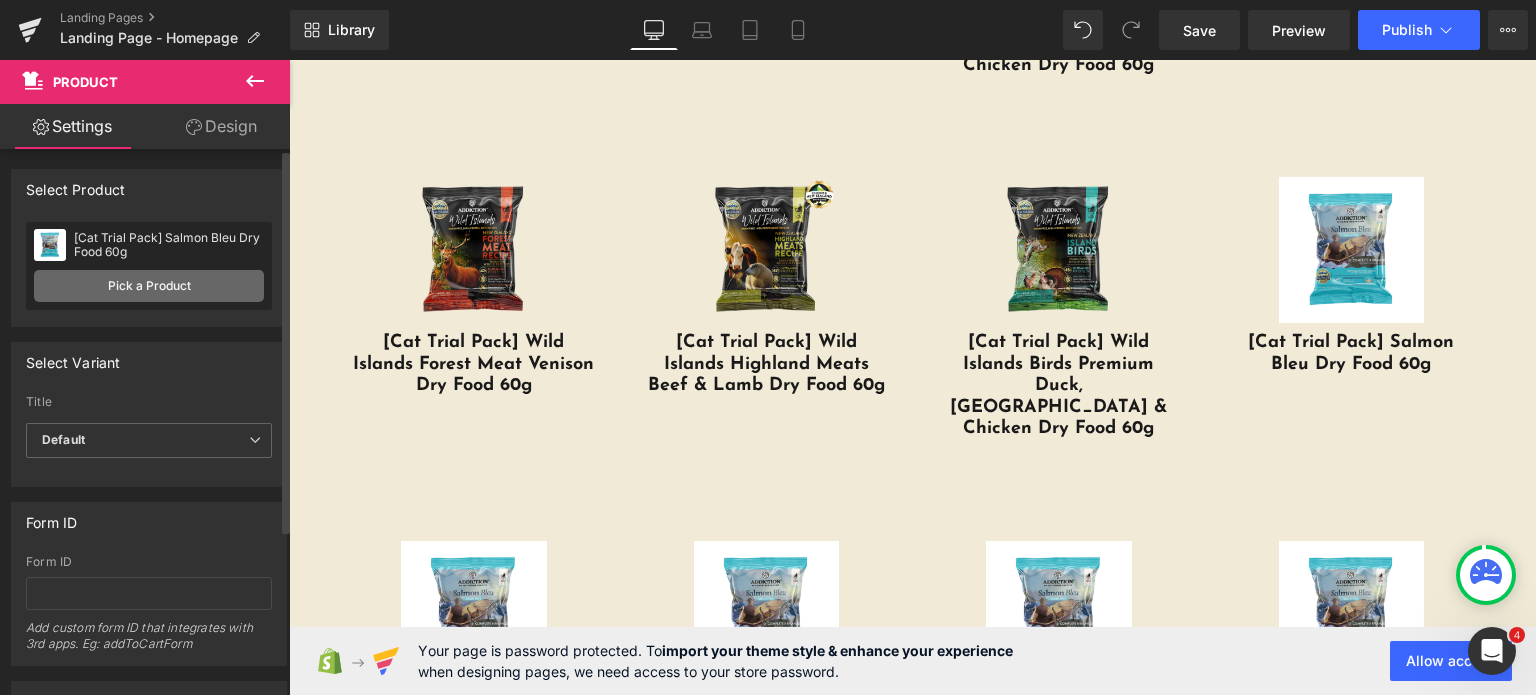 click on "Pick a Product" at bounding box center (149, 286) 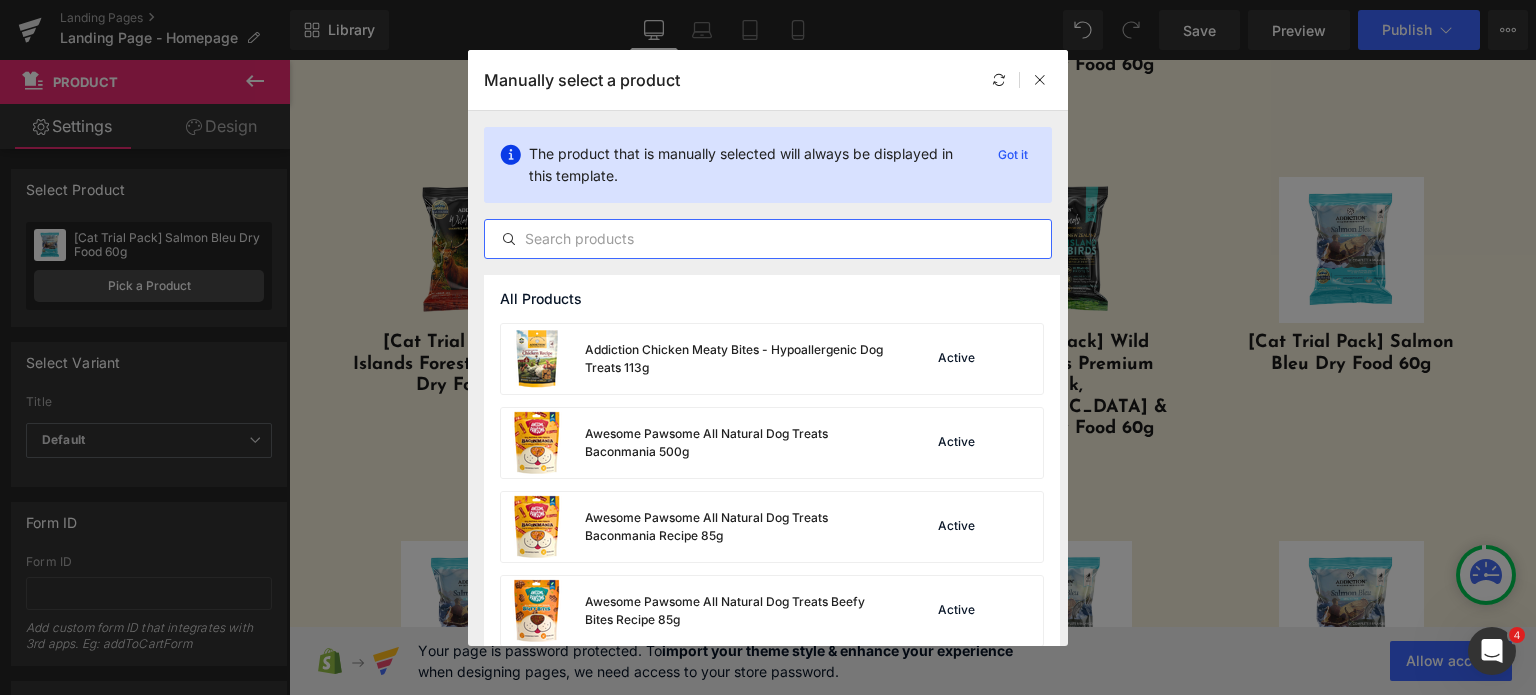 click at bounding box center (768, 239) 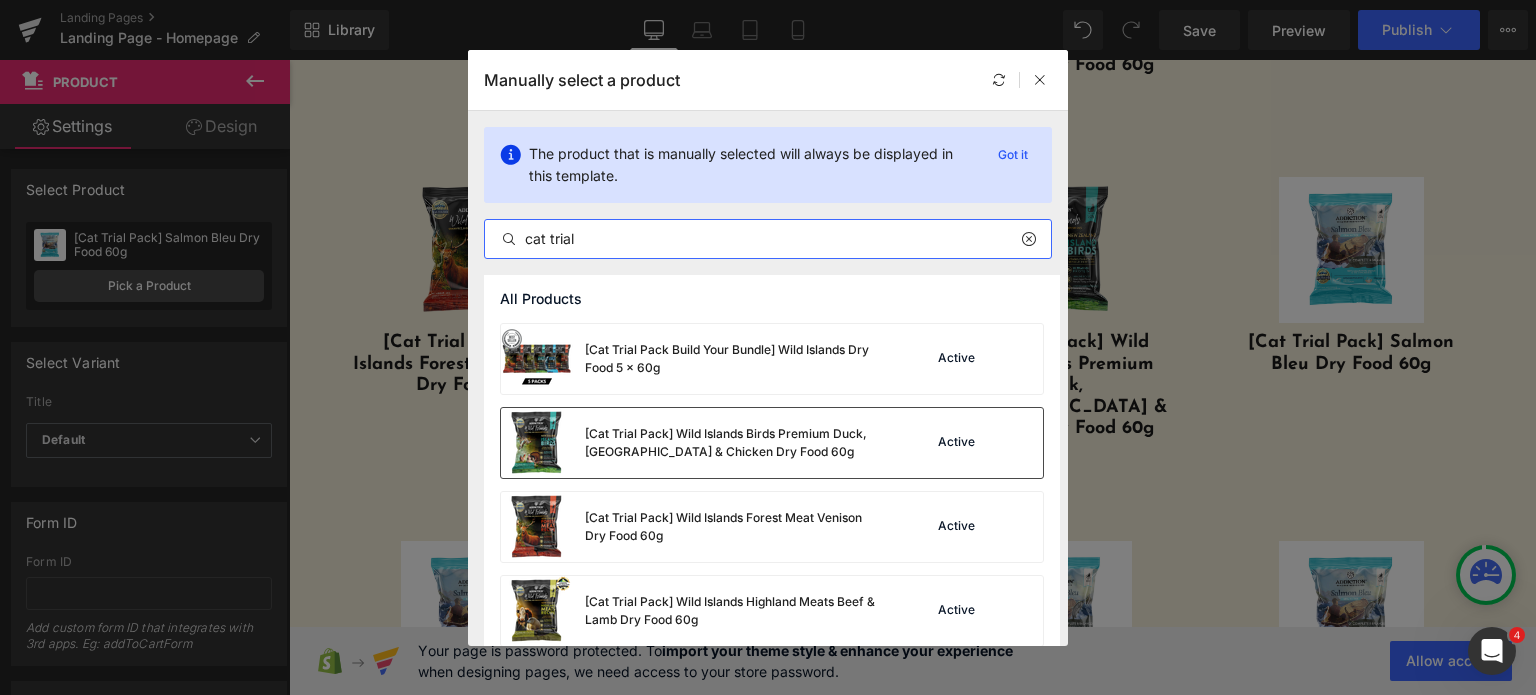 scroll, scrollTop: 186, scrollLeft: 0, axis: vertical 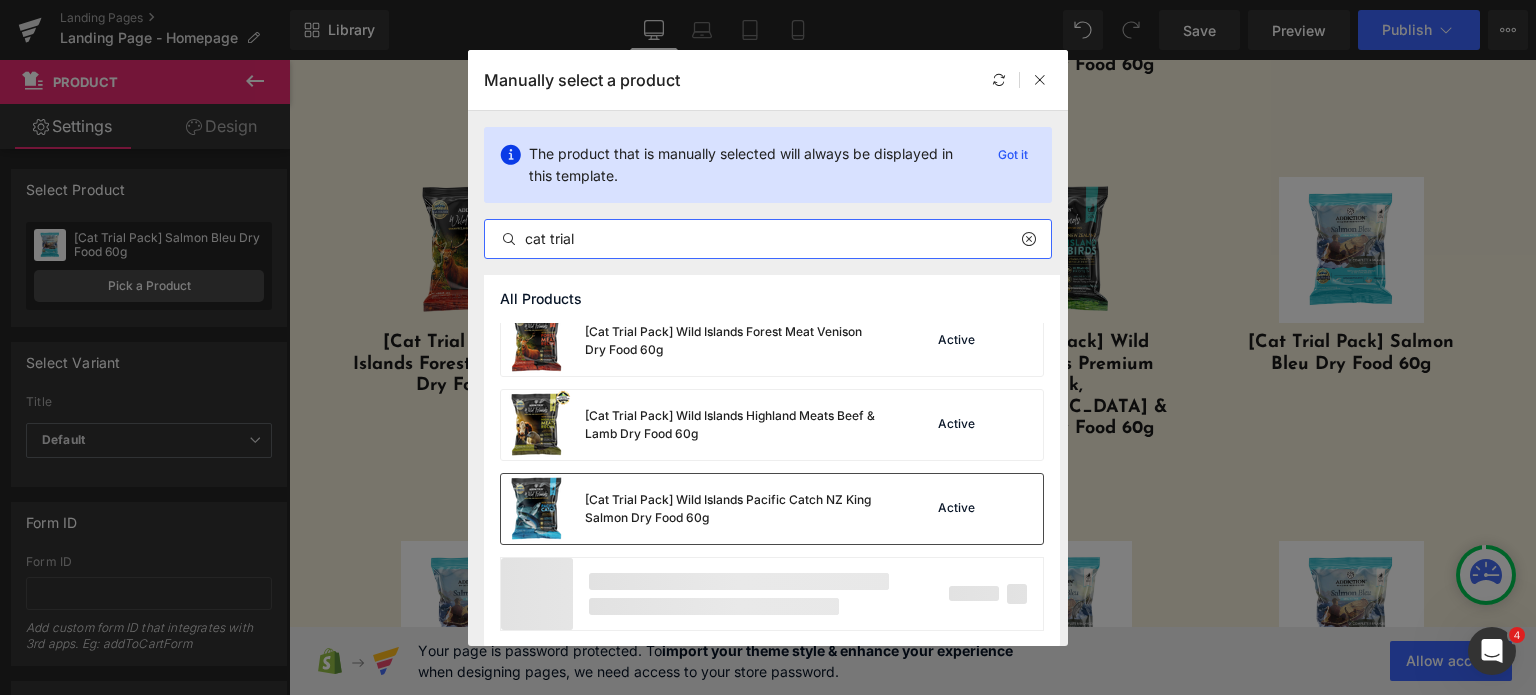 type on "cat trial" 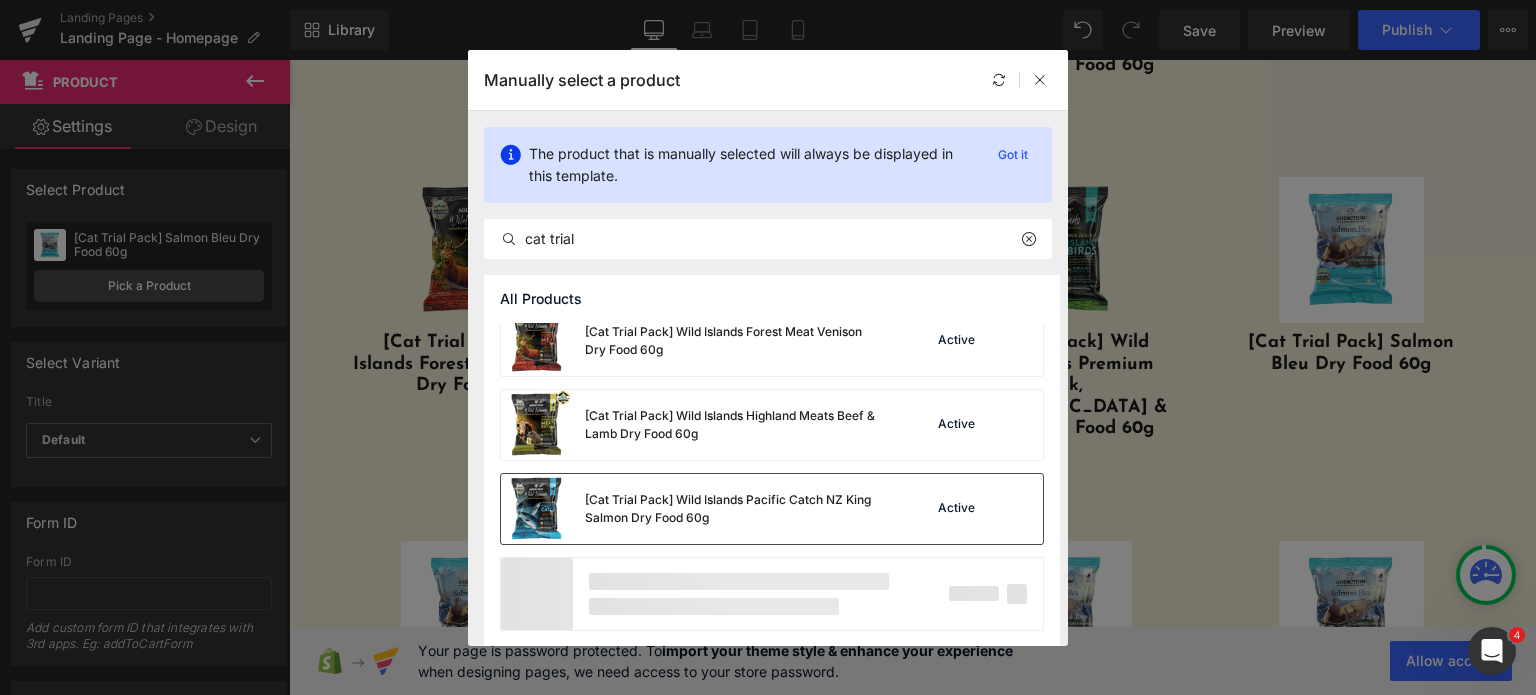 click on "[Cat Trial Pack] Wild Islands Pacific Catch NZ King Salmon Dry Food 60g" at bounding box center (735, 509) 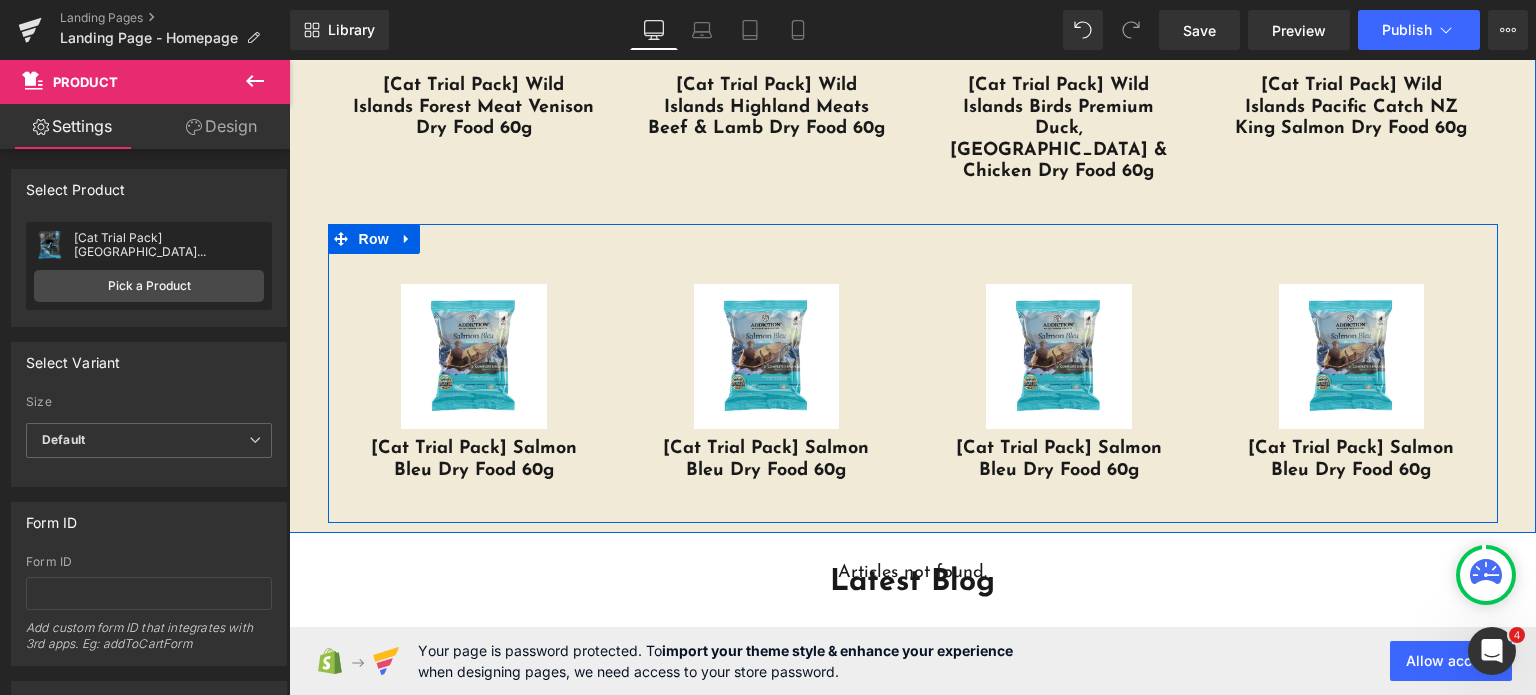 scroll, scrollTop: 4275, scrollLeft: 0, axis: vertical 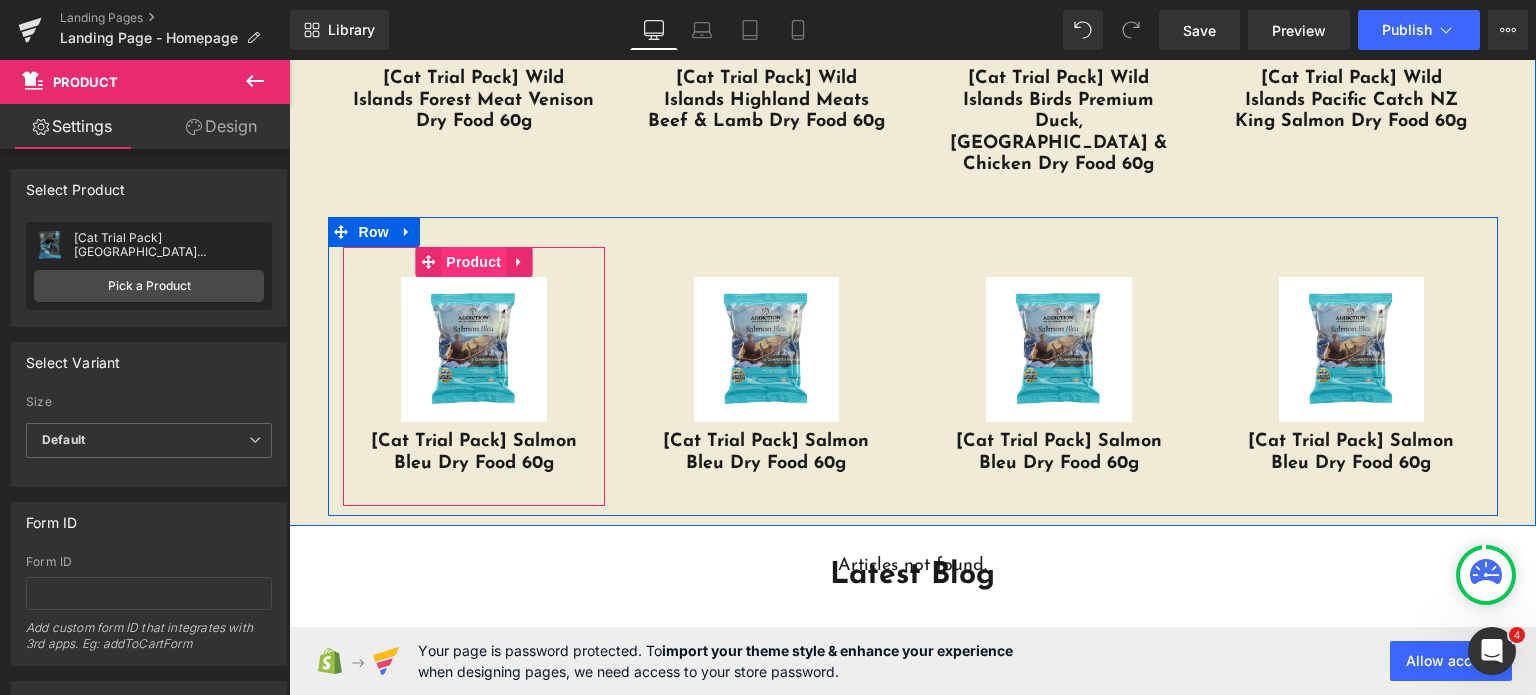 click on "Product" at bounding box center [473, 262] 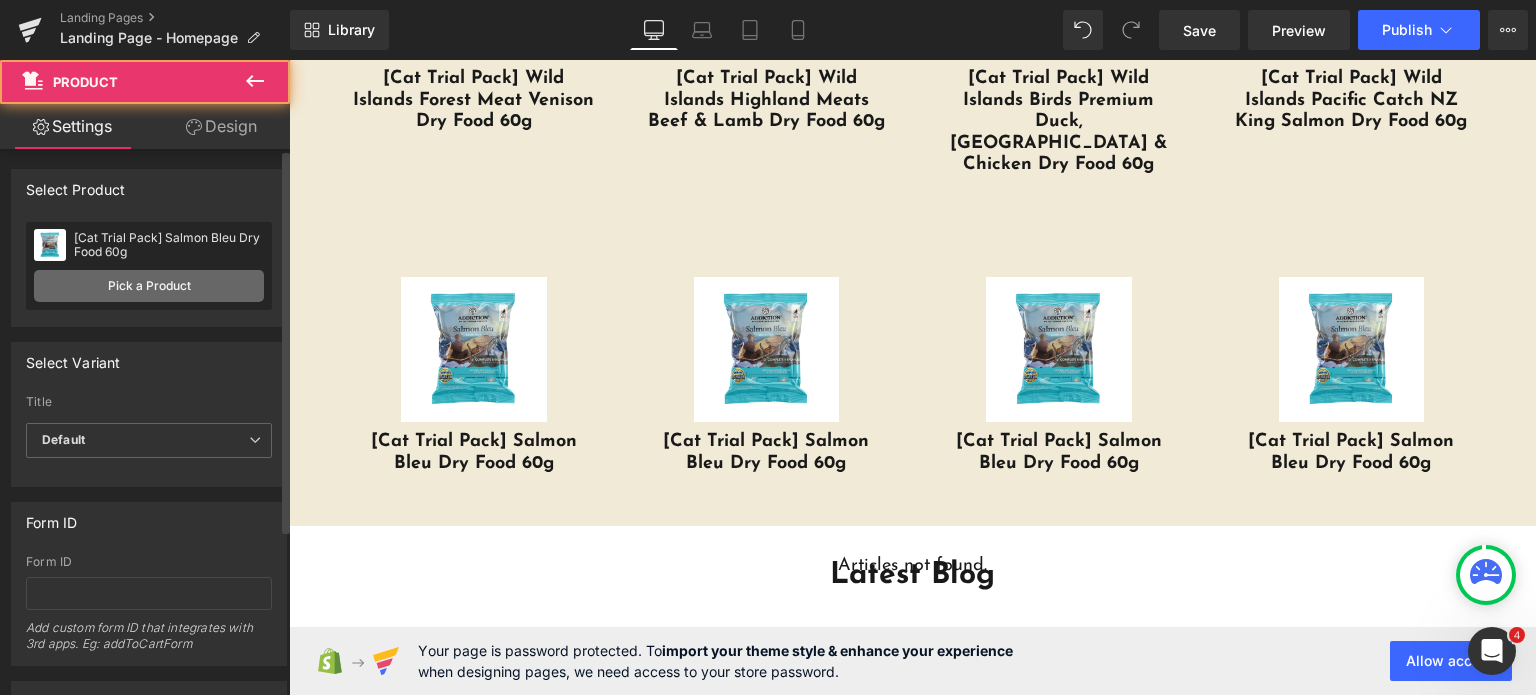 click on "Pick a Product" at bounding box center [149, 286] 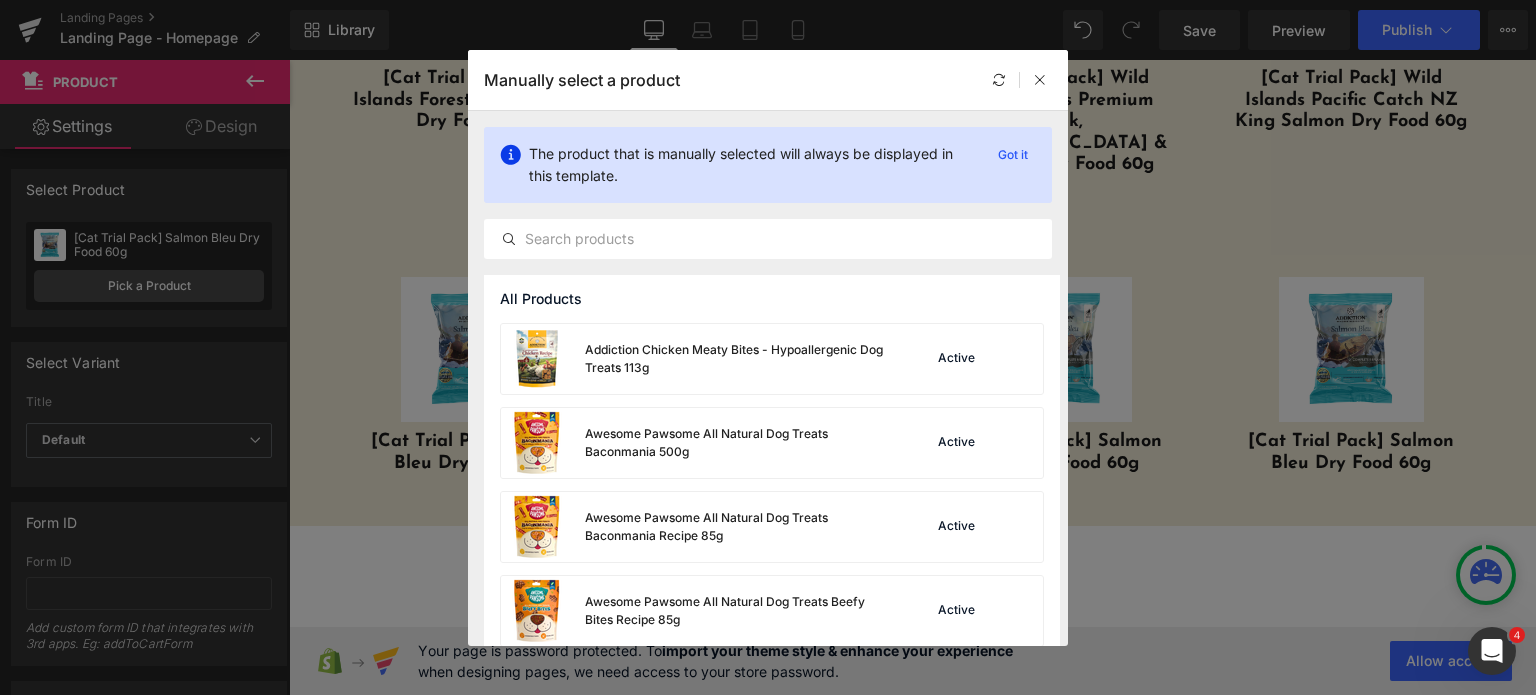 click on "The product that is manually selected will always be displayed in this template. Got it" 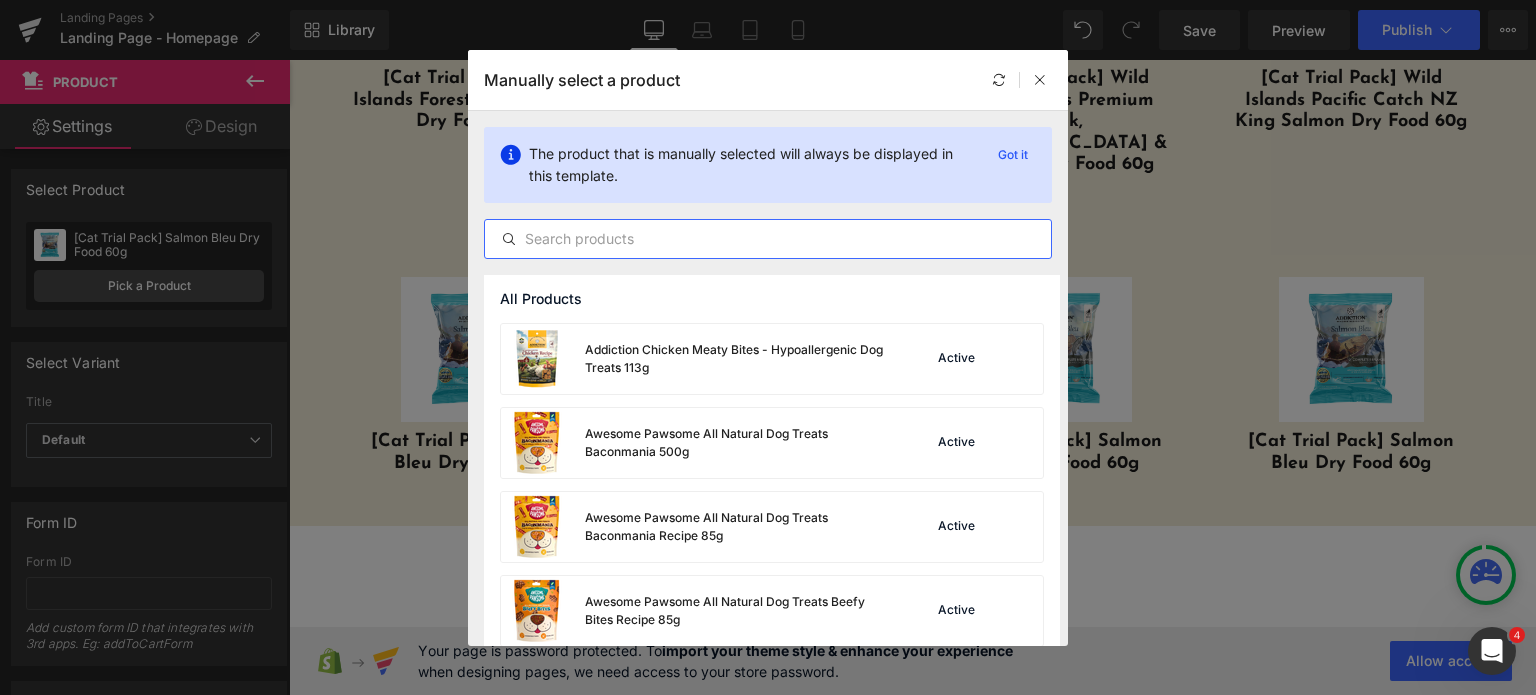 click at bounding box center (768, 239) 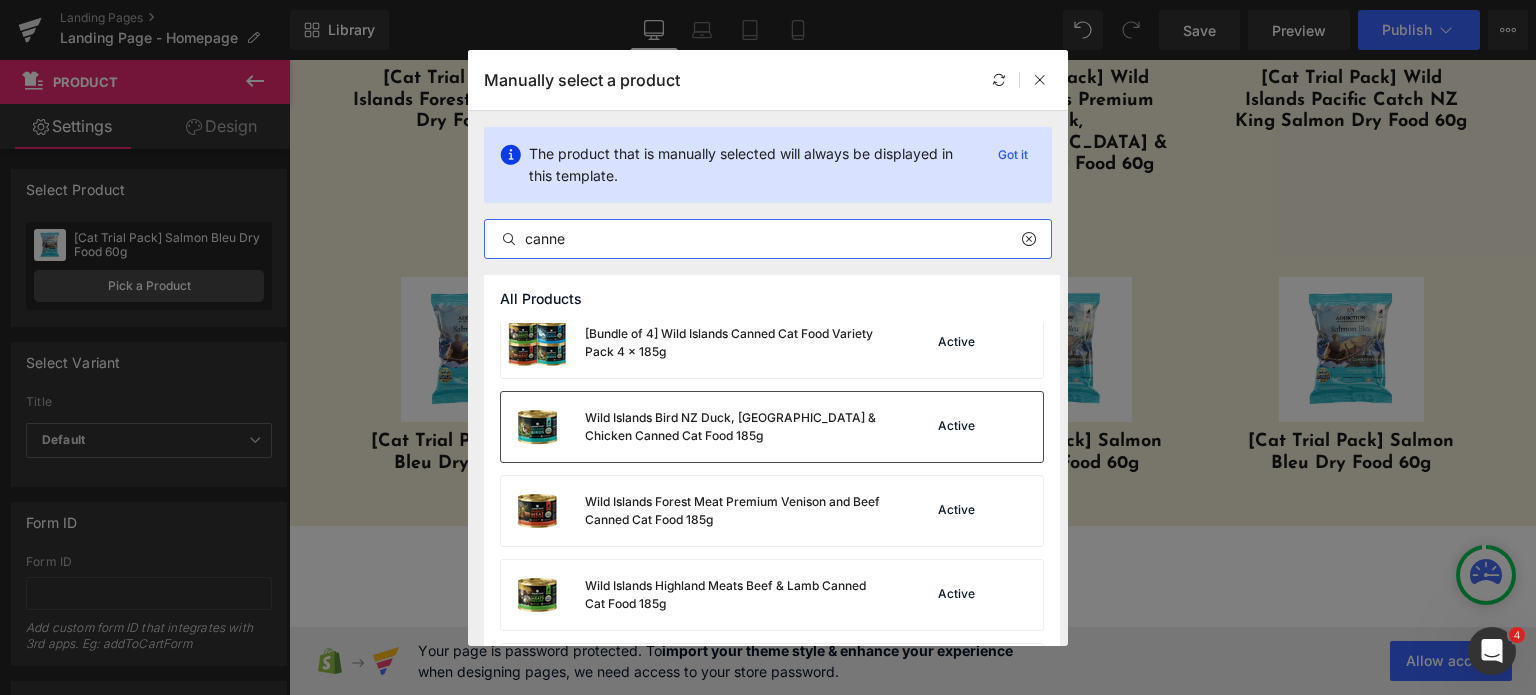 scroll, scrollTop: 26, scrollLeft: 0, axis: vertical 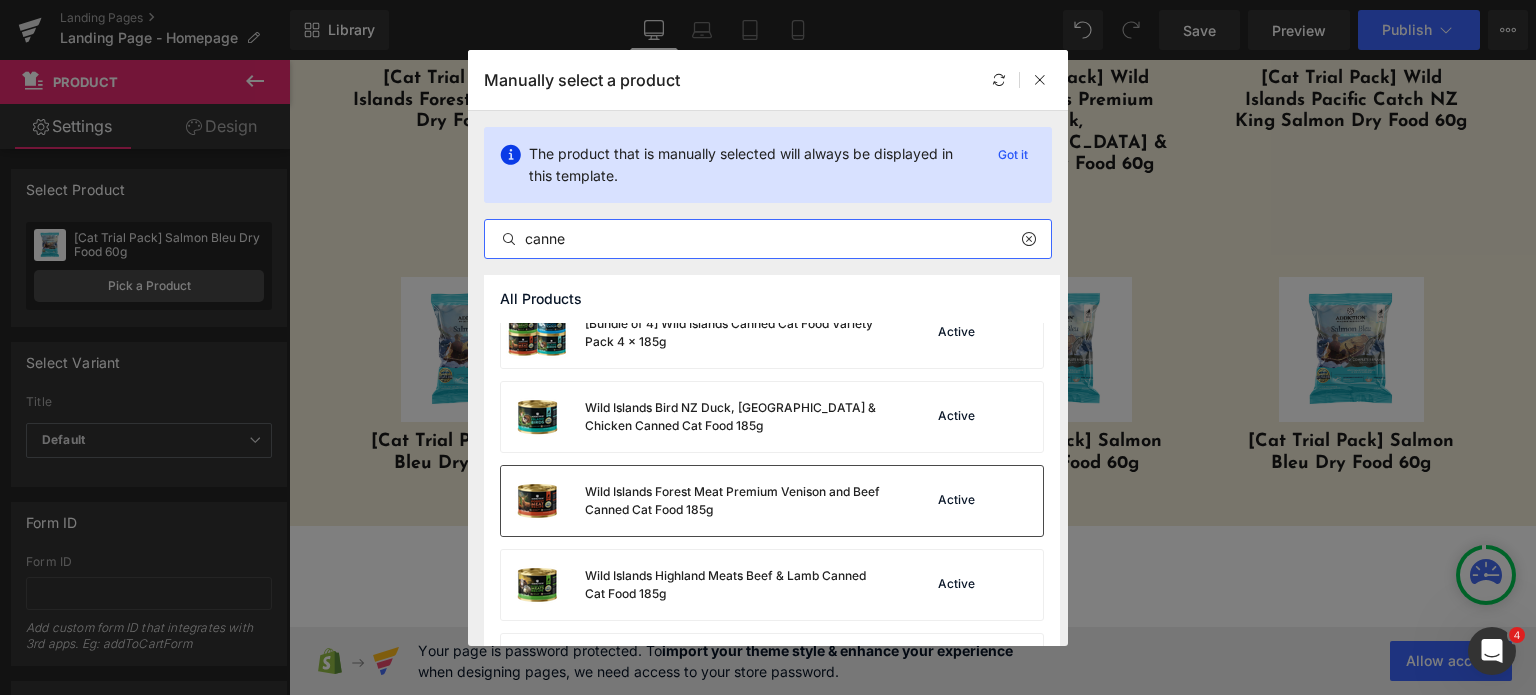 type on "canne" 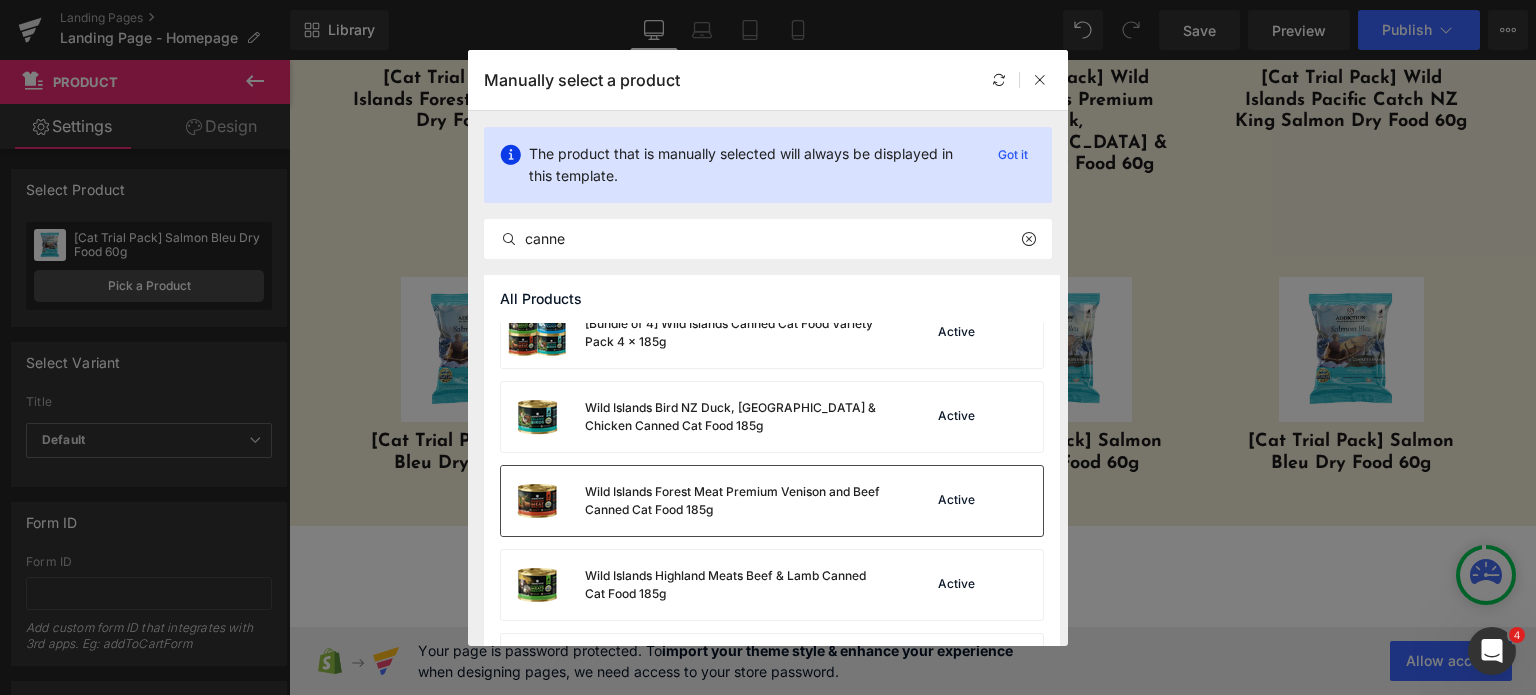 click on "Wild Islands Forest Meat Premium Venison and Beef Canned Cat Food 185g" at bounding box center [735, 501] 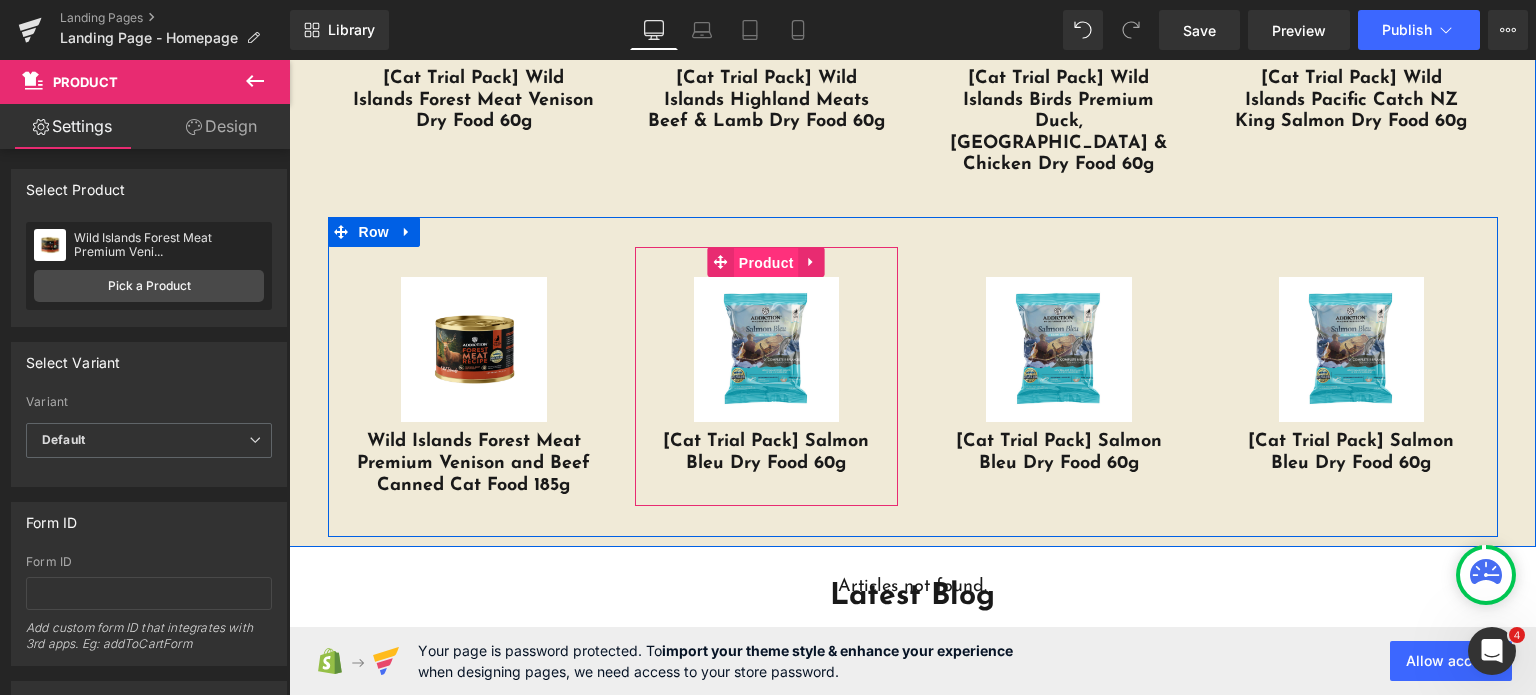 click on "Product" at bounding box center (766, 263) 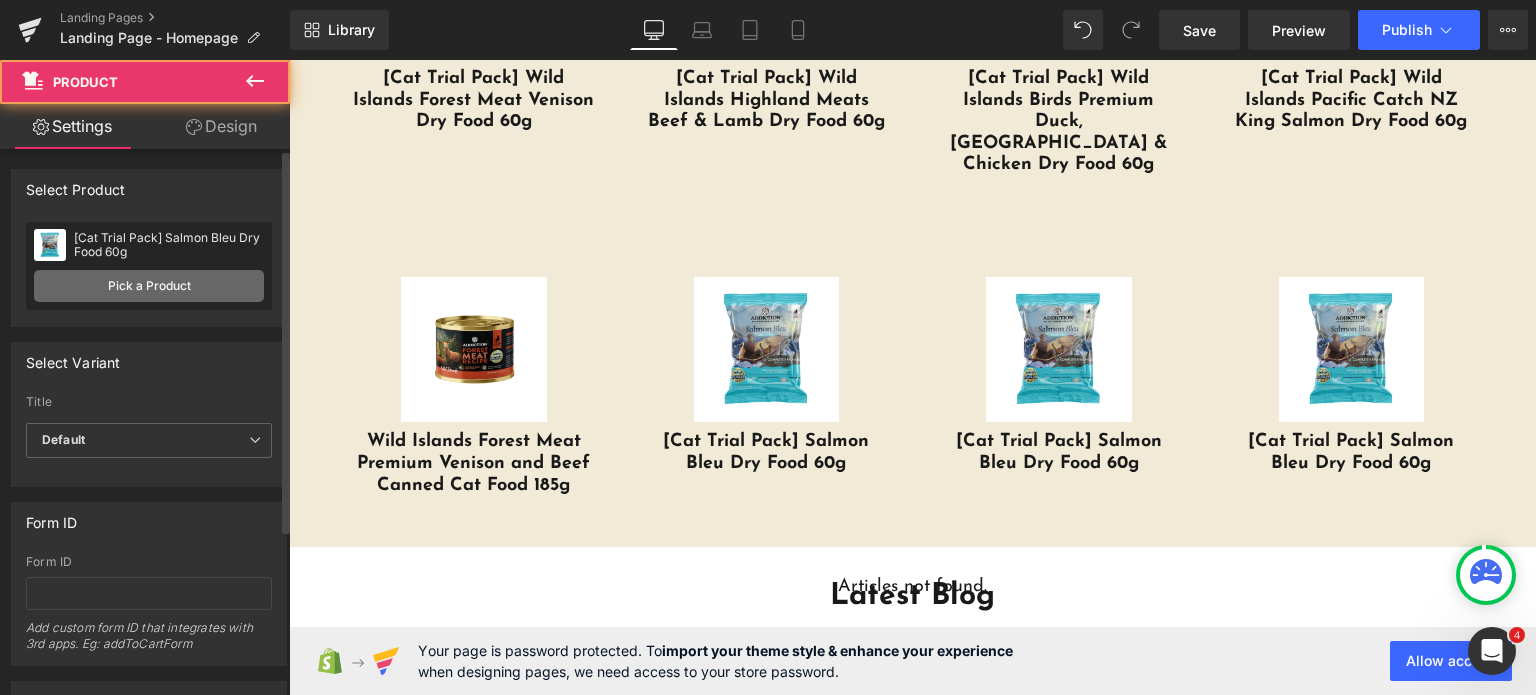 click on "Pick a Product" at bounding box center [149, 286] 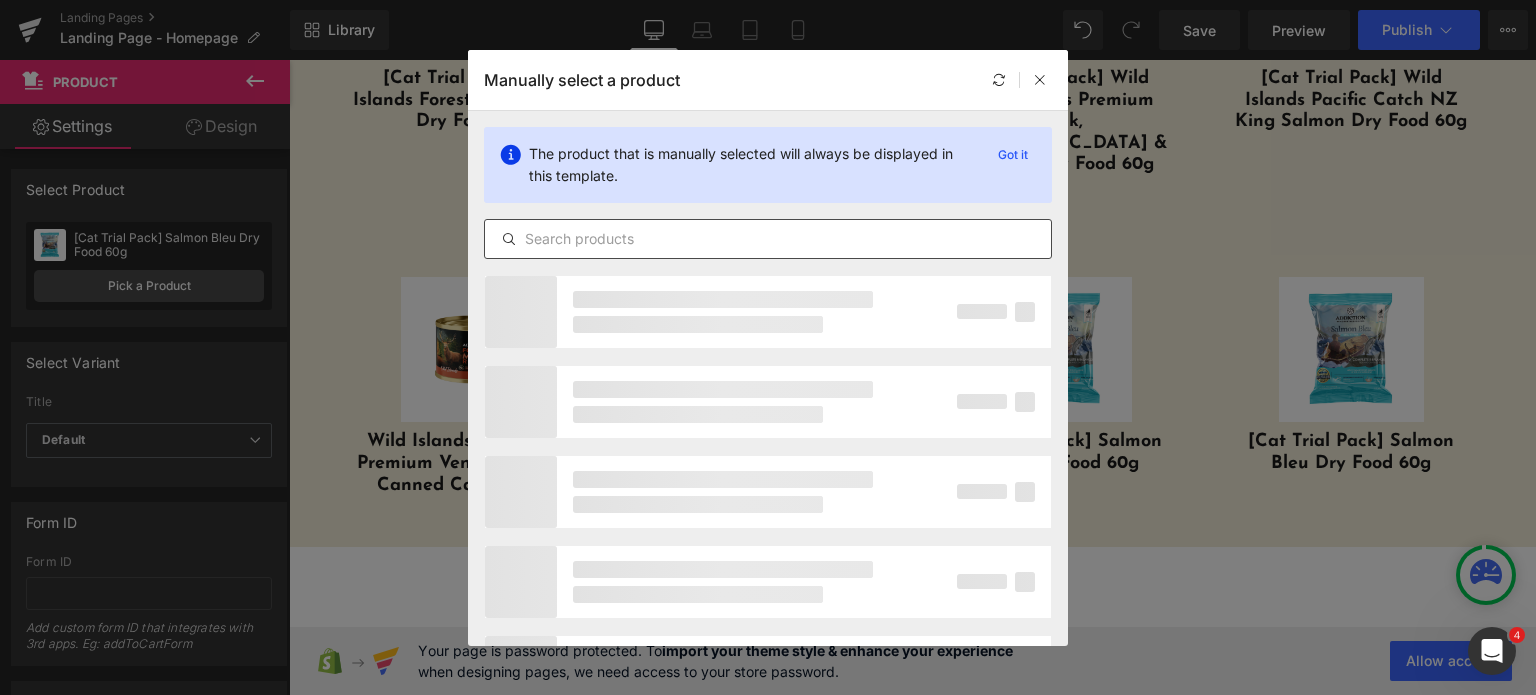 click at bounding box center [768, 239] 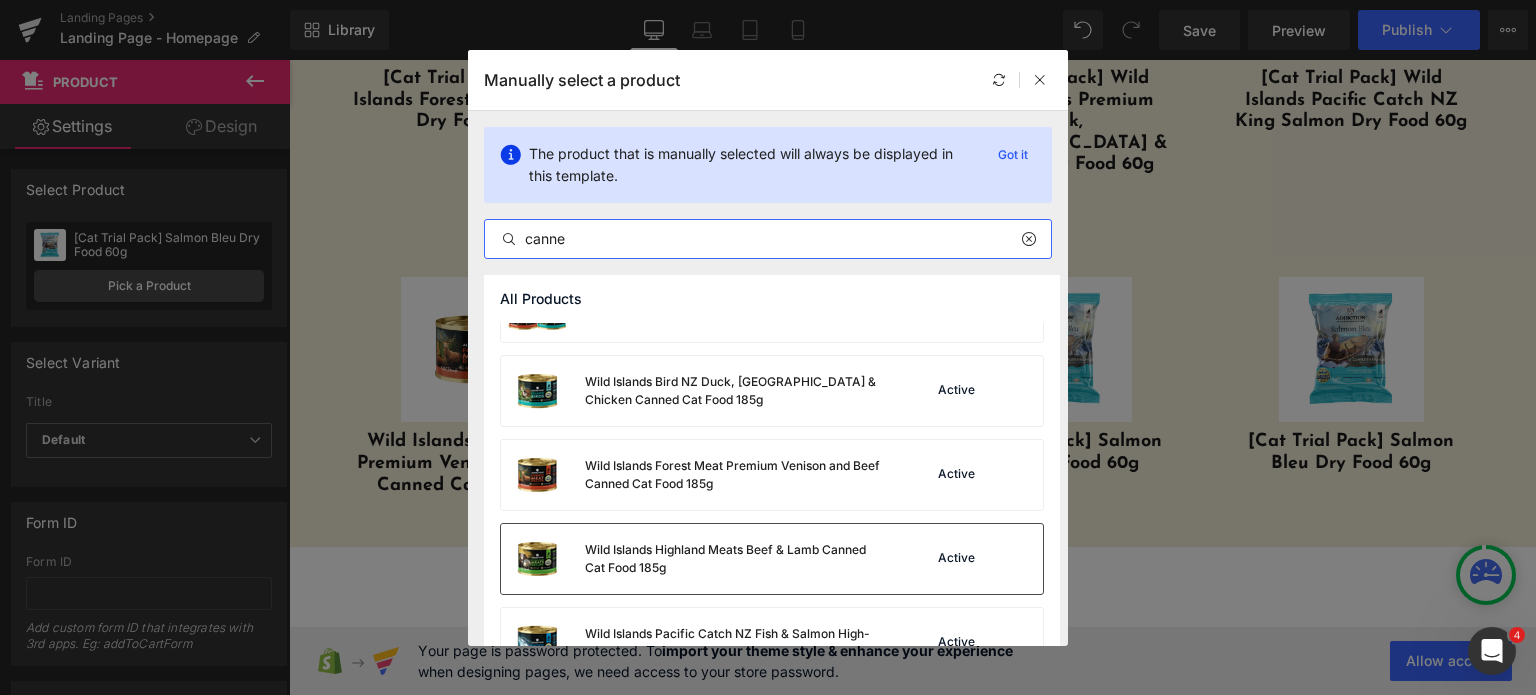 scroll, scrollTop: 54, scrollLeft: 0, axis: vertical 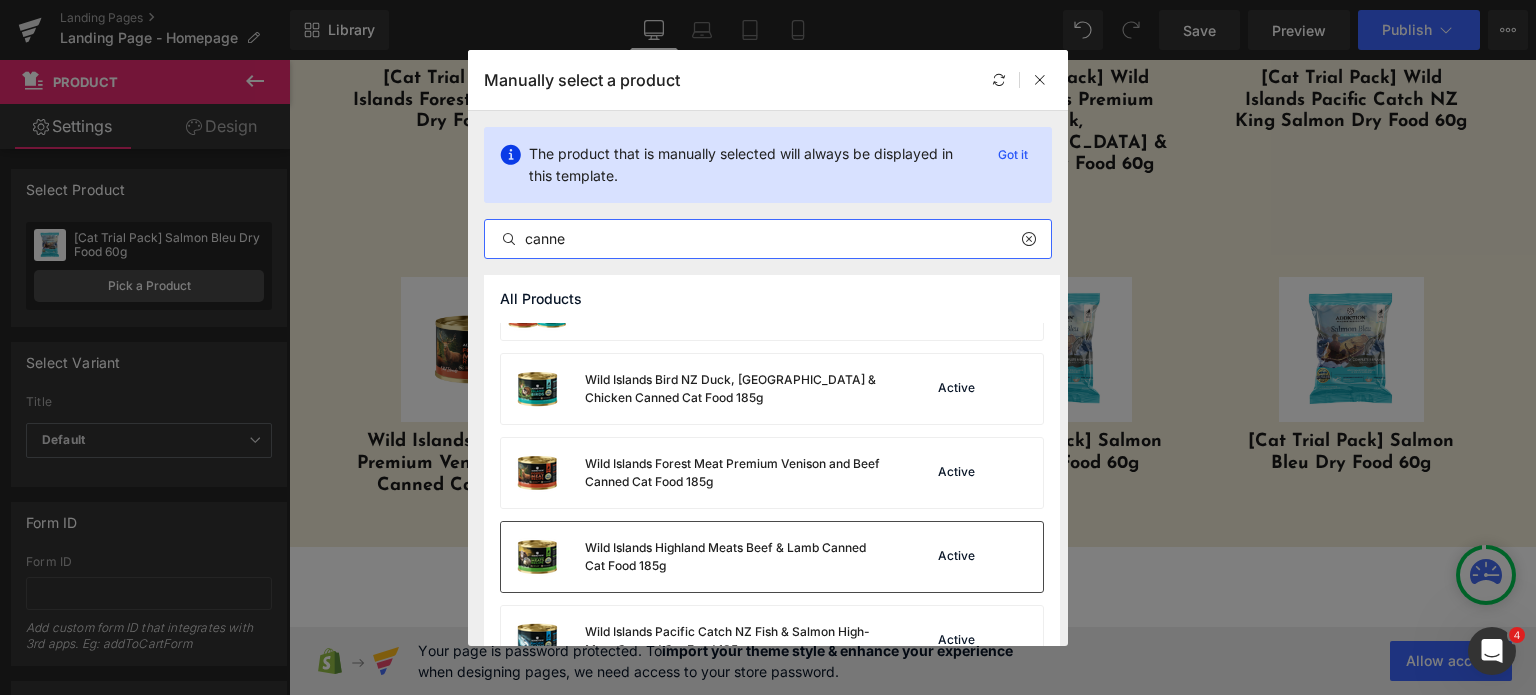 type on "canne" 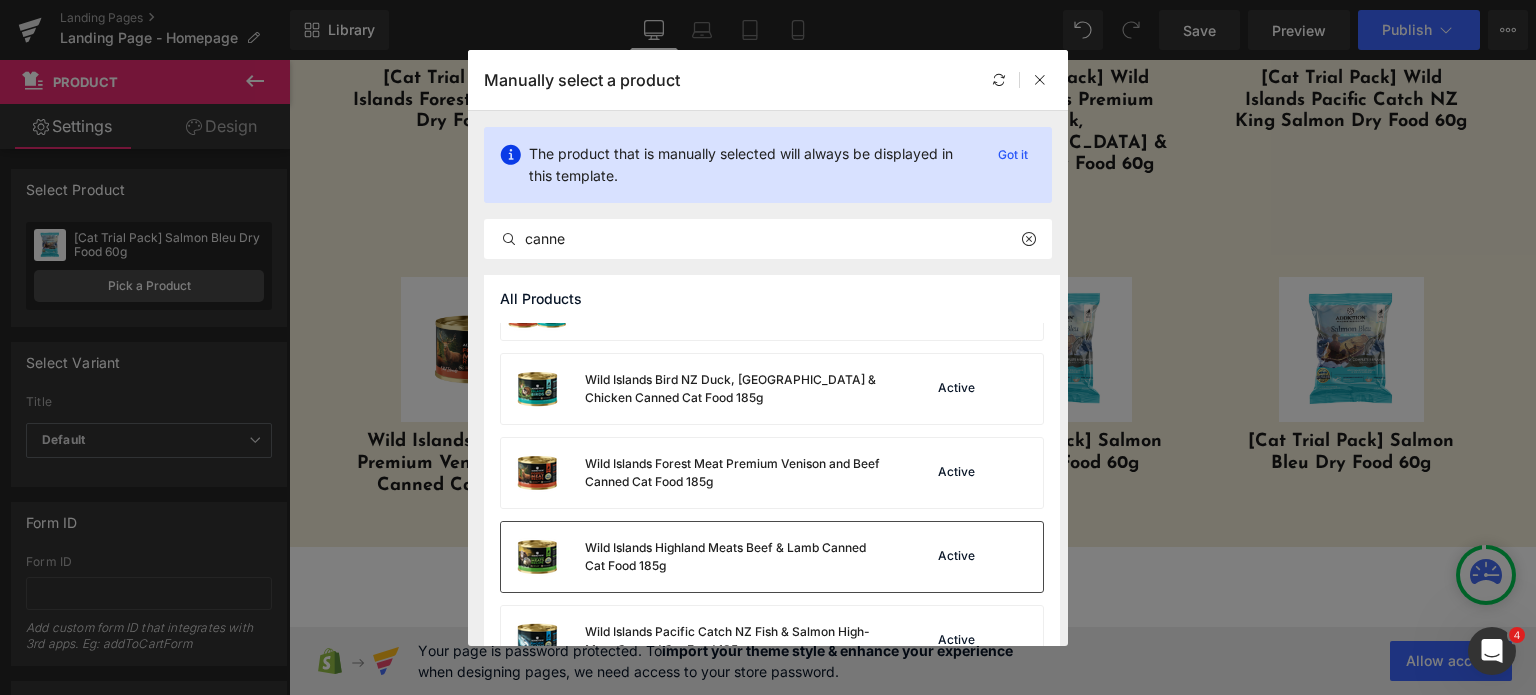 click on "Wild Islands Highland Meats Beef & Lamb Canned Cat Food 185g" at bounding box center (693, 557) 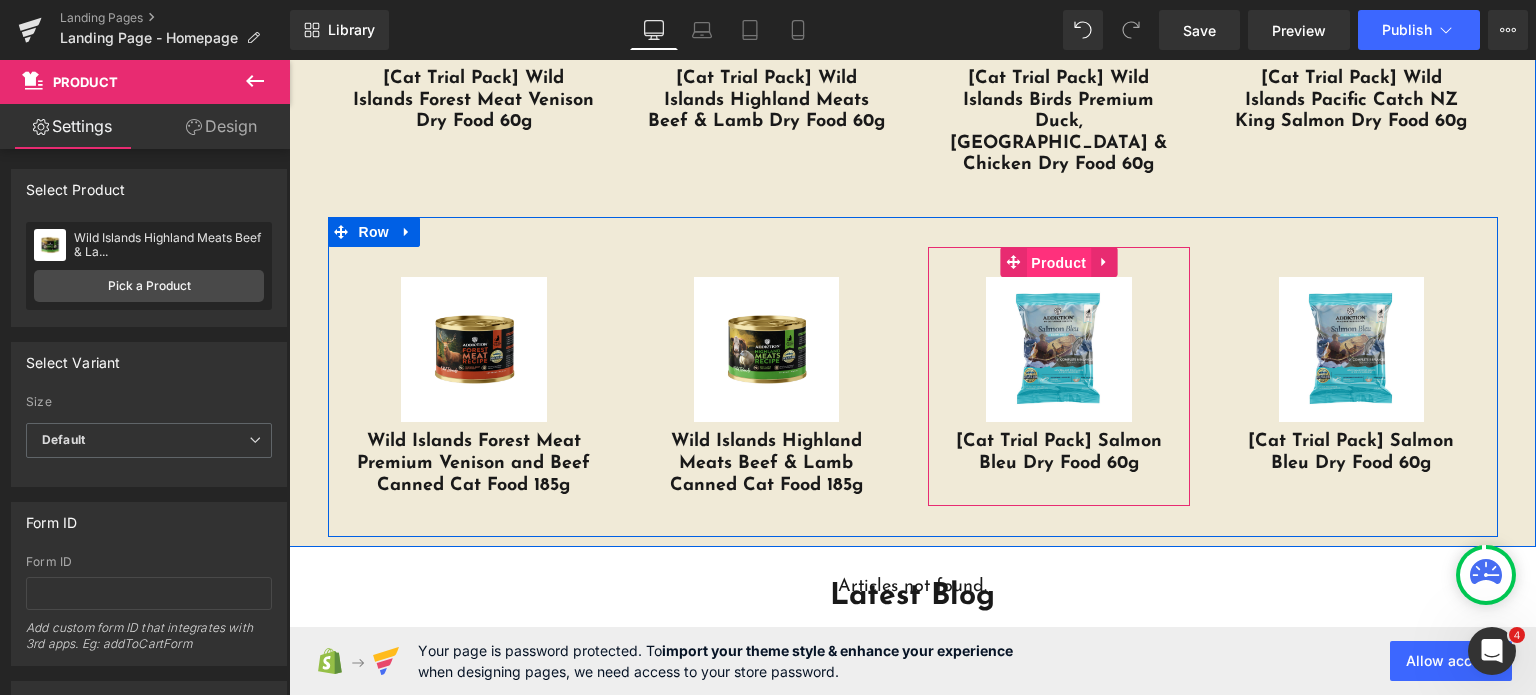 click on "Product" at bounding box center (1058, 263) 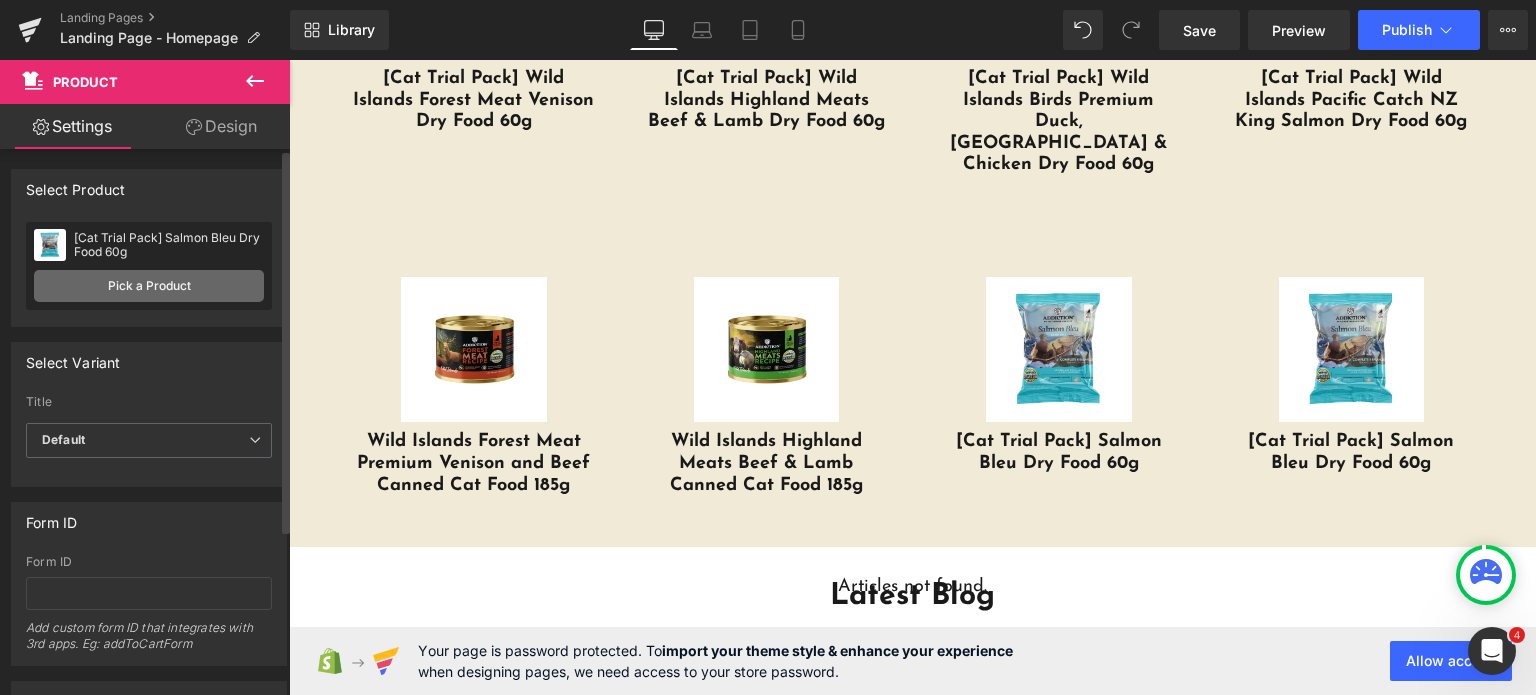 click on "Pick a Product" at bounding box center [149, 286] 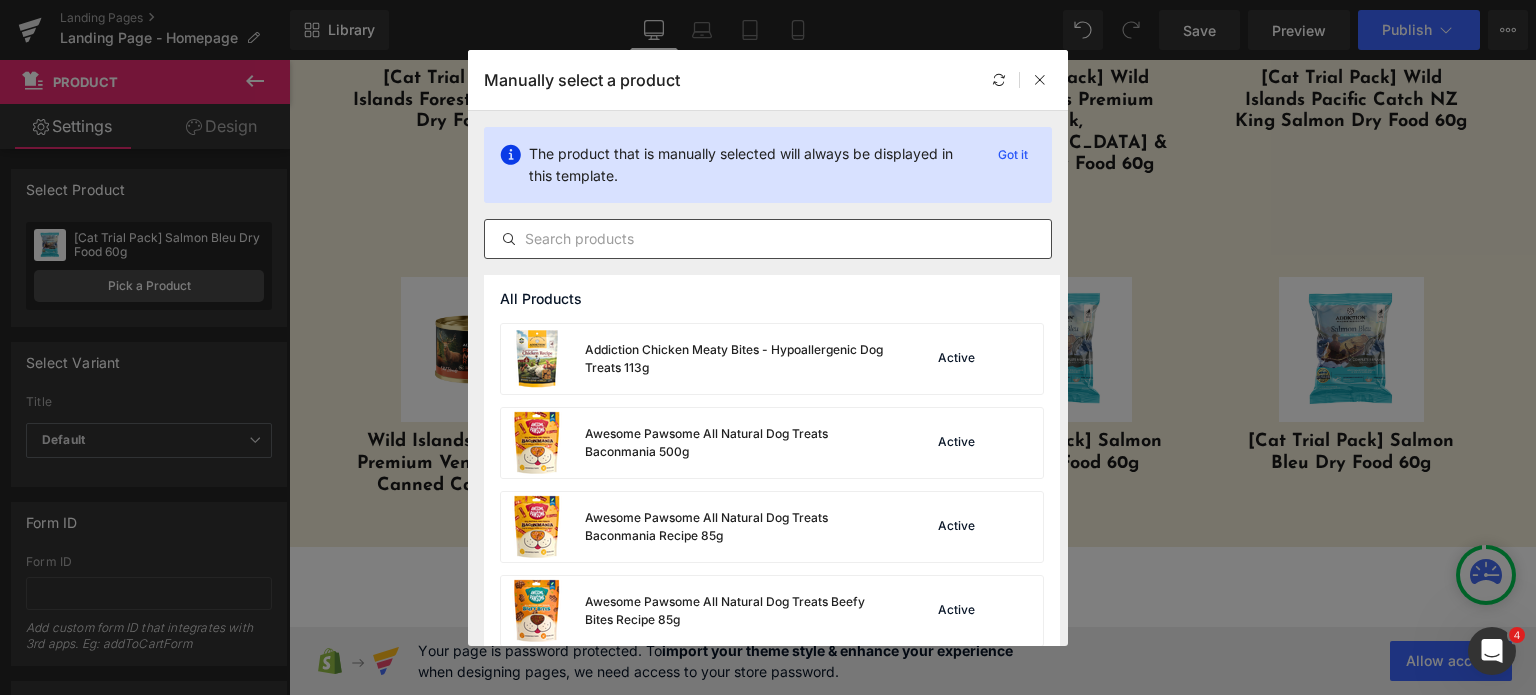 click at bounding box center (768, 239) 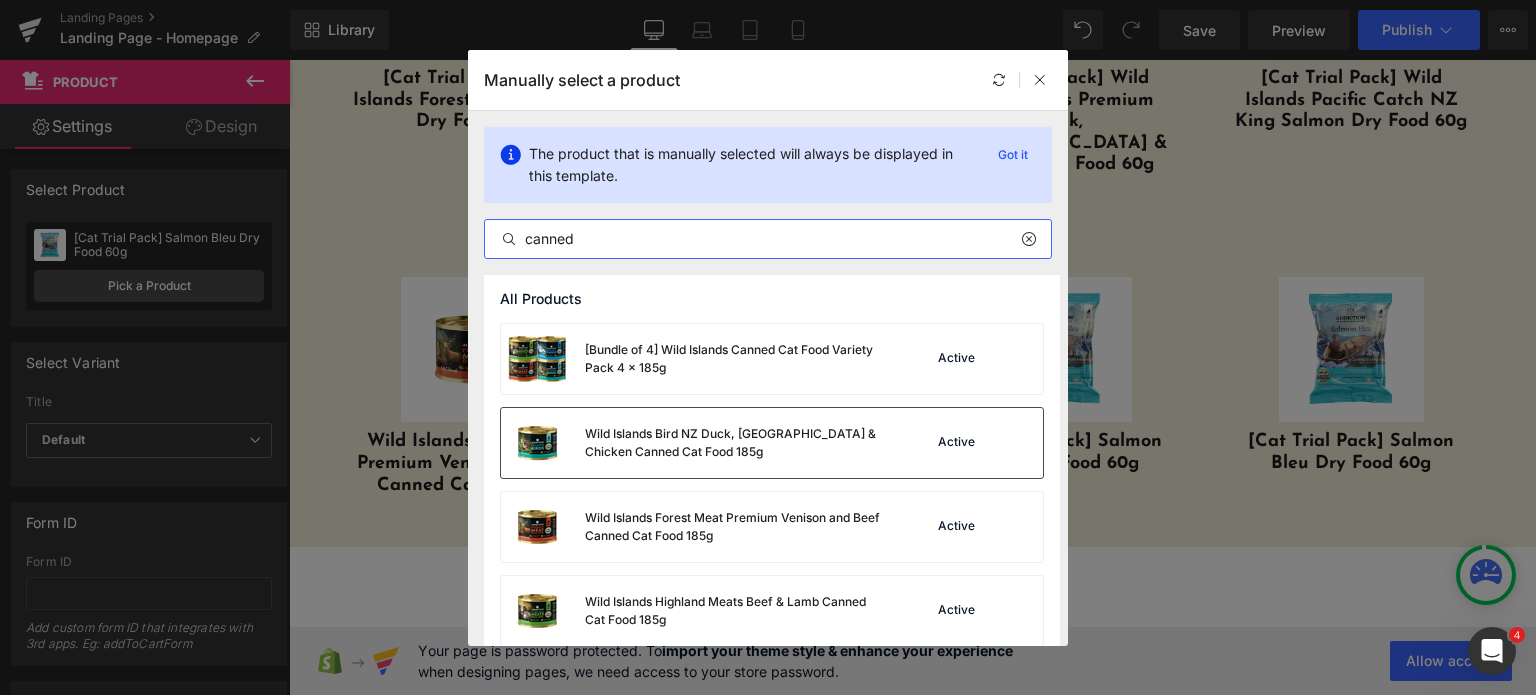 type on "canned" 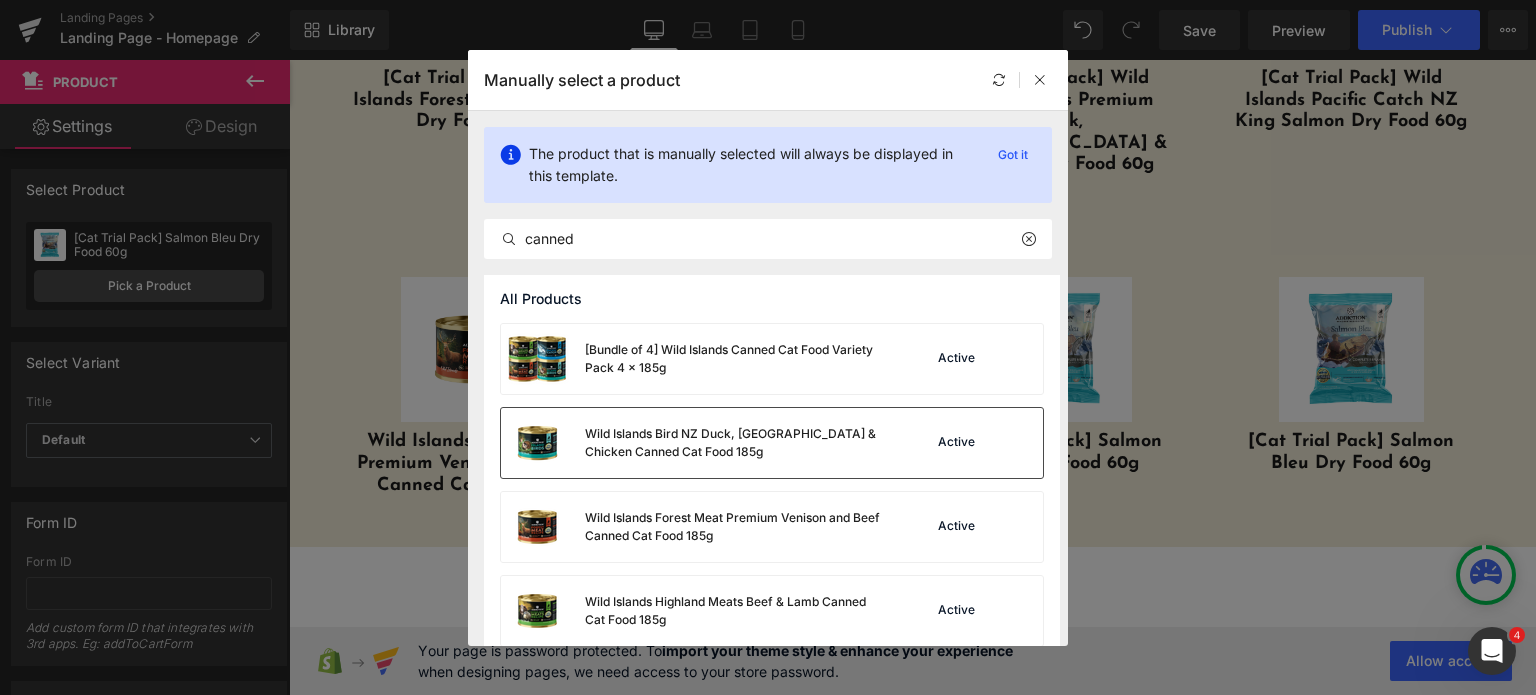 click on "Wild Islands Bird NZ Duck, Turkey & Chicken Canned Cat Food 185g" at bounding box center (735, 443) 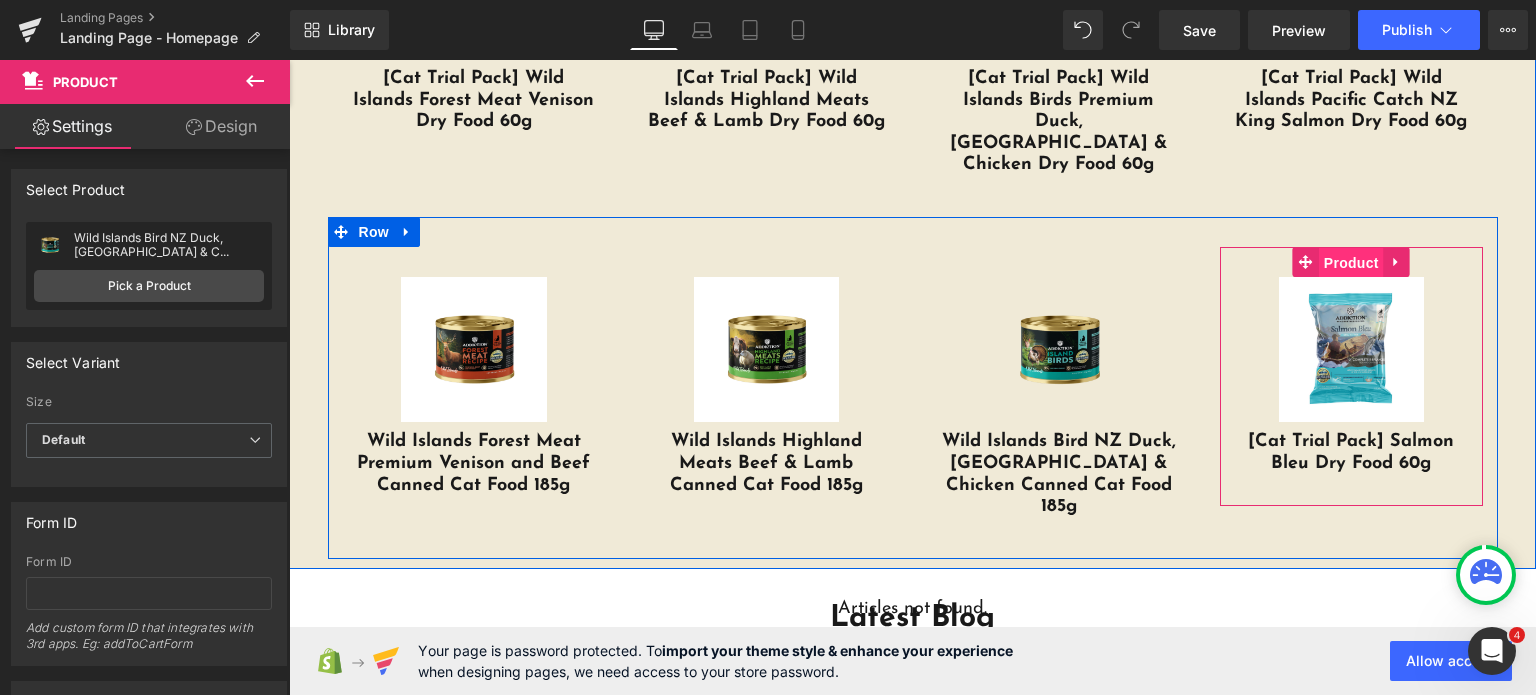 click on "Product" at bounding box center [1351, 263] 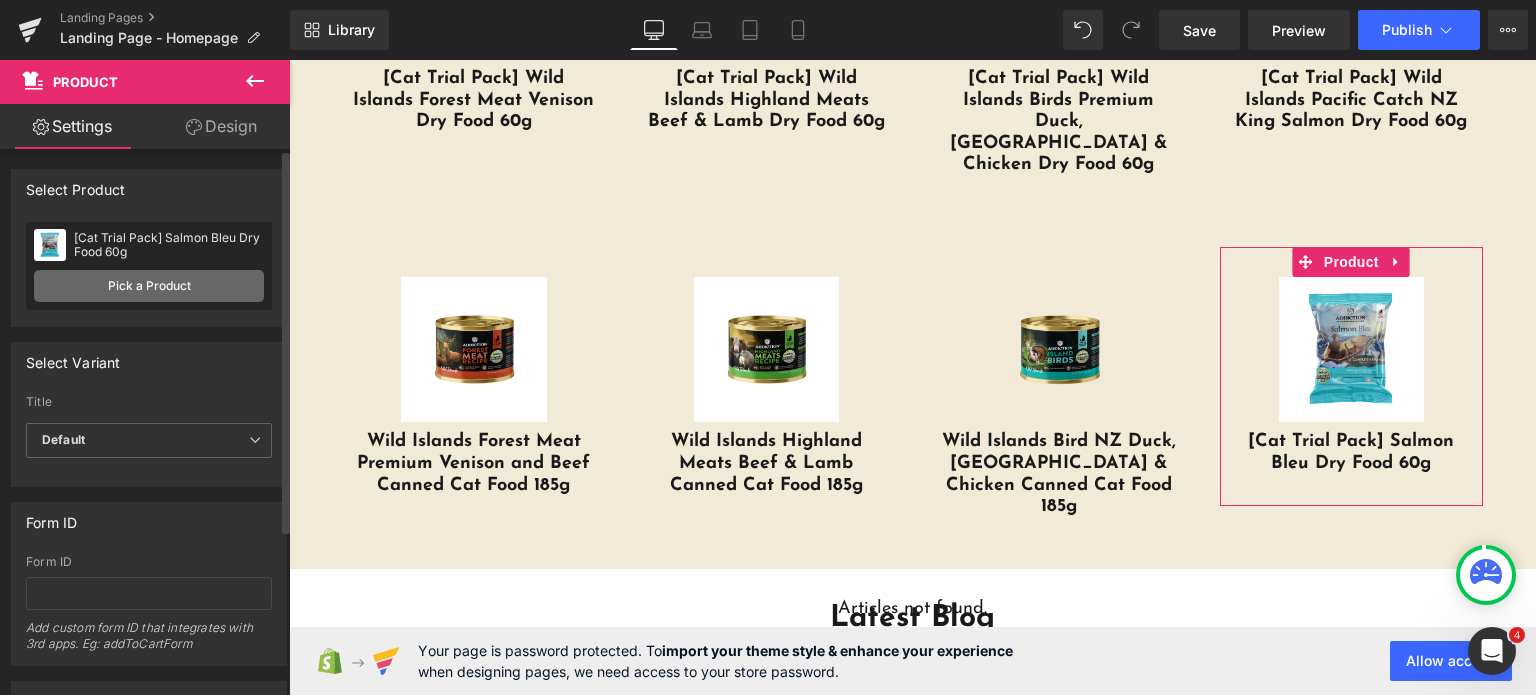 click on "Pick a Product" at bounding box center (149, 286) 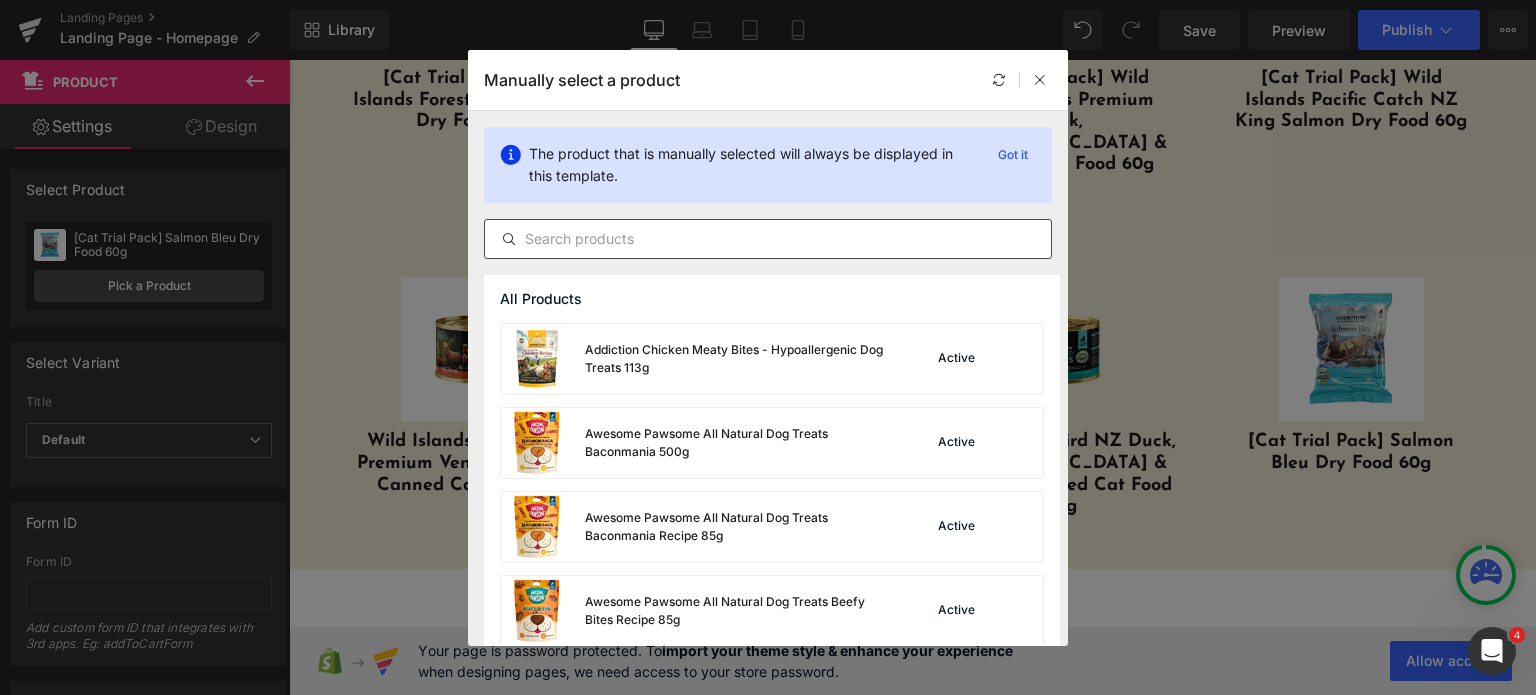 click at bounding box center (768, 239) 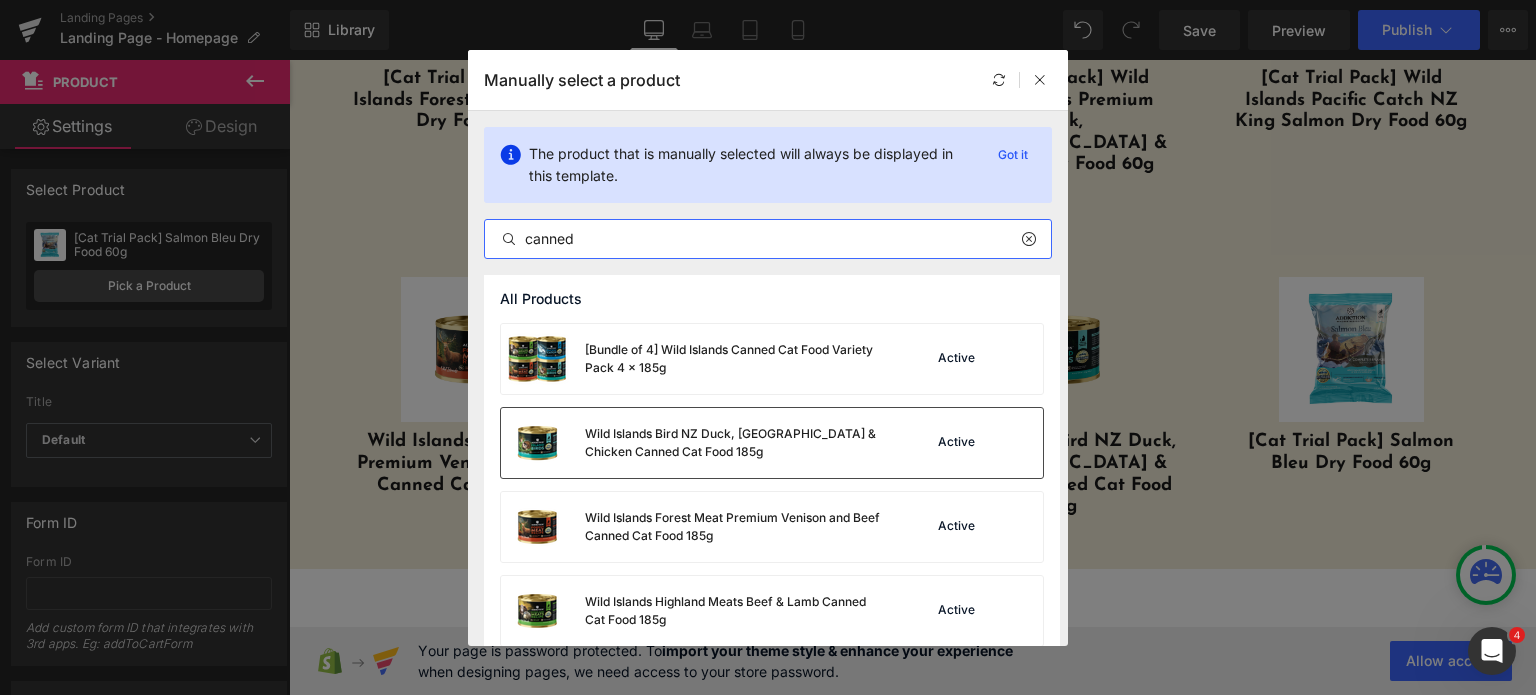 scroll, scrollTop: 186, scrollLeft: 0, axis: vertical 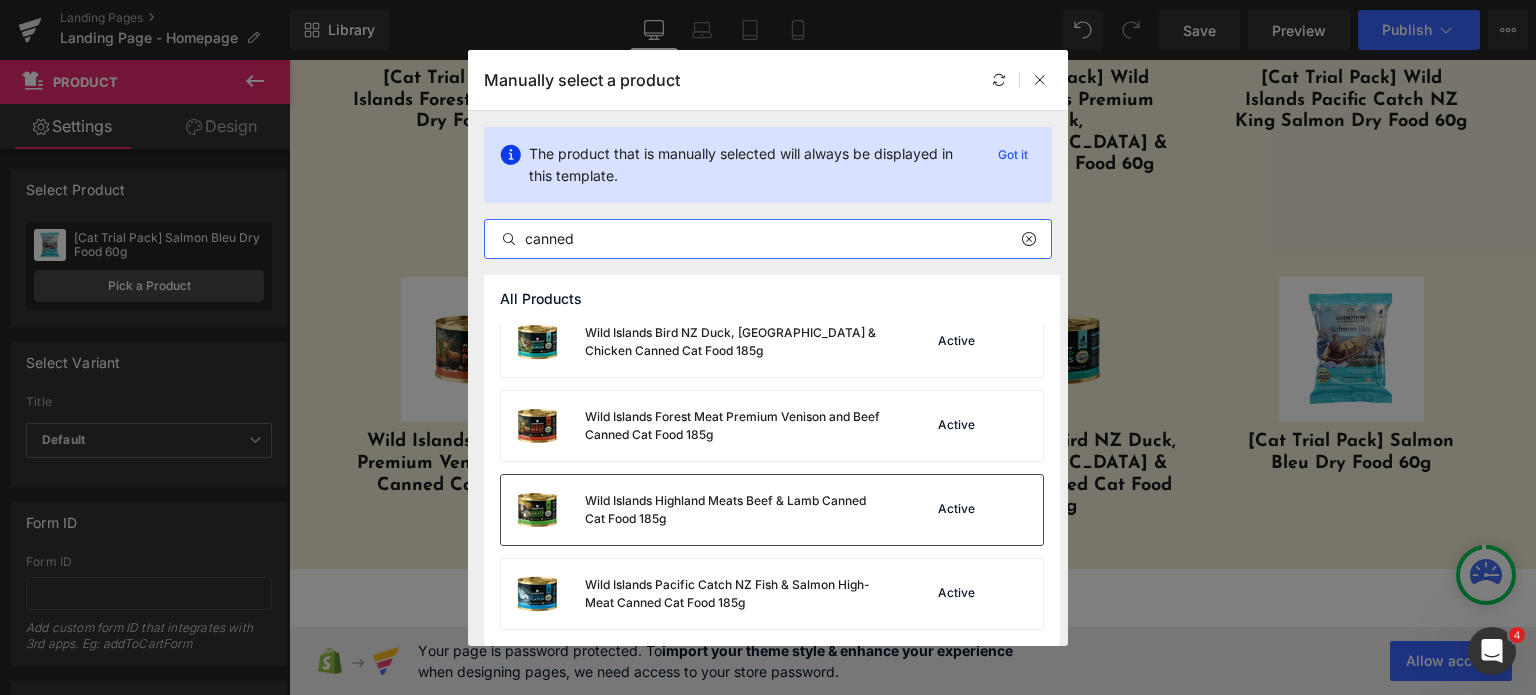type on "canned" 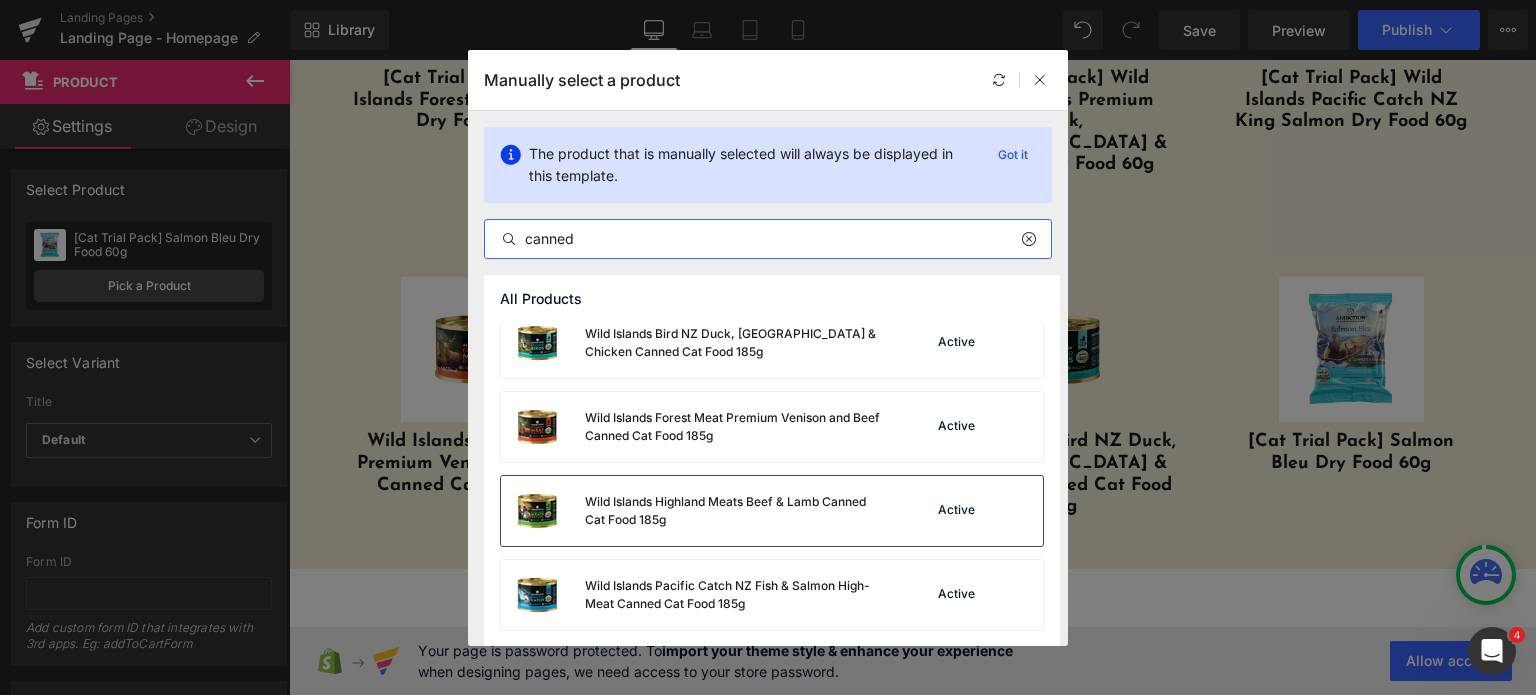 click on "Wild Islands Highland Meats Beef & Lamb Canned Cat Food 185g" at bounding box center (735, 511) 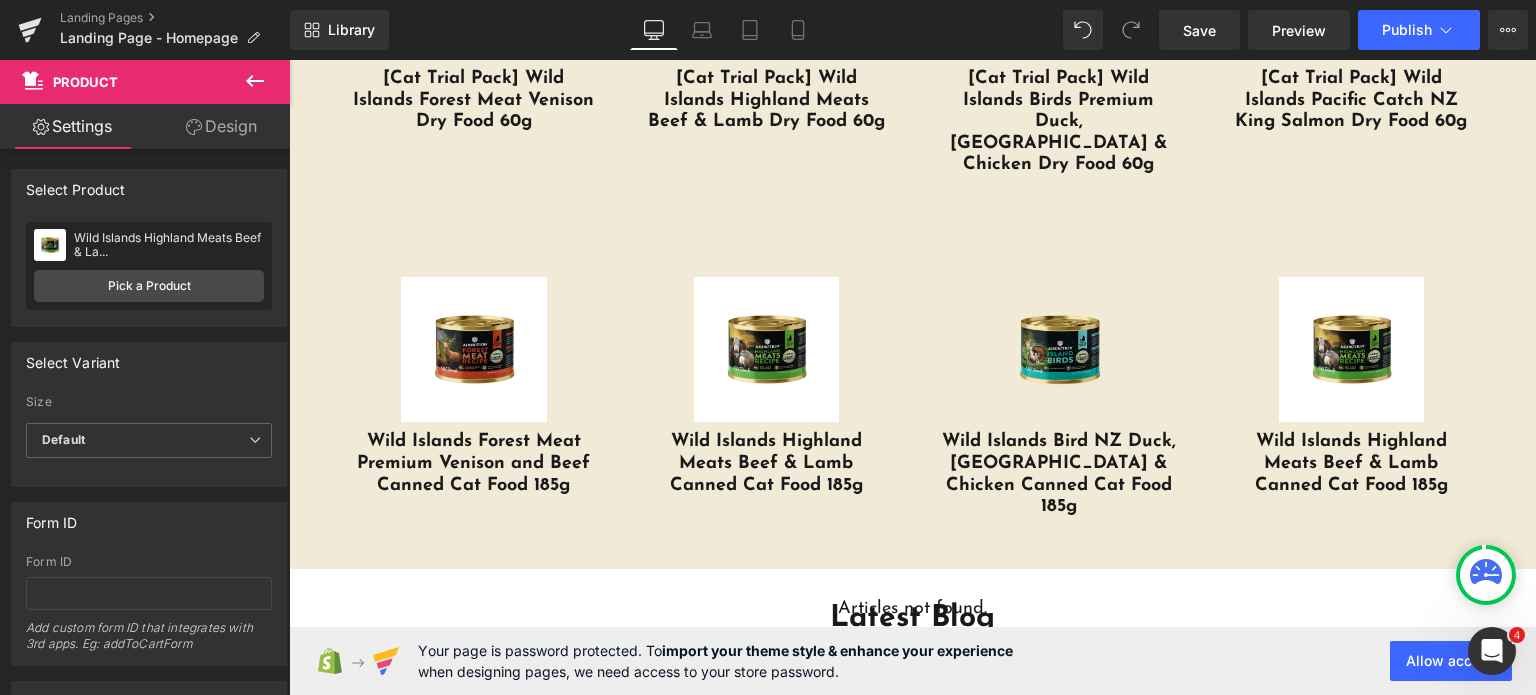 click on "Image         Image
Image
Image
‹ ›
Carousel
Image
Image
‹ ›" at bounding box center [912, -1603] 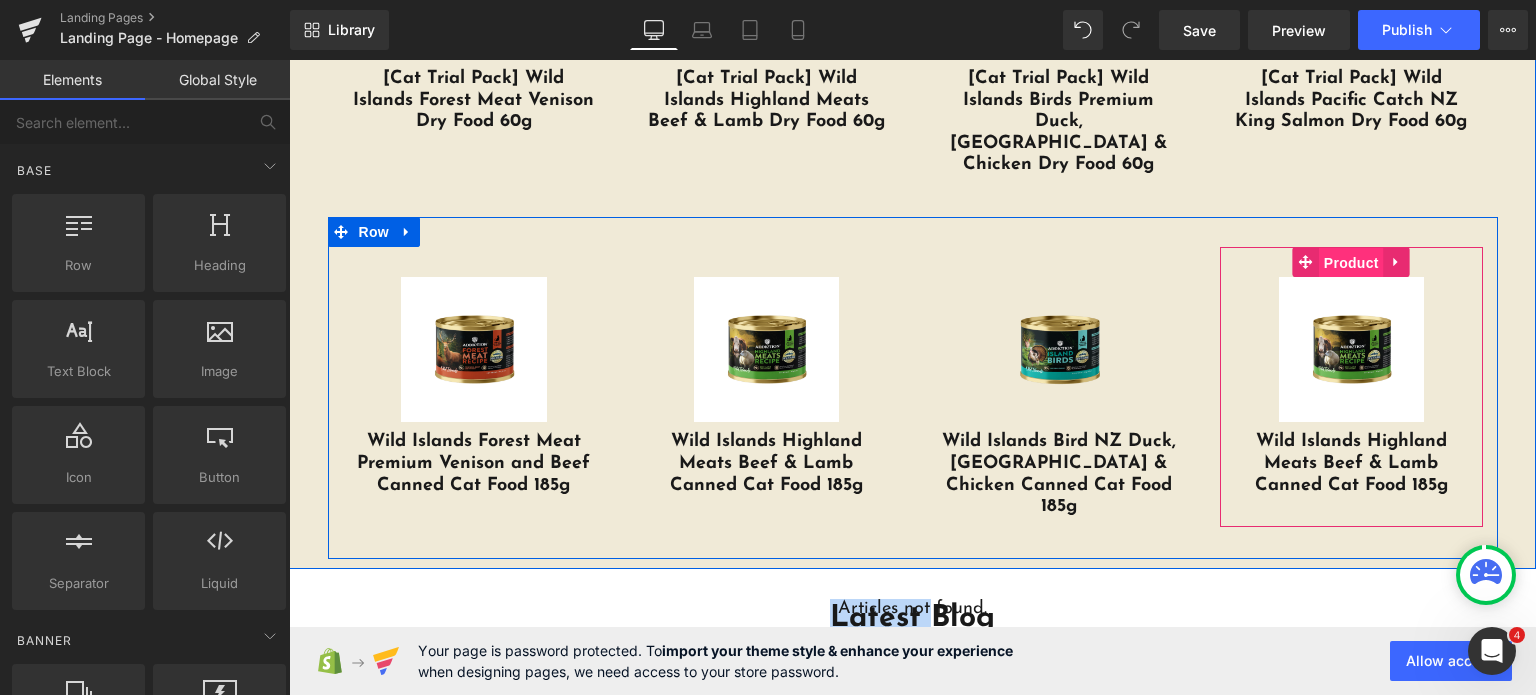 click on "Product" at bounding box center (1351, 263) 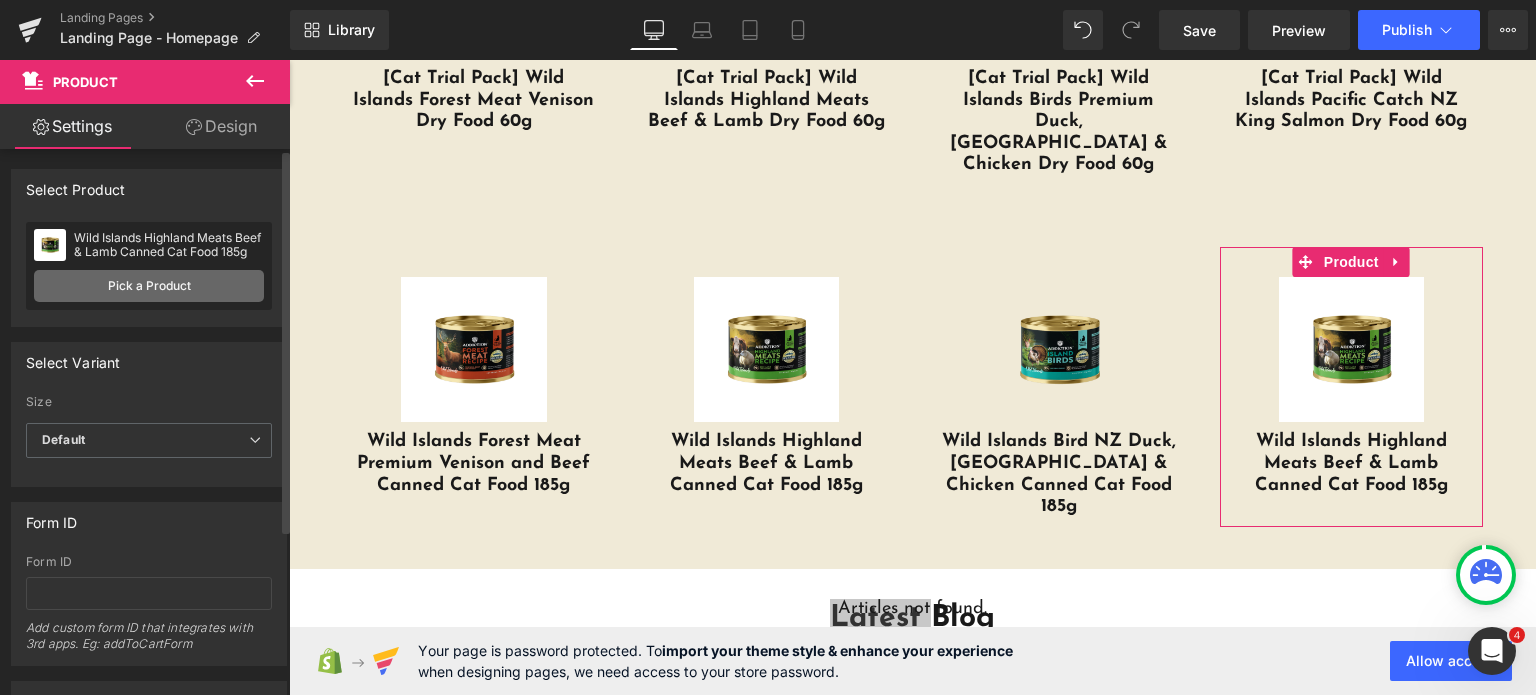 click on "Pick a Product" at bounding box center [149, 286] 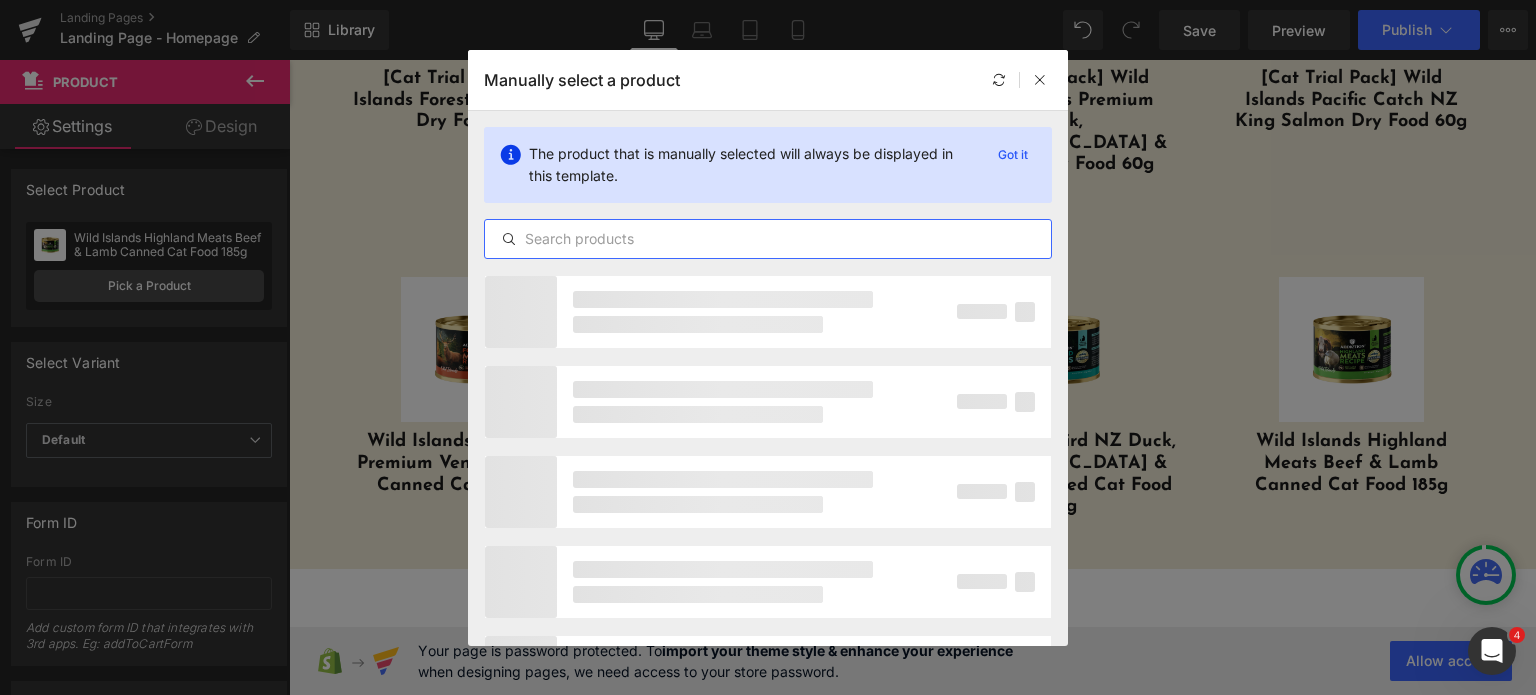 click at bounding box center [768, 239] 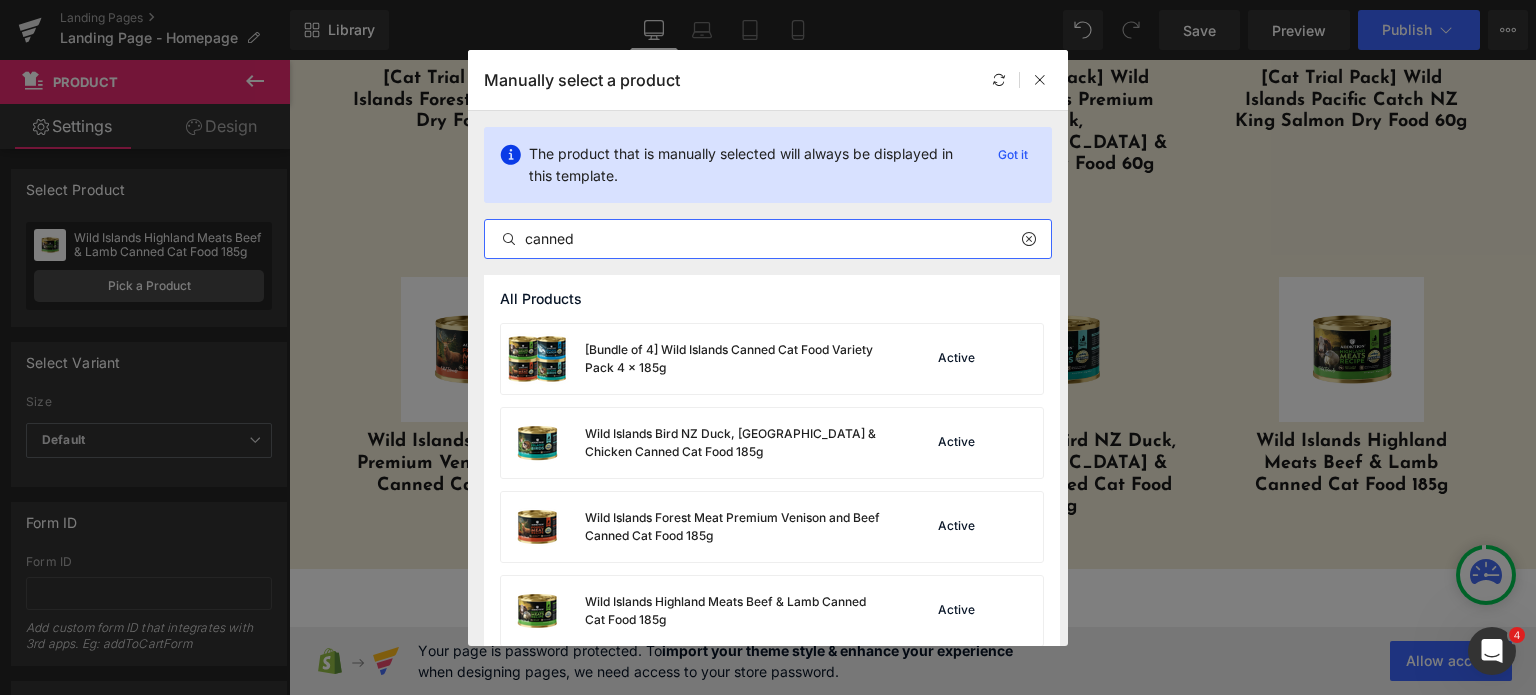 scroll, scrollTop: 186, scrollLeft: 0, axis: vertical 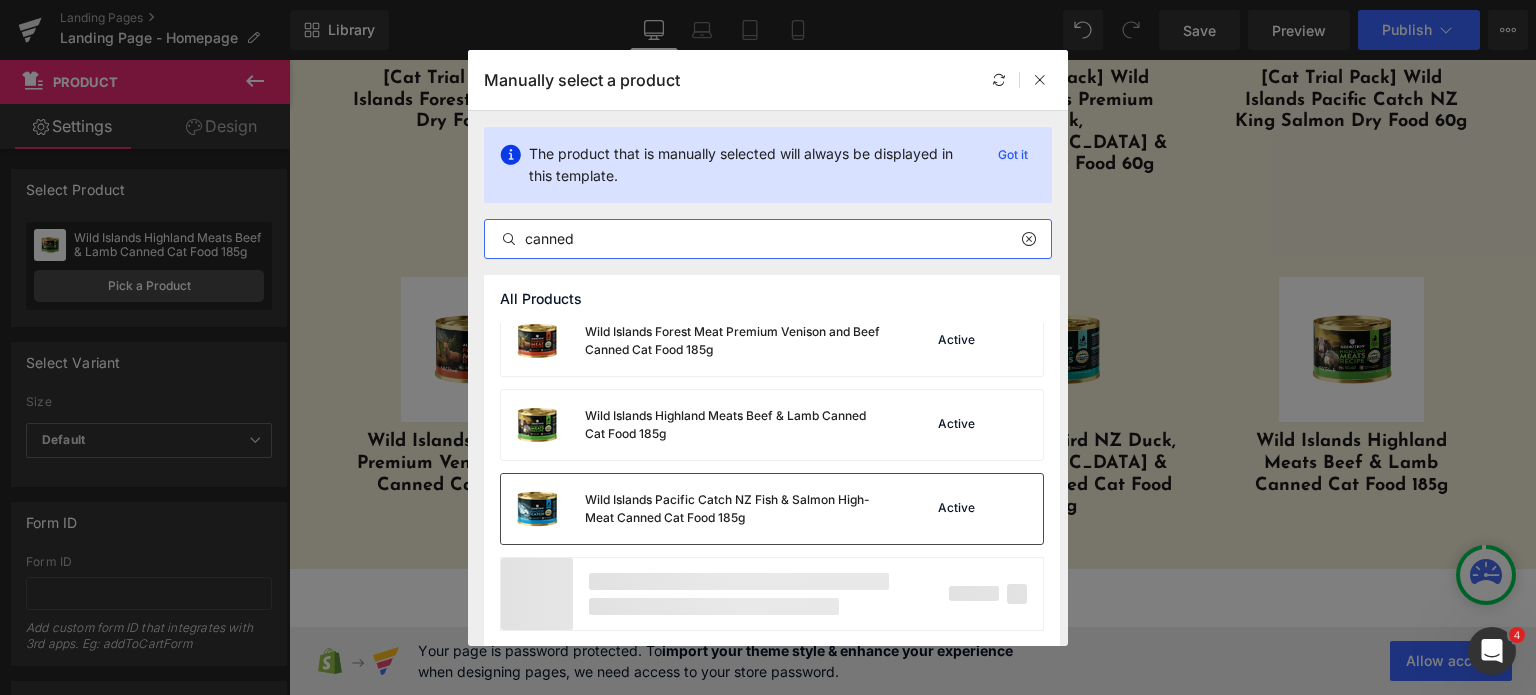 type on "canned" 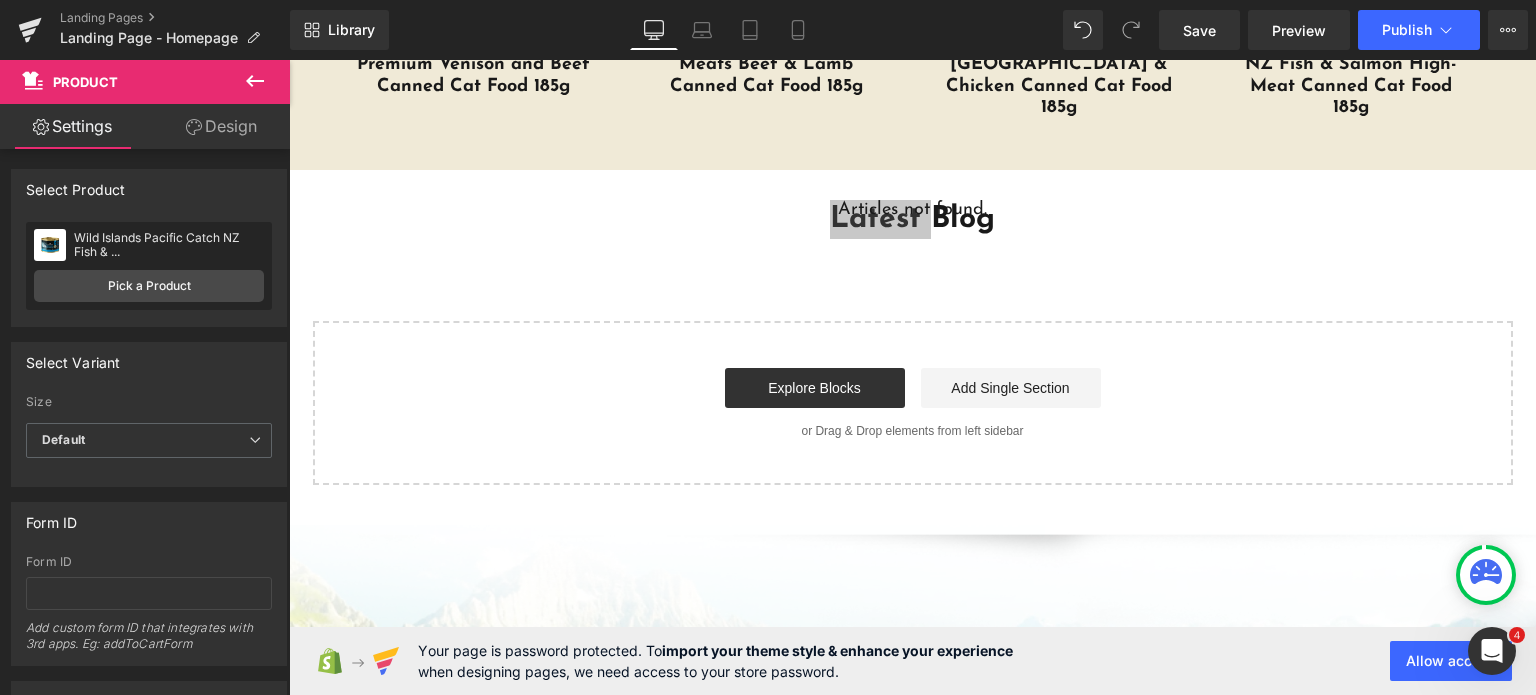 scroll, scrollTop: 4675, scrollLeft: 0, axis: vertical 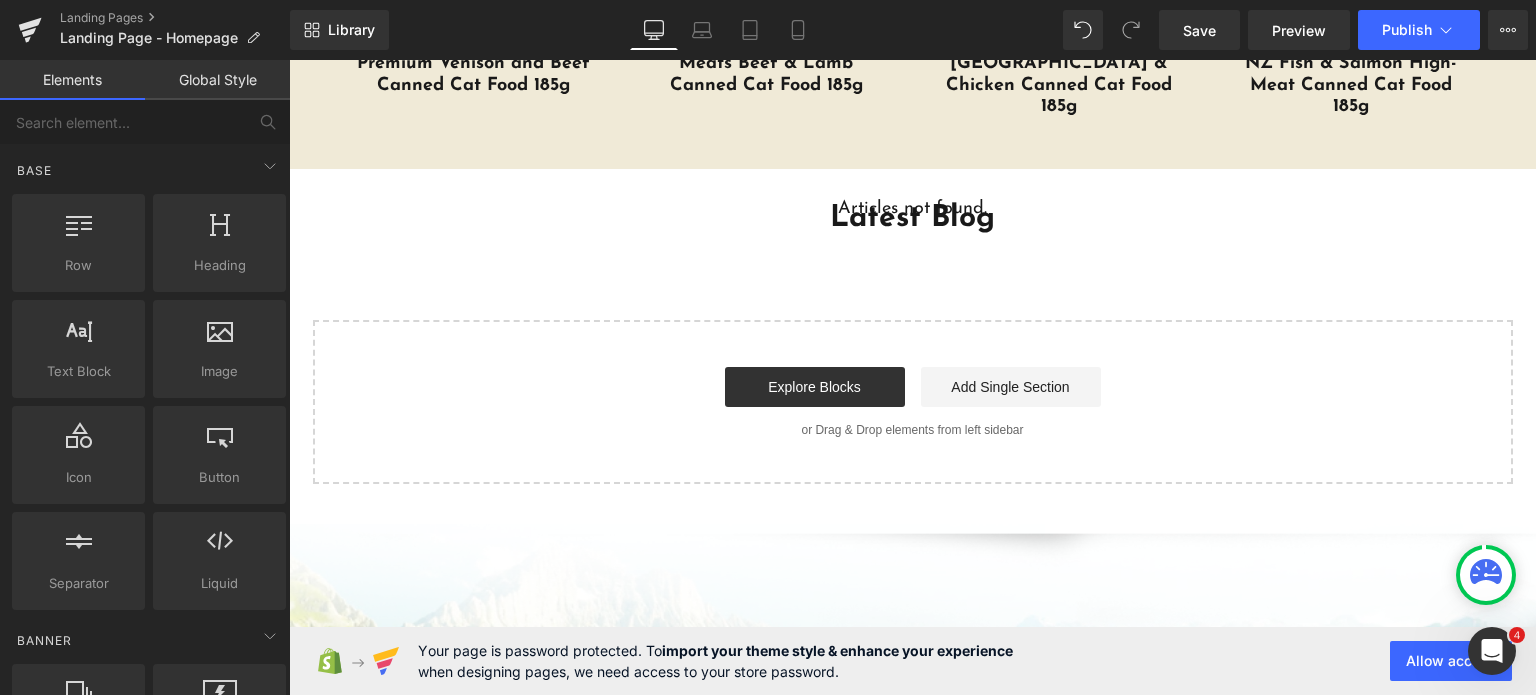 click on "Image         Image
Image
Image
‹ ›
Carousel
Image
Image
‹ ›" at bounding box center [912, -2003] 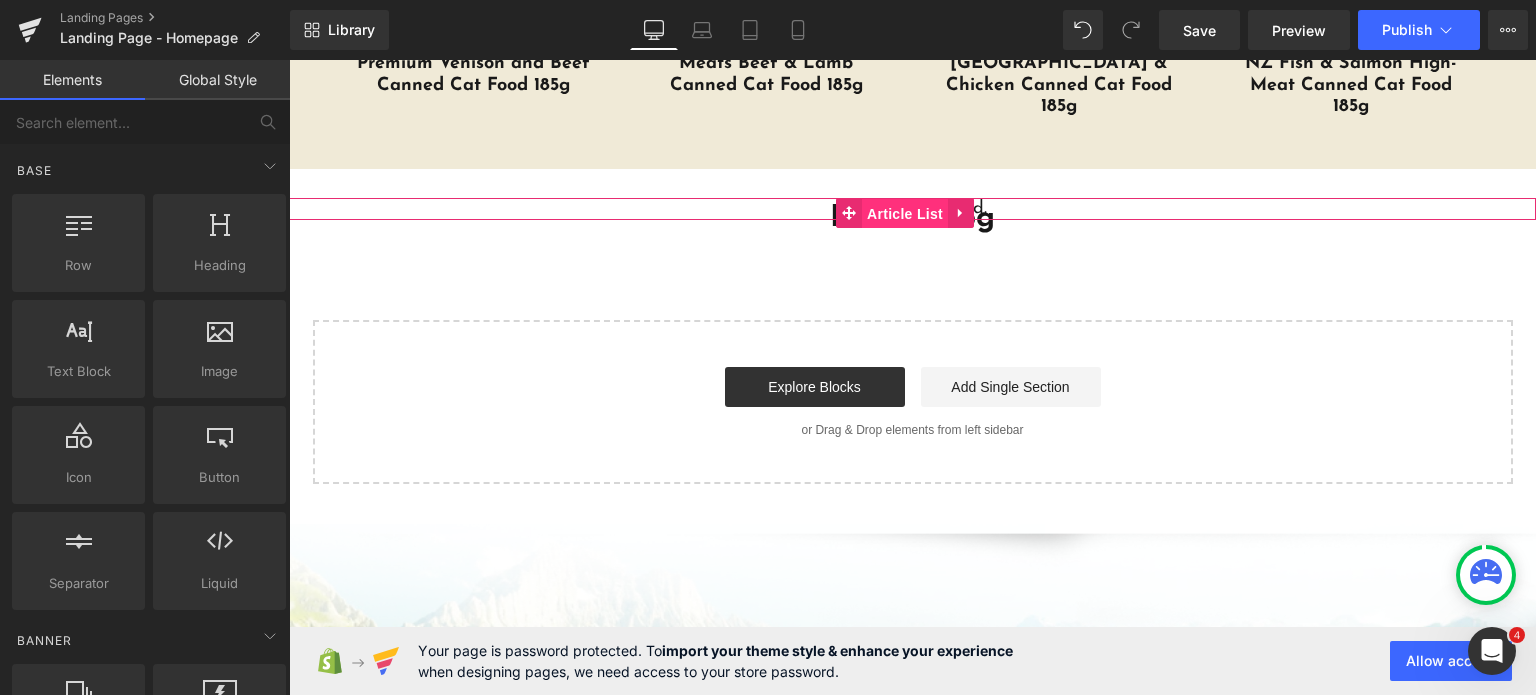 click on "Article List" at bounding box center [905, 214] 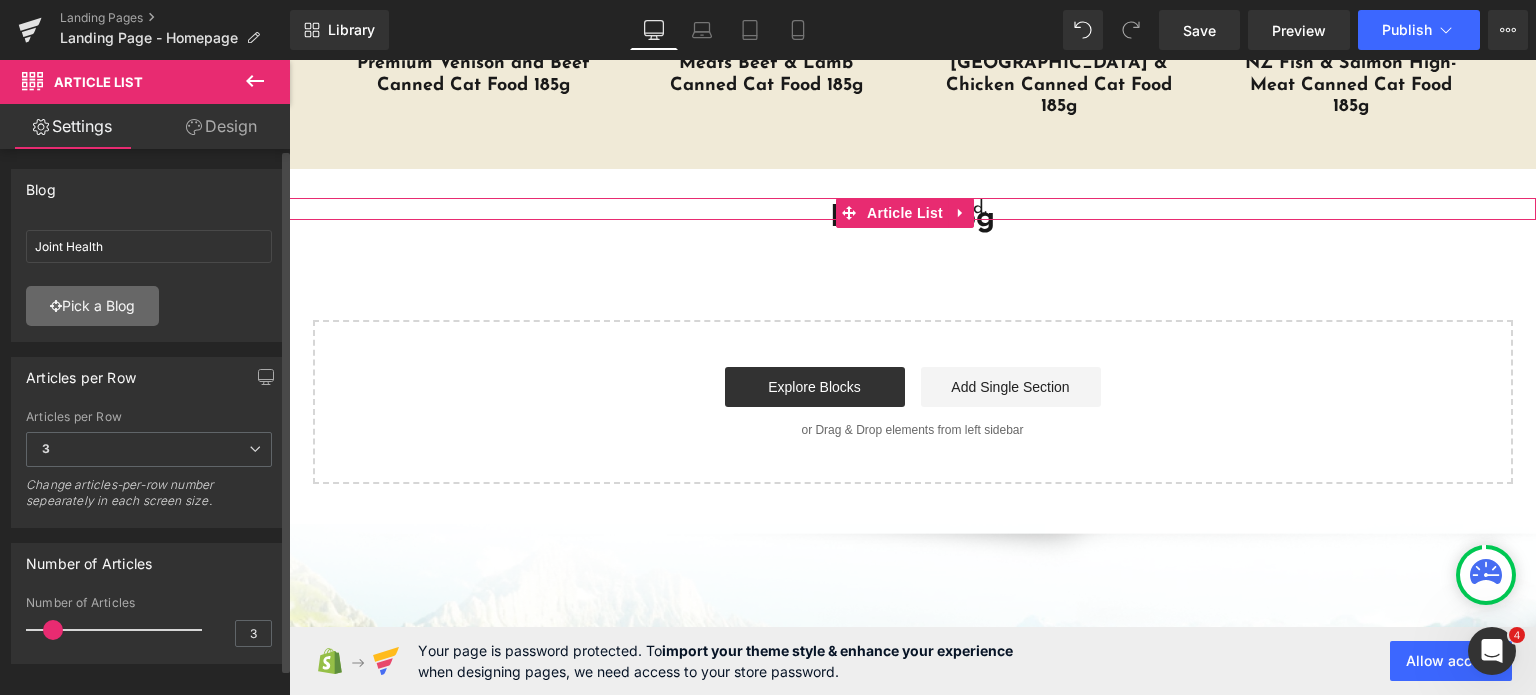 click on "Pick a Blog" at bounding box center (92, 306) 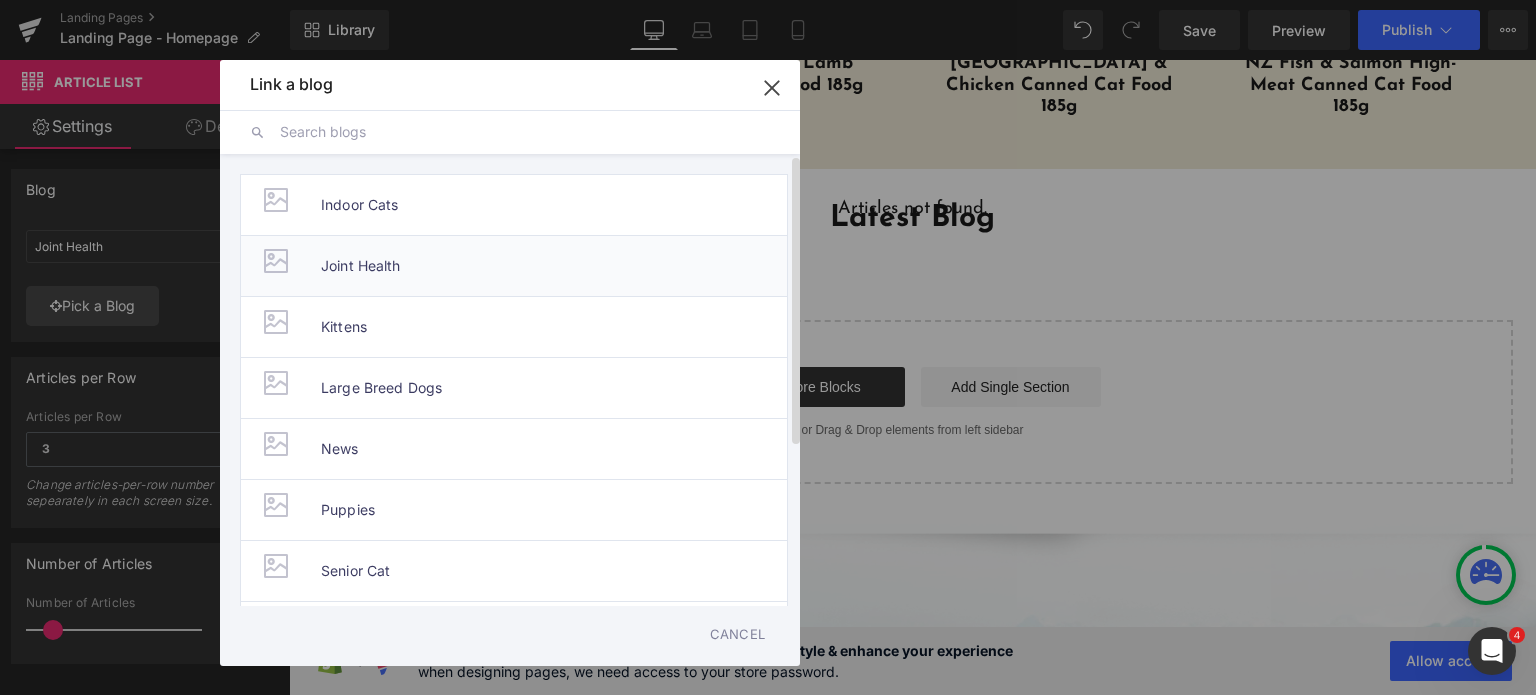 click on "Joint Health" at bounding box center [361, 266] 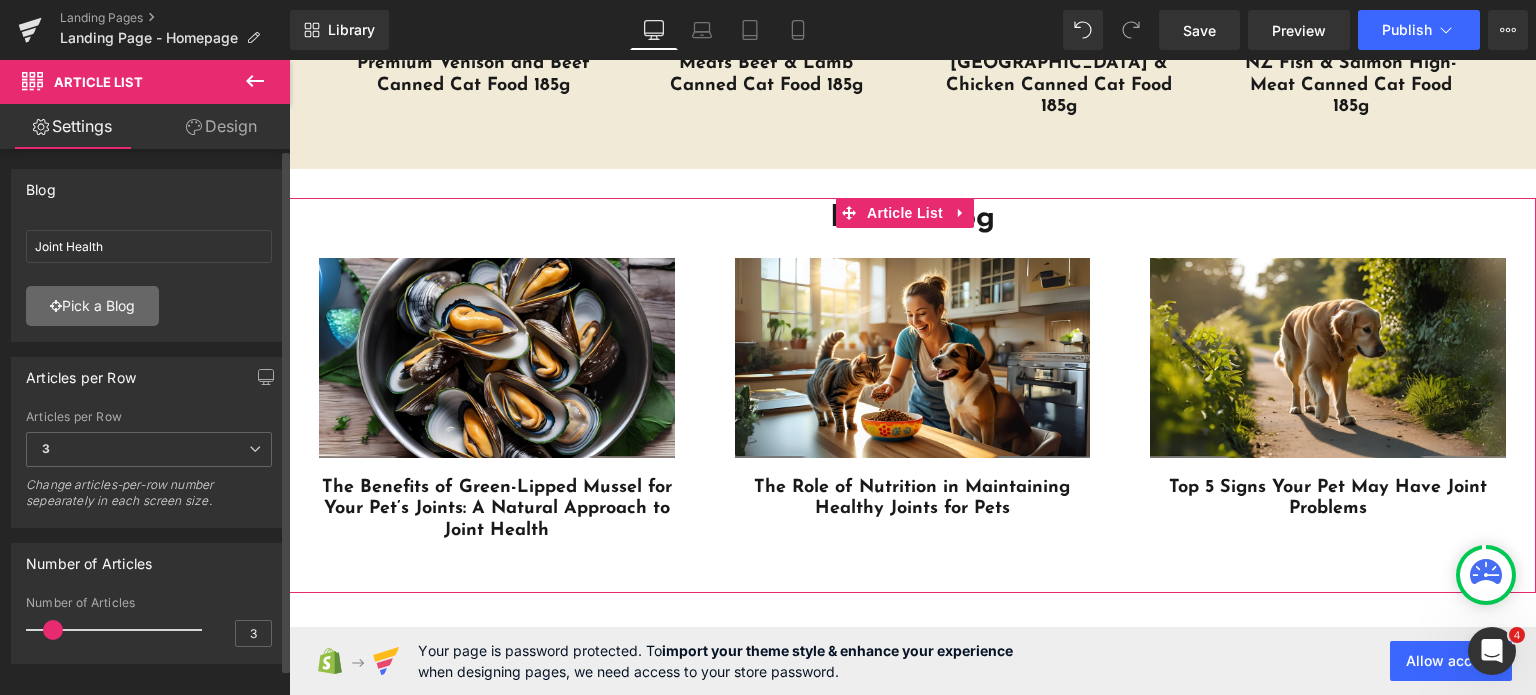 click on "Pick a Blog" at bounding box center (92, 306) 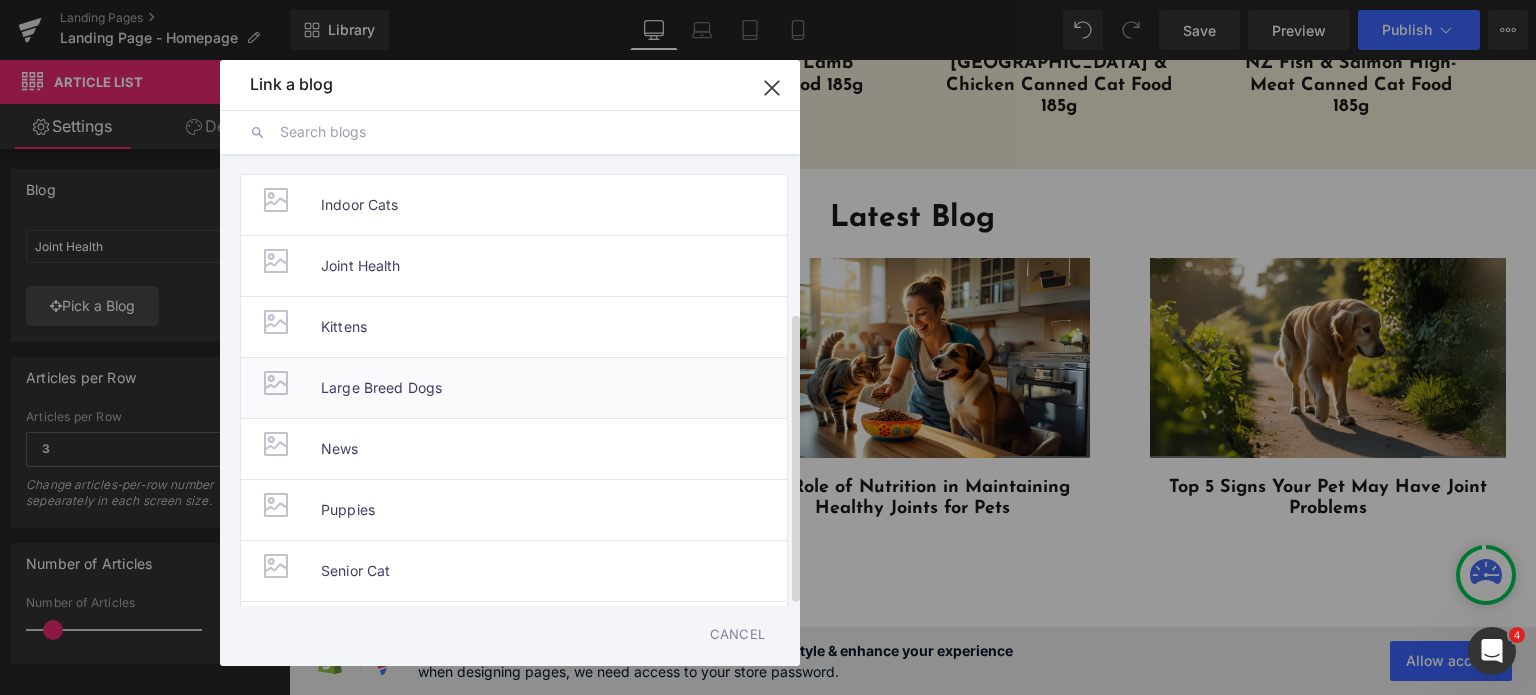 scroll, scrollTop: 244, scrollLeft: 0, axis: vertical 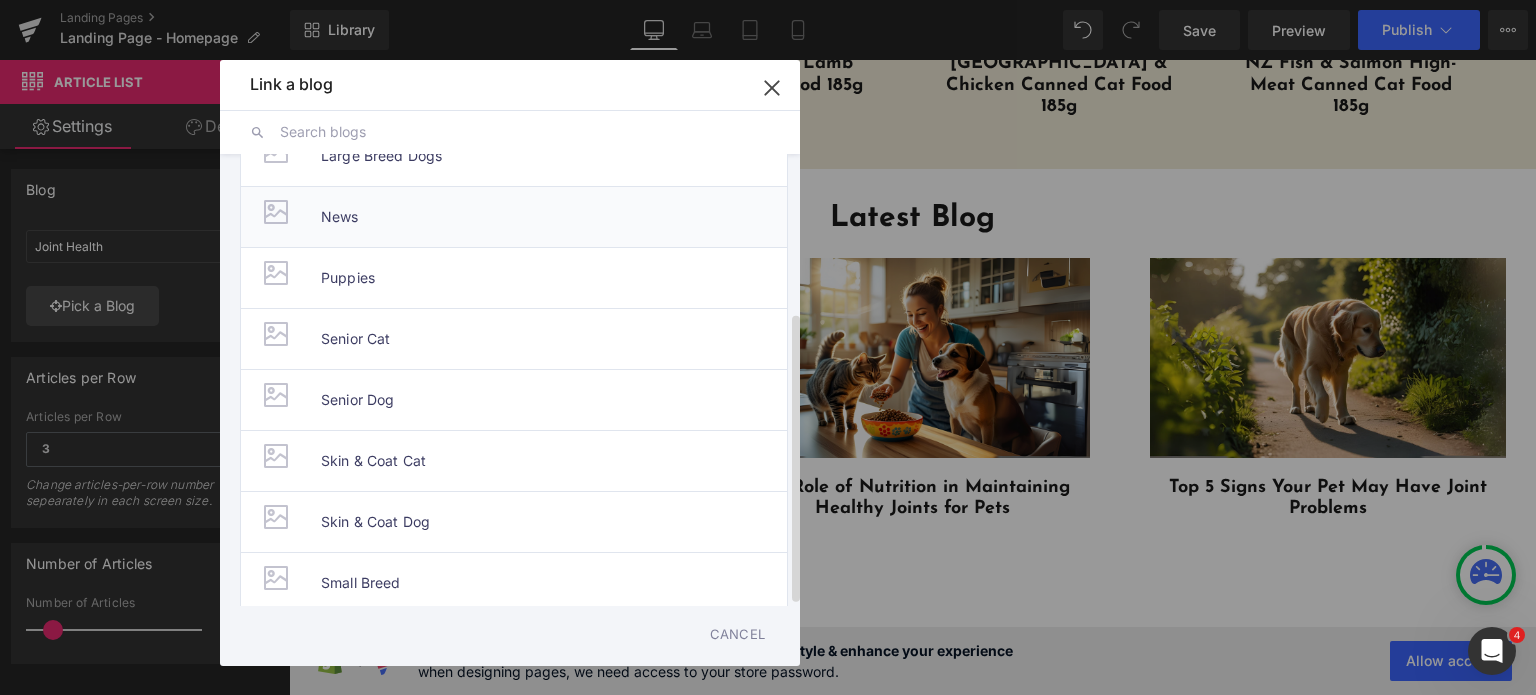 click on "News" at bounding box center [514, 216] 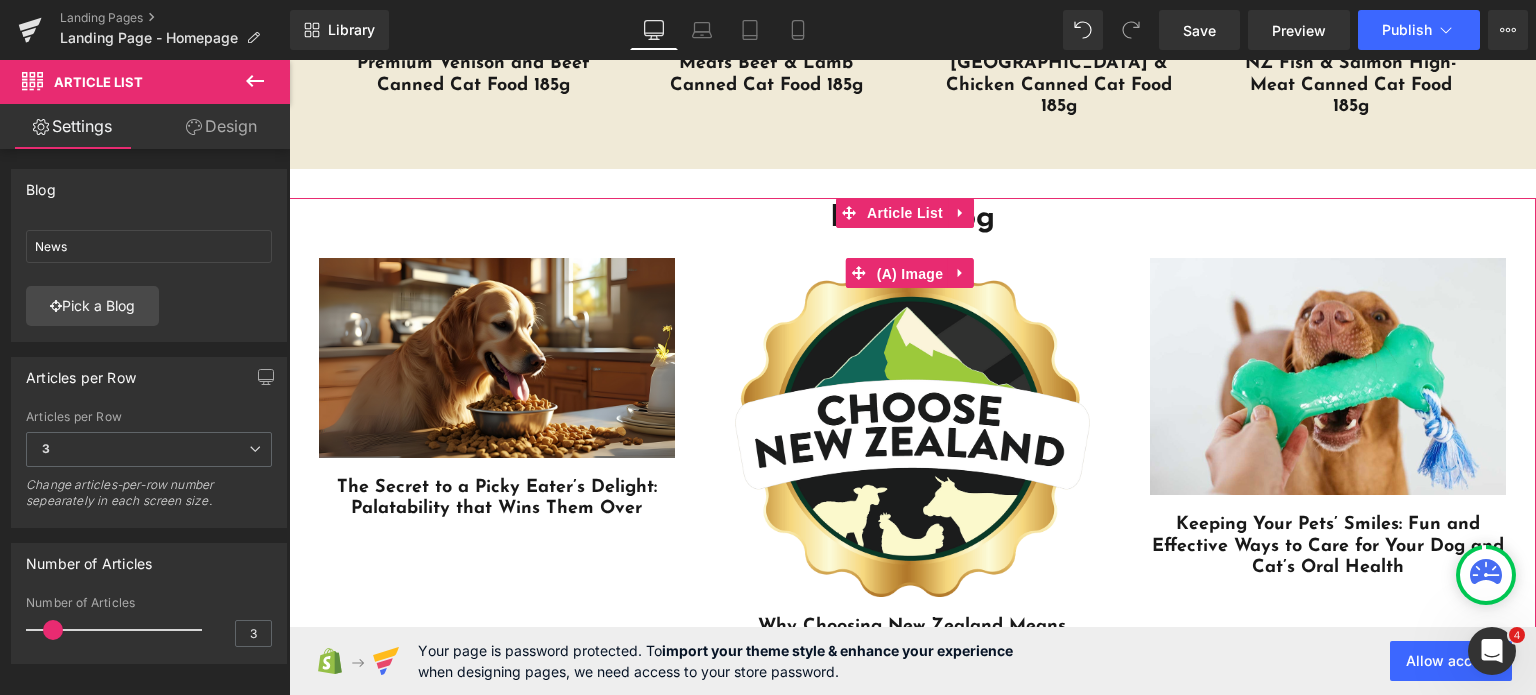click on "(A) Image" 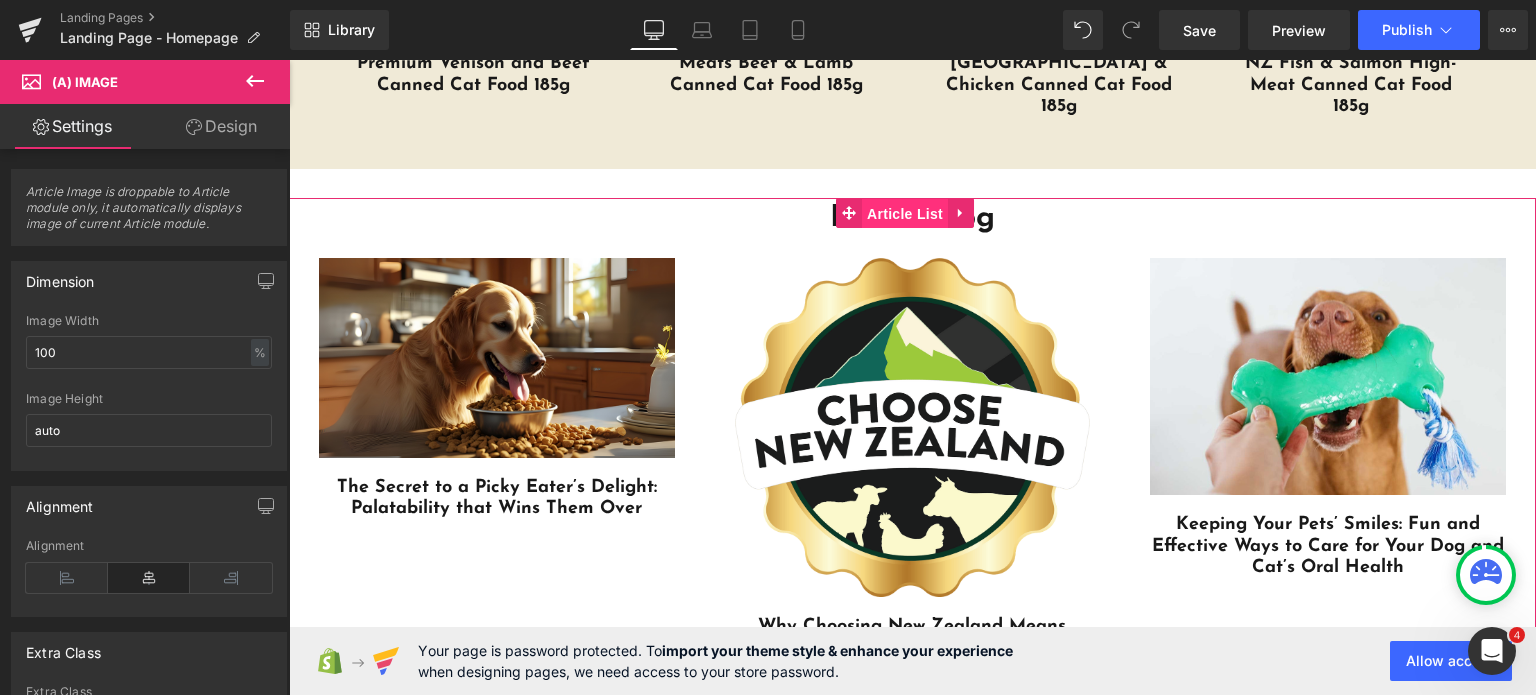 click on "Article List" at bounding box center [905, 214] 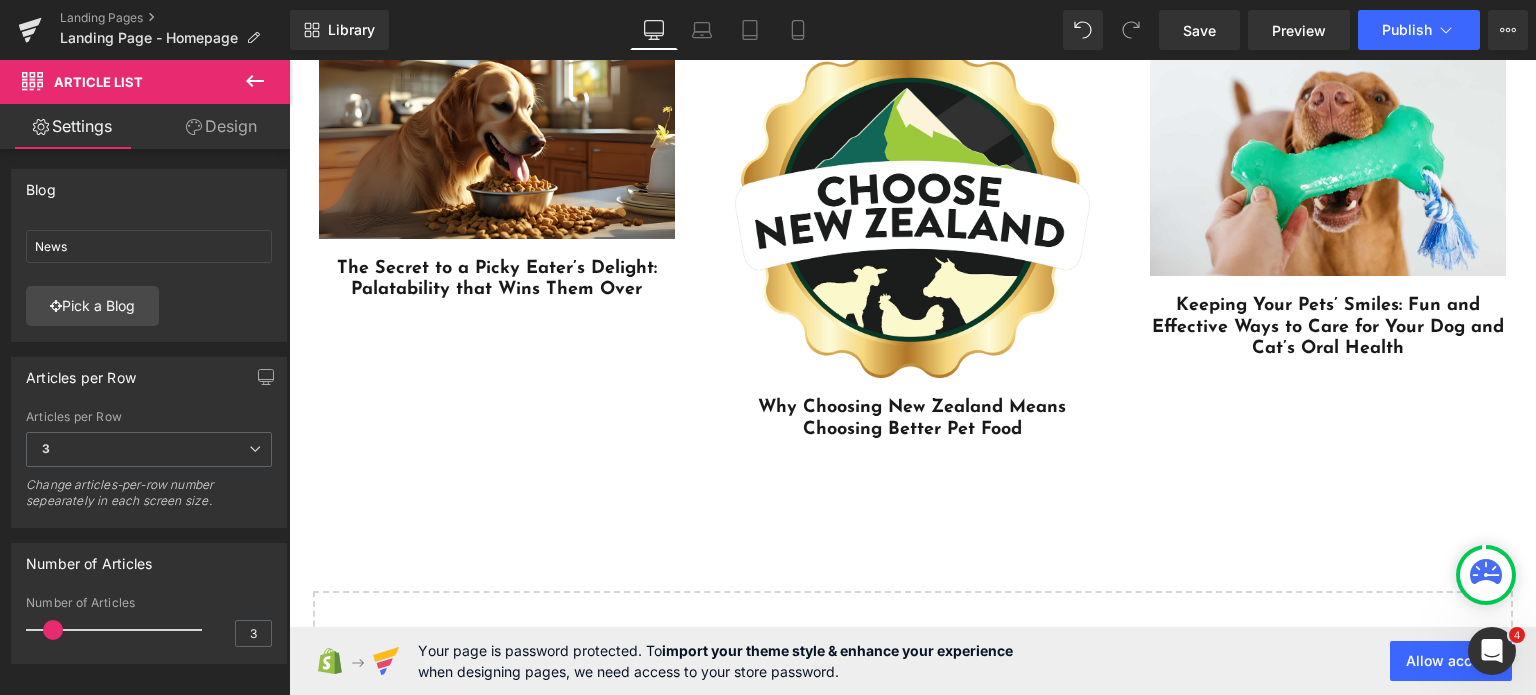 scroll, scrollTop: 4892, scrollLeft: 0, axis: vertical 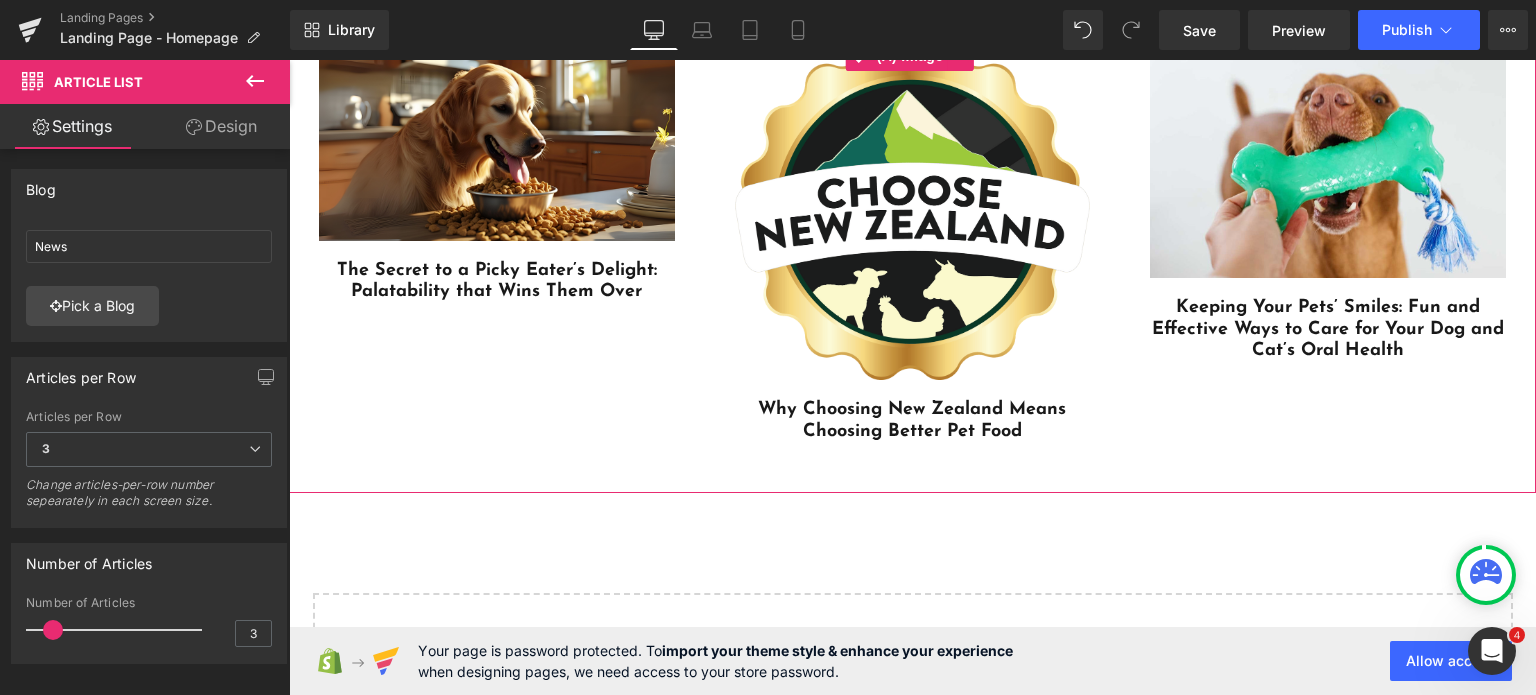 click 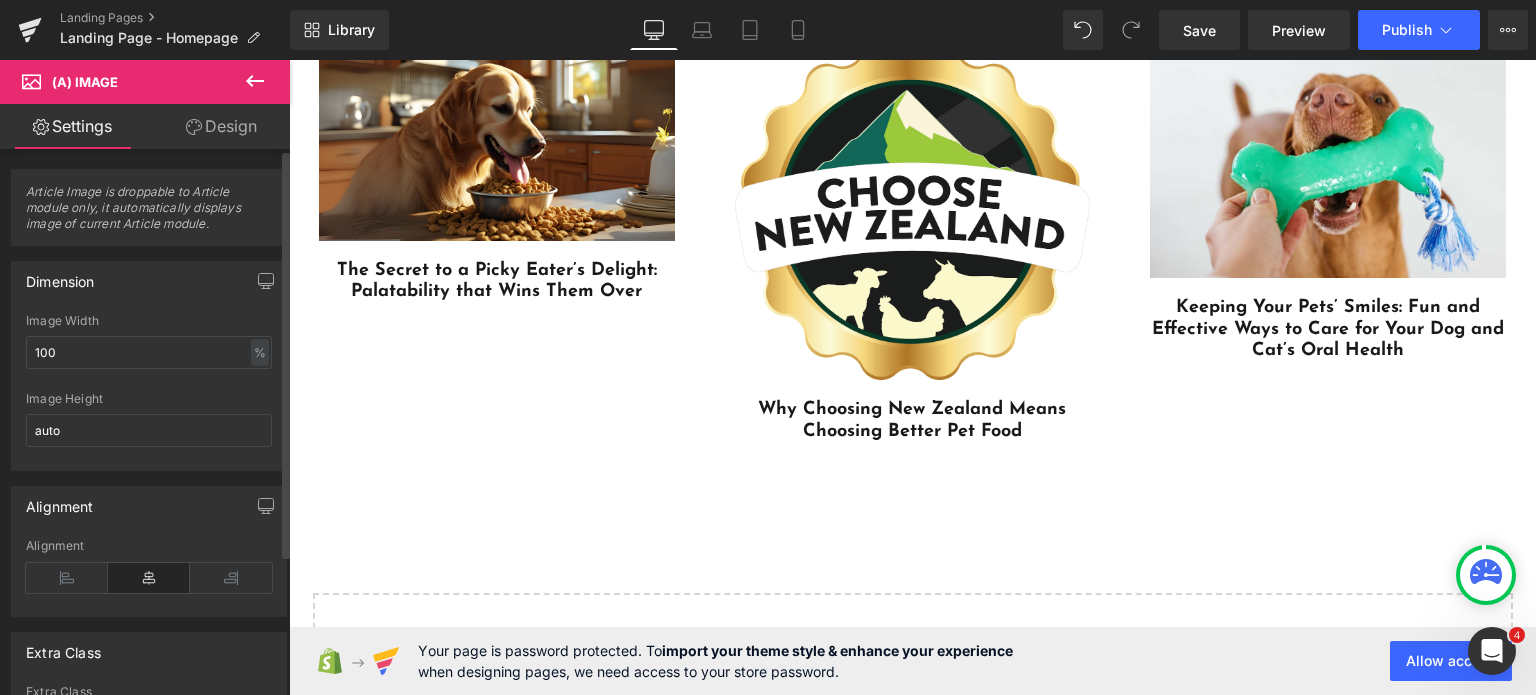 click at bounding box center (149, 385) 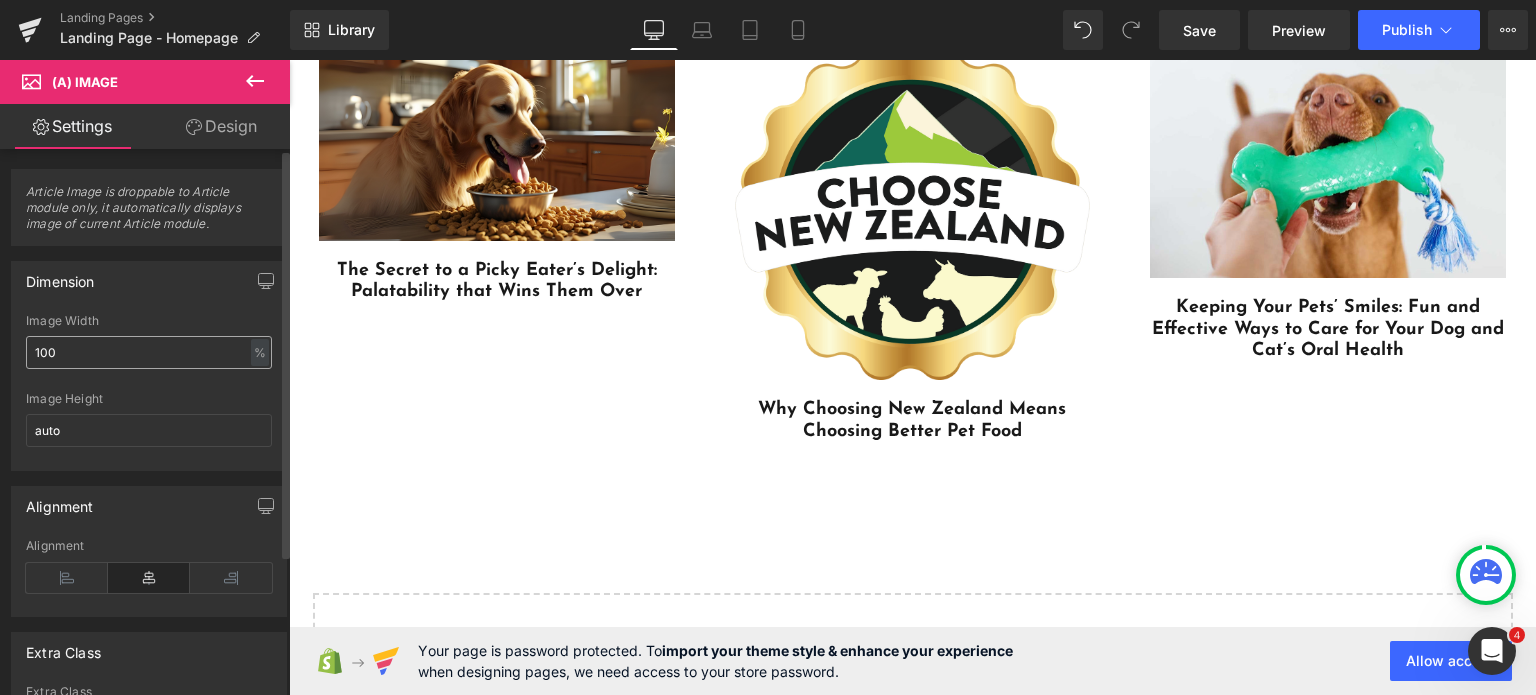 drag, startPoint x: 103, startPoint y: 371, endPoint x: 71, endPoint y: 358, distance: 34.539833 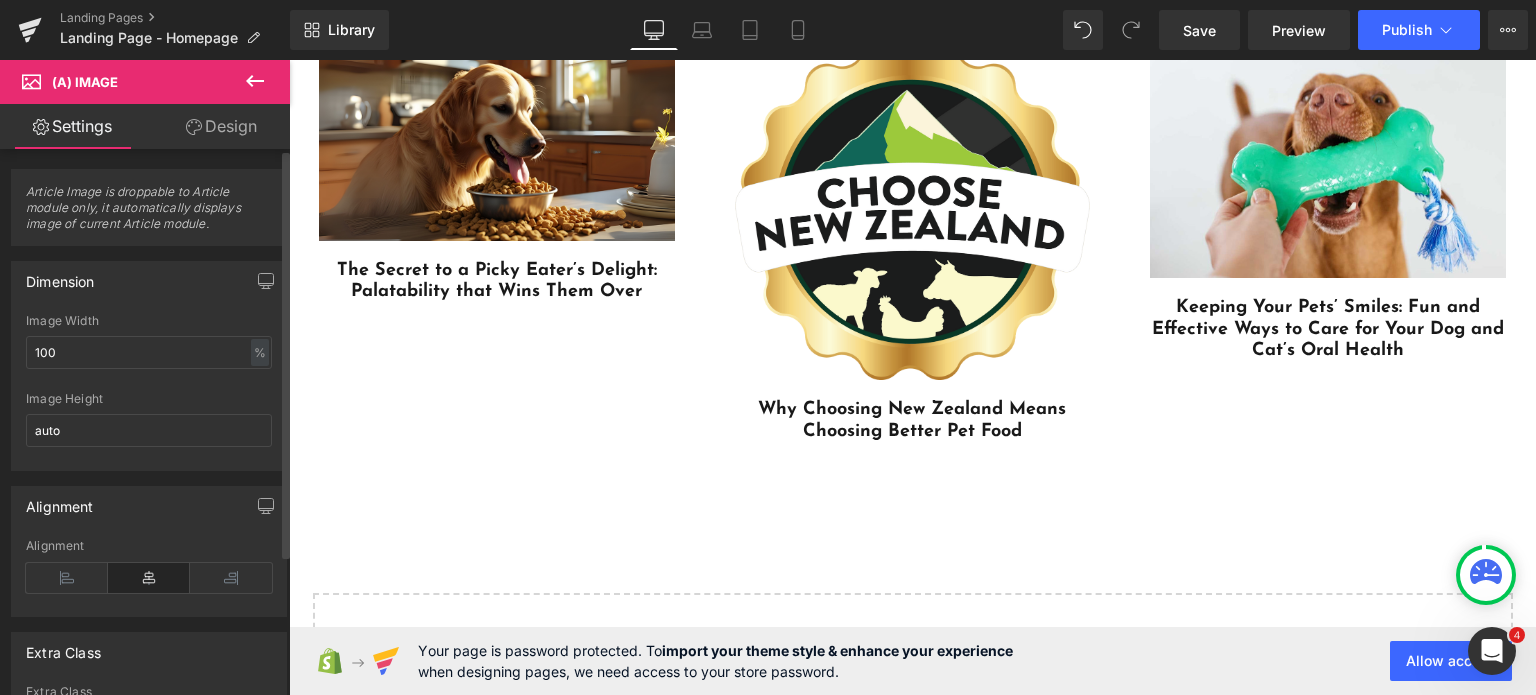 drag, startPoint x: 71, startPoint y: 358, endPoint x: 0, endPoint y: 374, distance: 72.780495 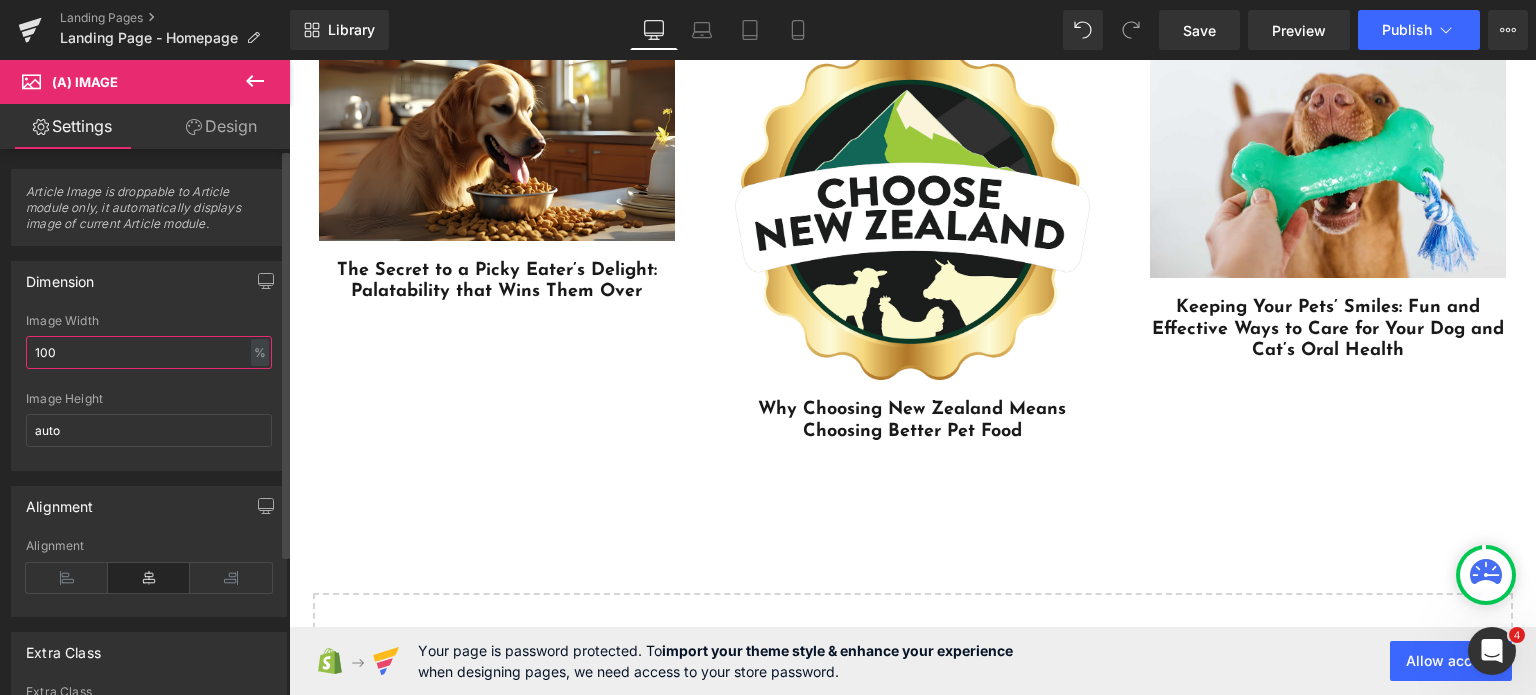 drag, startPoint x: 101, startPoint y: 355, endPoint x: 0, endPoint y: 348, distance: 101.24229 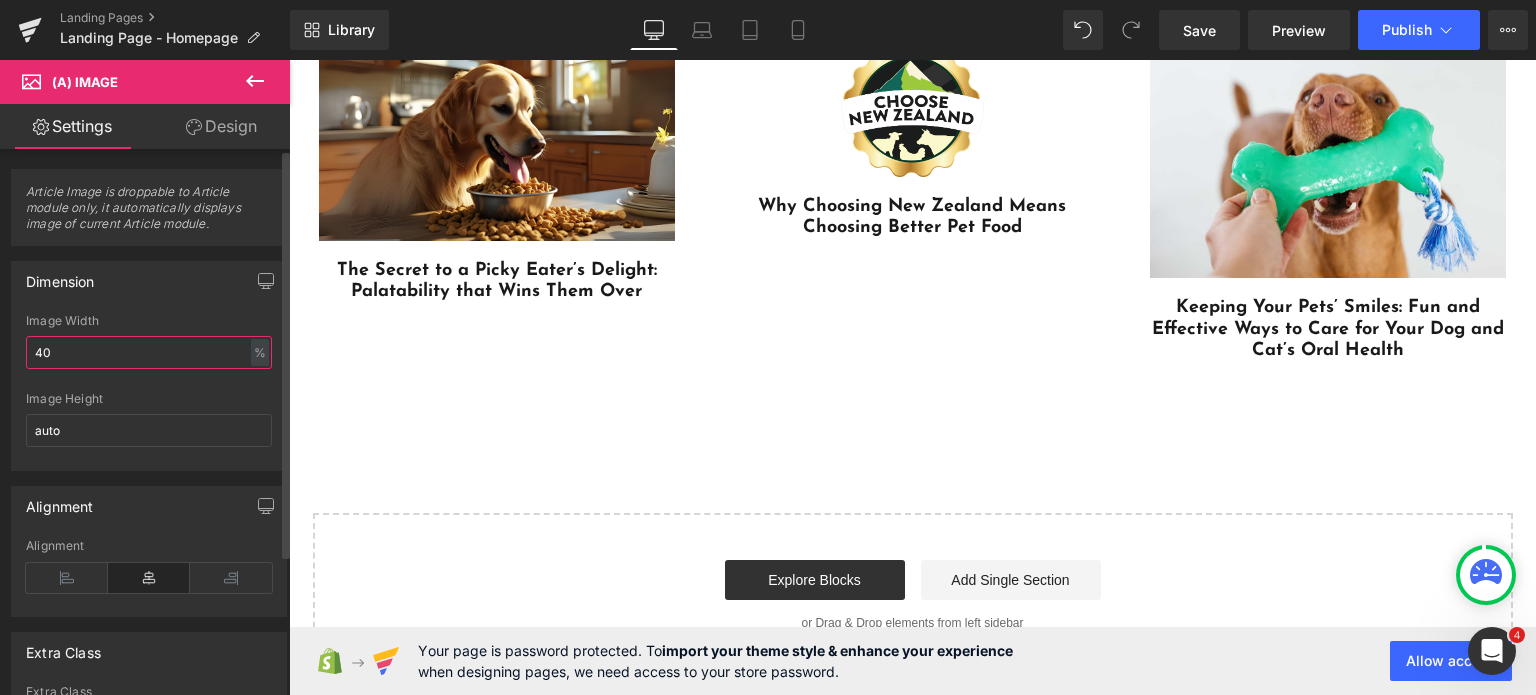 scroll, scrollTop: 4774, scrollLeft: 0, axis: vertical 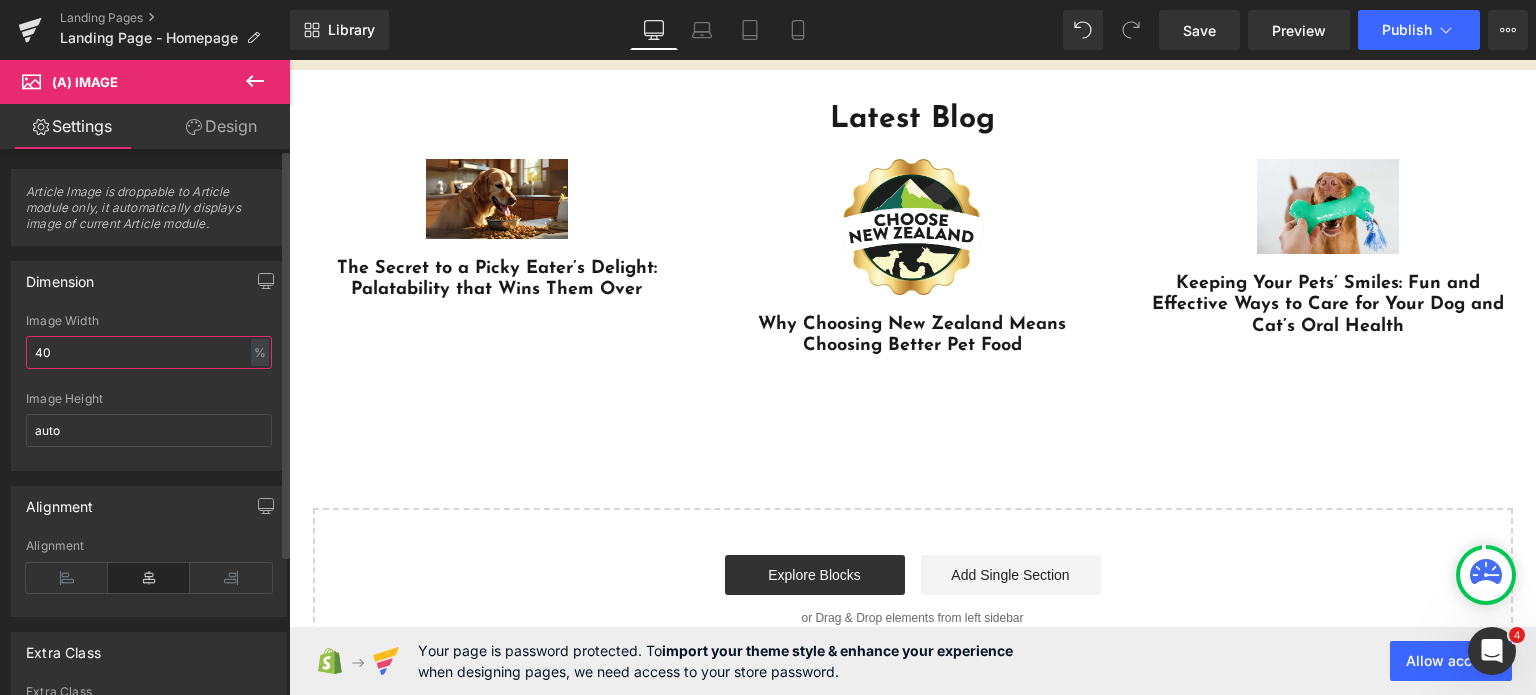 type on "4" 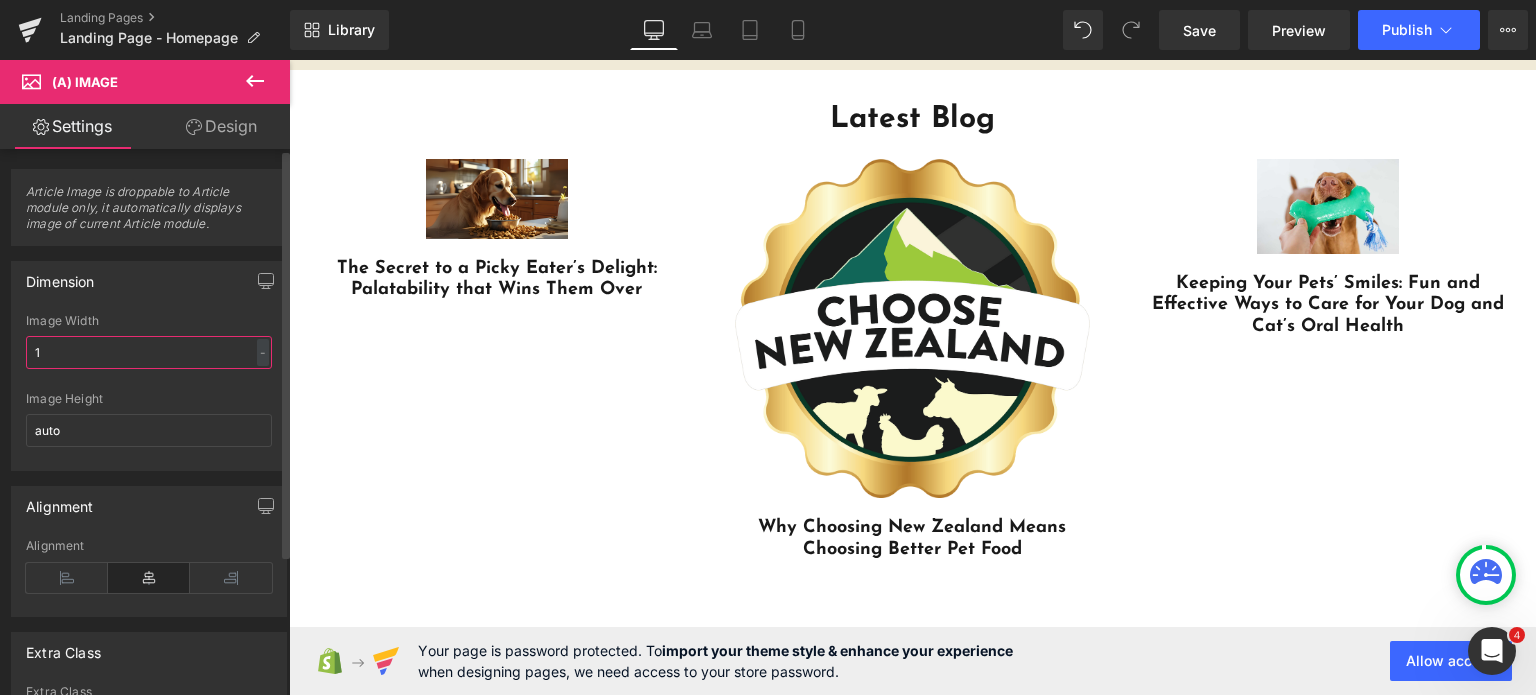 scroll, scrollTop: 4892, scrollLeft: 0, axis: vertical 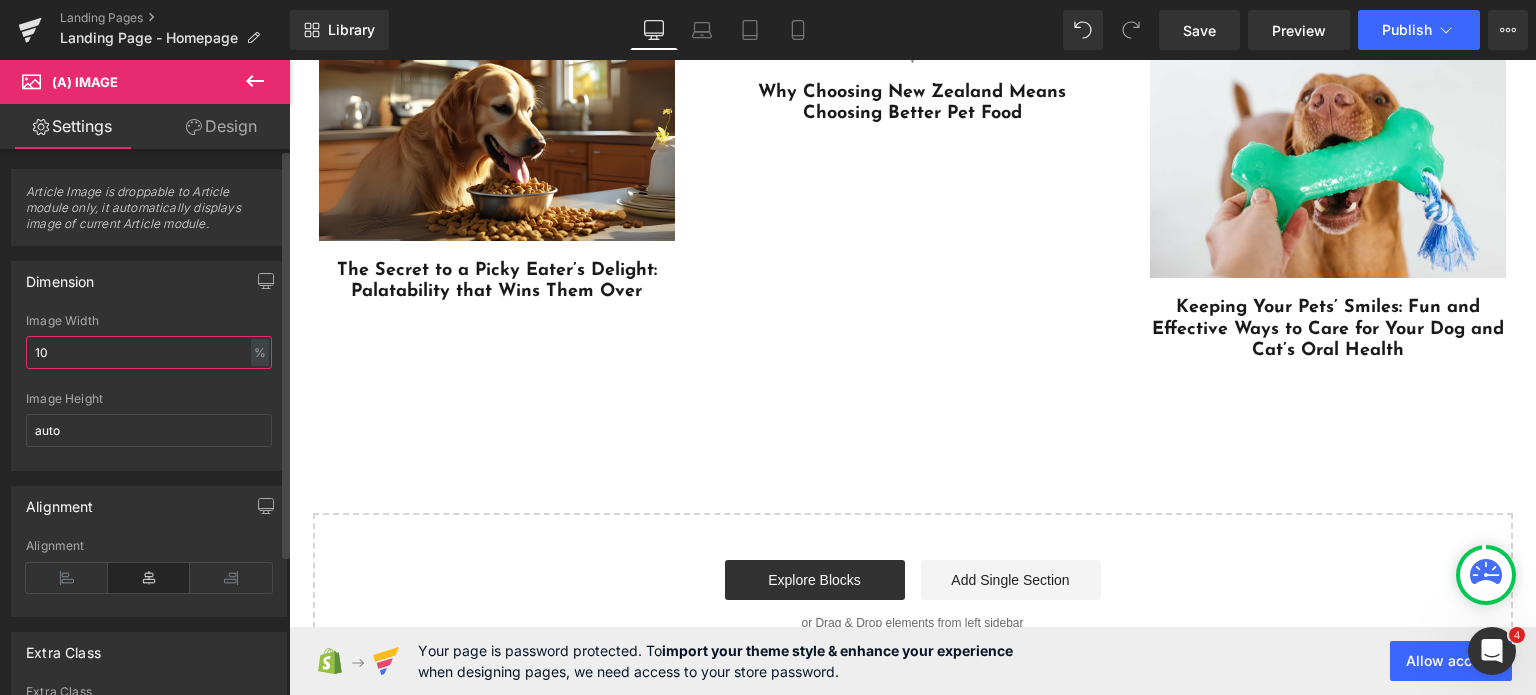 type on "100" 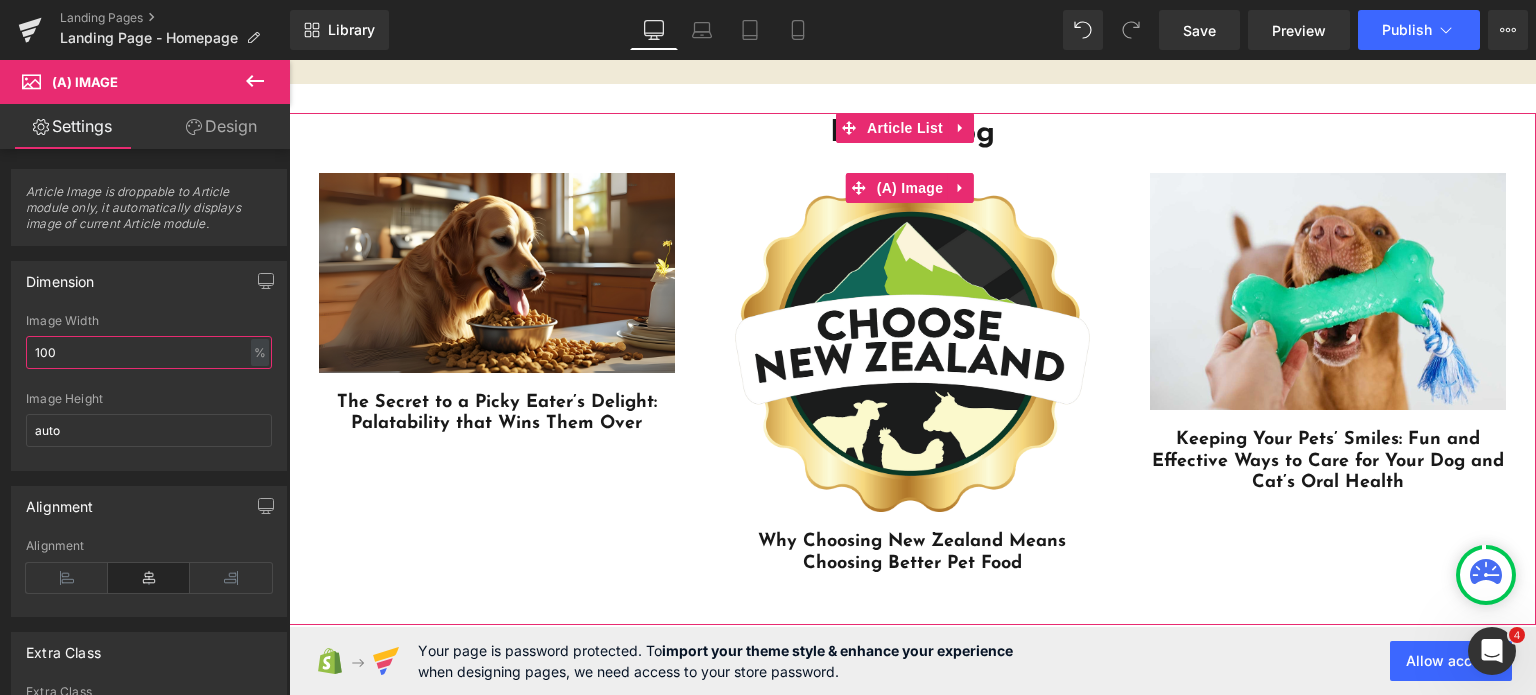 scroll, scrollTop: 4760, scrollLeft: 0, axis: vertical 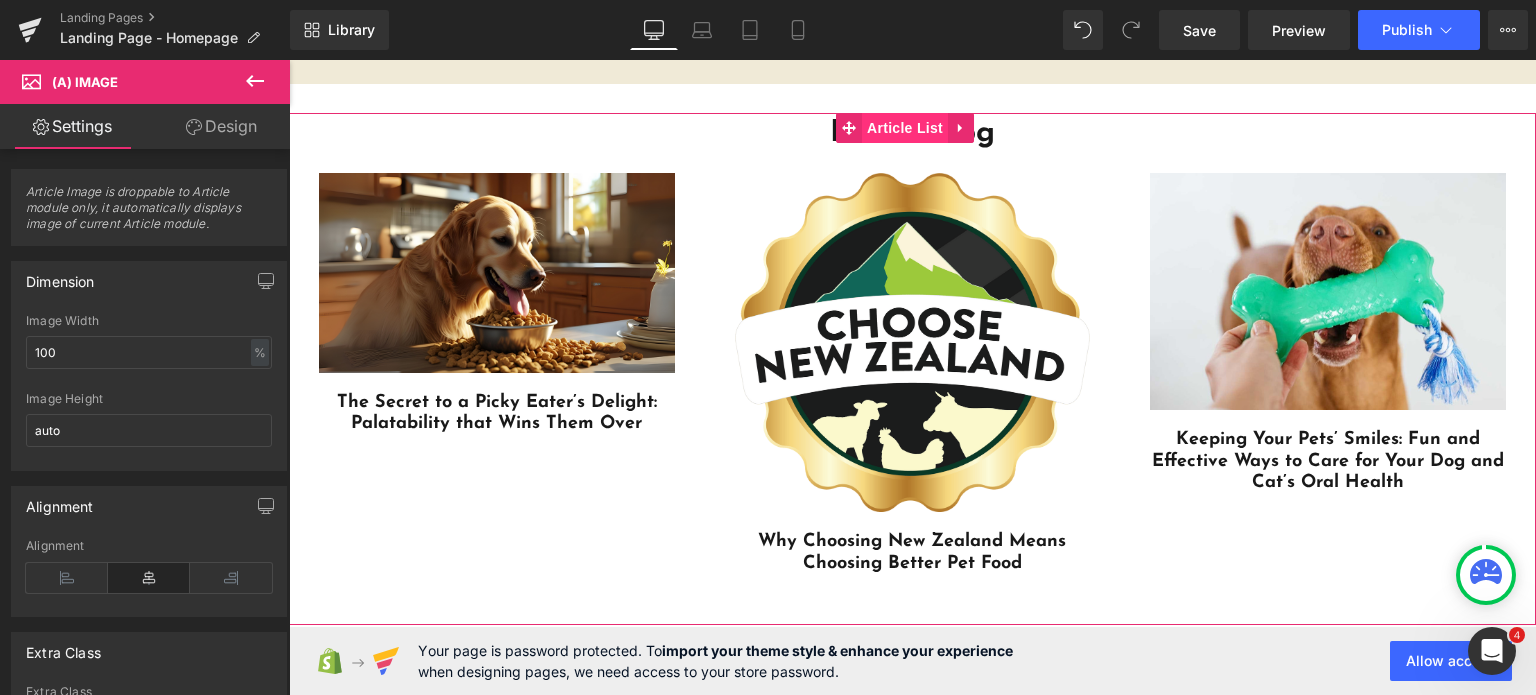 click on "Article List" at bounding box center [905, 128] 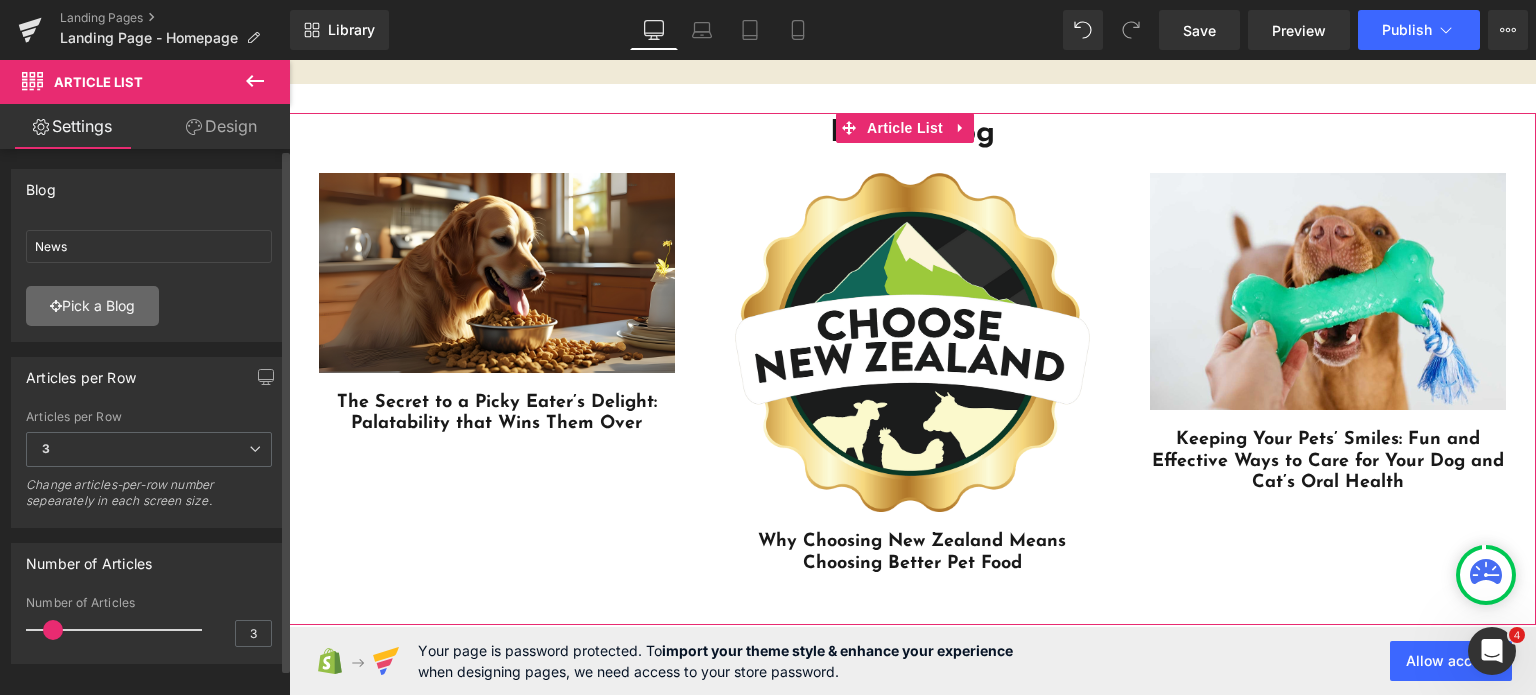 click on "Pick a Blog" at bounding box center (92, 306) 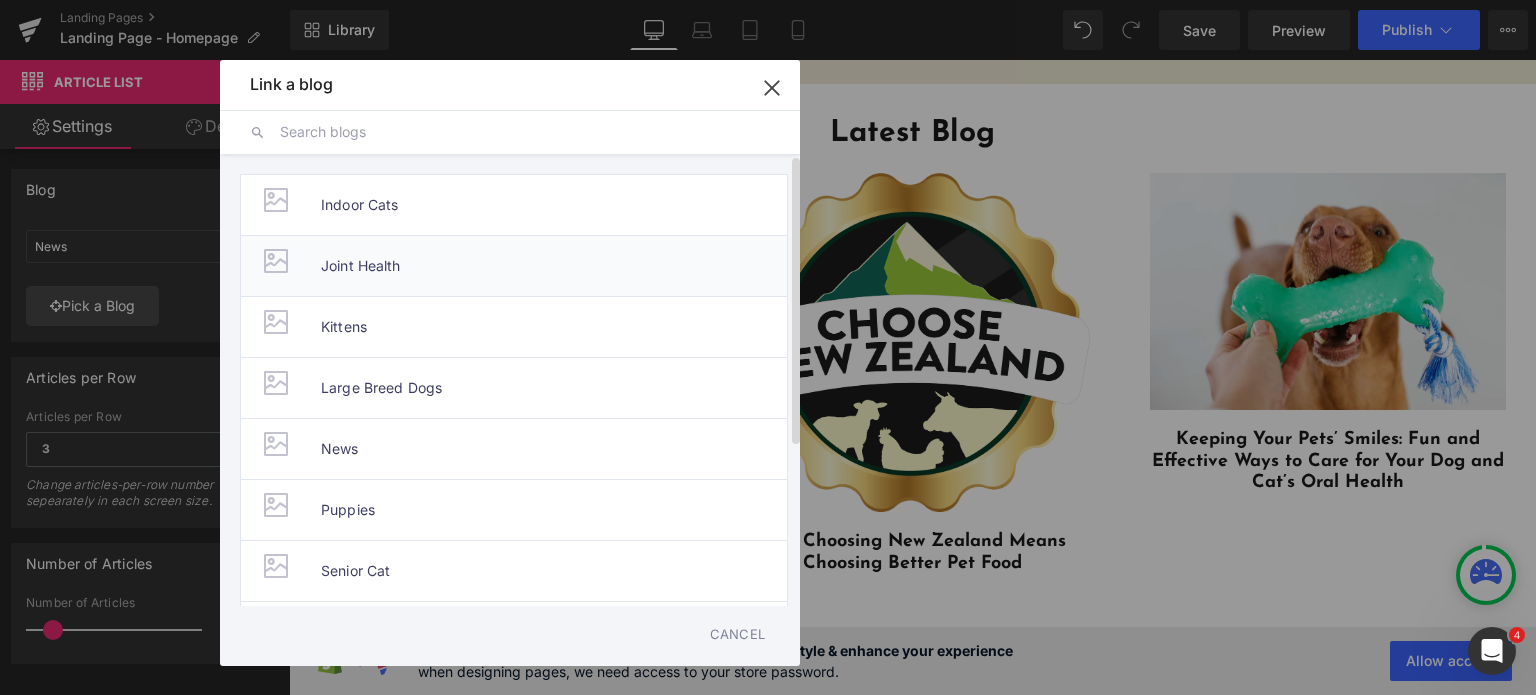 click on "Joint Health" at bounding box center [514, 265] 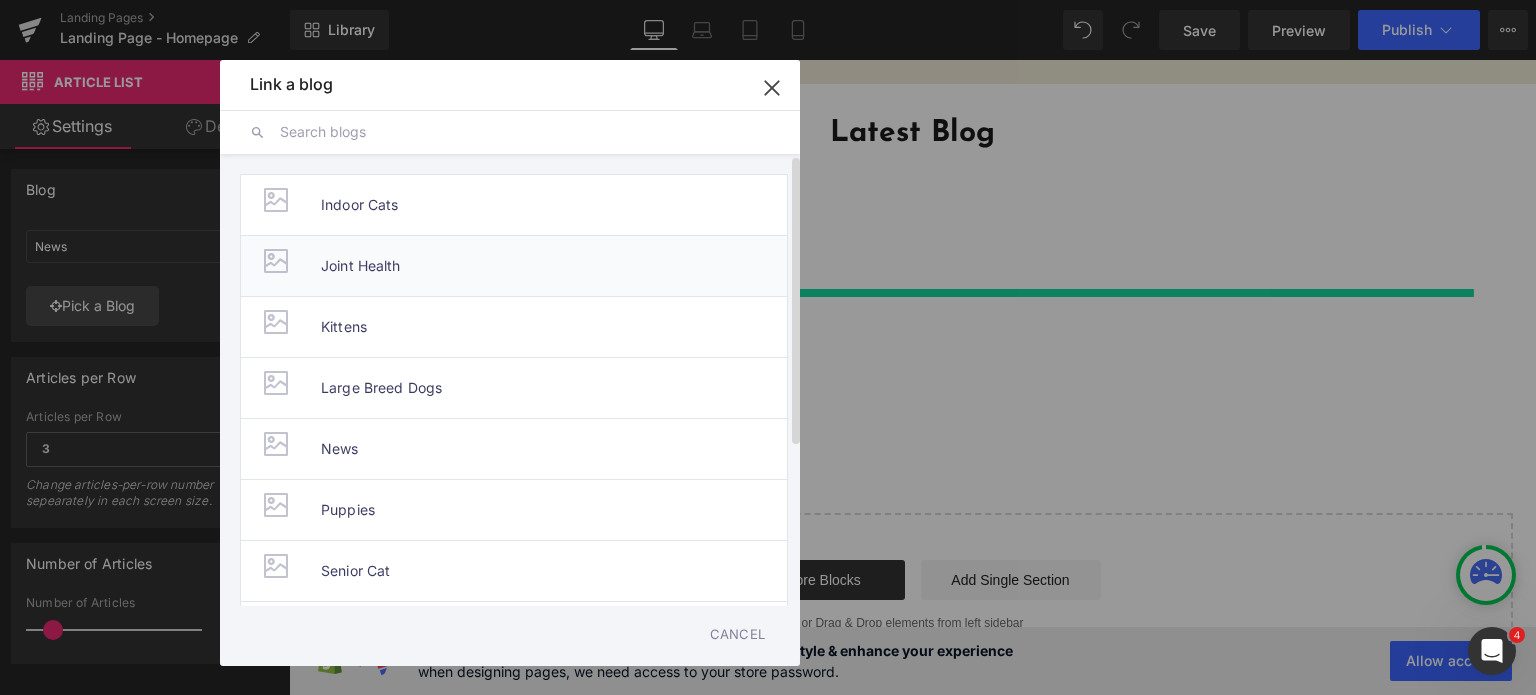 type on "Joint Health" 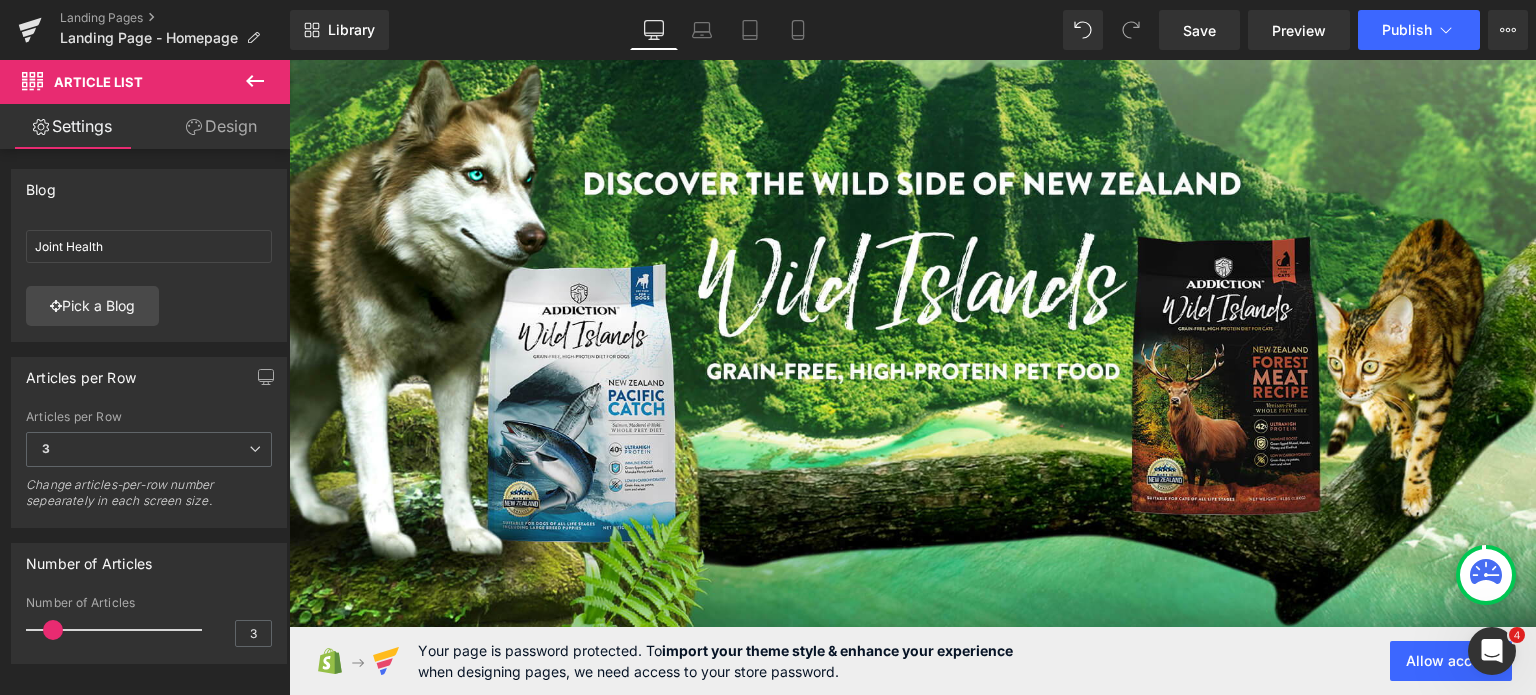 scroll, scrollTop: 0, scrollLeft: 0, axis: both 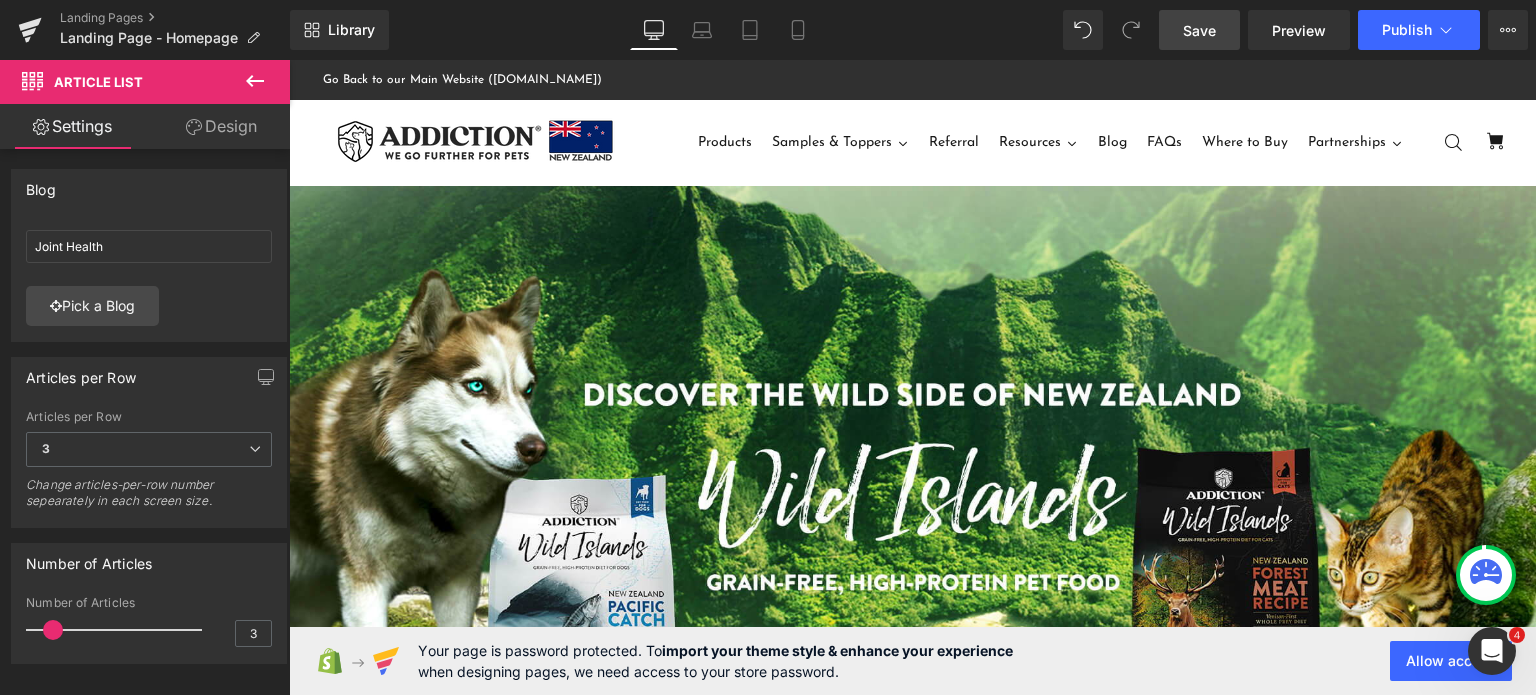 click on "Save" at bounding box center (1199, 30) 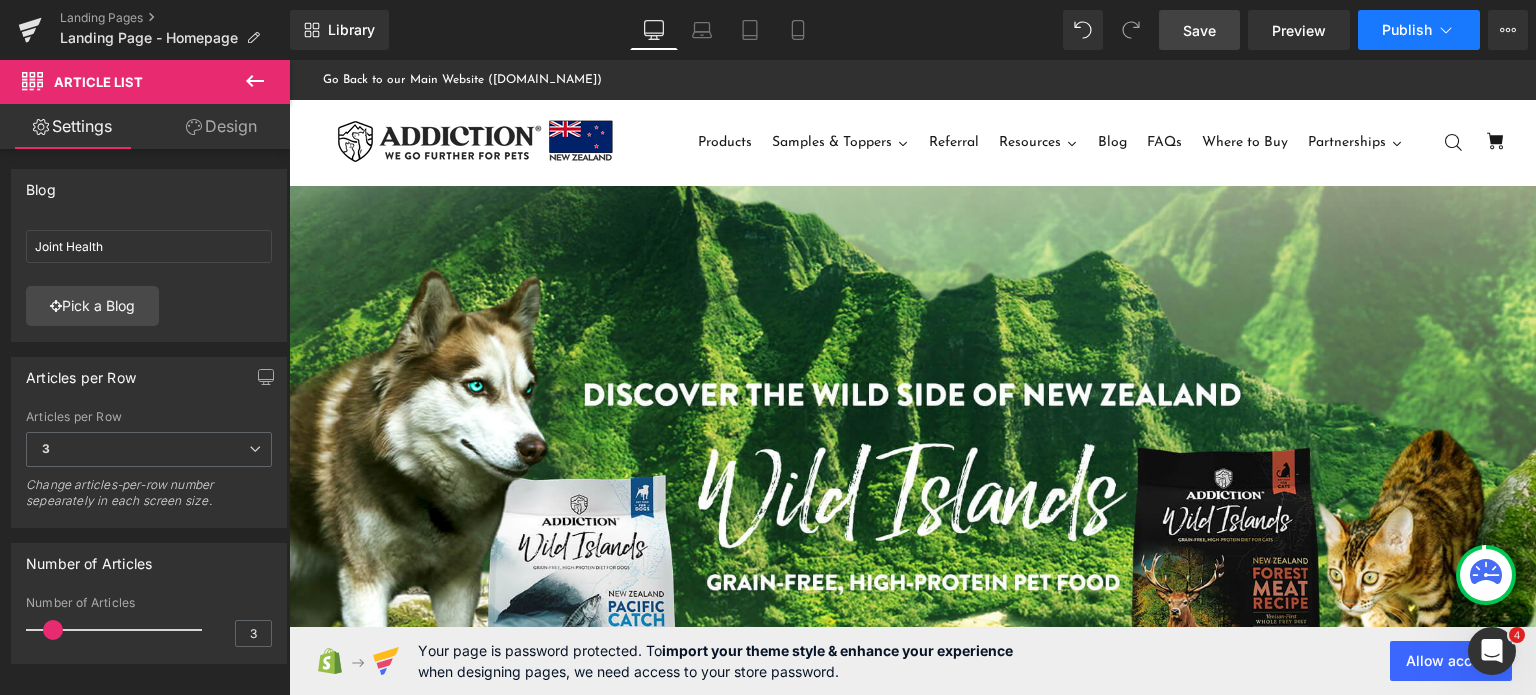 click on "Publish" at bounding box center [1419, 30] 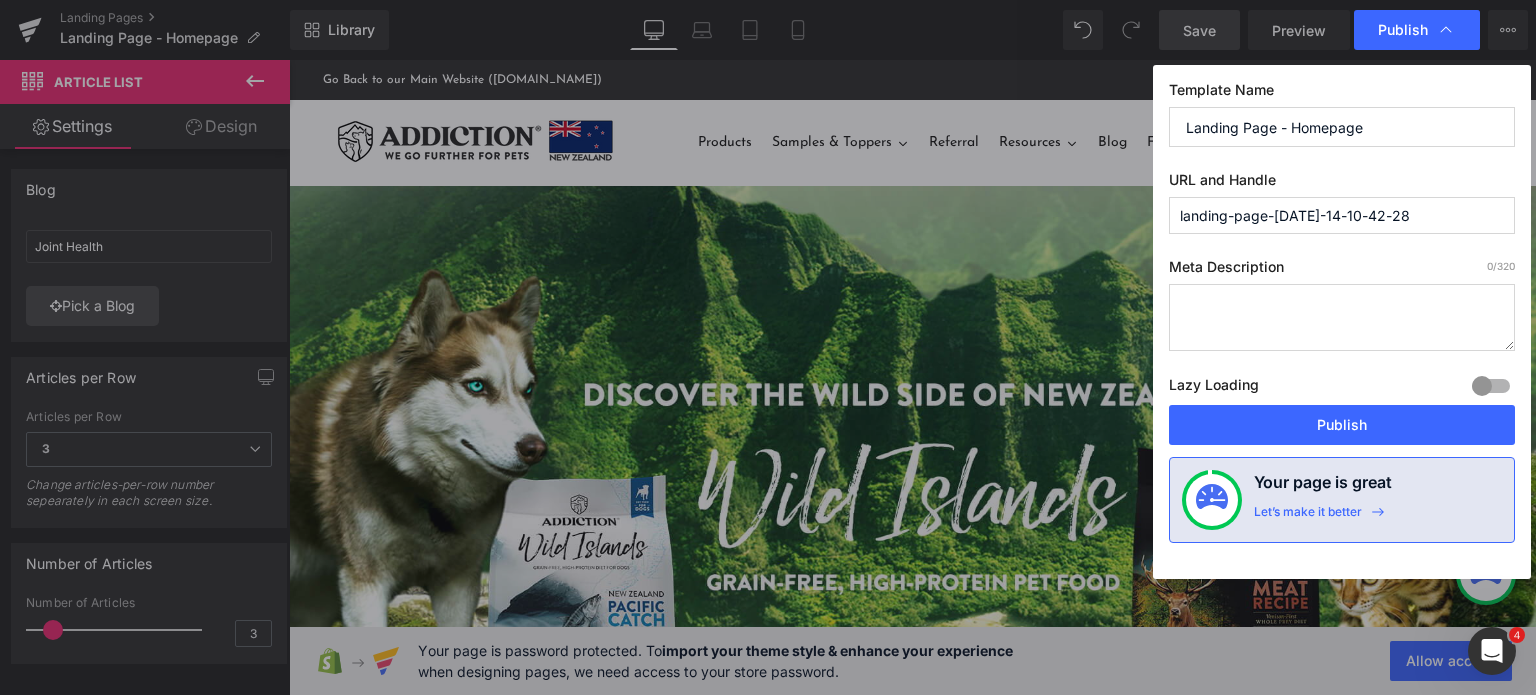 click on "Landing Page - Homepage" at bounding box center (1342, 127) 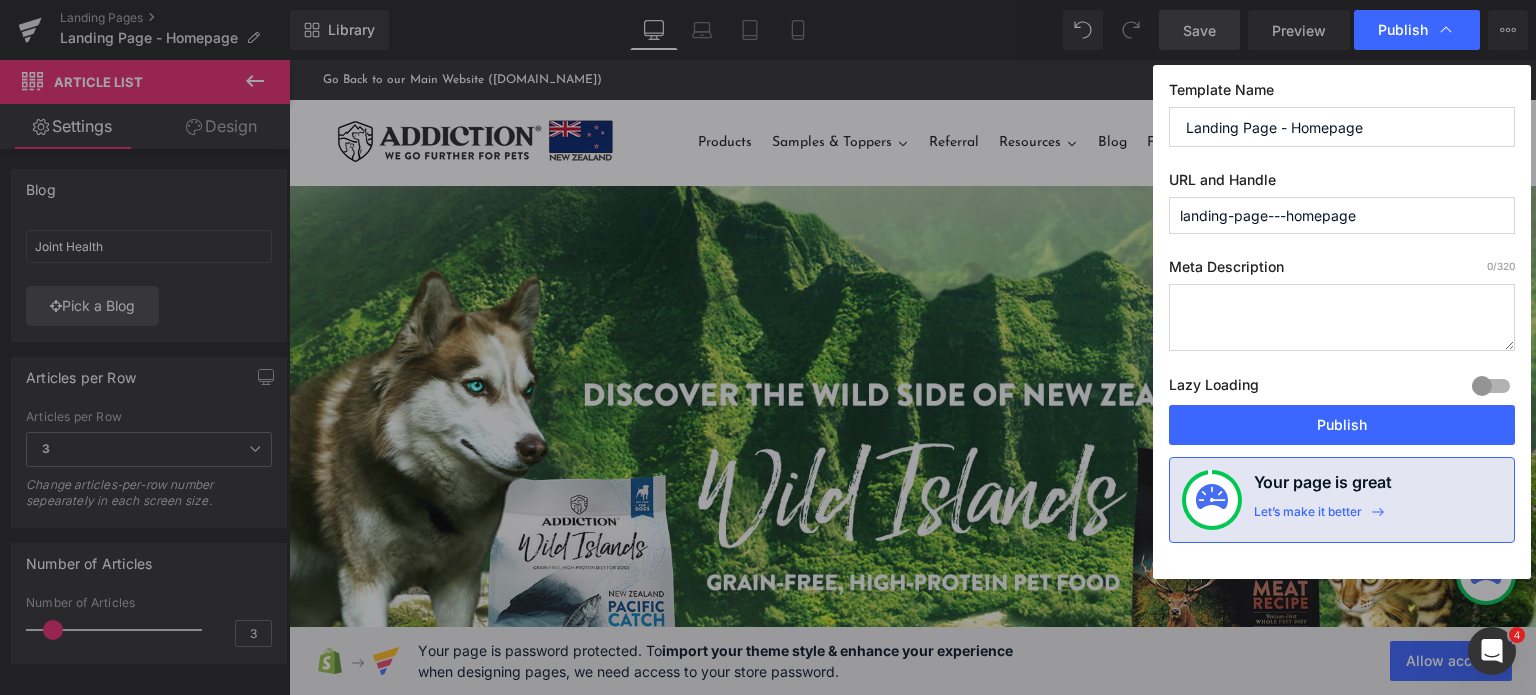click on "landing-page---homepage" at bounding box center [1342, 215] 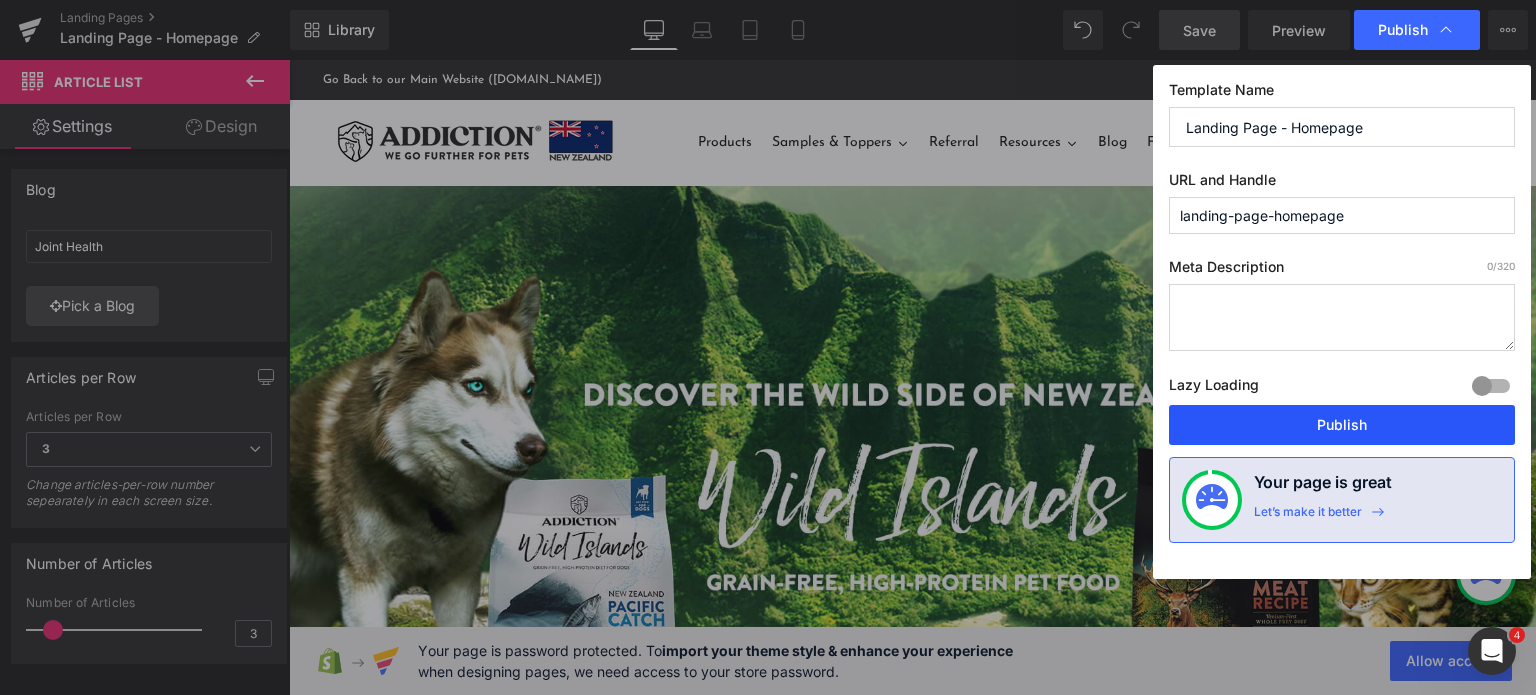type on "landing-page-homepage" 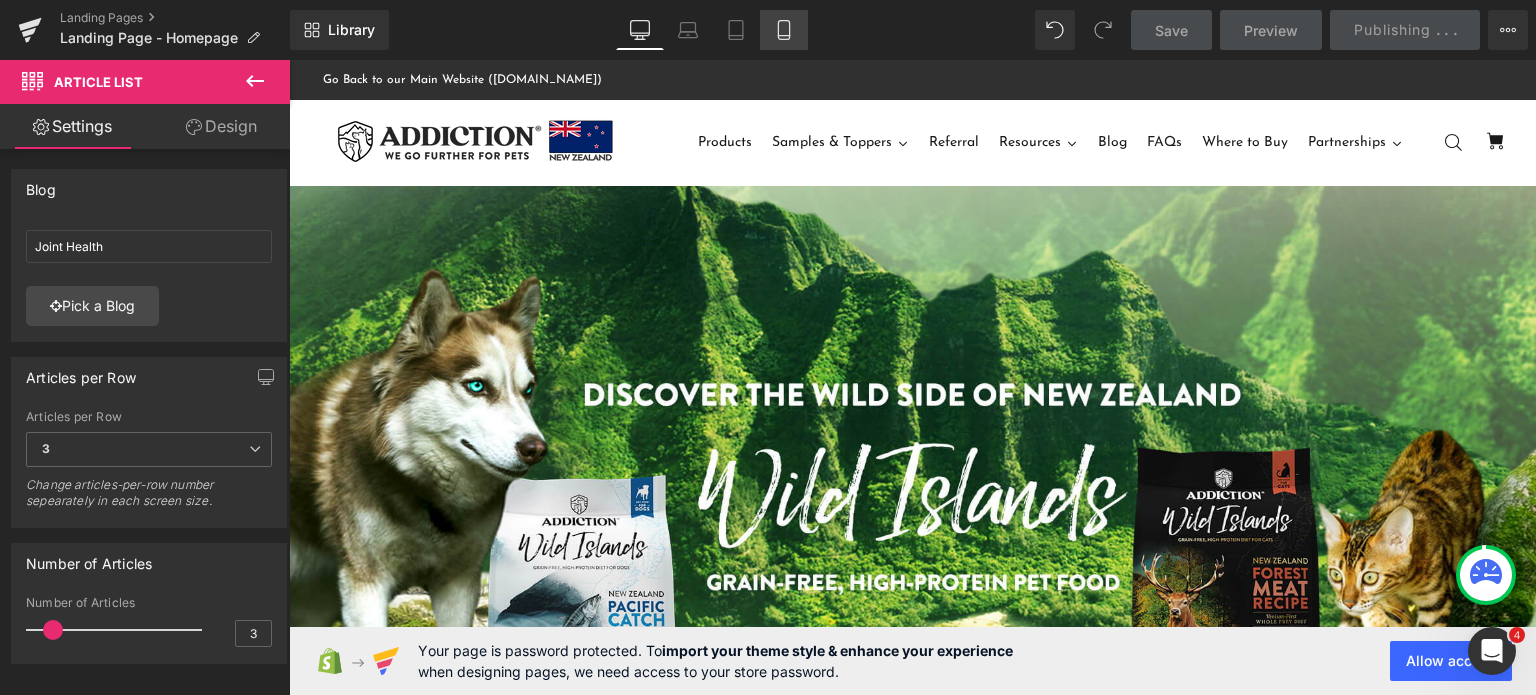 click on "Mobile" at bounding box center [784, 30] 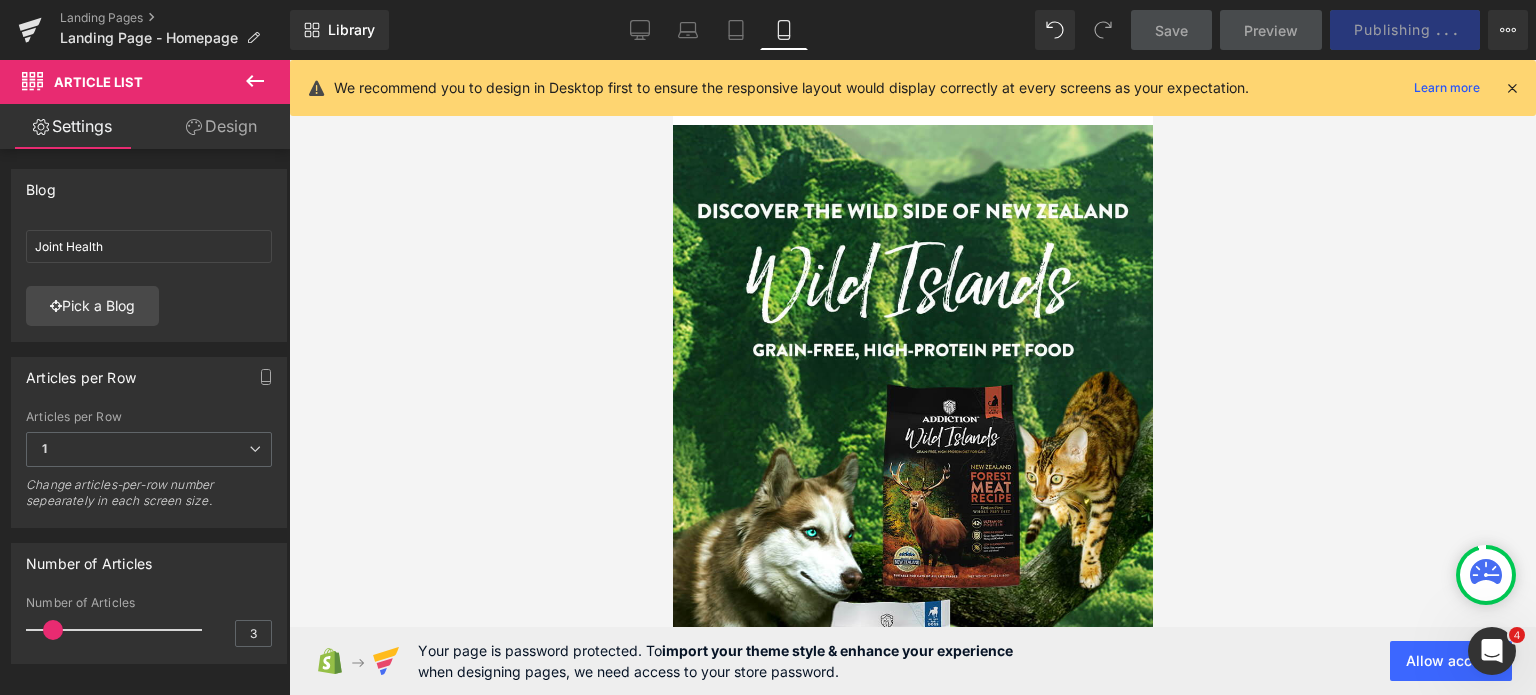scroll, scrollTop: 0, scrollLeft: 0, axis: both 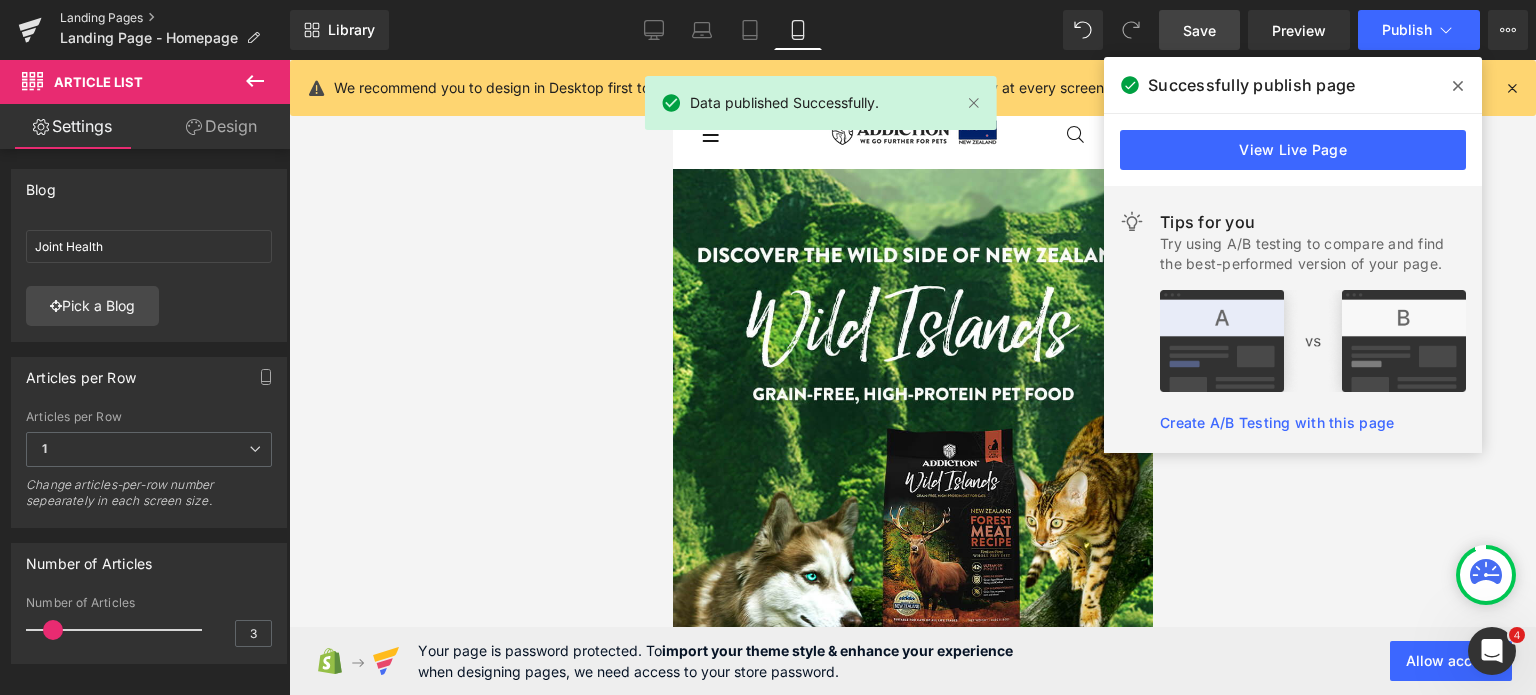 click on "Landing Pages" at bounding box center (175, 18) 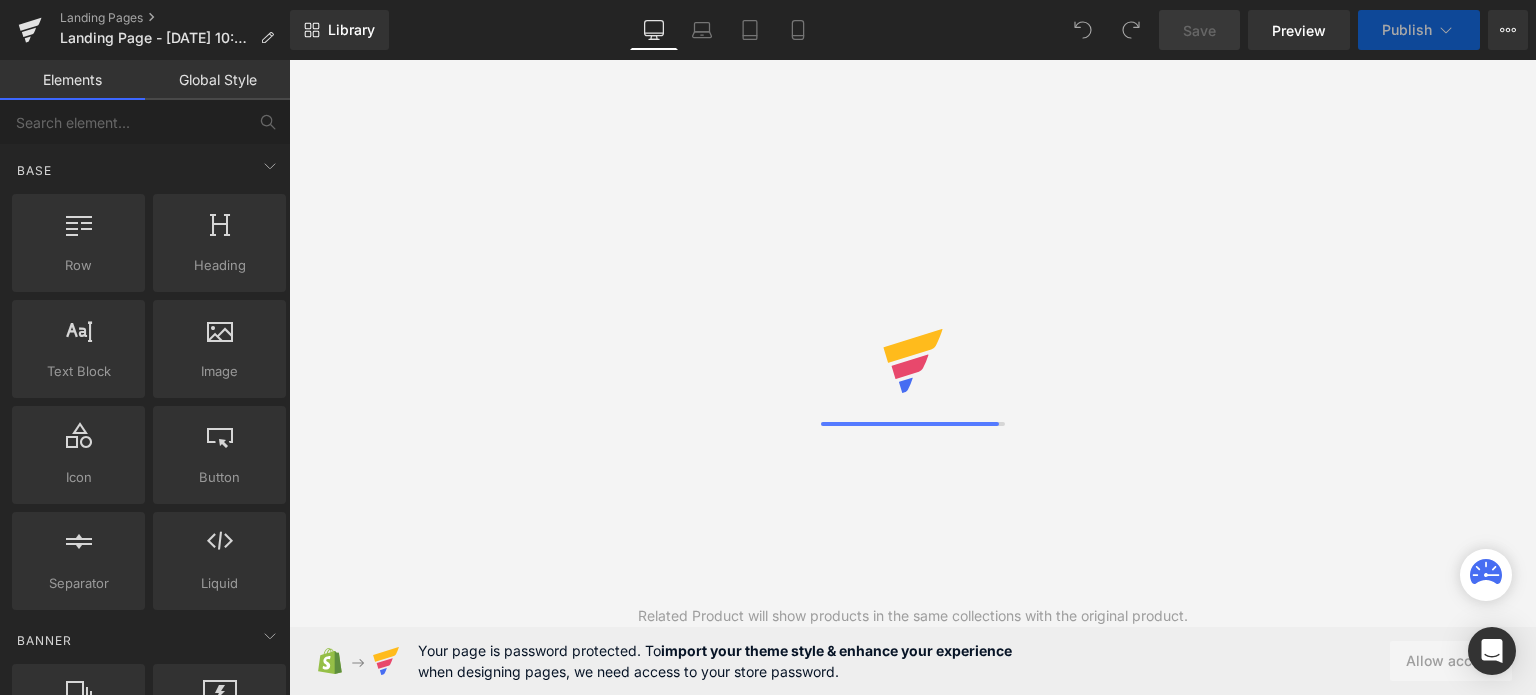 scroll, scrollTop: 0, scrollLeft: 0, axis: both 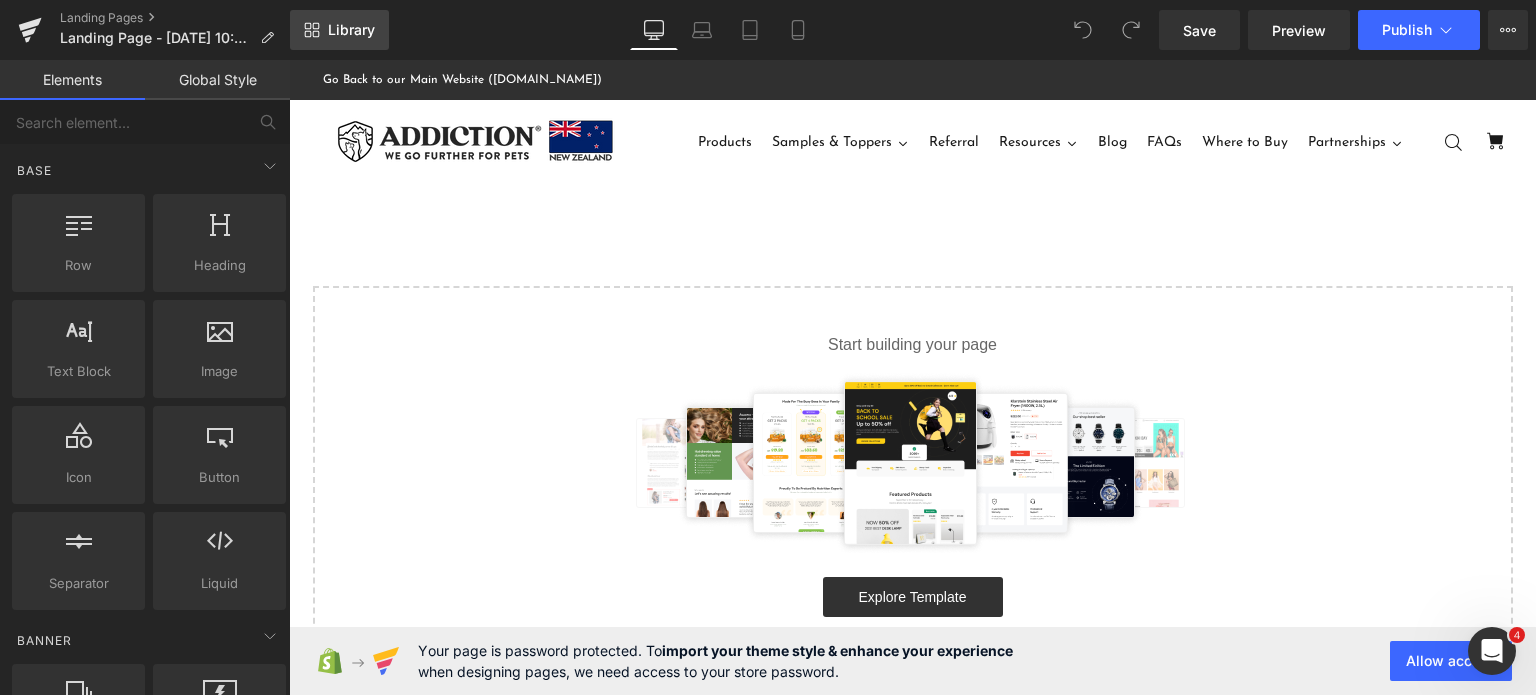click on "Library" at bounding box center (339, 30) 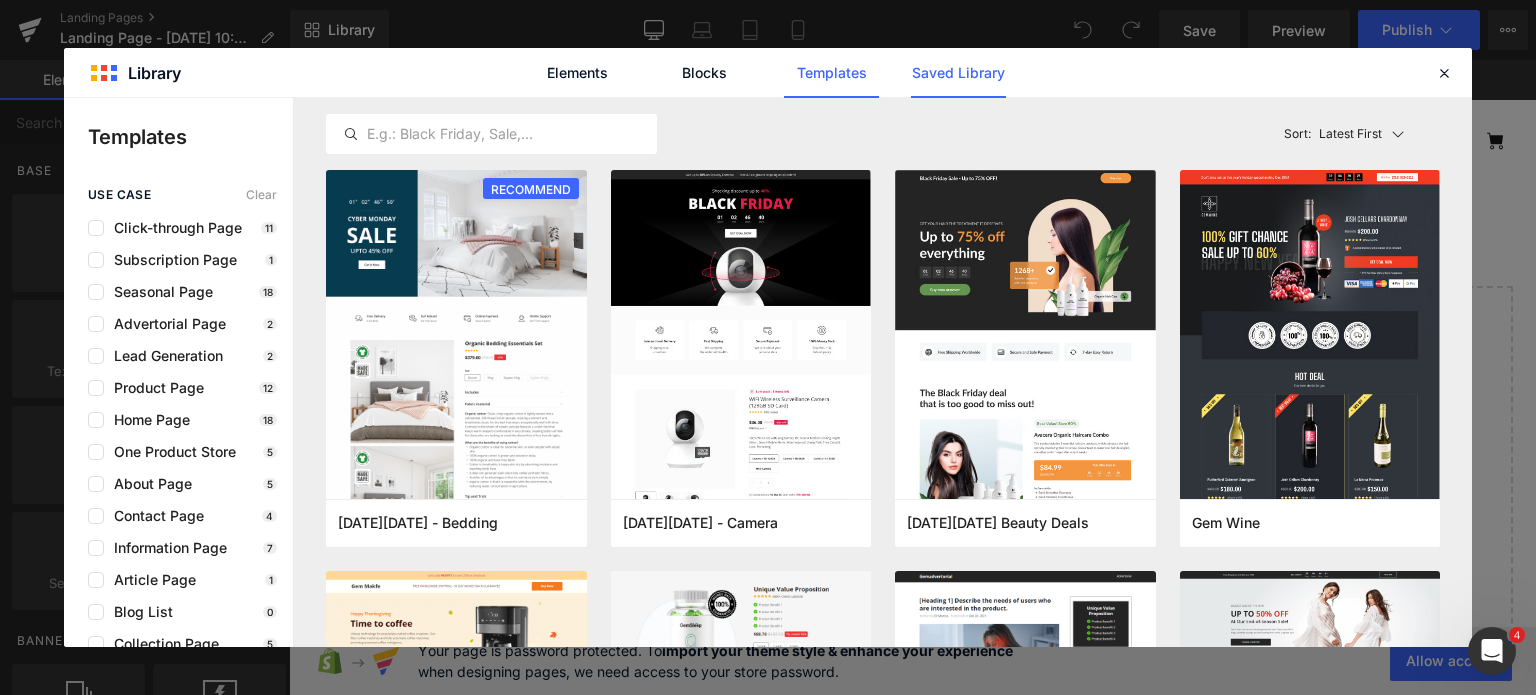 click on "Saved Library" 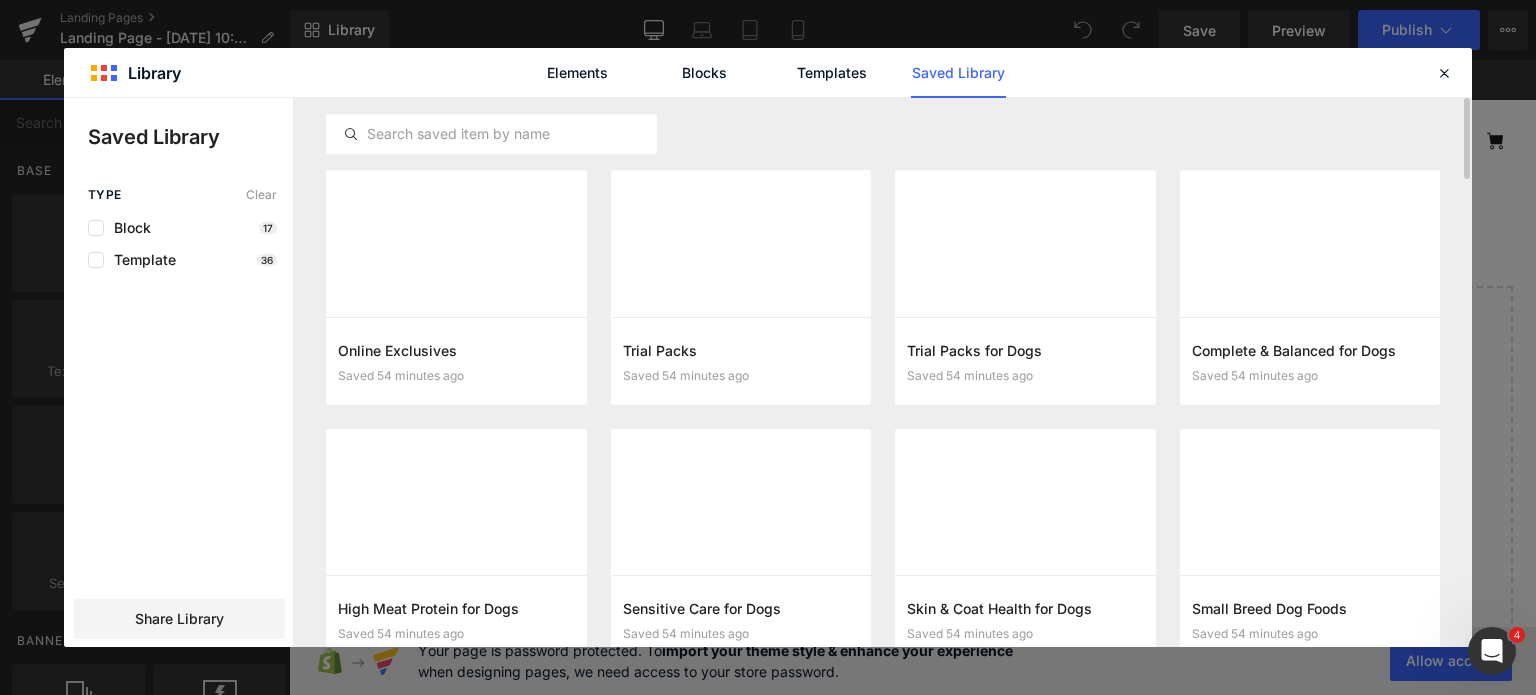 scroll, scrollTop: 0, scrollLeft: 0, axis: both 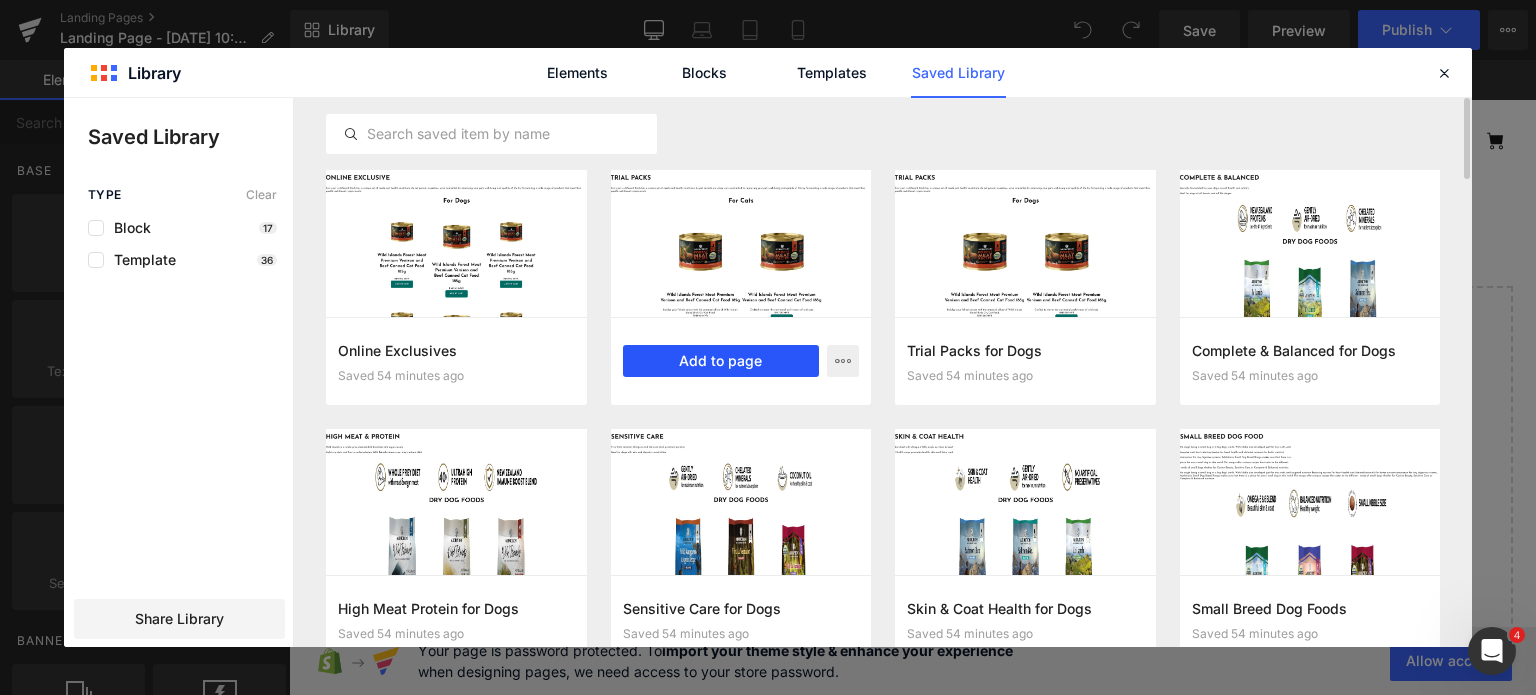 click on "Add to page" at bounding box center (721, 361) 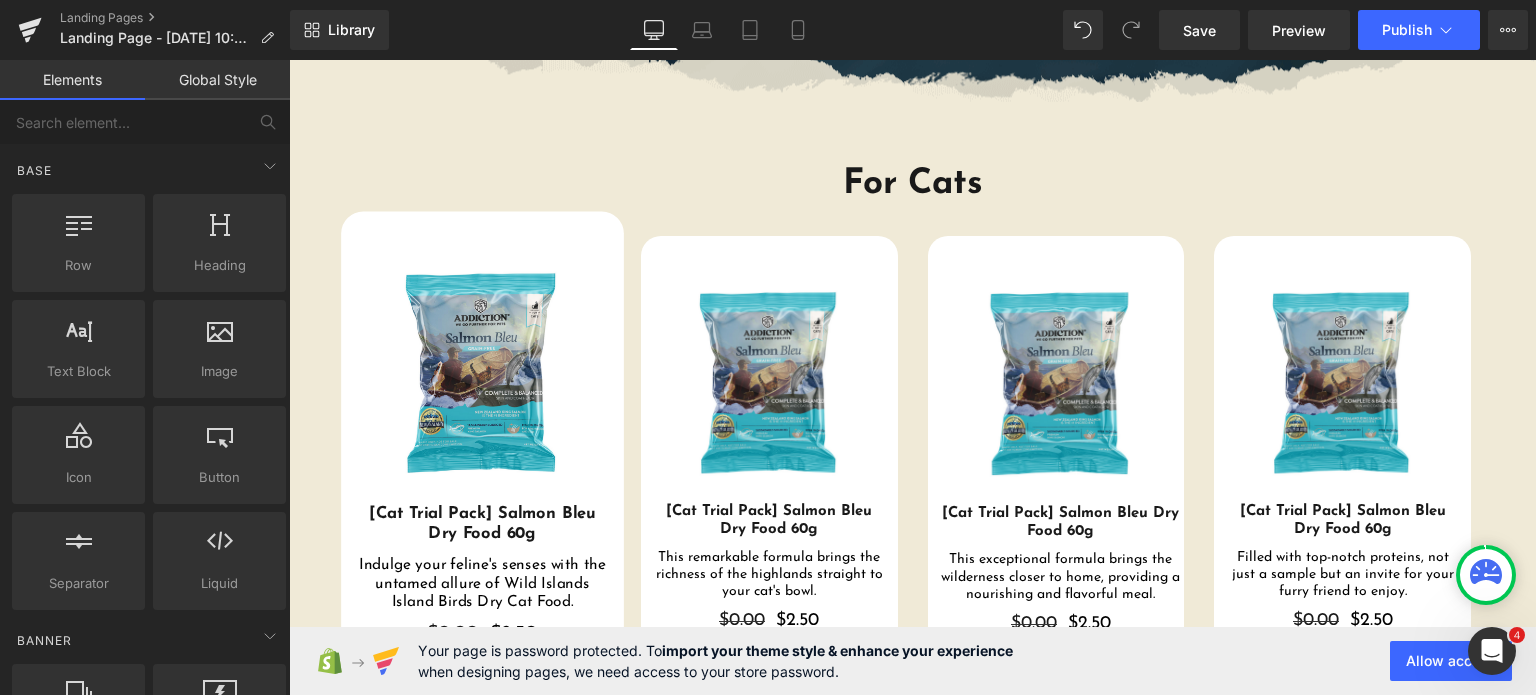 scroll, scrollTop: 531, scrollLeft: 0, axis: vertical 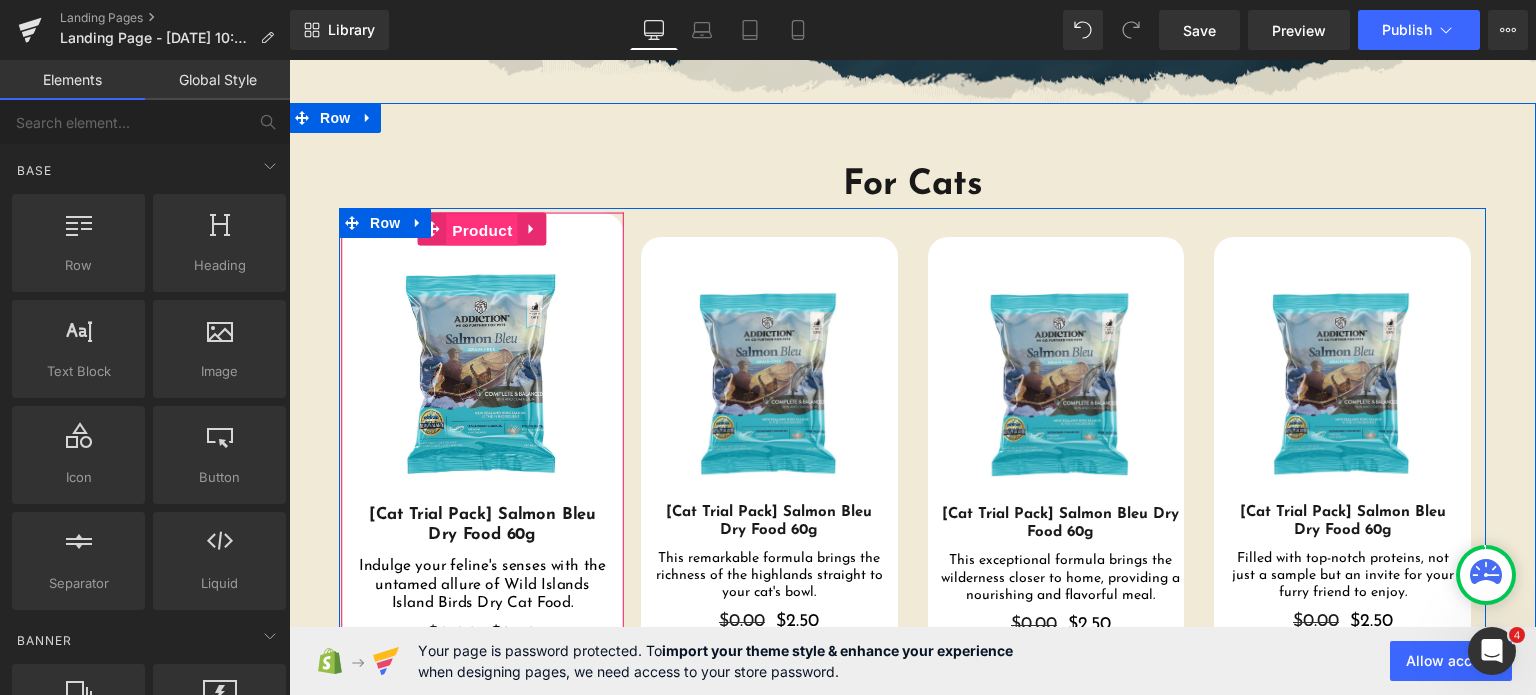 click on "Product" at bounding box center (483, 230) 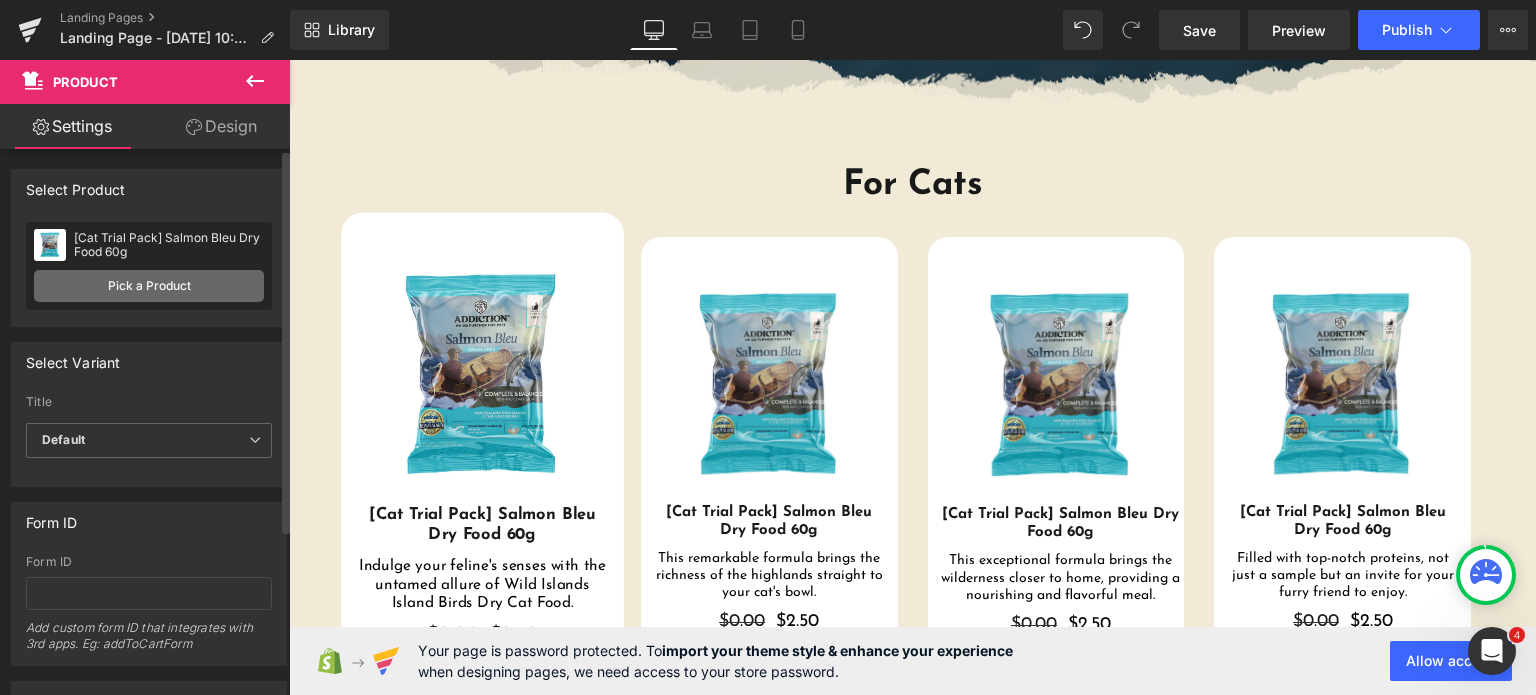click on "Pick a Product" at bounding box center [149, 286] 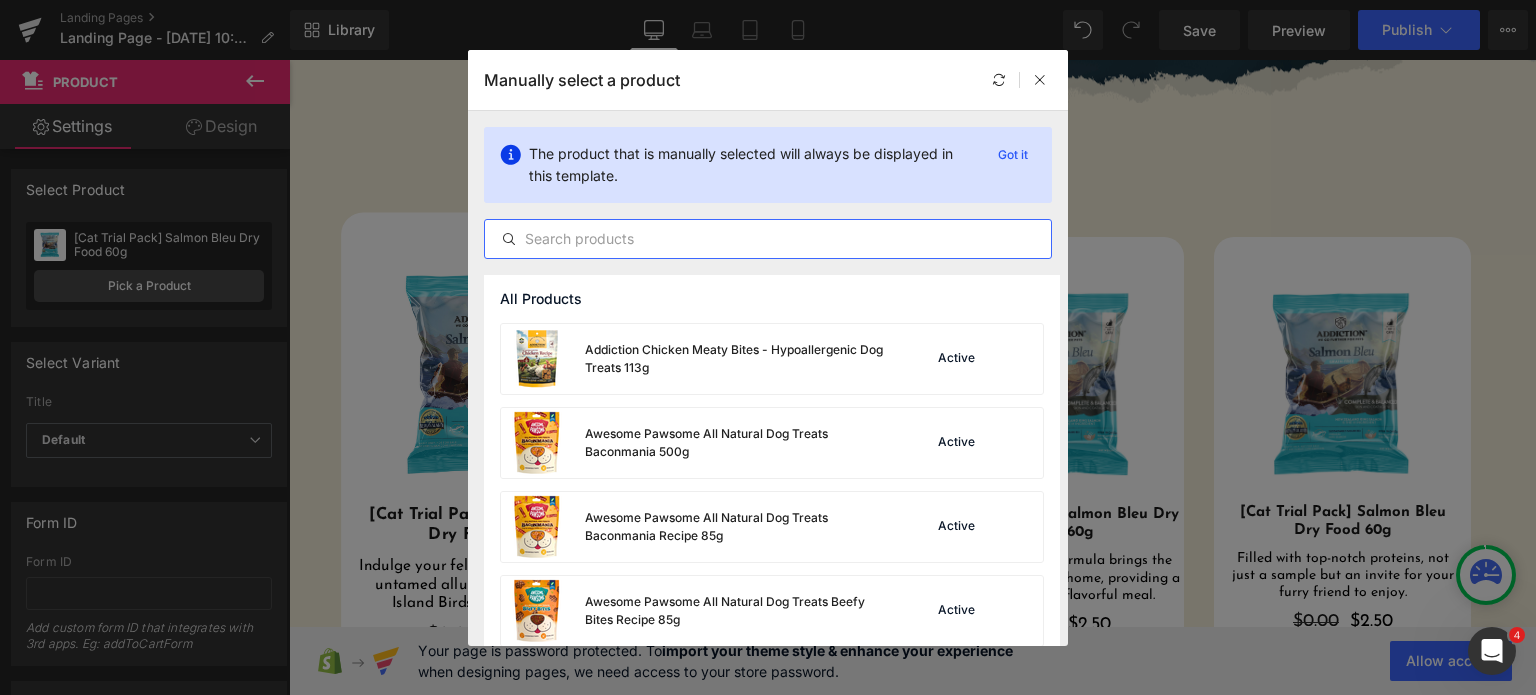 click at bounding box center (768, 239) 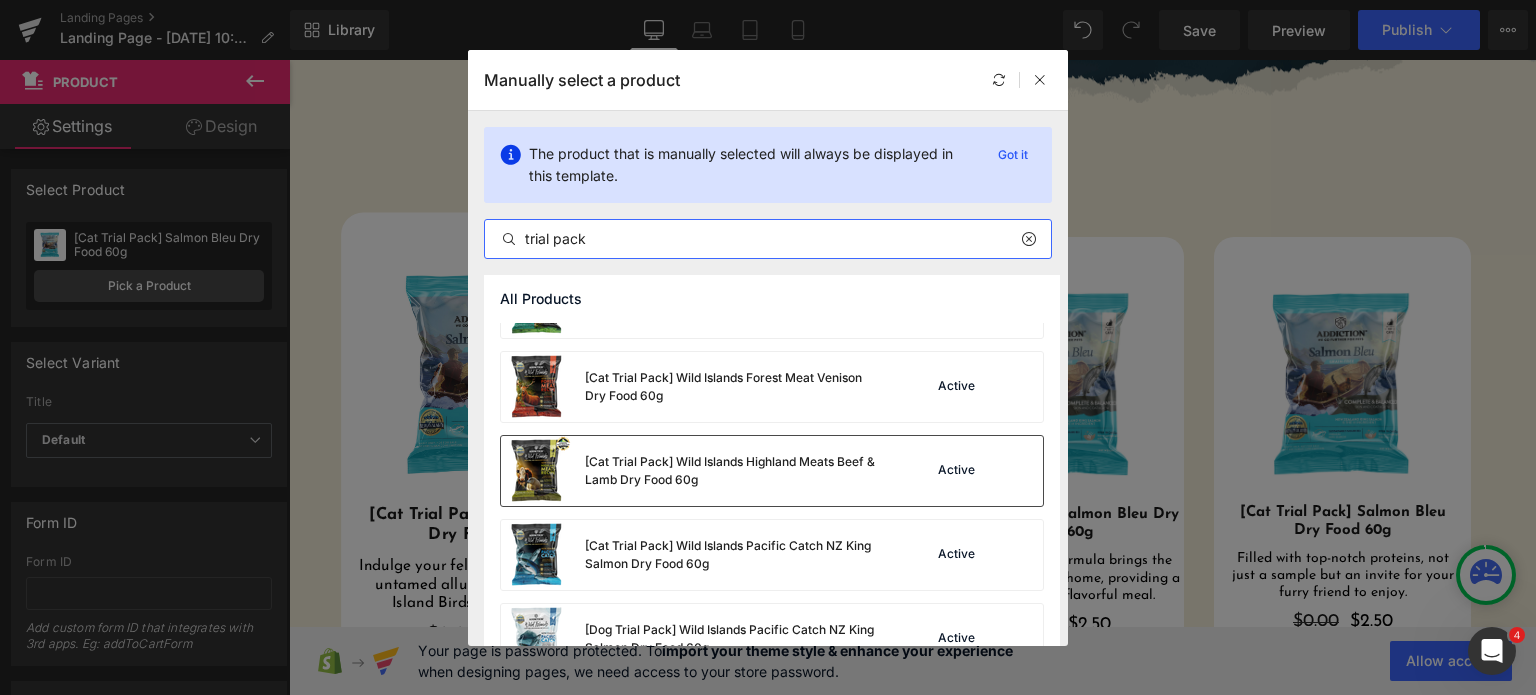 scroll, scrollTop: 762, scrollLeft: 0, axis: vertical 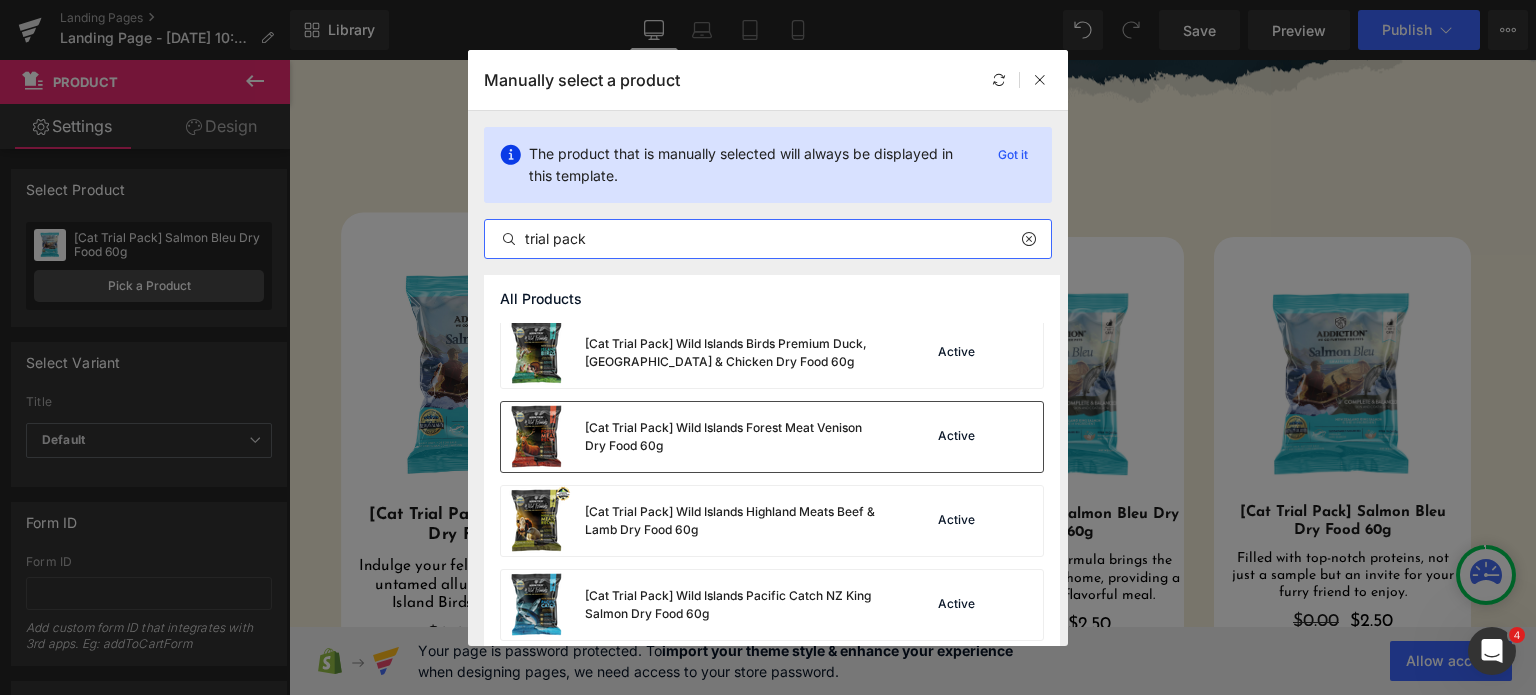 type on "trial pack" 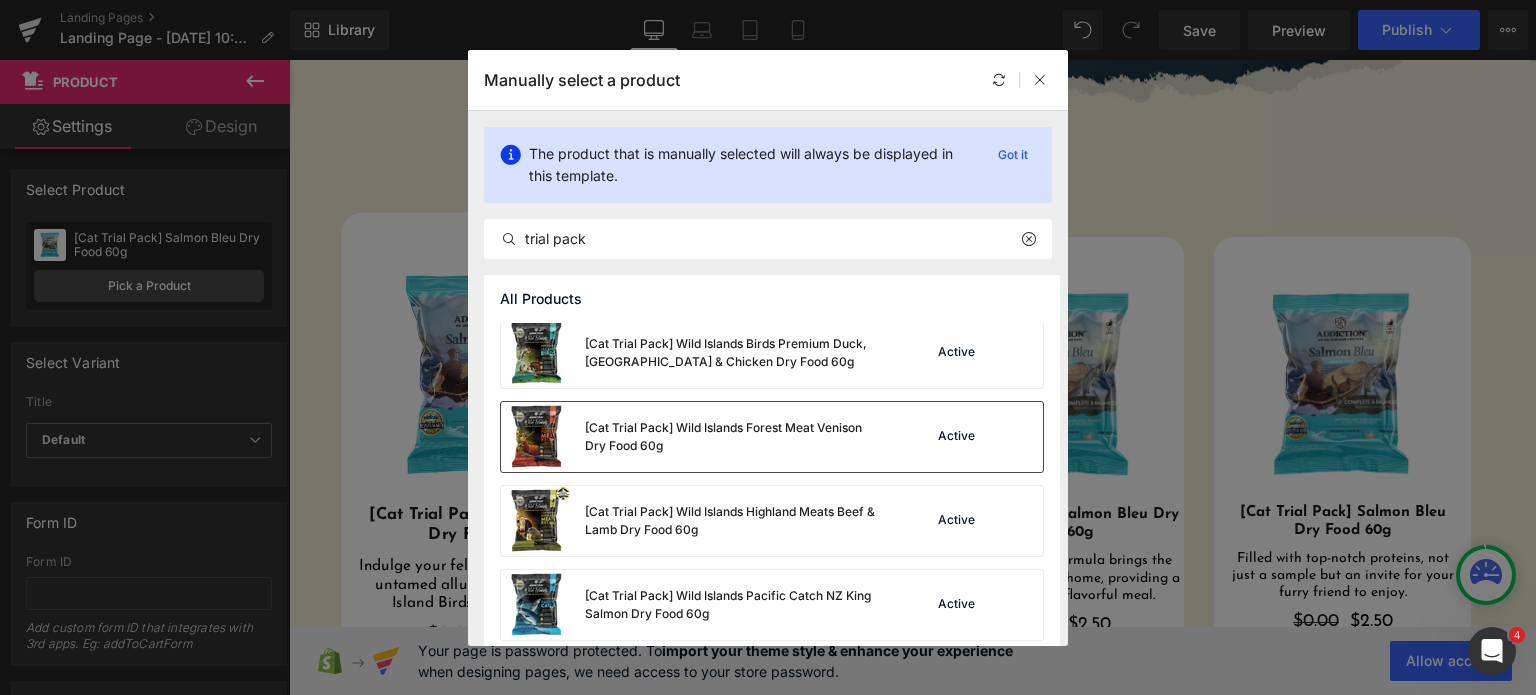 click on "[Cat Trial Pack] Wild Islands Forest Meat Venison Dry Food 60g" at bounding box center (735, 437) 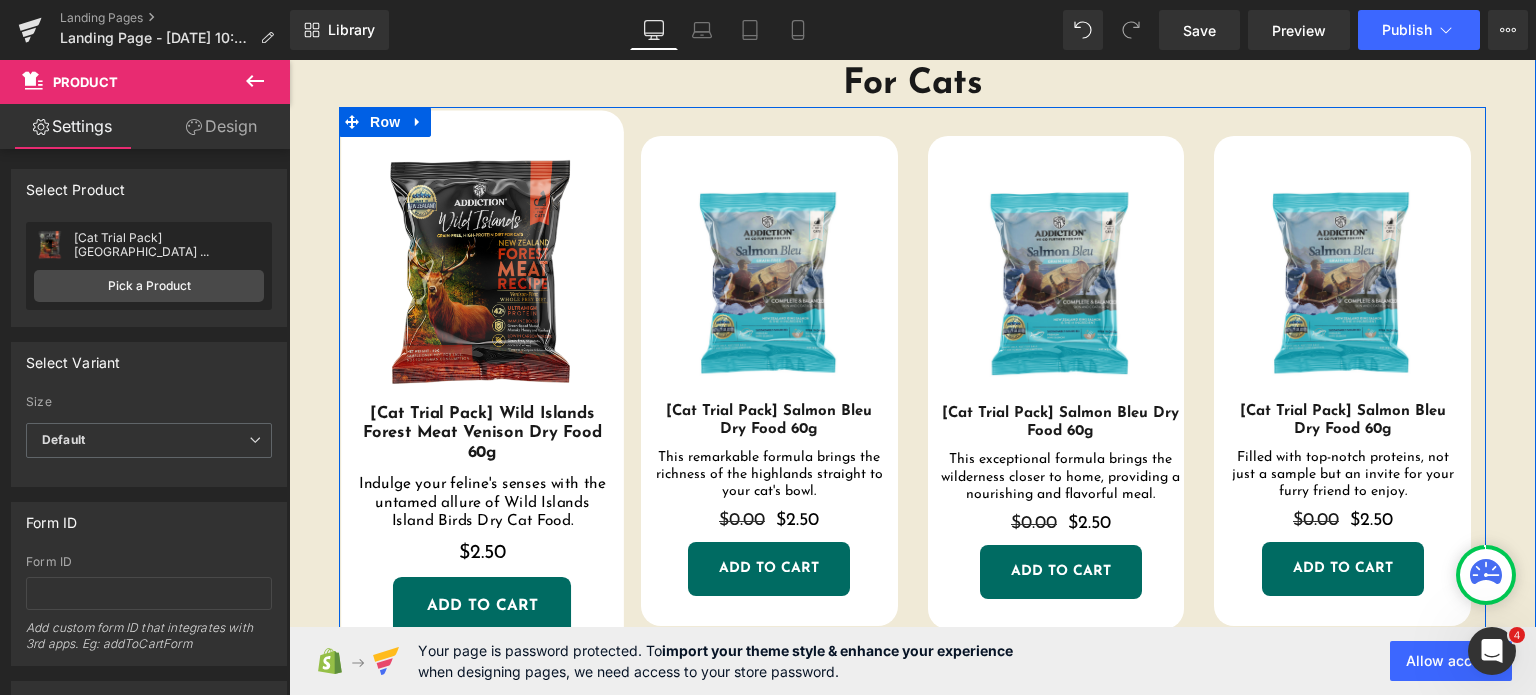 scroll, scrollTop: 640, scrollLeft: 0, axis: vertical 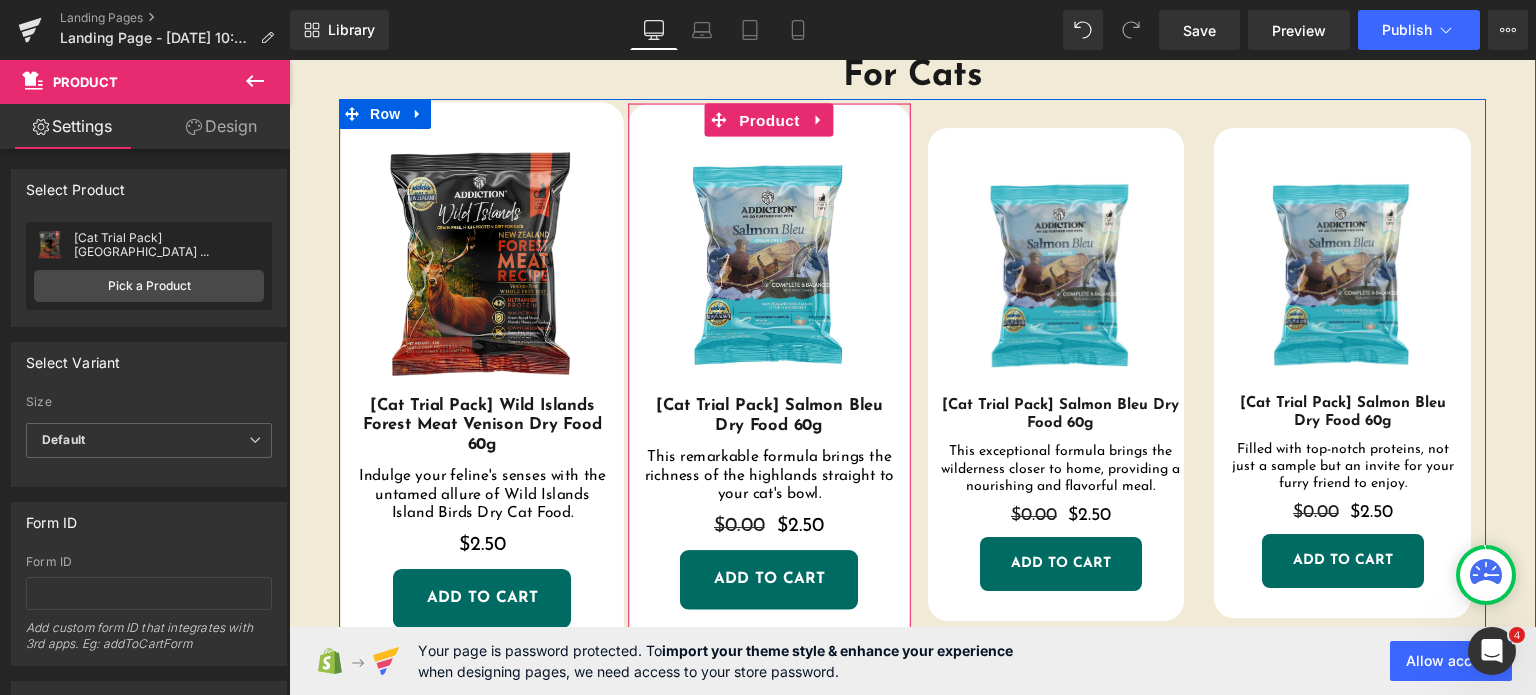 click on "Product" at bounding box center (769, 120) 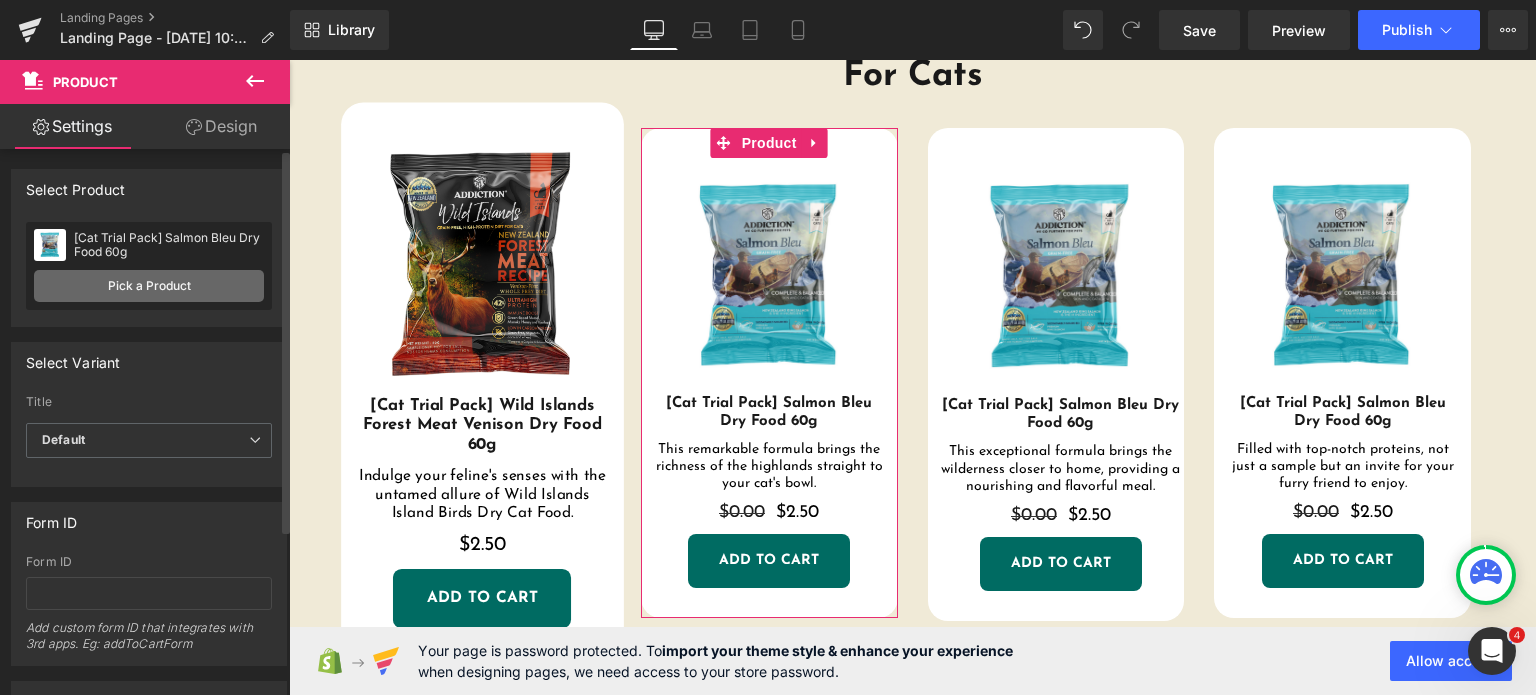 click on "Pick a Product" at bounding box center (149, 286) 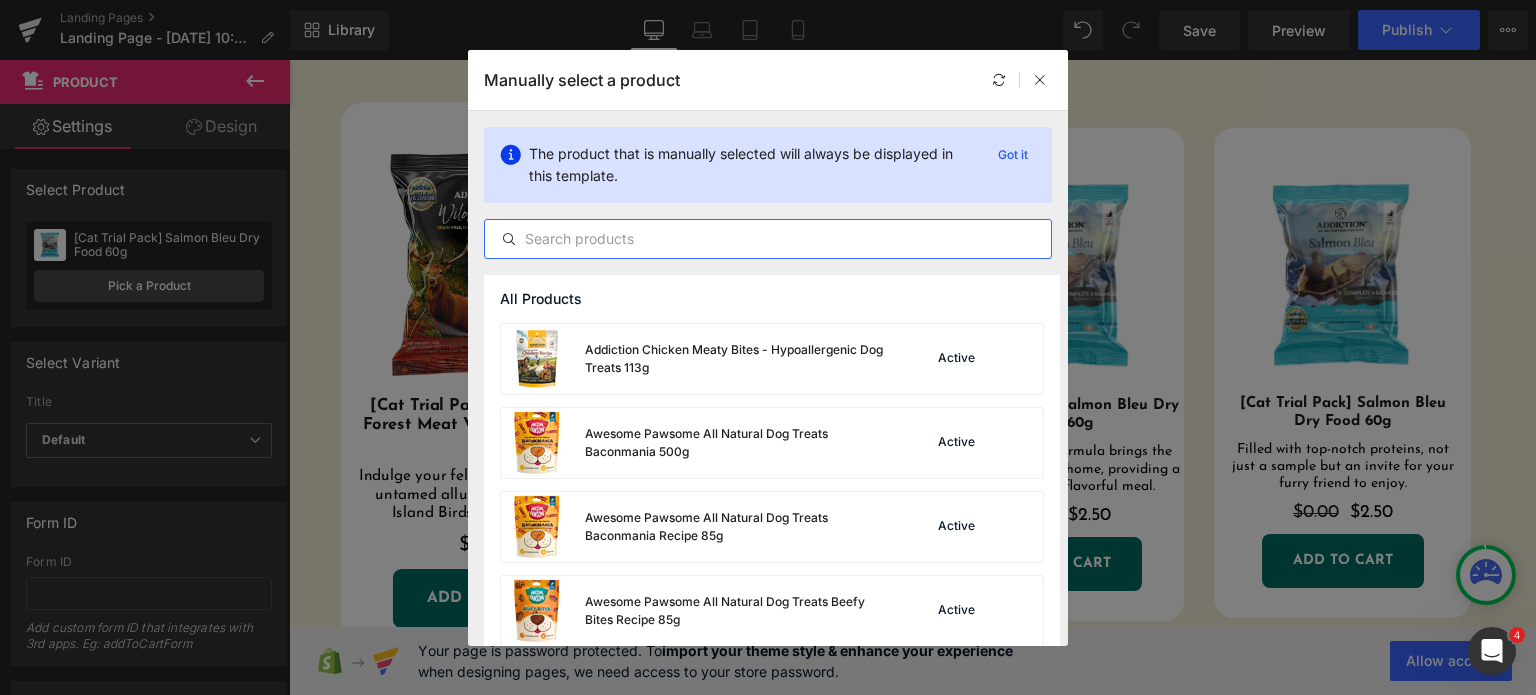 click at bounding box center (768, 239) 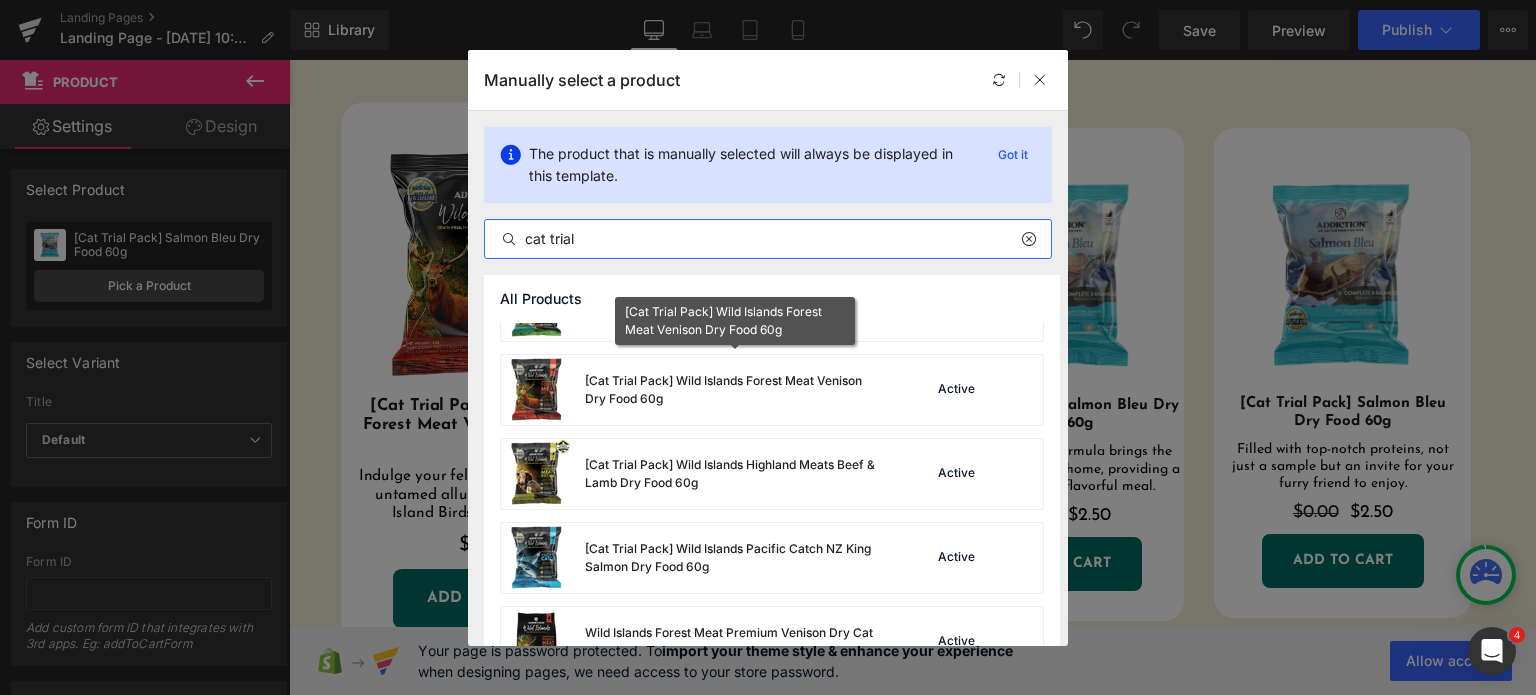 scroll, scrollTop: 391, scrollLeft: 0, axis: vertical 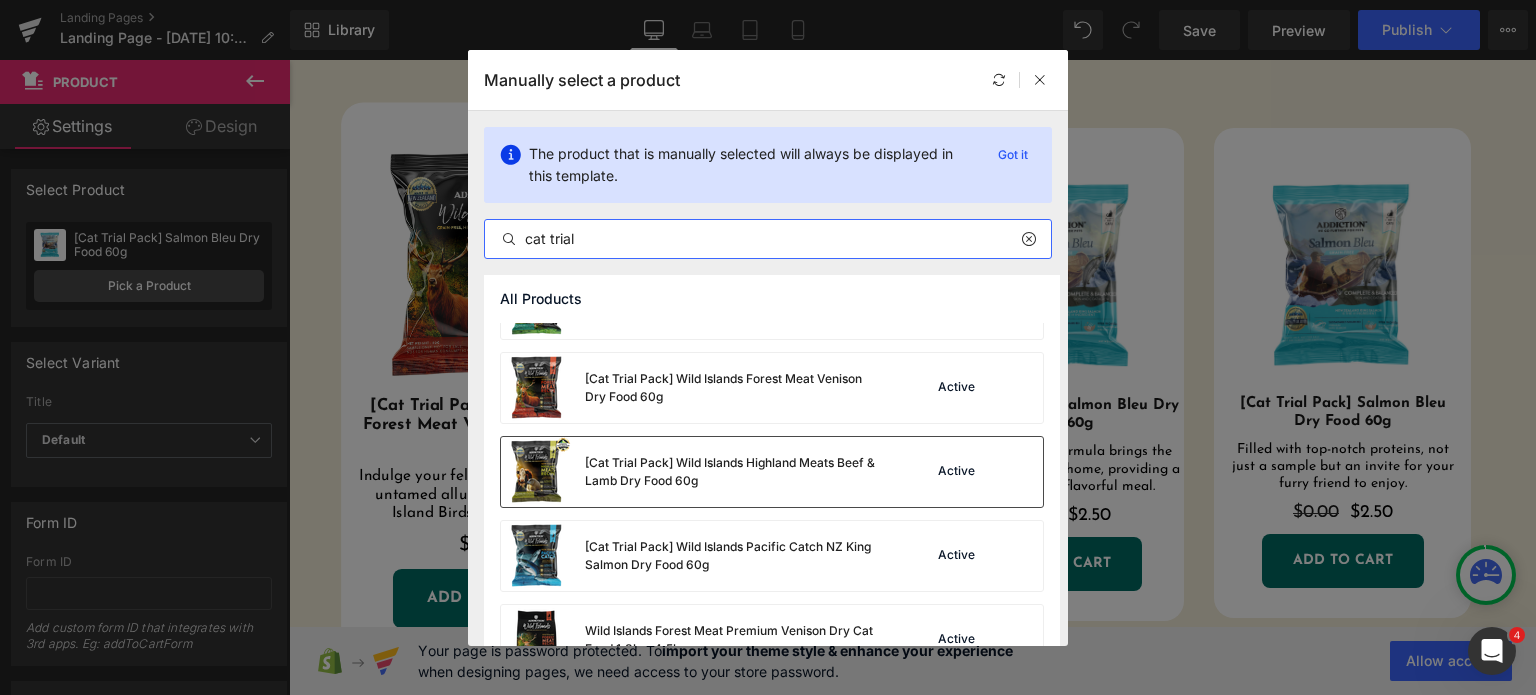type on "cat trial" 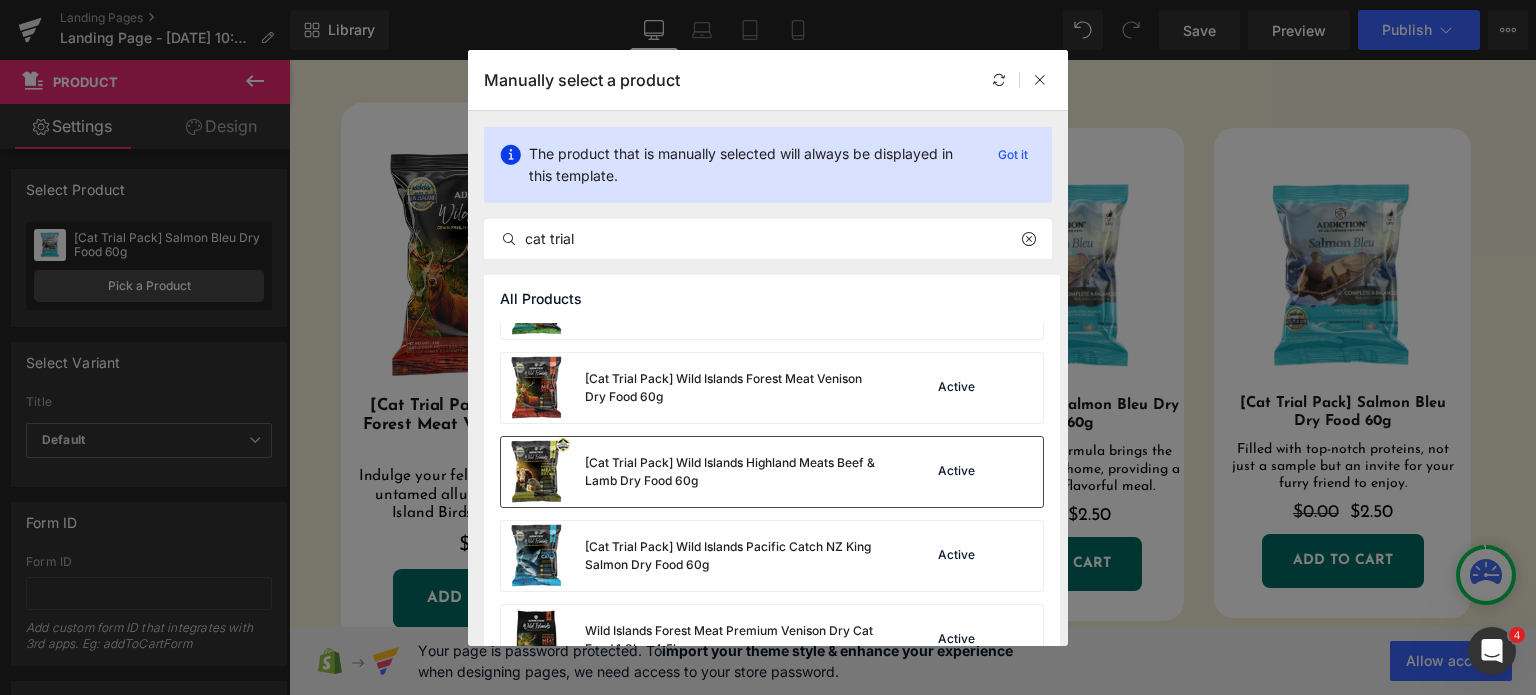 click on "[Cat Trial Pack] Wild Islands Highland Meats Beef & Lamb Dry Food 60g" at bounding box center [693, 472] 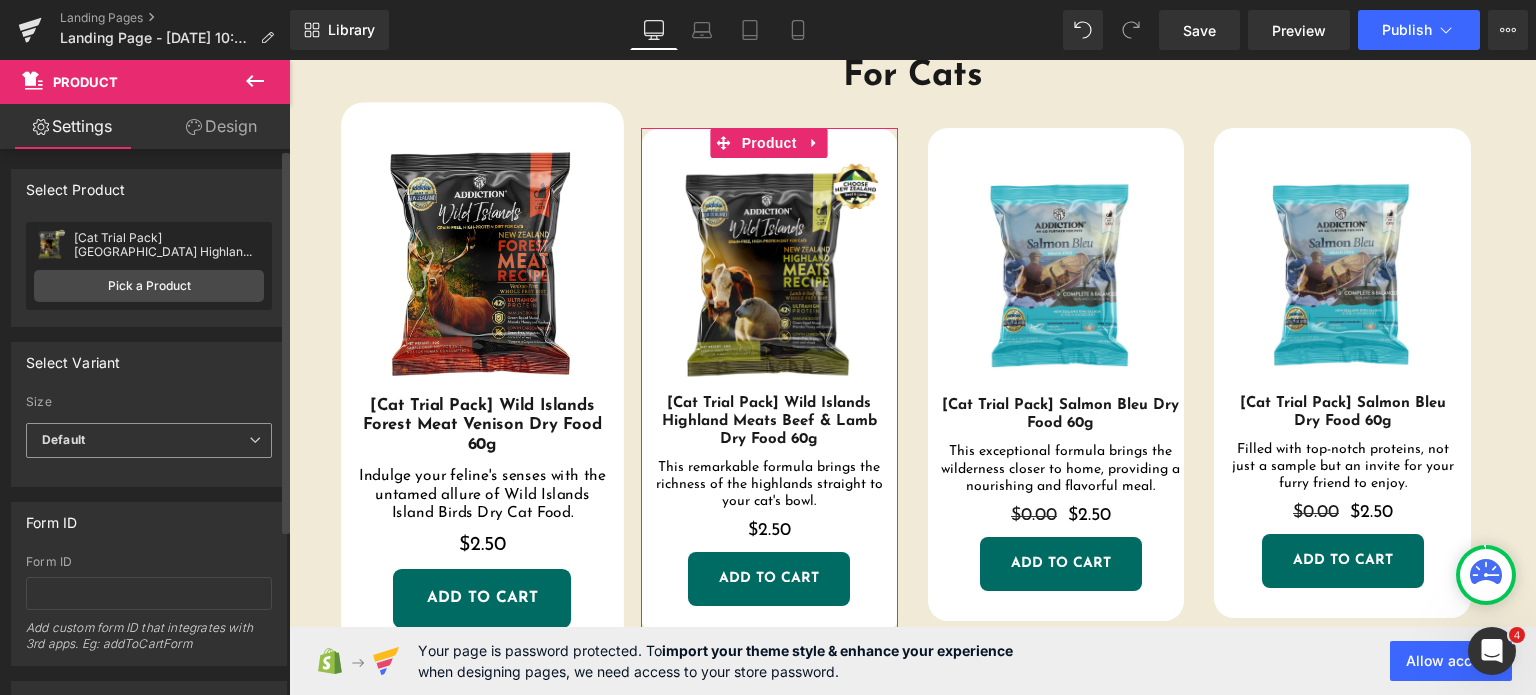 click on "Default" at bounding box center (149, 440) 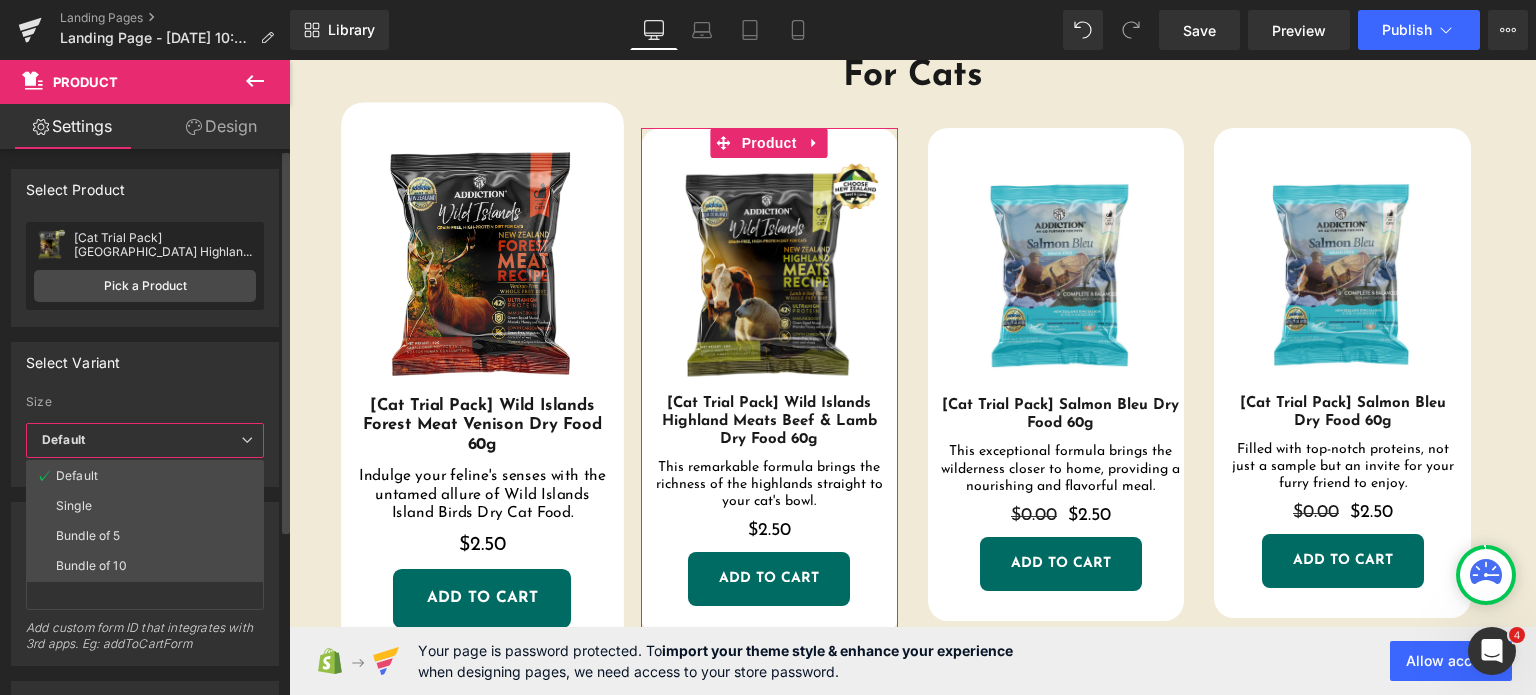 click on "Default" at bounding box center [145, 440] 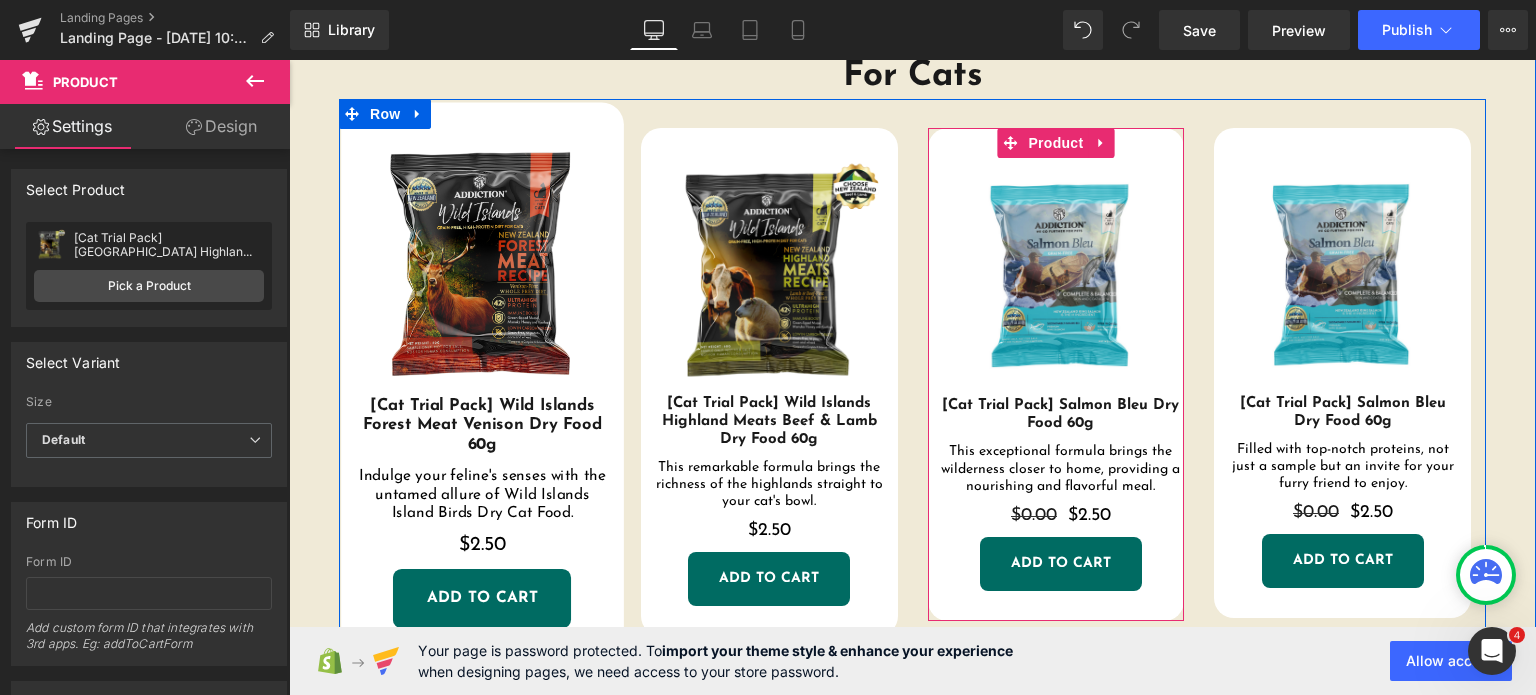 click at bounding box center [912, 113] 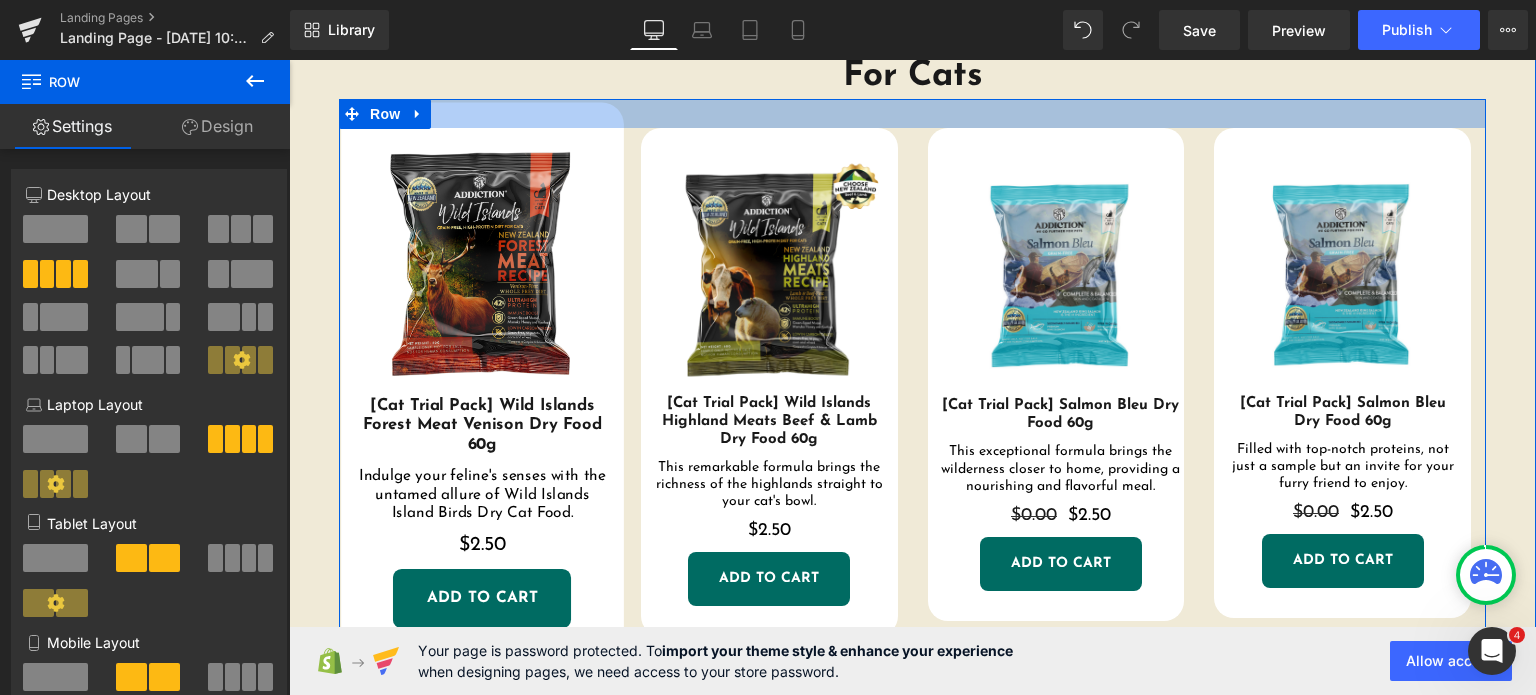 click at bounding box center (912, 113) 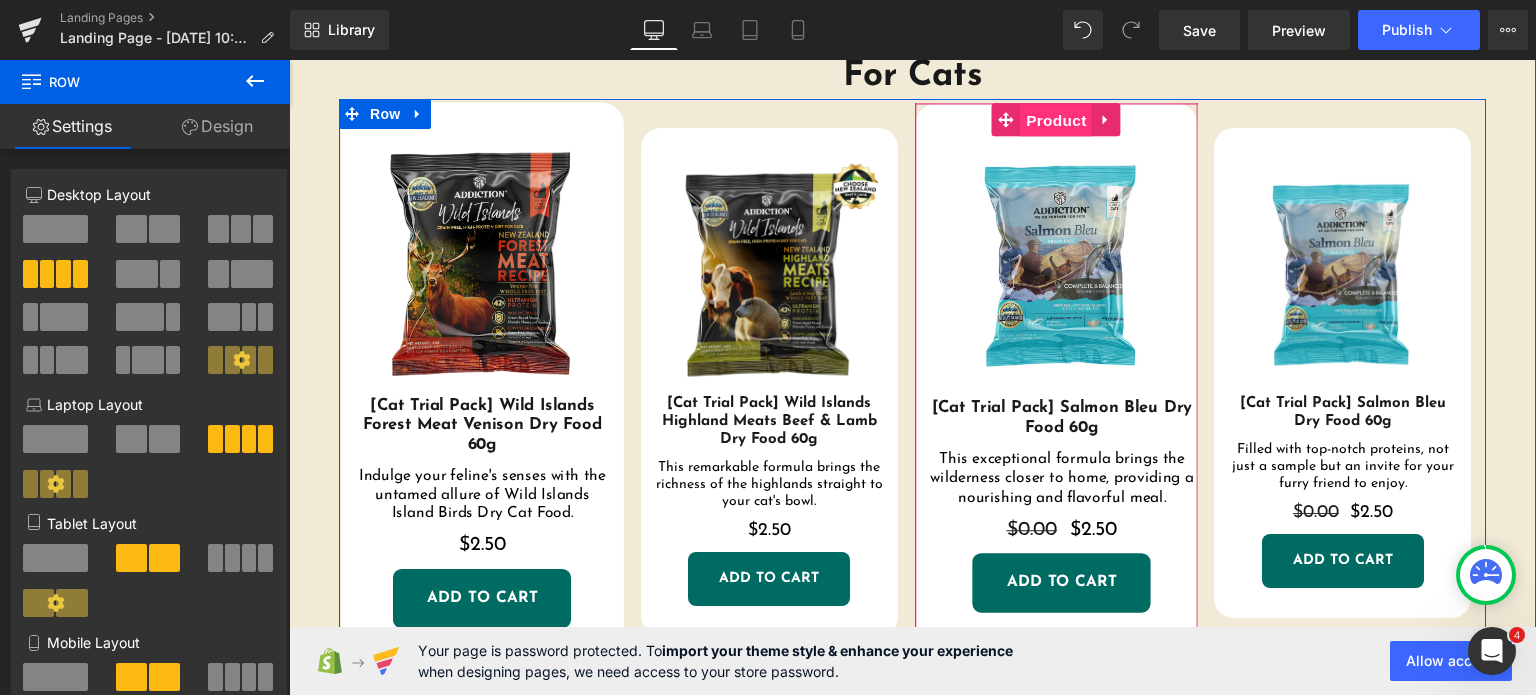 click on "Product" at bounding box center (1056, 121) 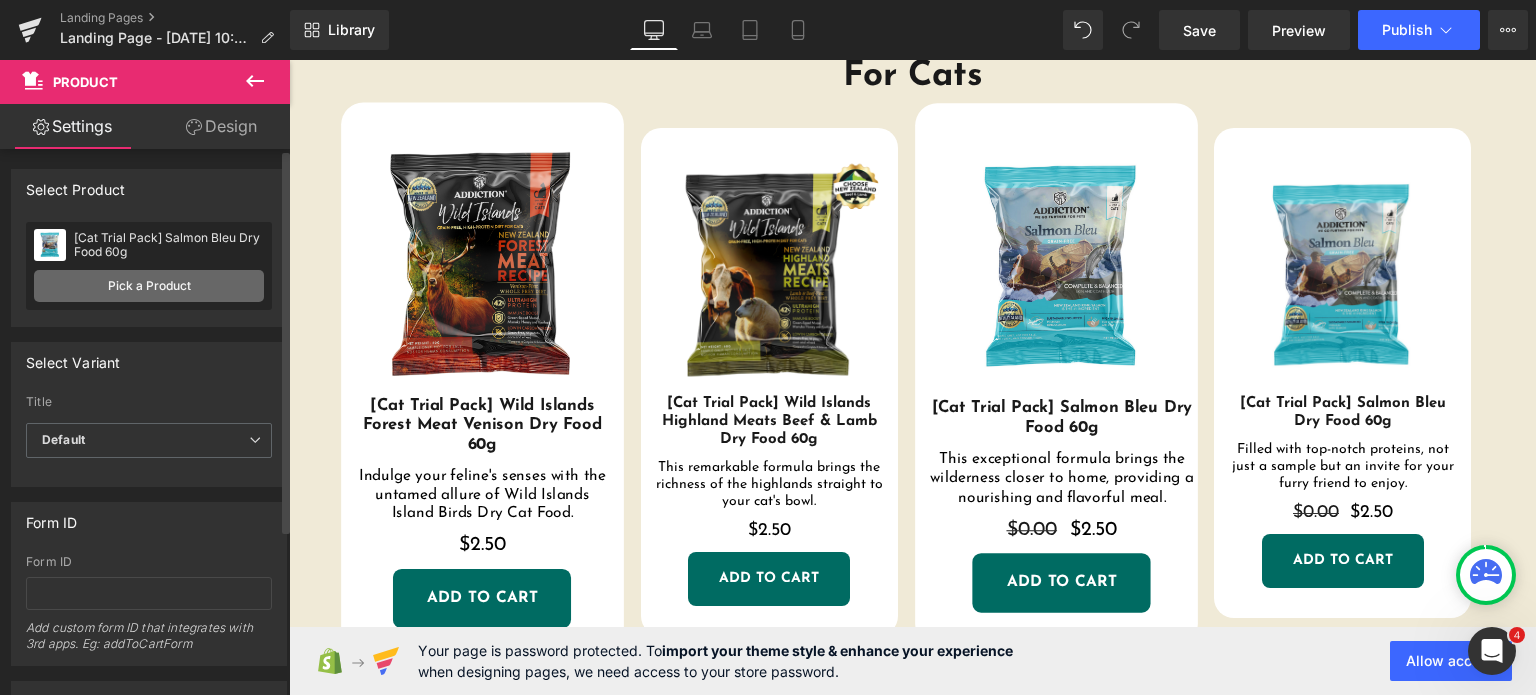 click on "Pick a Product" at bounding box center (149, 286) 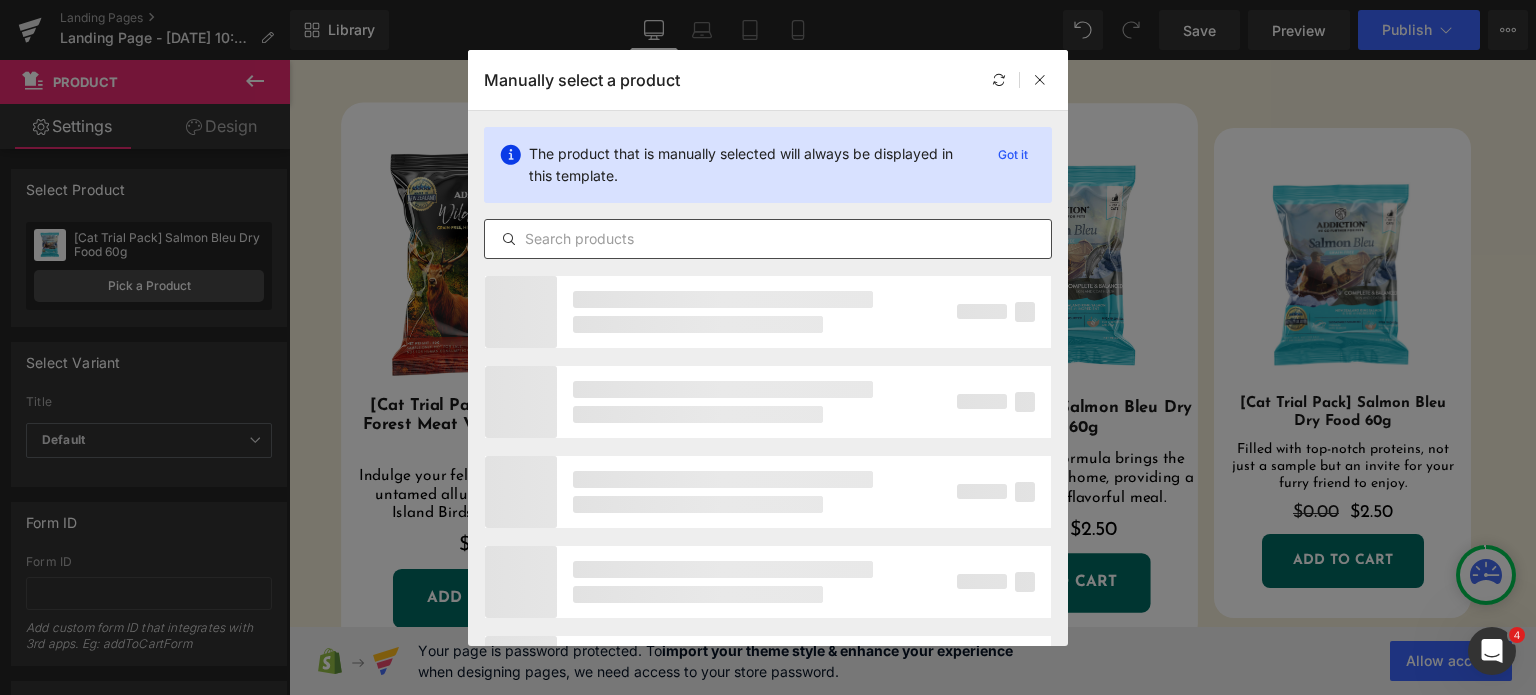 click at bounding box center (768, 239) 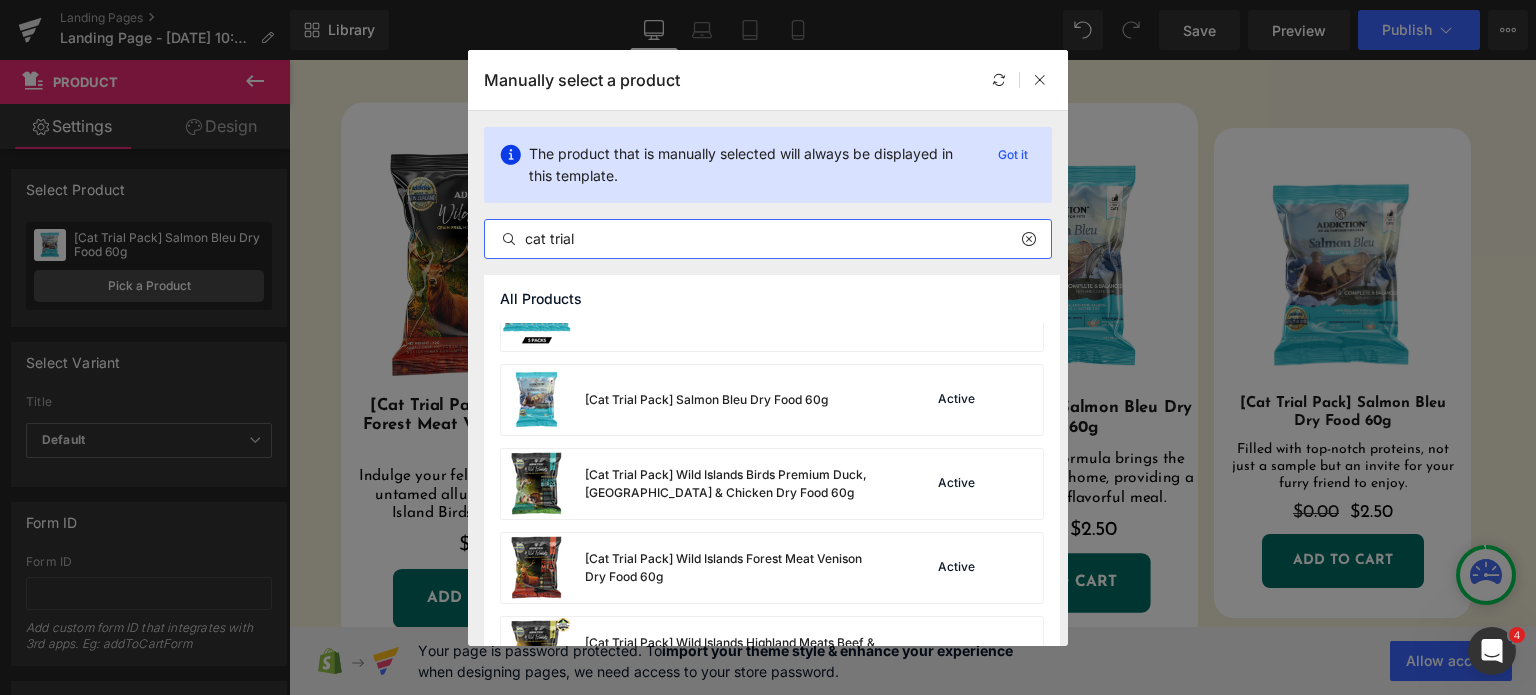 scroll, scrollTop: 212, scrollLeft: 0, axis: vertical 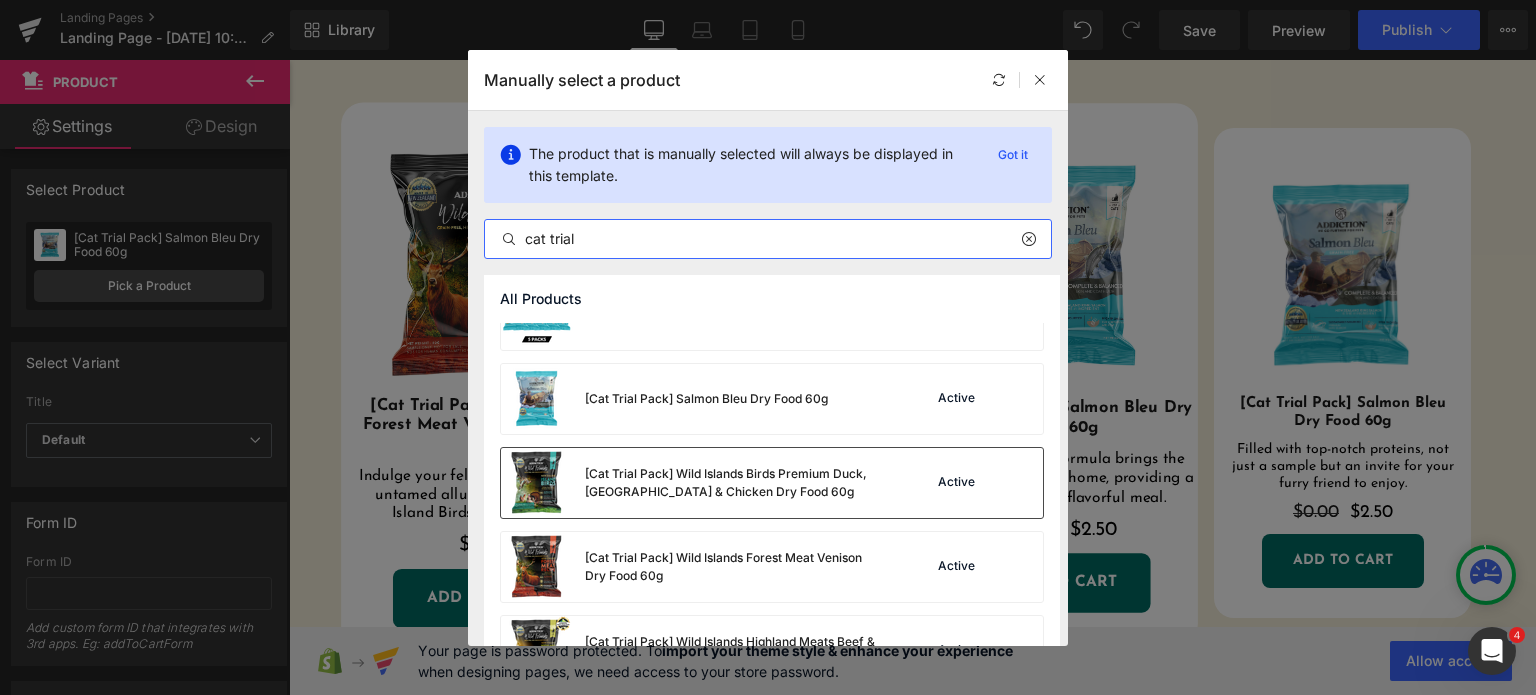 type on "cat trial" 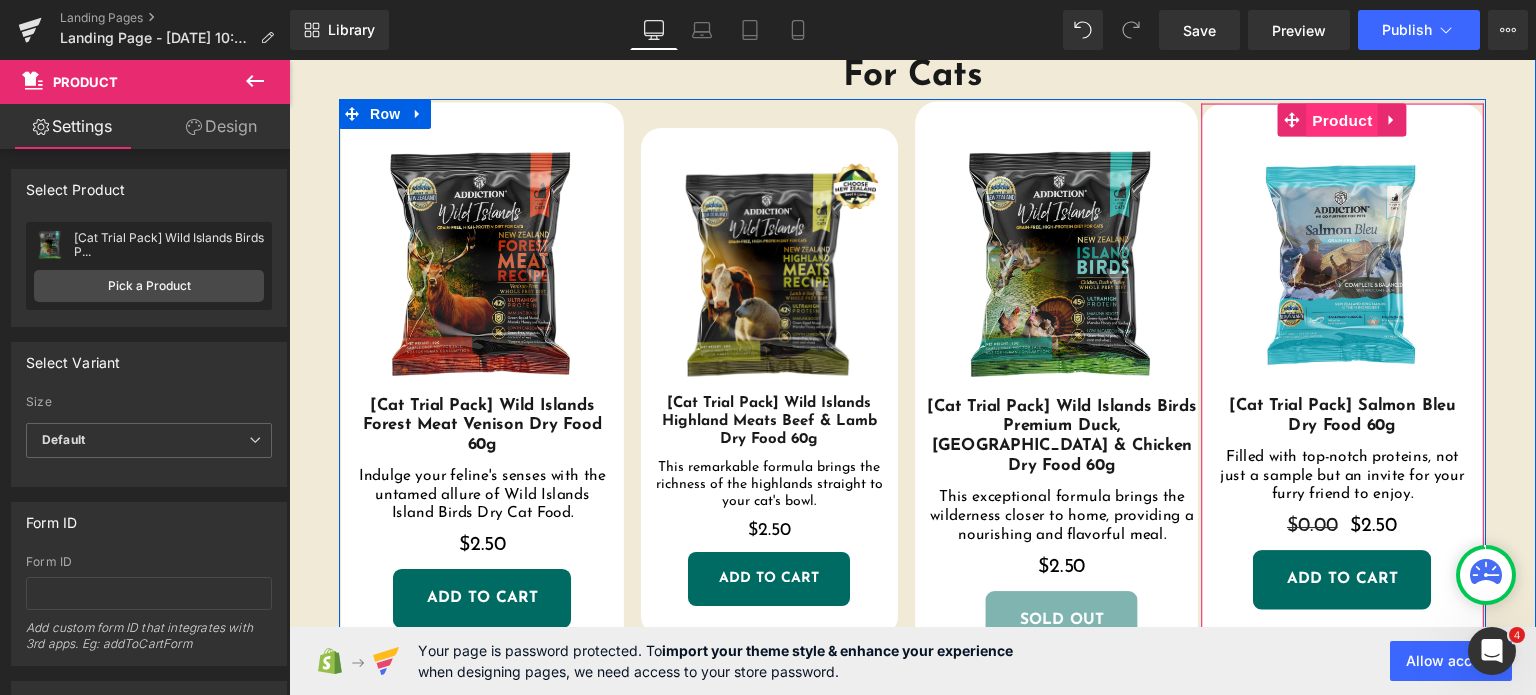 click on "Product" at bounding box center [1343, 120] 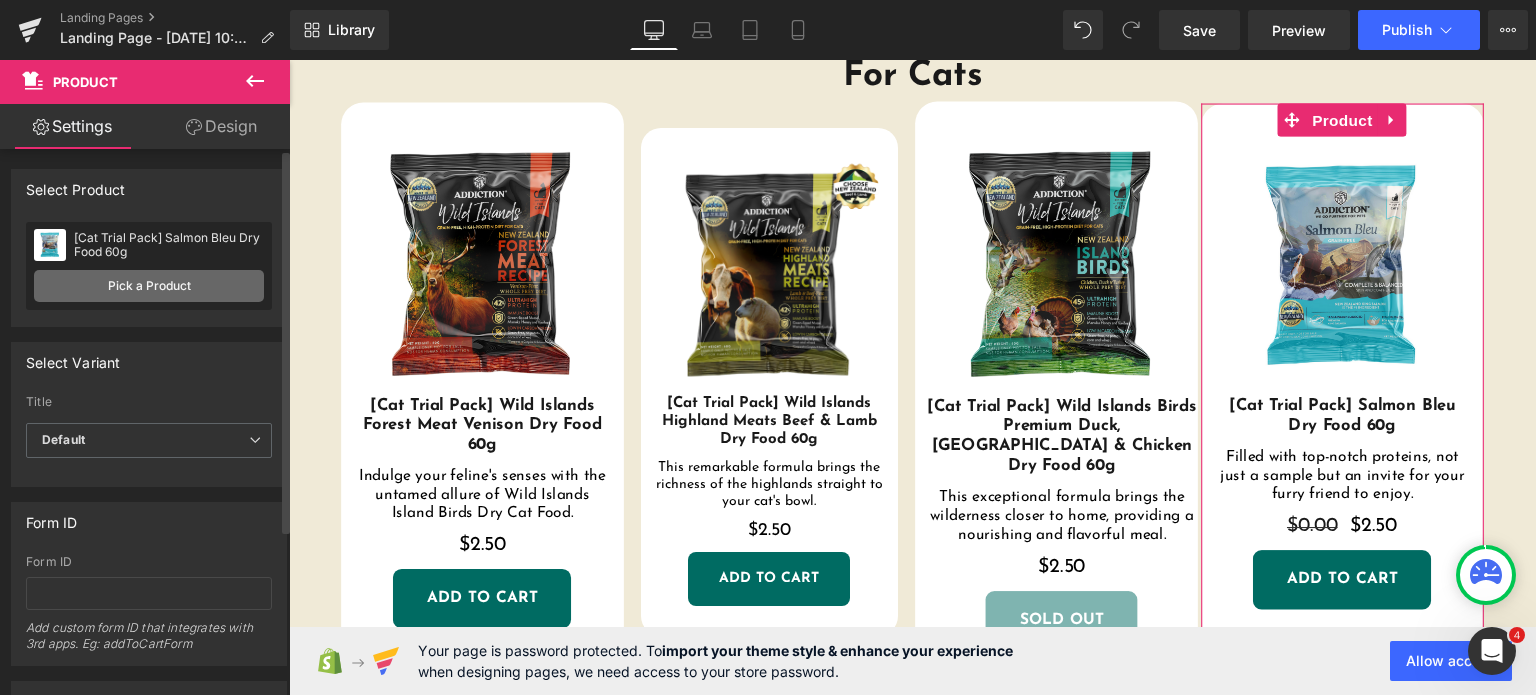 click on "Pick a Product" at bounding box center [149, 286] 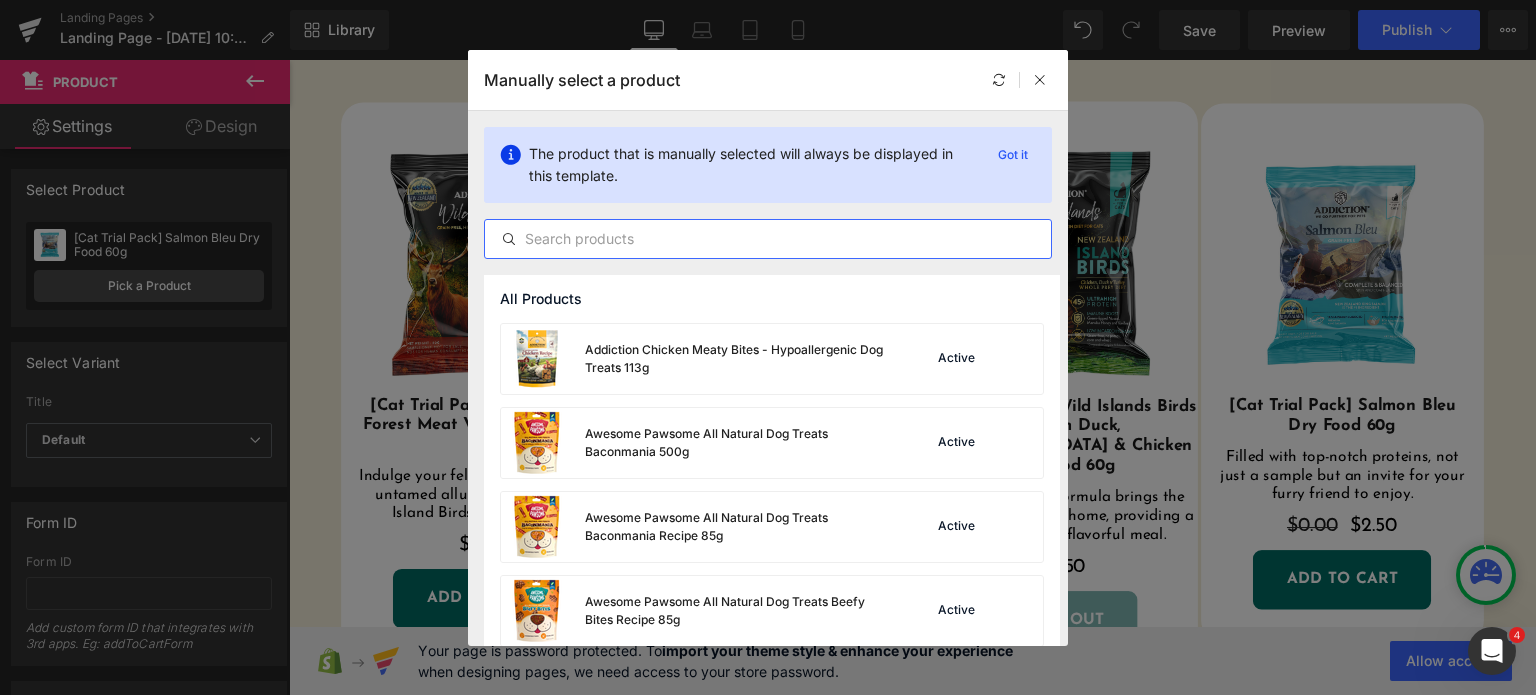 click at bounding box center [768, 239] 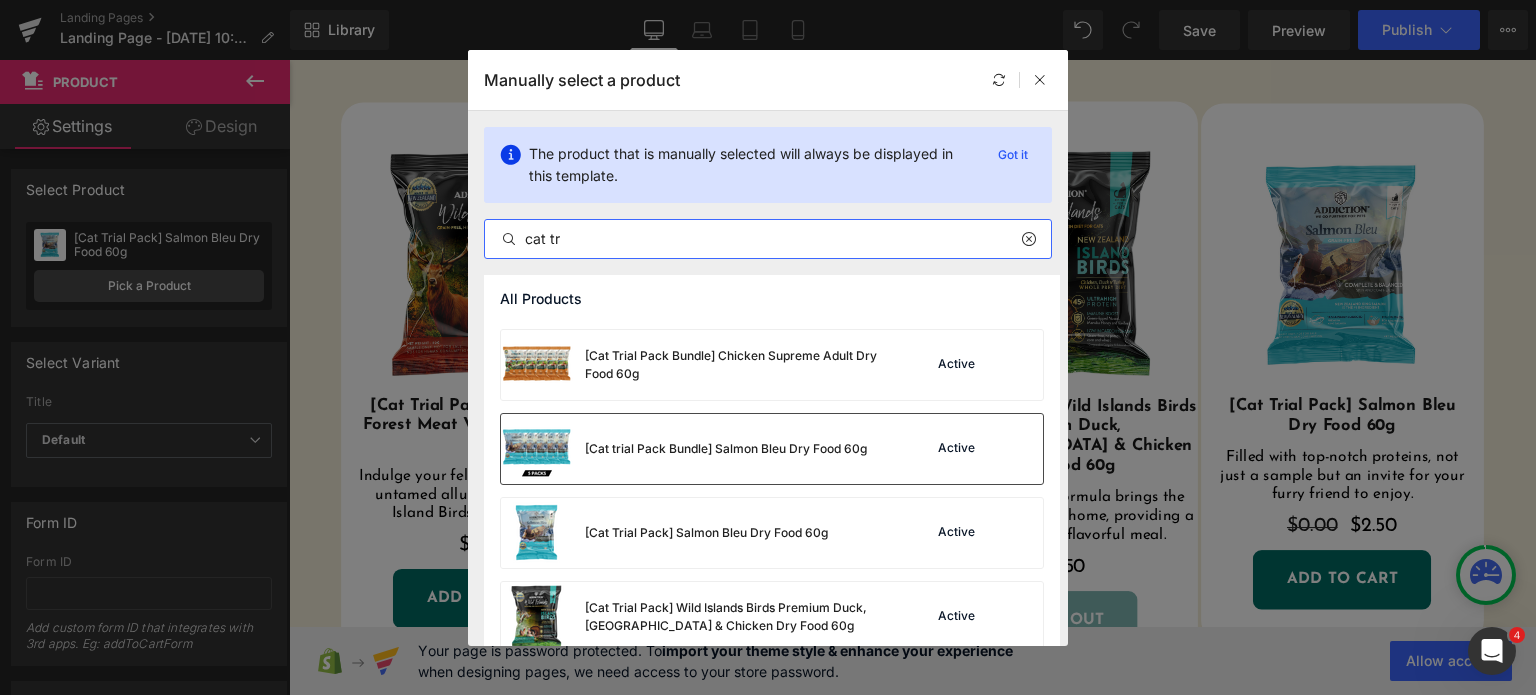 scroll, scrollTop: 80, scrollLeft: 0, axis: vertical 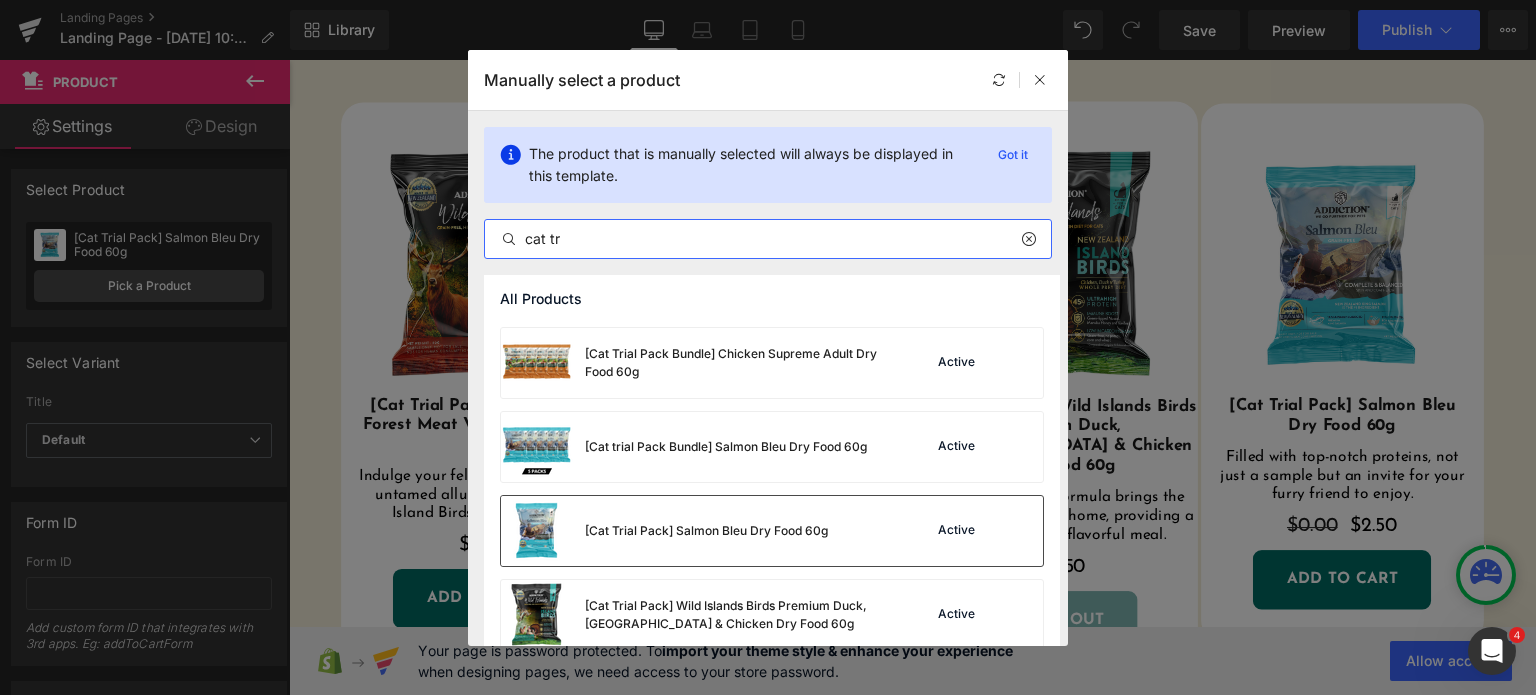 type on "cat tr" 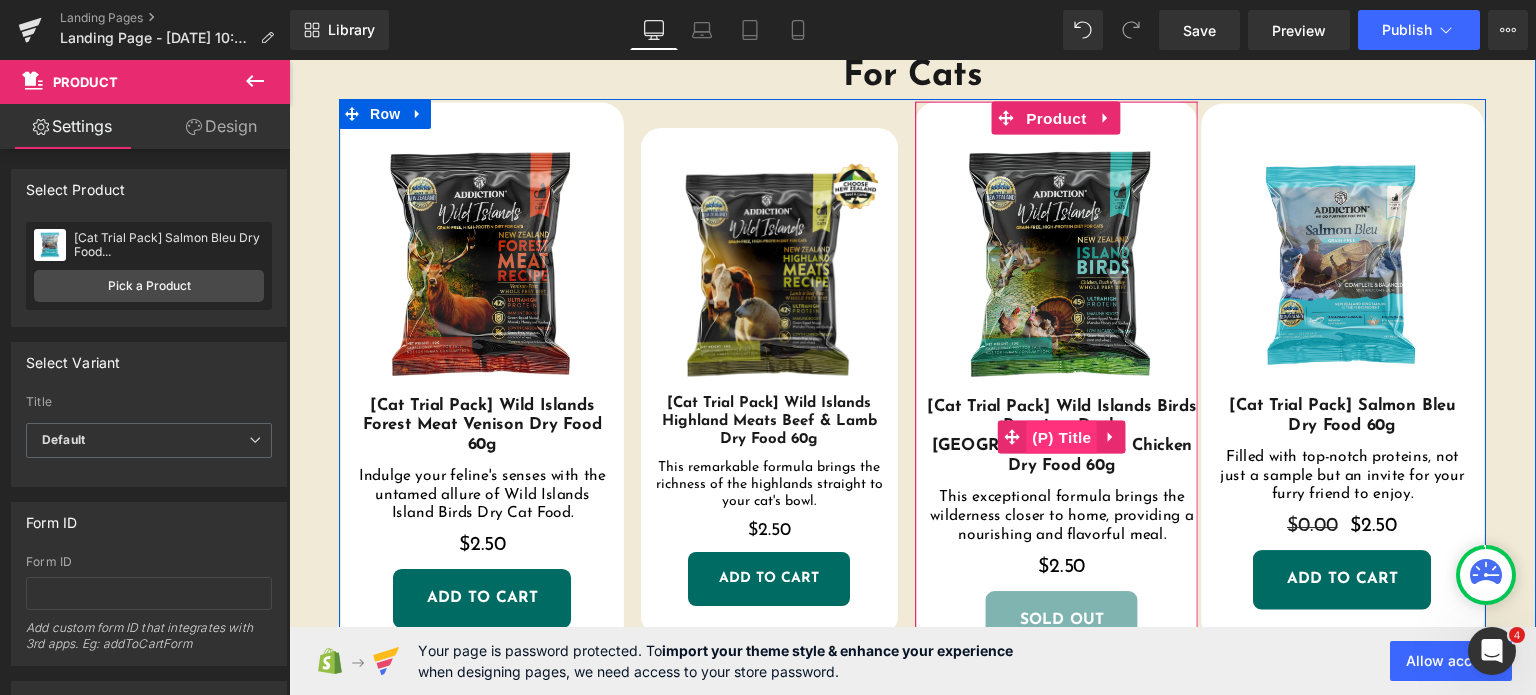 click on "(P) Title" at bounding box center (1061, 437) 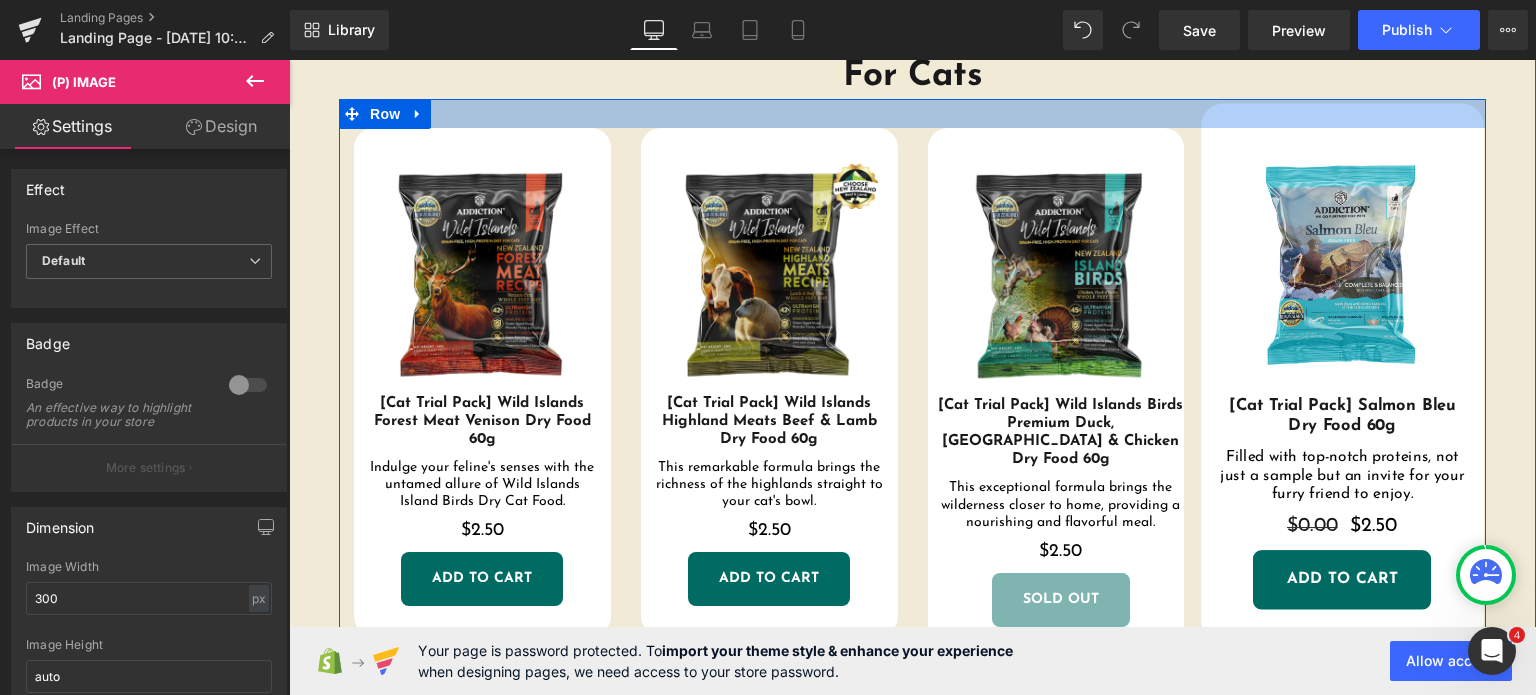 click at bounding box center [912, 113] 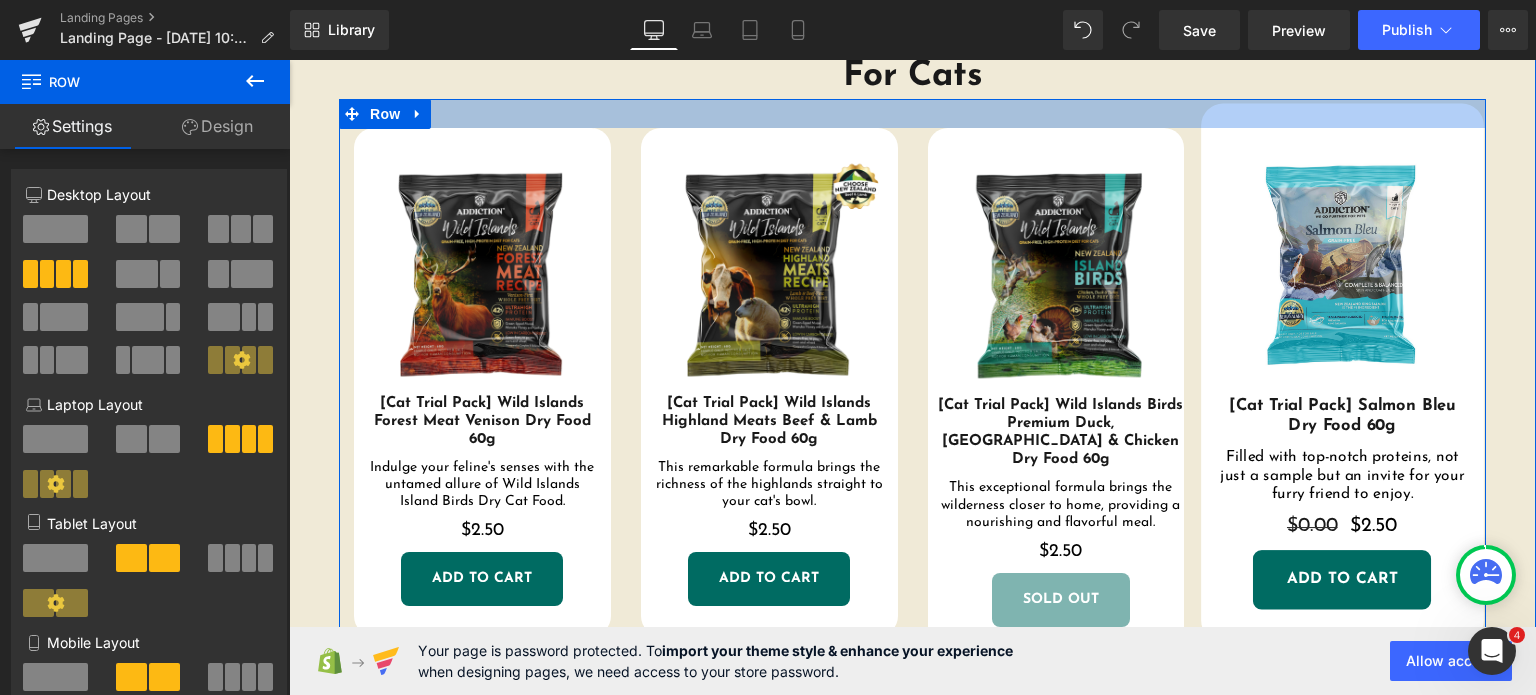 click at bounding box center (912, 113) 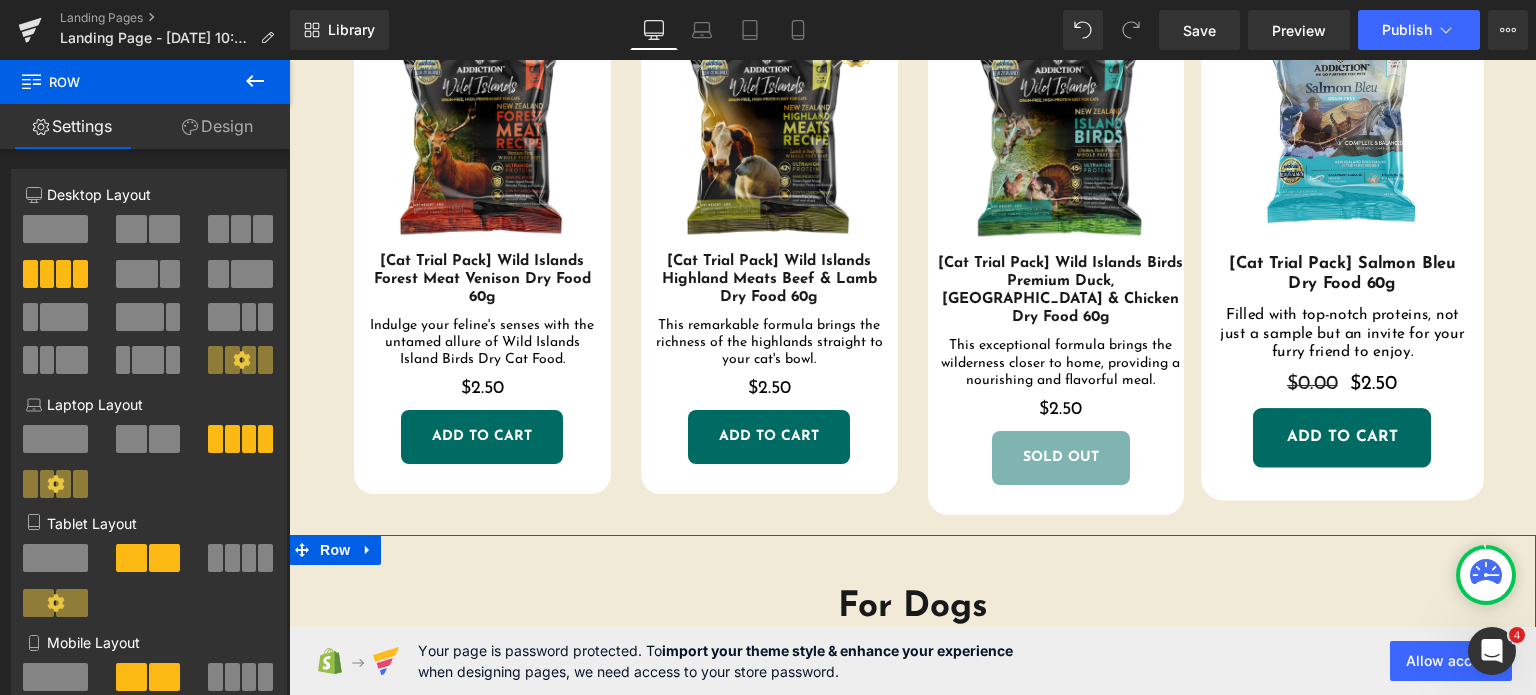 scroll, scrollTop: 783, scrollLeft: 0, axis: vertical 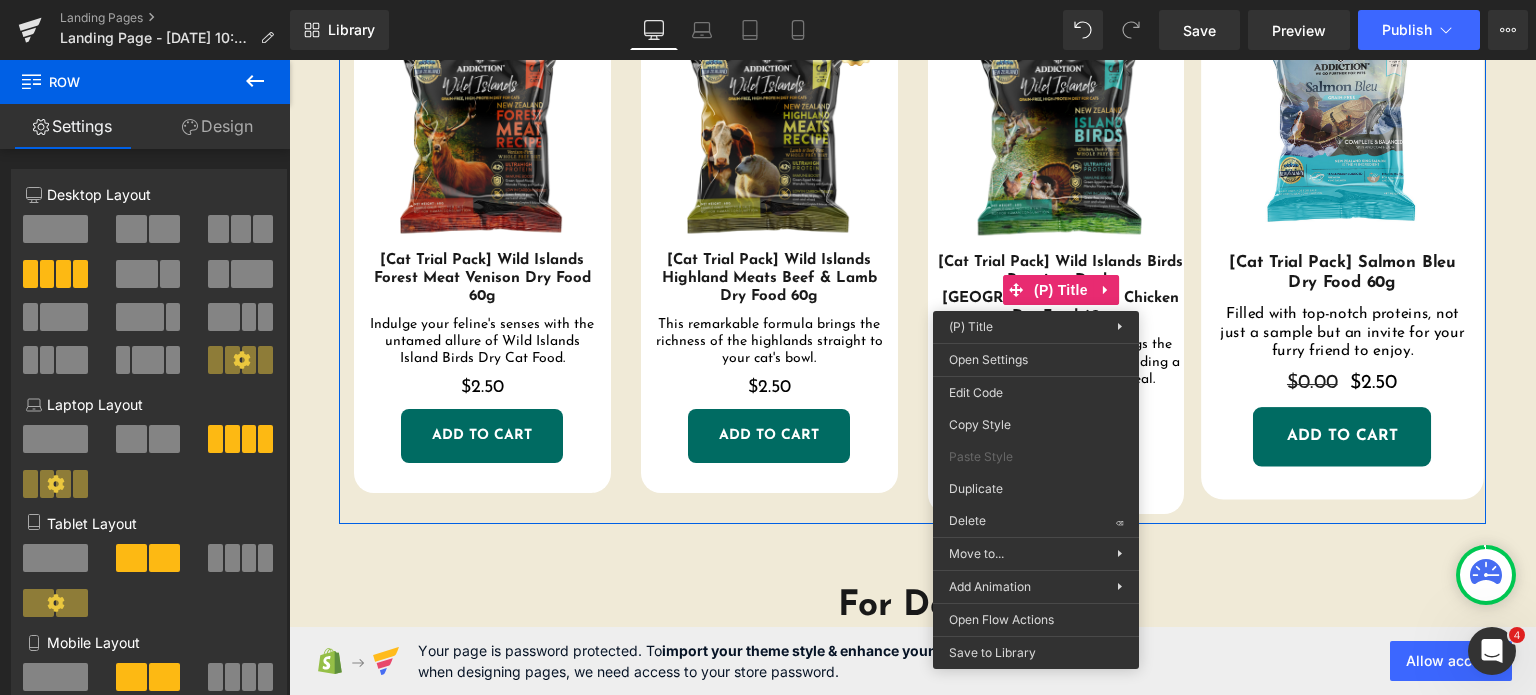 click on "Design" at bounding box center [217, 126] 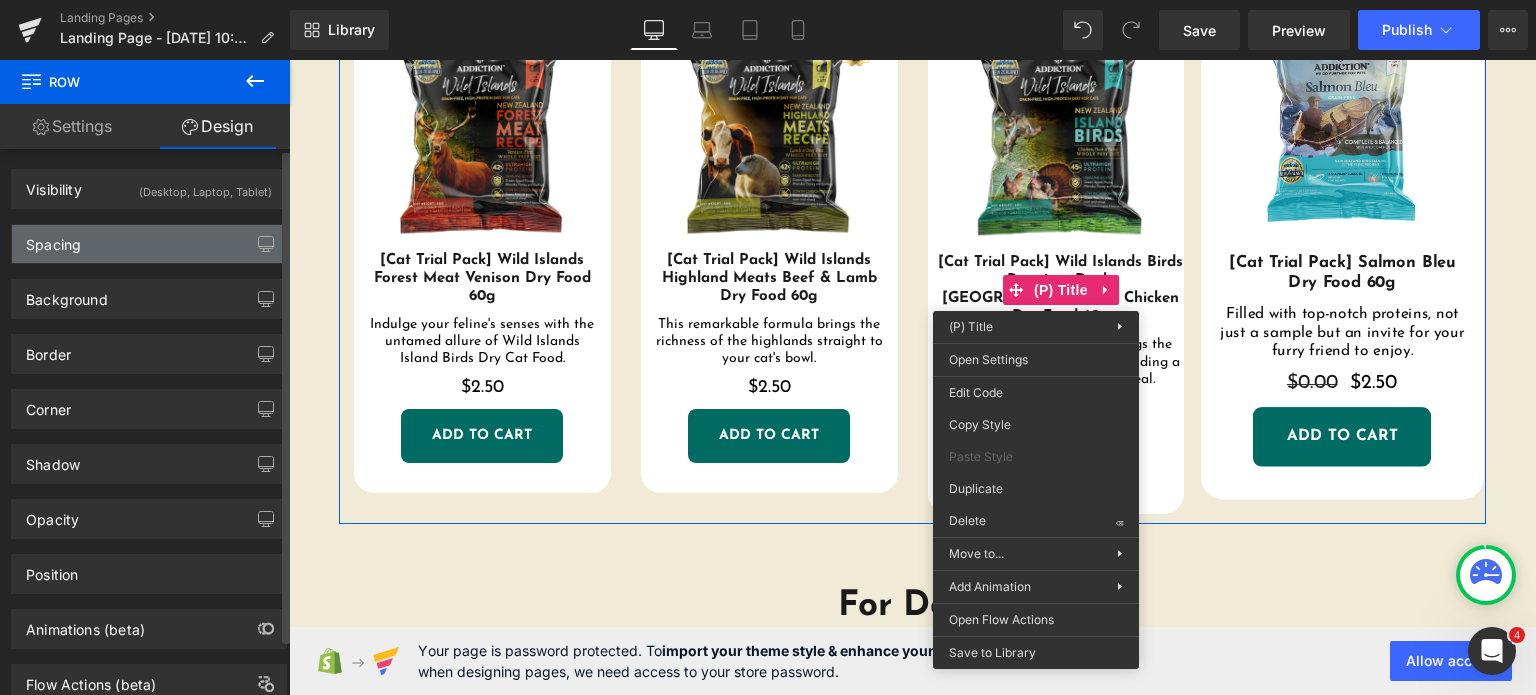 click on "Spacing" at bounding box center (149, 244) 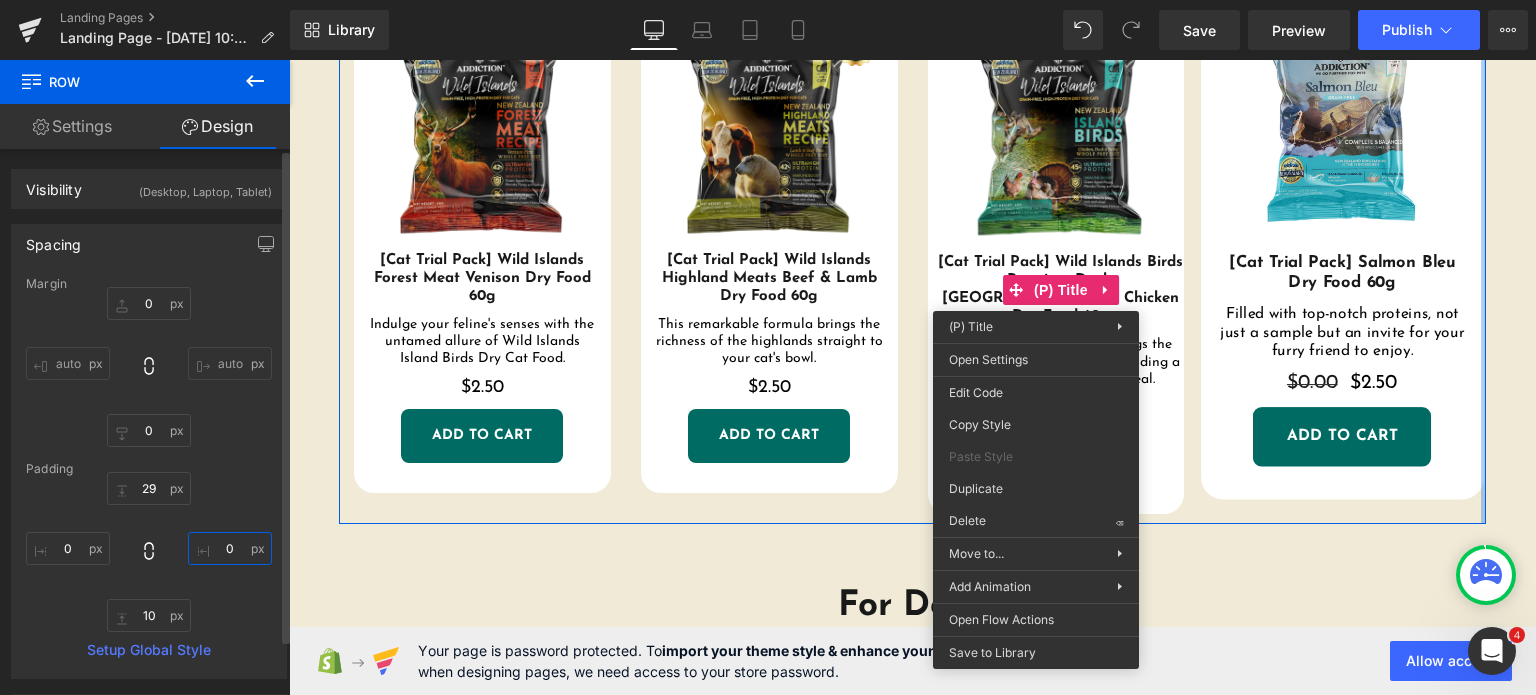 click at bounding box center (230, 548) 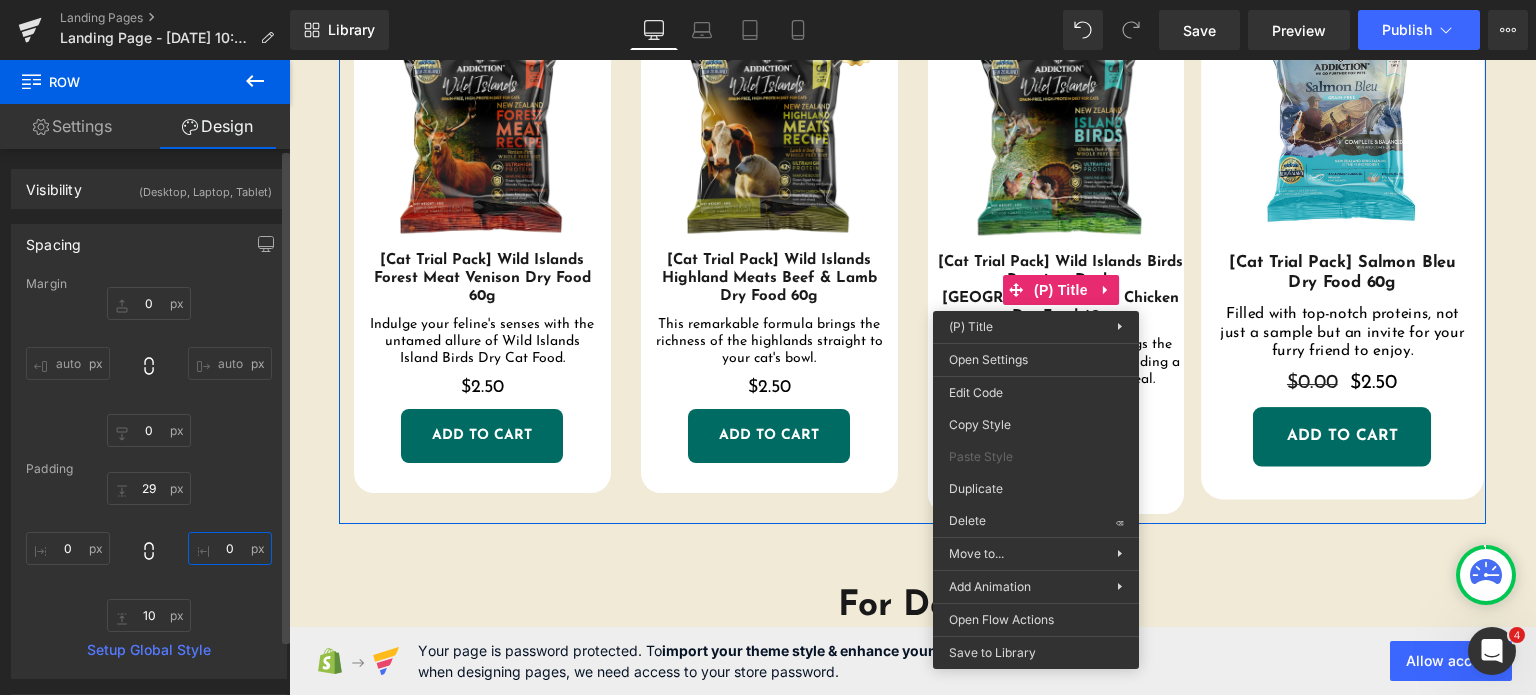 type on "5" 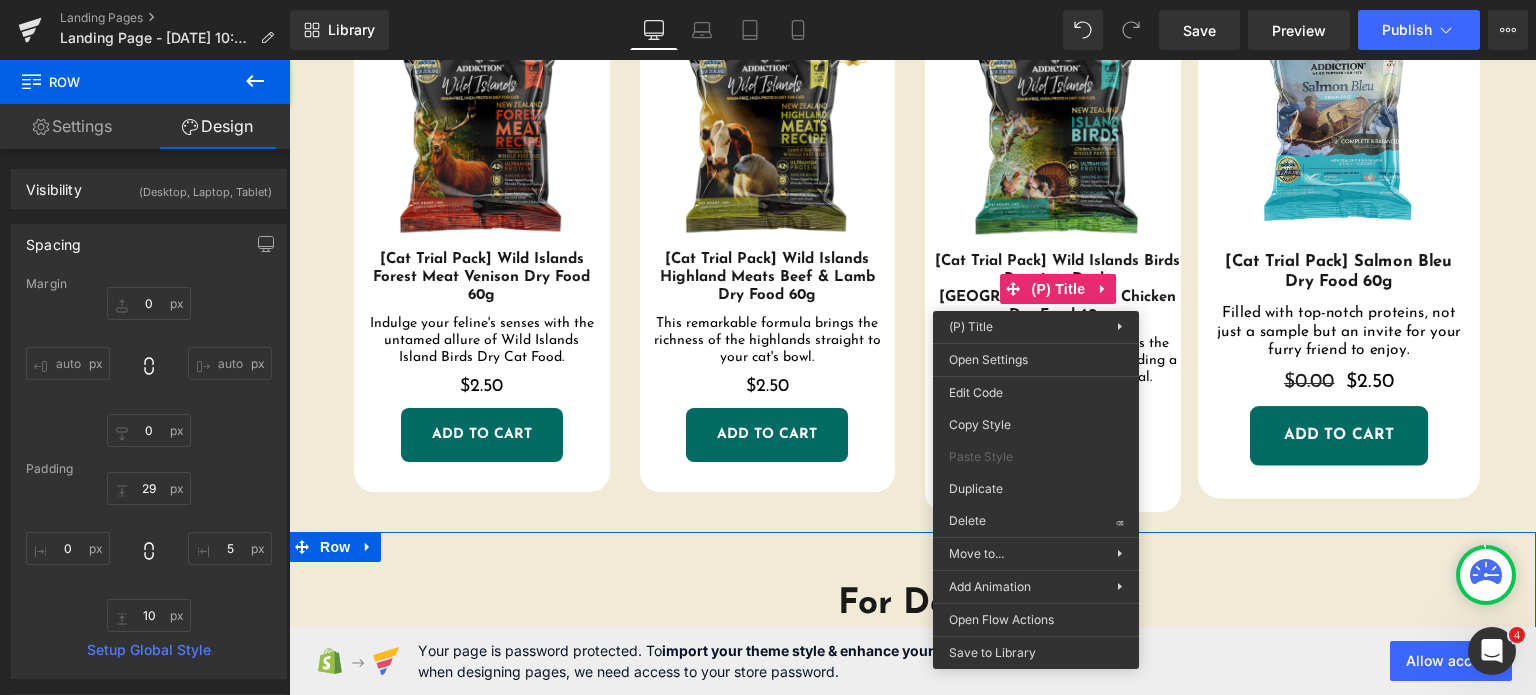 click on "For Dogs Heading
Sale Off
(P) Image
[Cat Trial Pack] Salmon Bleu Dry Food 60g
(P) Title
Indulge your feline's senses with the untamed allure of Wild Islands Island Birds Dry Cat Food.
Text Block
$0.00
$2.50
(P) Price
ADD TO CART
(P) Cart Button
Product
Sale Off" at bounding box center [912, 858] 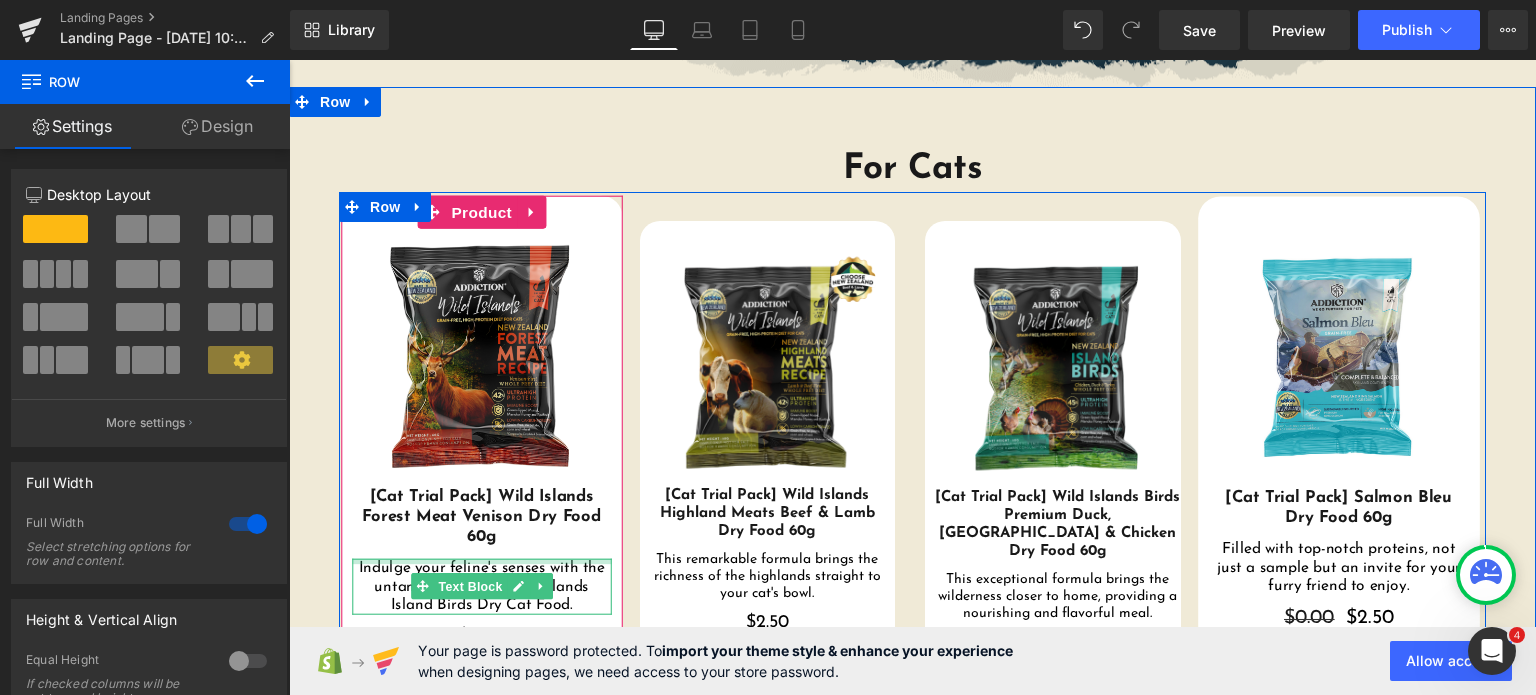 scroll, scrollTop: 536, scrollLeft: 0, axis: vertical 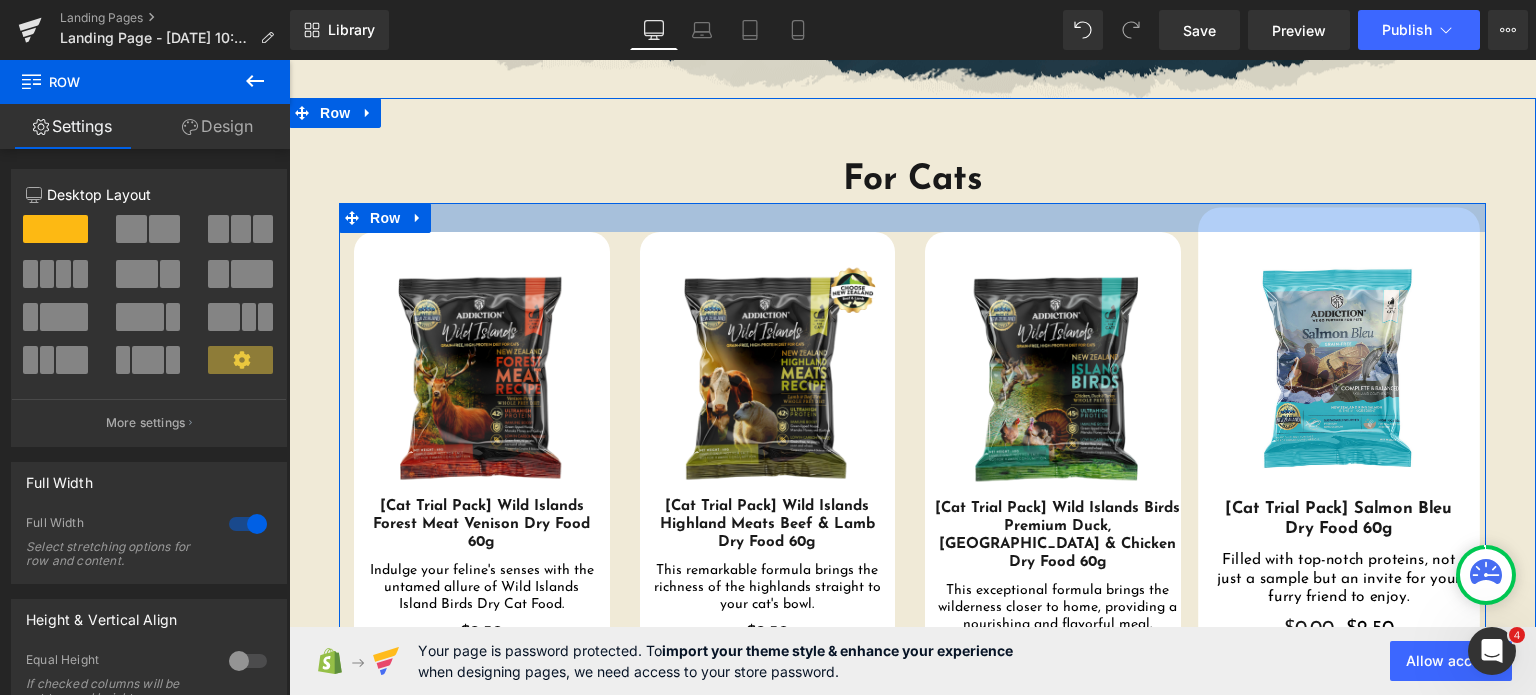 click at bounding box center (912, 217) 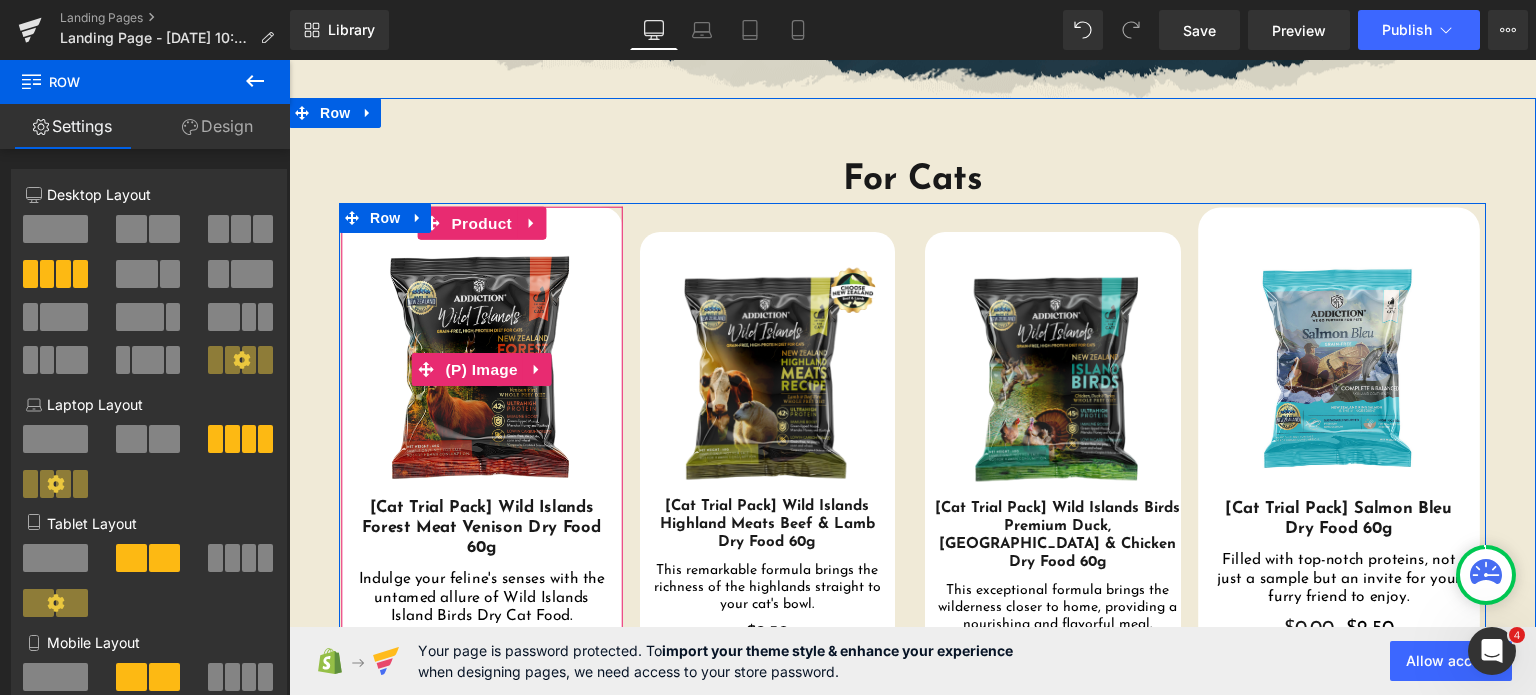 click at bounding box center [481, 369] 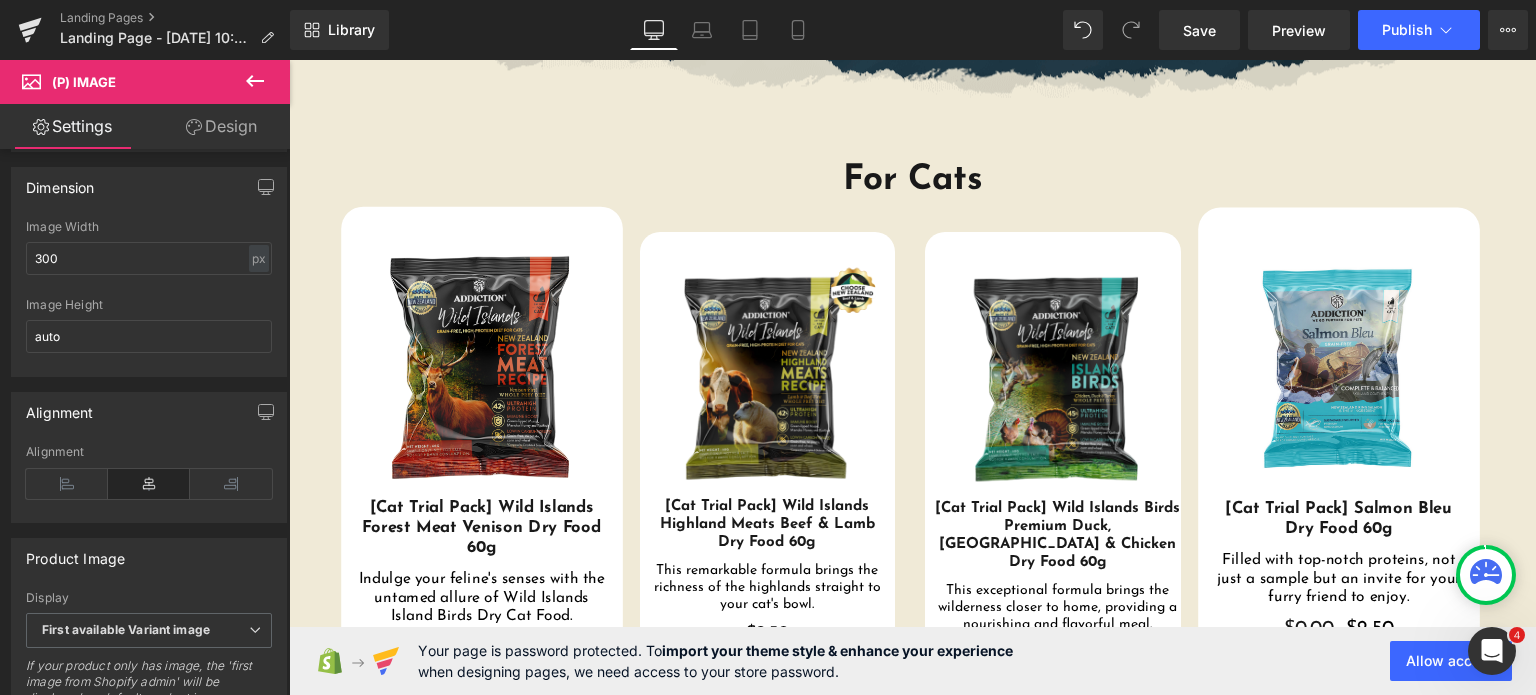 scroll, scrollTop: 342, scrollLeft: 0, axis: vertical 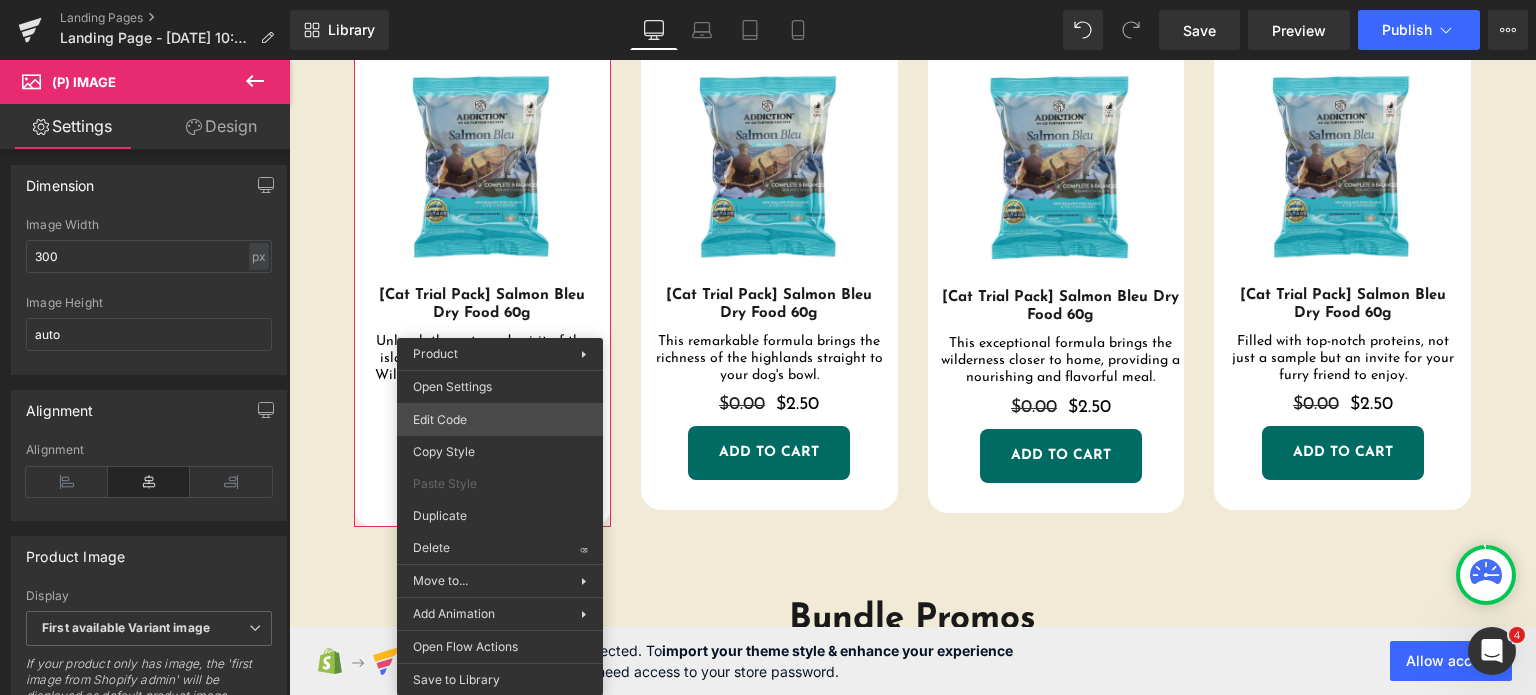 click on "(P) Title  You are previewing how the   will restyle your page. You can not edit Elements in Preset Preview Mode.  Landing Pages Landing Page - Jul 14, 10:52:35 Library Desktop Desktop Laptop Tablet Mobile Save Preview Publish Scheduled View Live Page View with current Template Save Template to Library Schedule Publish  Optimize  Publish Settings Shortcuts  Your page can’t be published   You've reached the maximum number of published pages on your plan  (0/0).  You need to upgrade your plan or unpublish all your pages to get 1 publish slot.   Unpublish pages   Upgrade plan  Elements Global Style Base Row  rows, columns, layouts, div Heading  headings, titles, h1,h2,h3,h4,h5,h6 Text Block  texts, paragraphs, contents, blocks Image  images, photos, alts, uploads Icon  icons, symbols Button  button, call to action, cta Separator  separators, dividers, horizontal lines Liquid  liquid, custom code, html, javascript, css, reviews, apps, applications, embeded, iframe Banner Parallax  Hero Banner  Stack Tabs  List" at bounding box center (768, 0) 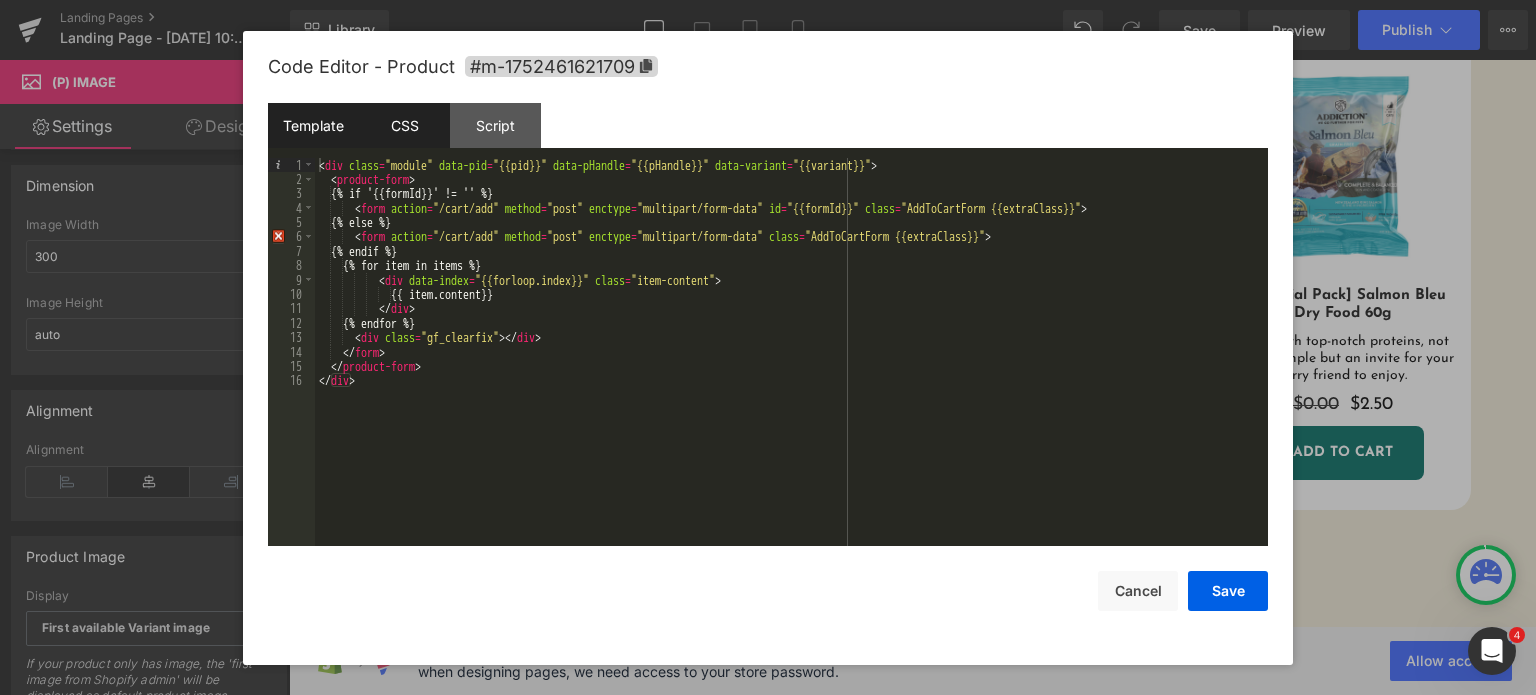 click on "CSS" at bounding box center (404, 125) 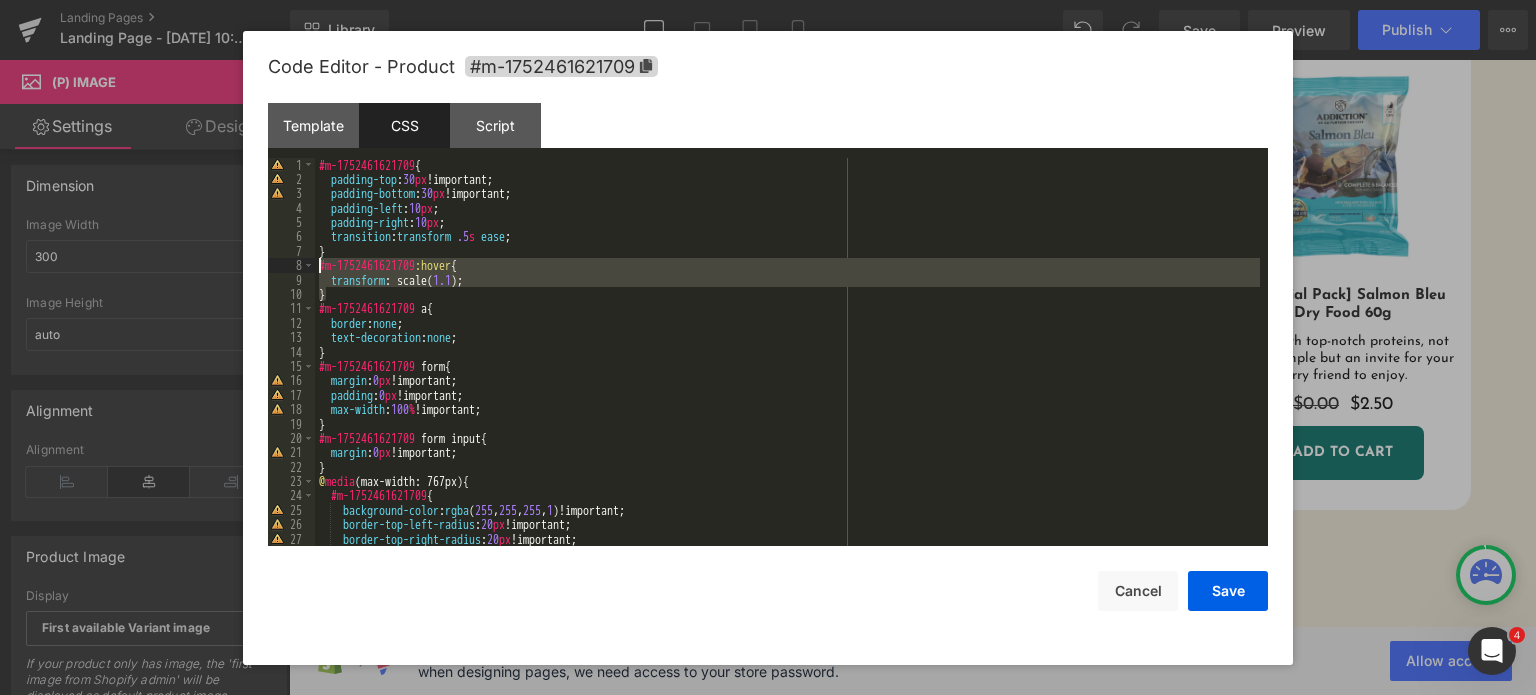 drag, startPoint x: 346, startPoint y: 293, endPoint x: 289, endPoint y: 267, distance: 62.649822 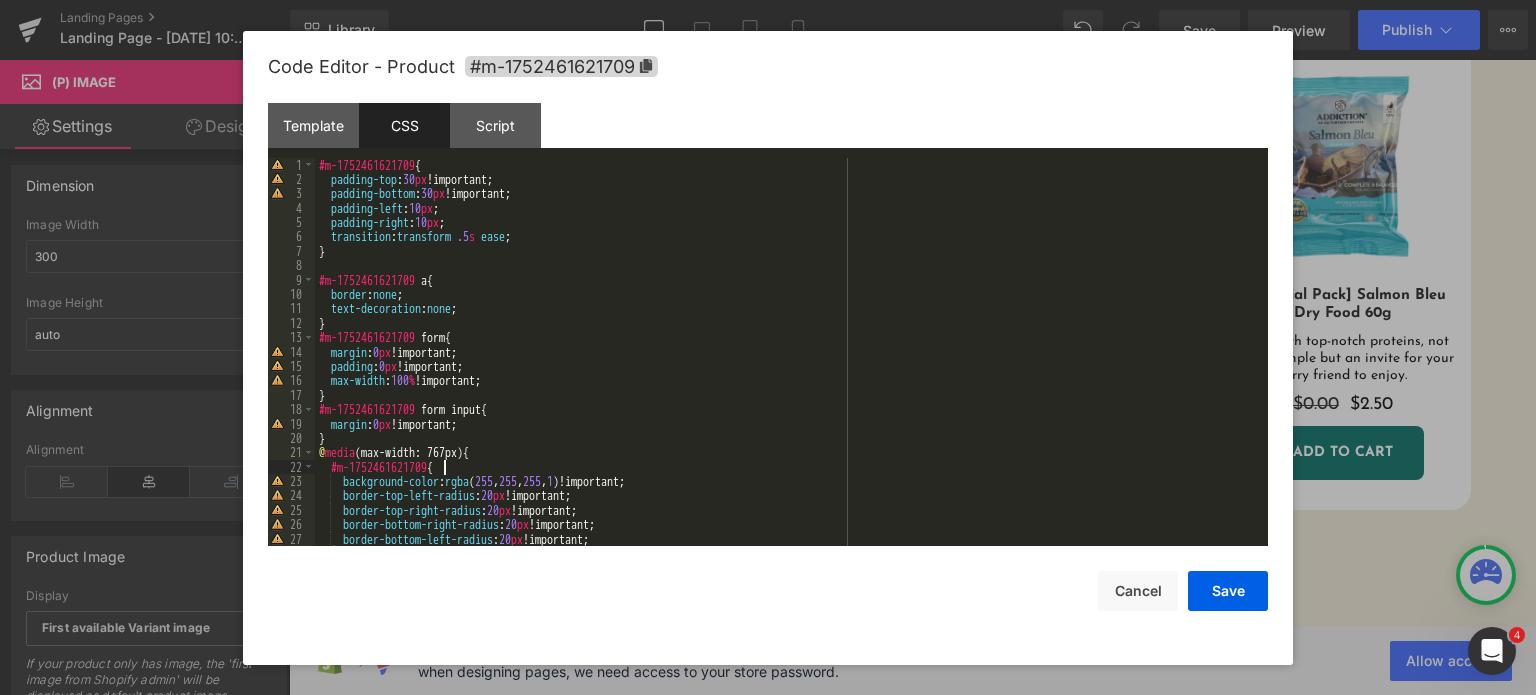 drag, startPoint x: 1207, startPoint y: 603, endPoint x: 1057, endPoint y: 471, distance: 199.8099 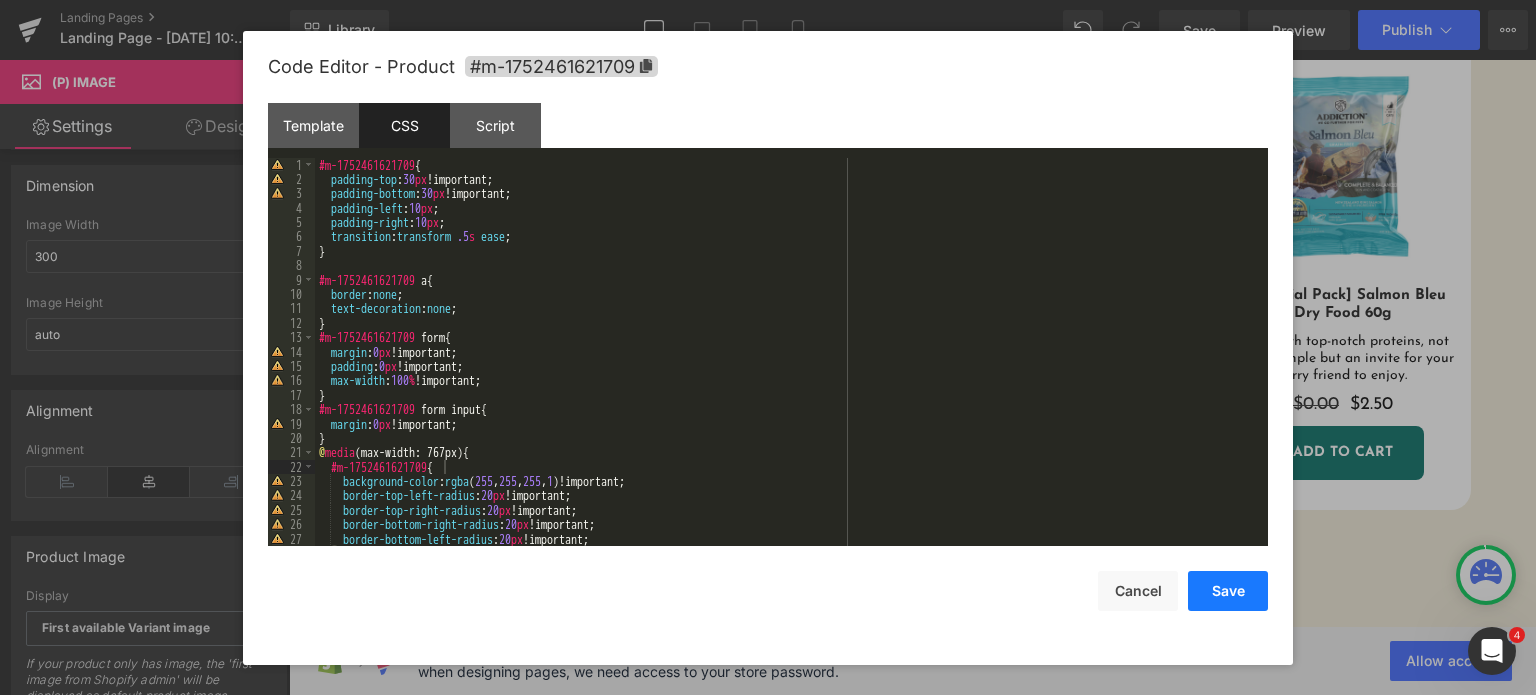 click on "Save" at bounding box center [1228, 591] 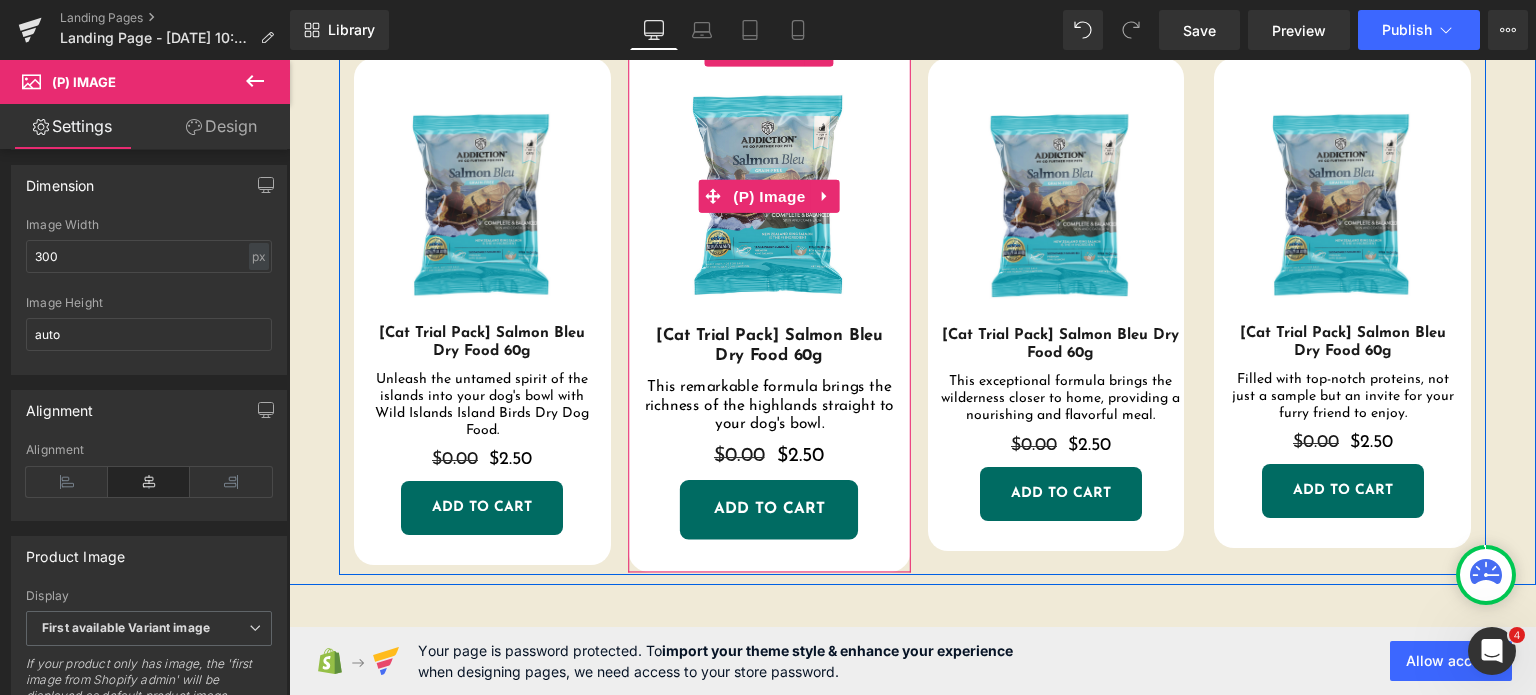 scroll, scrollTop: 1311, scrollLeft: 0, axis: vertical 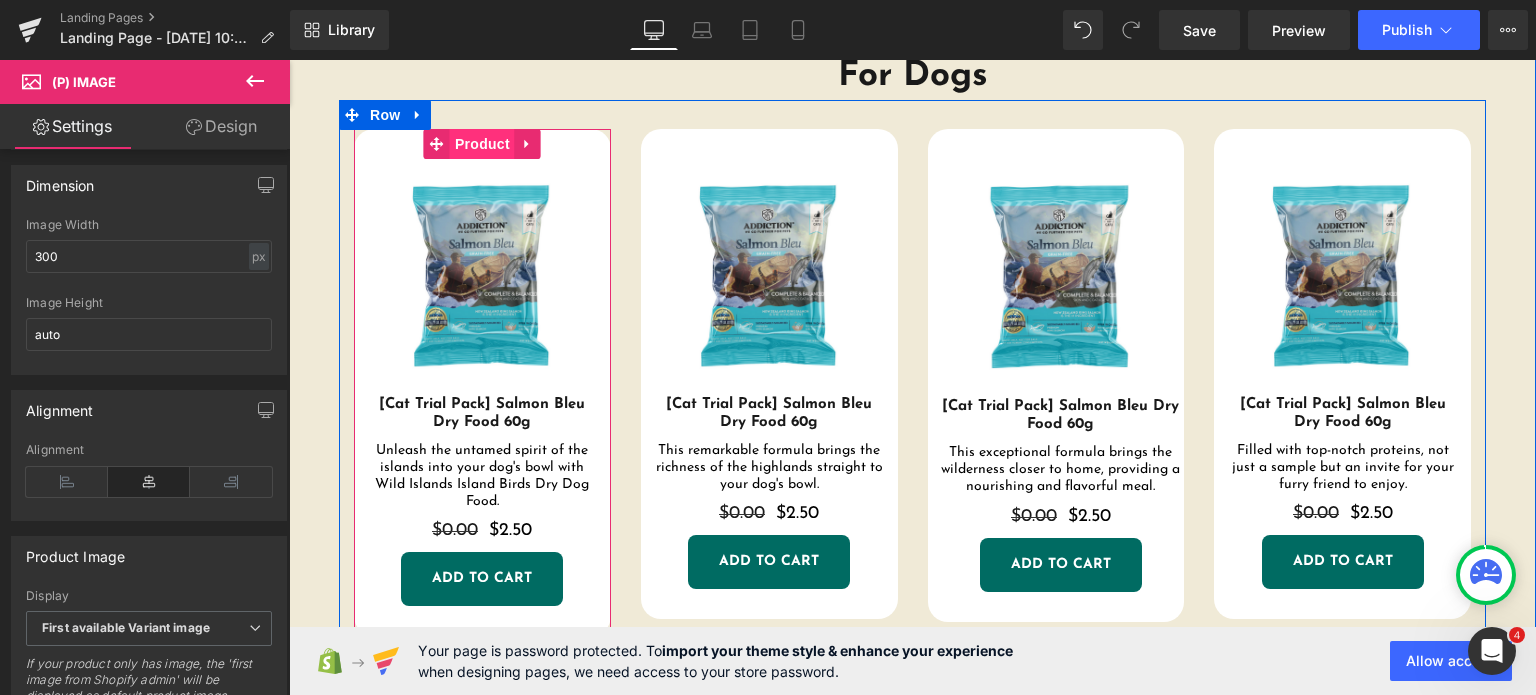 click on "Product" at bounding box center [482, 144] 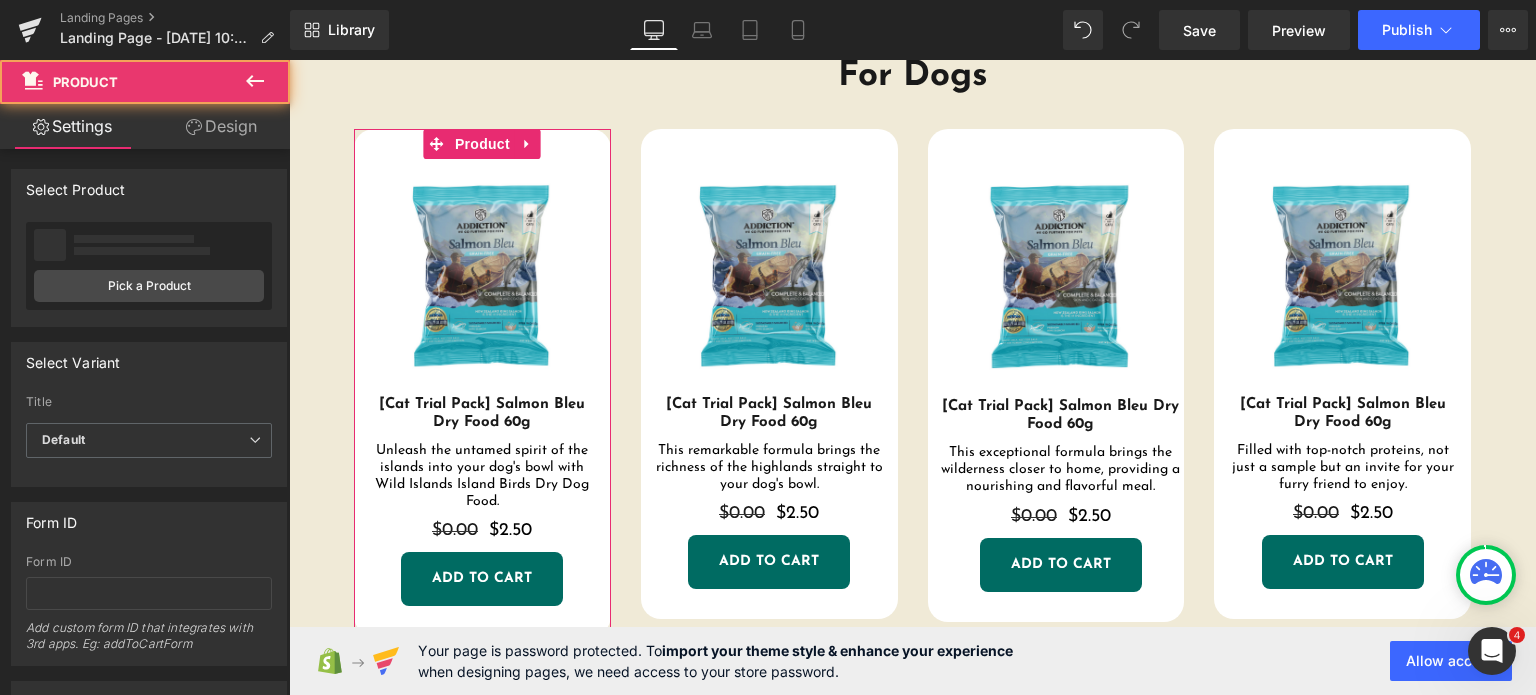 click on "Design" at bounding box center (221, 126) 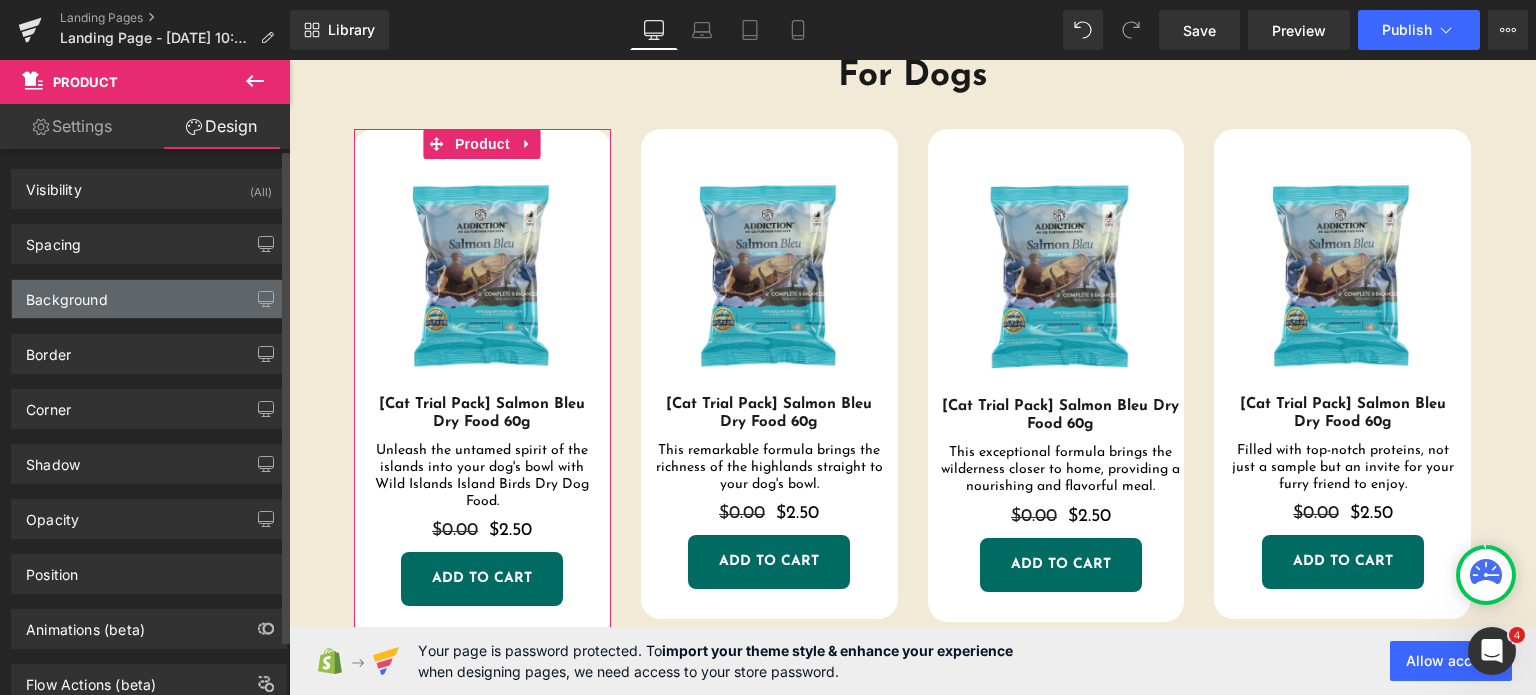 click on "Background" at bounding box center (149, 299) 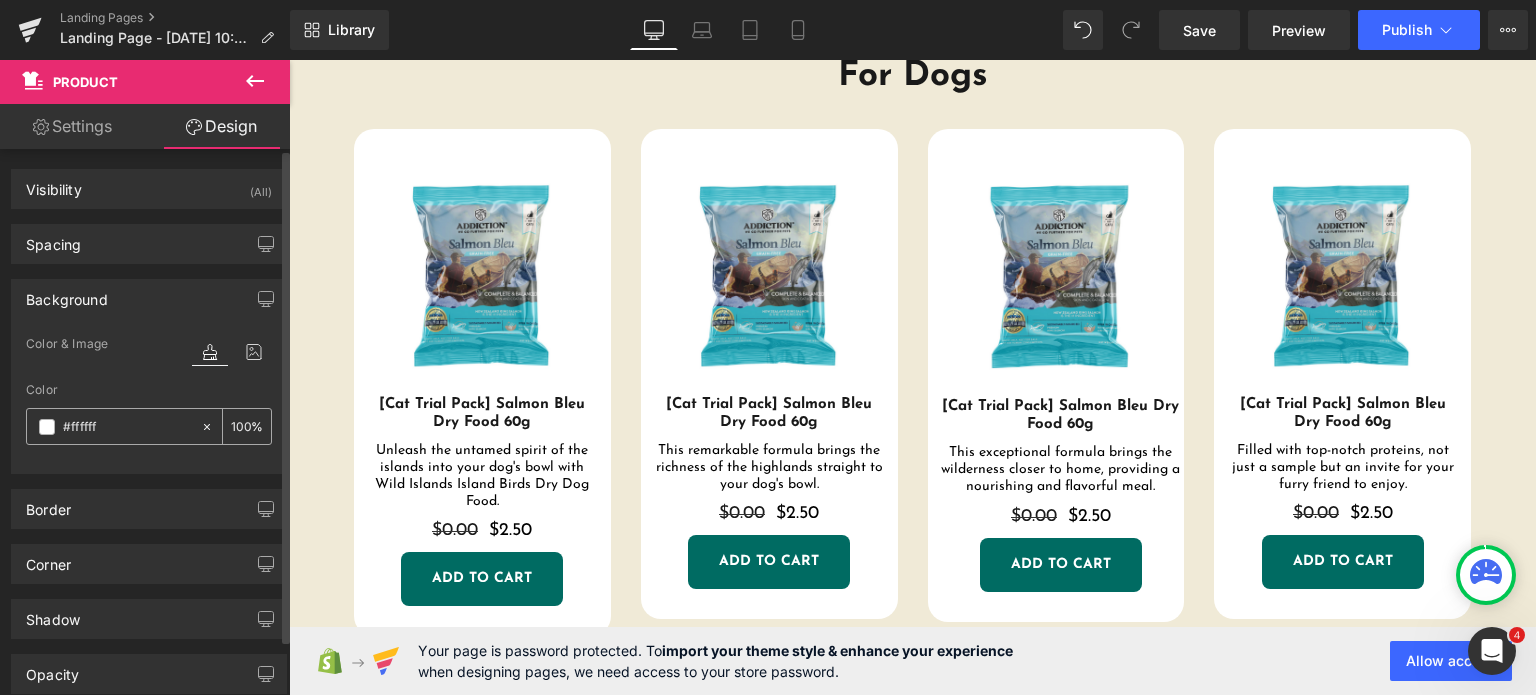 click at bounding box center (211, 426) 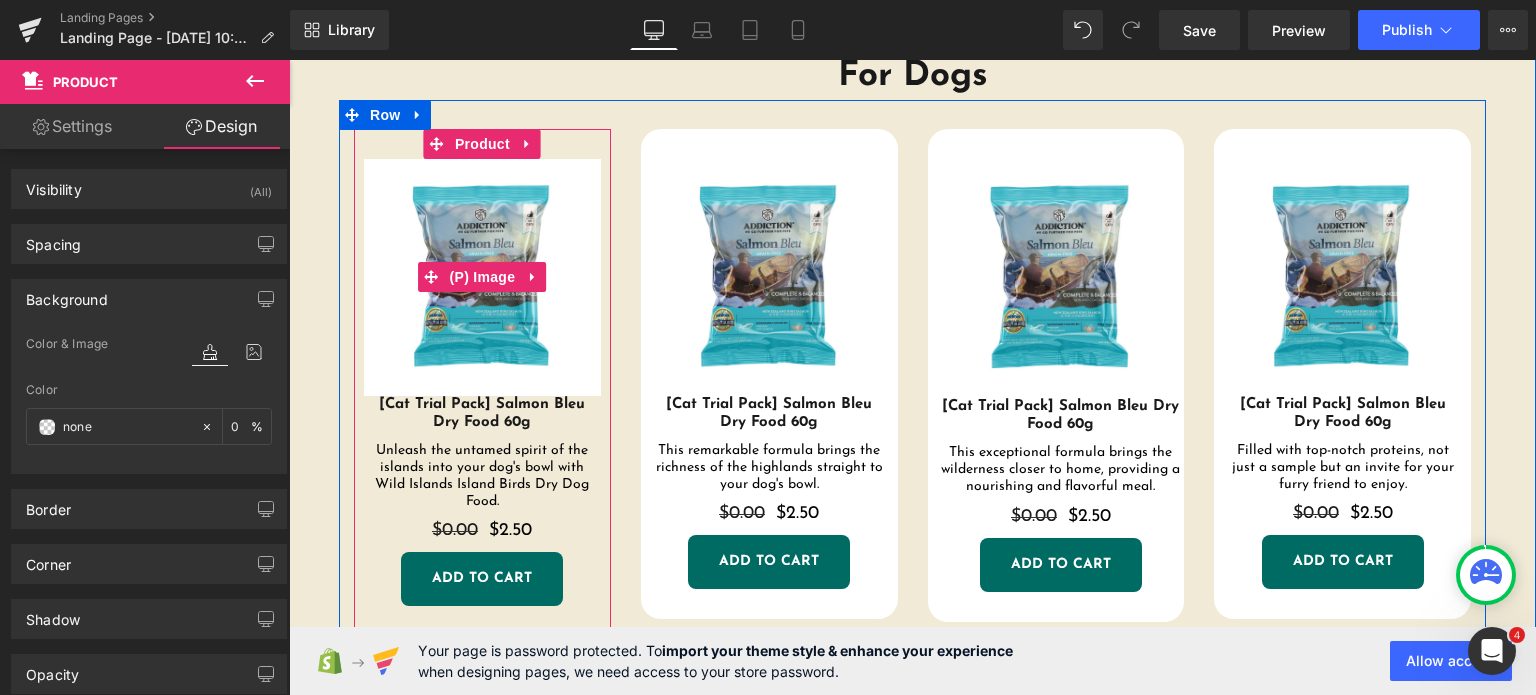 click at bounding box center (482, 277) 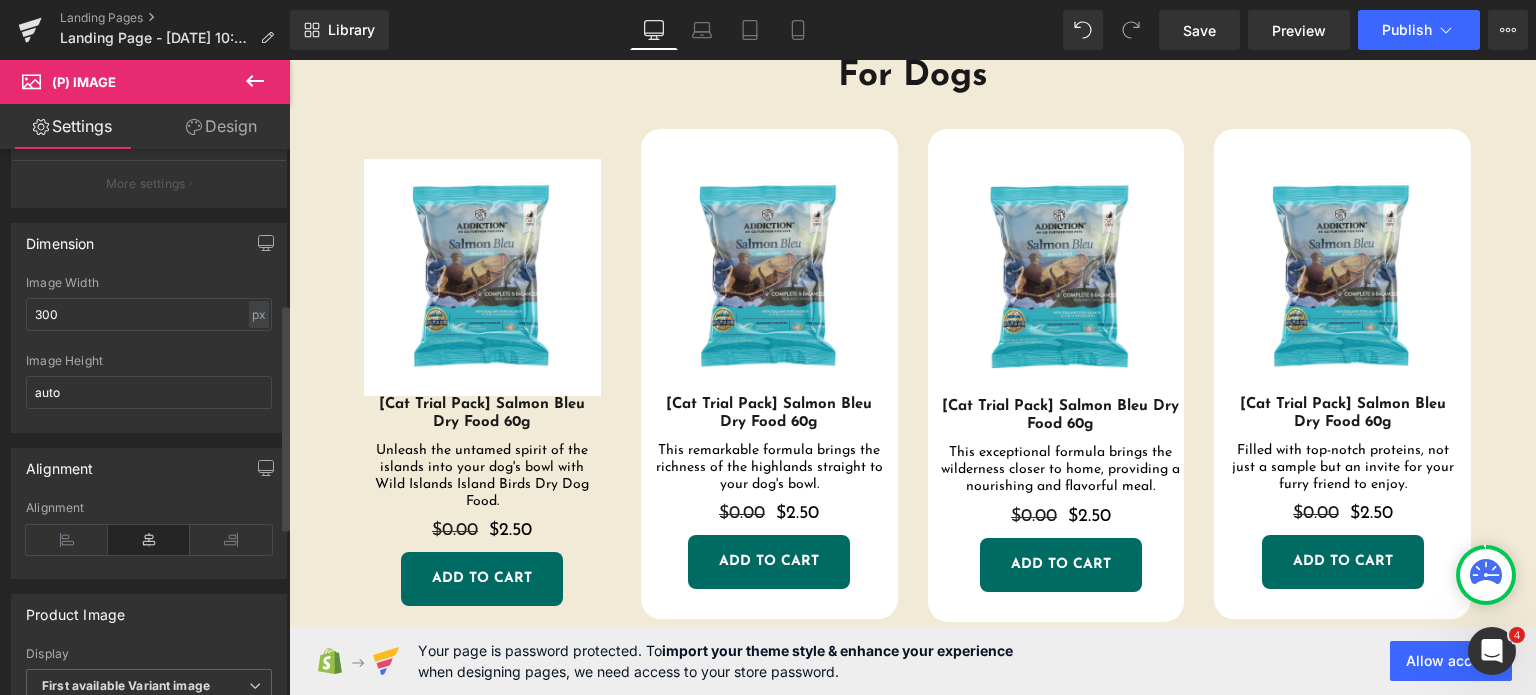 scroll, scrollTop: 376, scrollLeft: 0, axis: vertical 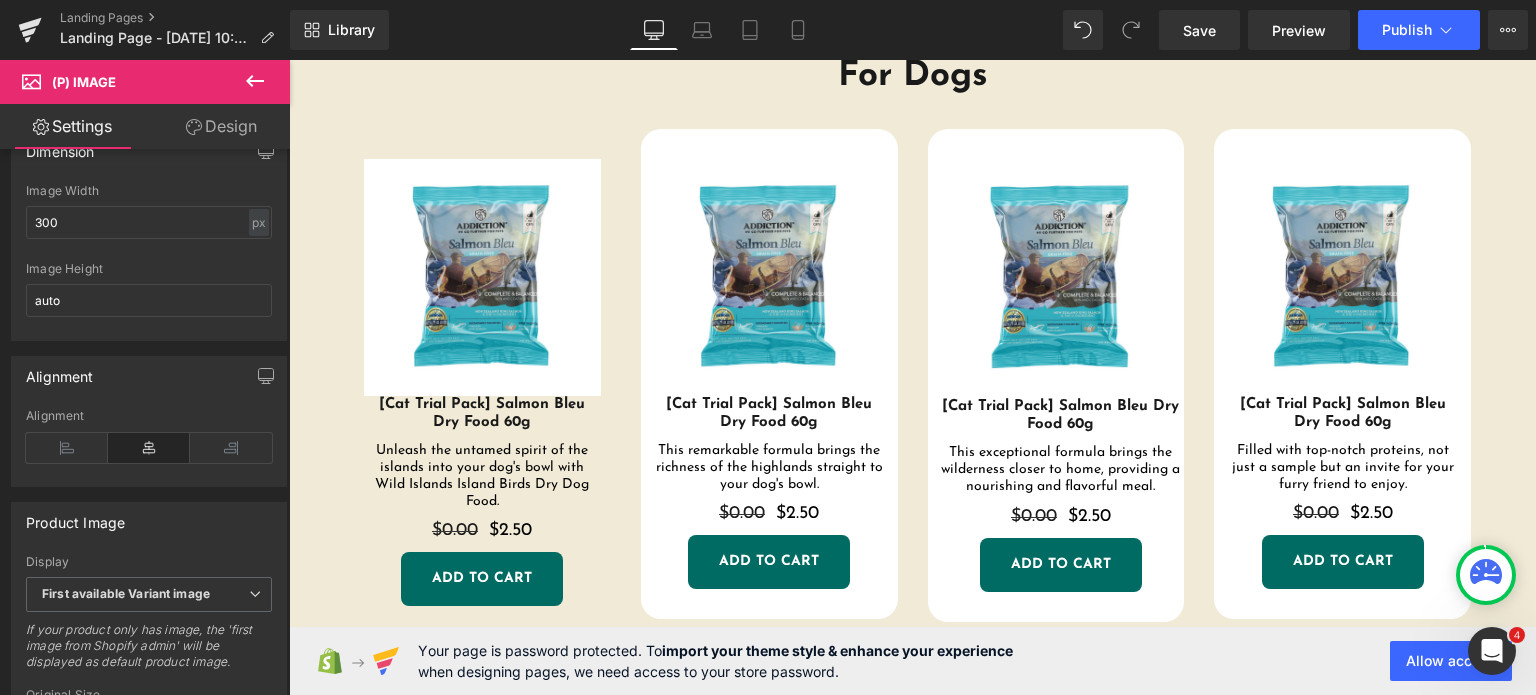 click on "Design" at bounding box center (221, 126) 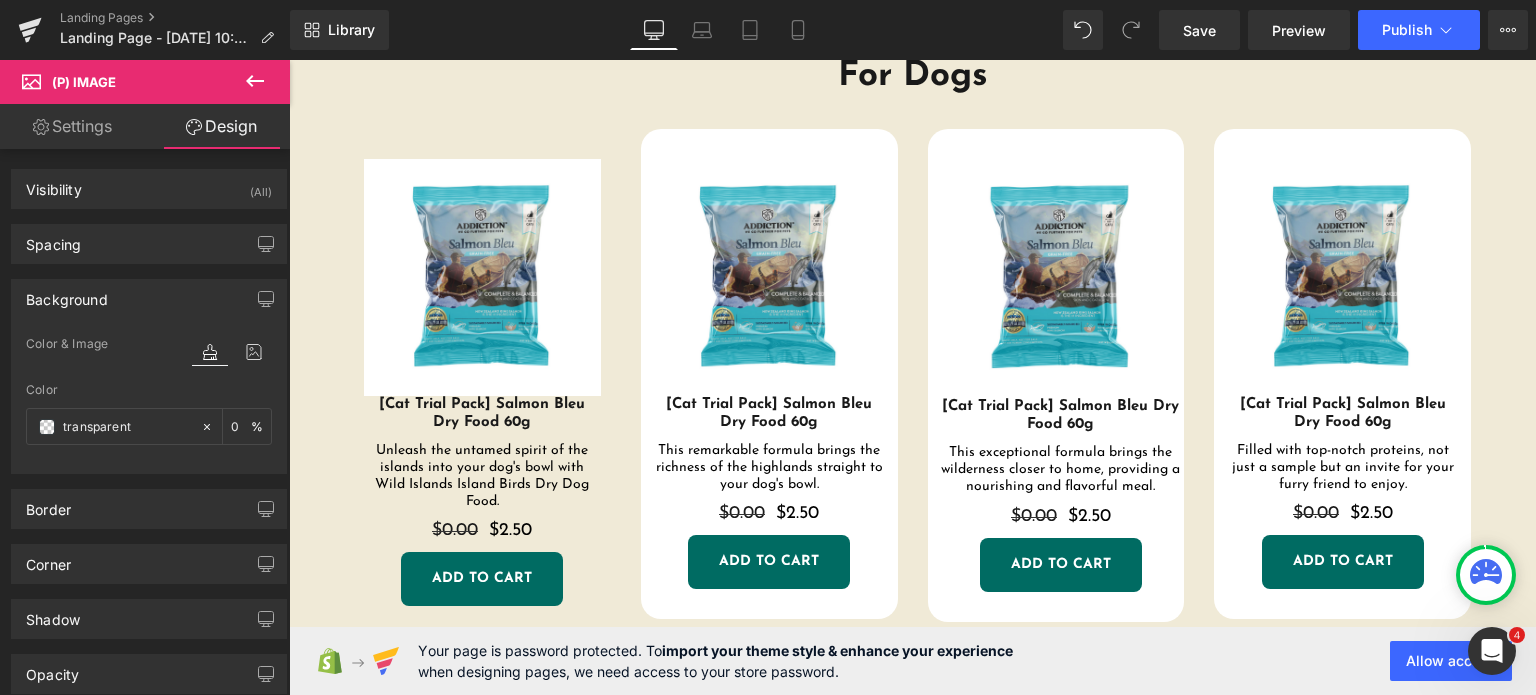 click on "Settings" at bounding box center [72, 126] 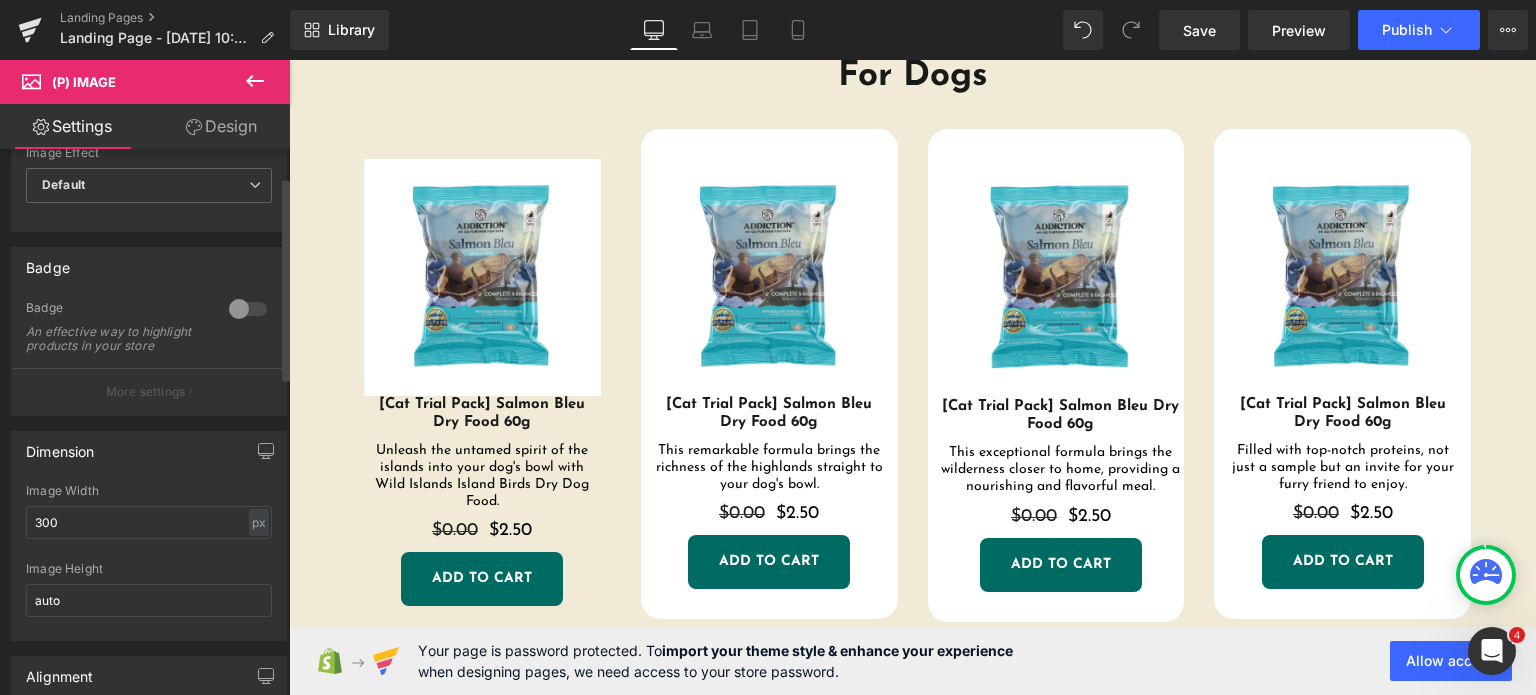scroll, scrollTop: 72, scrollLeft: 0, axis: vertical 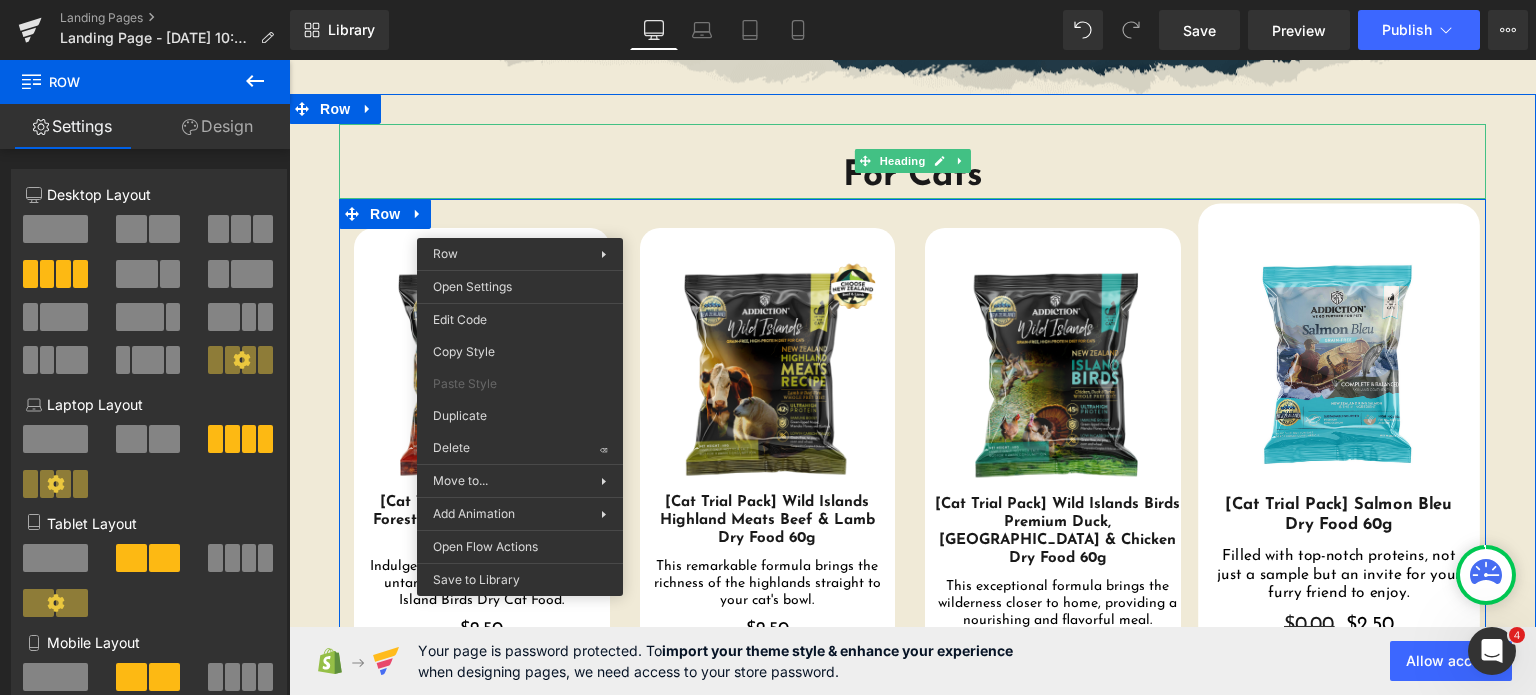 click on "For Cats" at bounding box center (912, 162) 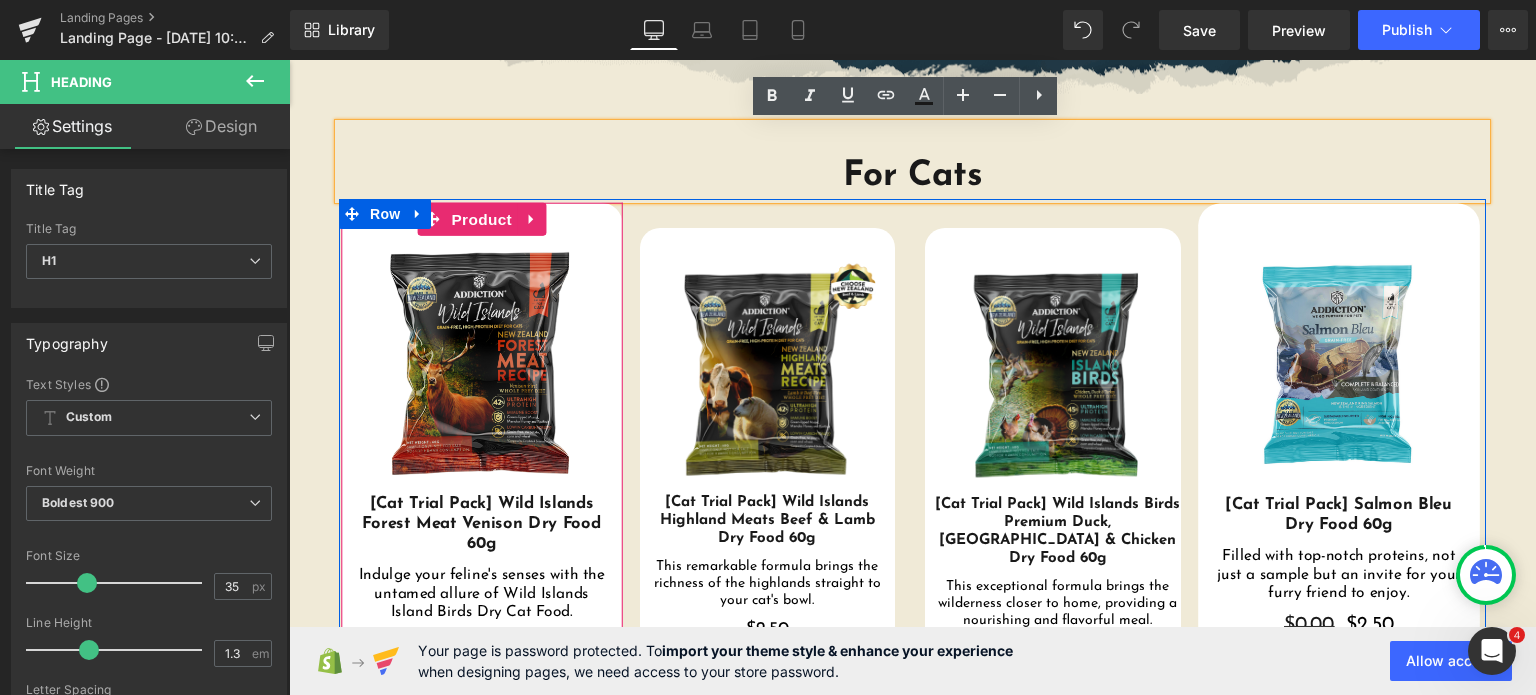 click on "Product" at bounding box center (482, 219) 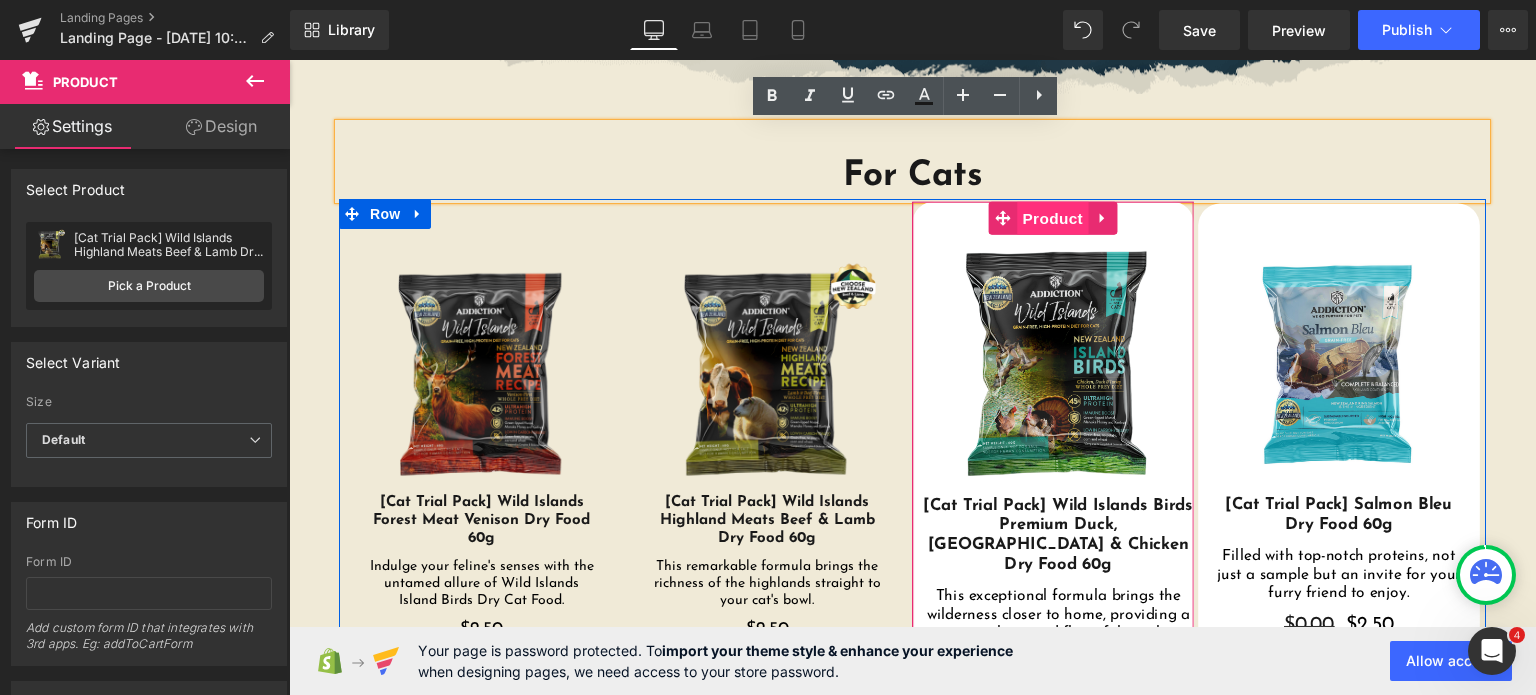 click on "Product" at bounding box center [1053, 218] 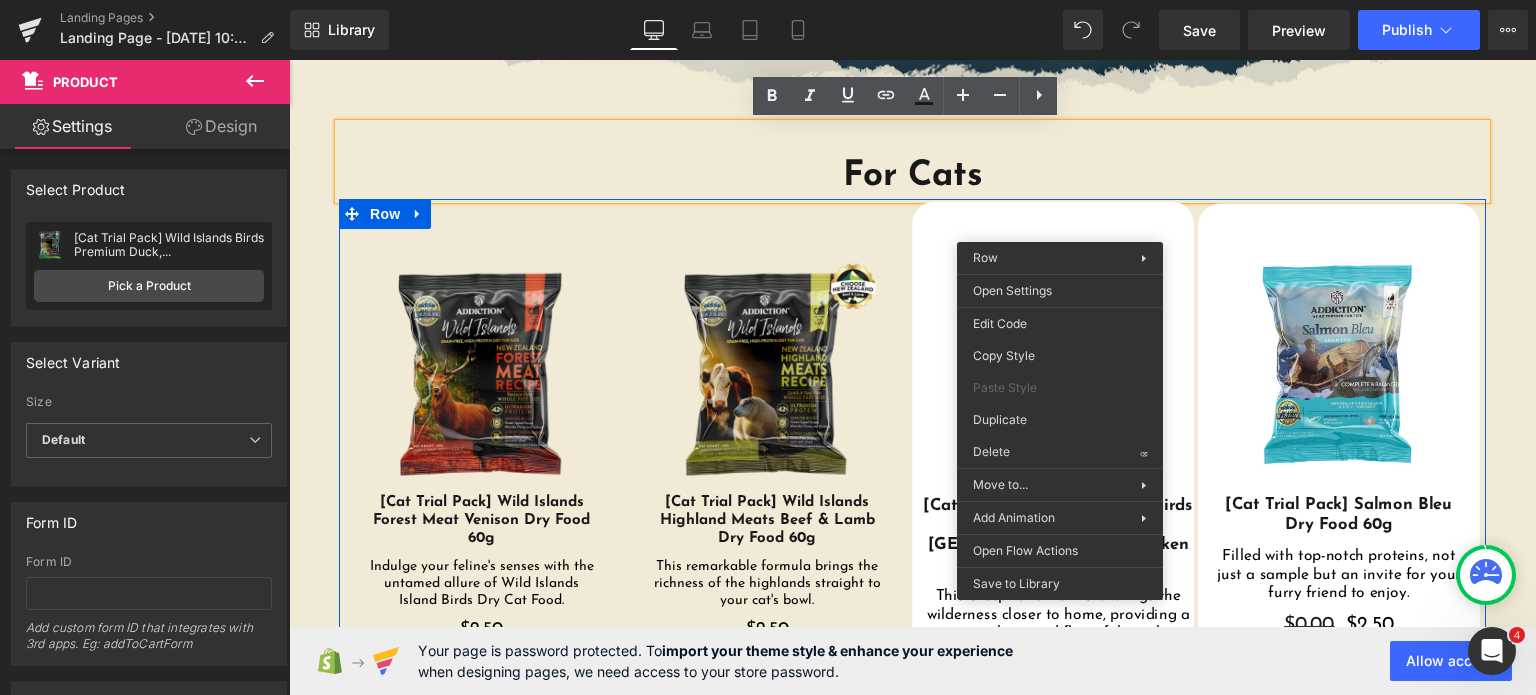 click at bounding box center [1058, 366] 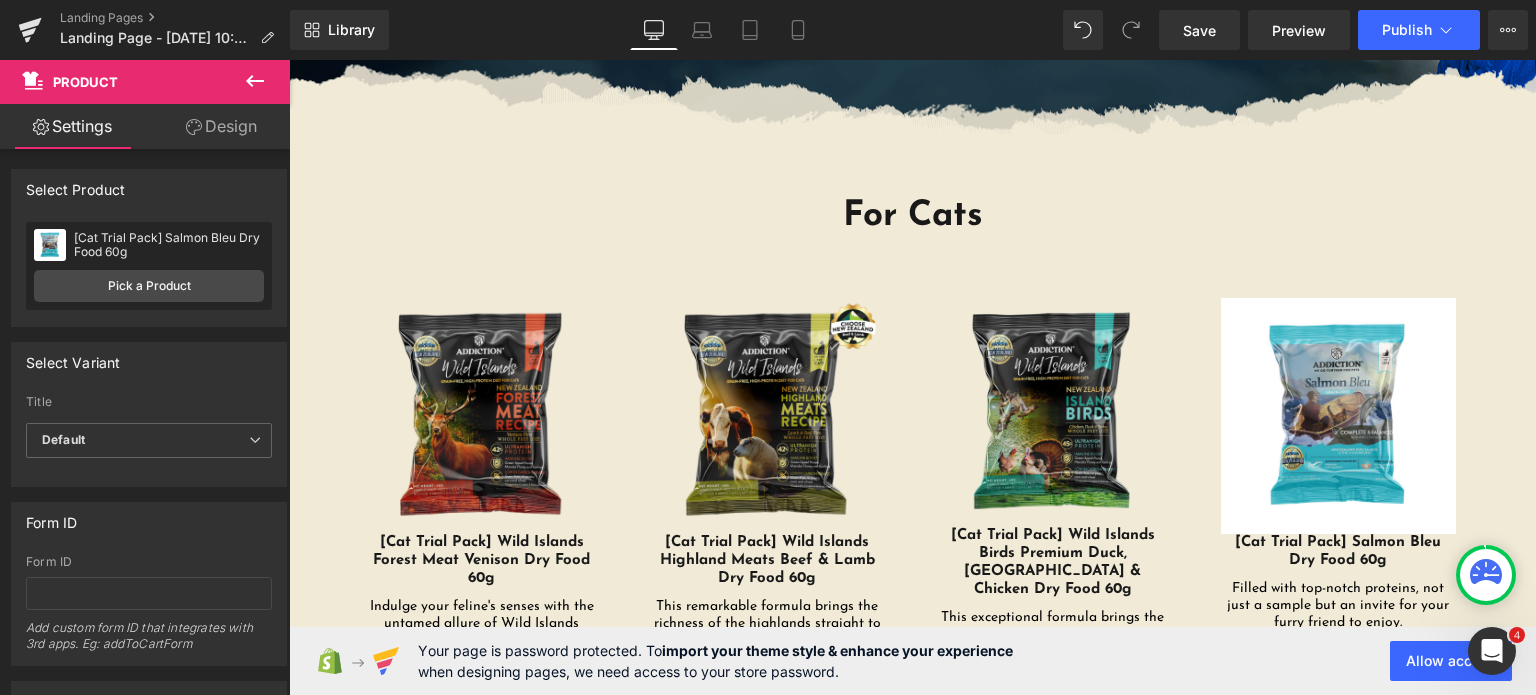 scroll, scrollTop: 498, scrollLeft: 0, axis: vertical 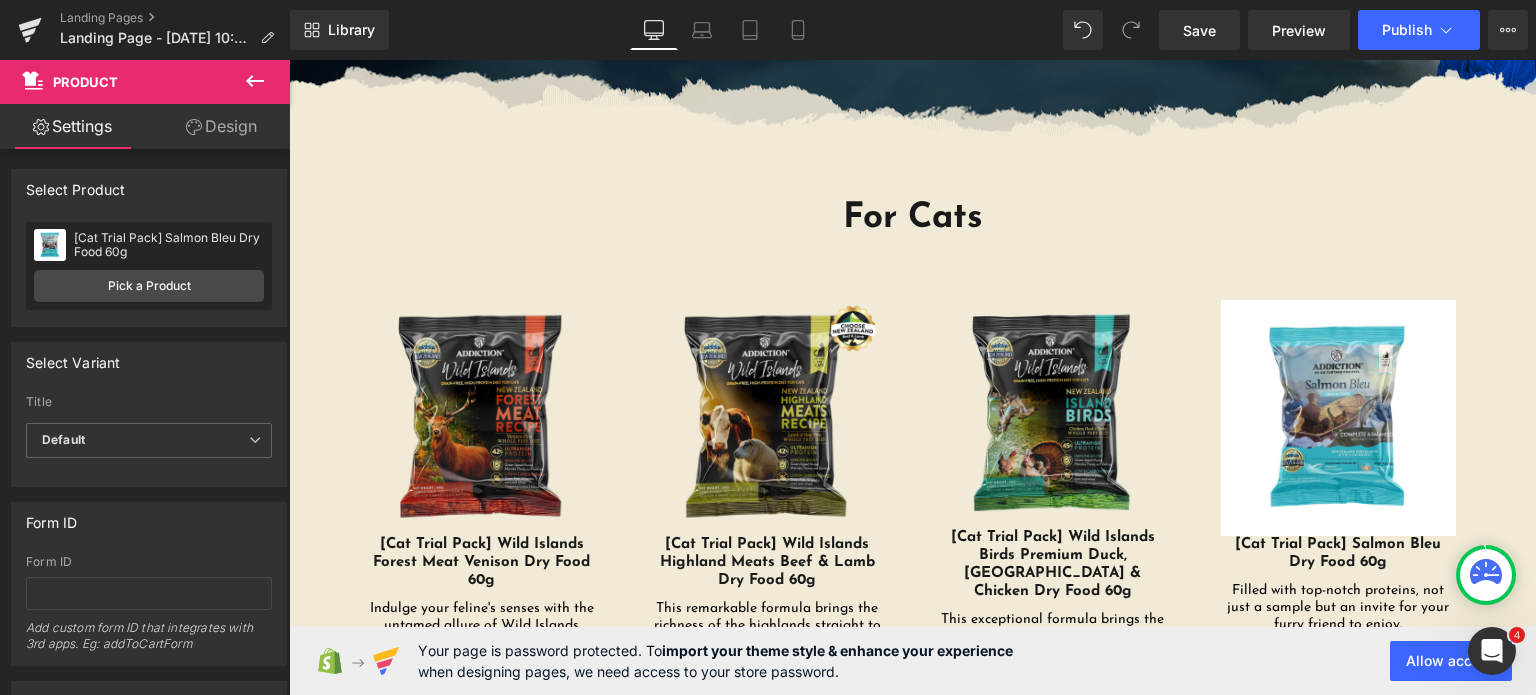 click at bounding box center [1339, 418] 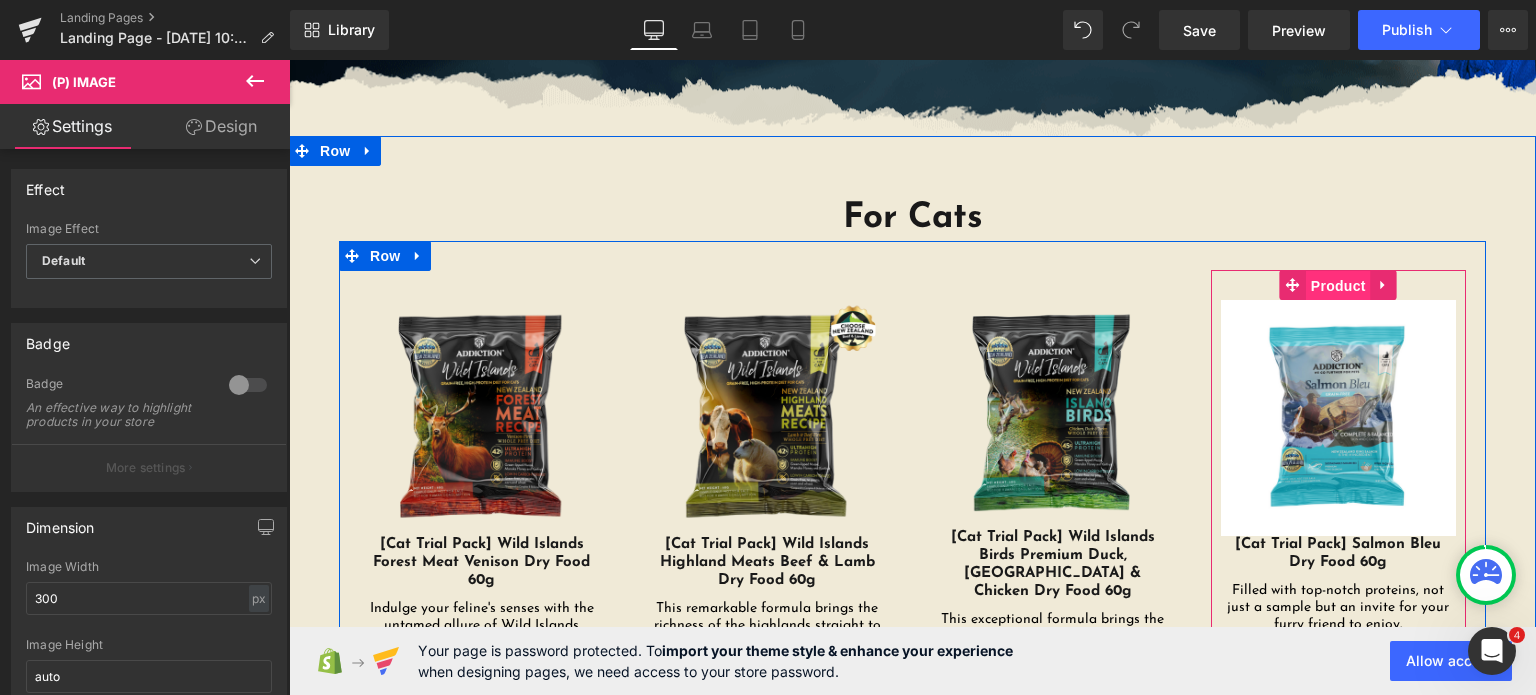 click on "Product" at bounding box center (1338, 286) 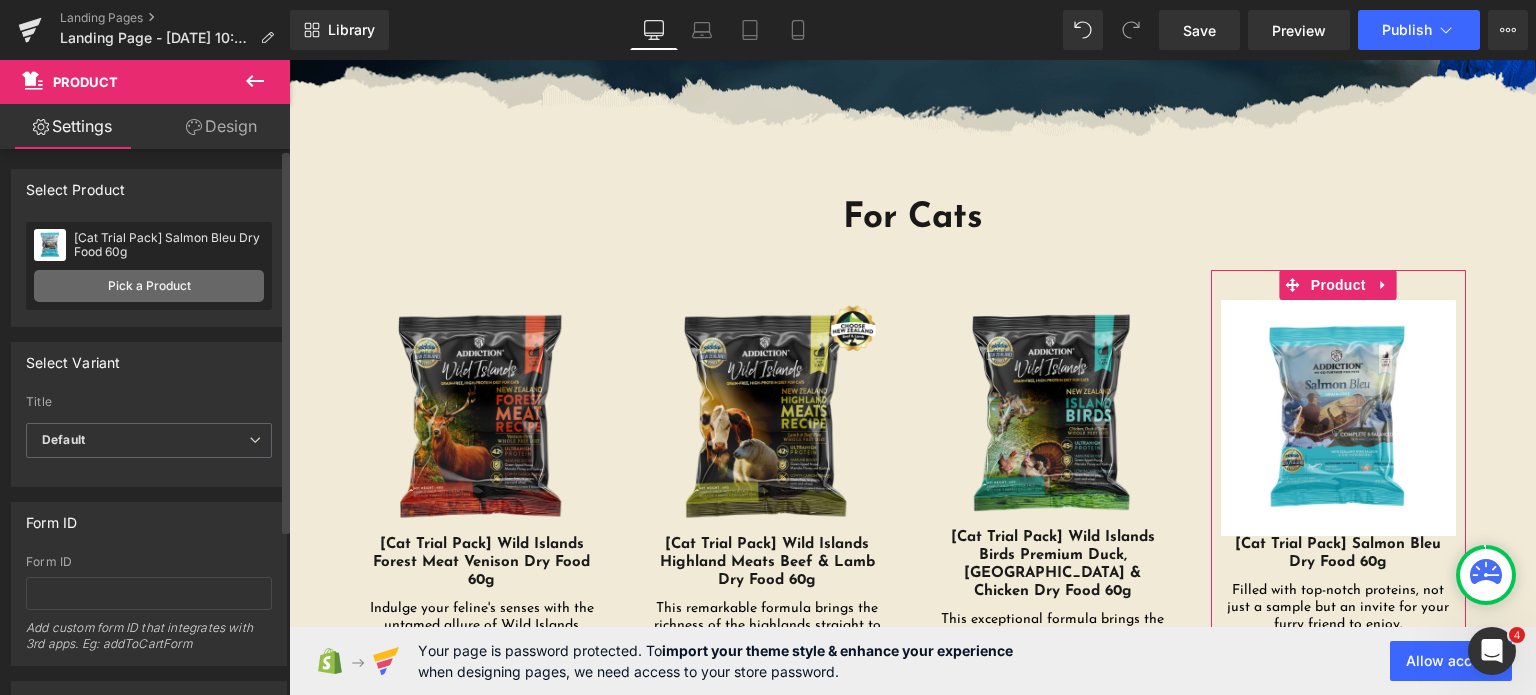 click on "Pick a Product" at bounding box center (149, 286) 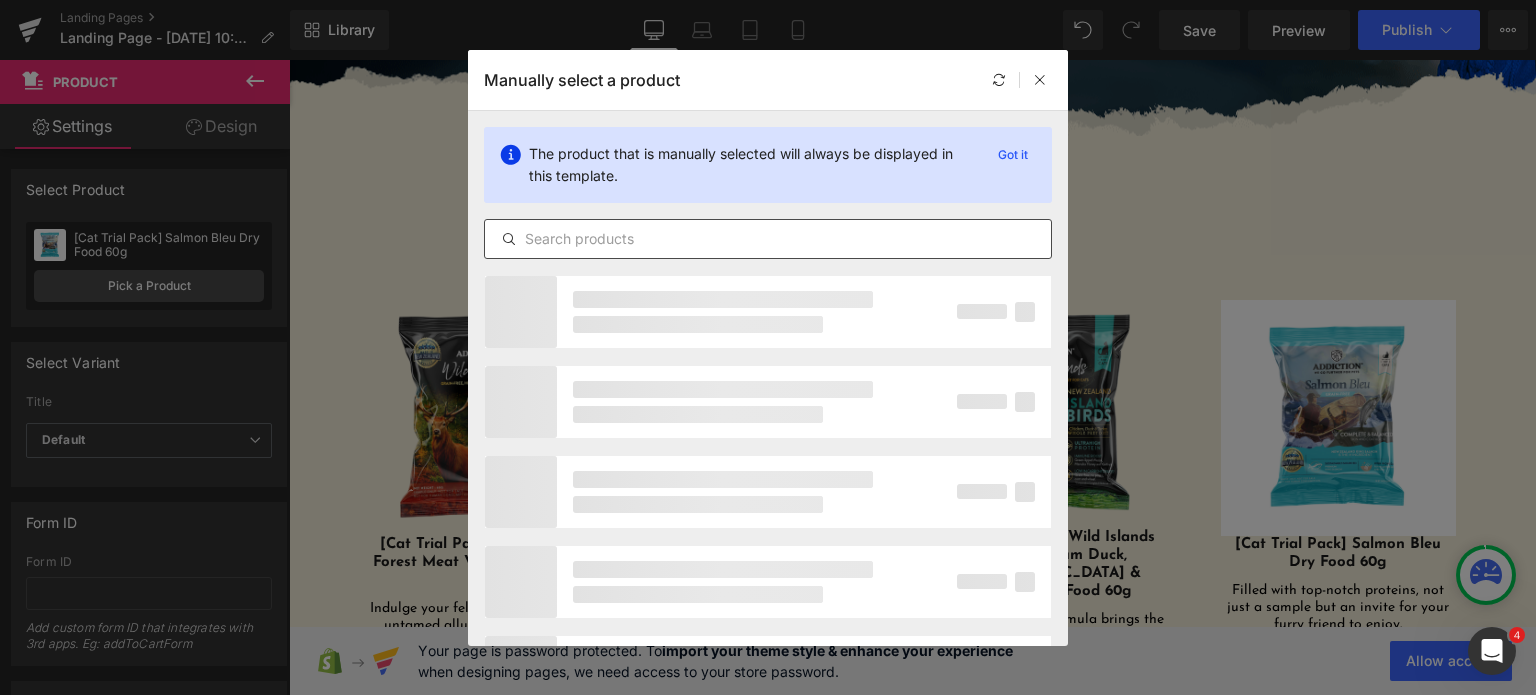 click at bounding box center (768, 239) 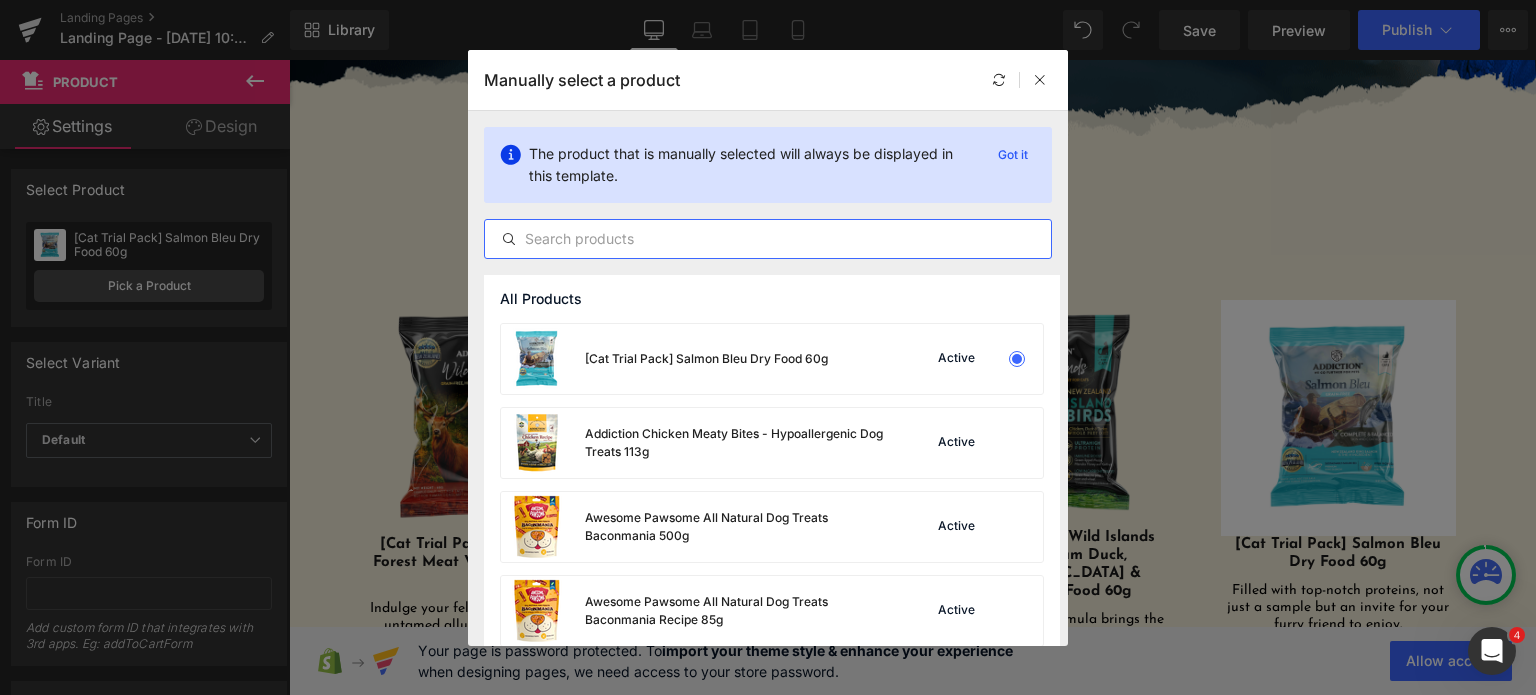 click at bounding box center (768, 239) 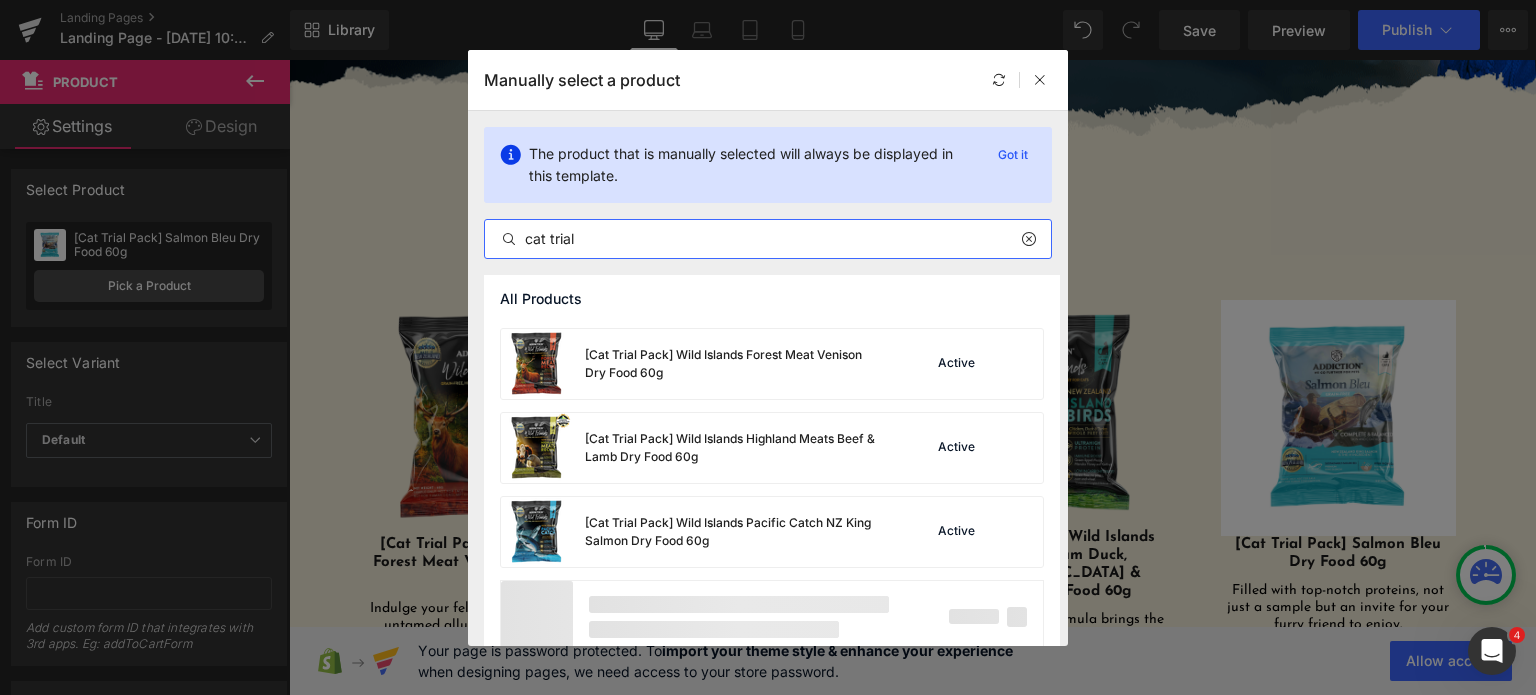 scroll, scrollTop: 438, scrollLeft: 0, axis: vertical 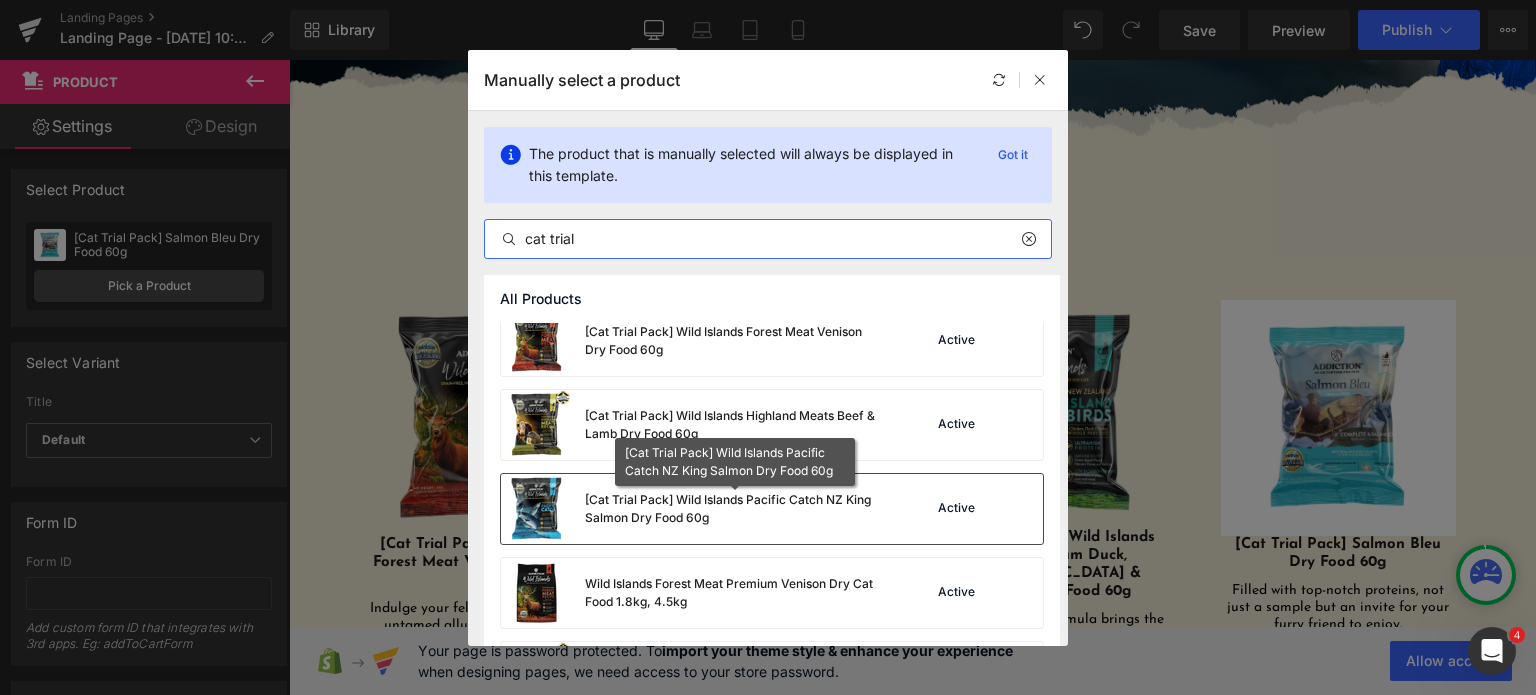 type on "cat trial" 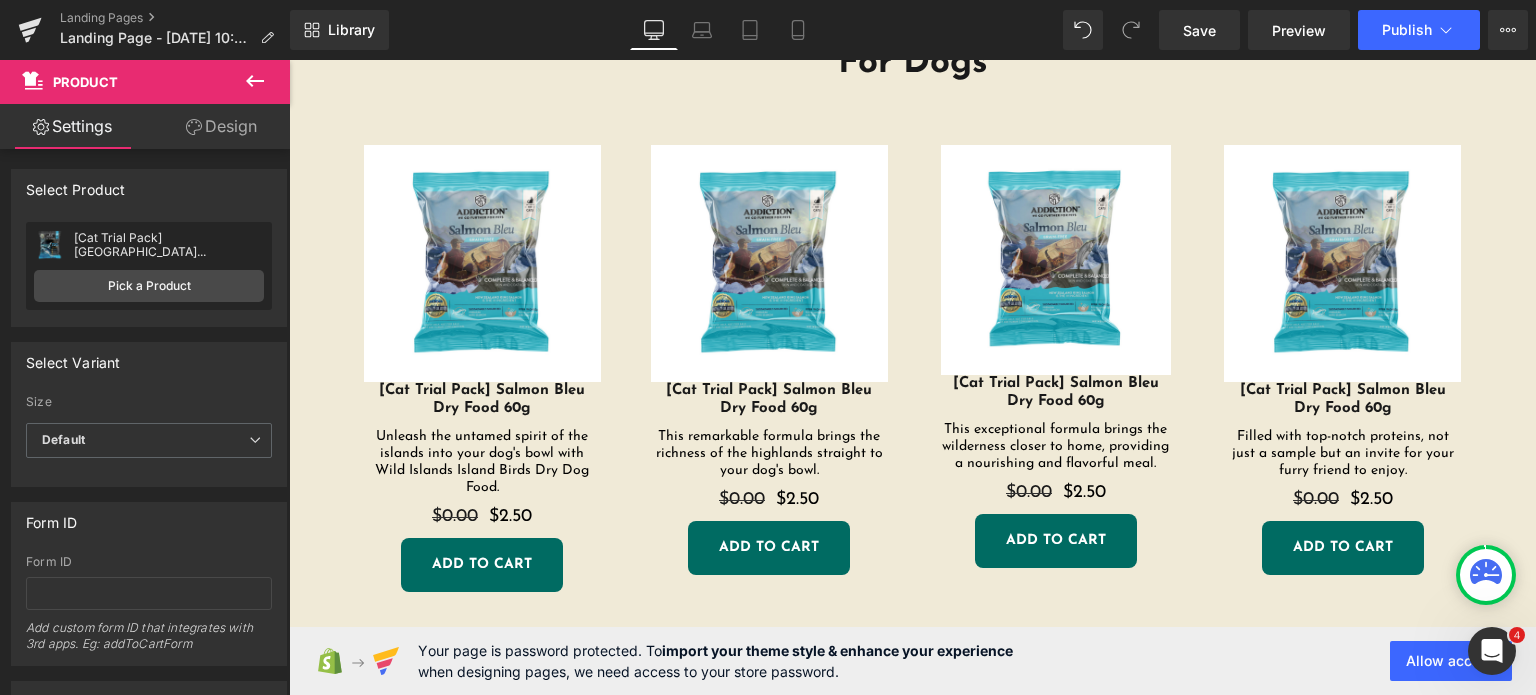 scroll, scrollTop: 1316, scrollLeft: 0, axis: vertical 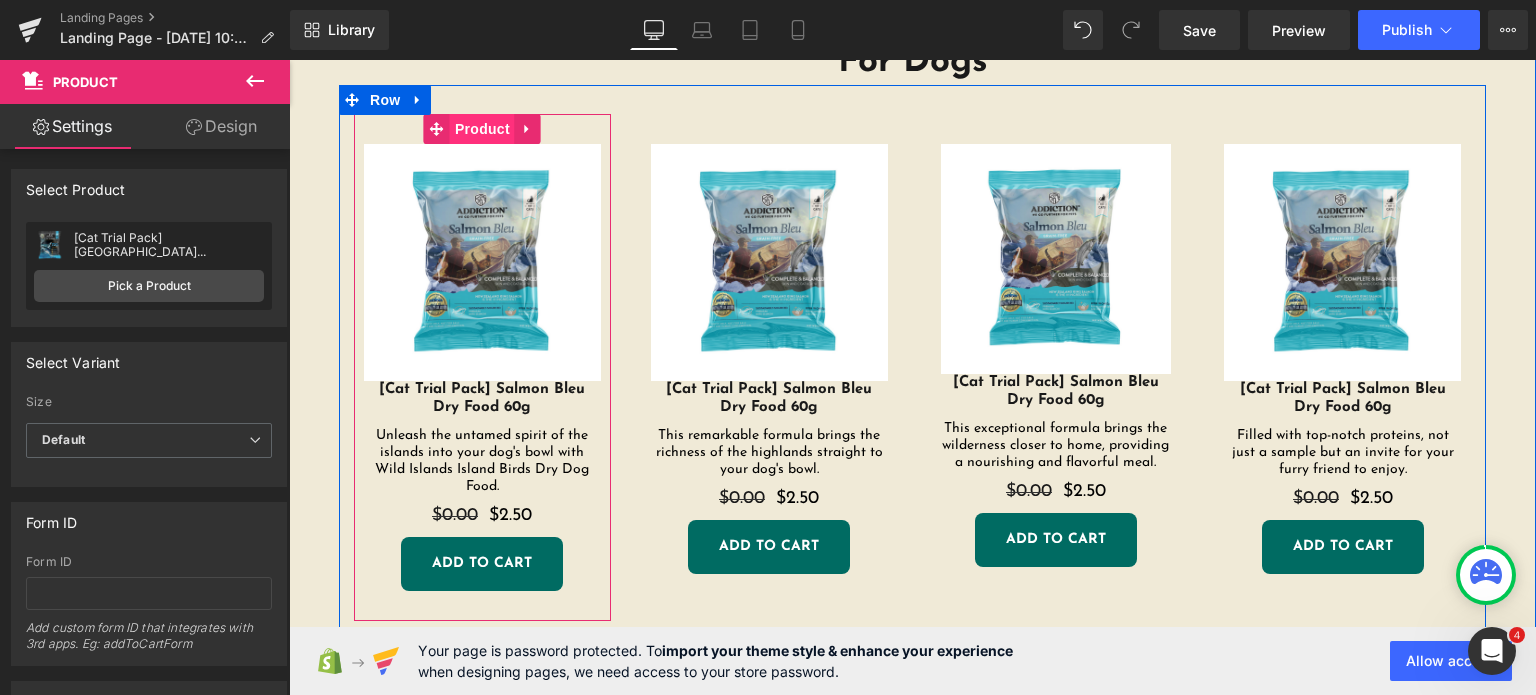 click on "Product" at bounding box center (482, 129) 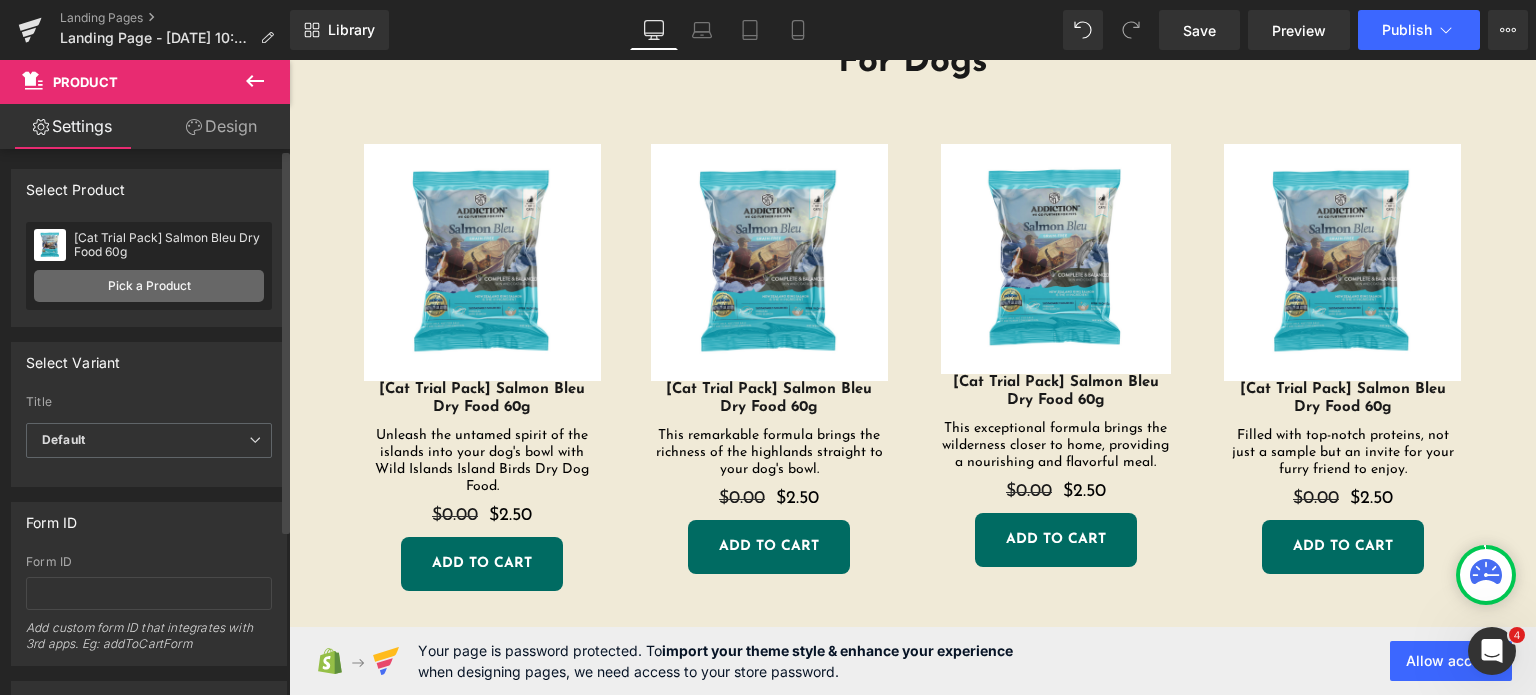 click on "Pick a Product" at bounding box center (149, 286) 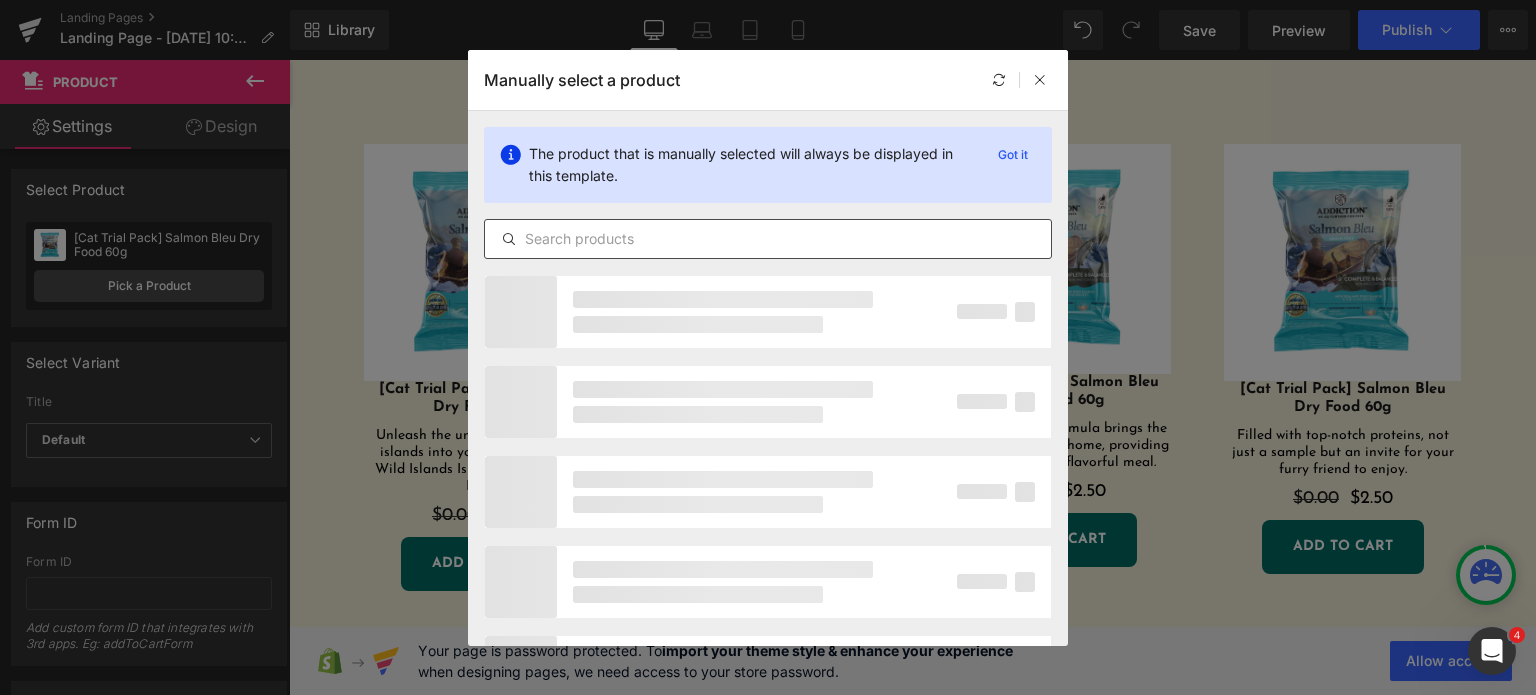 click at bounding box center (768, 239) 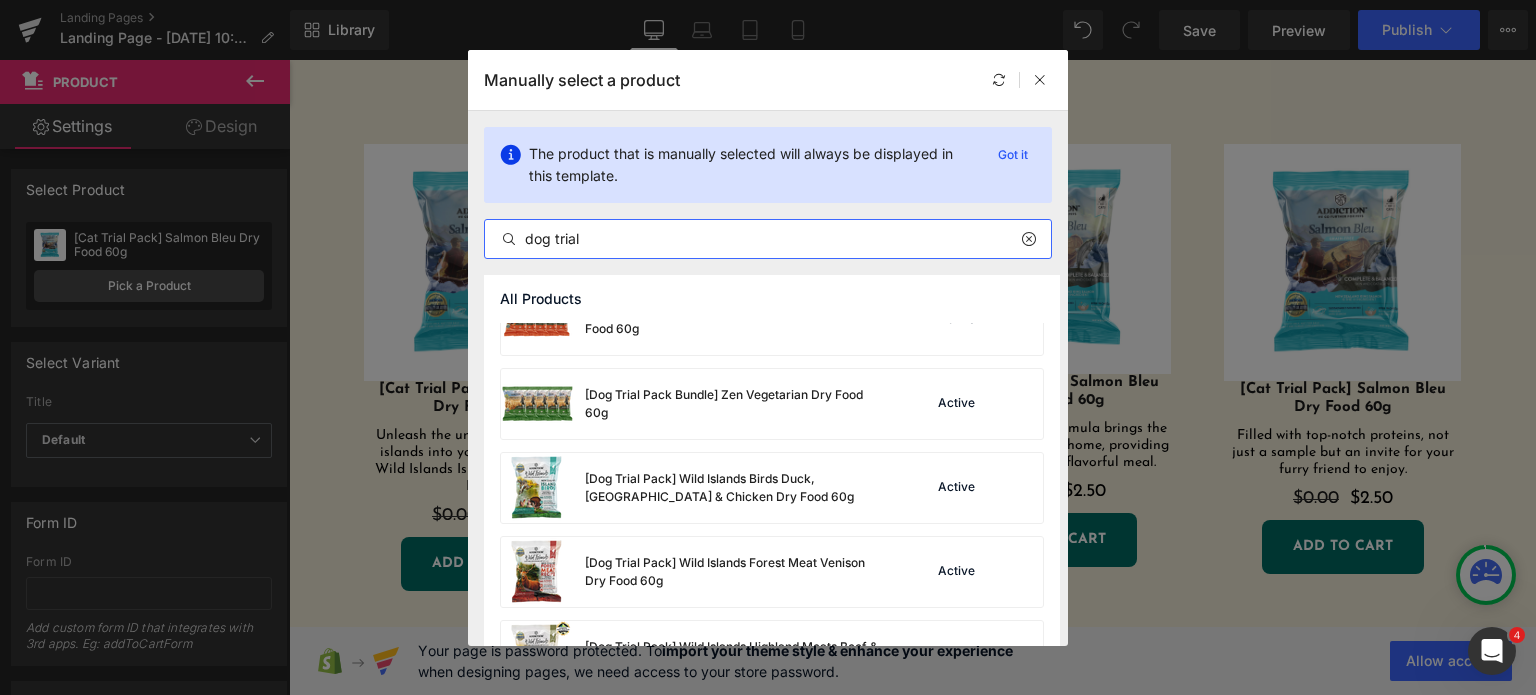 scroll, scrollTop: 1135, scrollLeft: 0, axis: vertical 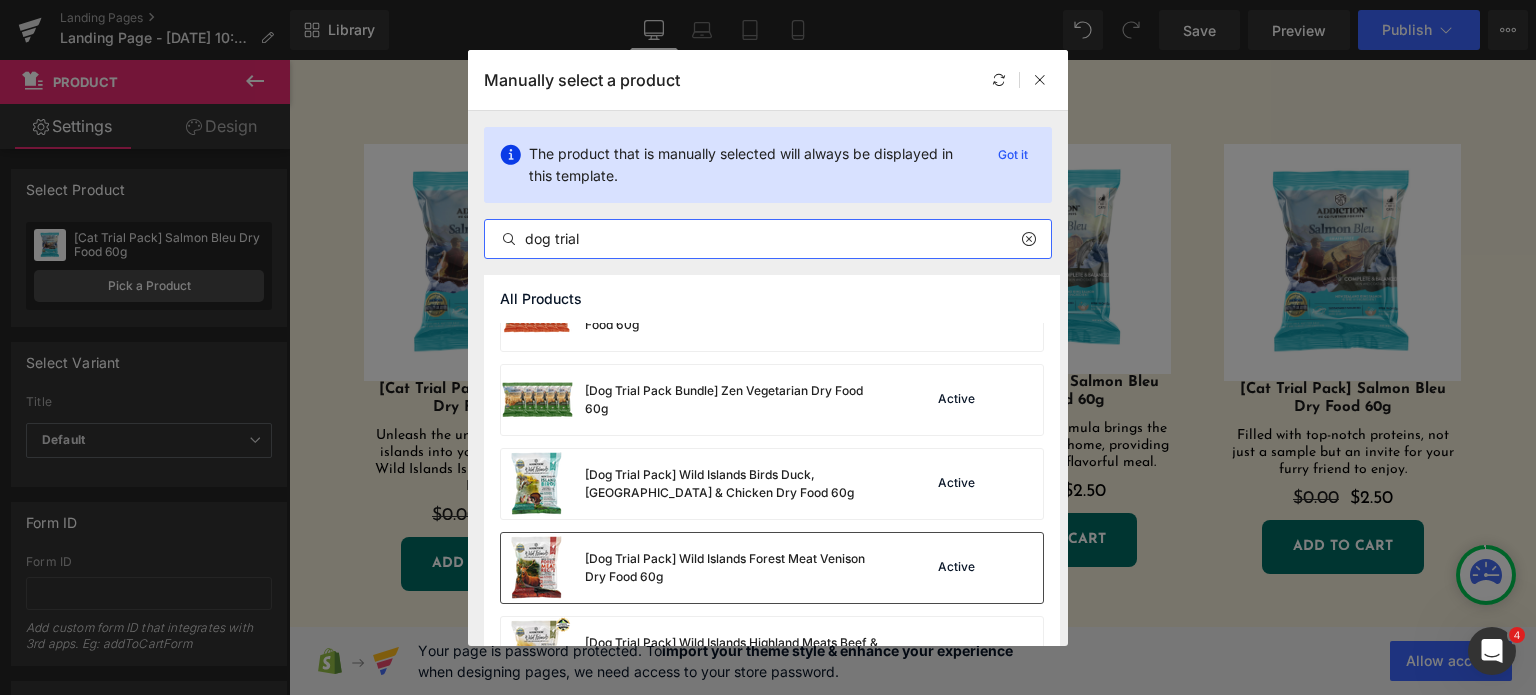 type on "dog trial" 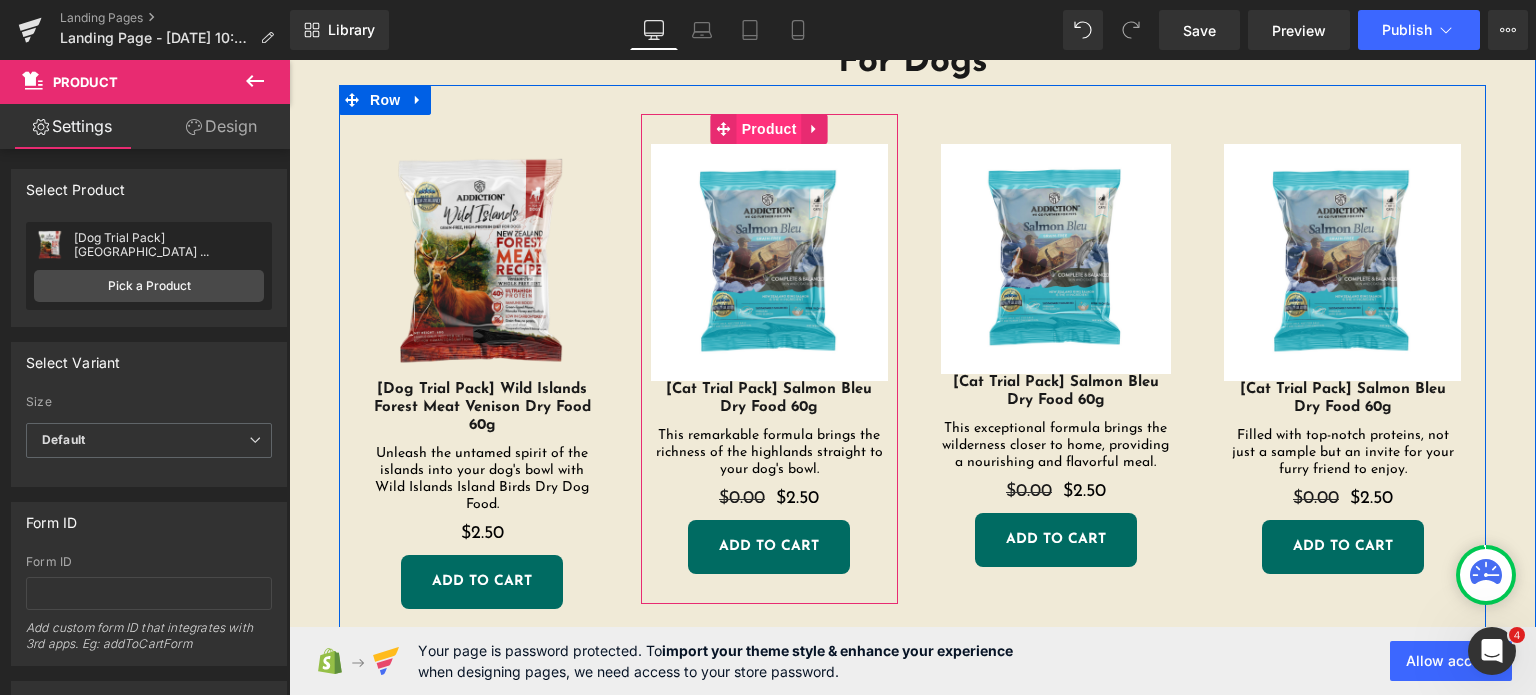 click on "Product" at bounding box center (769, 129) 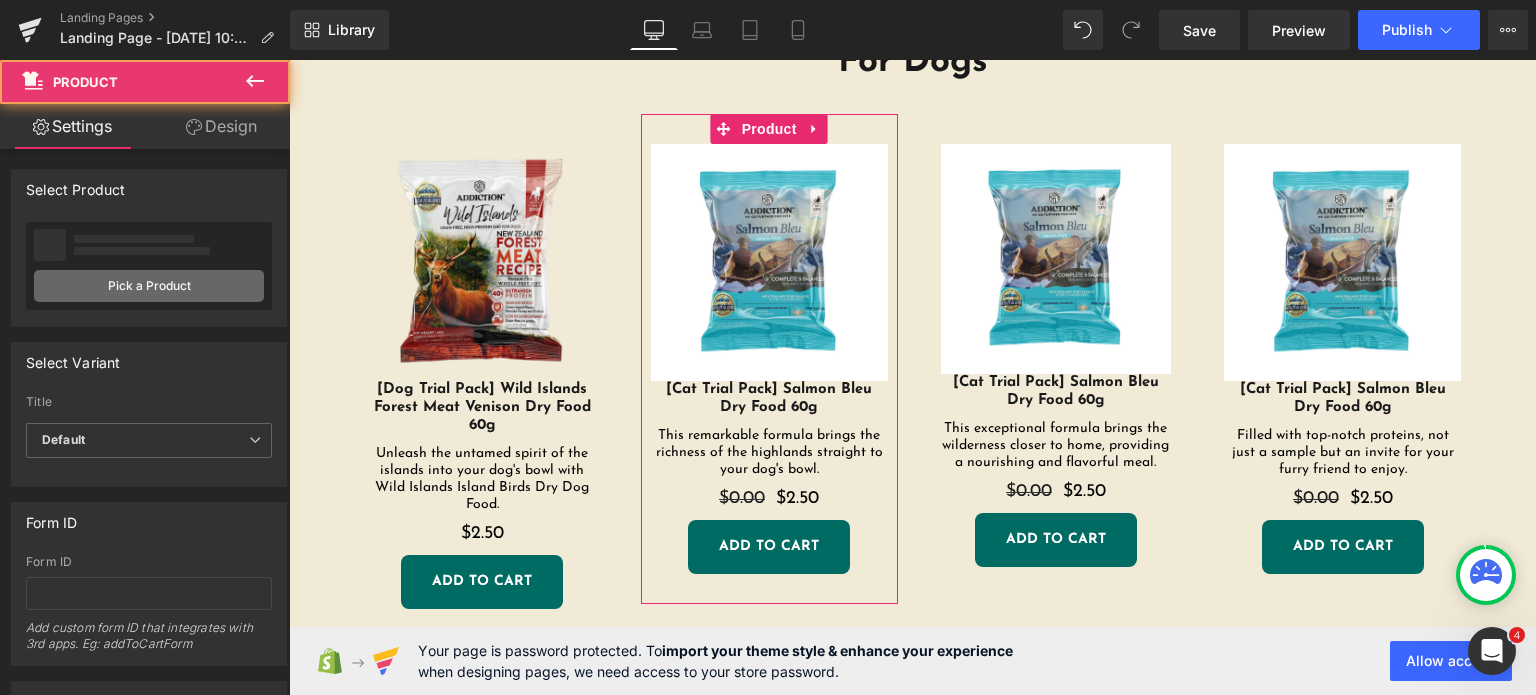click on "Pick a Product" at bounding box center (149, 286) 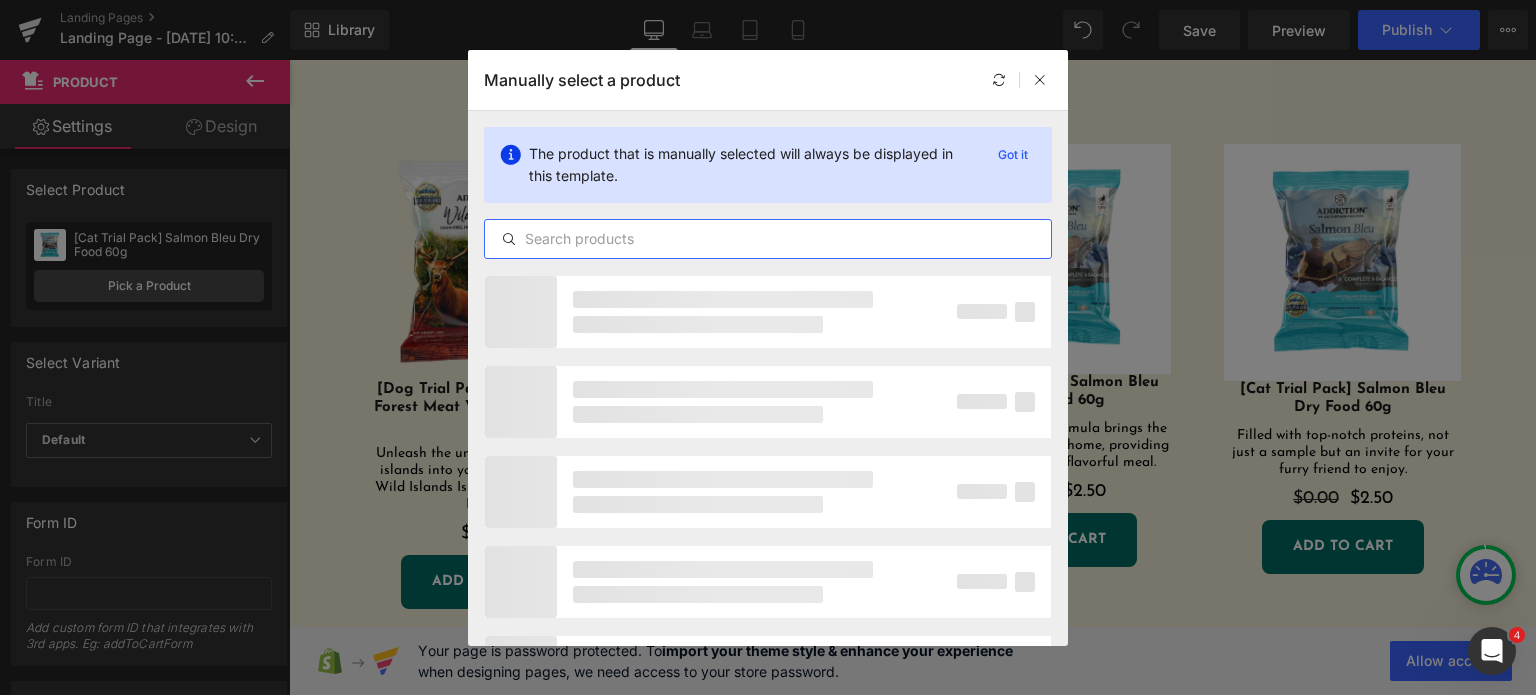 click at bounding box center [768, 239] 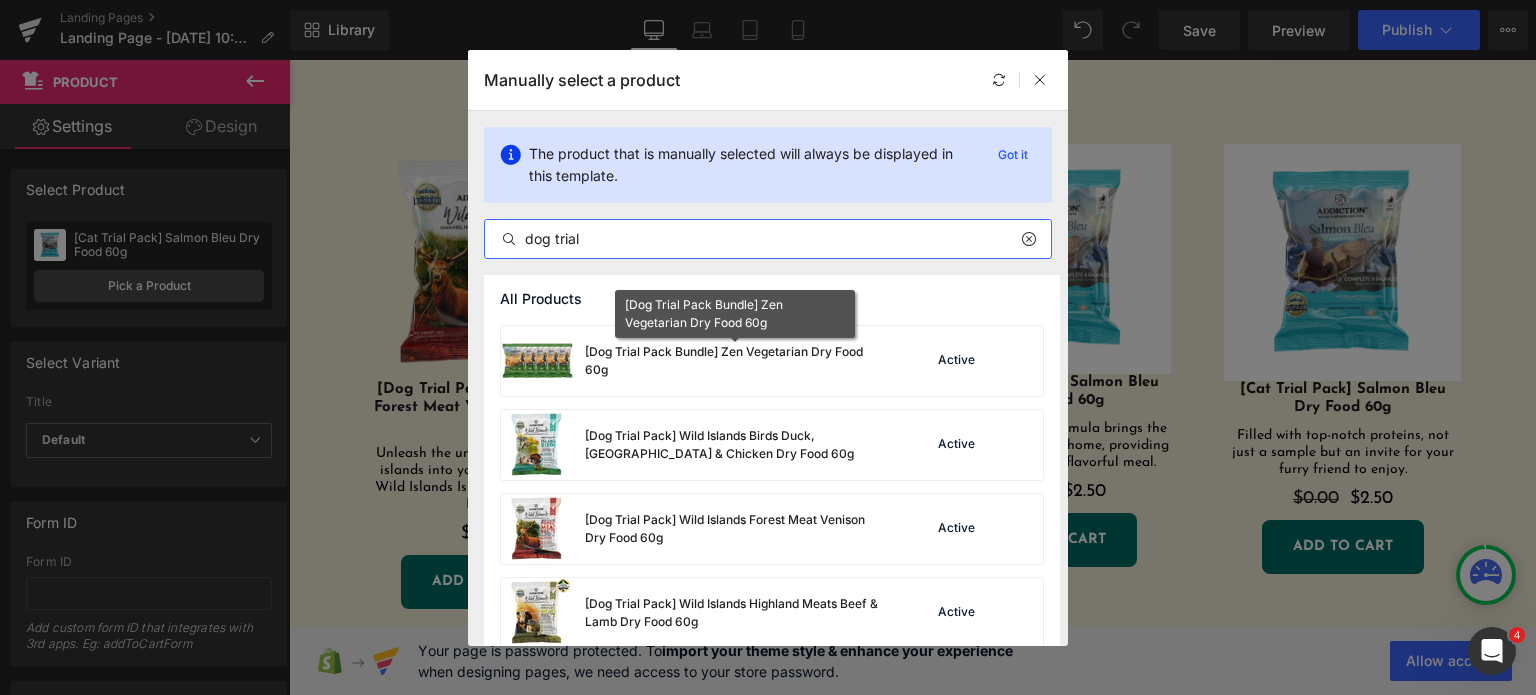 scroll, scrollTop: 931, scrollLeft: 0, axis: vertical 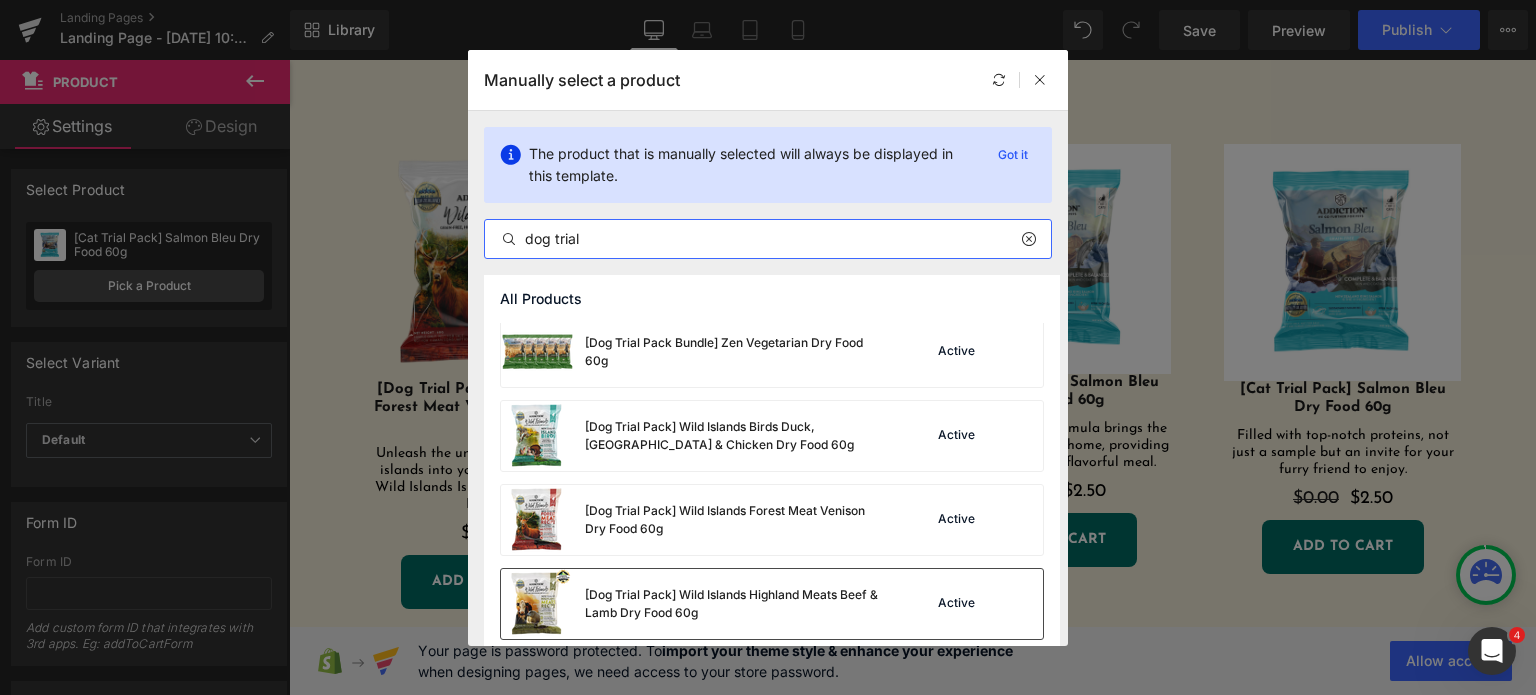 type on "dog trial" 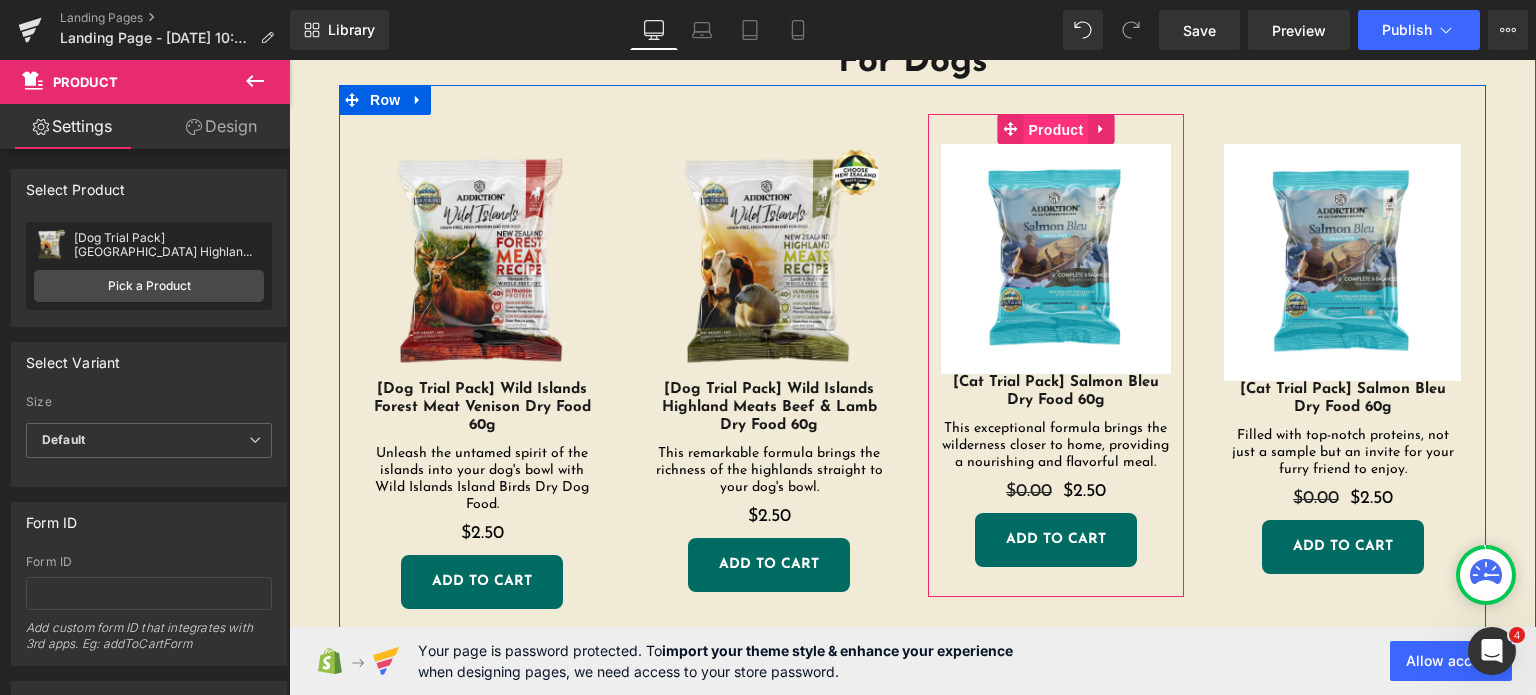 click on "Product" at bounding box center [1055, 130] 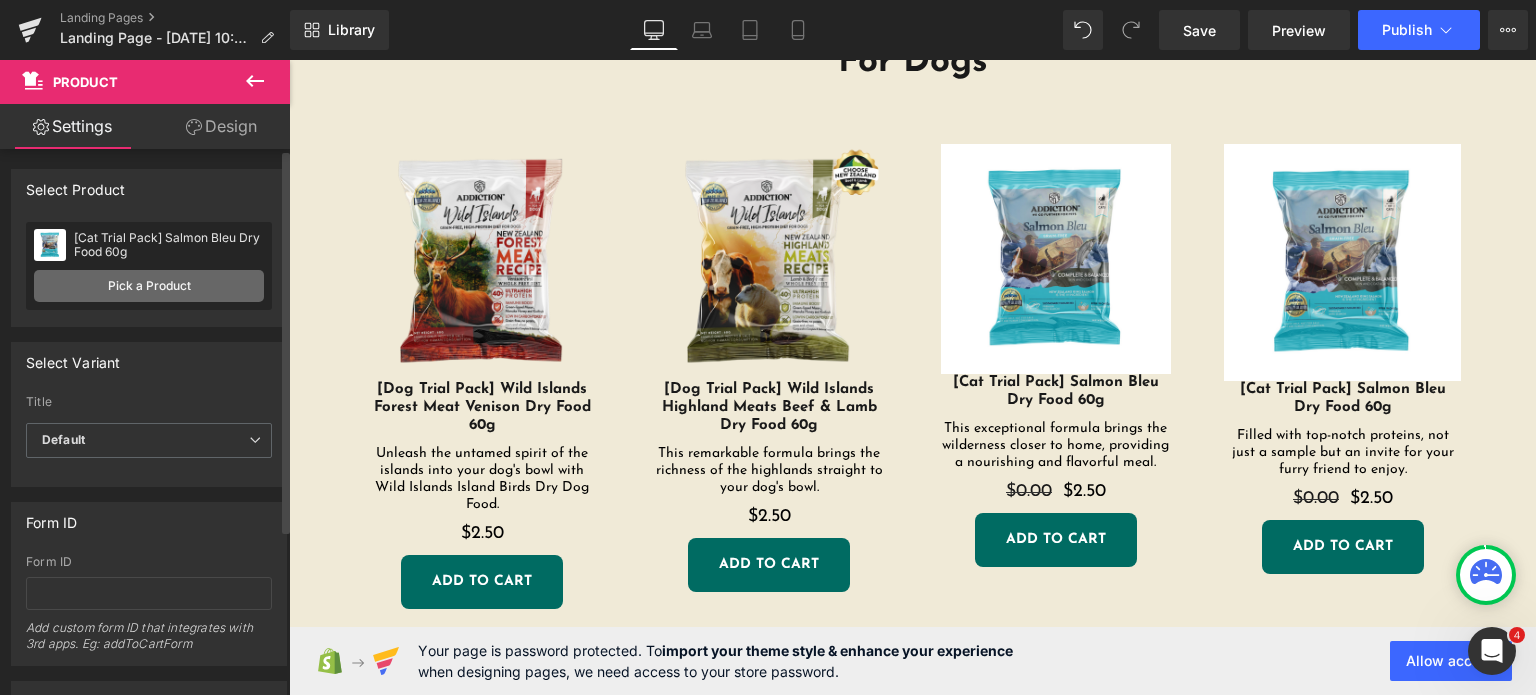 click on "Pick a Product" at bounding box center (149, 286) 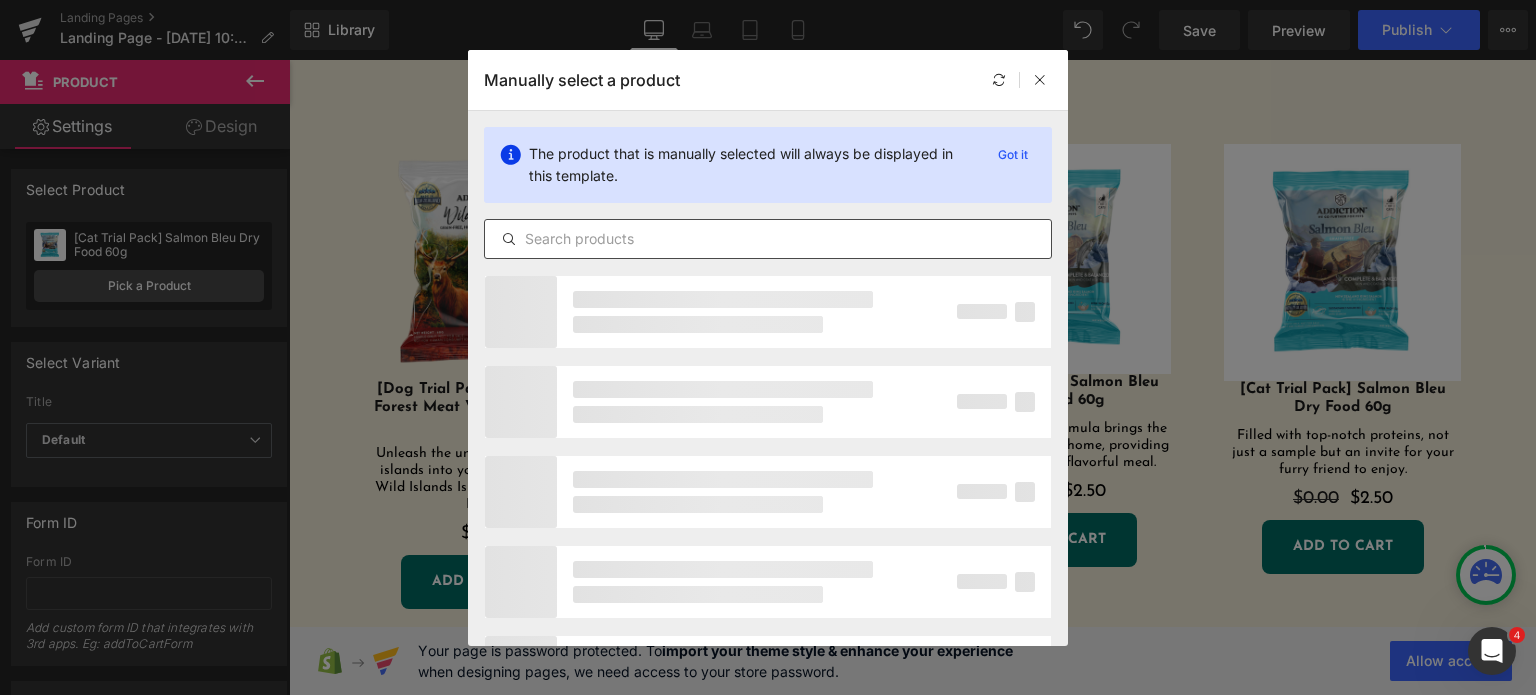 click at bounding box center (768, 239) 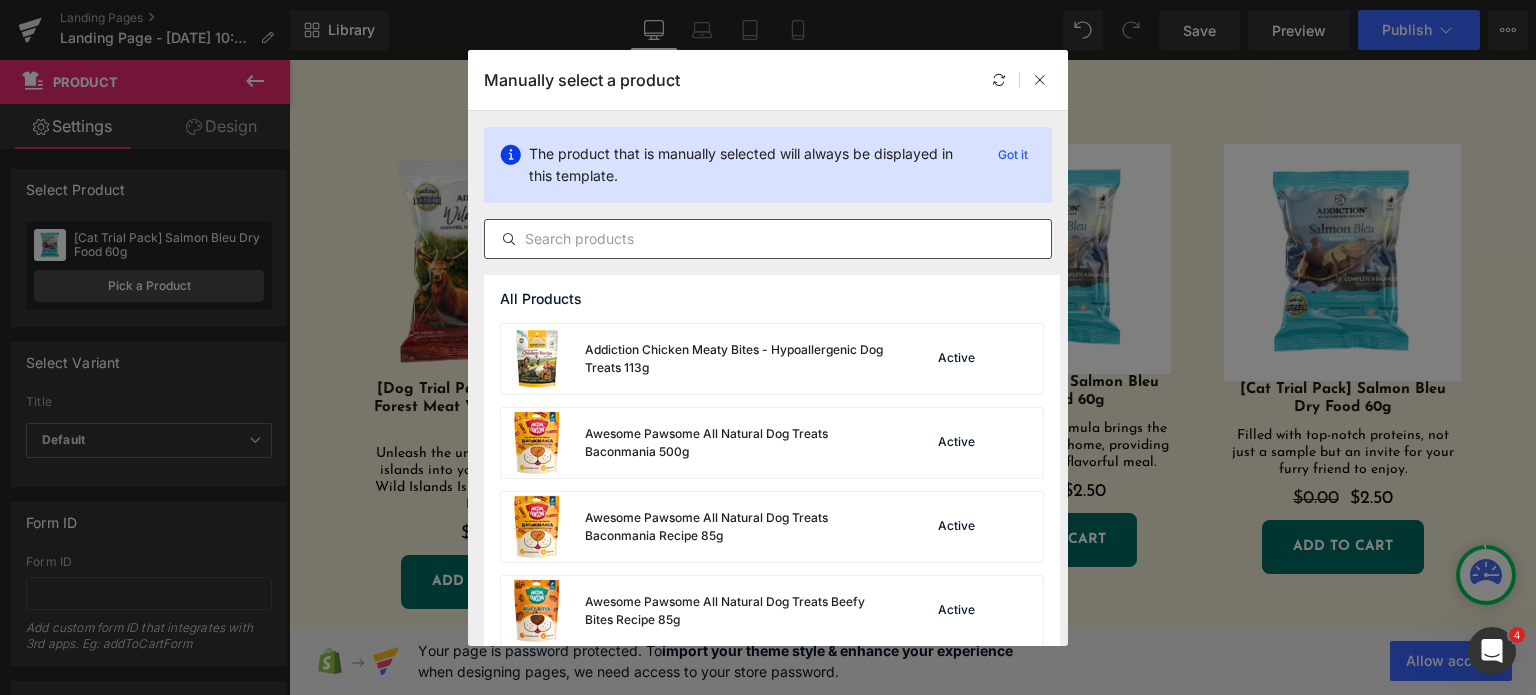 click at bounding box center (768, 239) 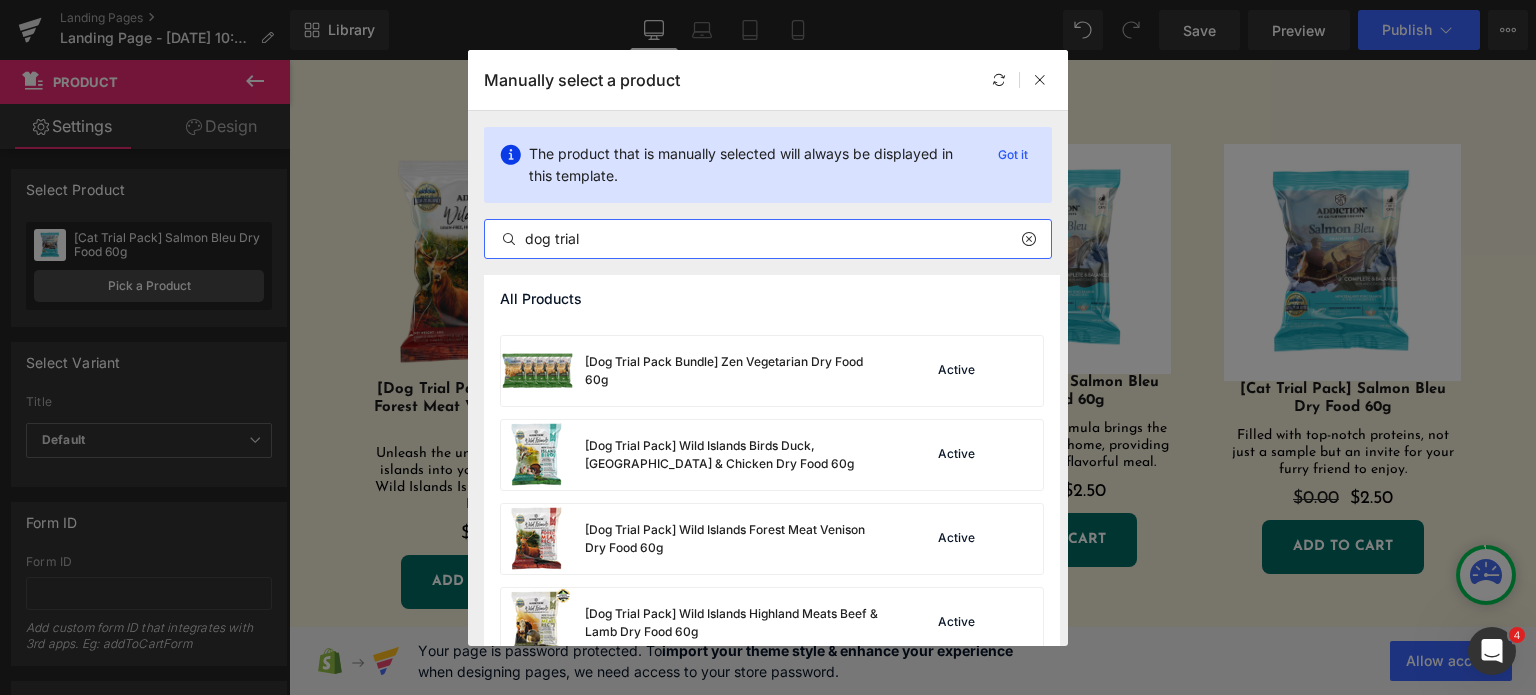 scroll, scrollTop: 914, scrollLeft: 0, axis: vertical 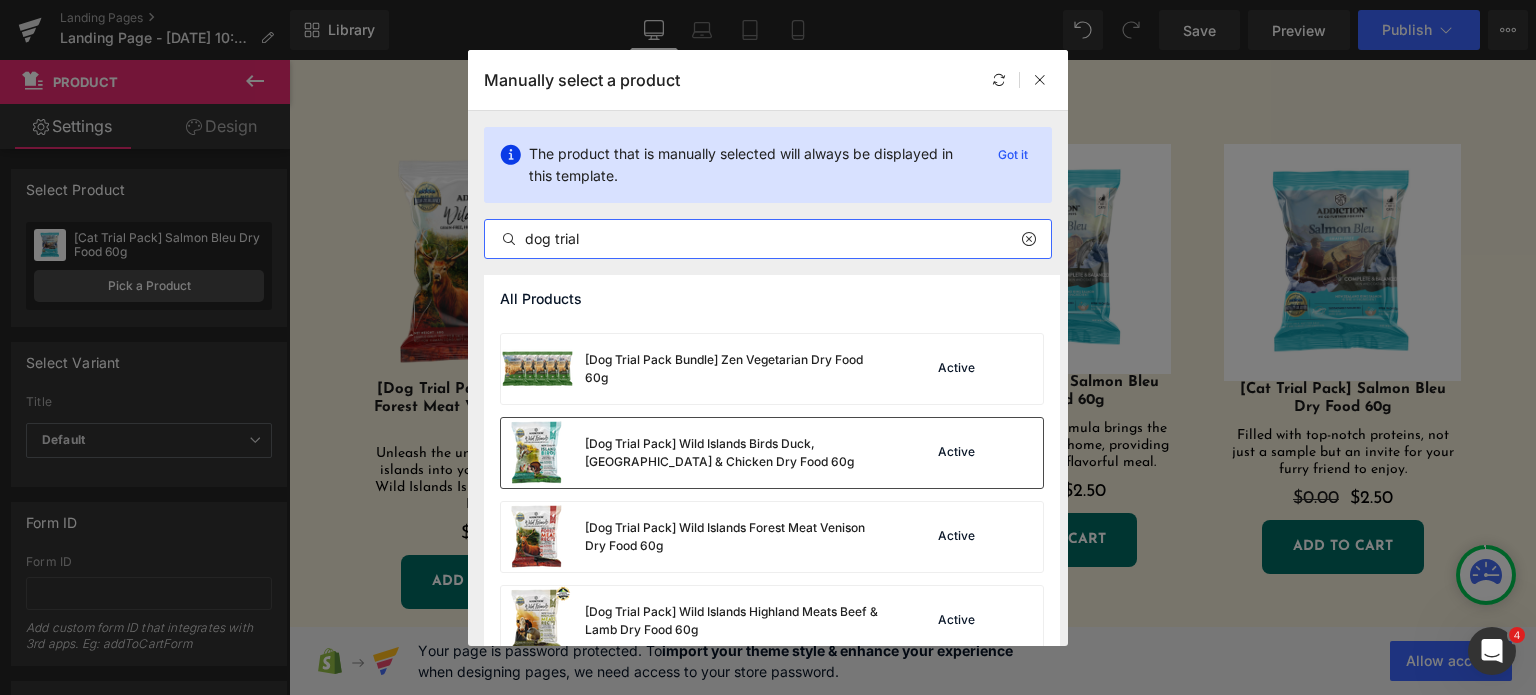 type on "dog trial" 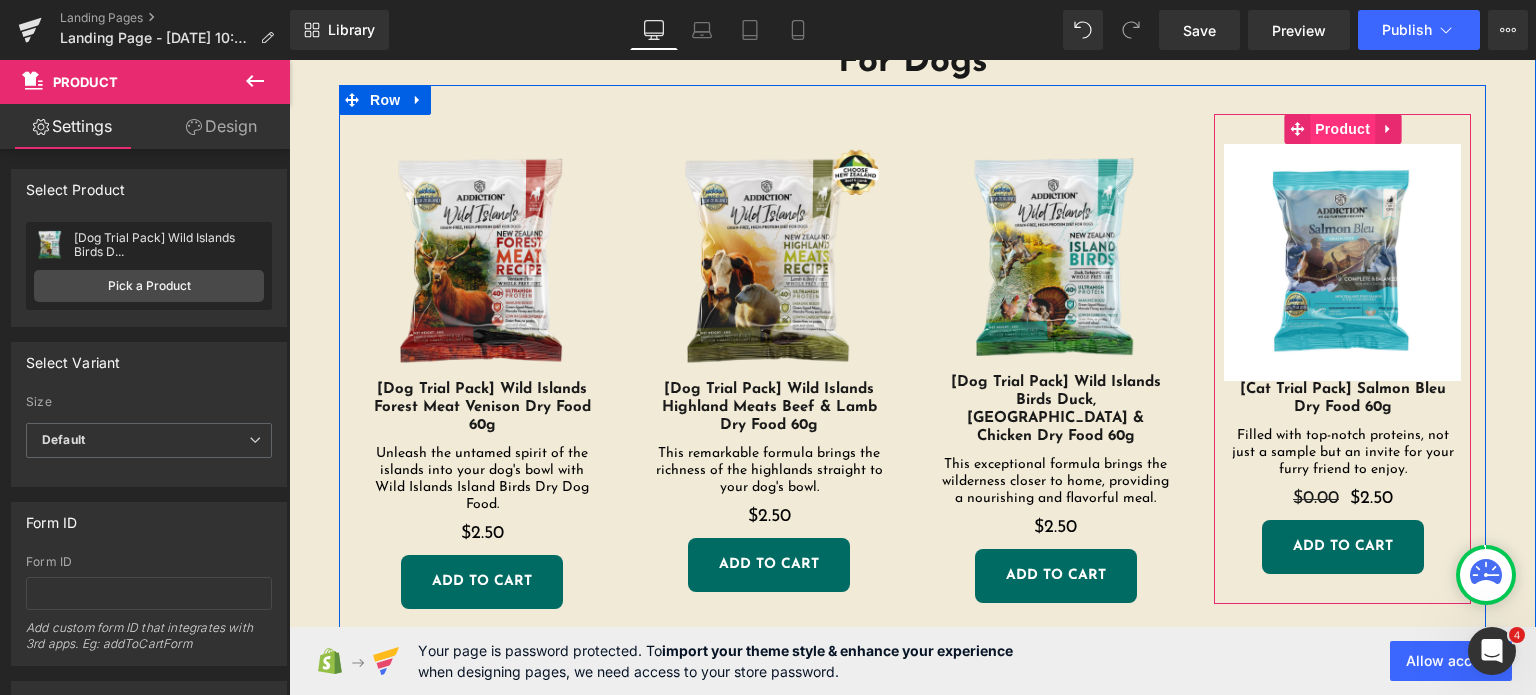 click on "Product" at bounding box center (1342, 129) 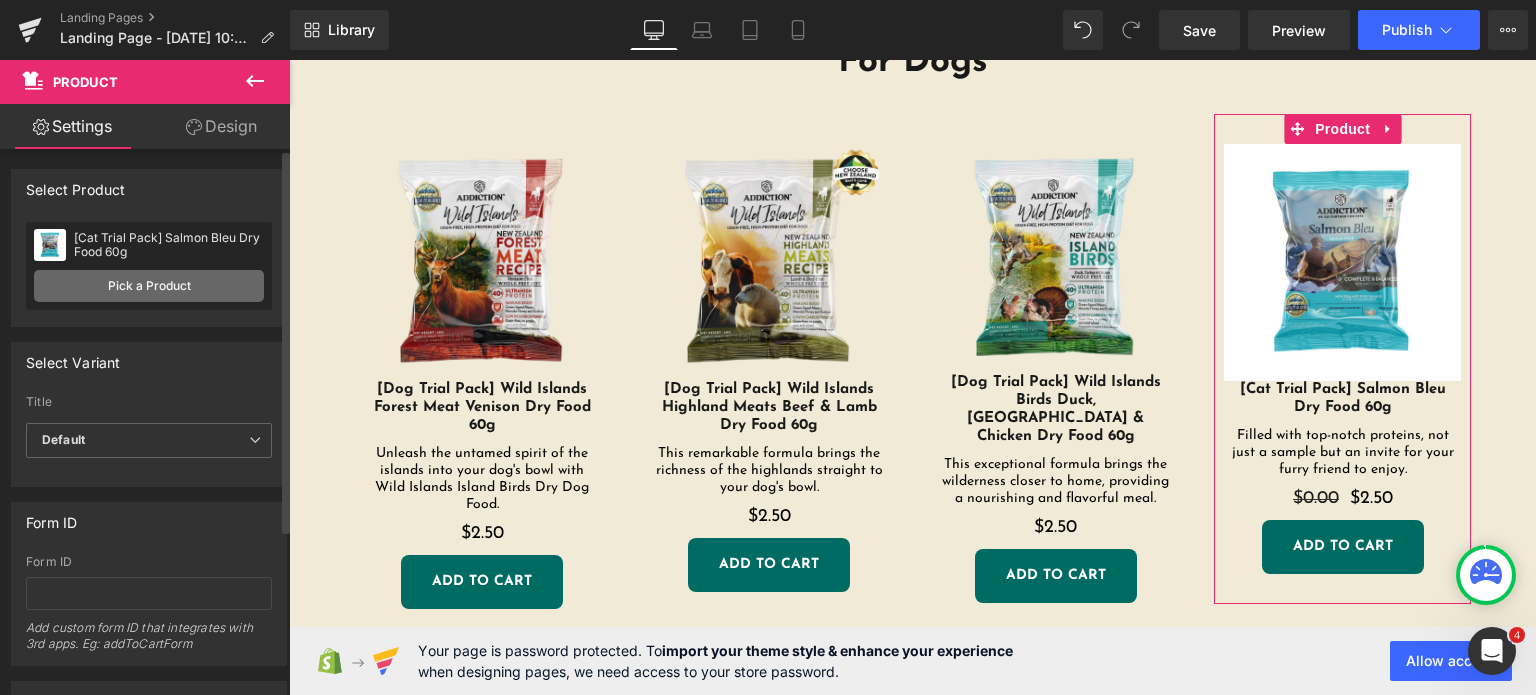 click on "Pick a Product" at bounding box center (149, 286) 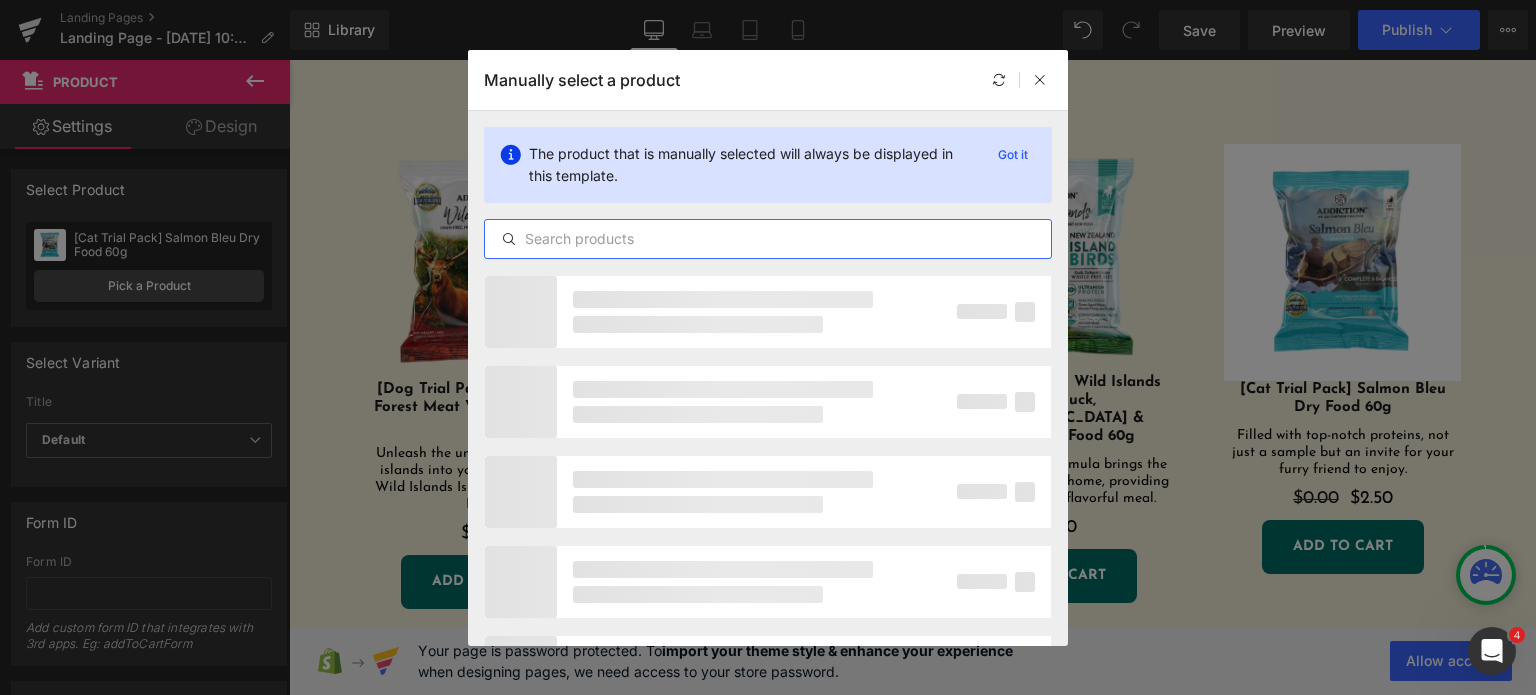 click at bounding box center (768, 239) 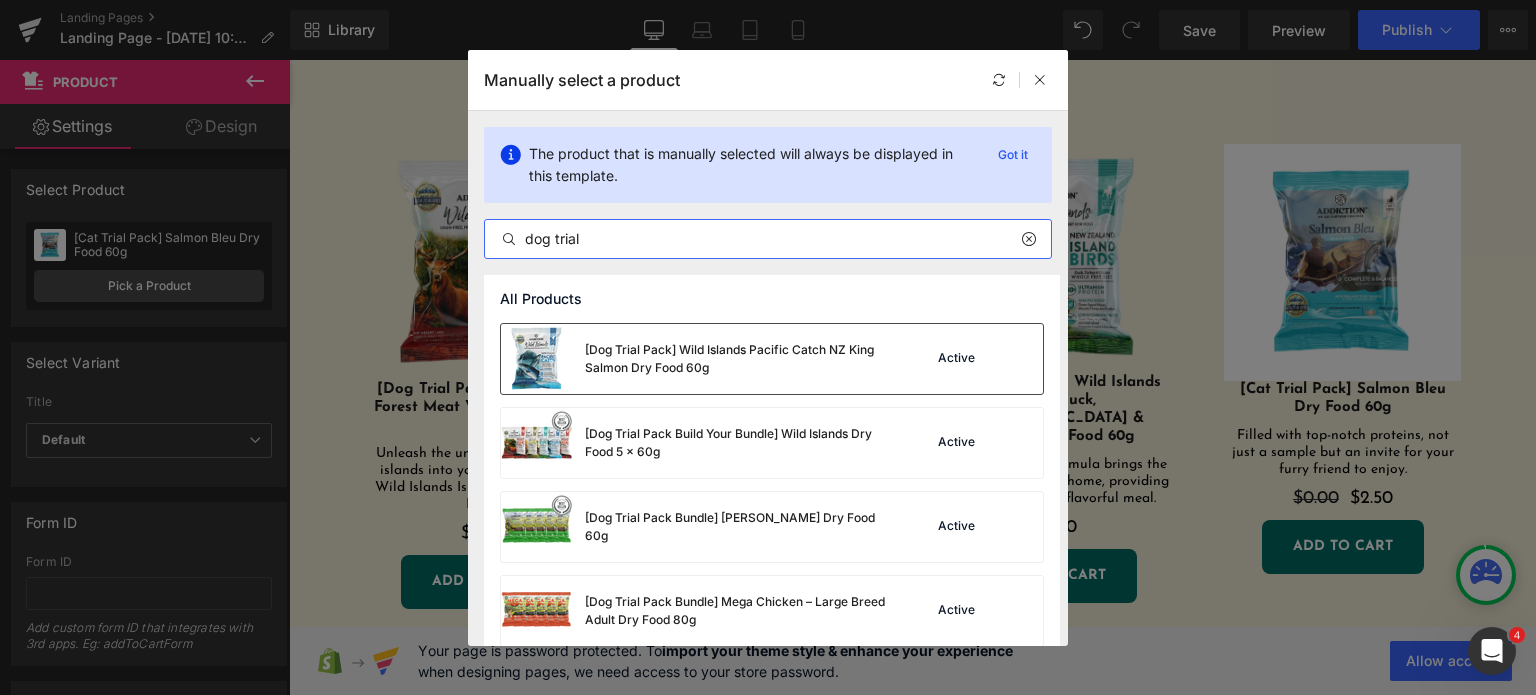 type on "dog trial" 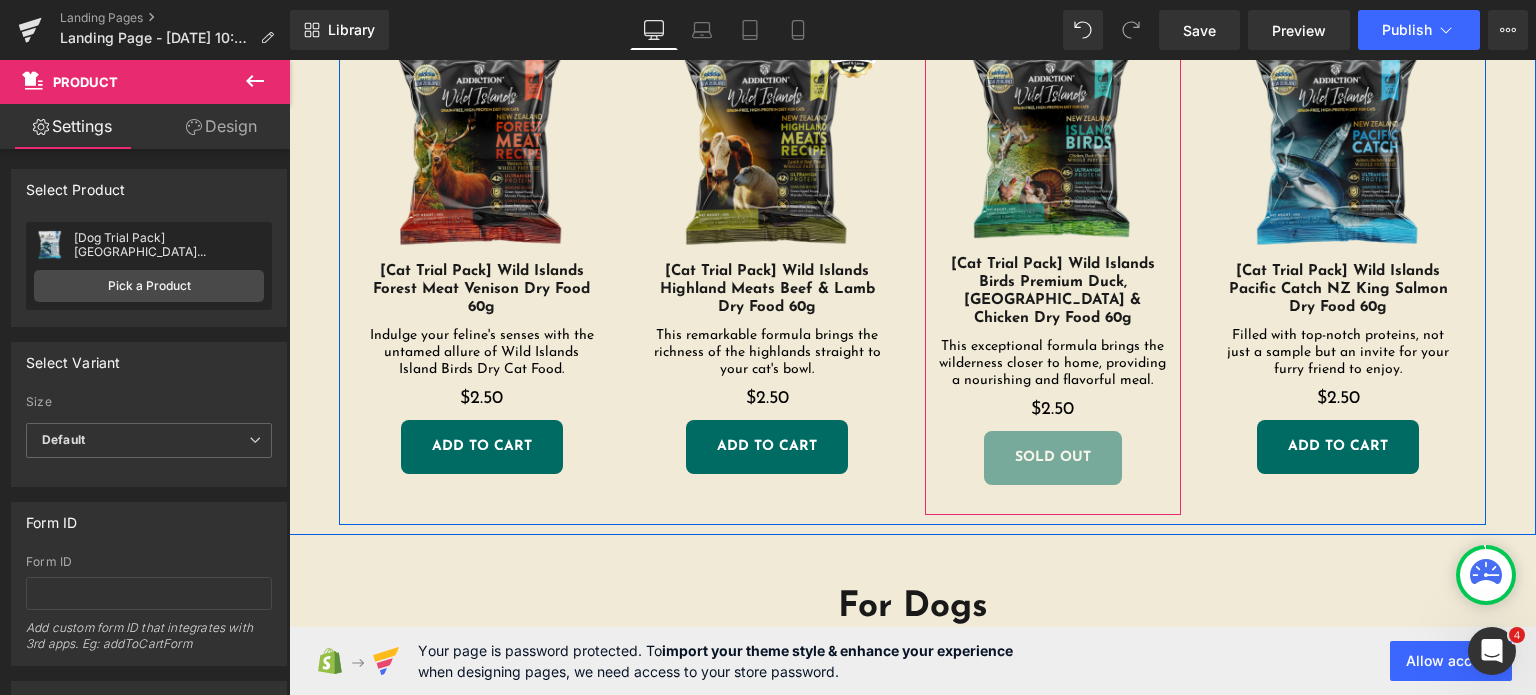 scroll, scrollTop: 770, scrollLeft: 0, axis: vertical 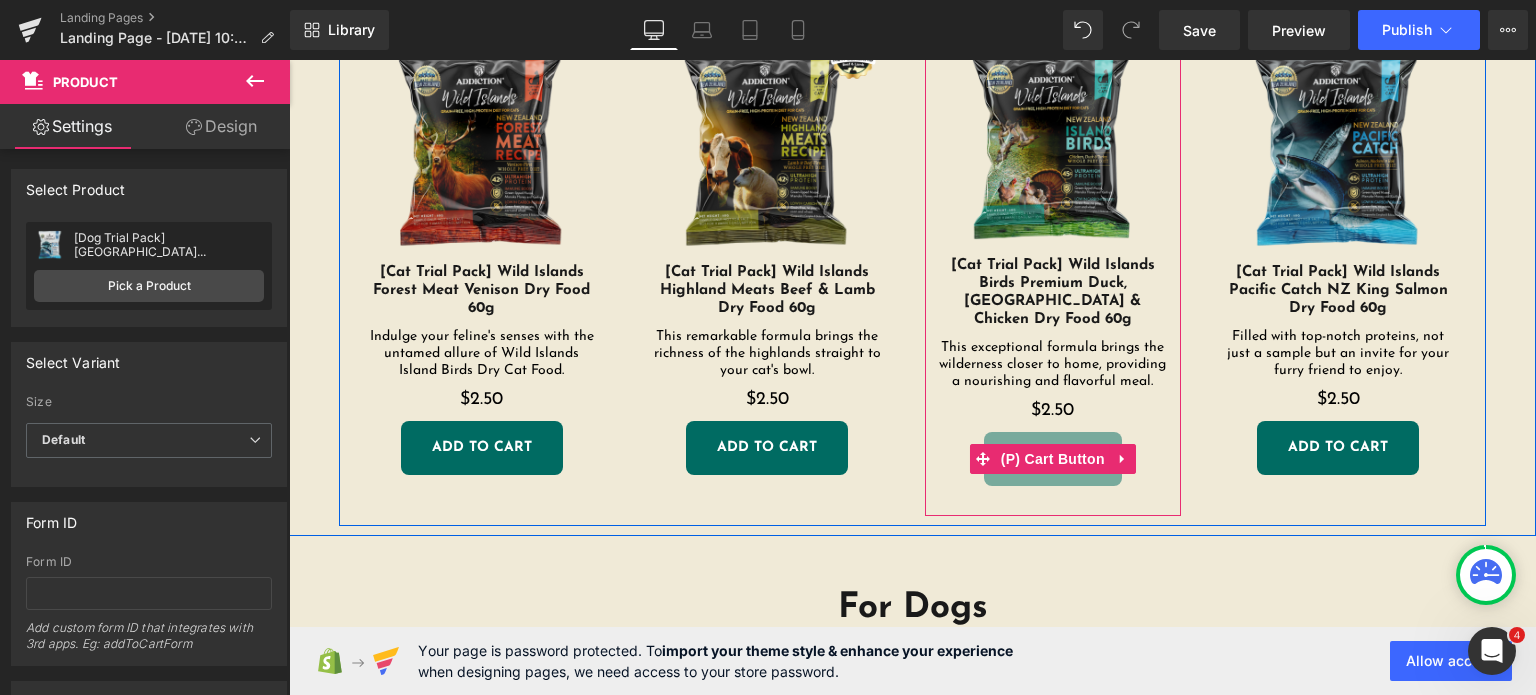click on "SOLD OUT" at bounding box center (1053, 459) 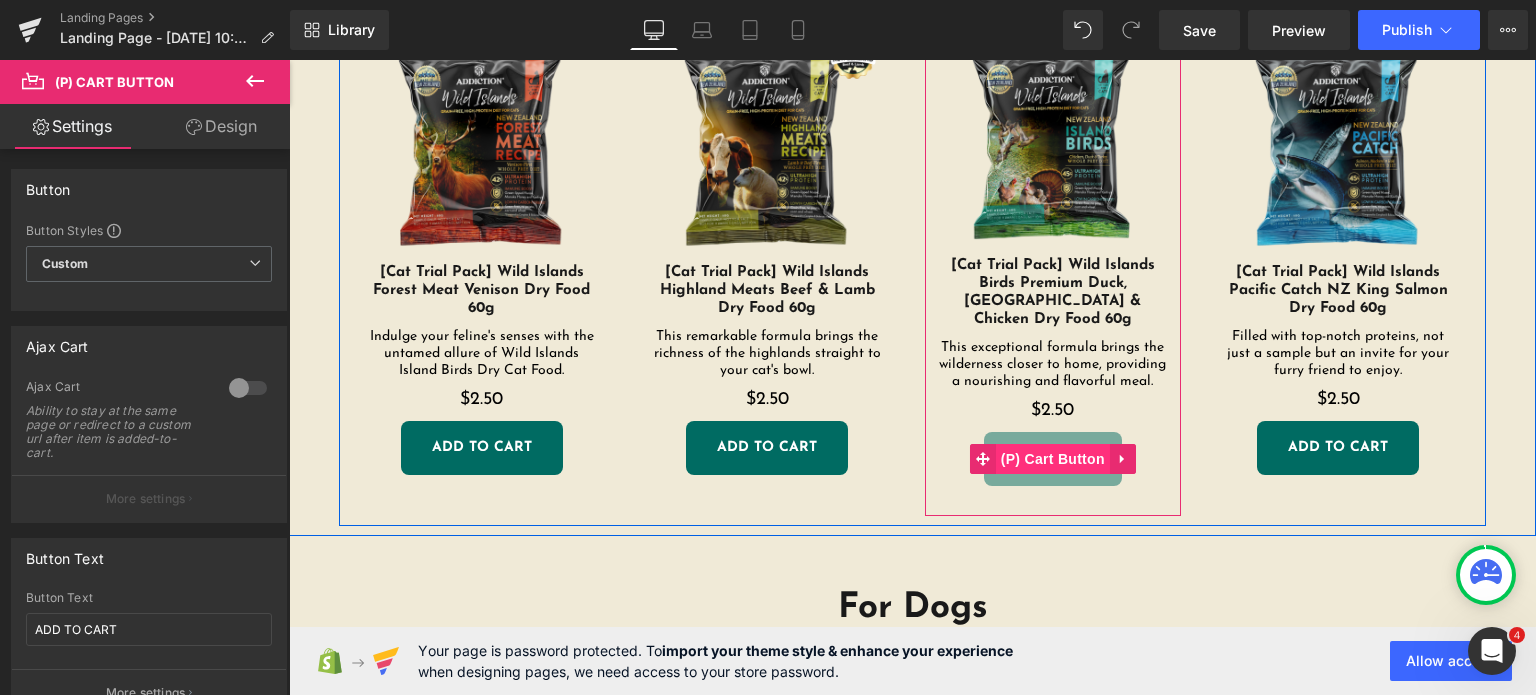 click on "(P) Cart Button" at bounding box center [1053, 459] 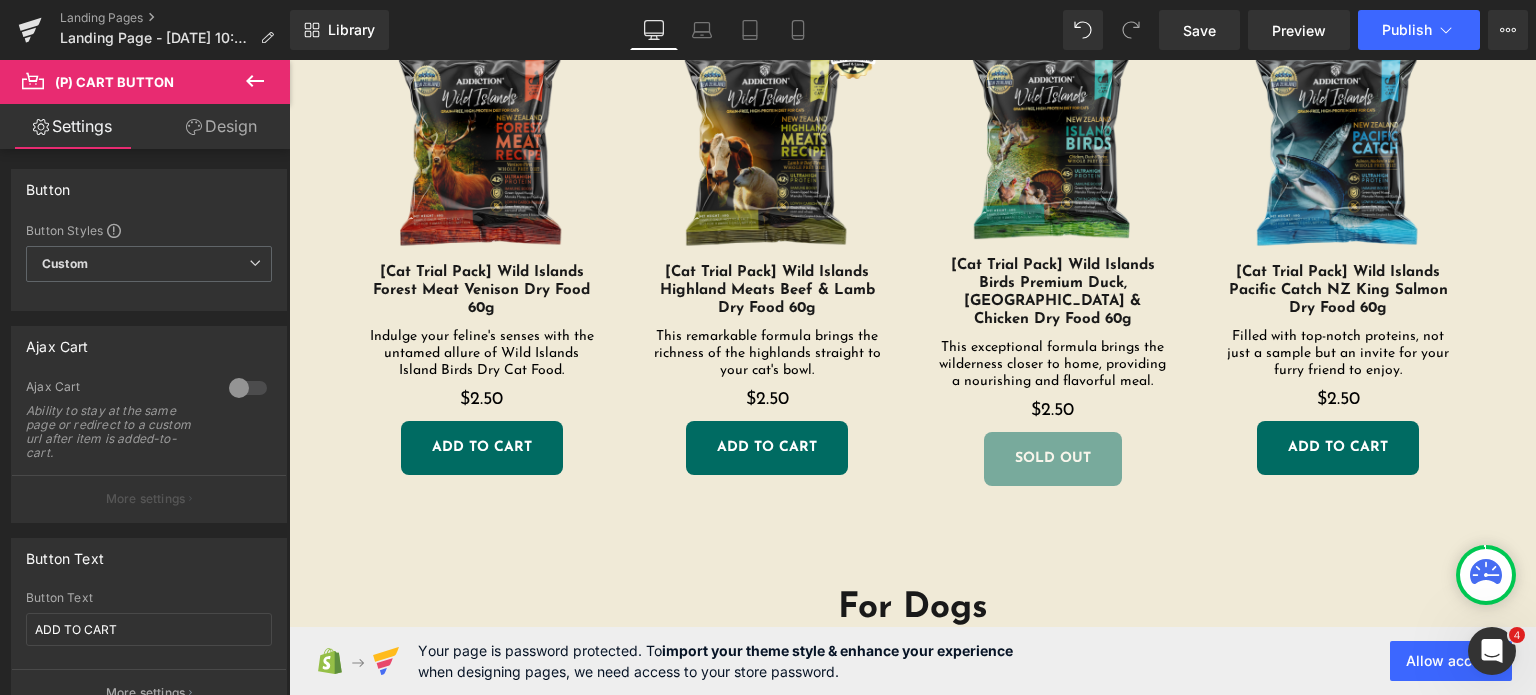 click on "Design" at bounding box center [221, 126] 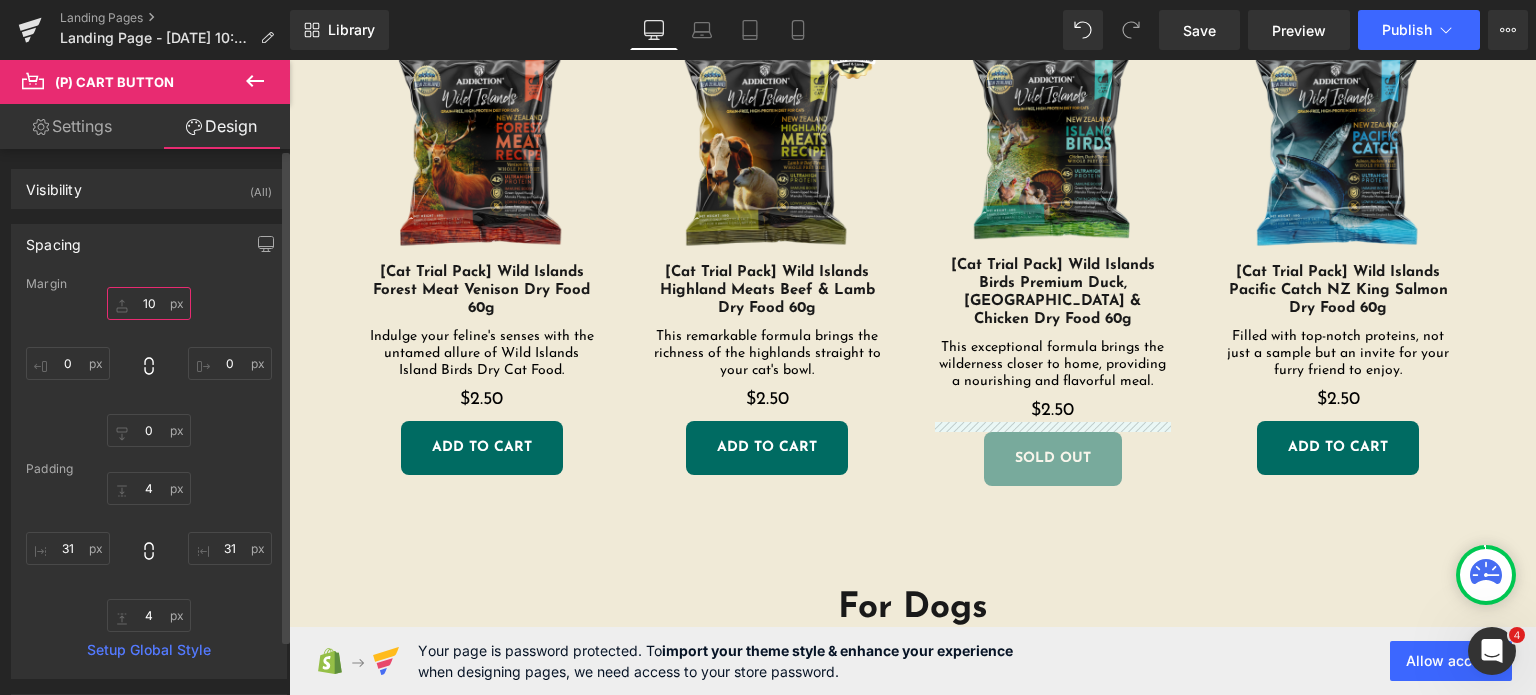 click at bounding box center (149, 303) 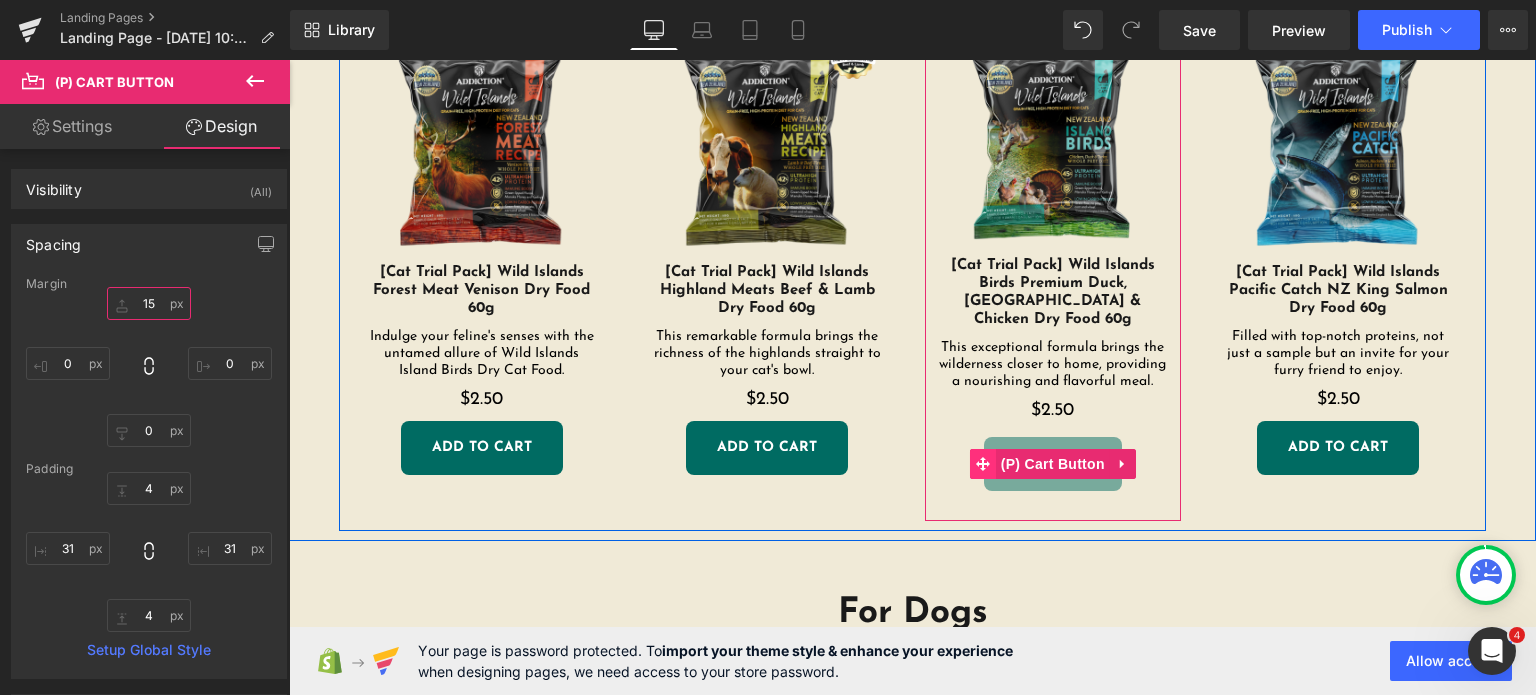 type on "1" 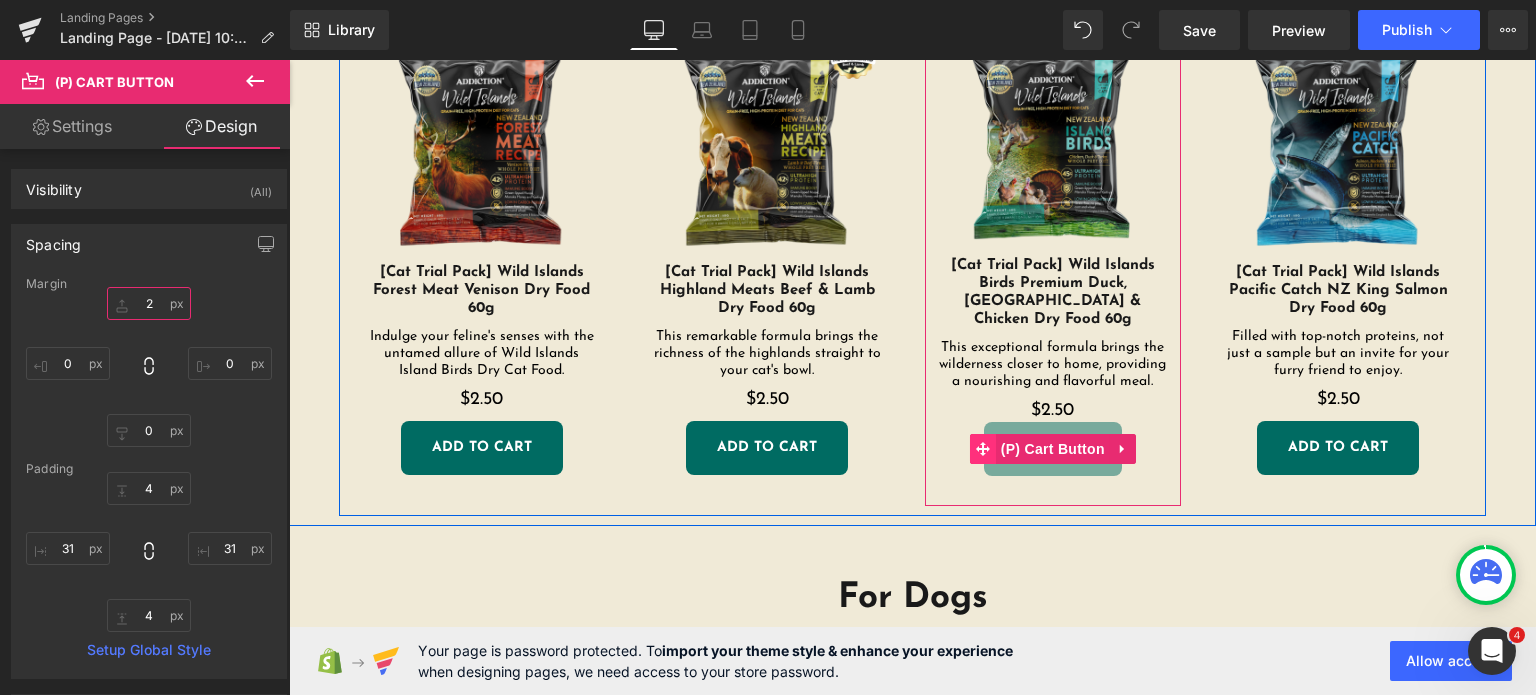 type on "20" 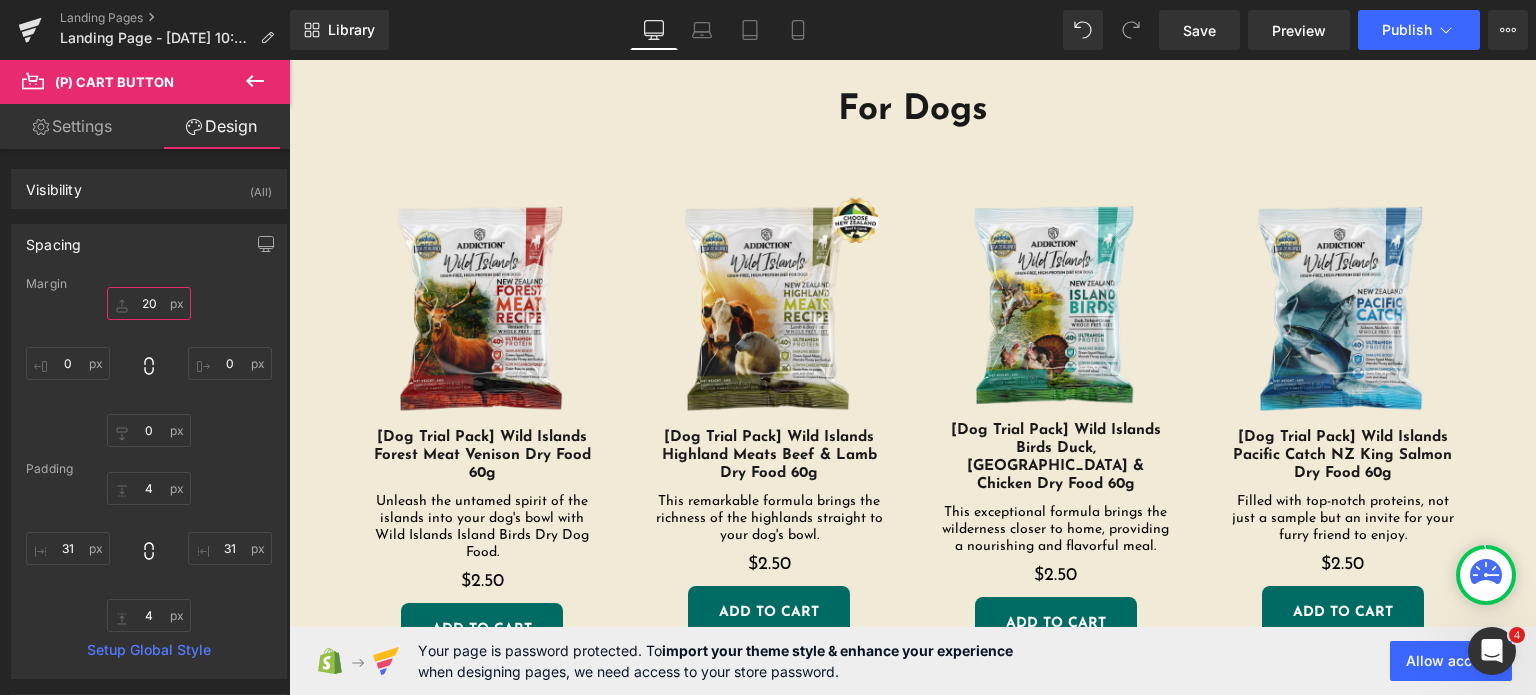 scroll, scrollTop: 1279, scrollLeft: 0, axis: vertical 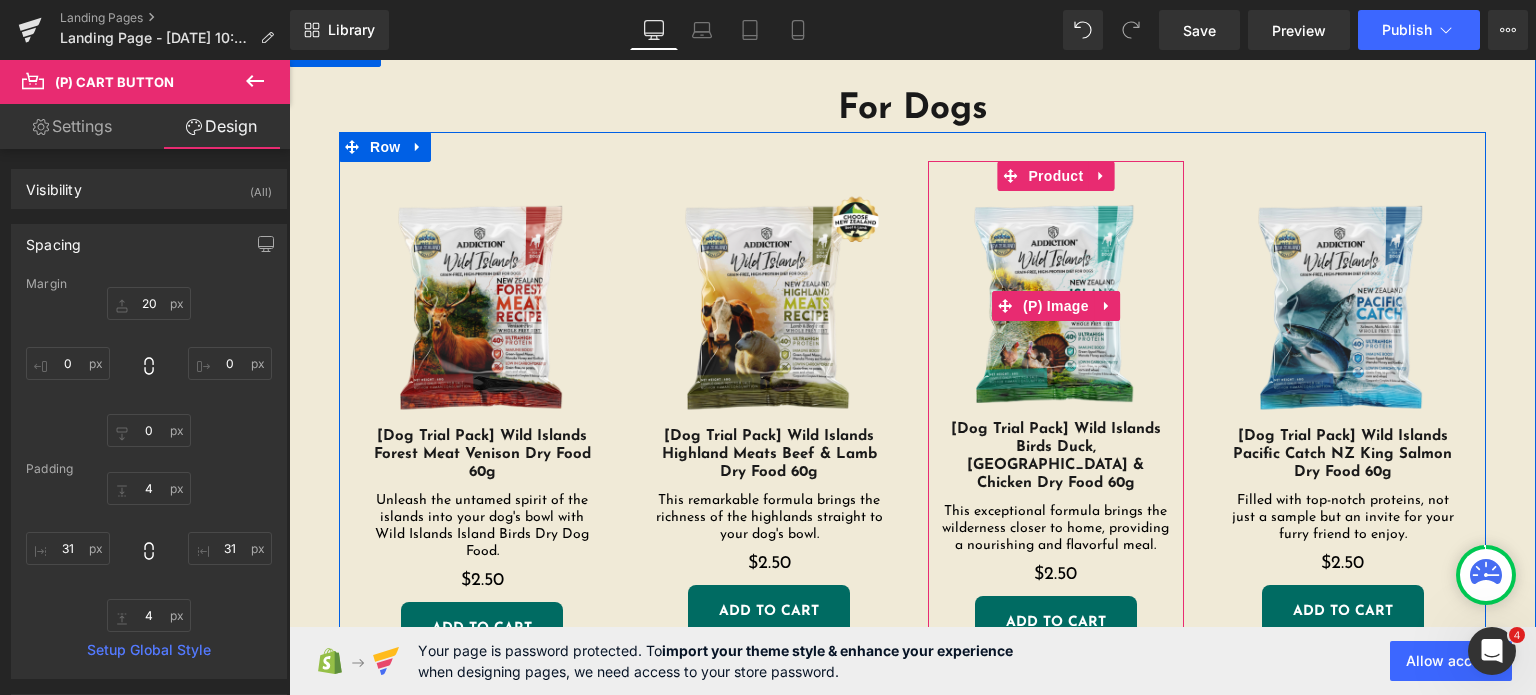 click at bounding box center [1056, 306] 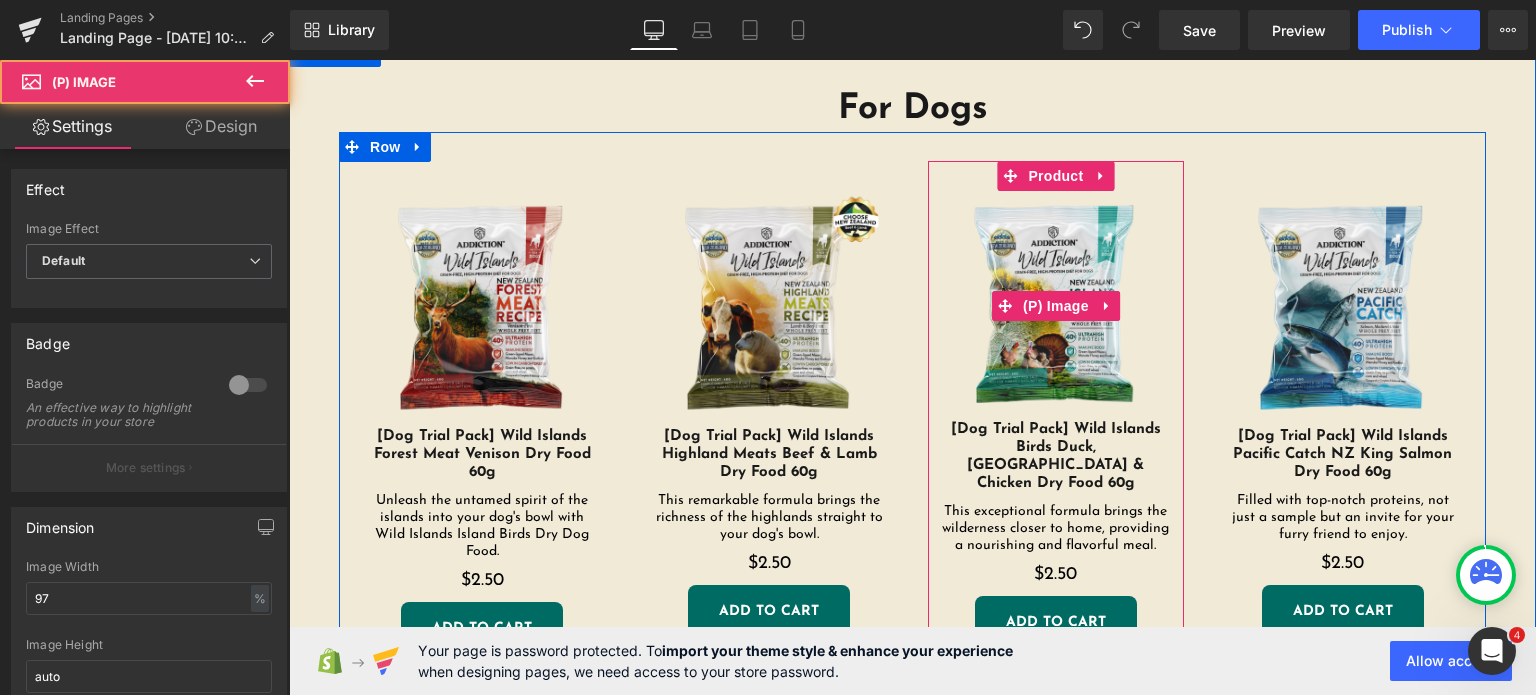 click at bounding box center [1056, 306] 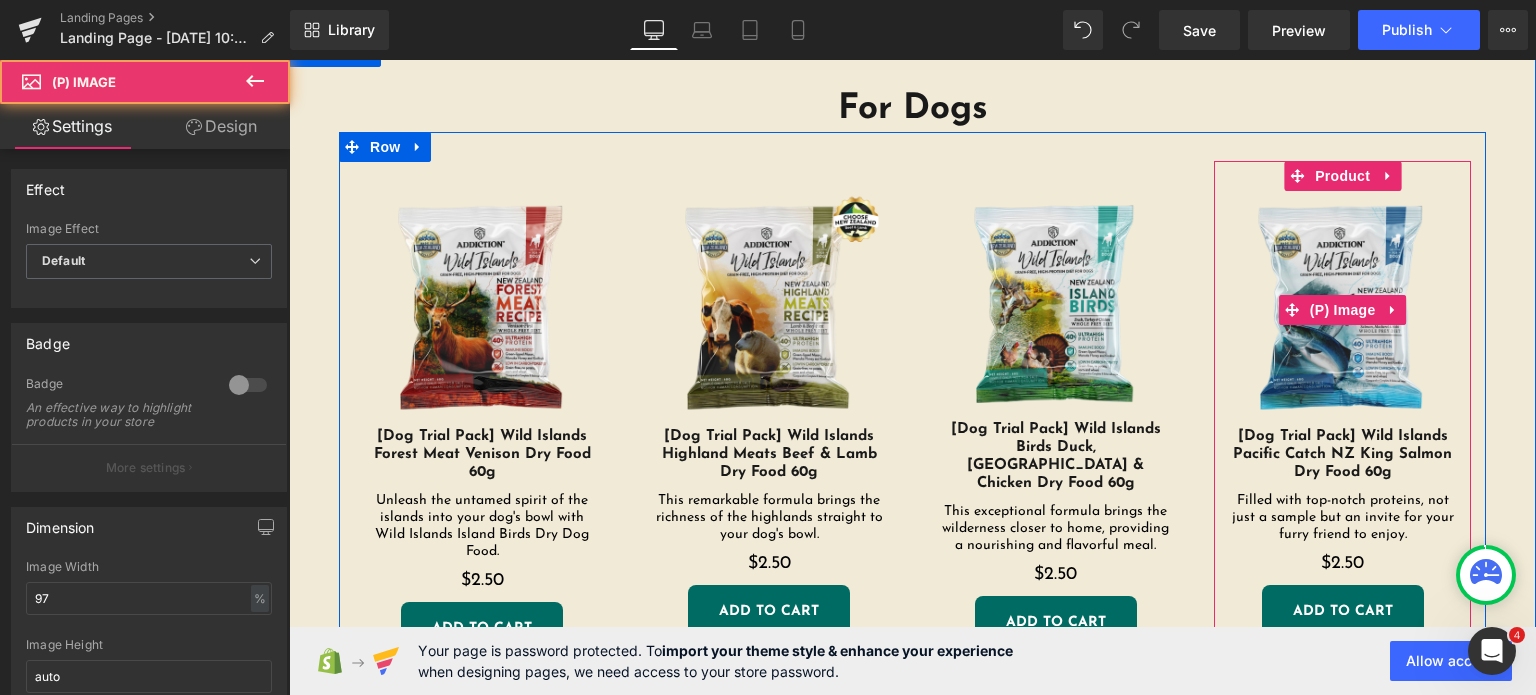 click at bounding box center (1342, 309) 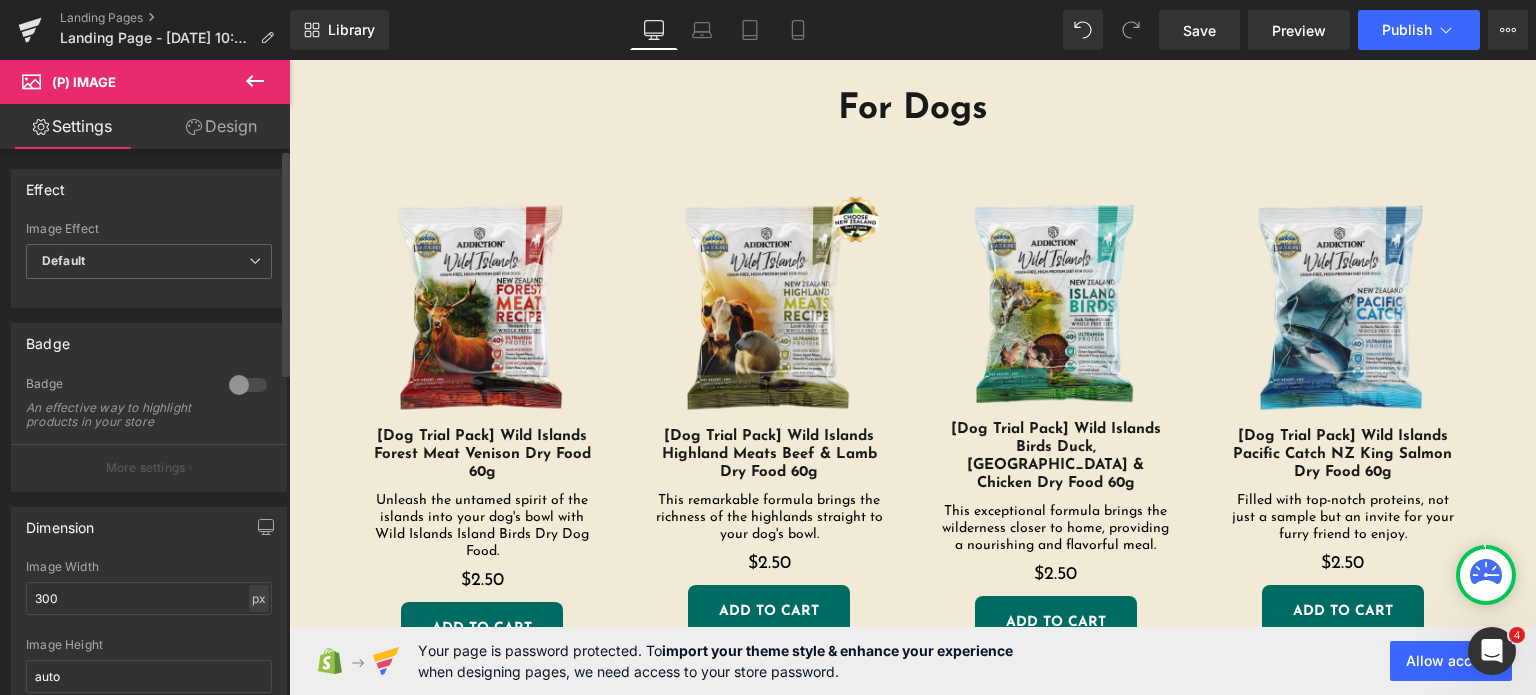 click on "px" at bounding box center (259, 598) 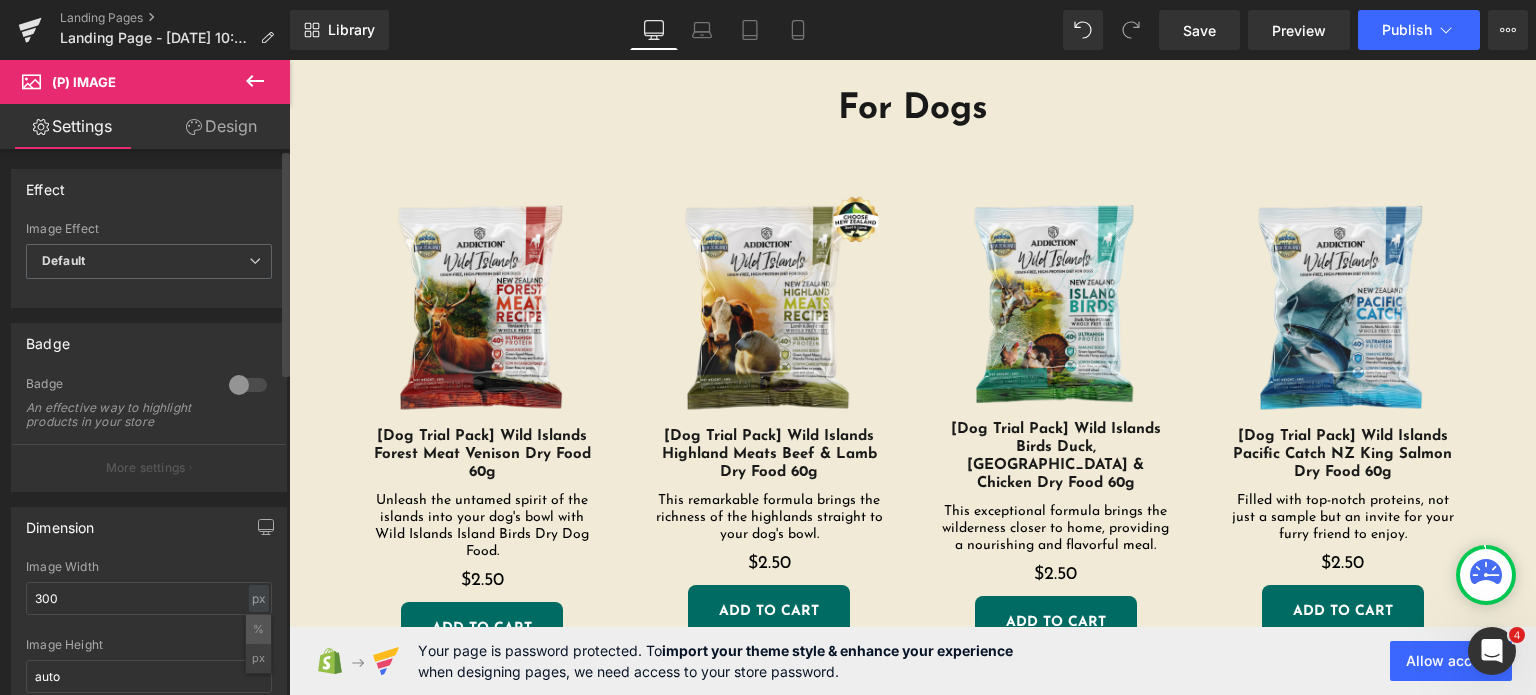 click on "%" at bounding box center (258, 629) 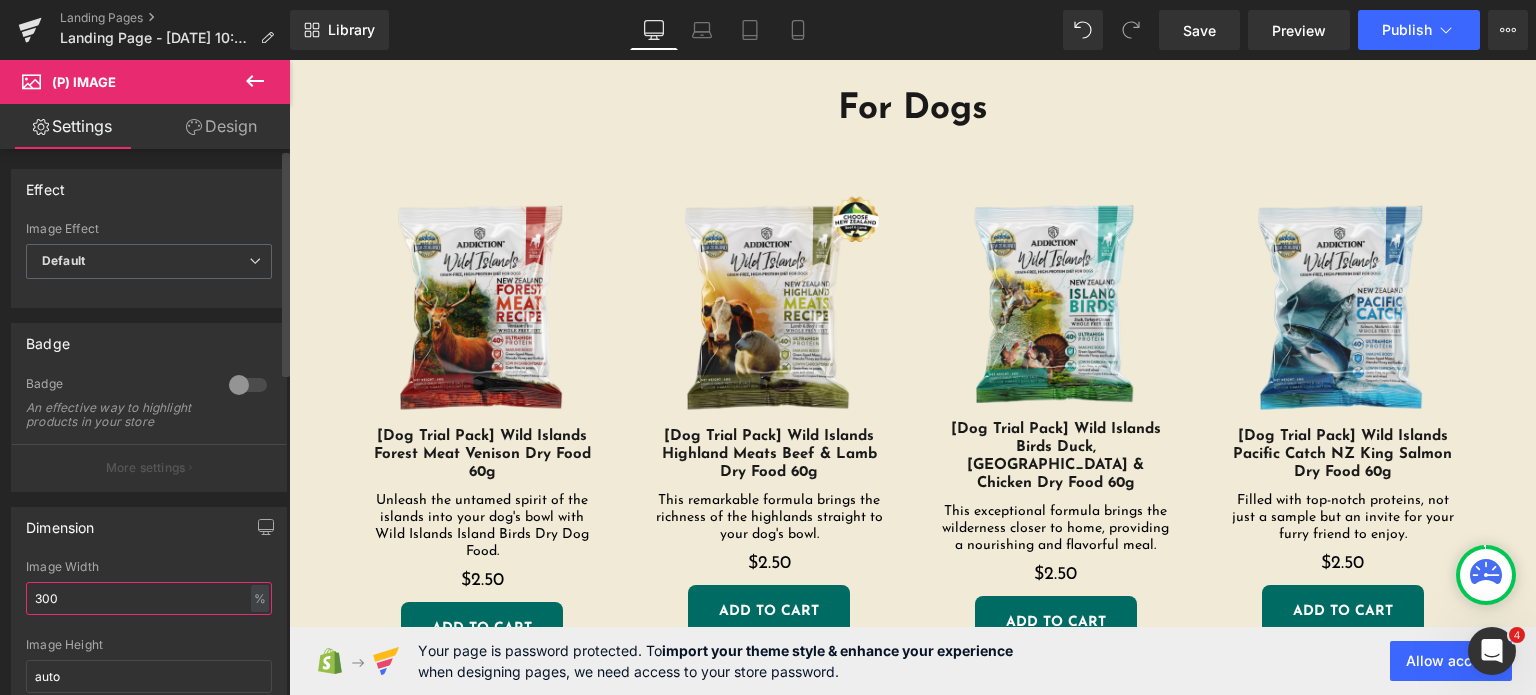 drag, startPoint x: 200, startPoint y: 615, endPoint x: 0, endPoint y: 593, distance: 201.20636 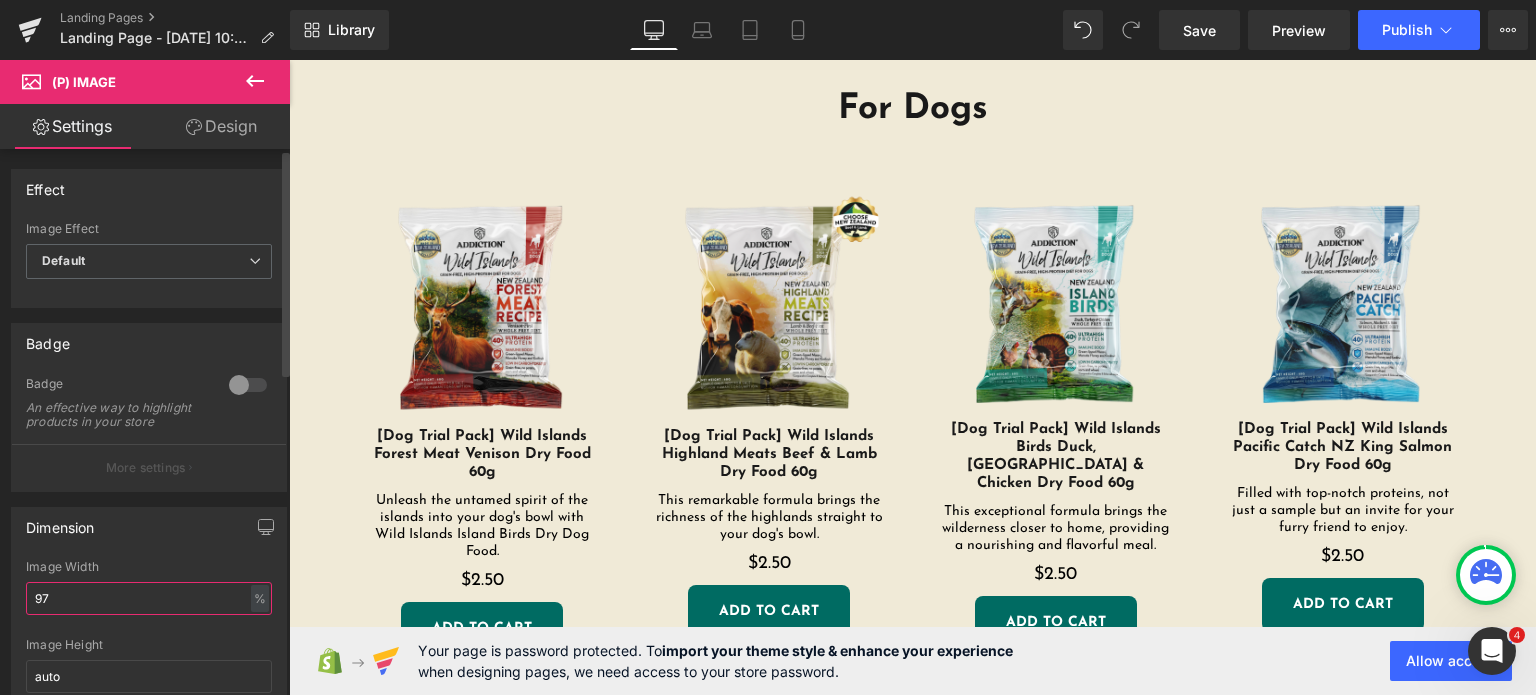type on "97" 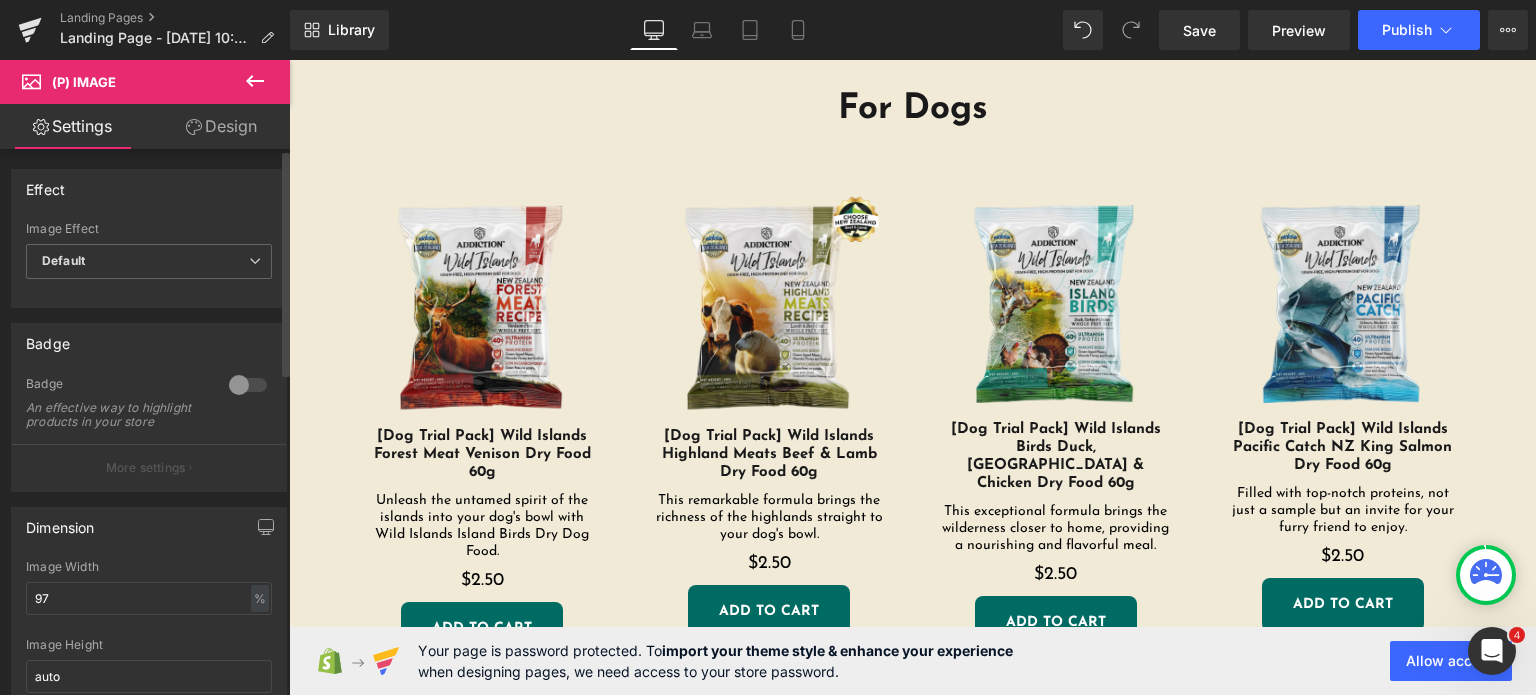 click on "Dimension" at bounding box center (149, 527) 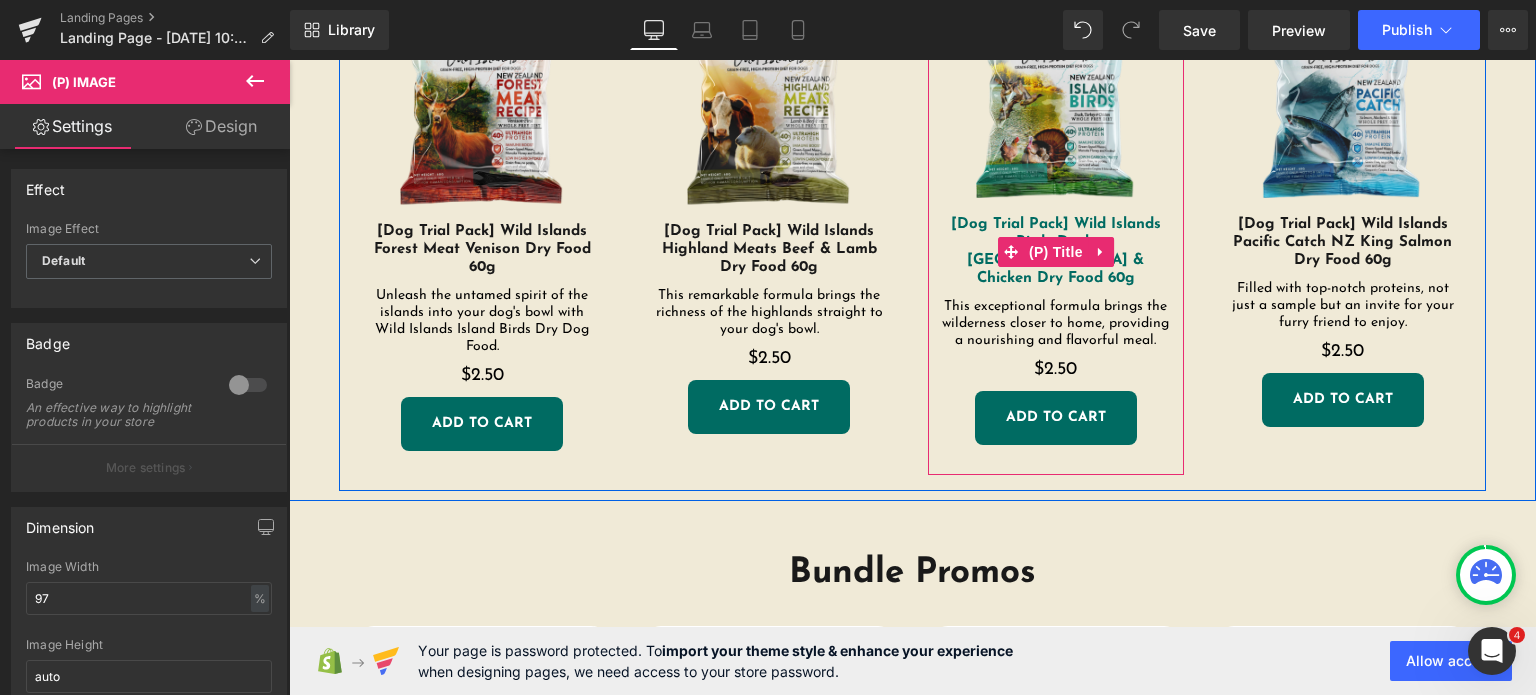 scroll, scrollTop: 1483, scrollLeft: 0, axis: vertical 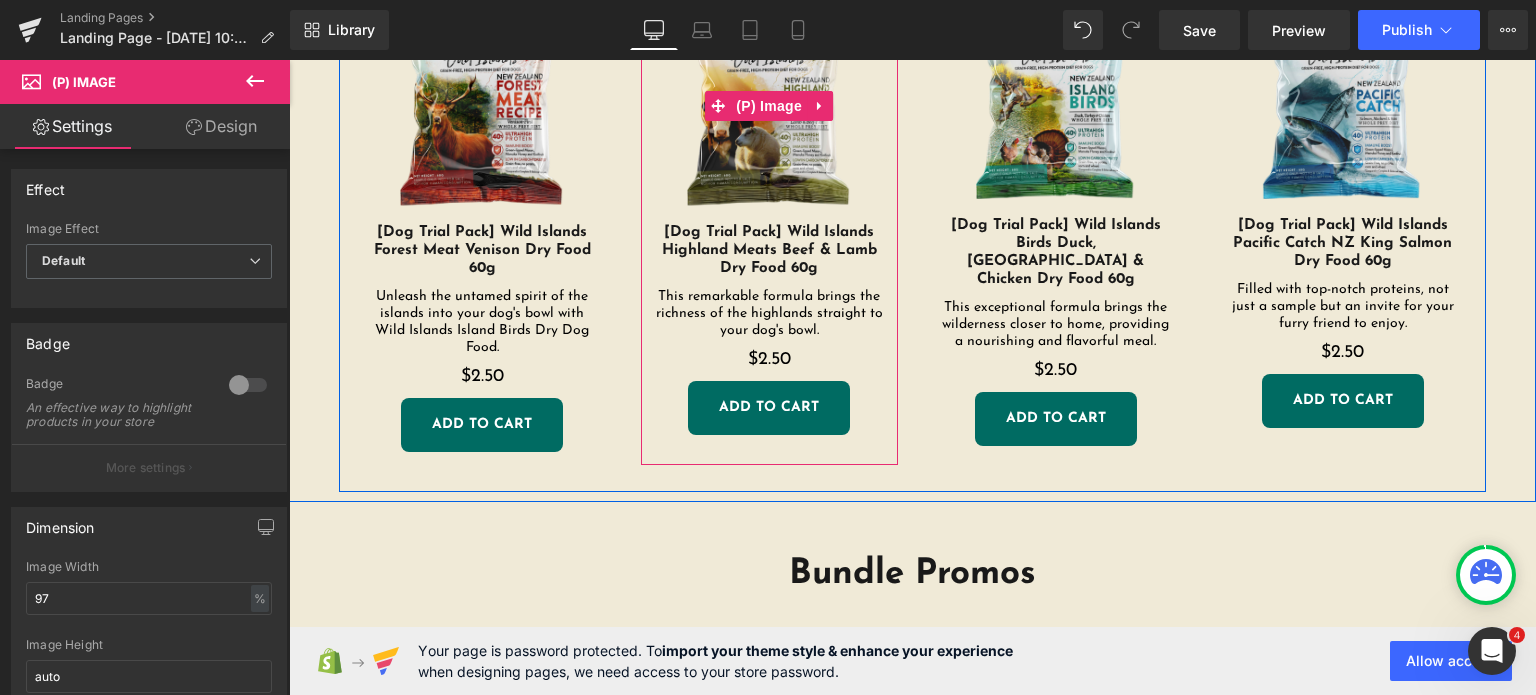 click at bounding box center [769, 105] 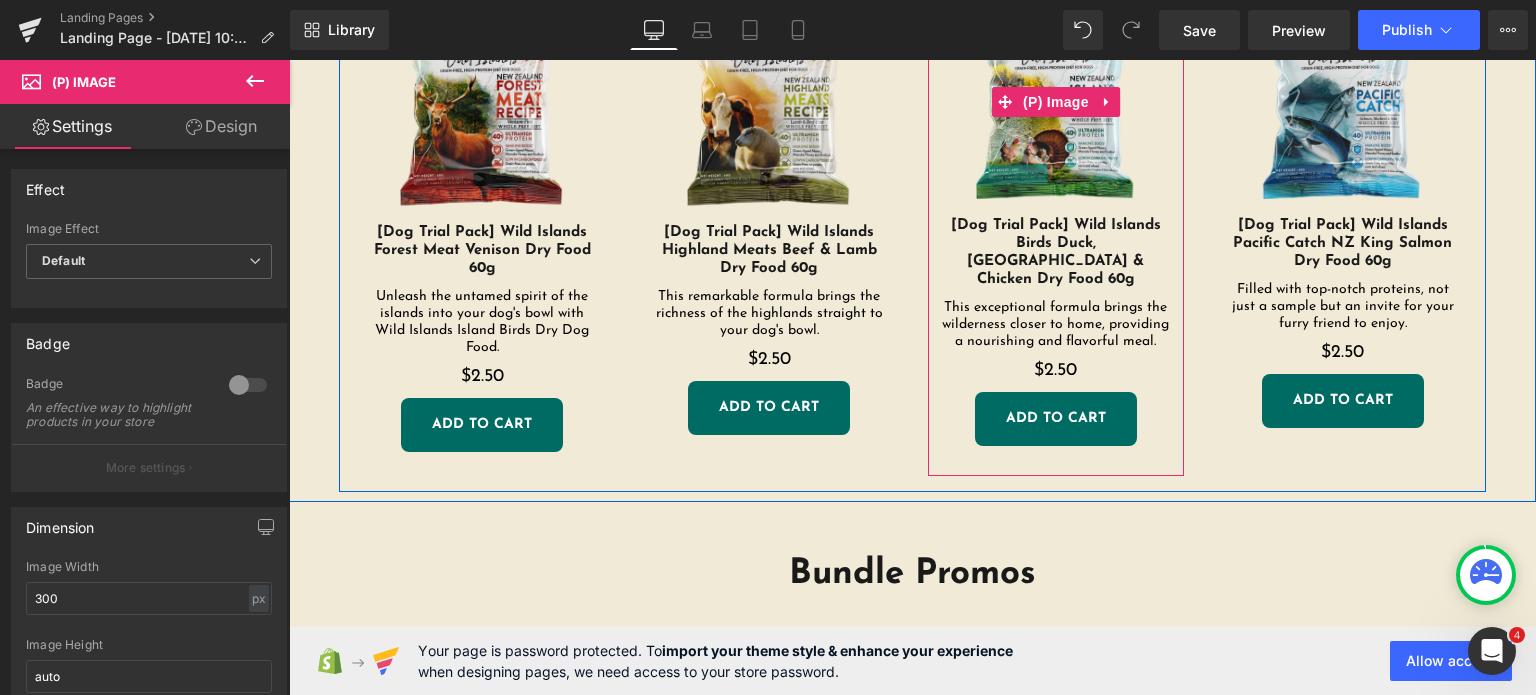 click at bounding box center [1056, 102] 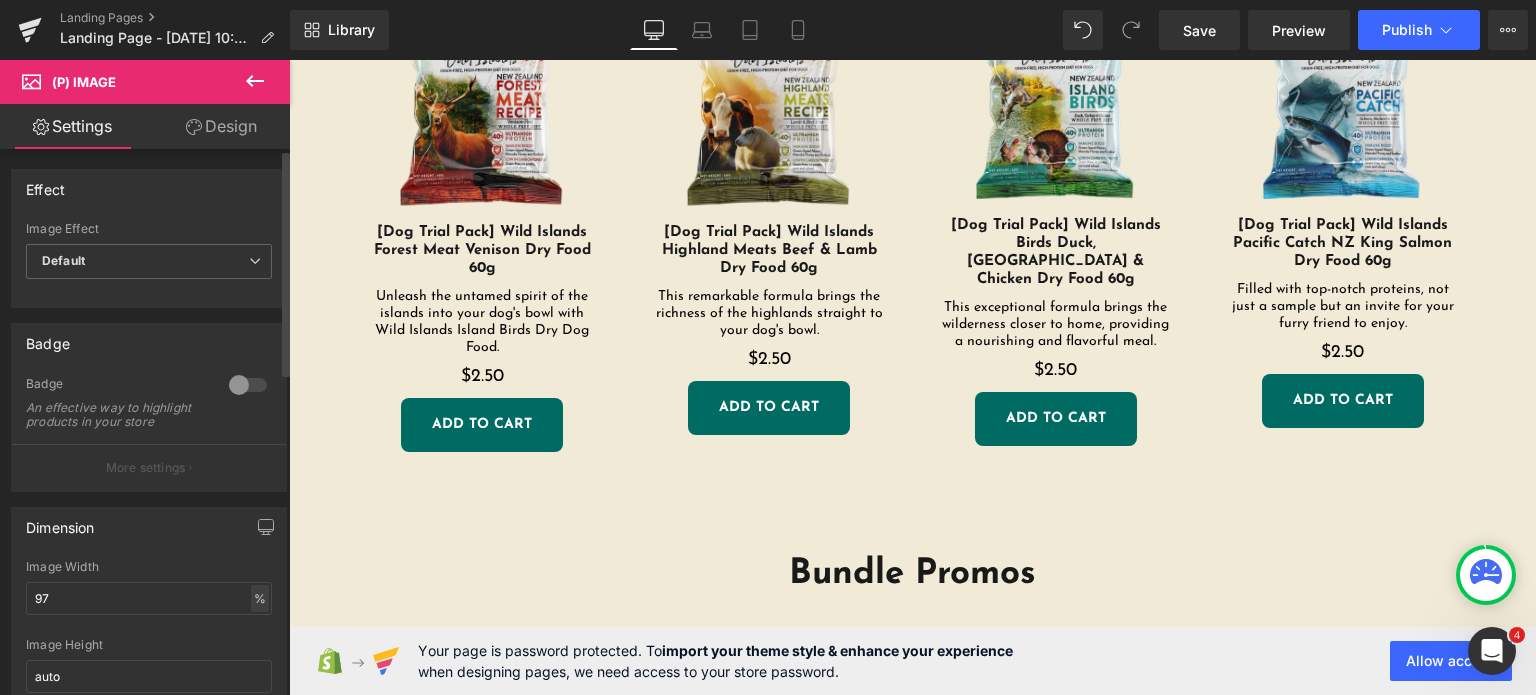 click on "%" at bounding box center (260, 598) 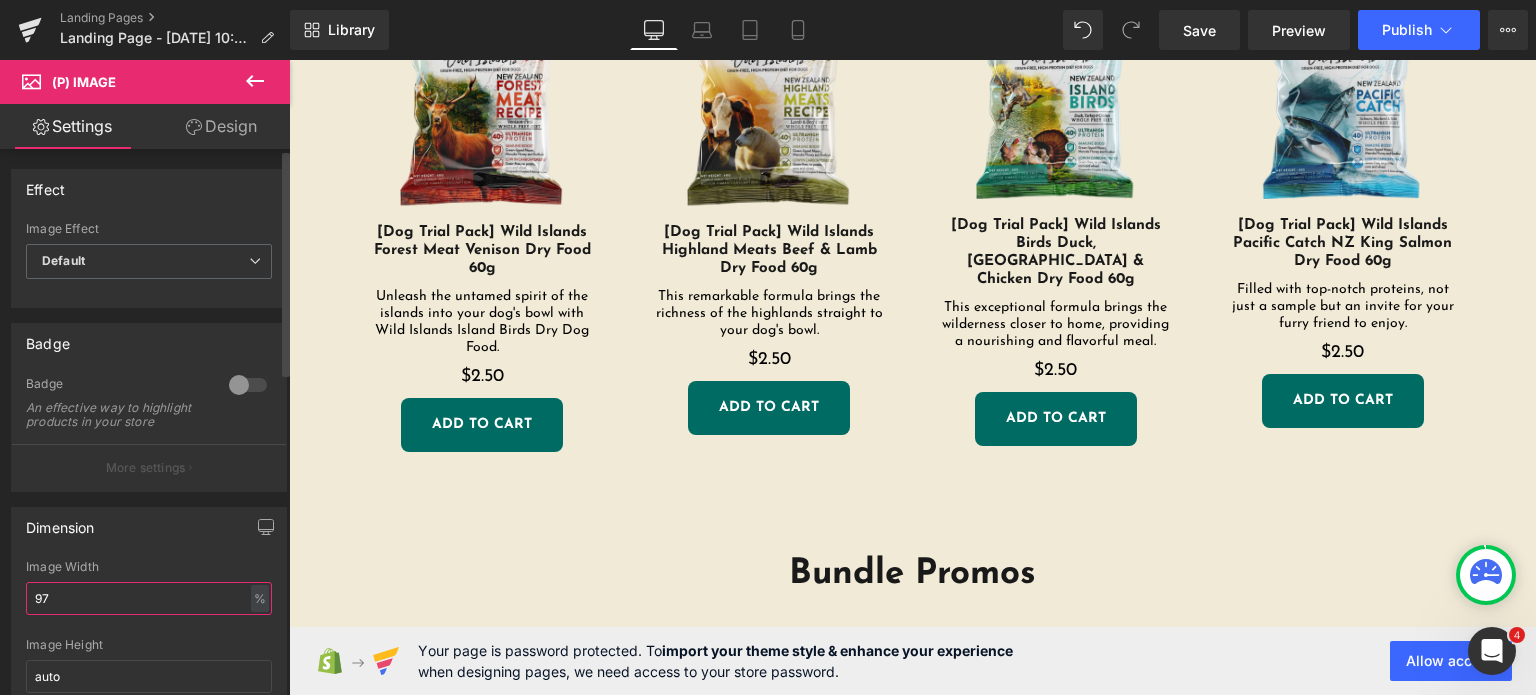 click on "97" at bounding box center [149, 598] 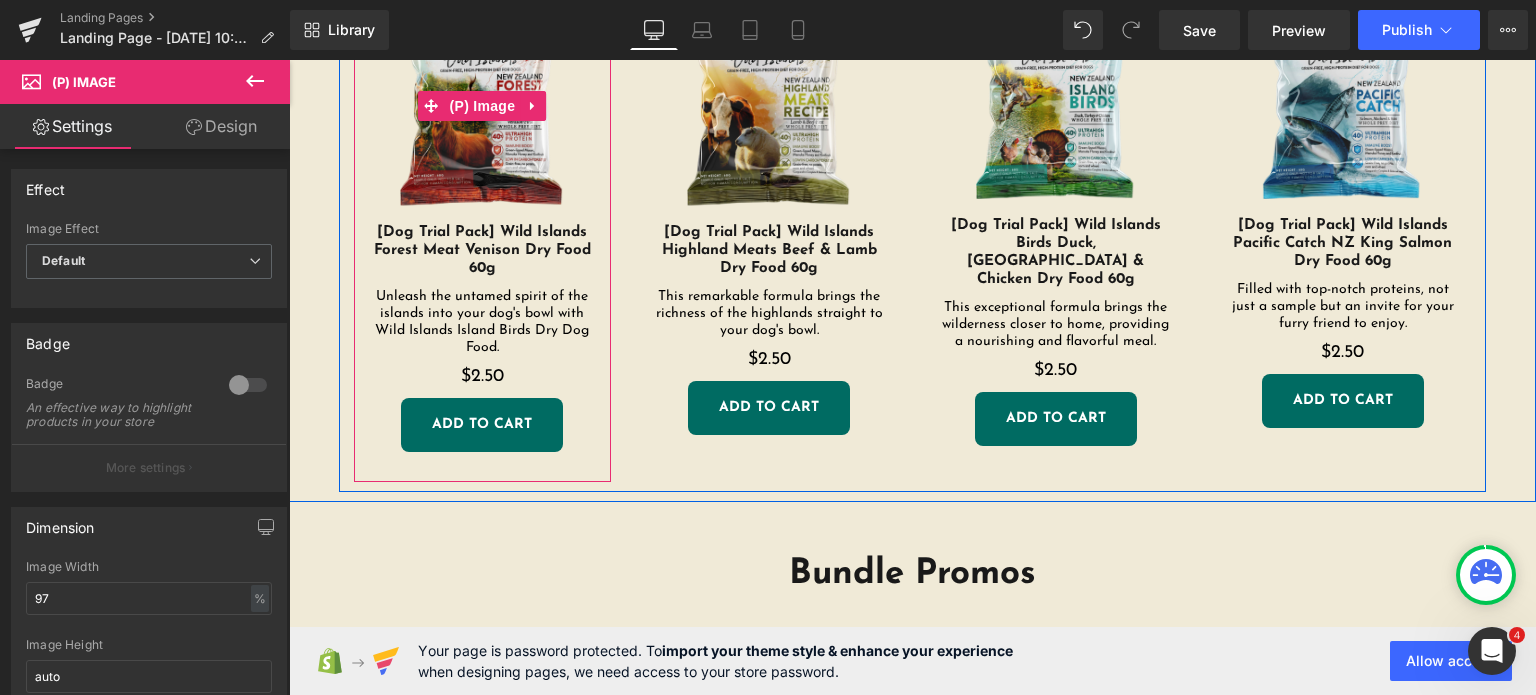 click at bounding box center [482, 105] 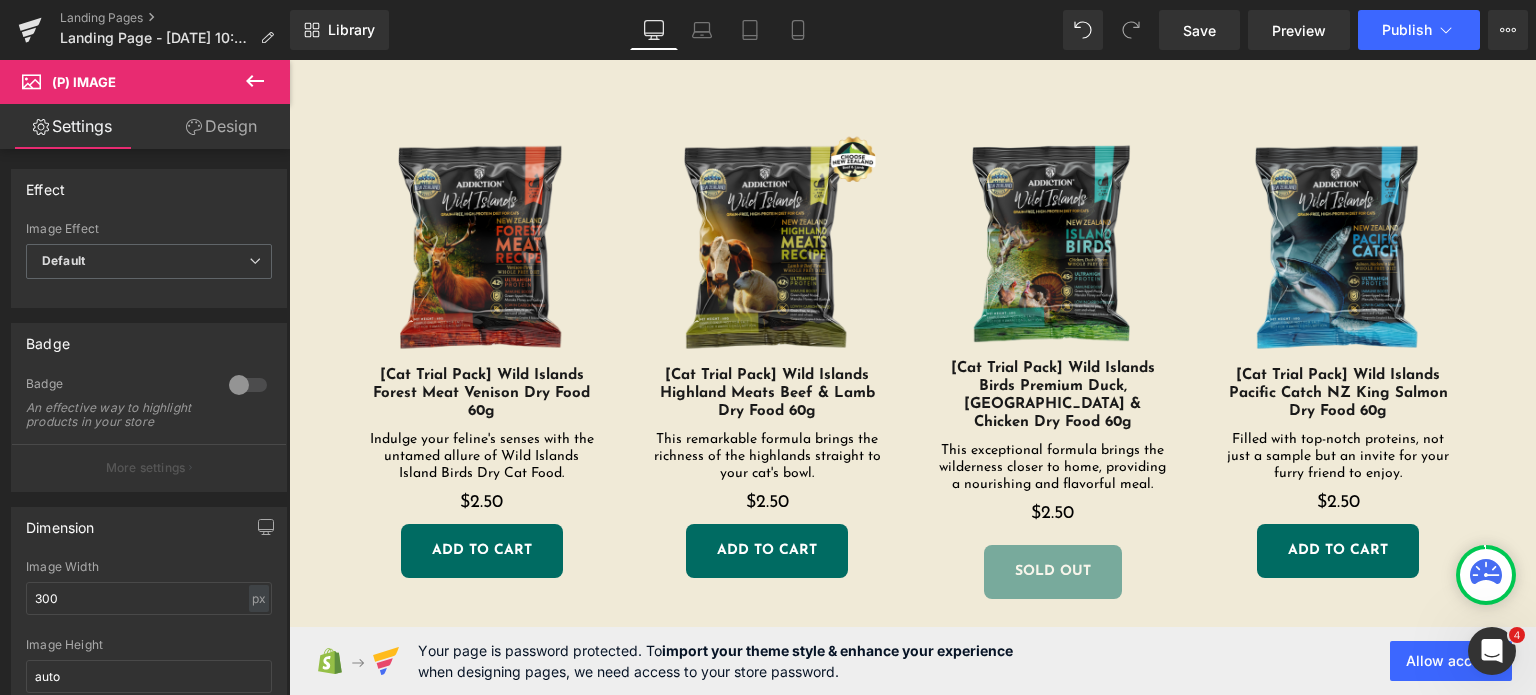 scroll, scrollTop: 664, scrollLeft: 0, axis: vertical 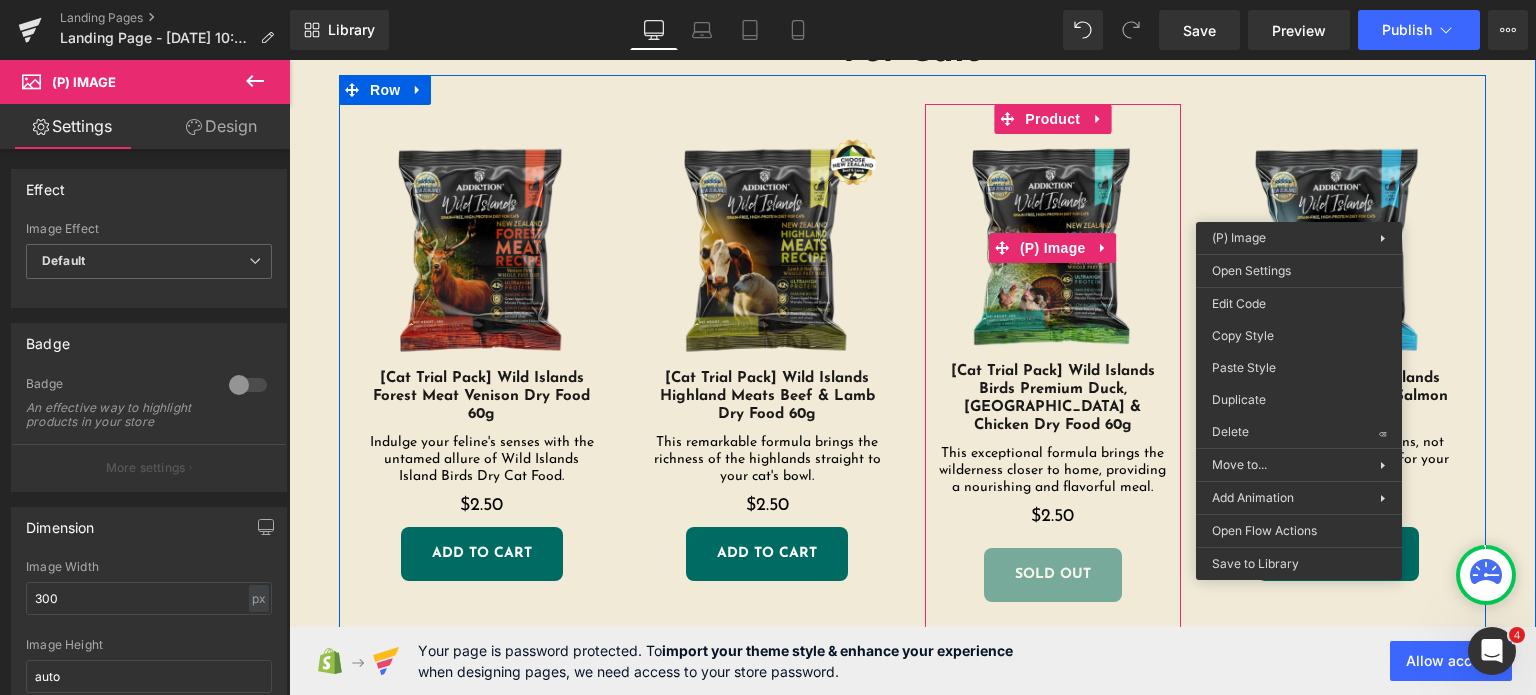click at bounding box center (1053, 248) 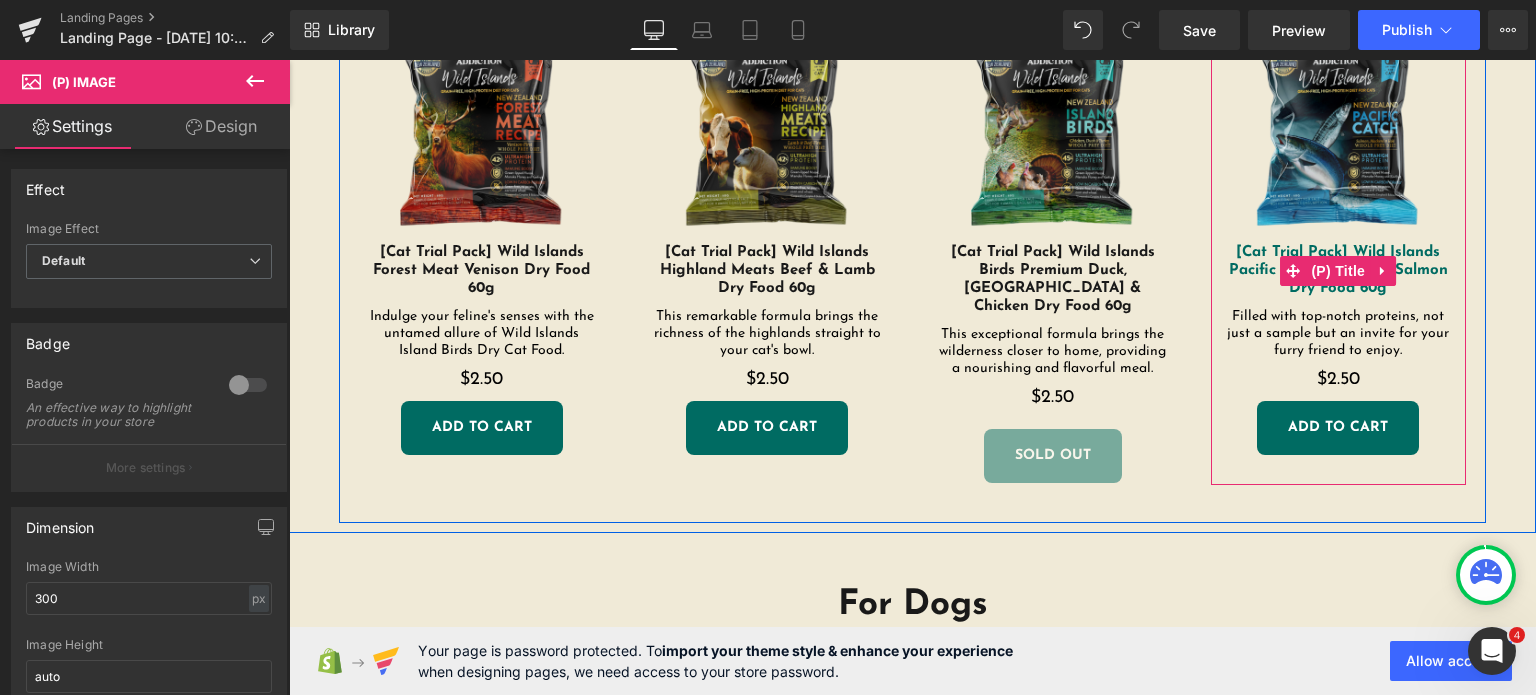 scroll, scrollTop: 792, scrollLeft: 0, axis: vertical 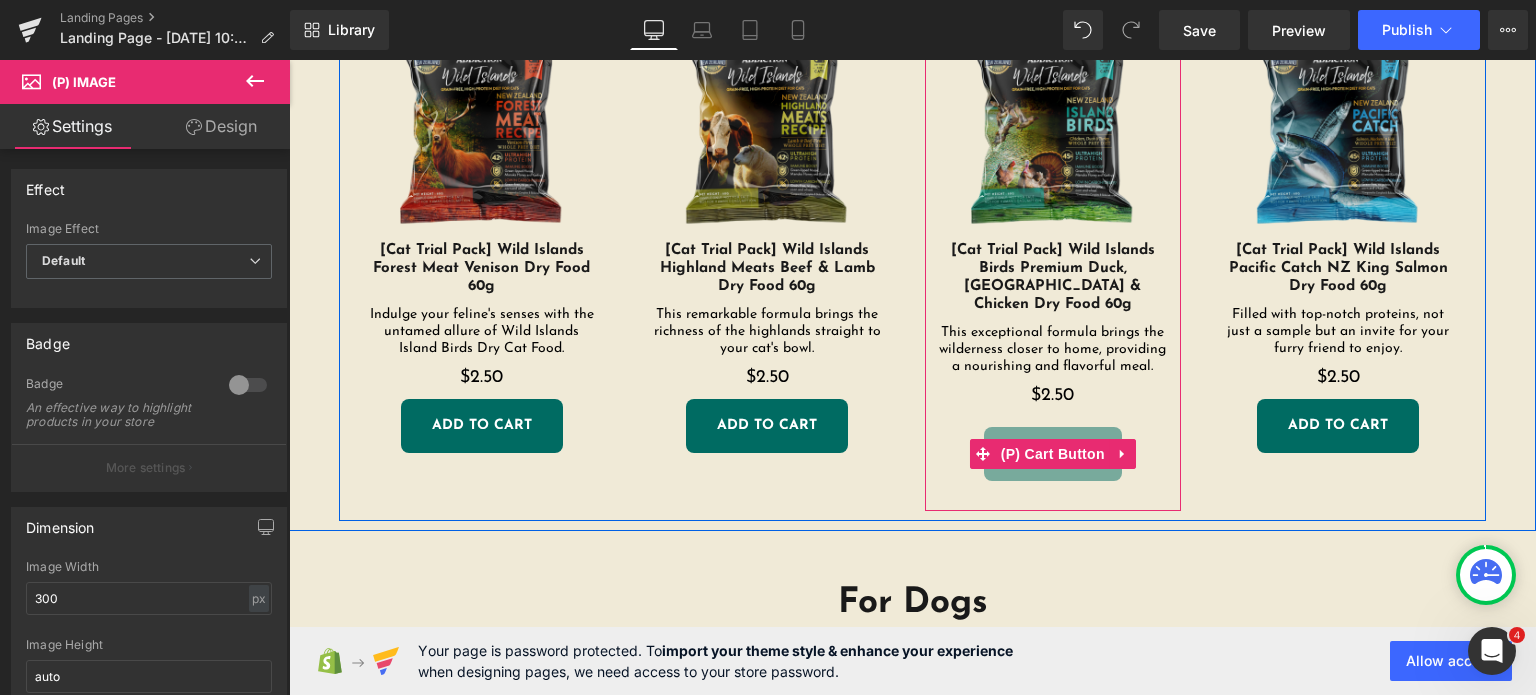 click on "(P) Cart Button" at bounding box center [1053, 454] 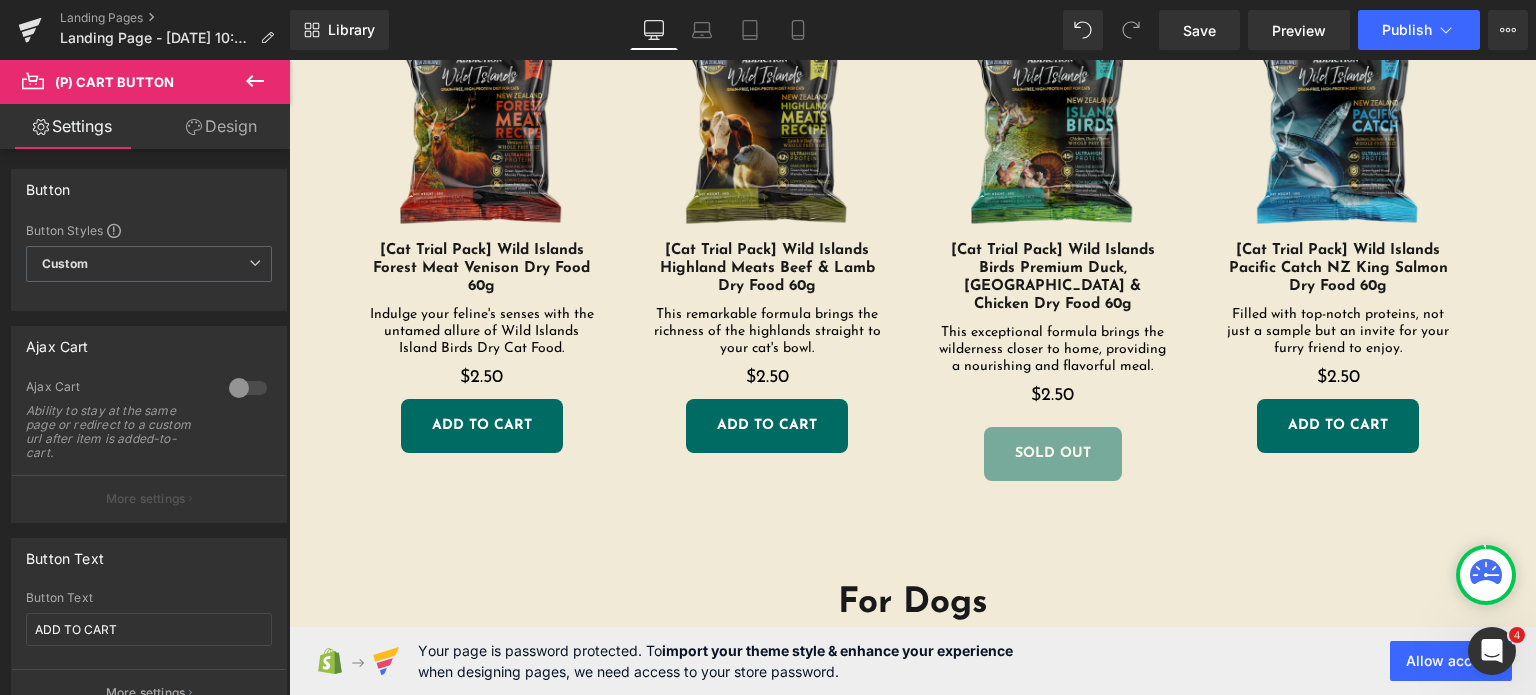 click on "Design" at bounding box center (221, 126) 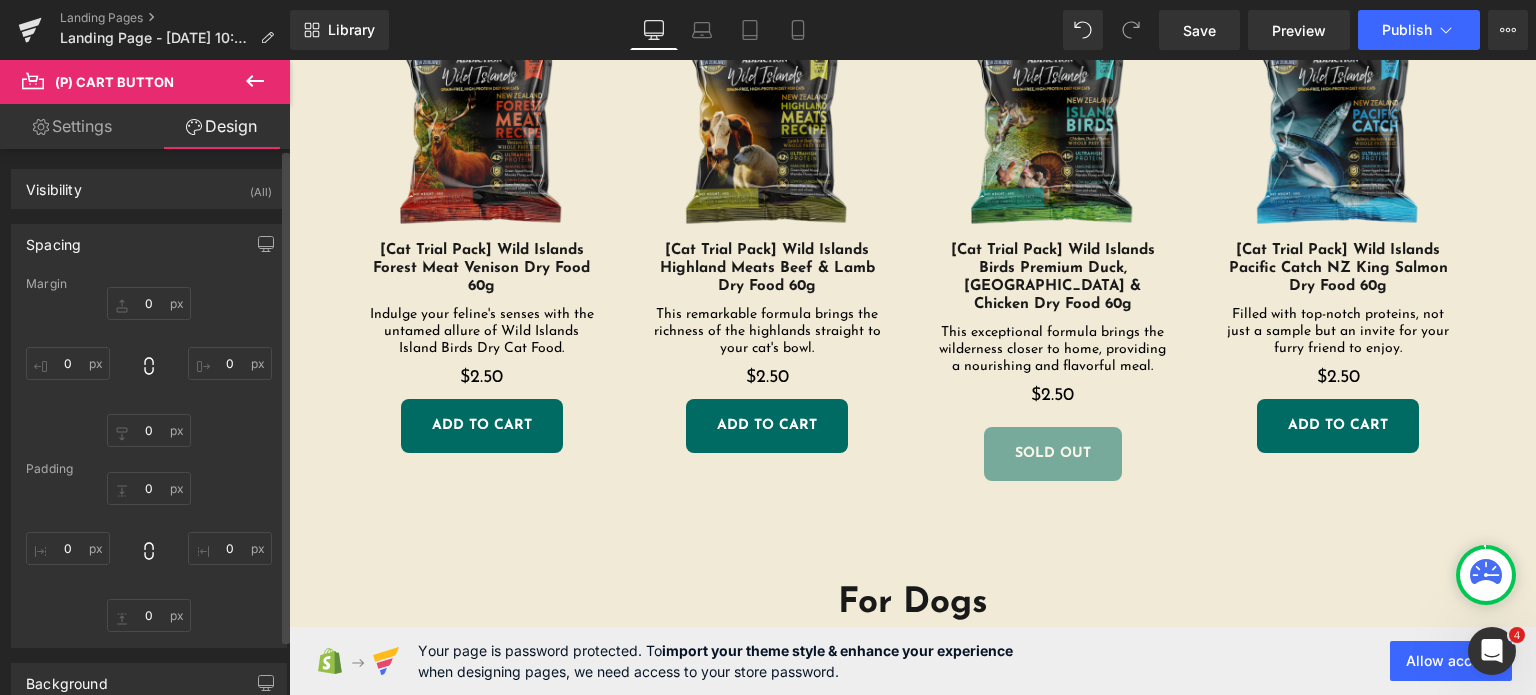 click on "Spacing" at bounding box center (149, 244) 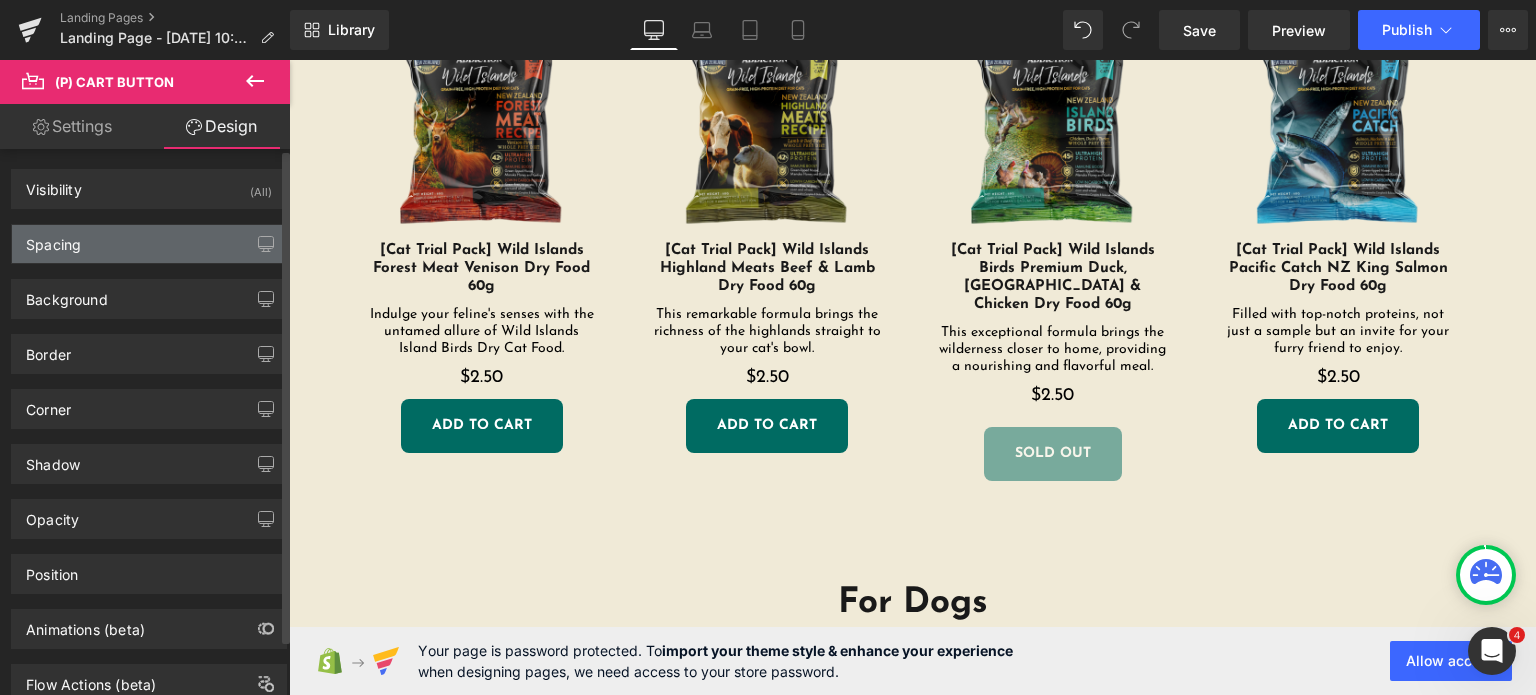 click on "Spacing" at bounding box center (149, 244) 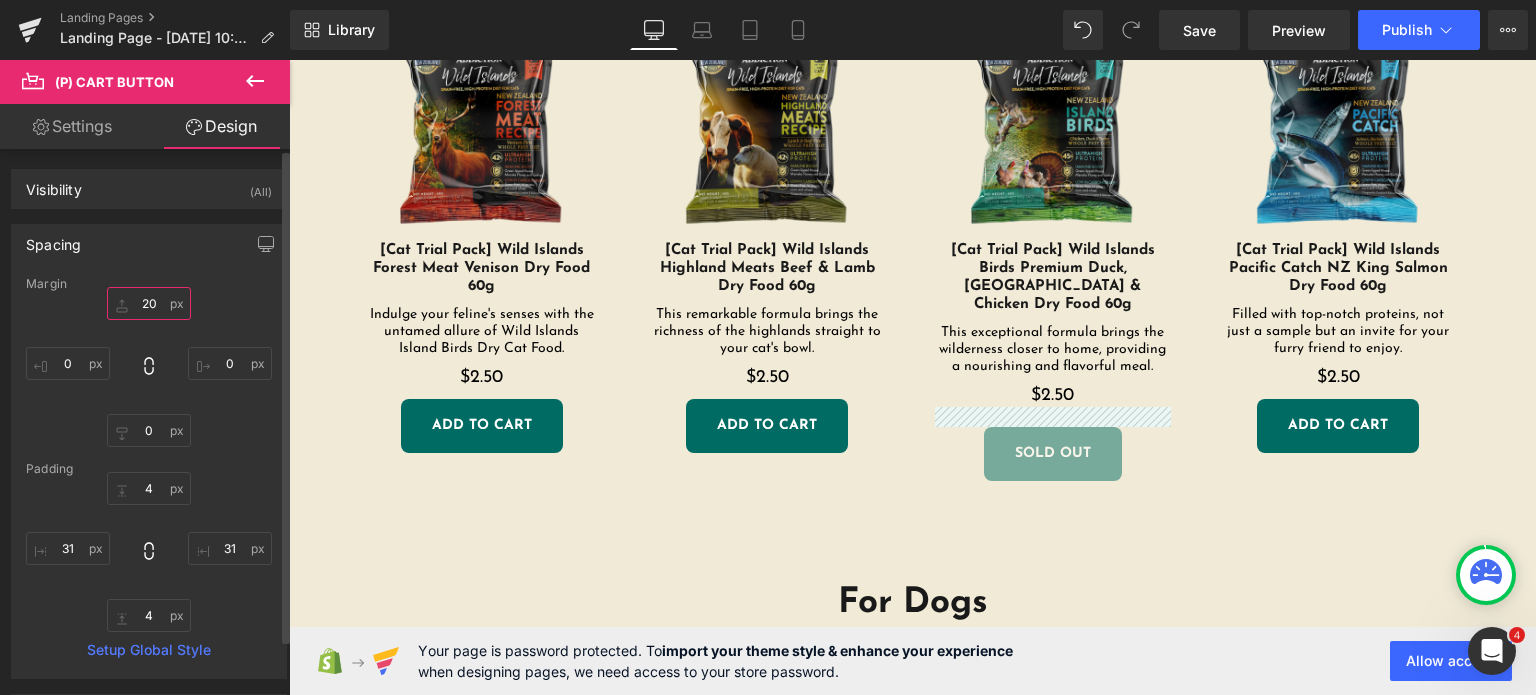 click at bounding box center [149, 303] 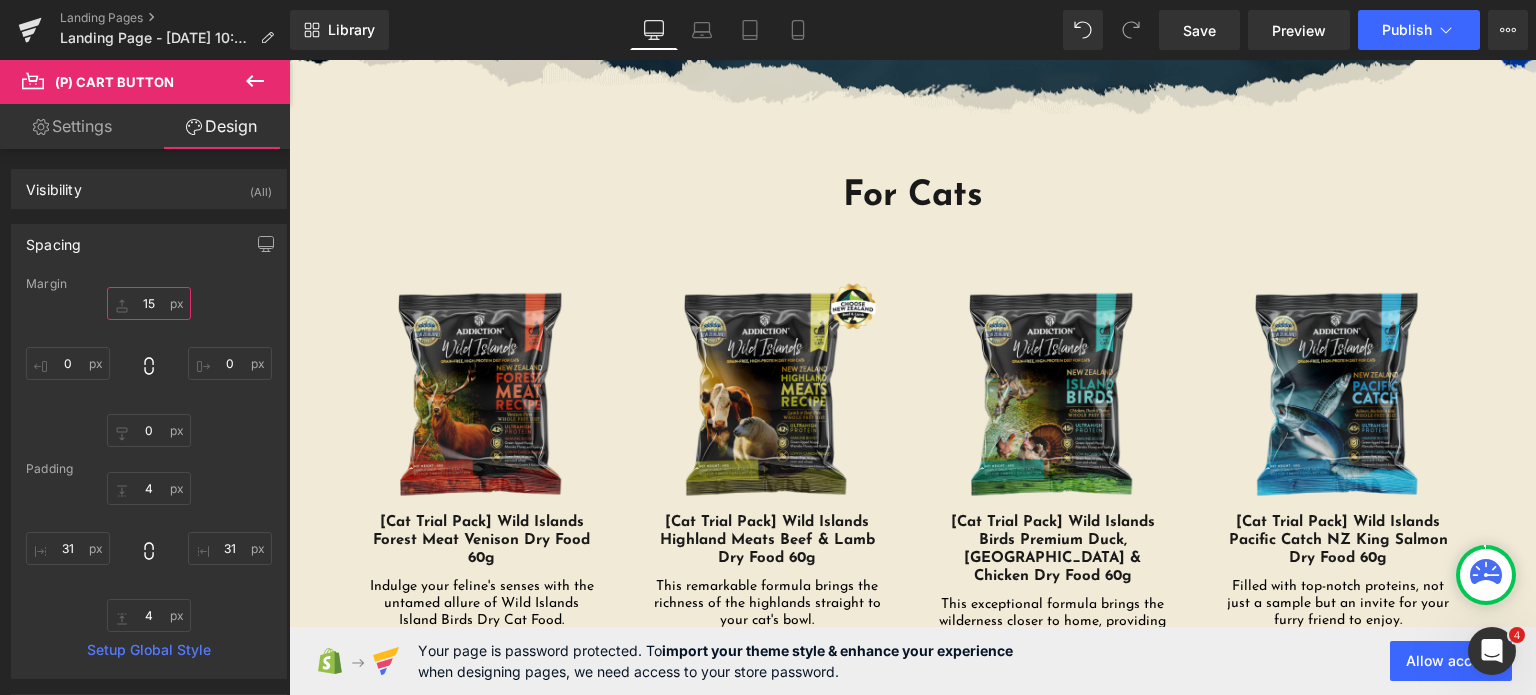 scroll, scrollTop: 491, scrollLeft: 0, axis: vertical 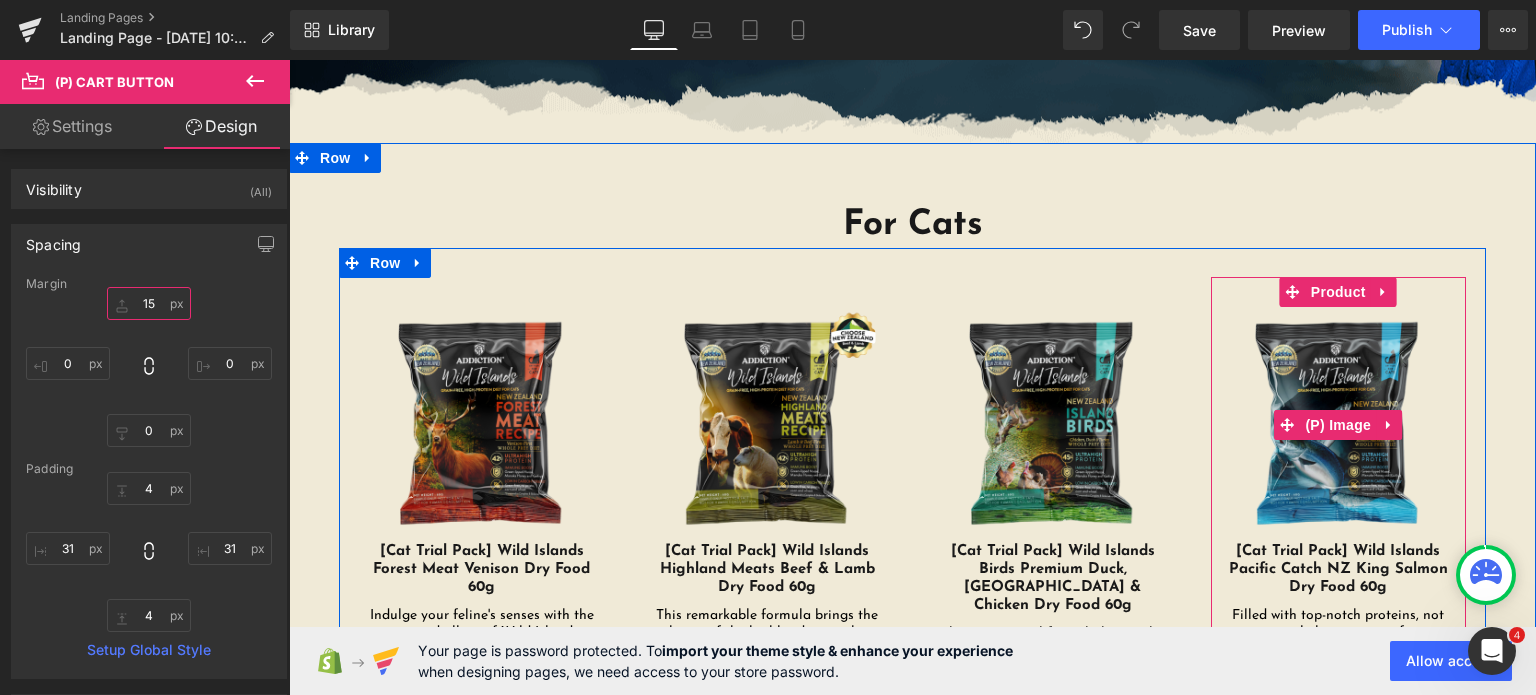 type on "15" 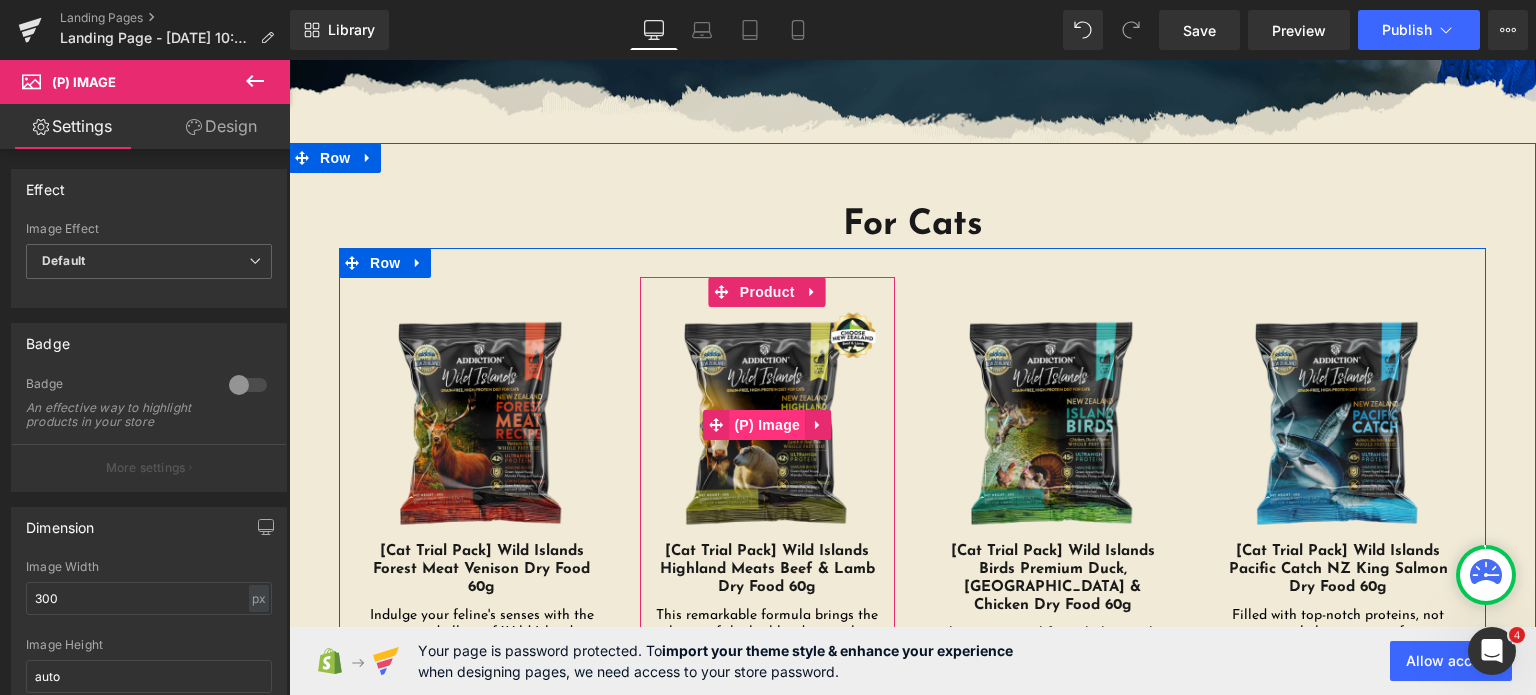 click on "(P) Image" at bounding box center (767, 425) 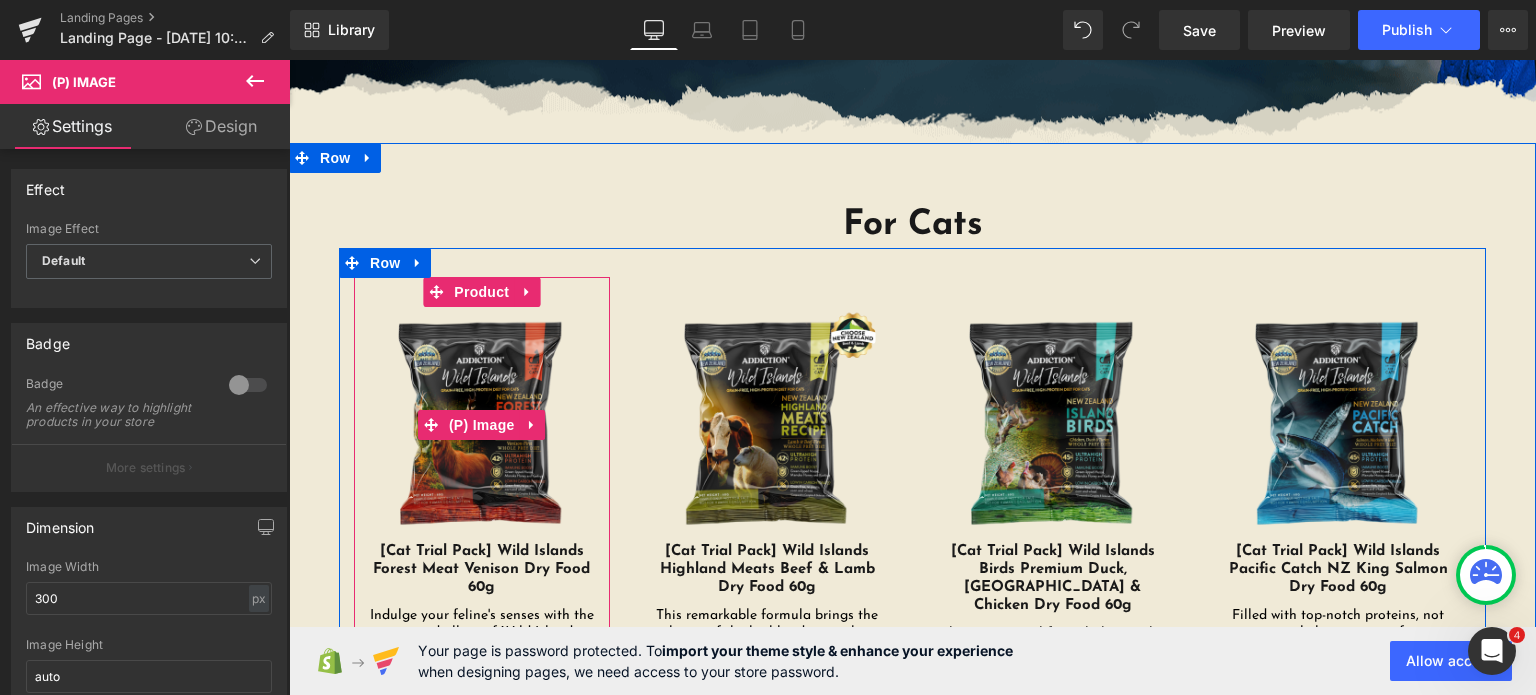 click at bounding box center (482, 425) 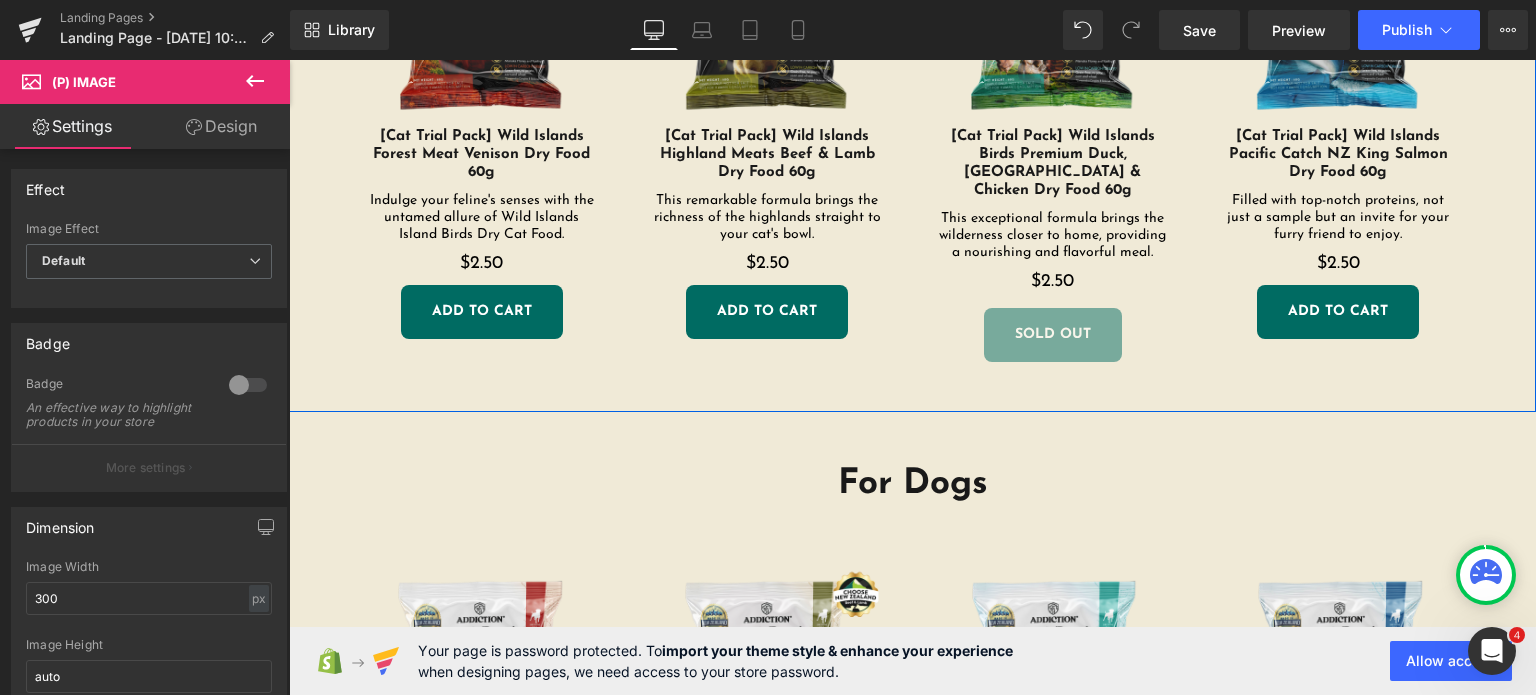 scroll, scrollTop: 1048, scrollLeft: 0, axis: vertical 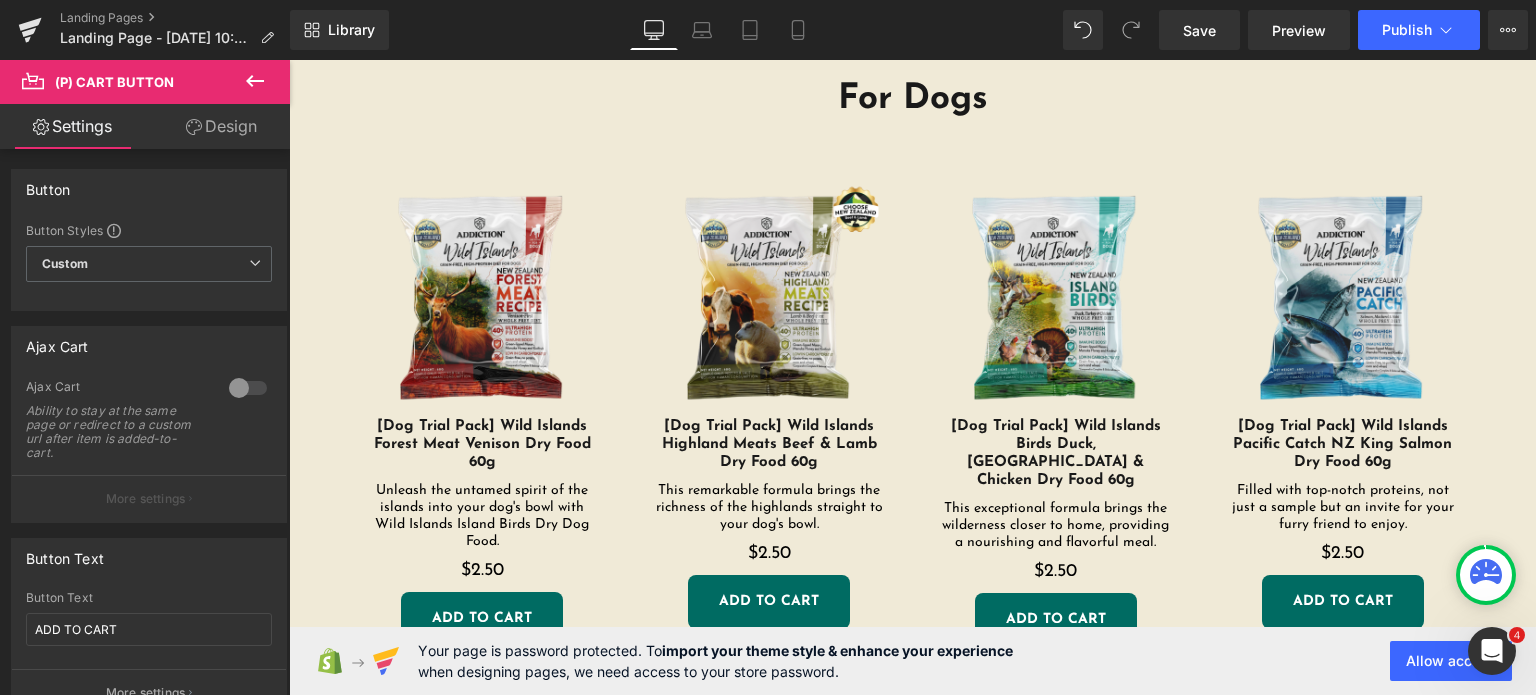 click at bounding box center [482, 299] 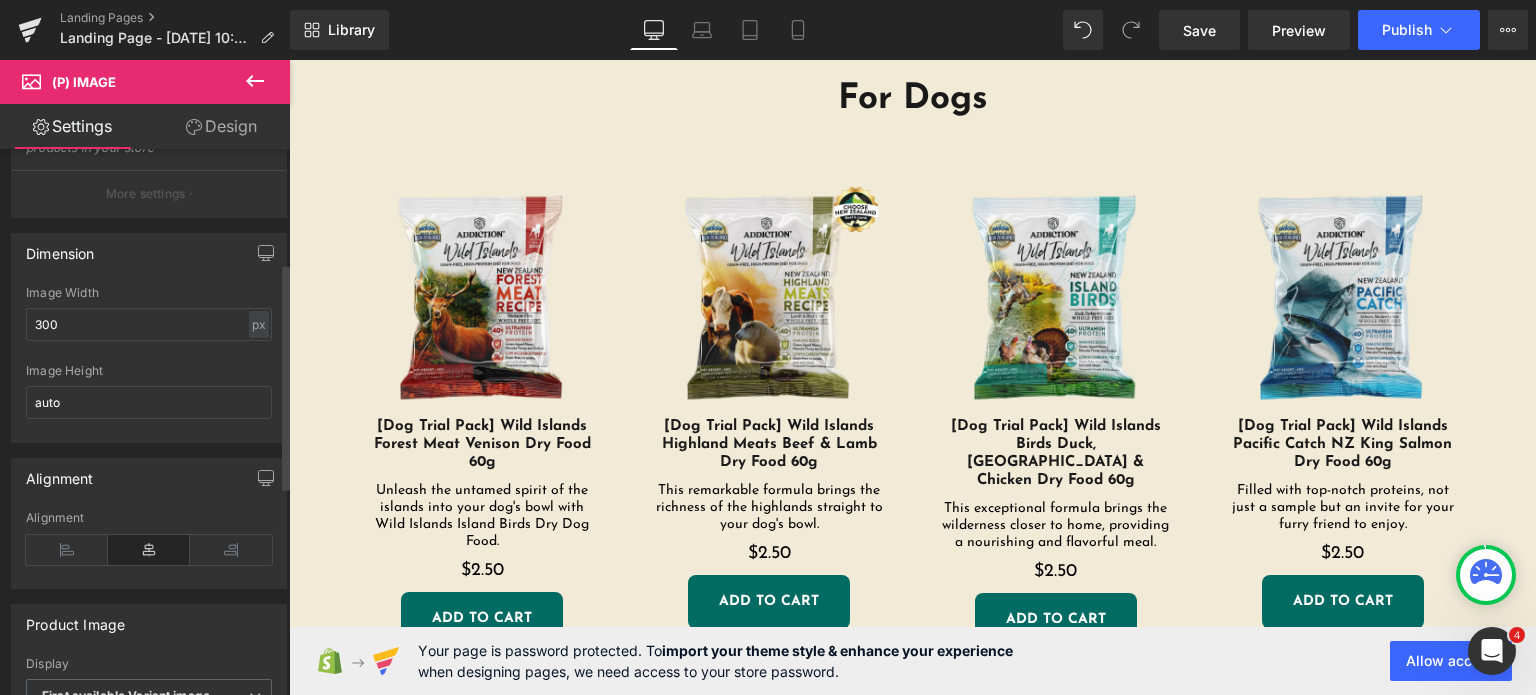 scroll, scrollTop: 0, scrollLeft: 0, axis: both 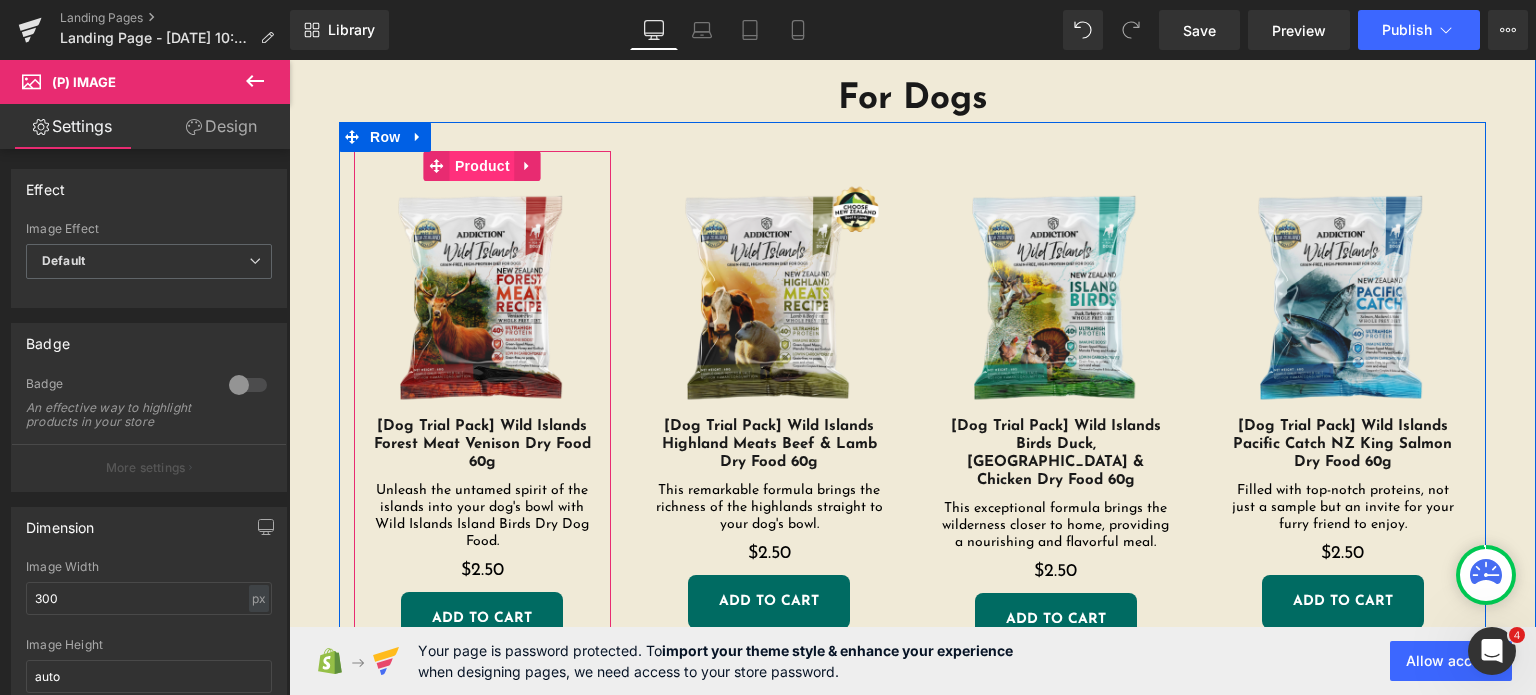 click on "Product" at bounding box center (482, 166) 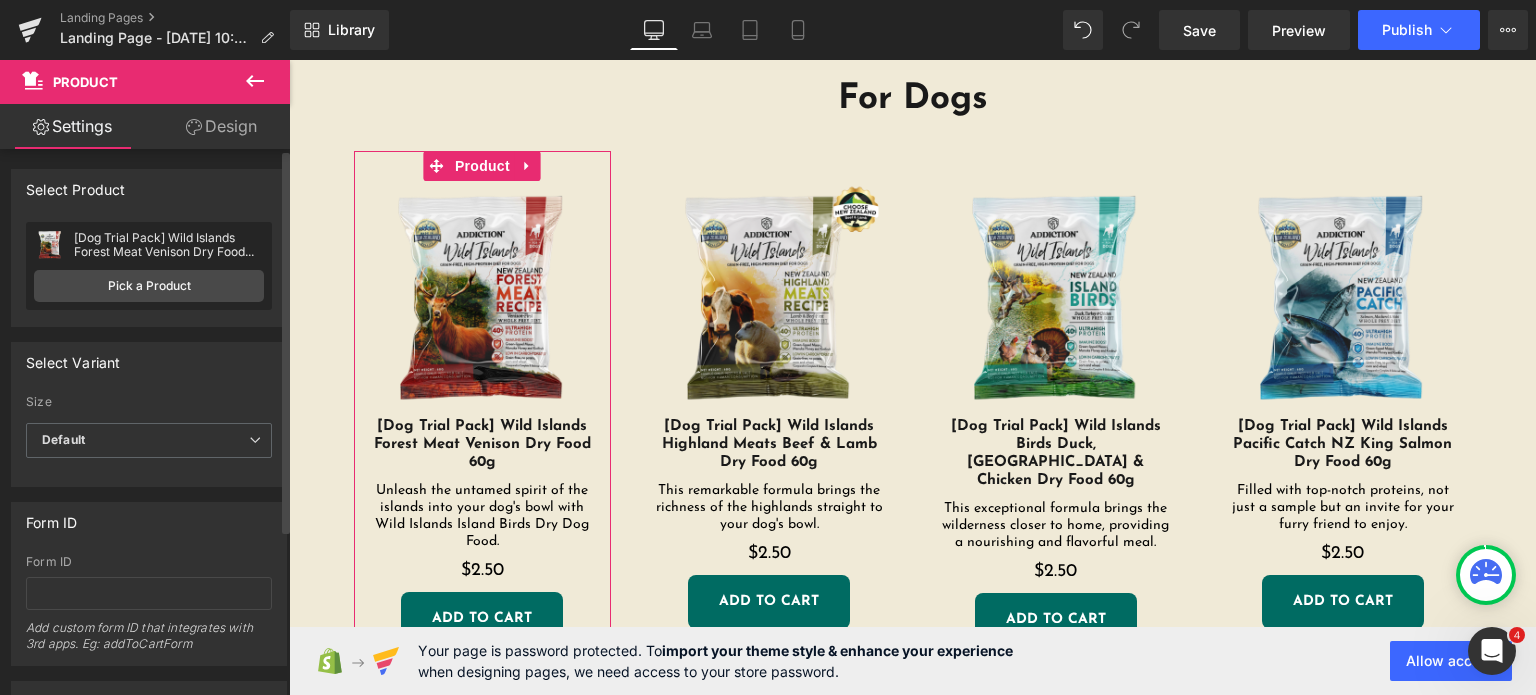 drag, startPoint x: 124, startPoint y: 439, endPoint x: 77, endPoint y: 413, distance: 53.712196 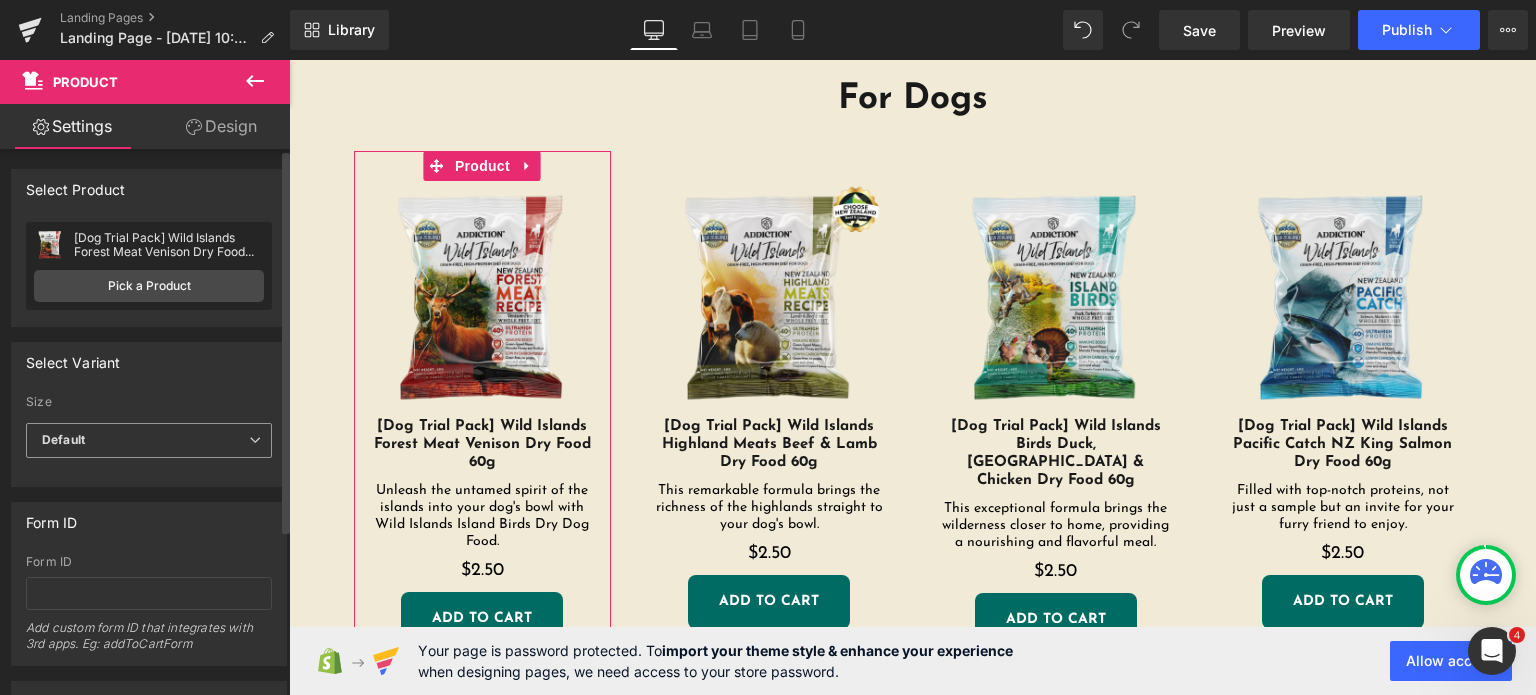 click on "Default" at bounding box center (63, 439) 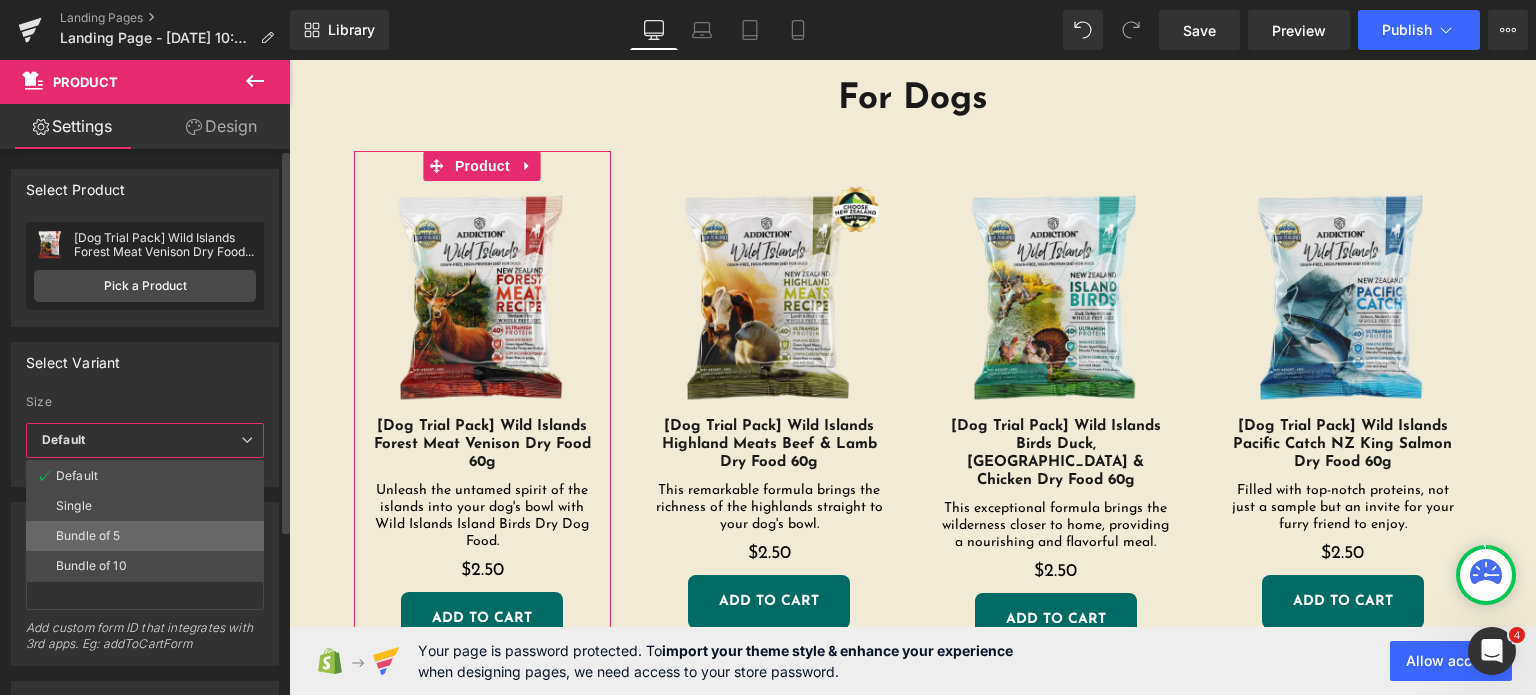 click on "Bundle of 5" at bounding box center (145, 536) 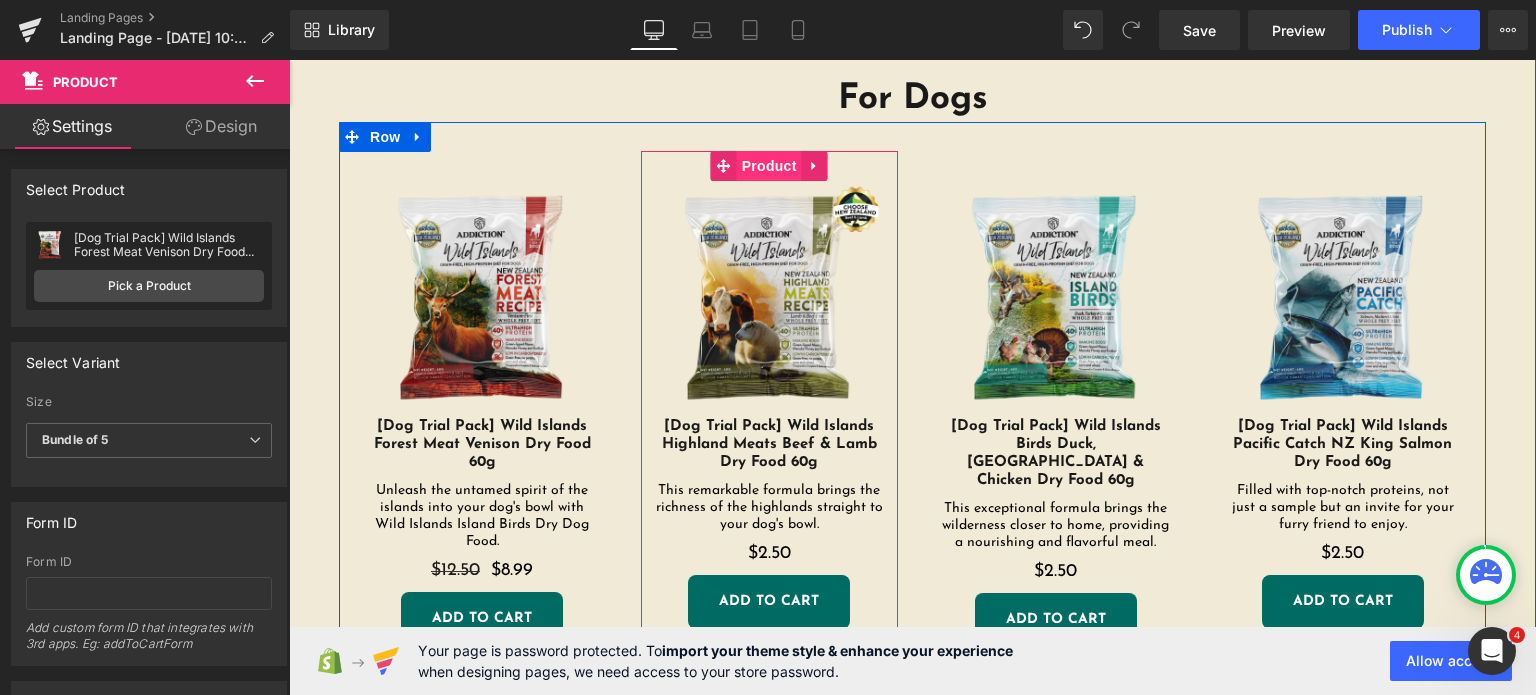 click on "Product" at bounding box center [769, 166] 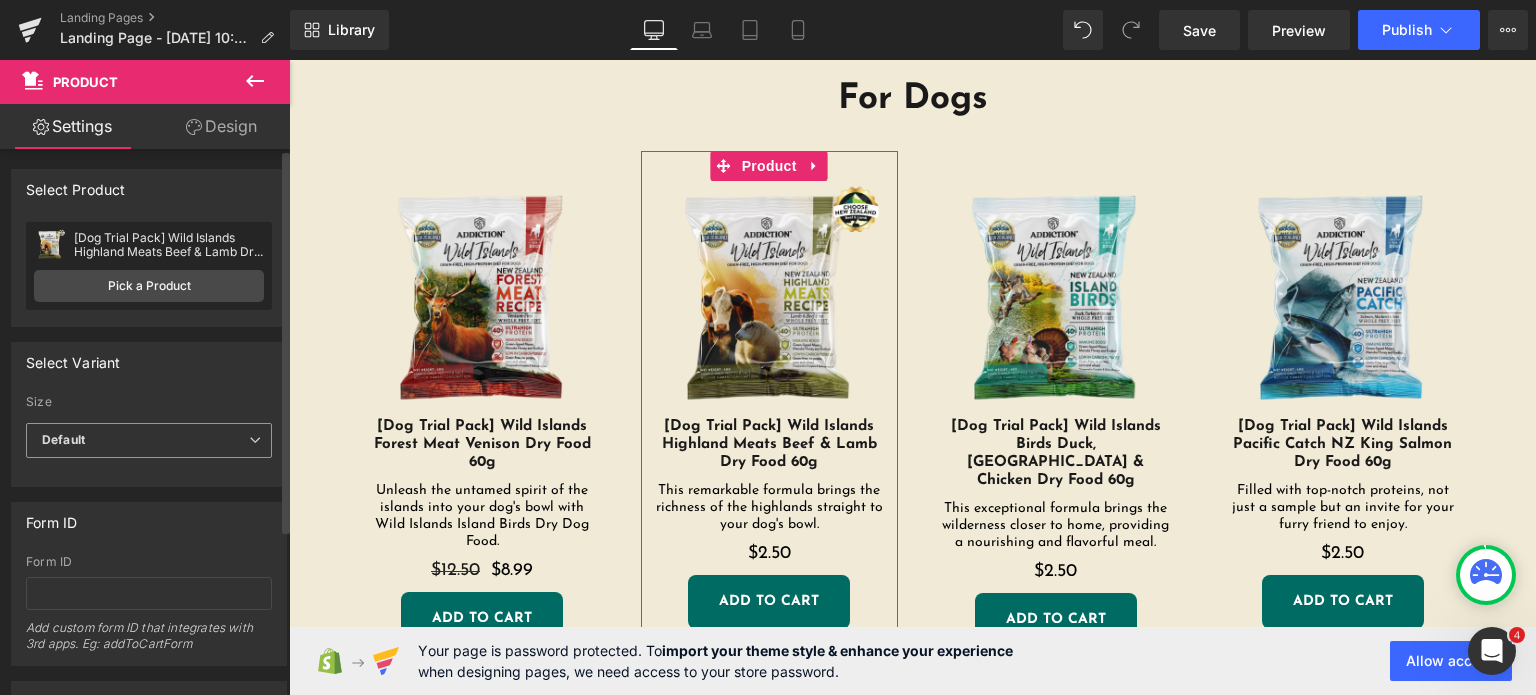 click on "Default" at bounding box center (149, 440) 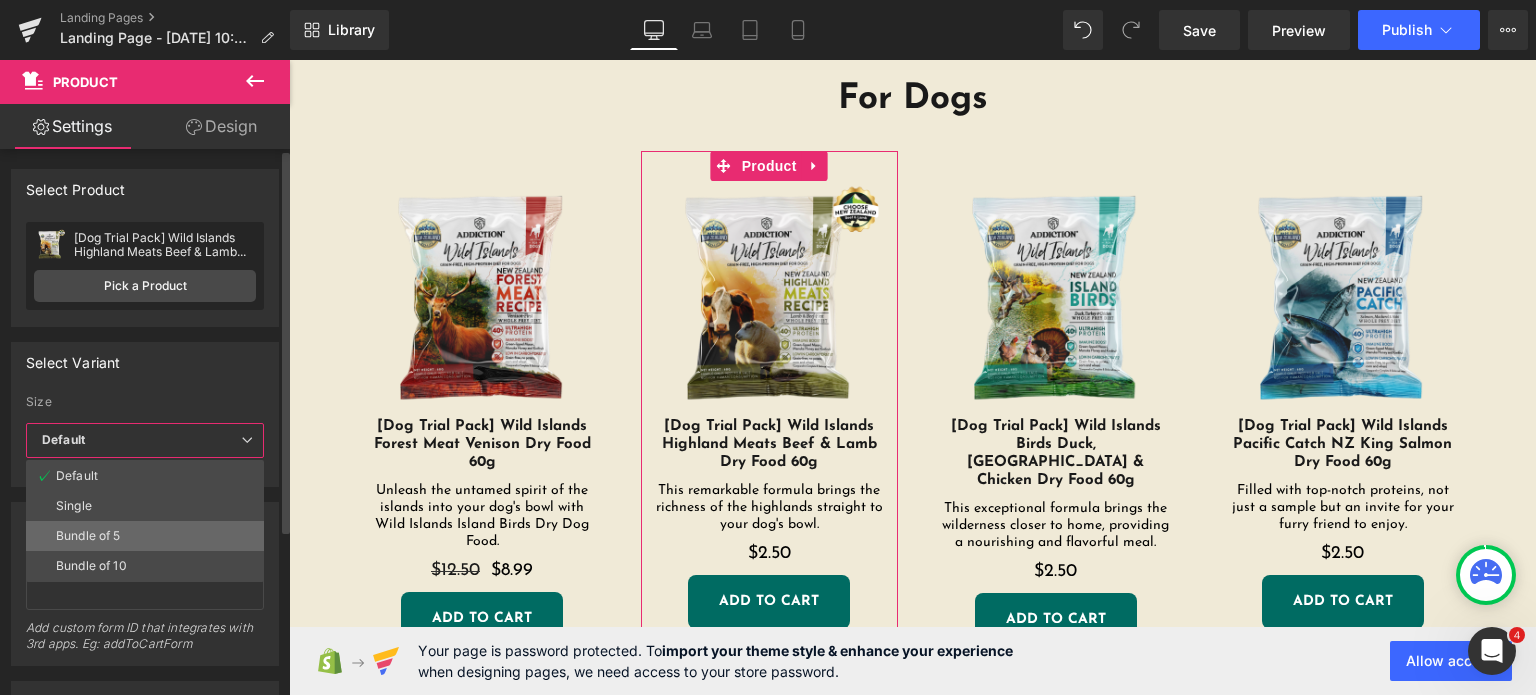 click on "Bundle of 5" at bounding box center [145, 536] 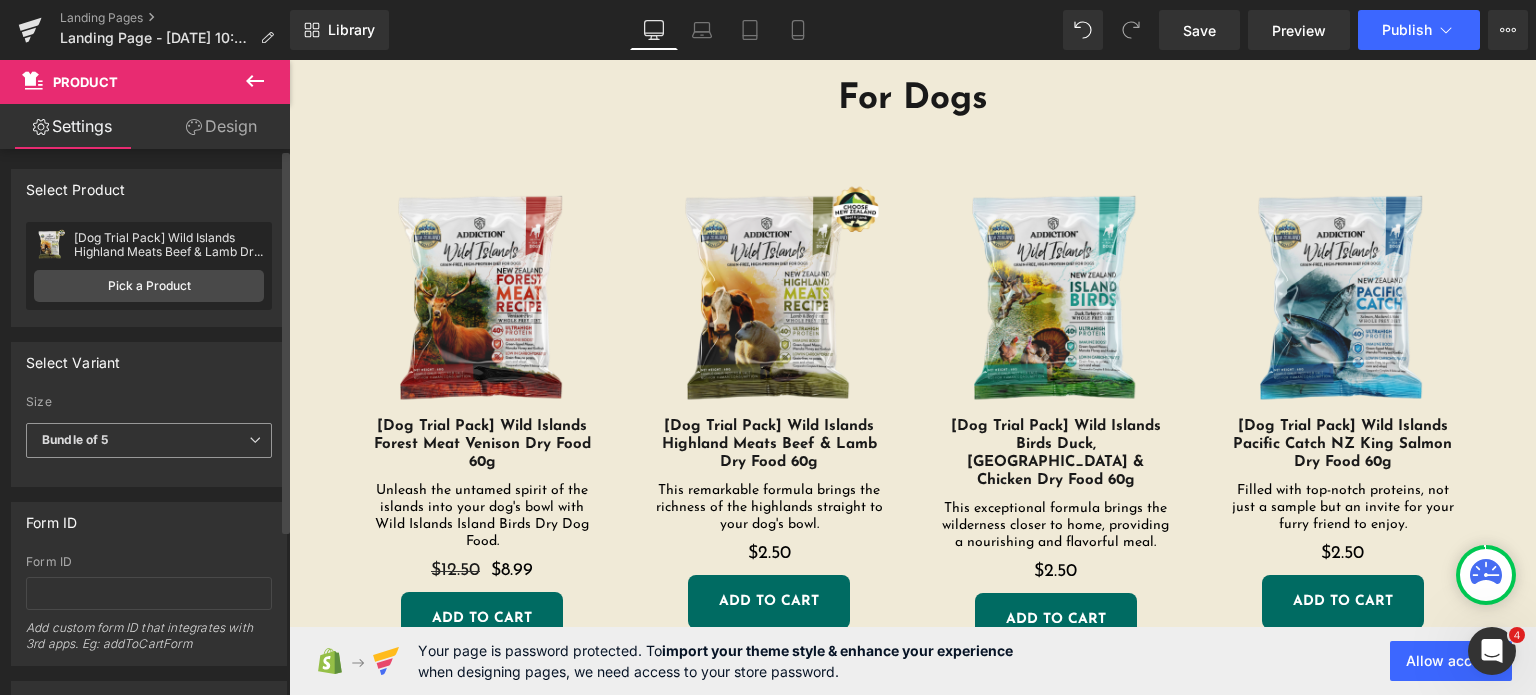 click on "Form ID" at bounding box center [149, 522] 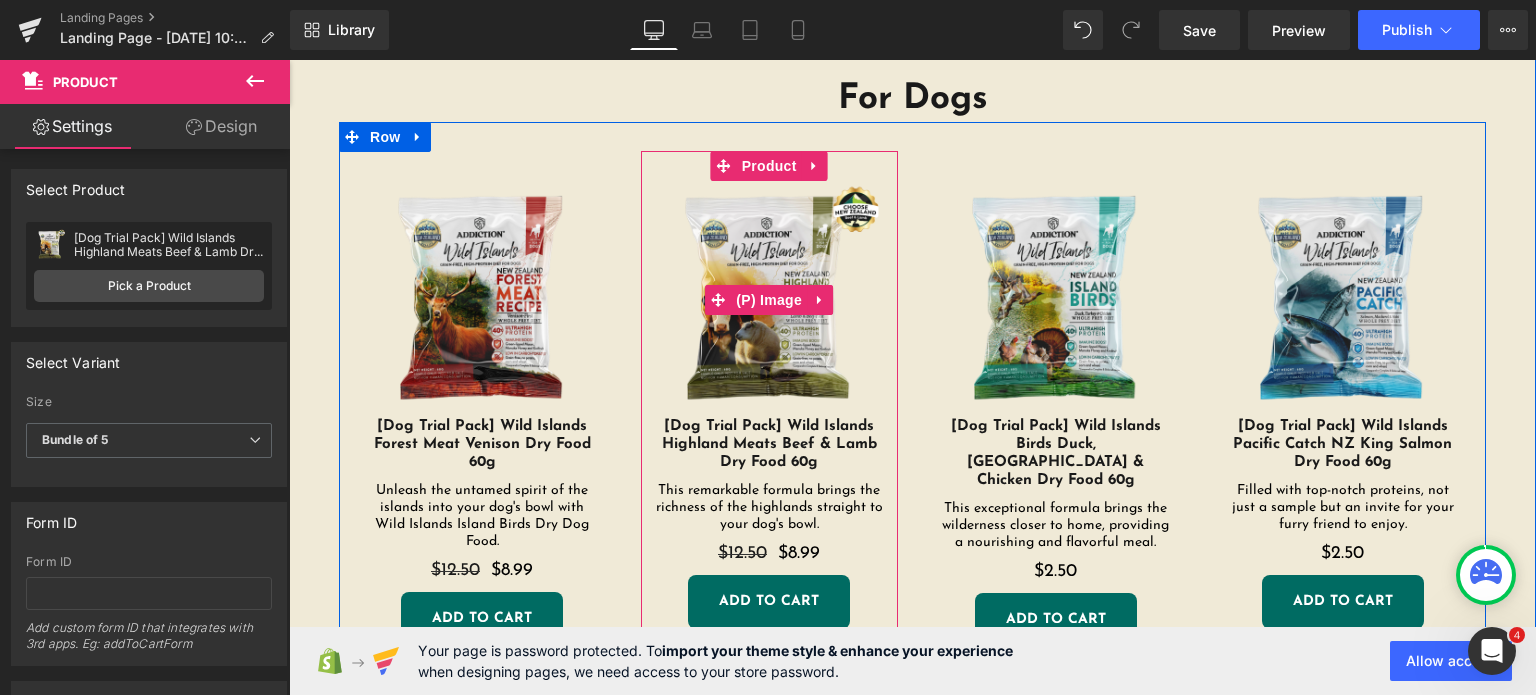 click at bounding box center (769, 299) 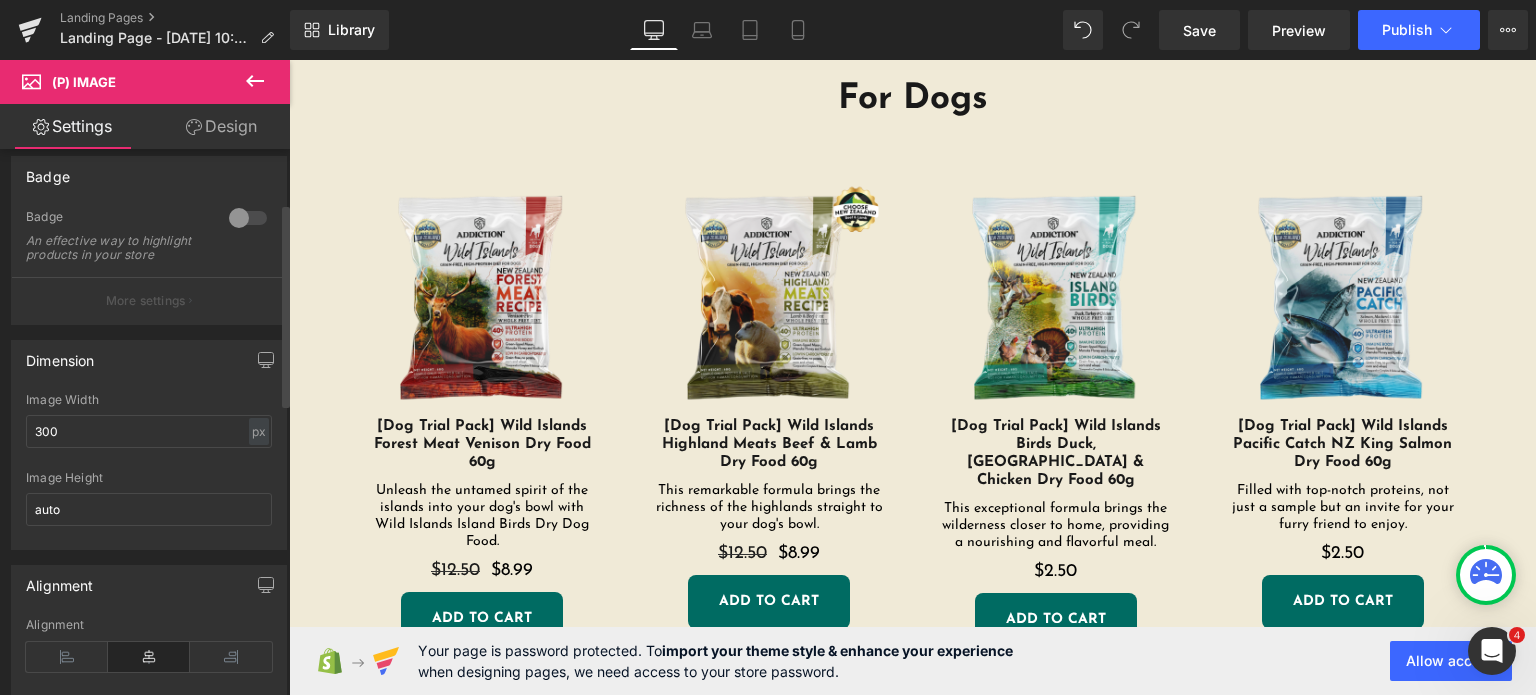 scroll, scrollTop: 168, scrollLeft: 0, axis: vertical 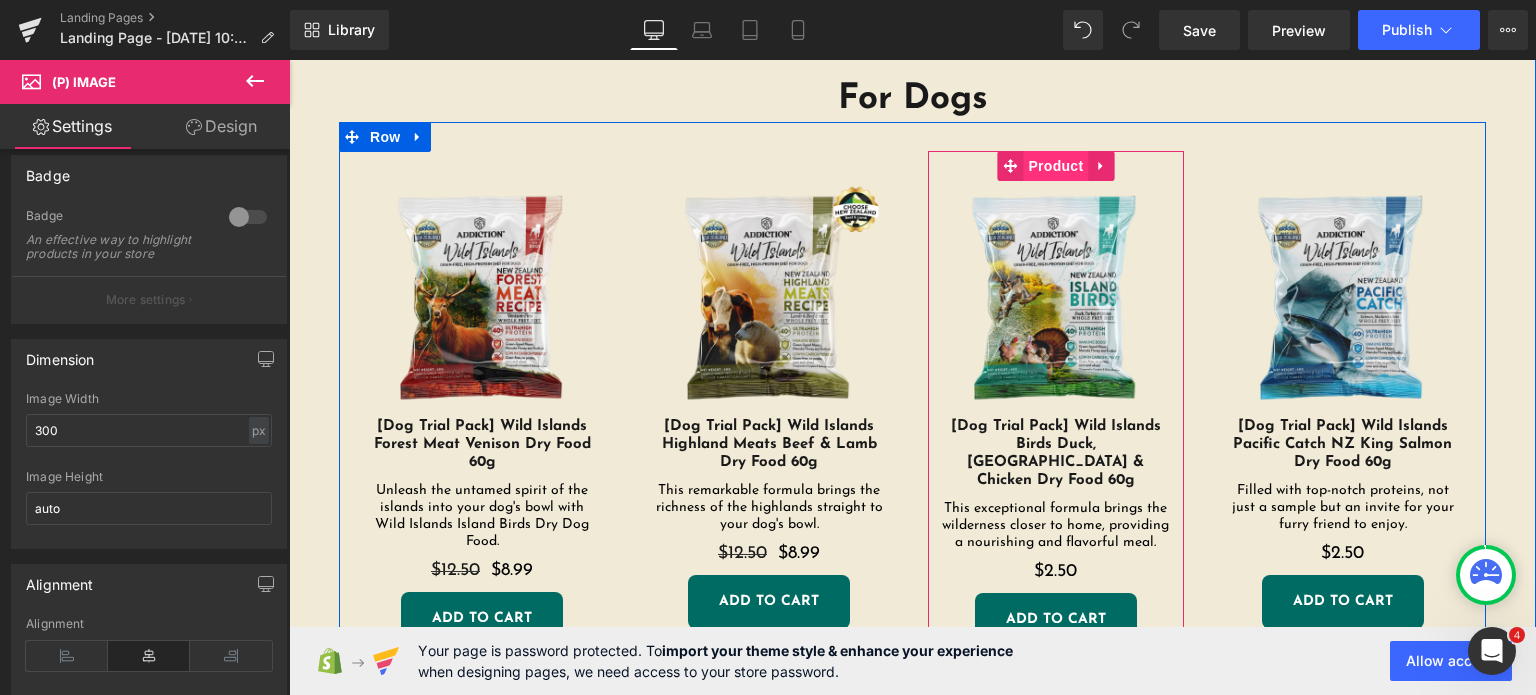 click on "Product" at bounding box center (1055, 166) 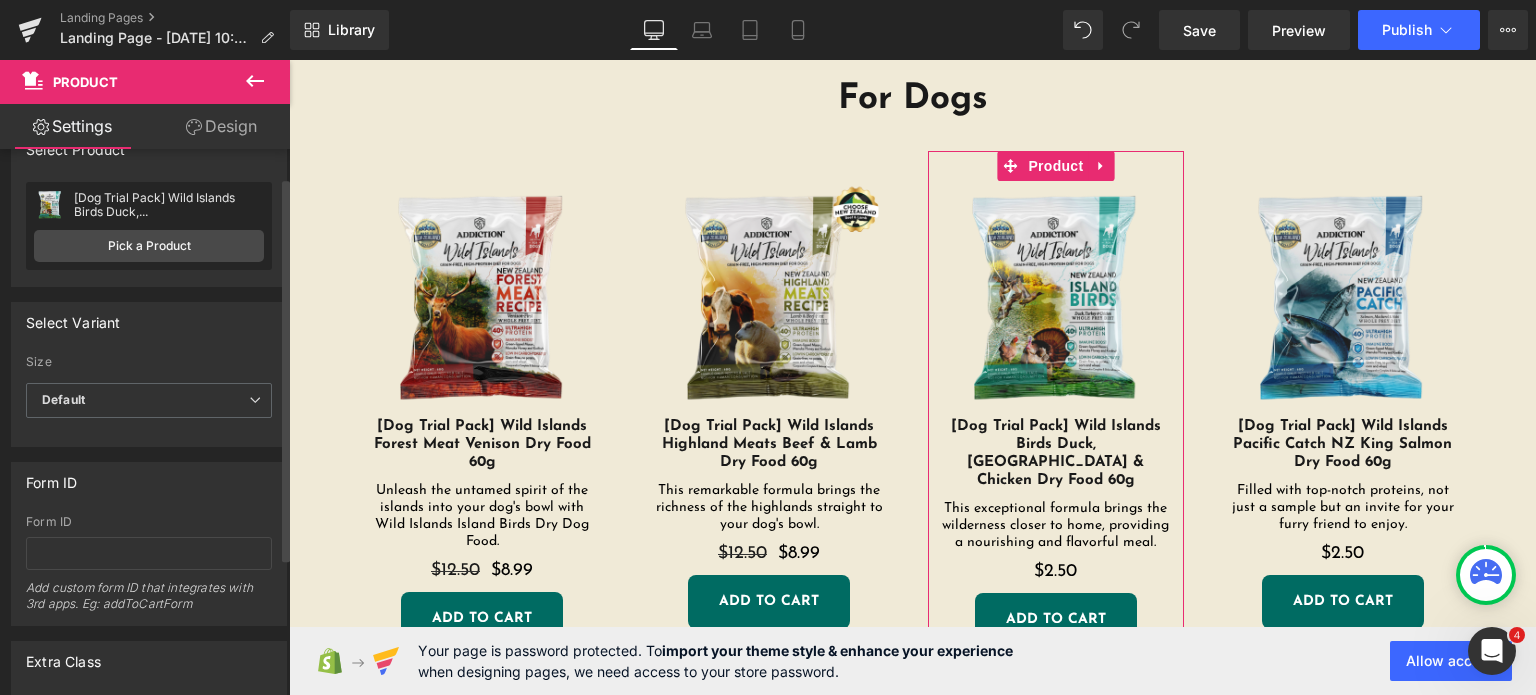 scroll, scrollTop: 40, scrollLeft: 0, axis: vertical 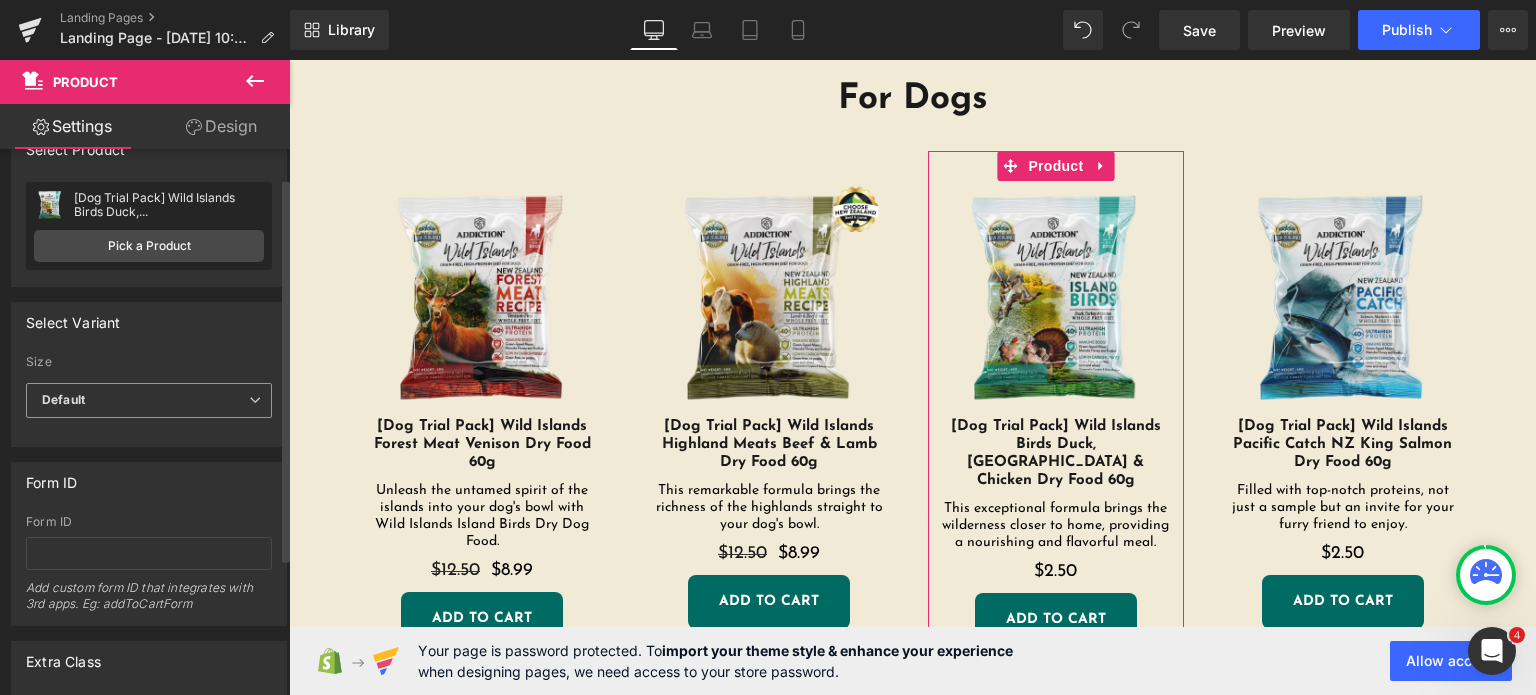 click on "Default" at bounding box center [149, 400] 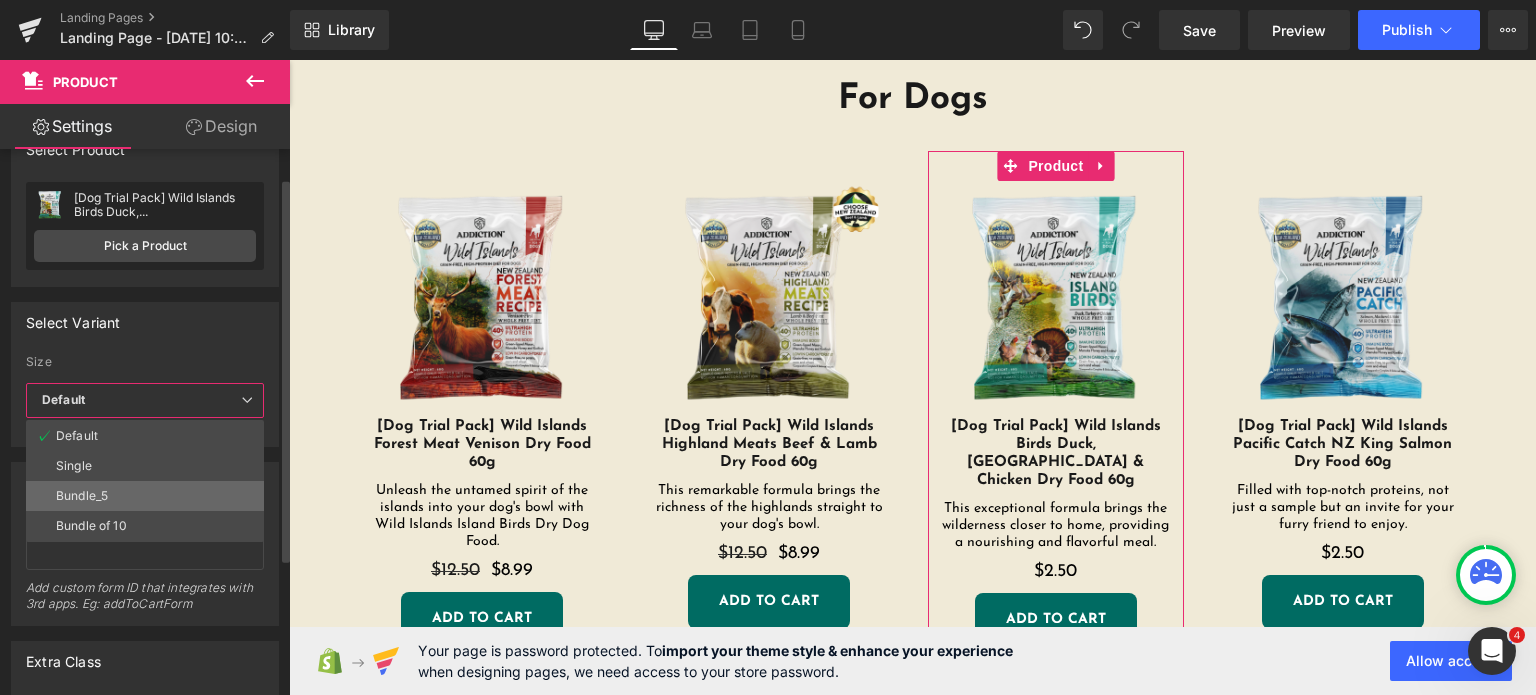 click on "Bundle_5" at bounding box center [145, 496] 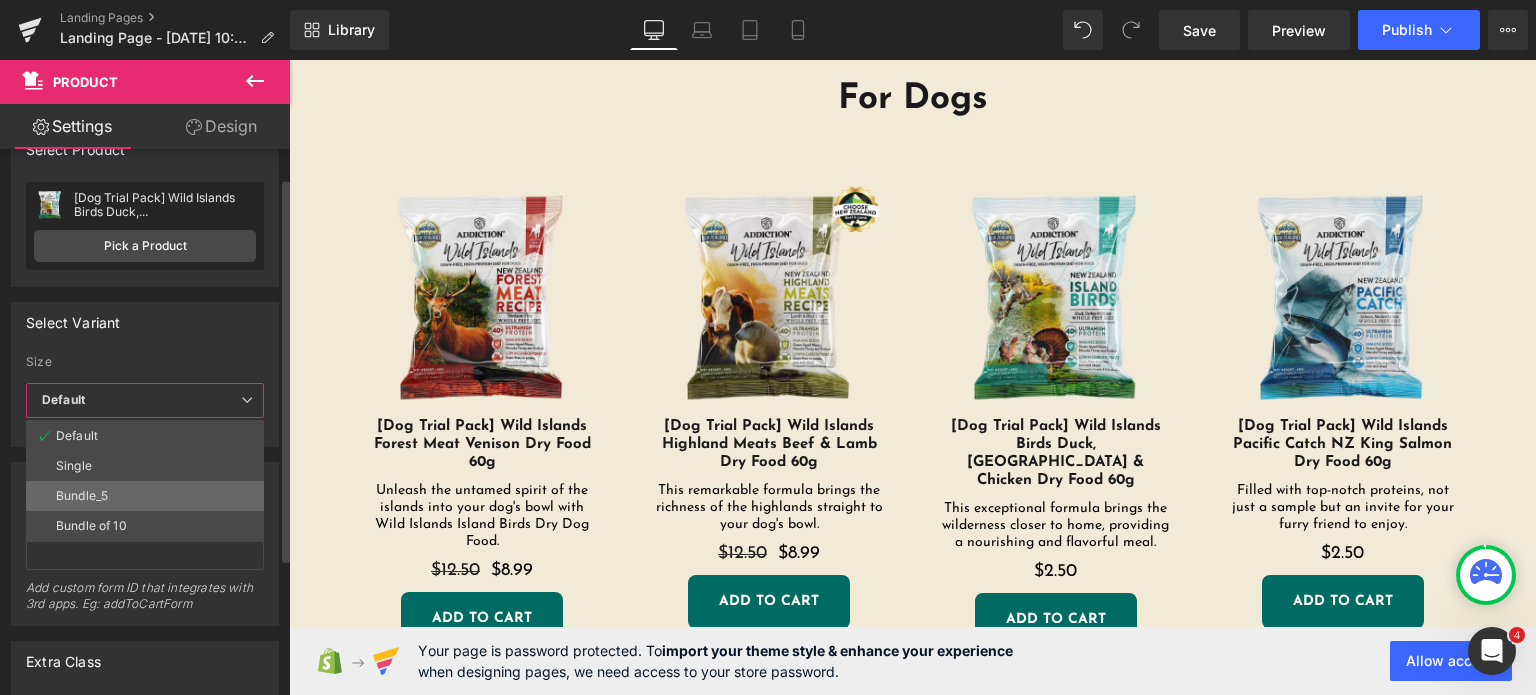 click on "Form ID" at bounding box center [145, 482] 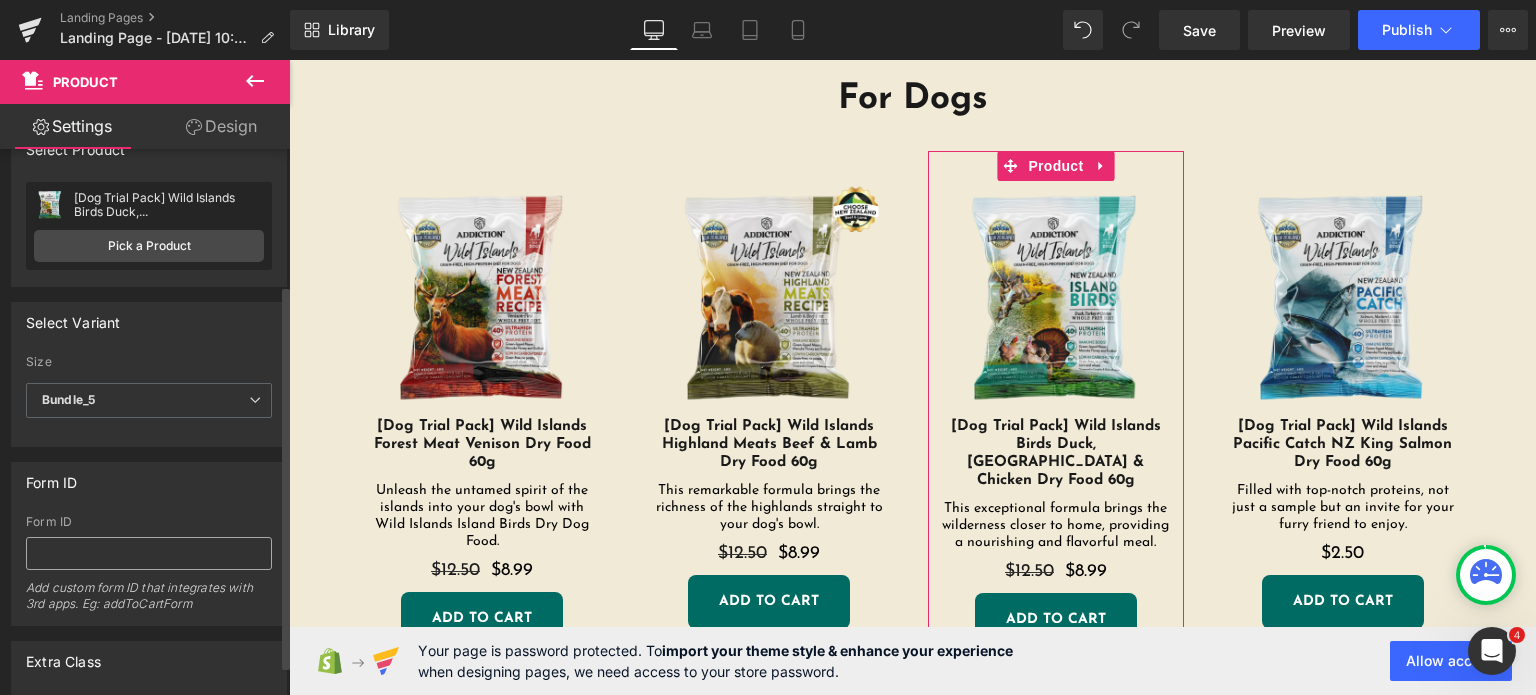 scroll, scrollTop: 235, scrollLeft: 0, axis: vertical 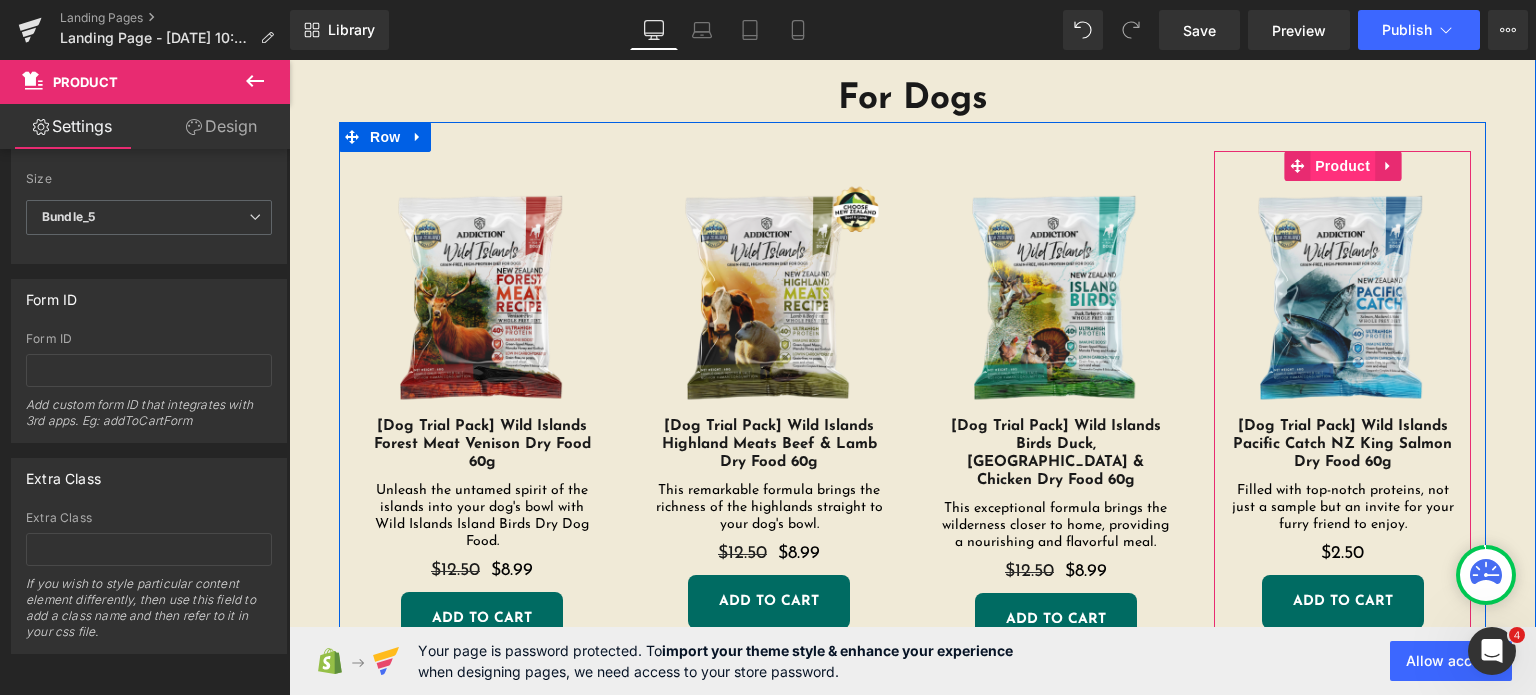 click on "Product" at bounding box center [1342, 166] 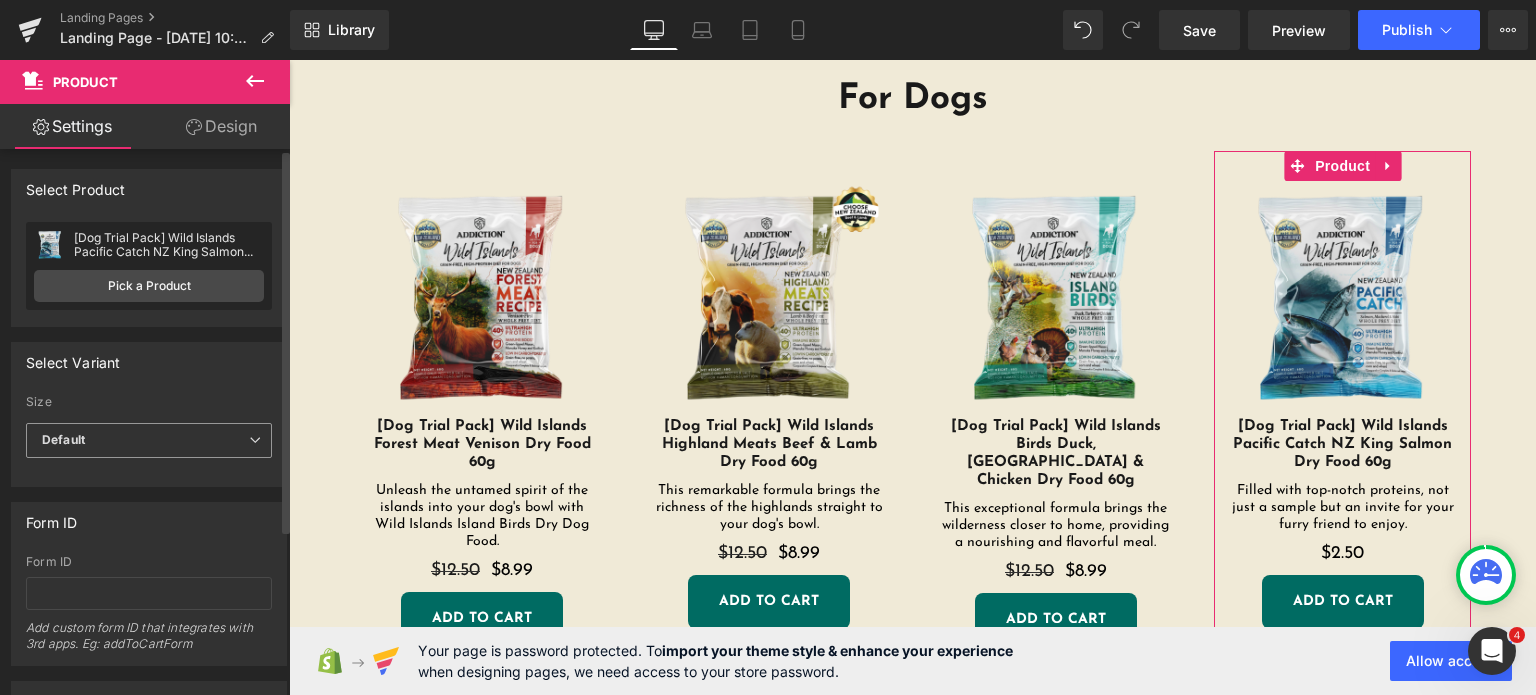 click on "Default" at bounding box center (149, 440) 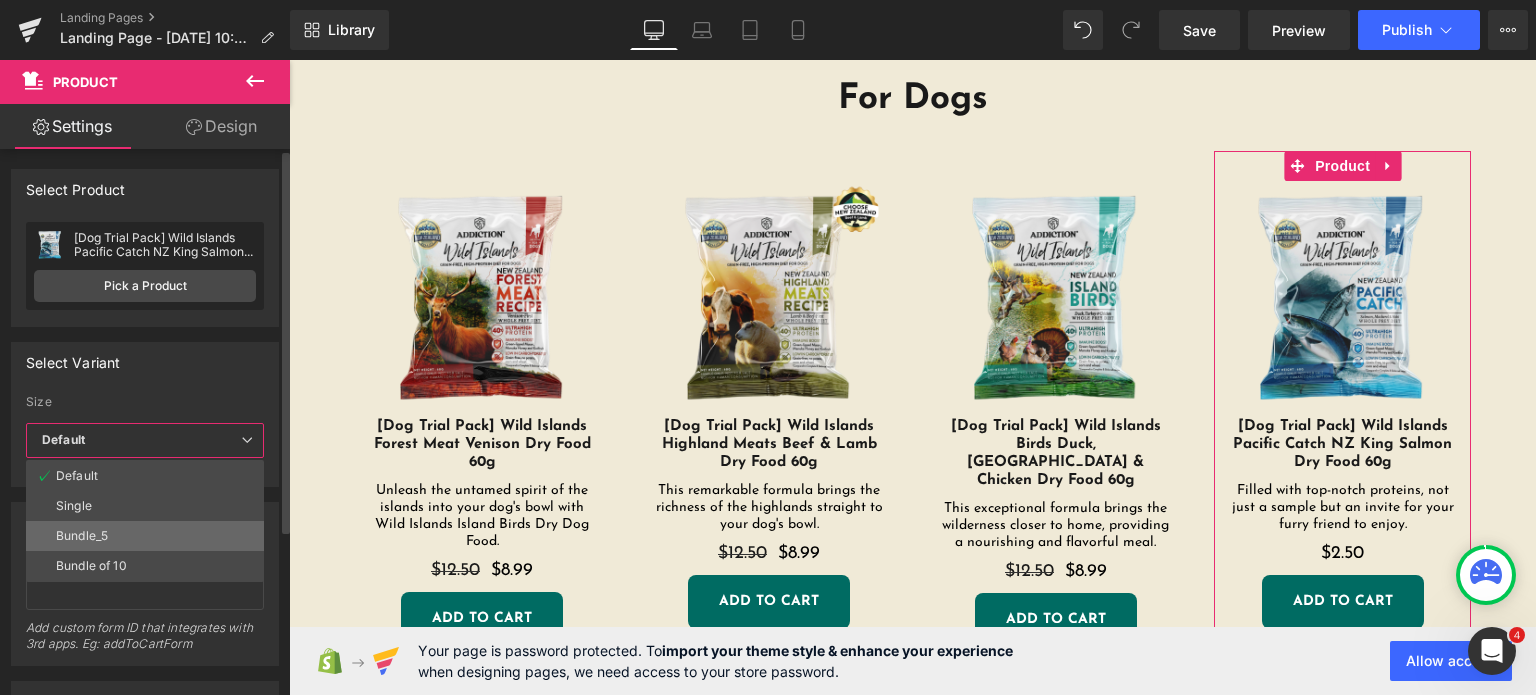 drag, startPoint x: 116, startPoint y: 537, endPoint x: 891, endPoint y: 22, distance: 930.5106 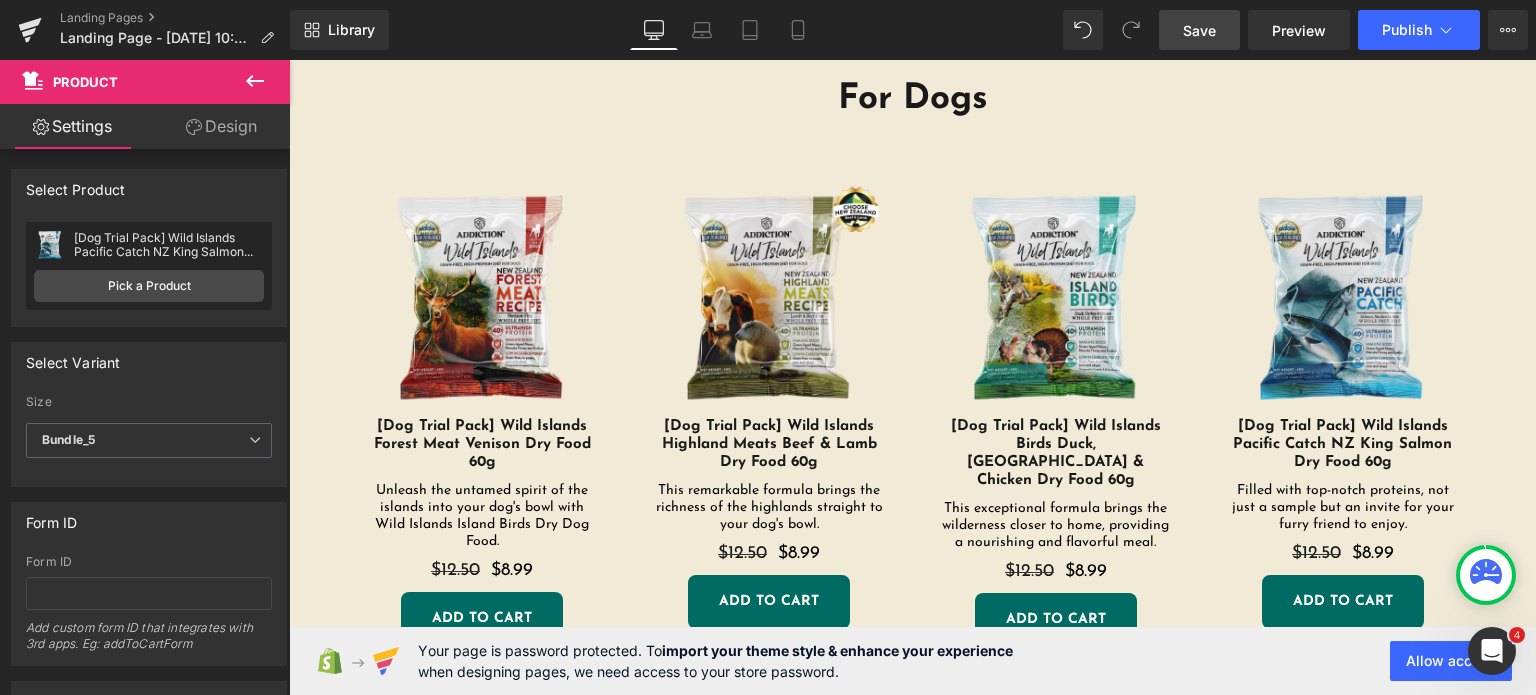 click on "Save" at bounding box center [1199, 30] 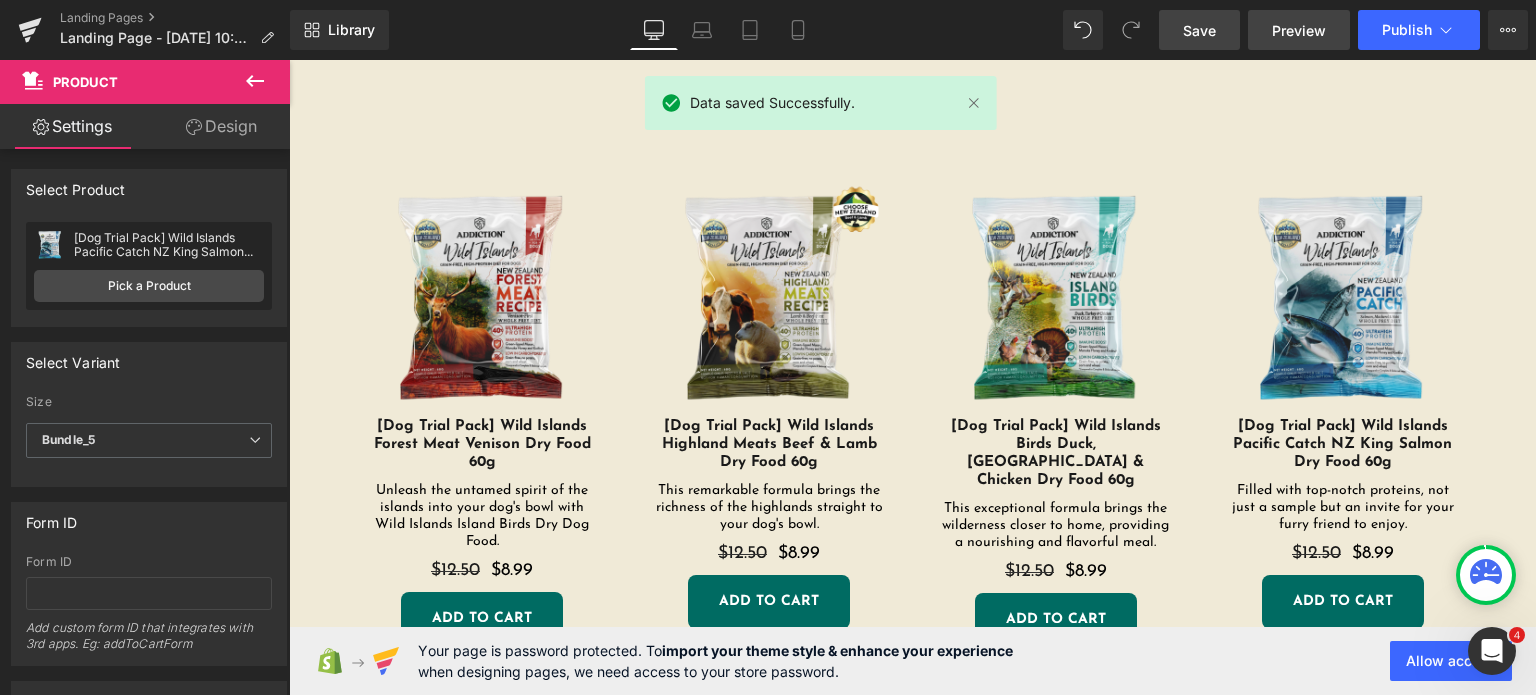 click on "Preview" at bounding box center (1299, 30) 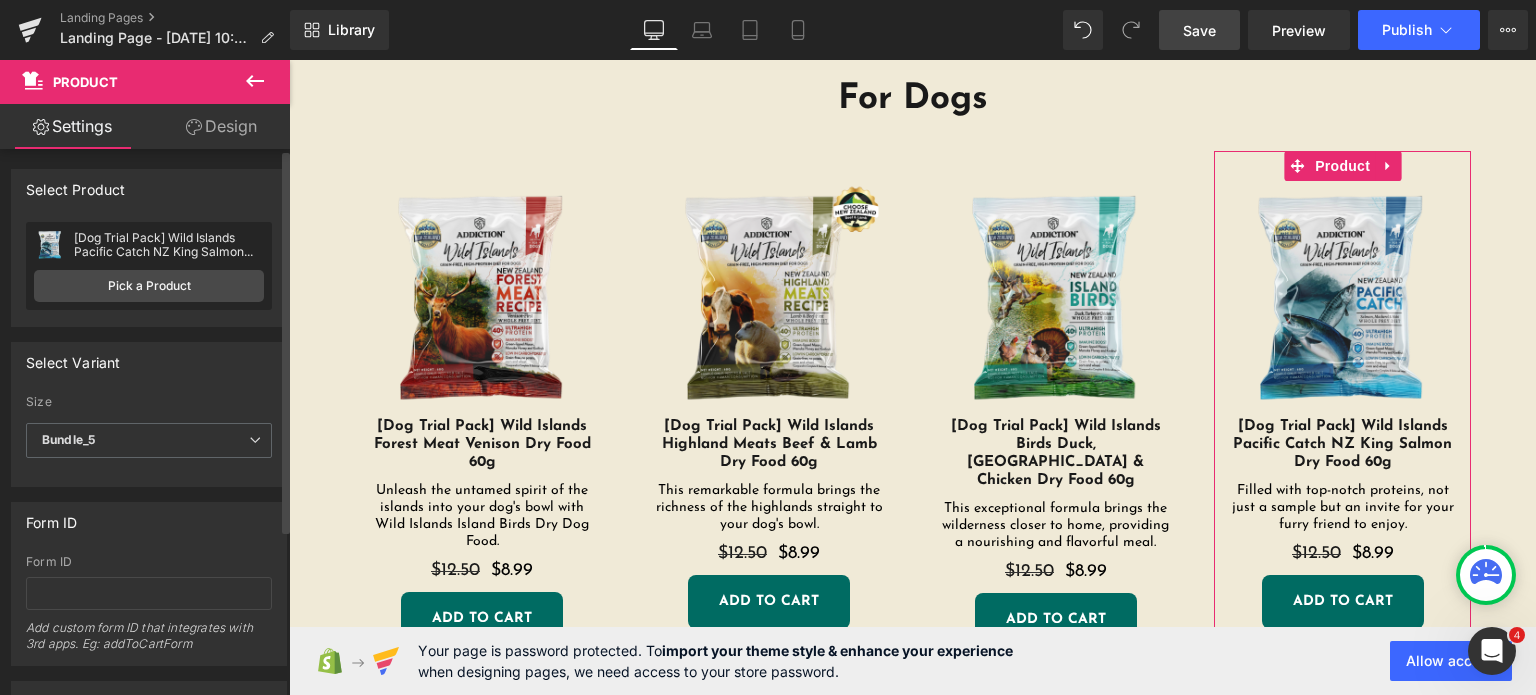 scroll, scrollTop: 235, scrollLeft: 0, axis: vertical 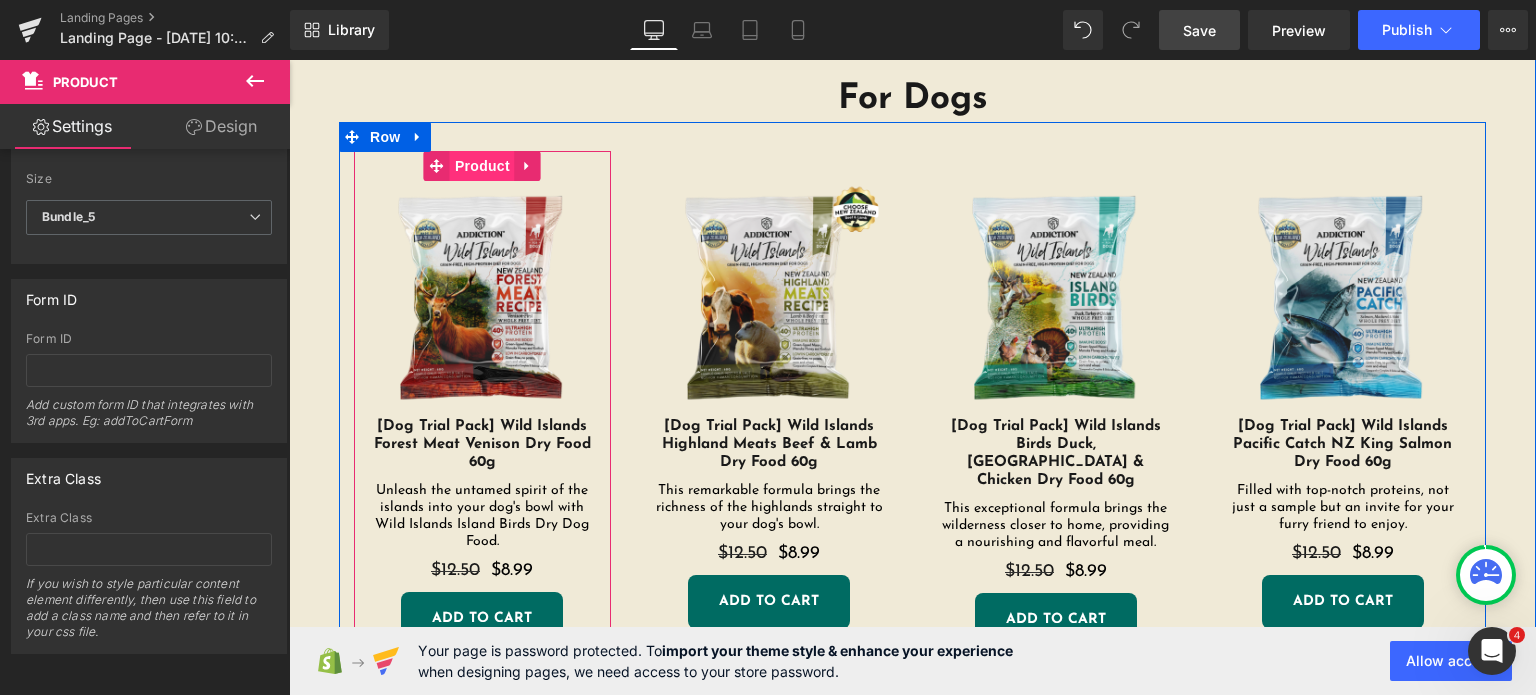 click on "Product" at bounding box center [482, 166] 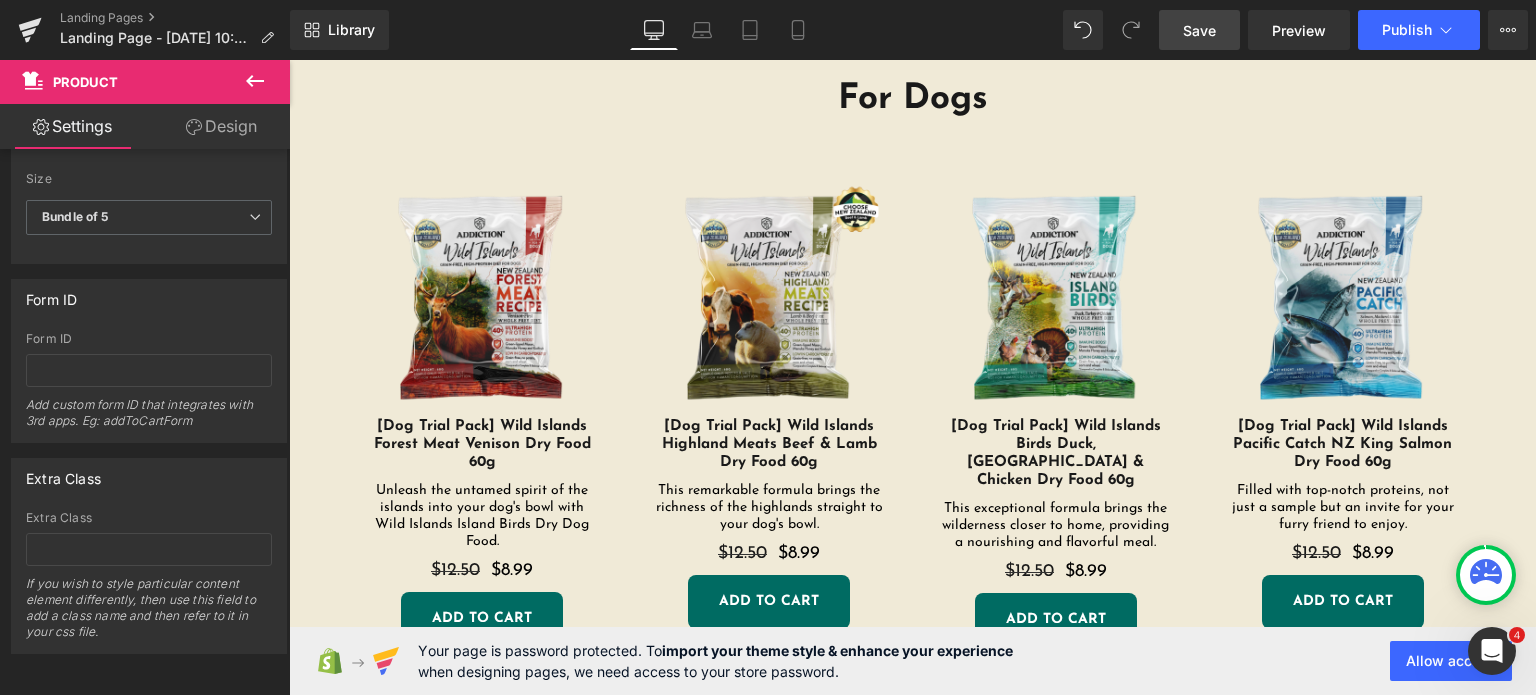 scroll, scrollTop: 15, scrollLeft: 0, axis: vertical 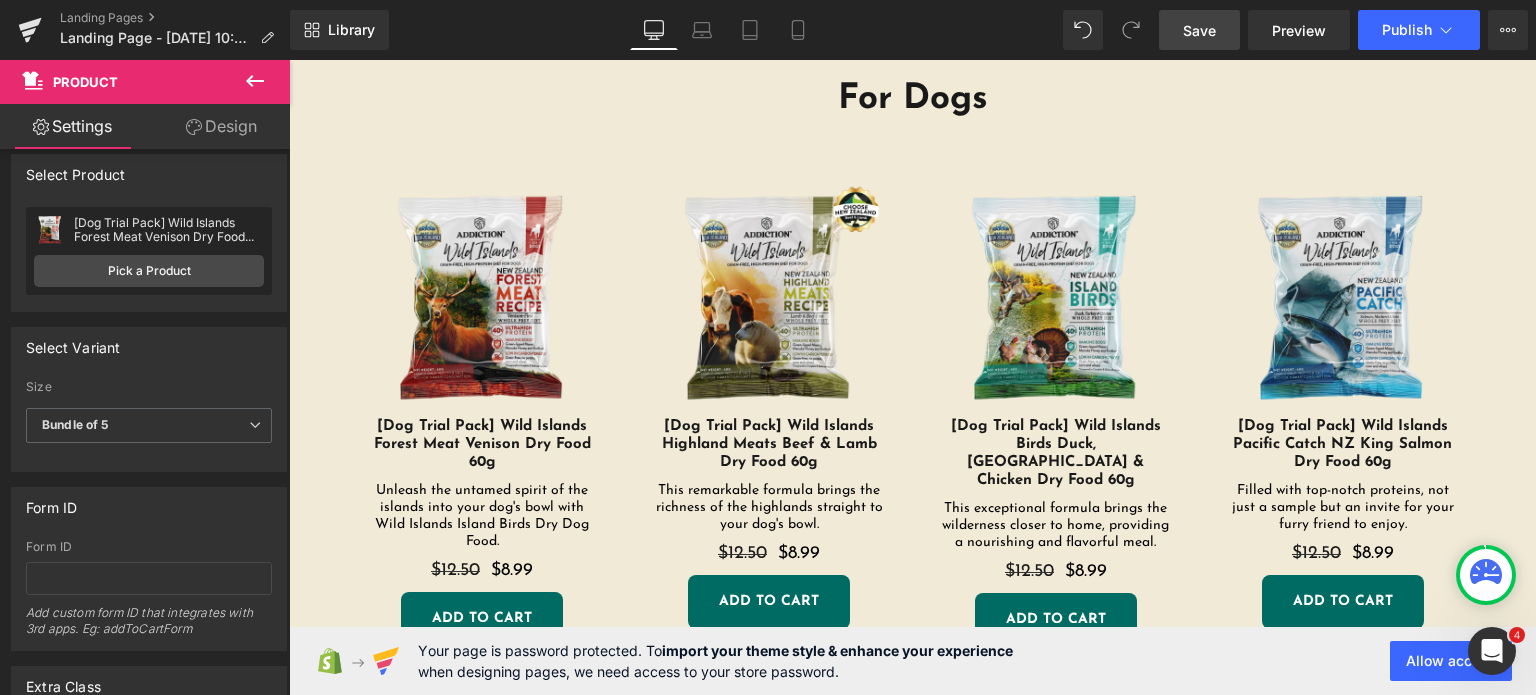 click at bounding box center (482, 299) 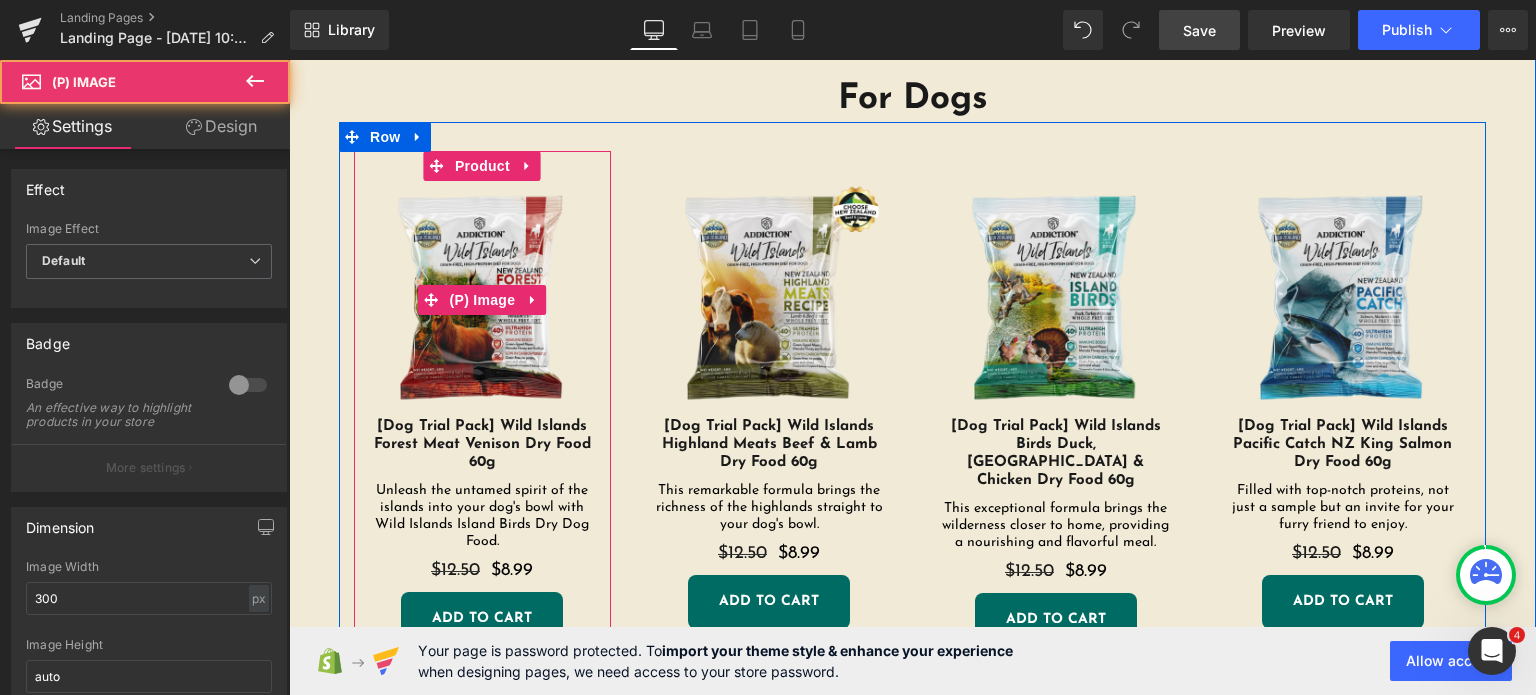 click at bounding box center (482, 299) 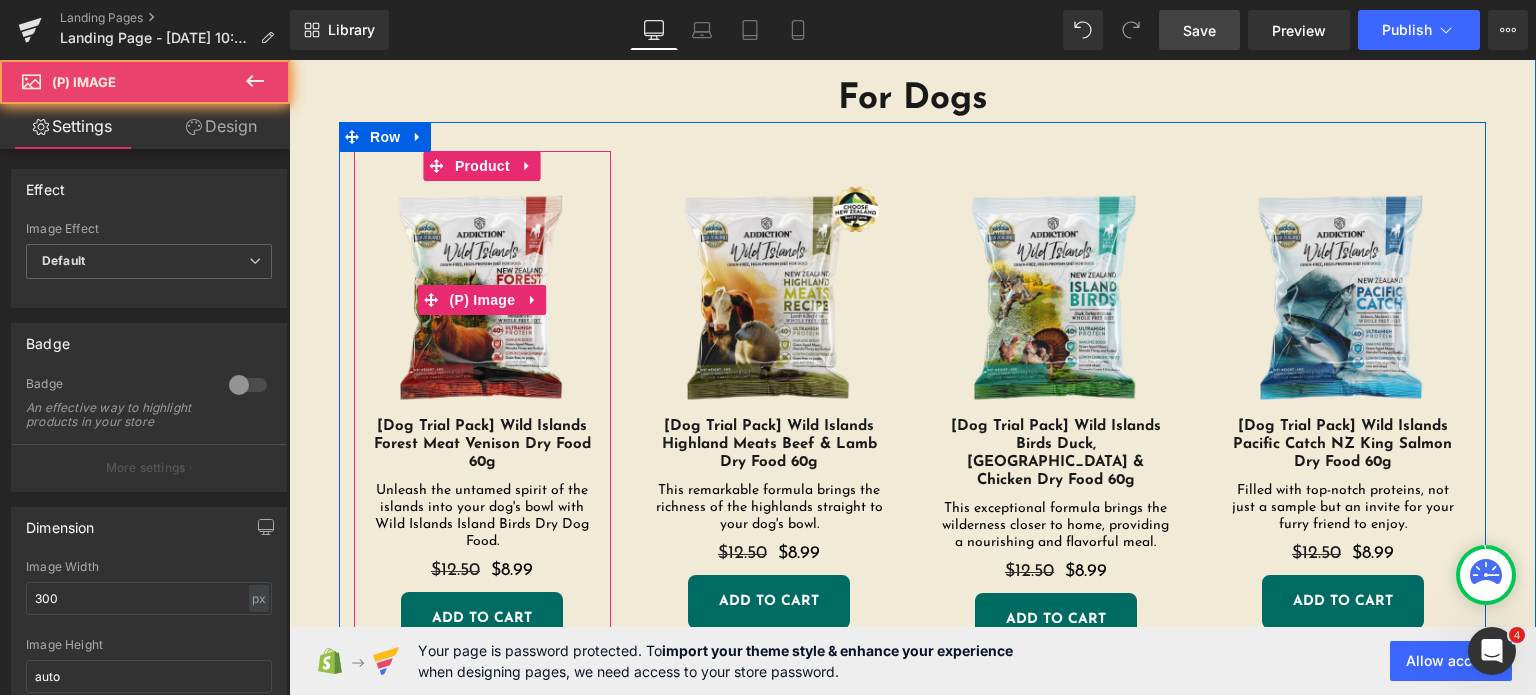 click at bounding box center (482, 299) 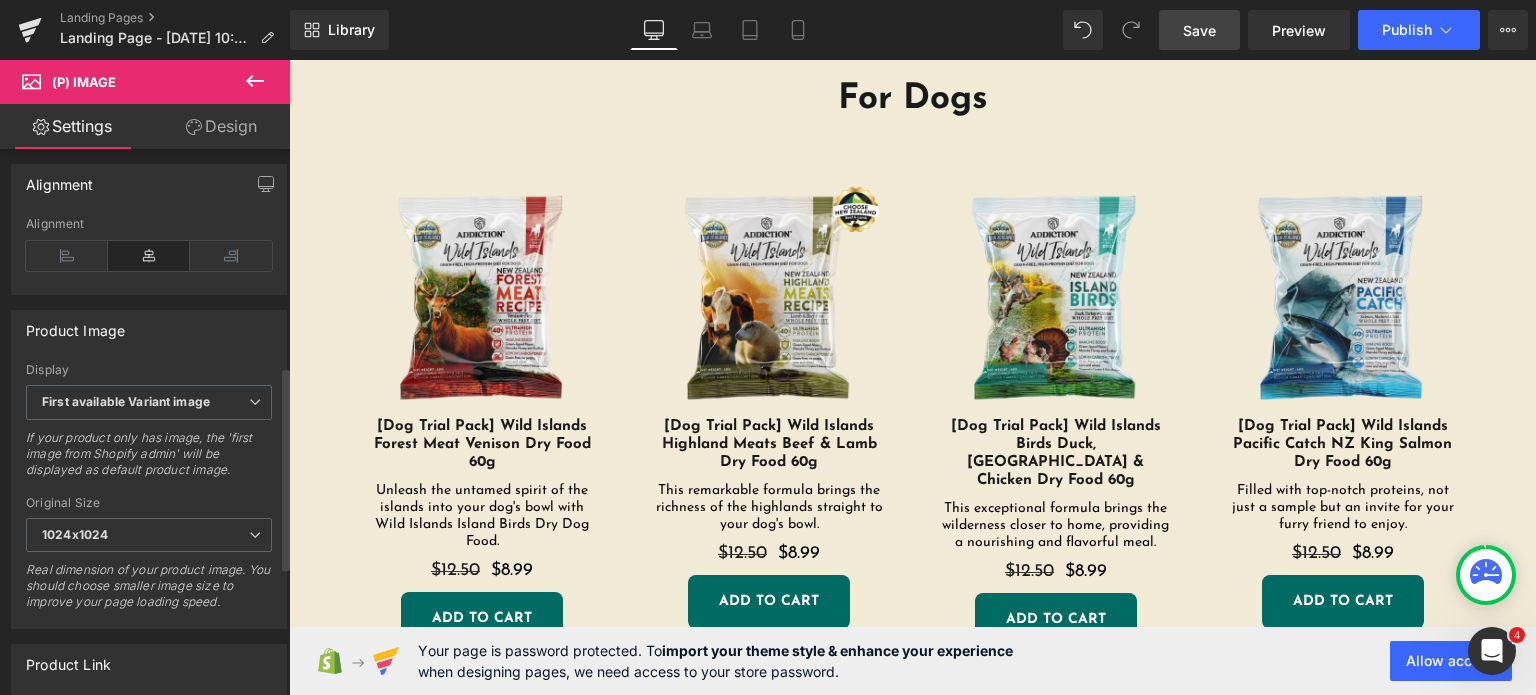 scroll, scrollTop: 590, scrollLeft: 0, axis: vertical 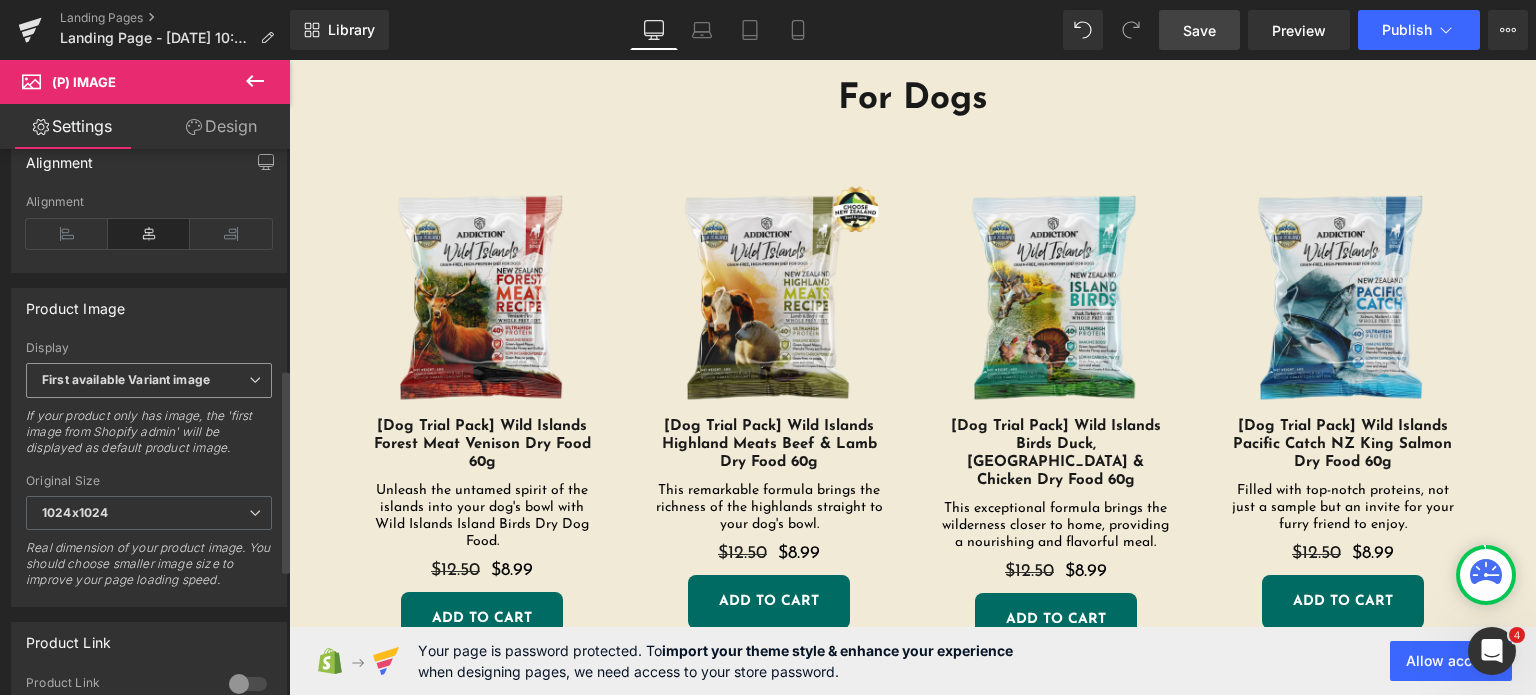 click on "First available Variant image" at bounding box center [126, 379] 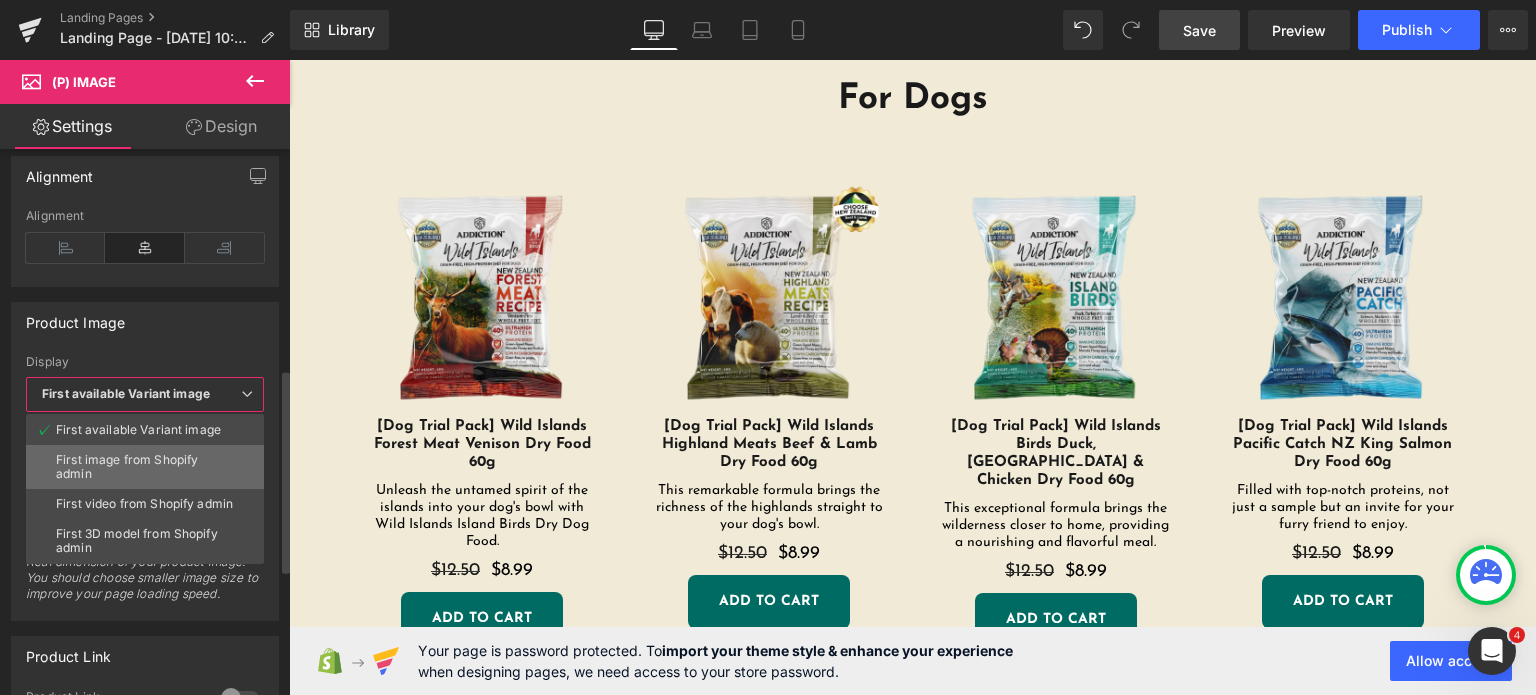 click on "First image from Shopify admin" at bounding box center (145, 467) 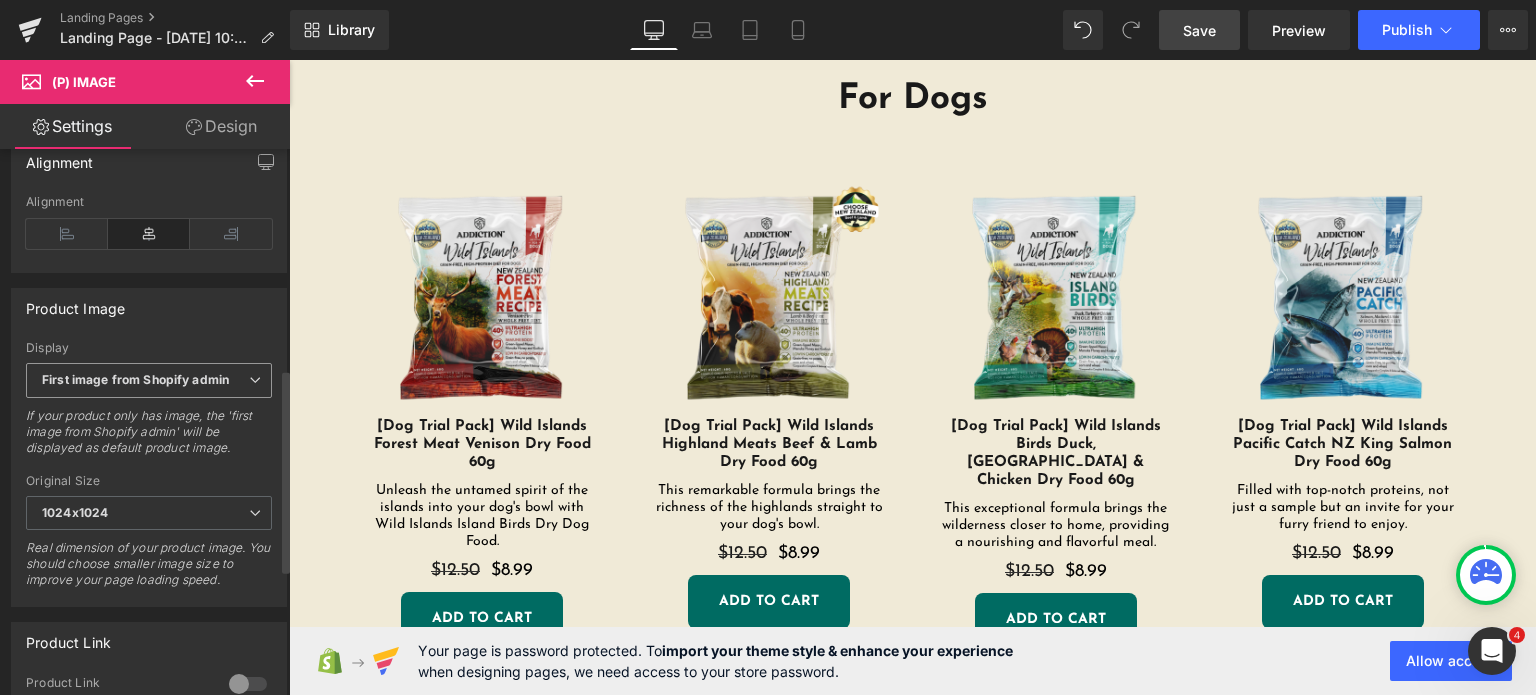 click on "First image from Shopify admin" at bounding box center (135, 379) 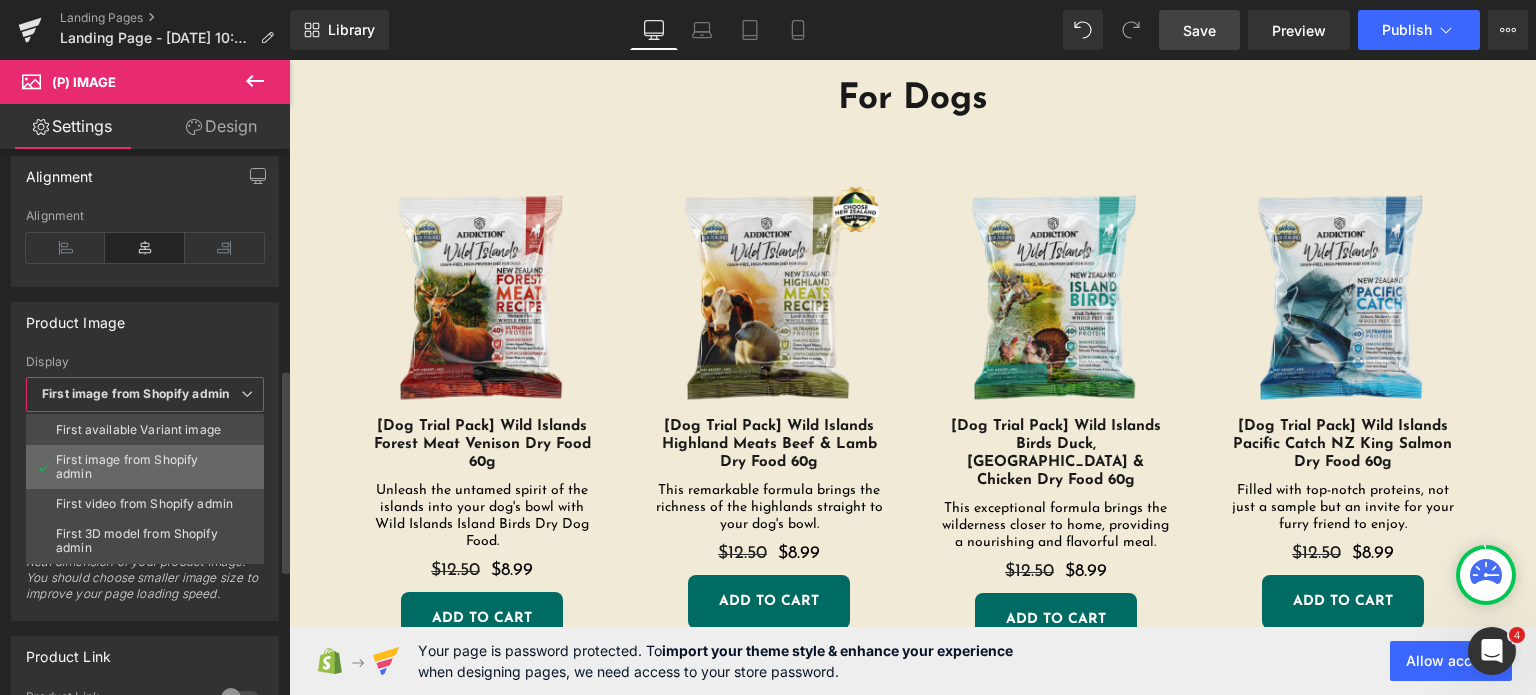 click on "First image from Shopify admin" at bounding box center (145, 467) 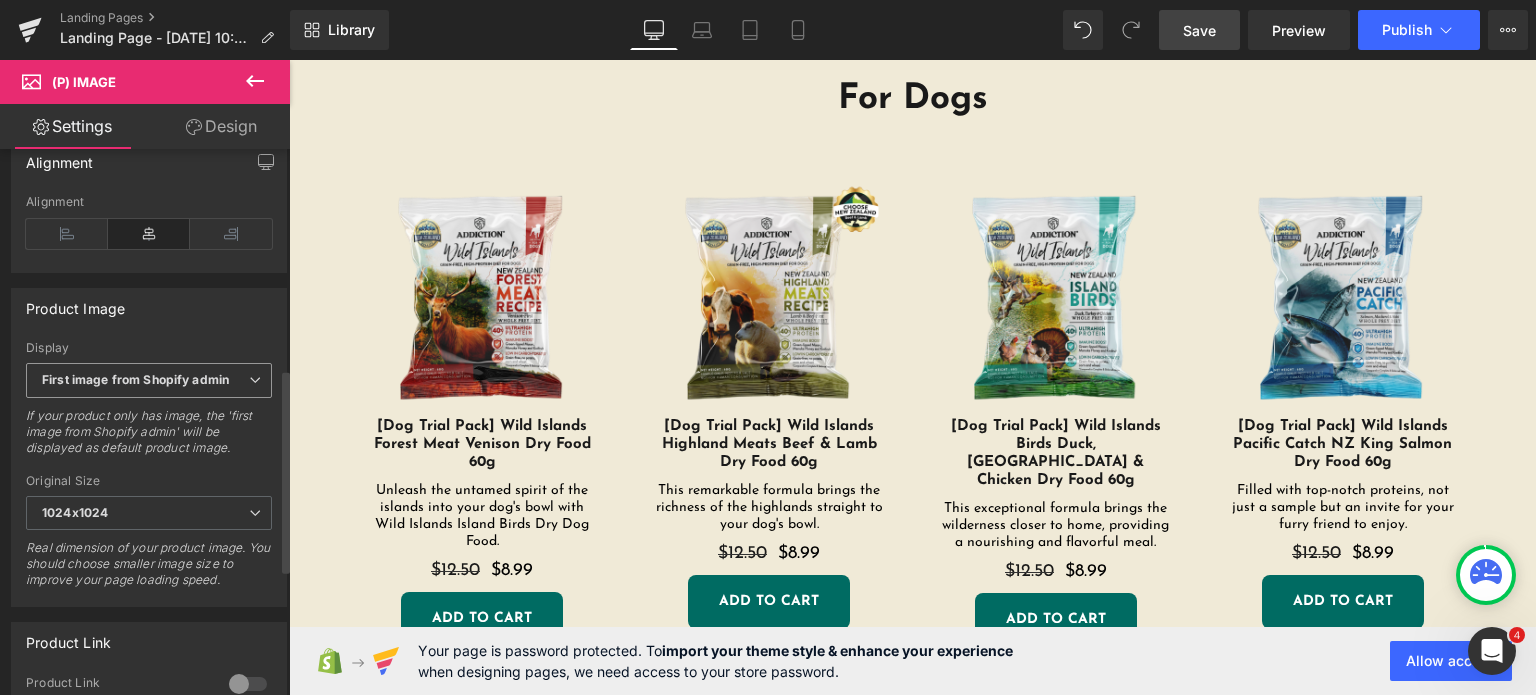 click on "First image from Shopify admin" at bounding box center (135, 379) 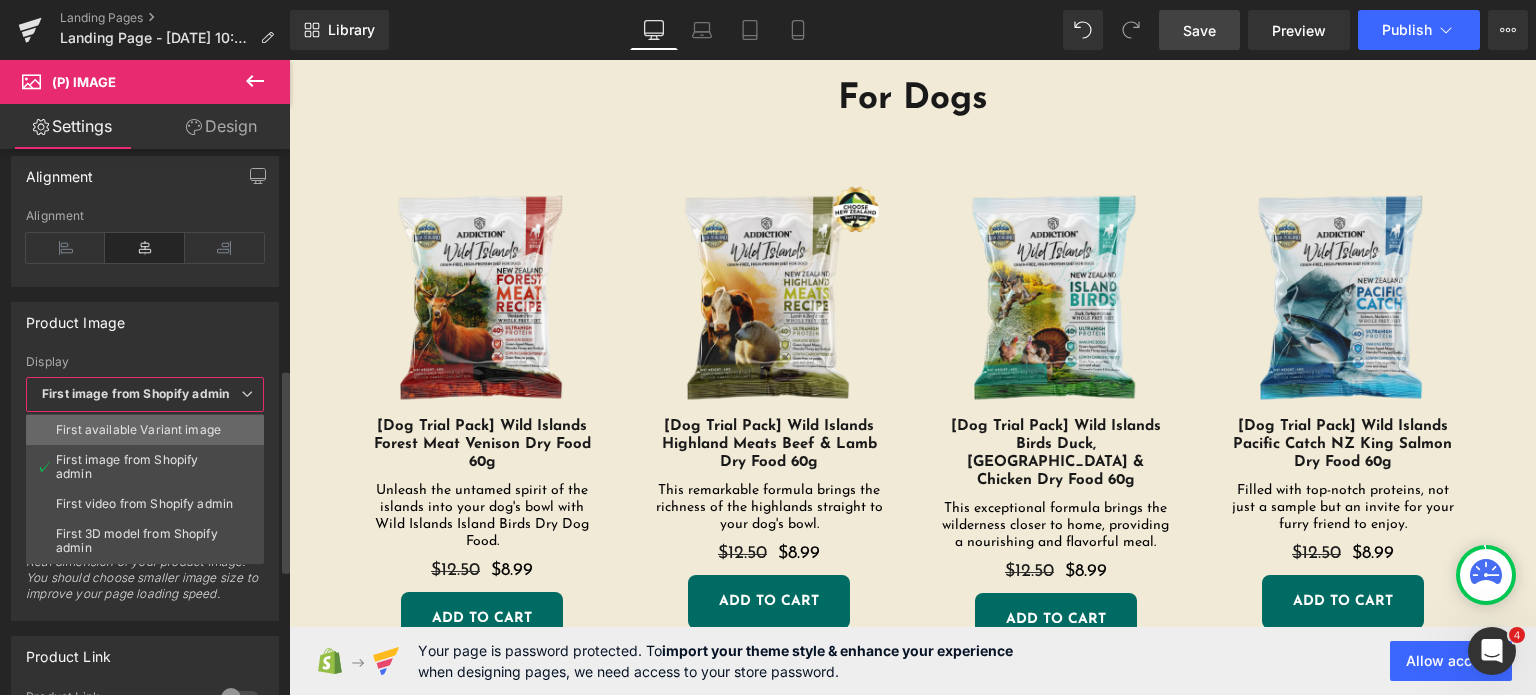 click on "First available Variant image" at bounding box center [145, 430] 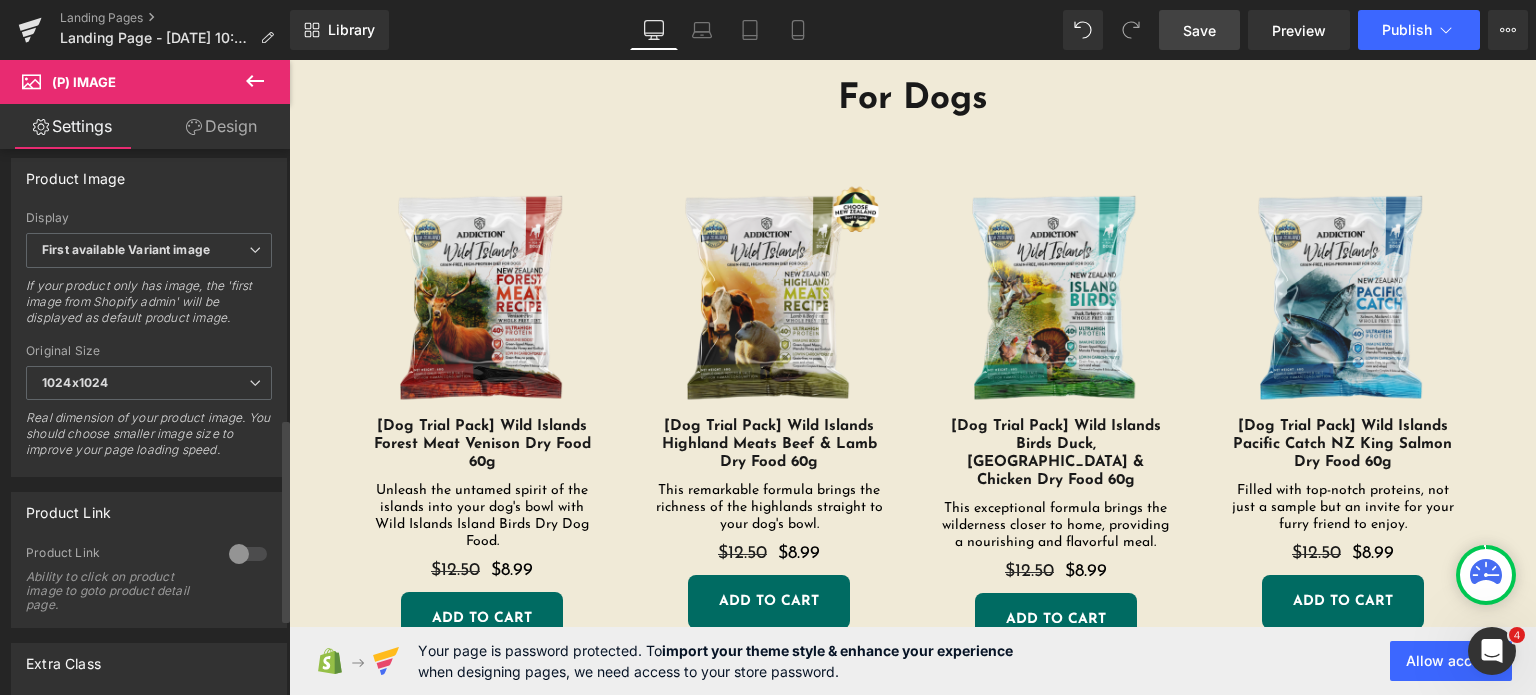 scroll, scrollTop: 723, scrollLeft: 0, axis: vertical 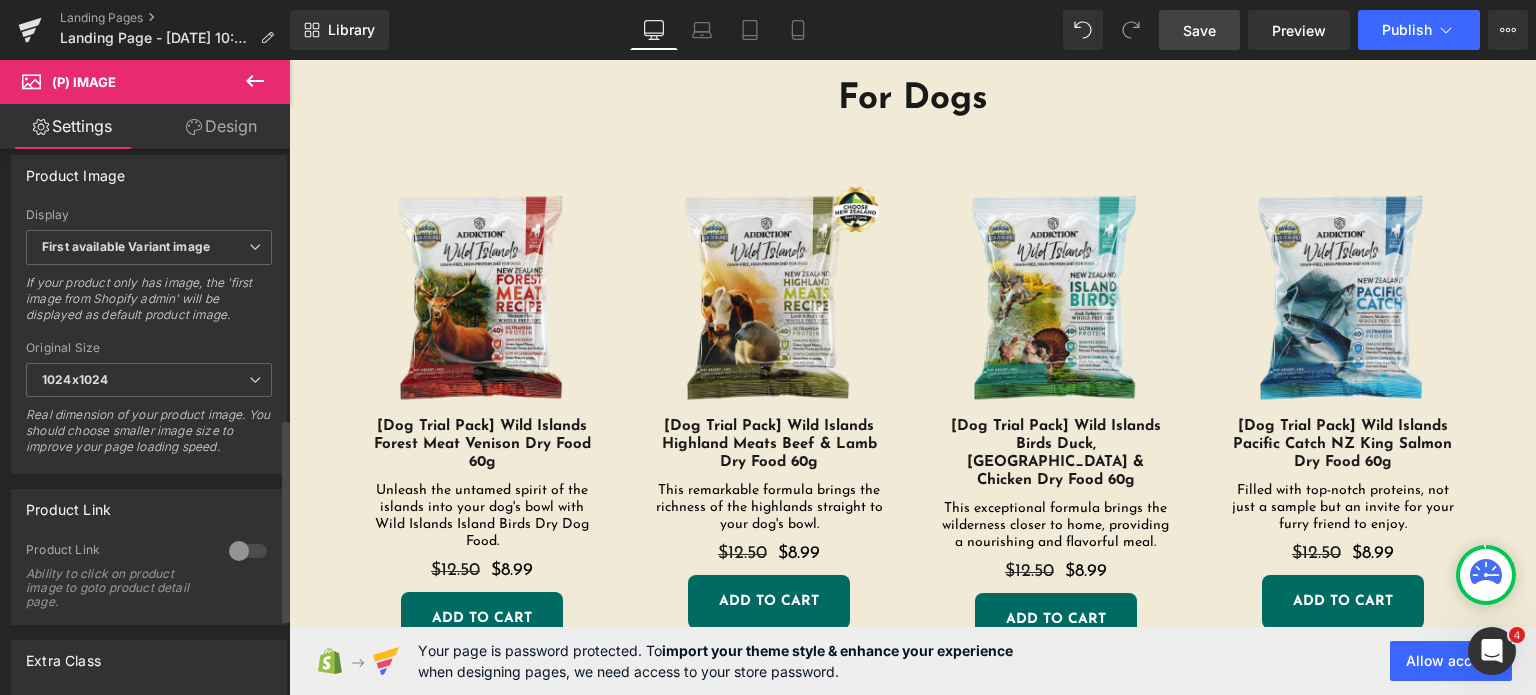 click at bounding box center (248, 551) 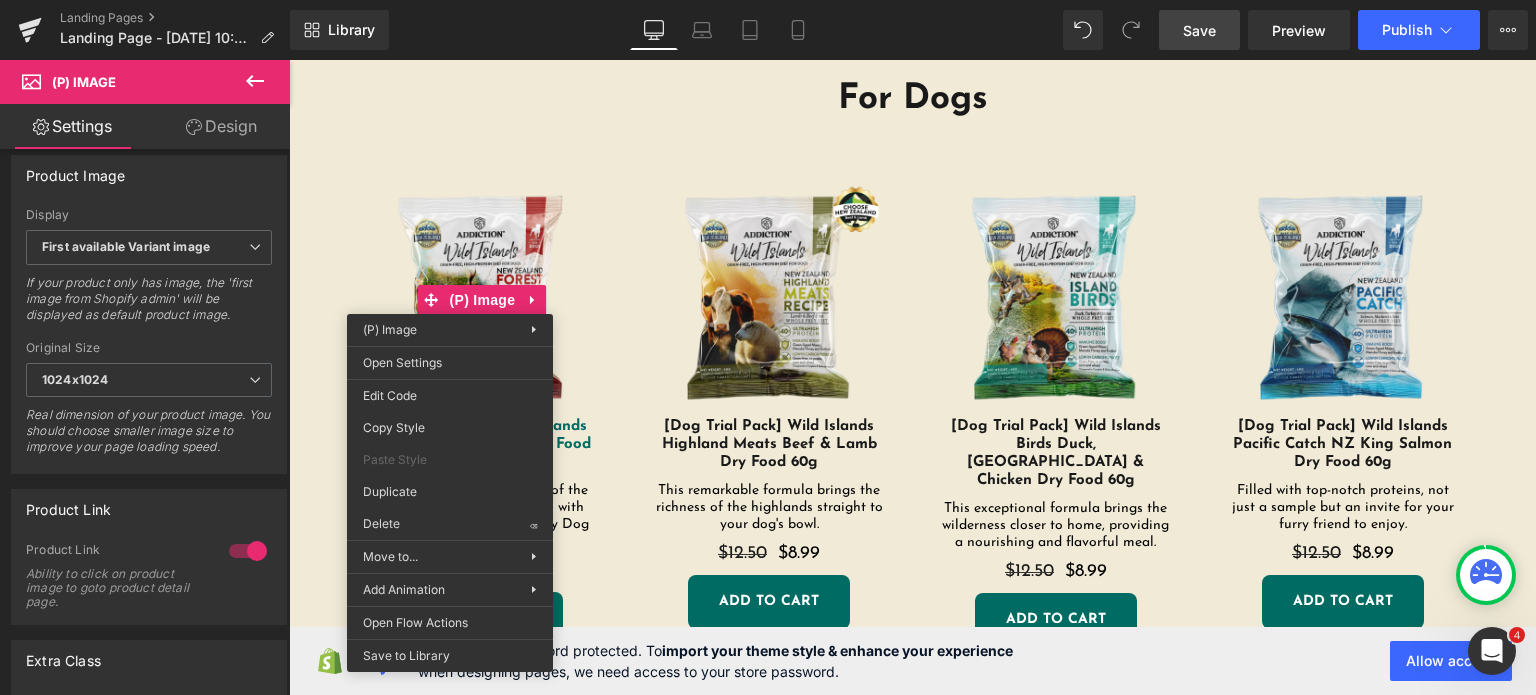 drag, startPoint x: 713, startPoint y: 477, endPoint x: 424, endPoint y: 417, distance: 295.16266 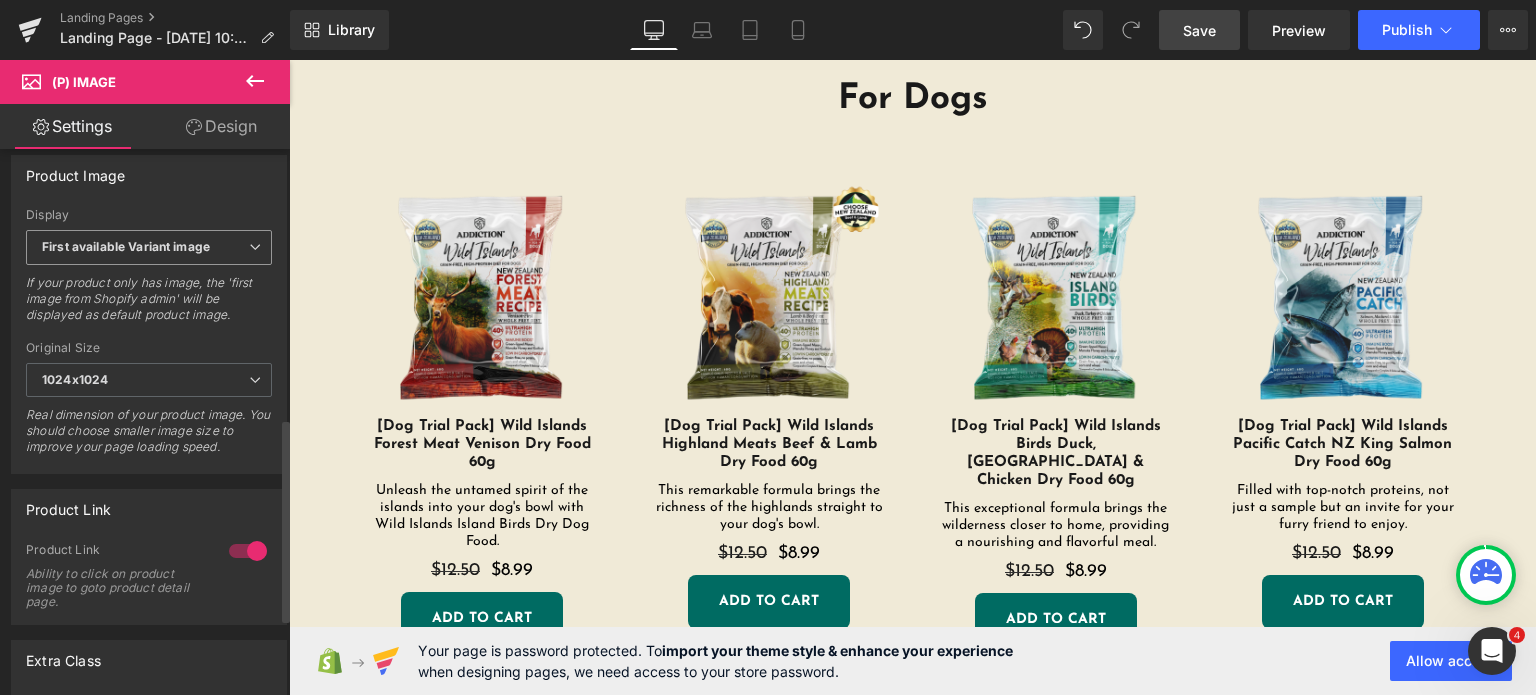 click on "First available Variant image" at bounding box center (126, 246) 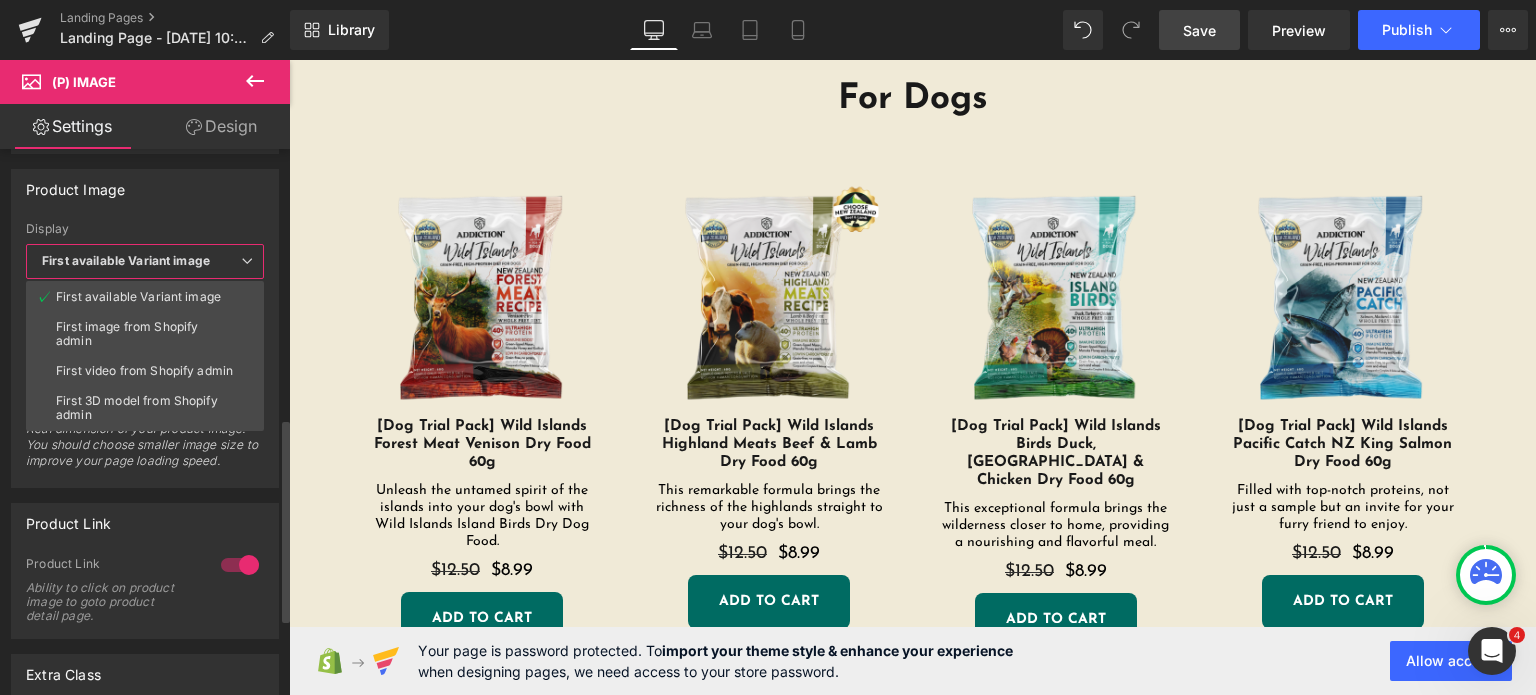 click on "First available Variant image" at bounding box center [145, 261] 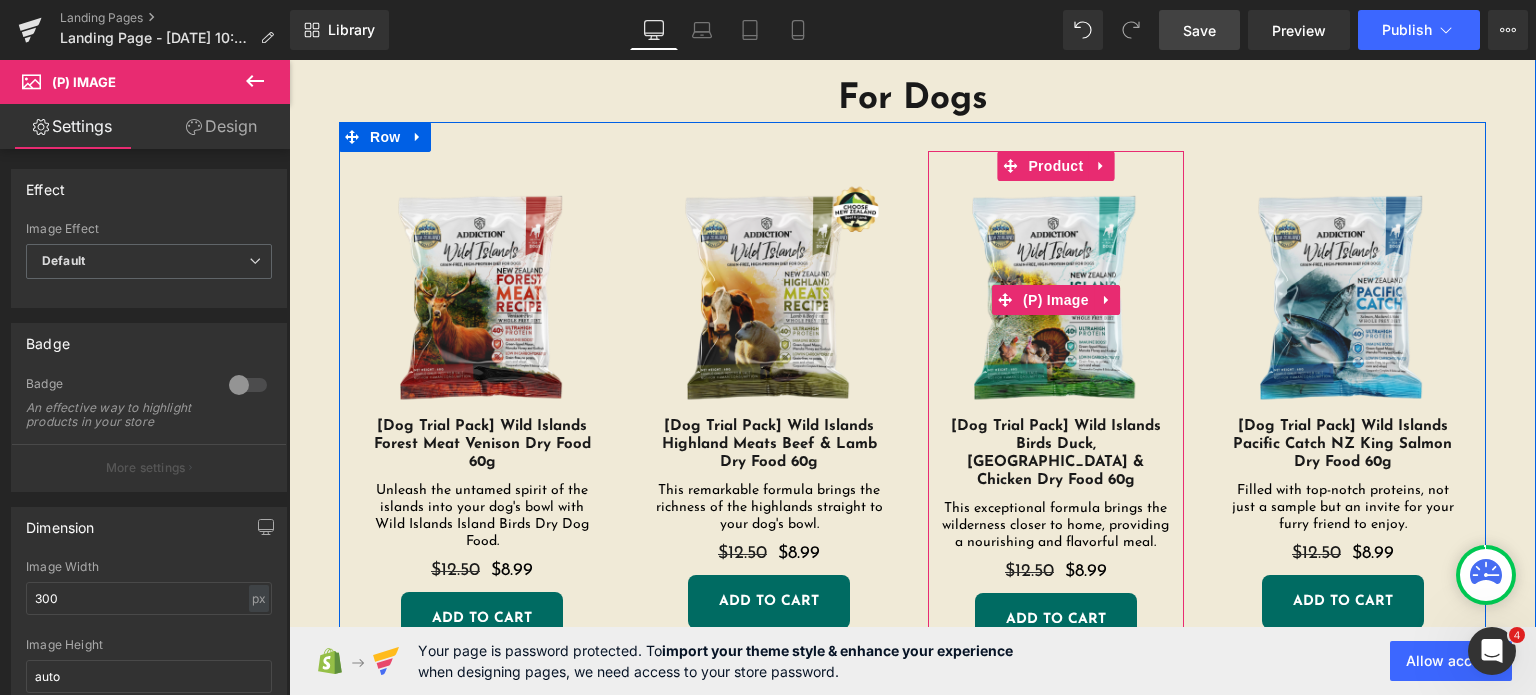 click 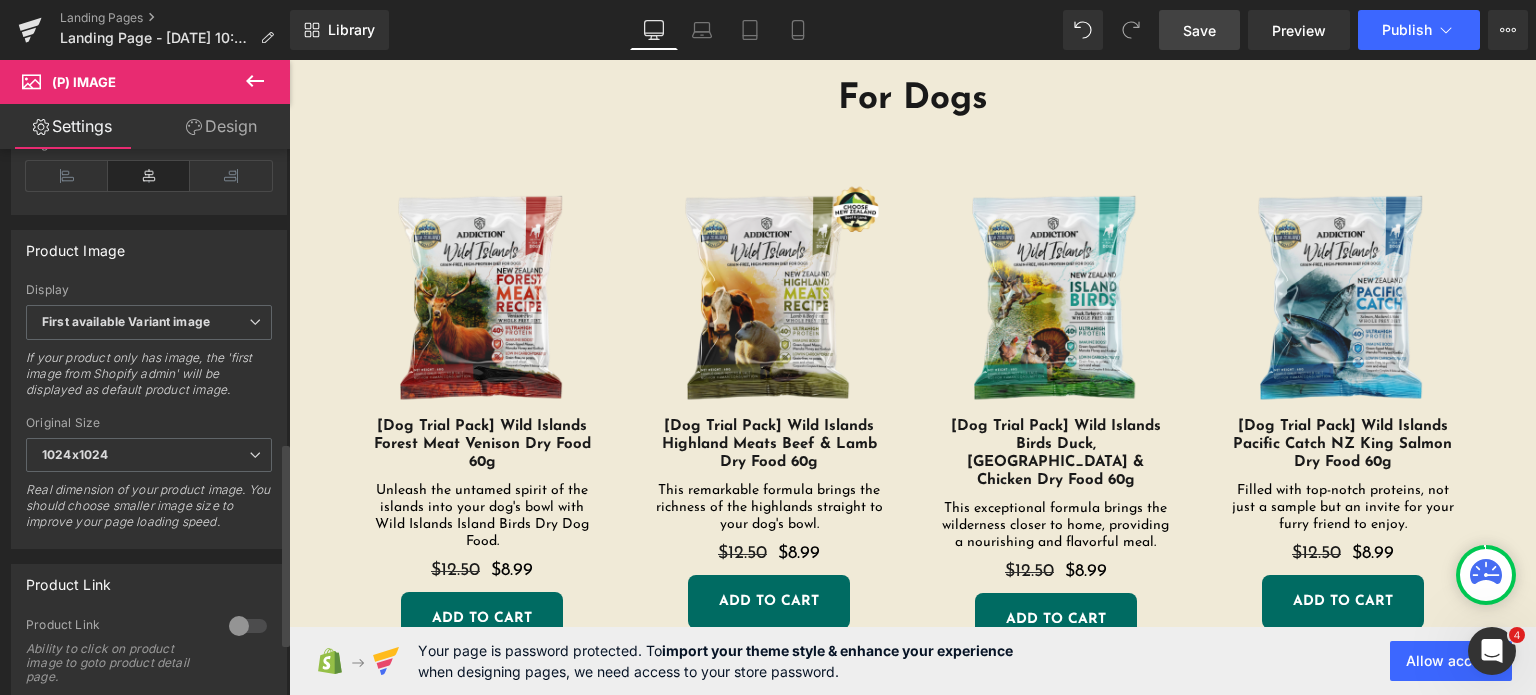 scroll, scrollTop: 844, scrollLeft: 0, axis: vertical 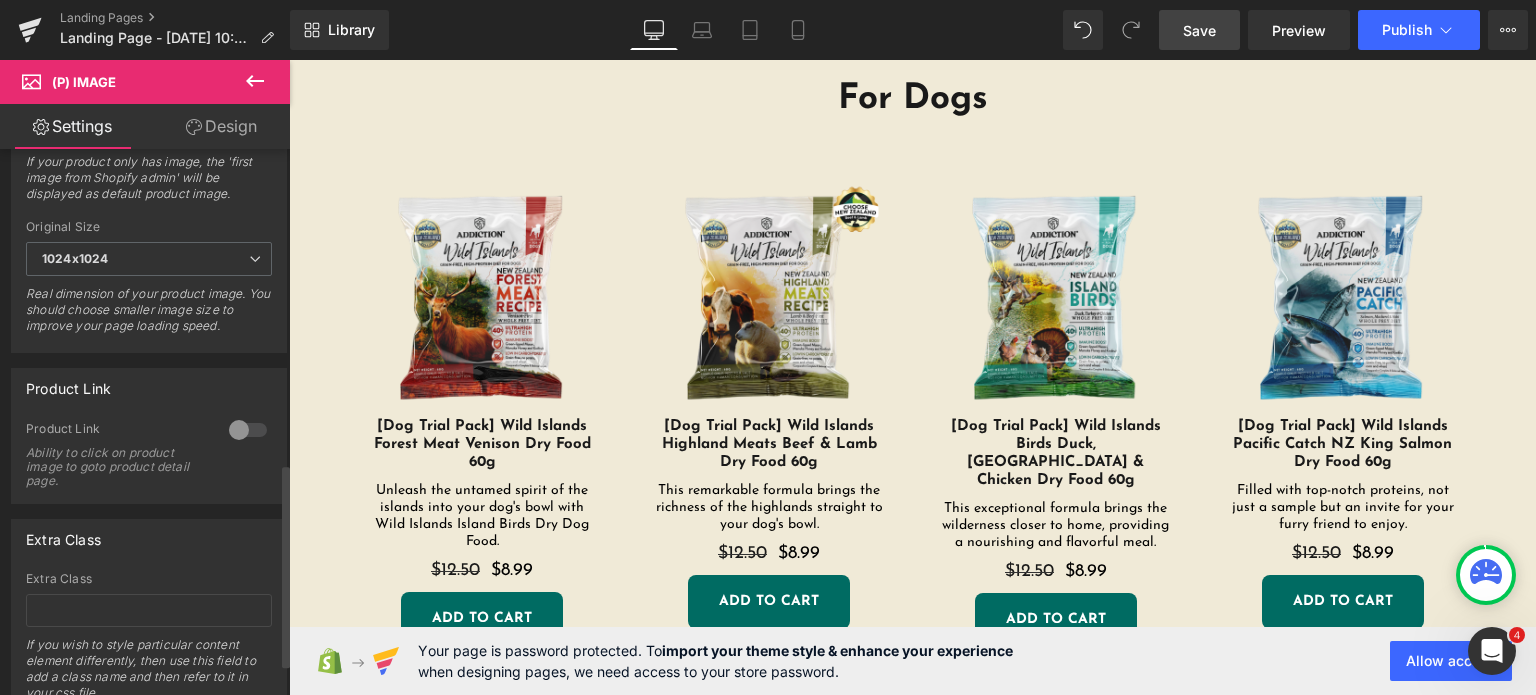 click at bounding box center [248, 430] 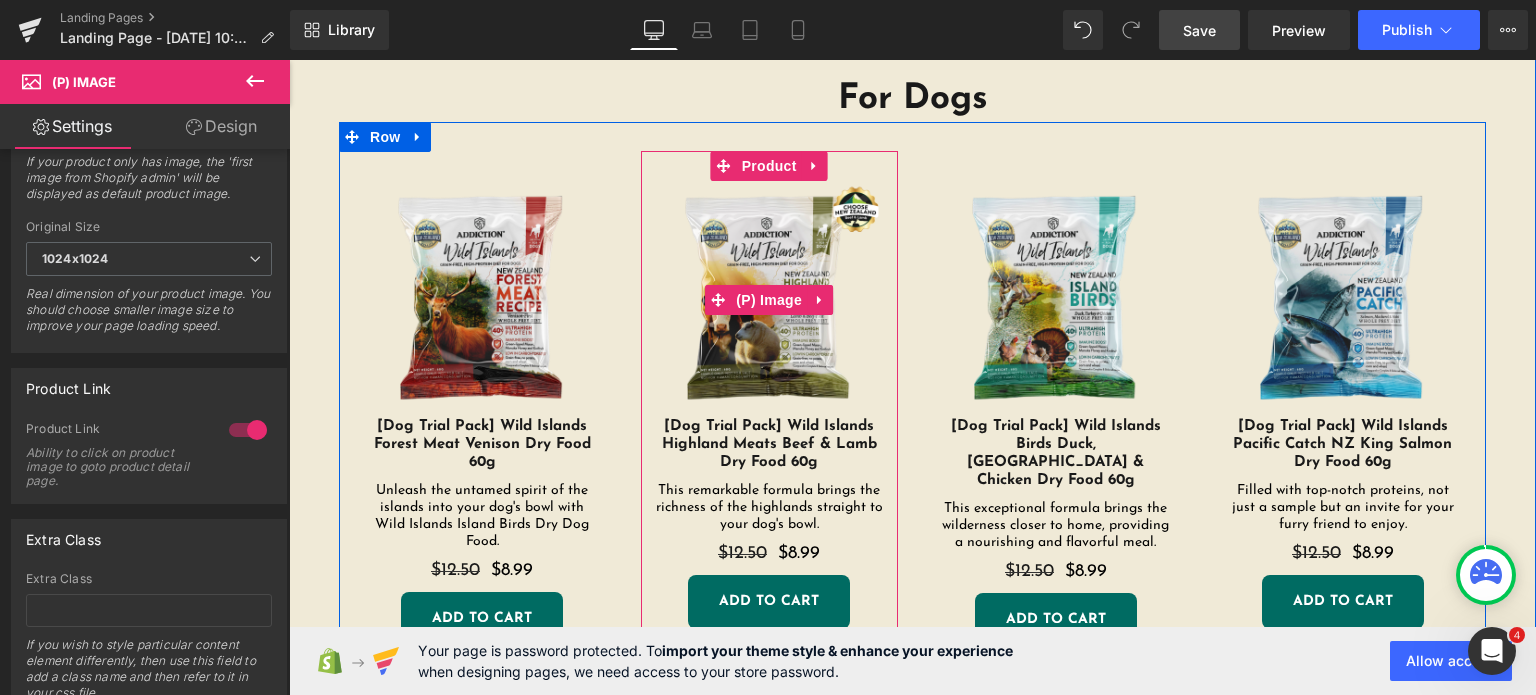 click at bounding box center [769, 299] 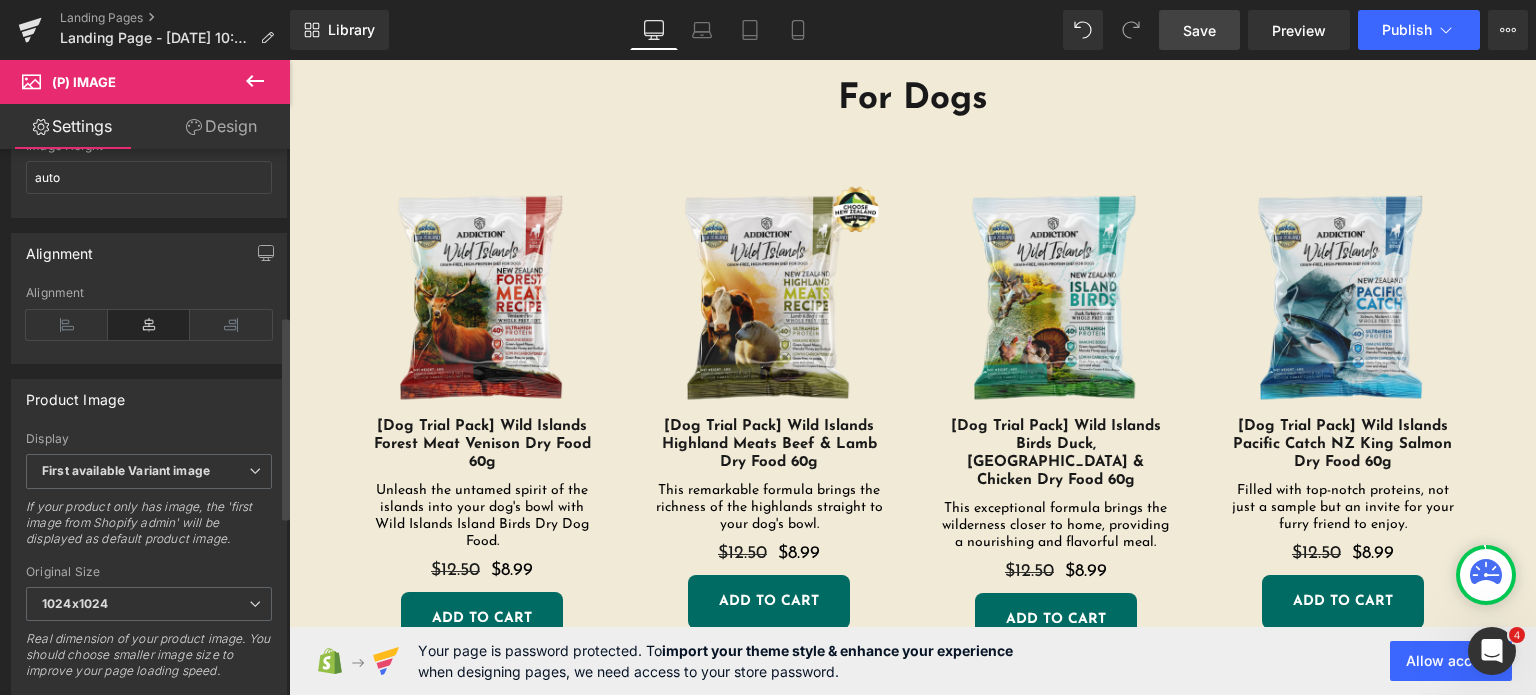 scroll, scrollTop: 734, scrollLeft: 0, axis: vertical 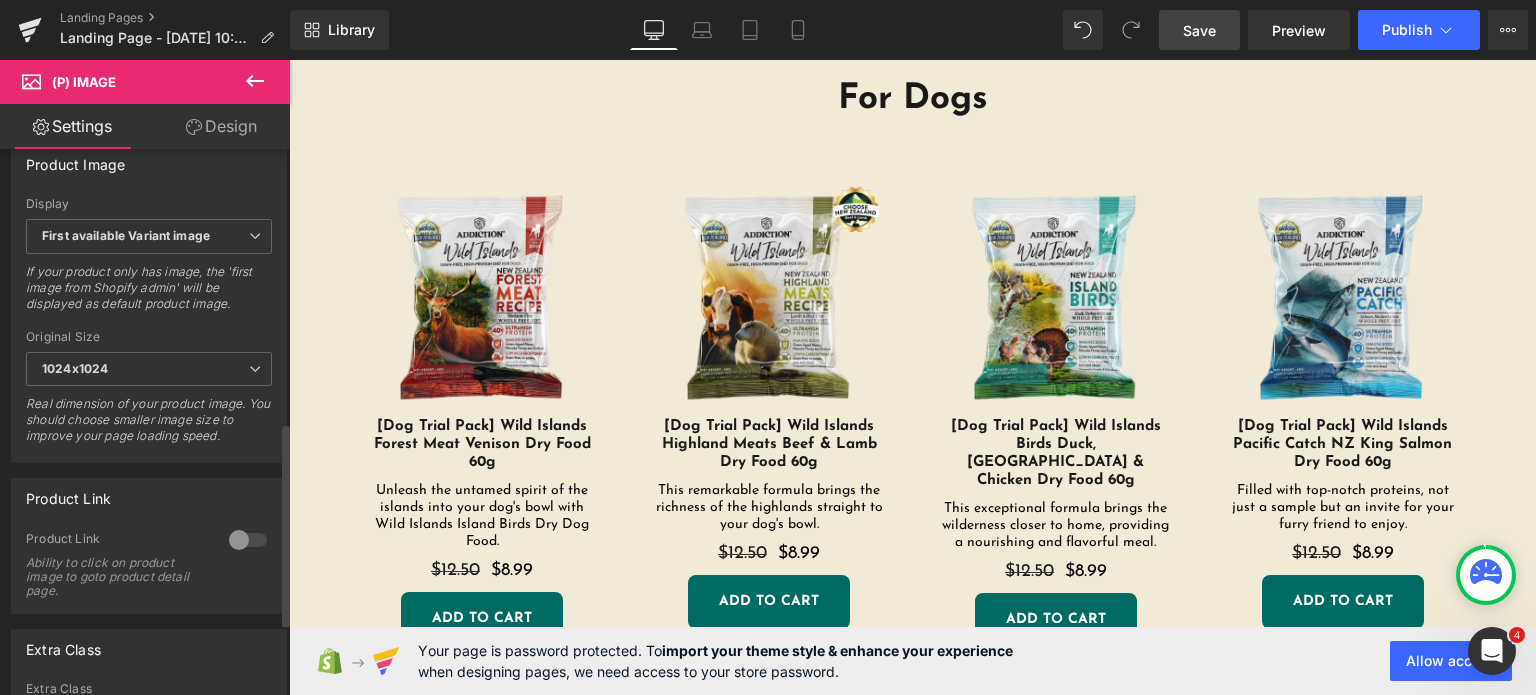 click at bounding box center (248, 540) 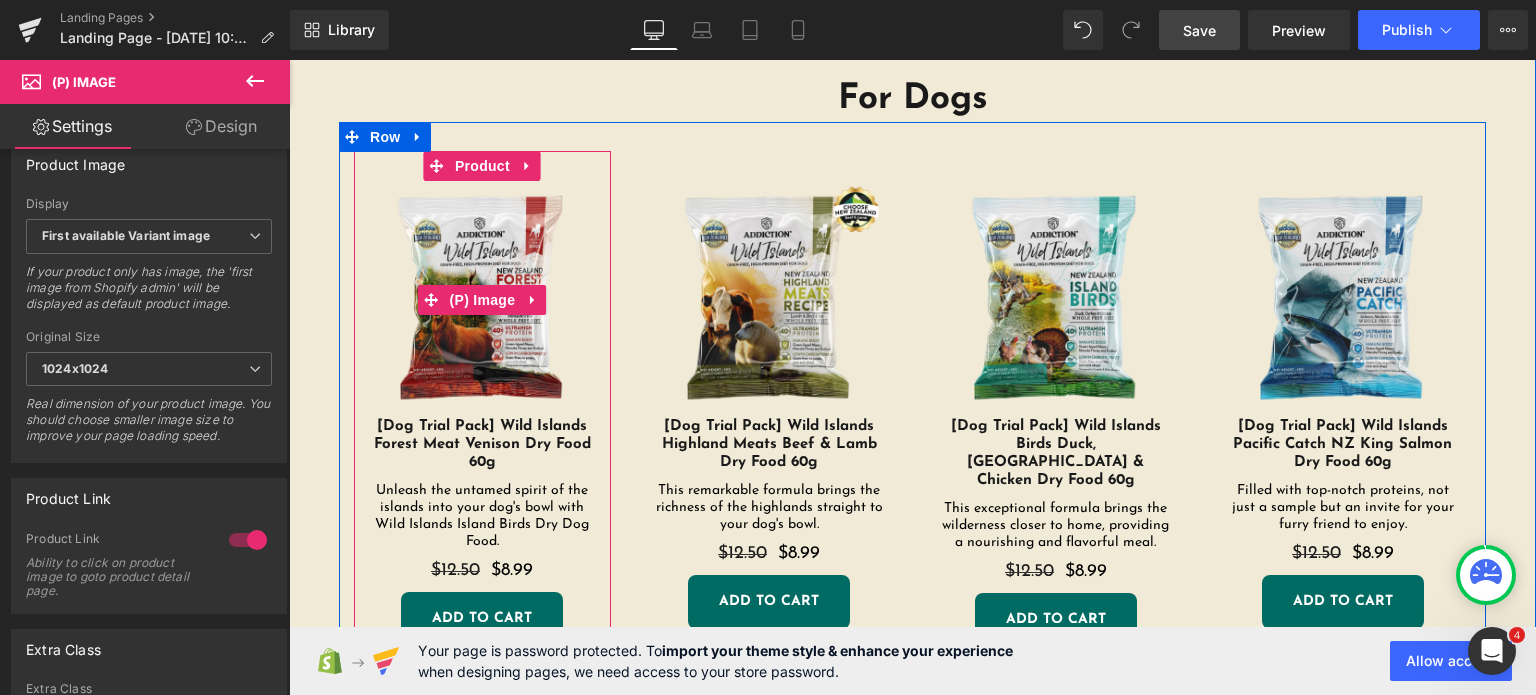 click at bounding box center (482, 299) 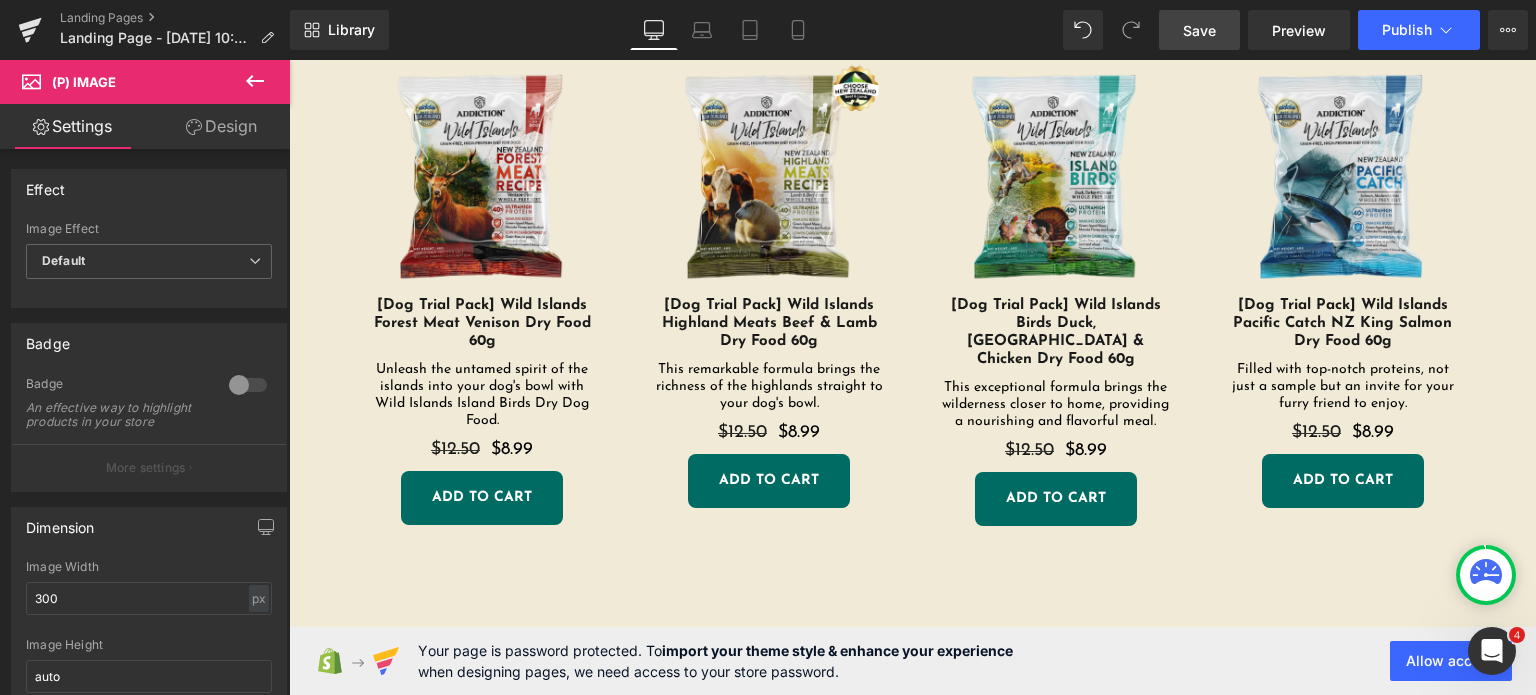 scroll, scrollTop: 1383, scrollLeft: 0, axis: vertical 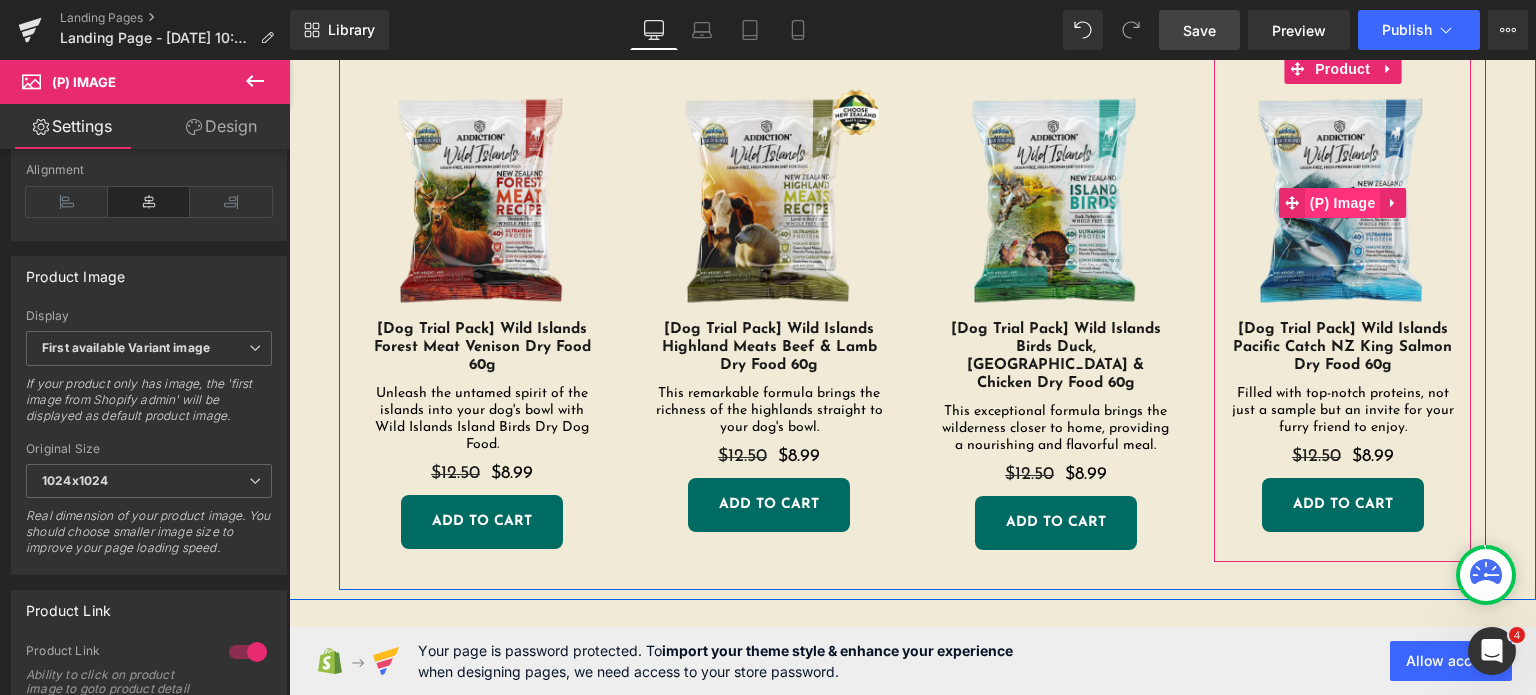 click on "(P) Image" at bounding box center (1343, 203) 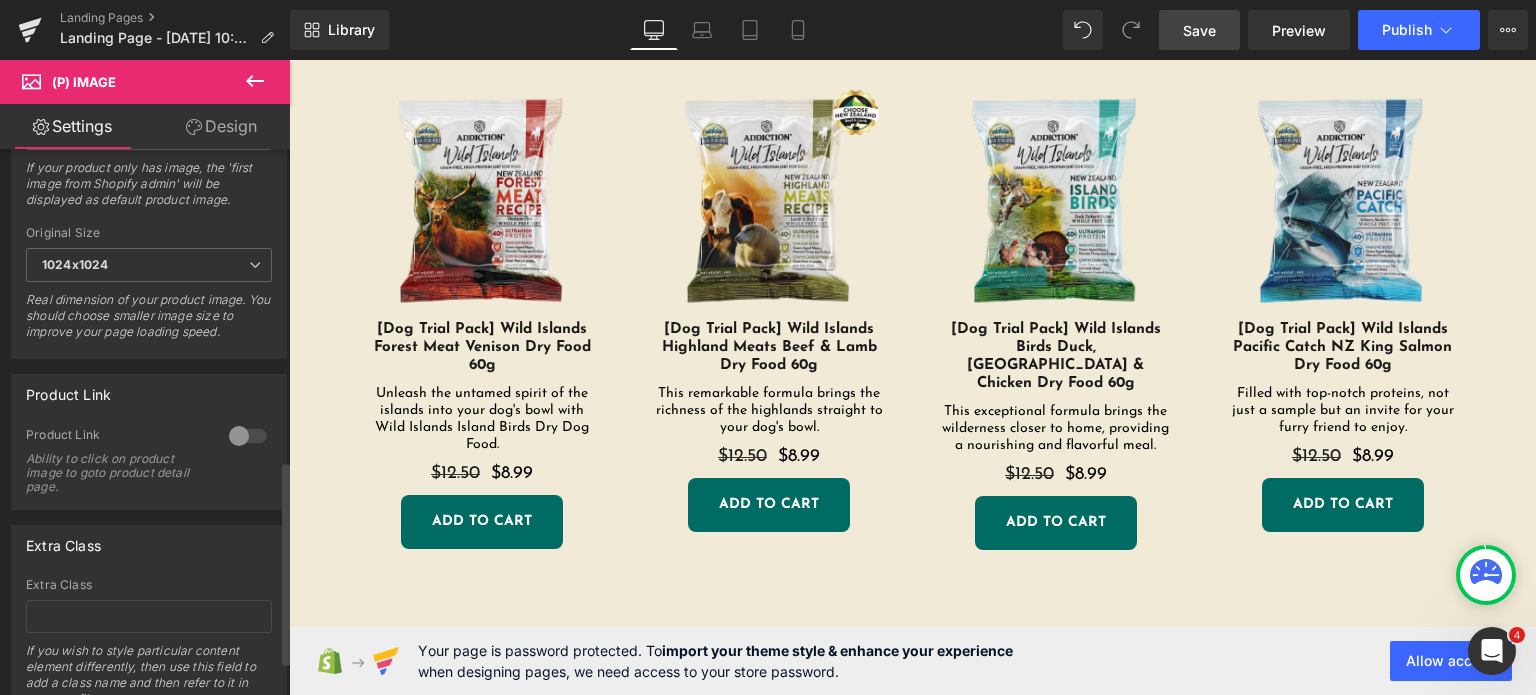 scroll, scrollTop: 842, scrollLeft: 0, axis: vertical 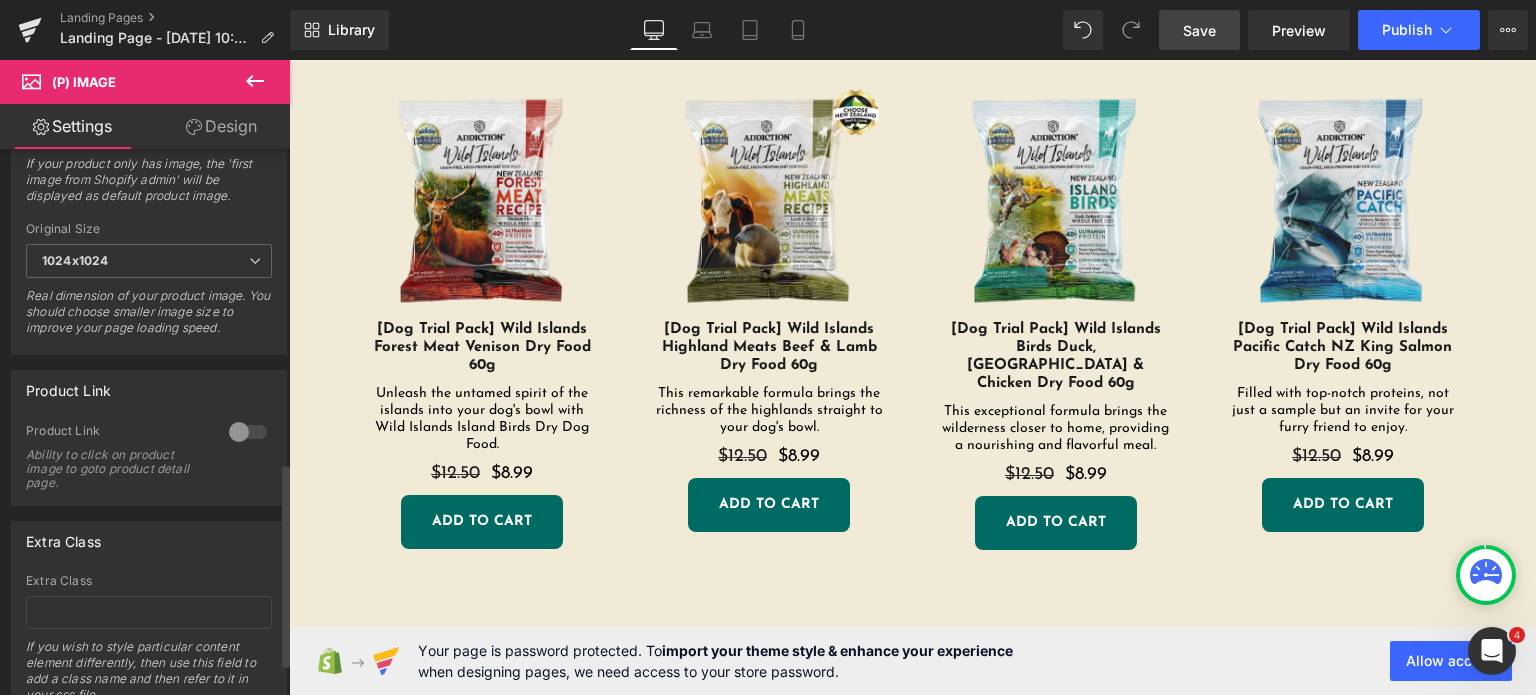 click at bounding box center [248, 432] 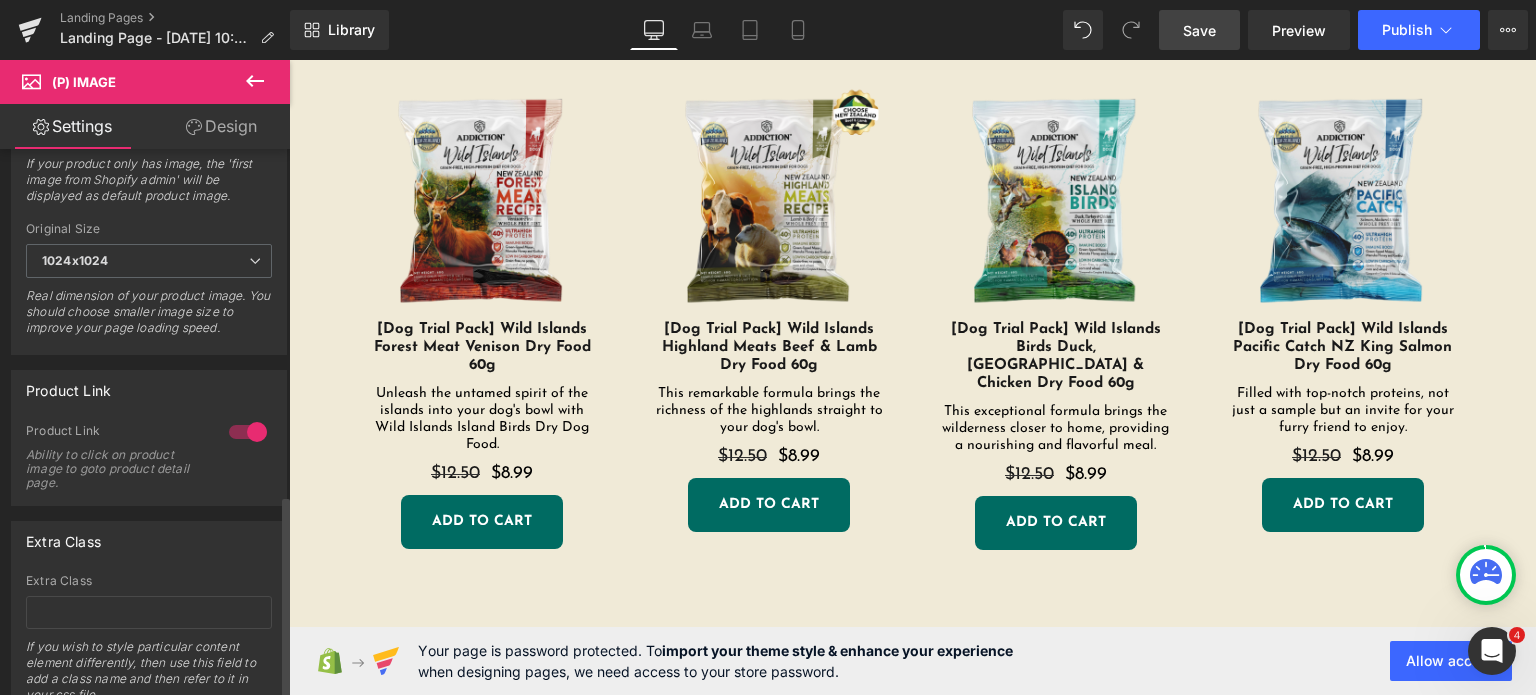 scroll, scrollTop: 929, scrollLeft: 0, axis: vertical 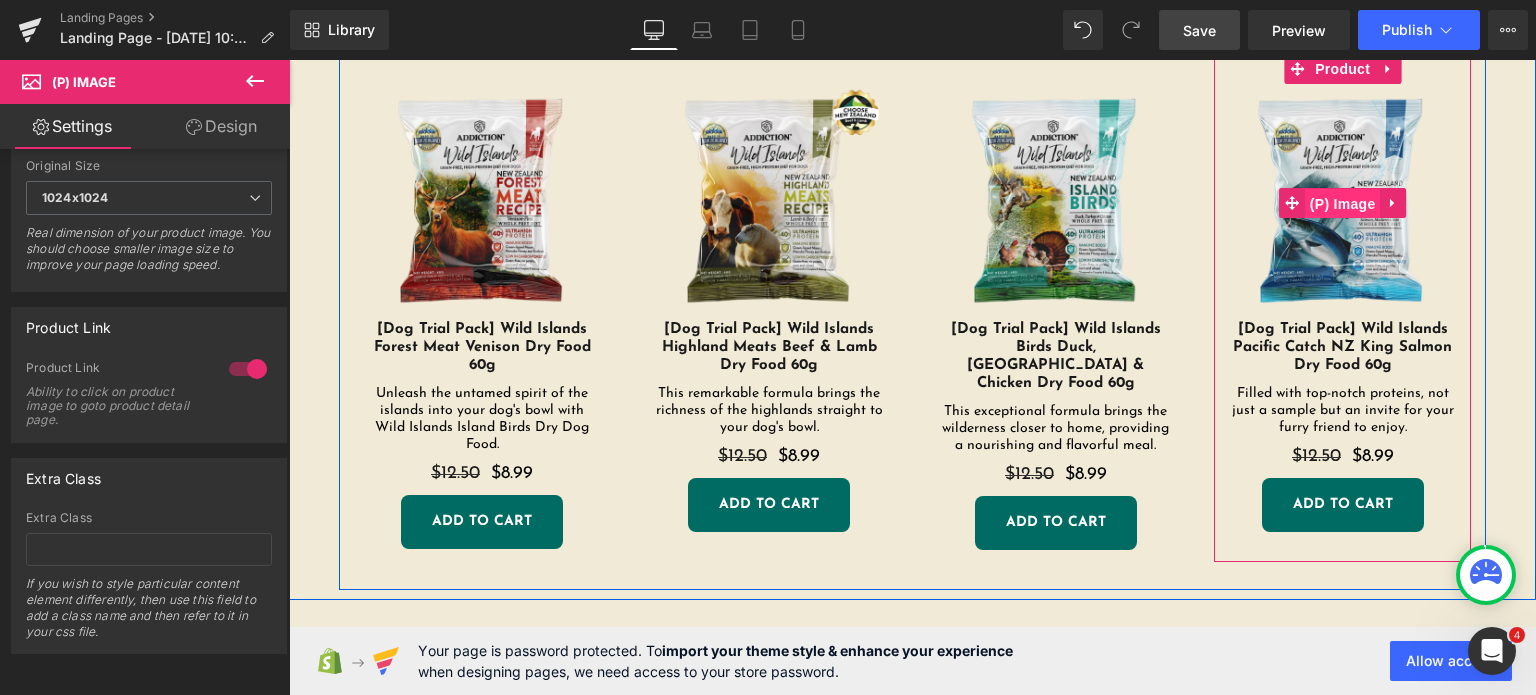 click on "(P) Image" at bounding box center (1343, 204) 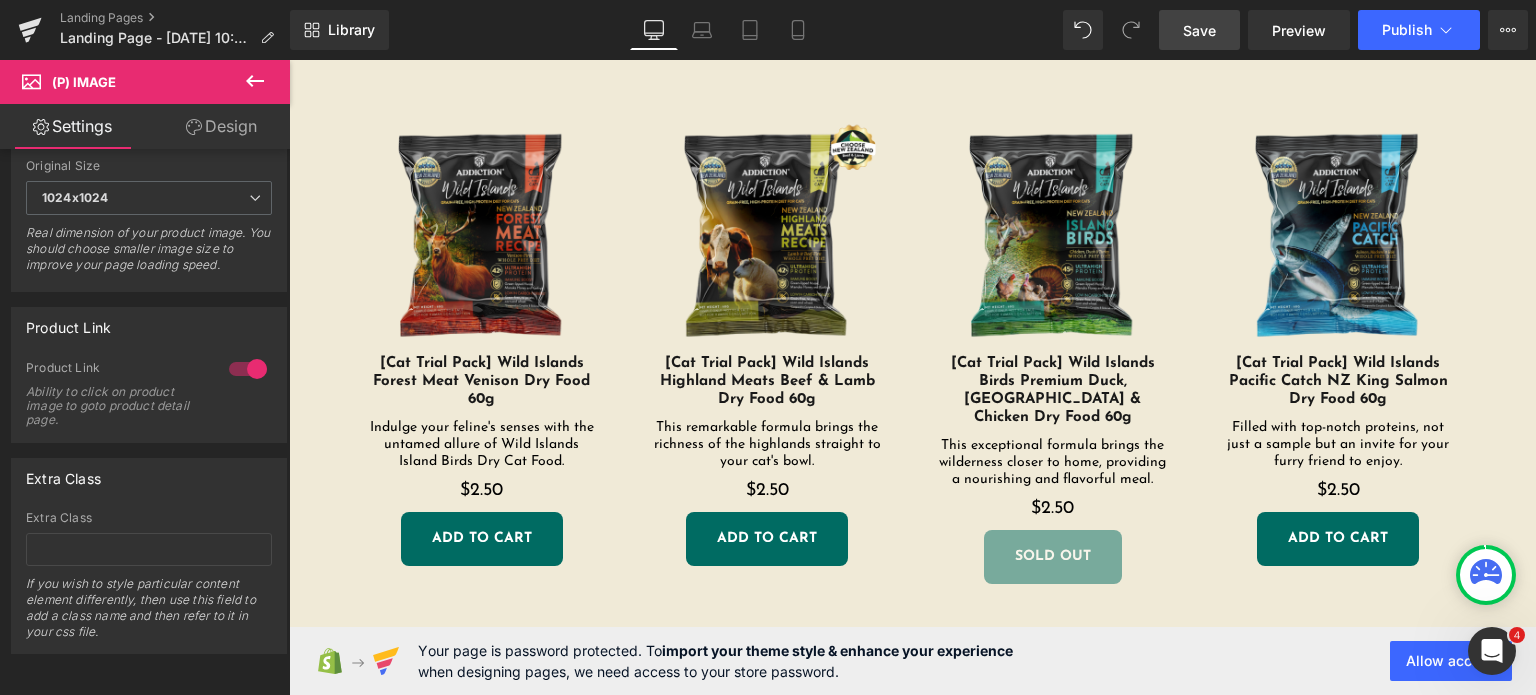 scroll, scrollTop: 534, scrollLeft: 0, axis: vertical 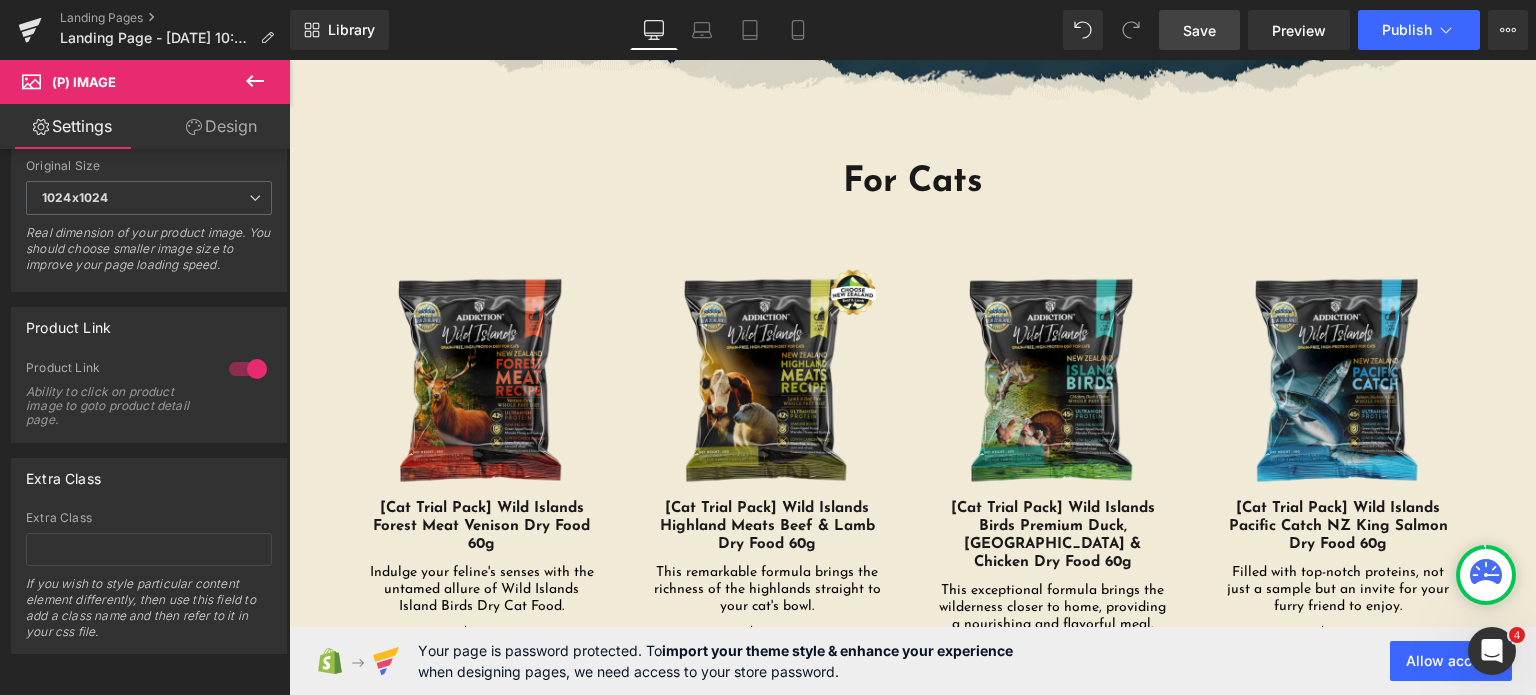 click at bounding box center [1339, 382] 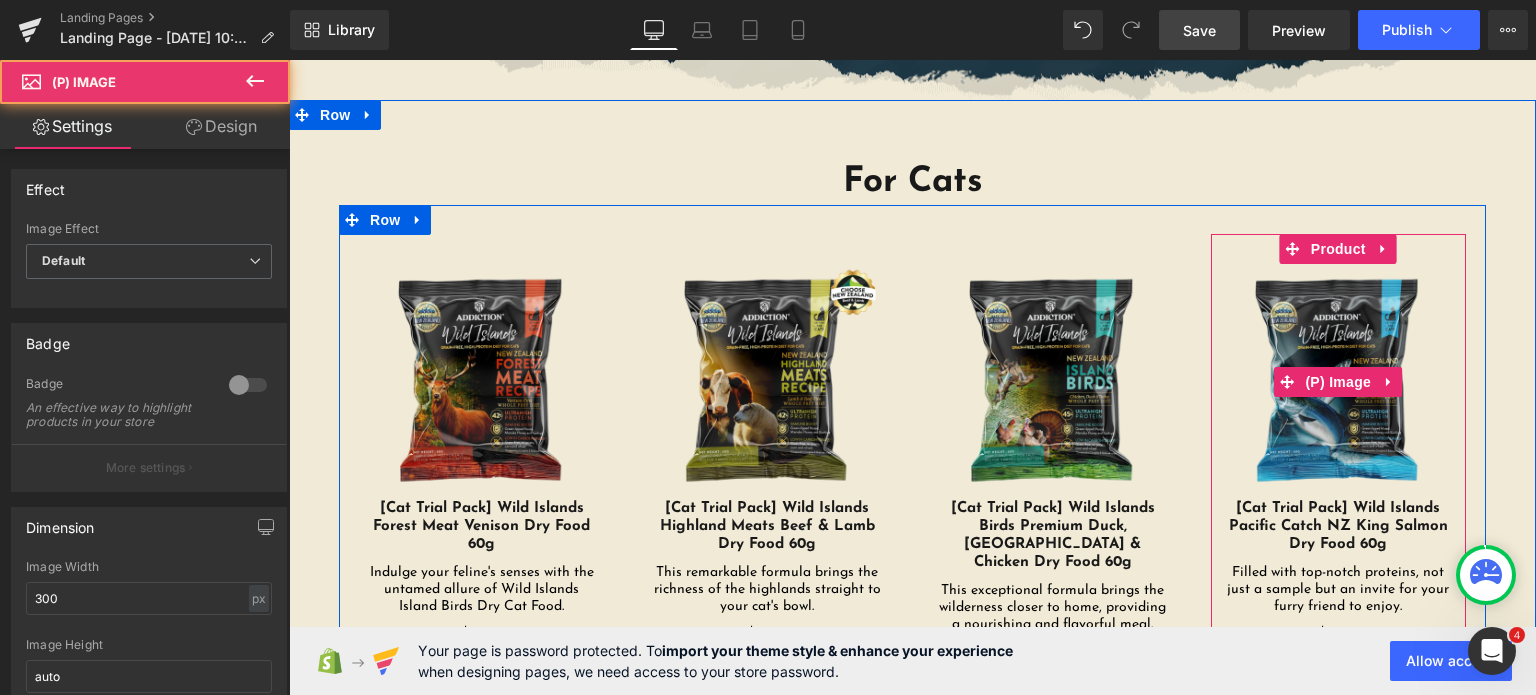 click at bounding box center (1339, 382) 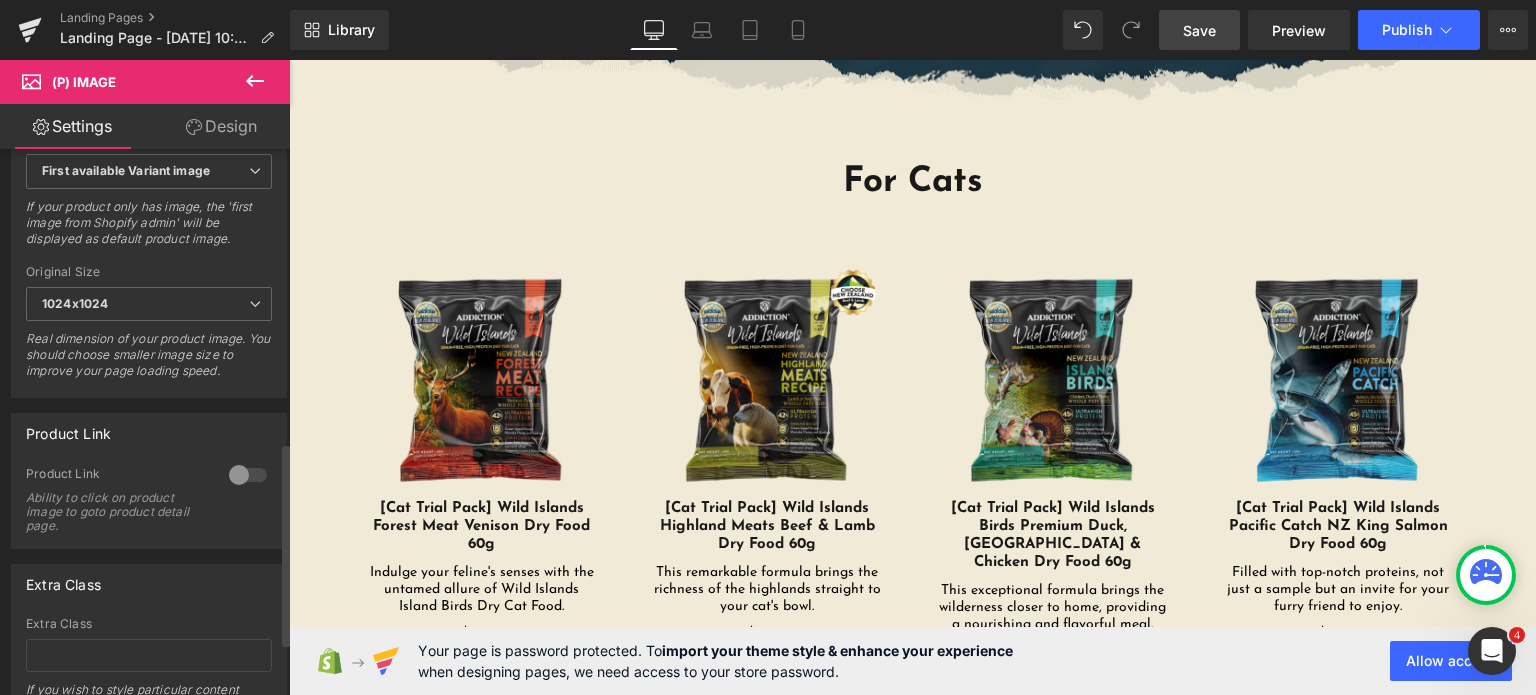 scroll, scrollTop: 803, scrollLeft: 0, axis: vertical 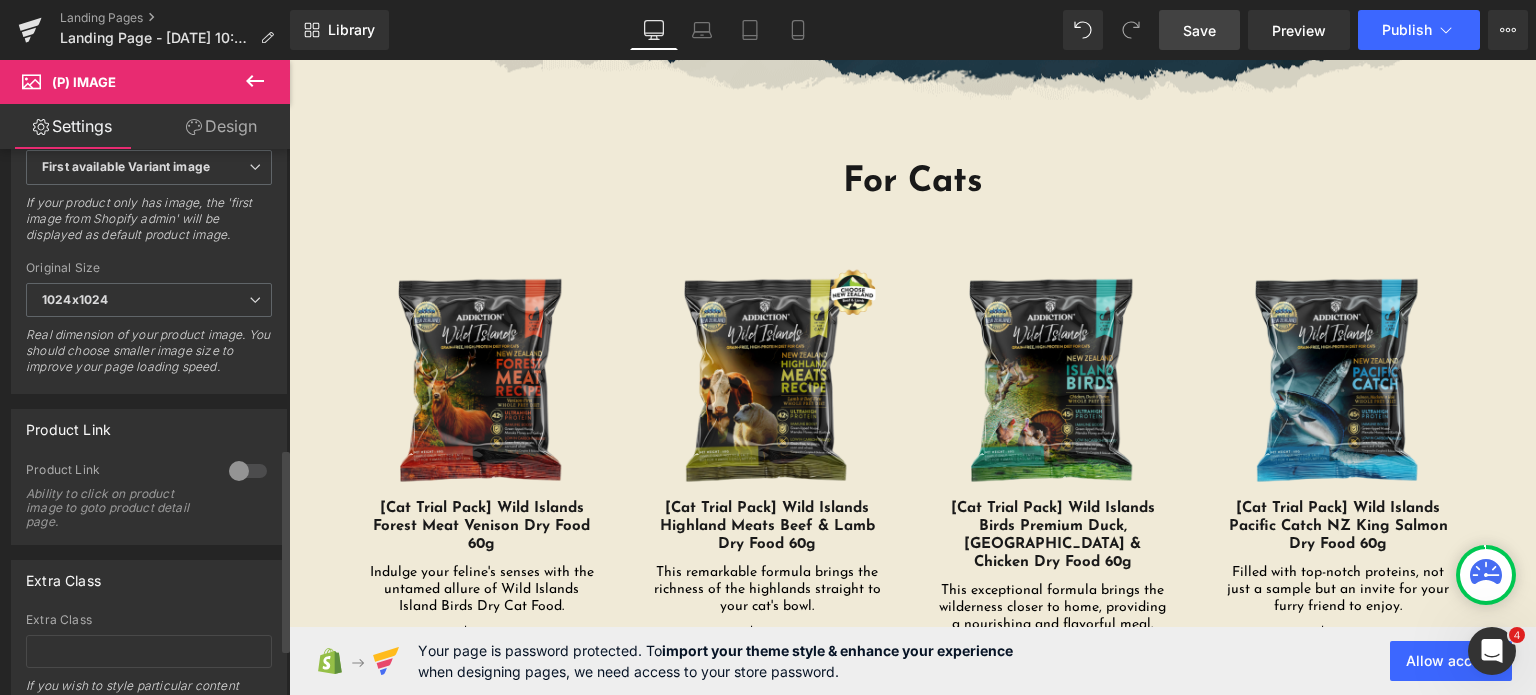 click at bounding box center [248, 471] 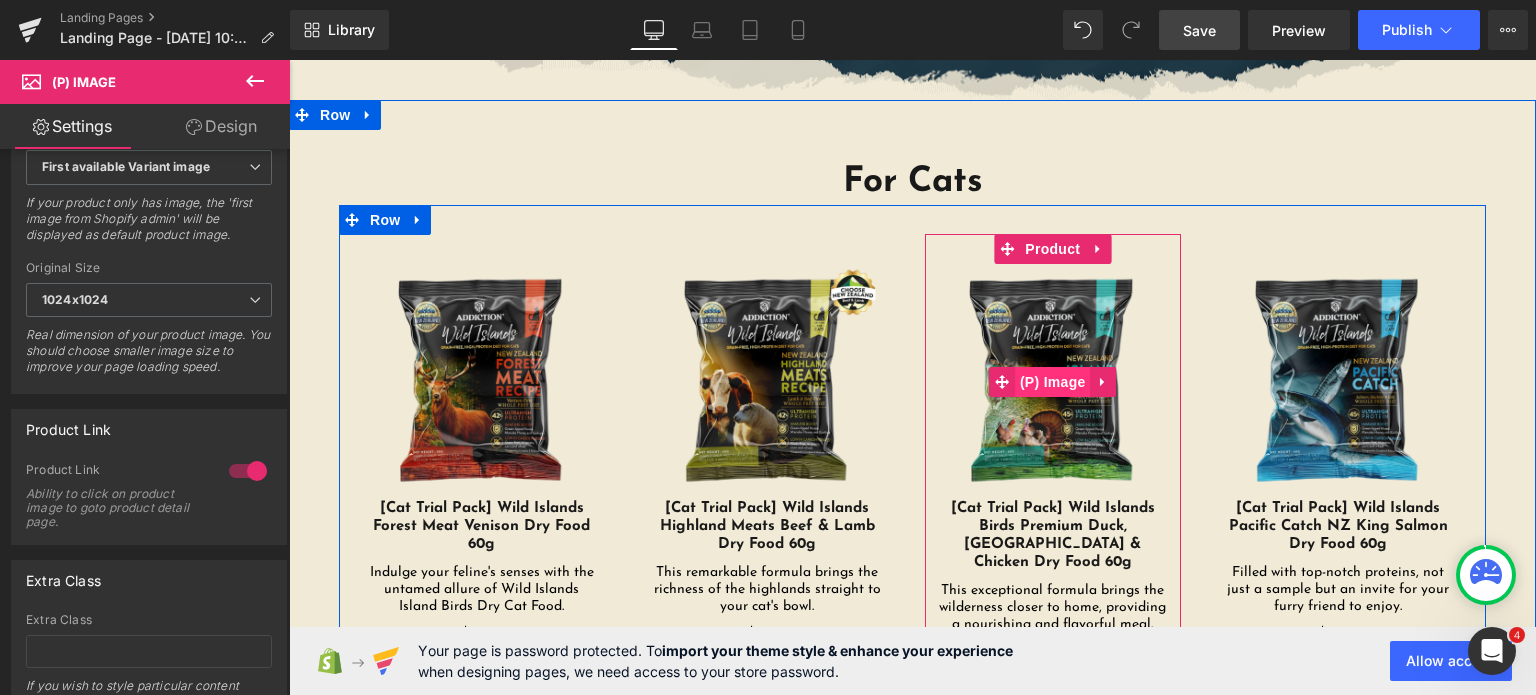 click on "(P) Image" at bounding box center [1053, 382] 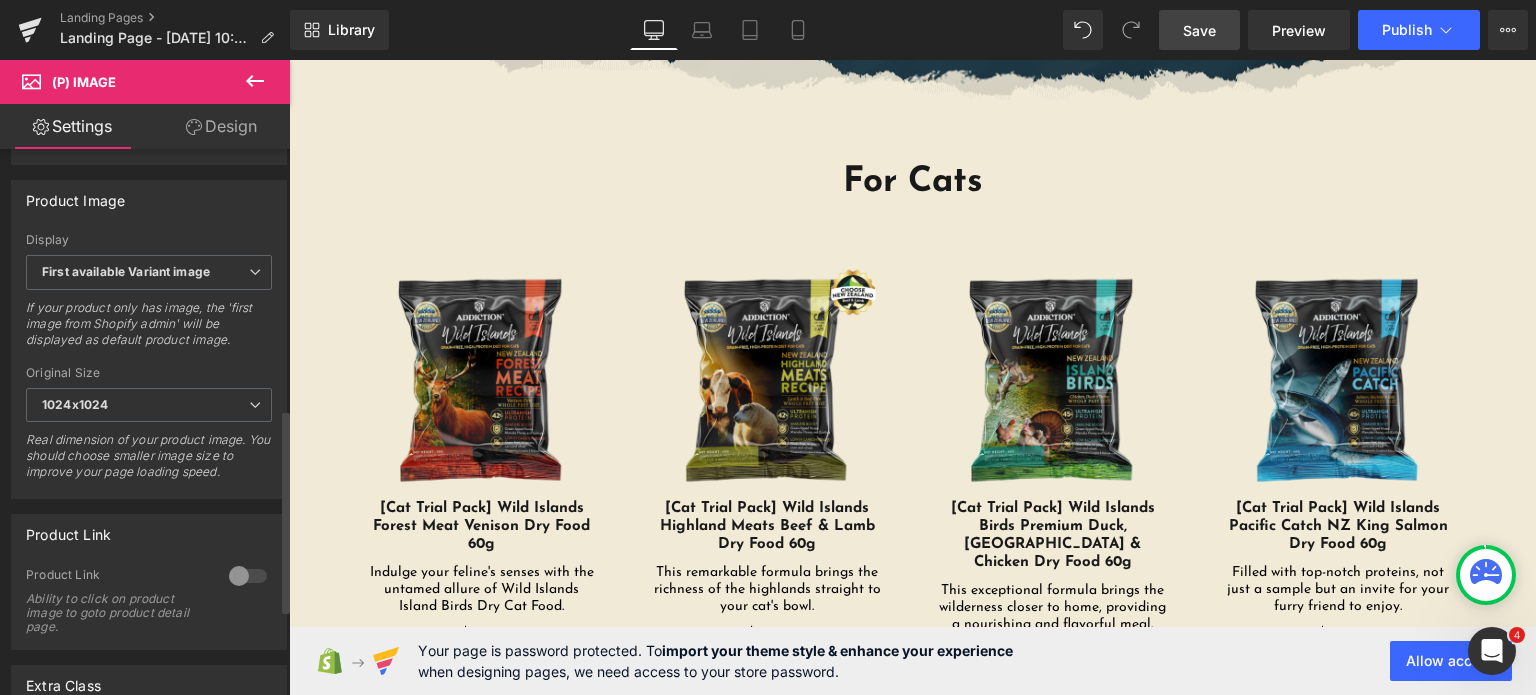 scroll, scrollTop: 700, scrollLeft: 0, axis: vertical 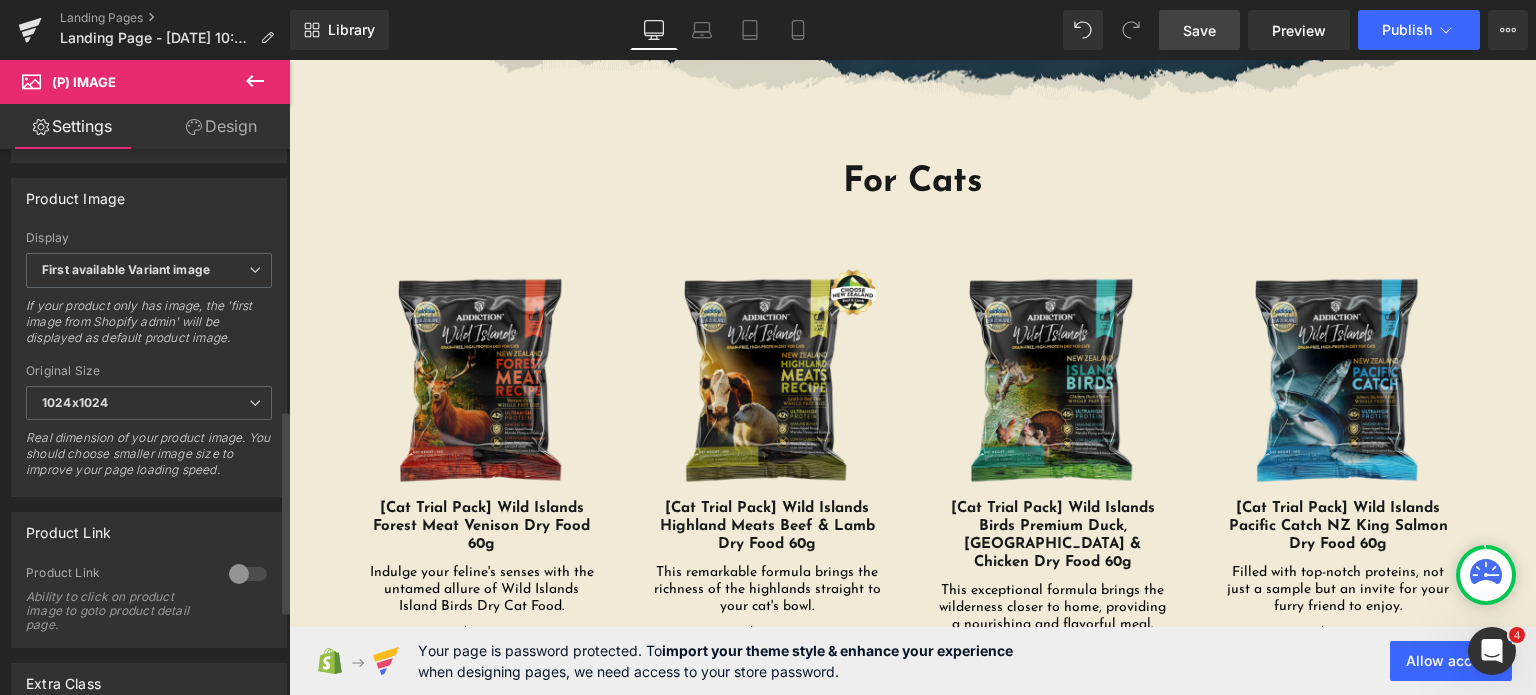 click at bounding box center [248, 574] 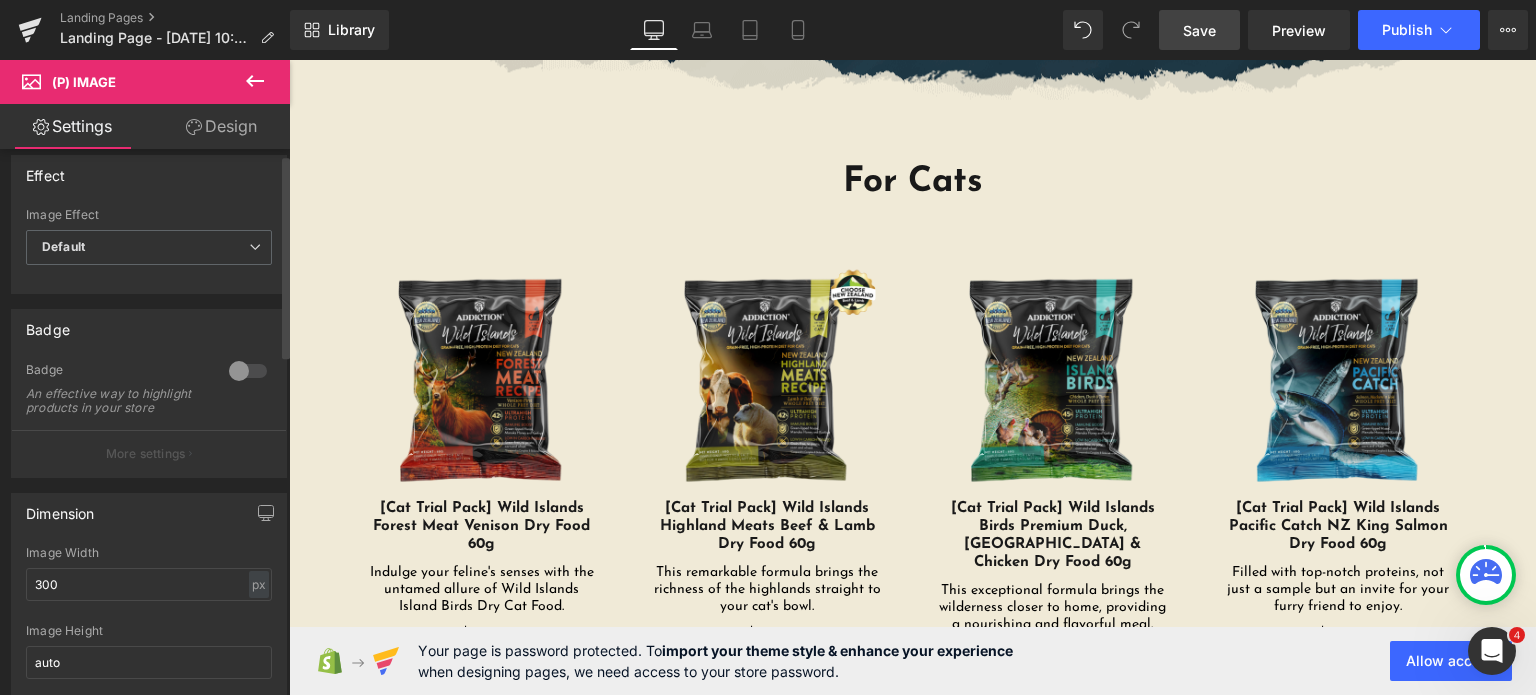 scroll, scrollTop: 0, scrollLeft: 0, axis: both 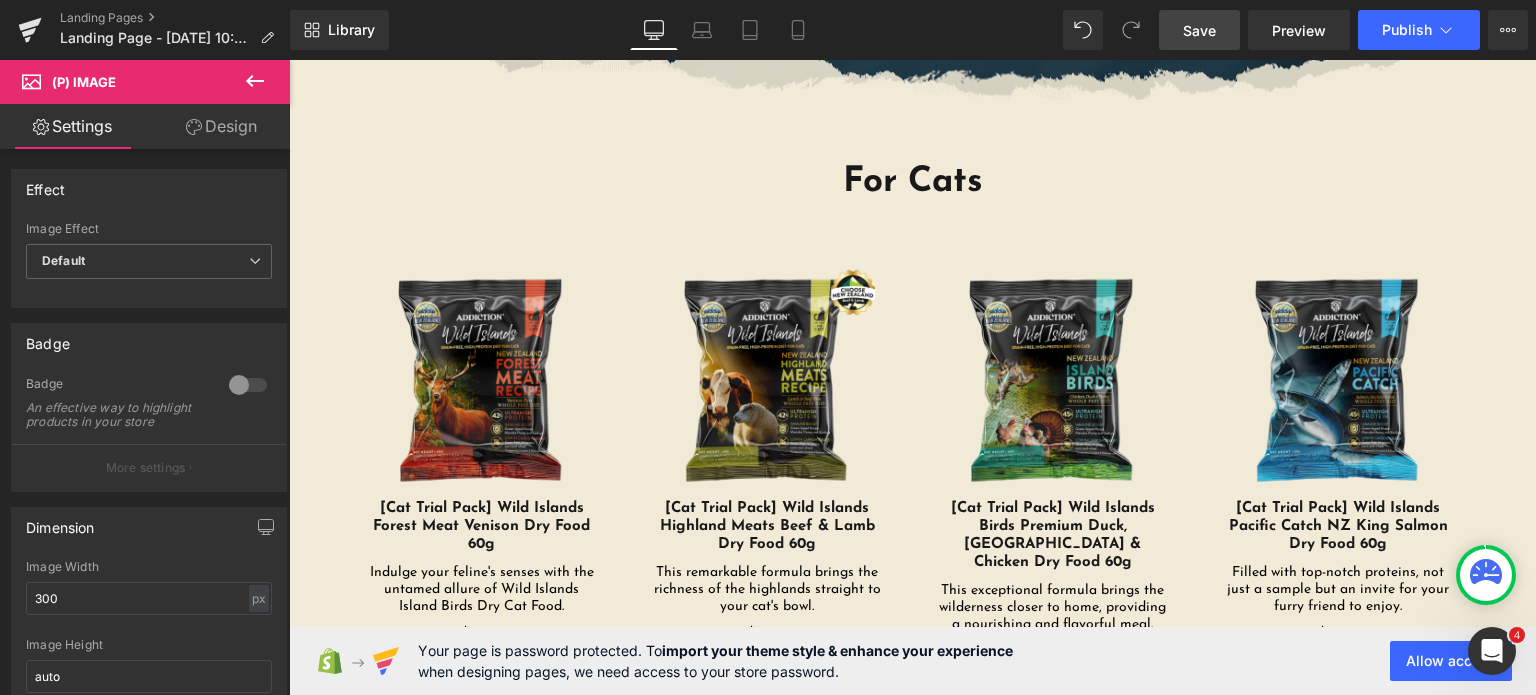 drag, startPoint x: 472, startPoint y: 449, endPoint x: 739, endPoint y: 351, distance: 284.41696 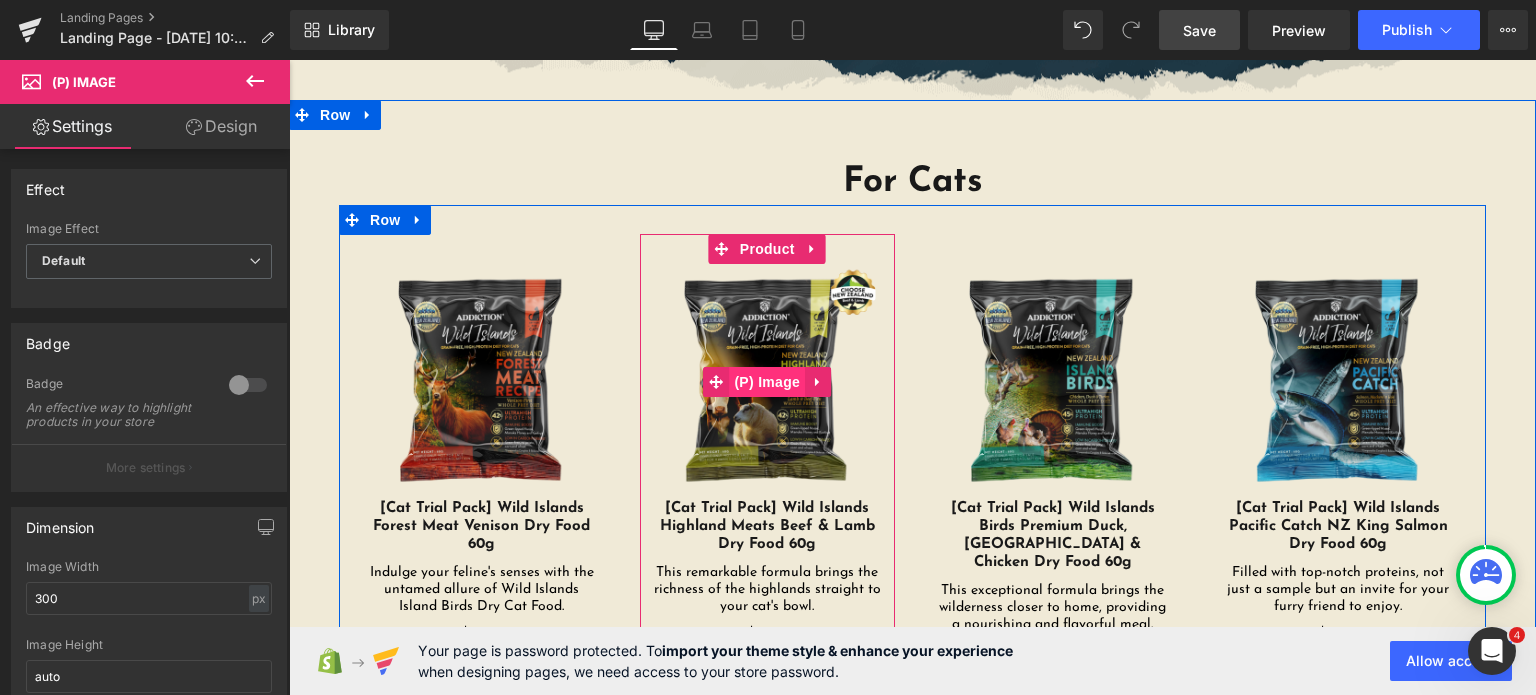click on "(P) Image" at bounding box center (767, 382) 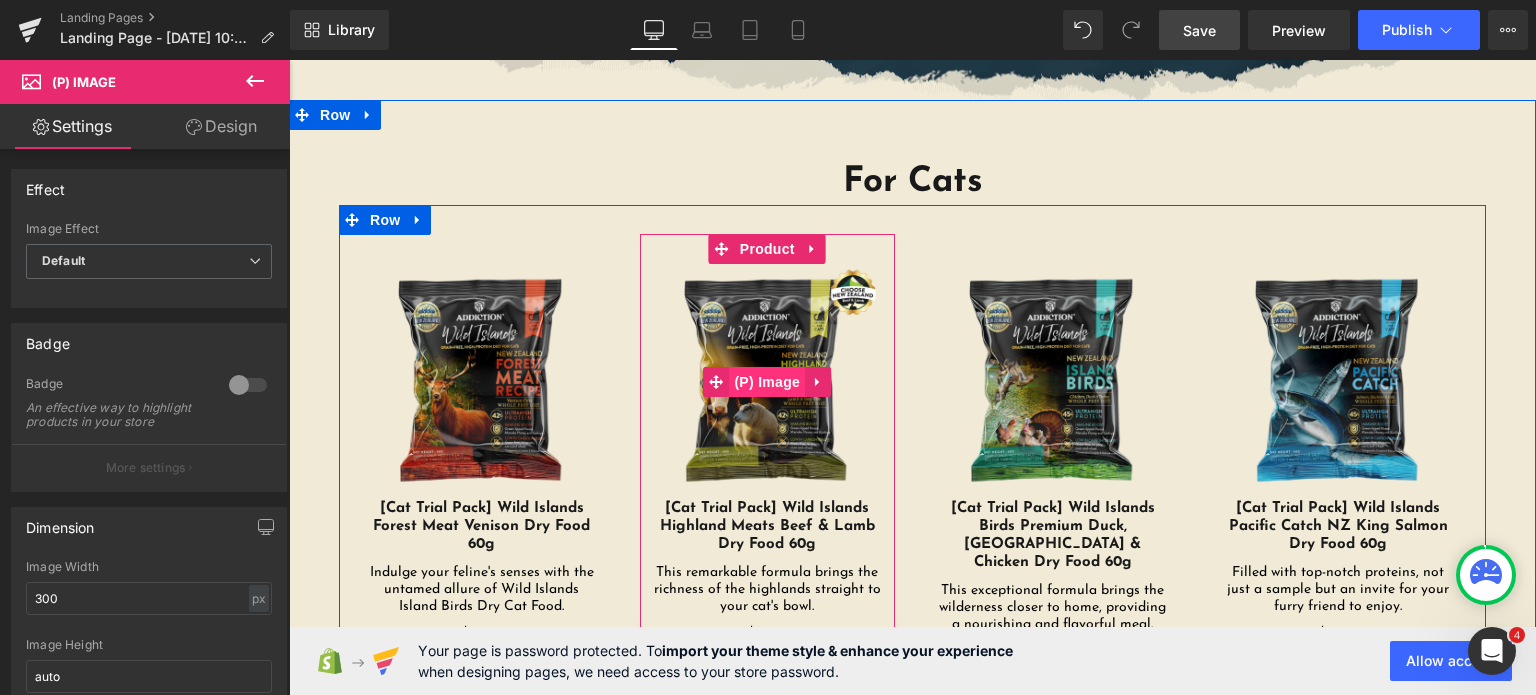 click on "(P) Image" at bounding box center [767, 382] 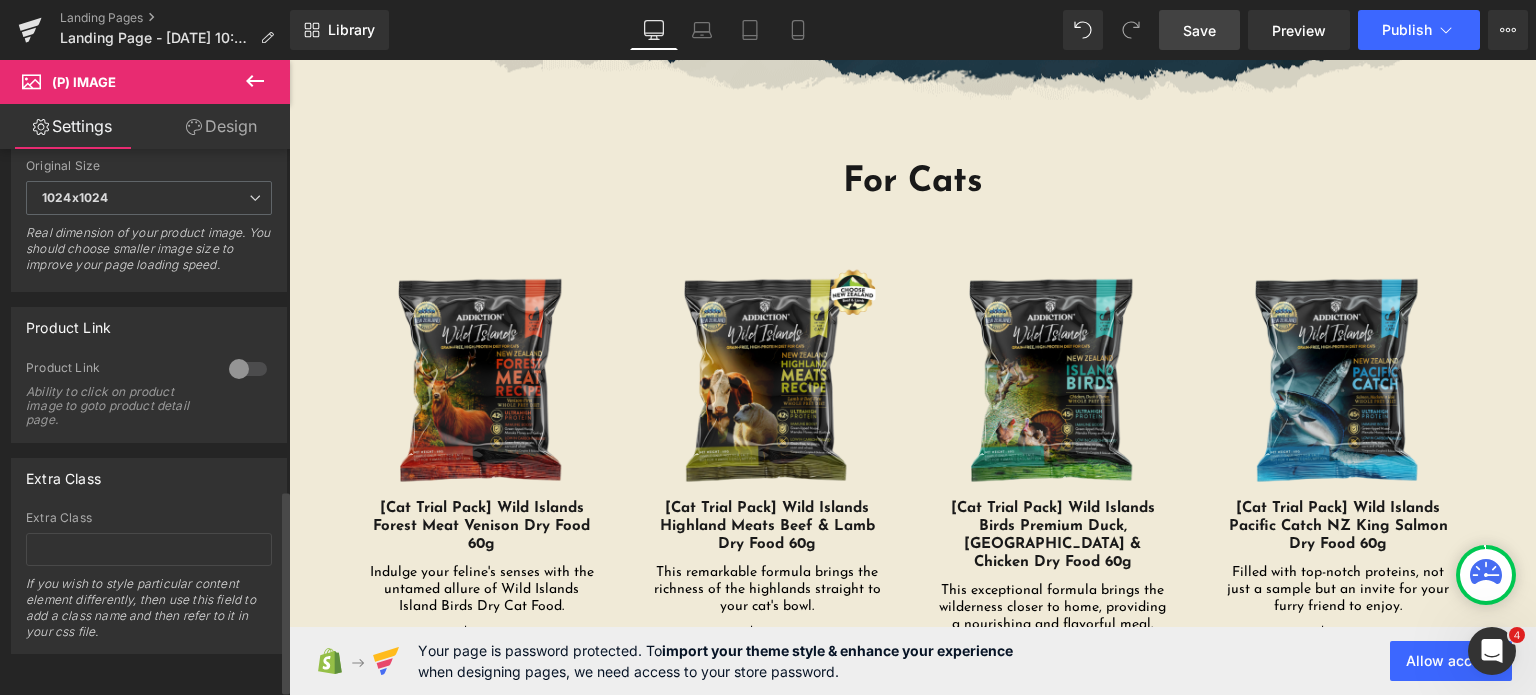 scroll, scrollTop: 918, scrollLeft: 0, axis: vertical 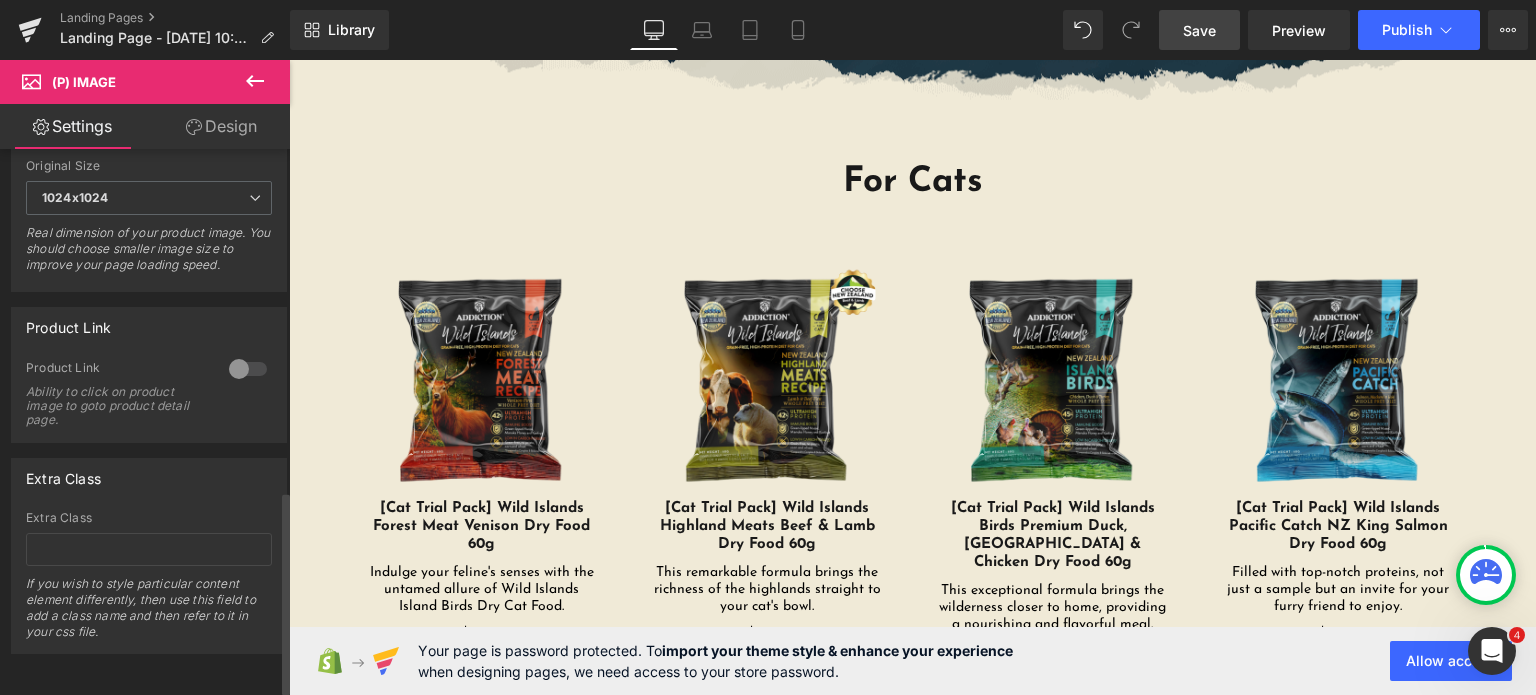 click at bounding box center [248, 369] 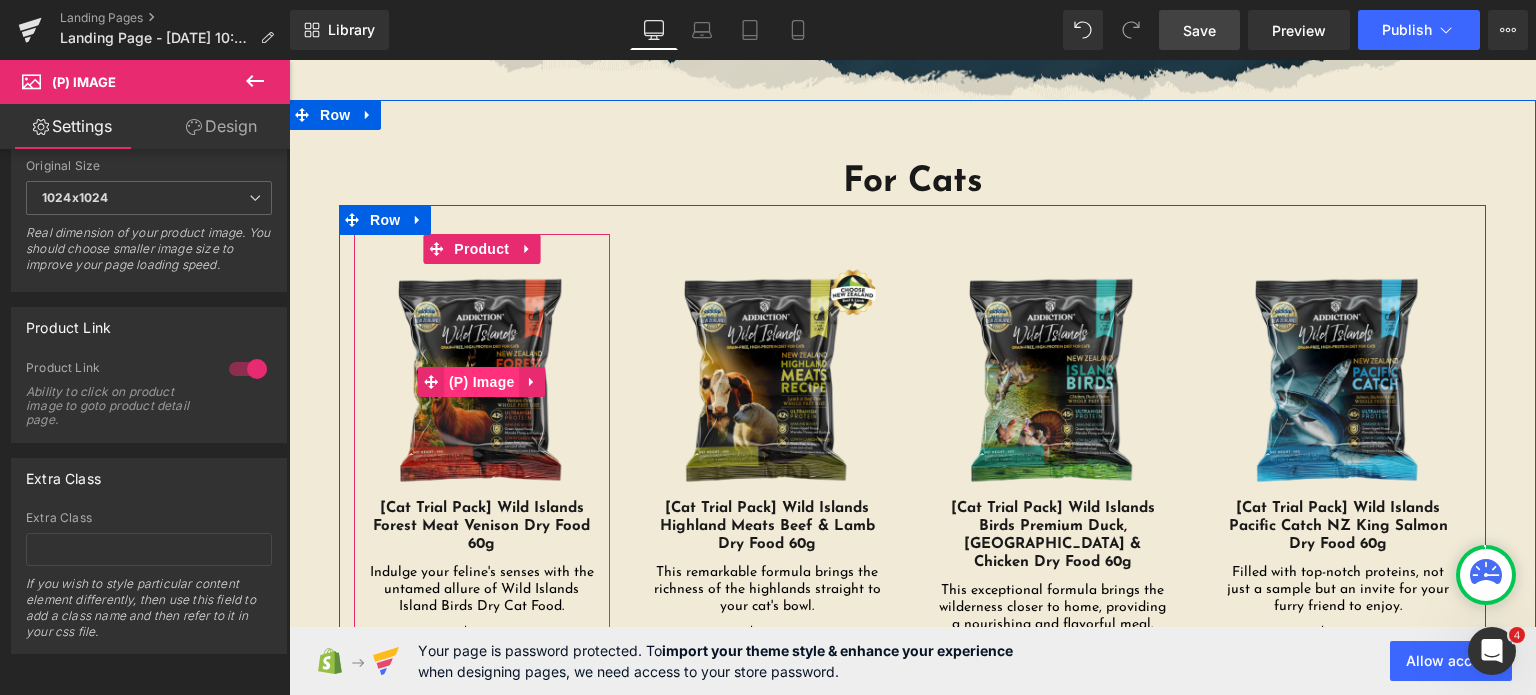 click on "(P) Image" at bounding box center (482, 382) 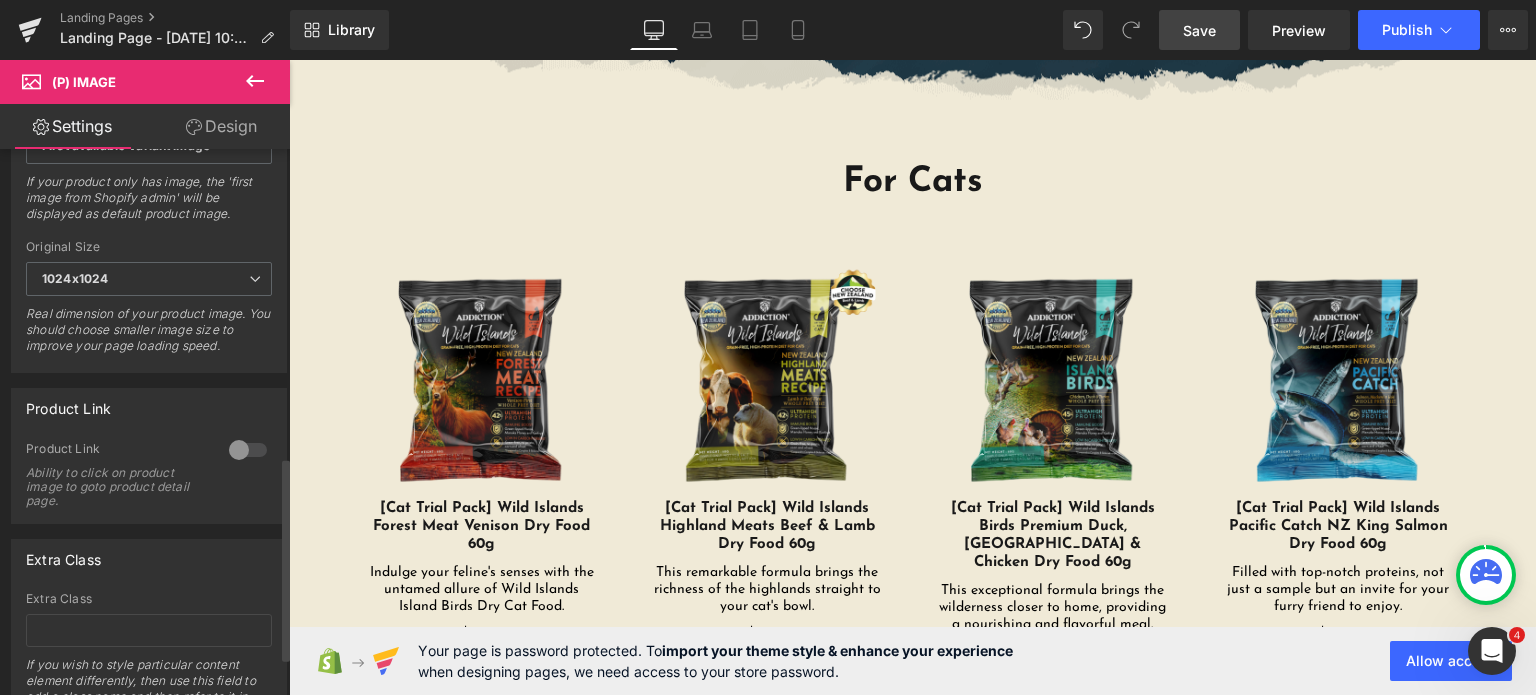 scroll, scrollTop: 827, scrollLeft: 0, axis: vertical 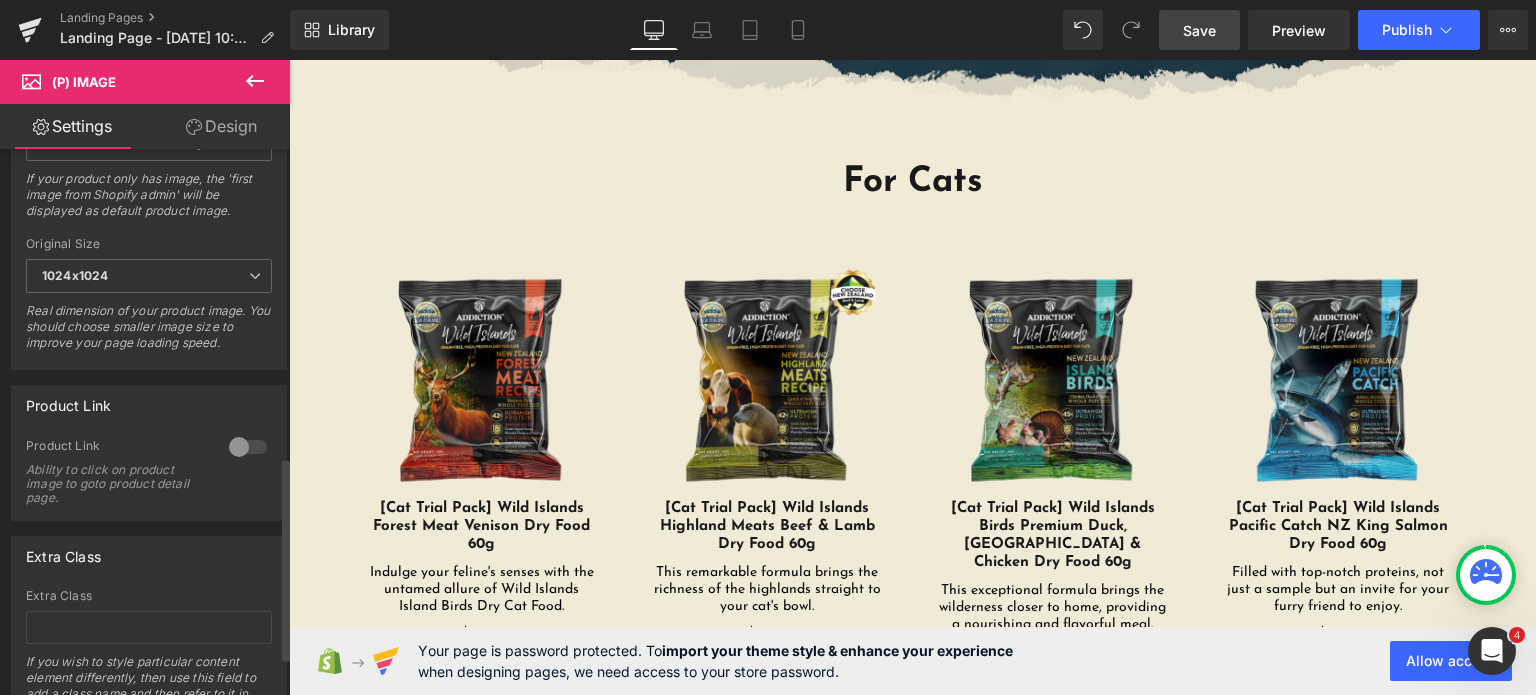 click at bounding box center (248, 447) 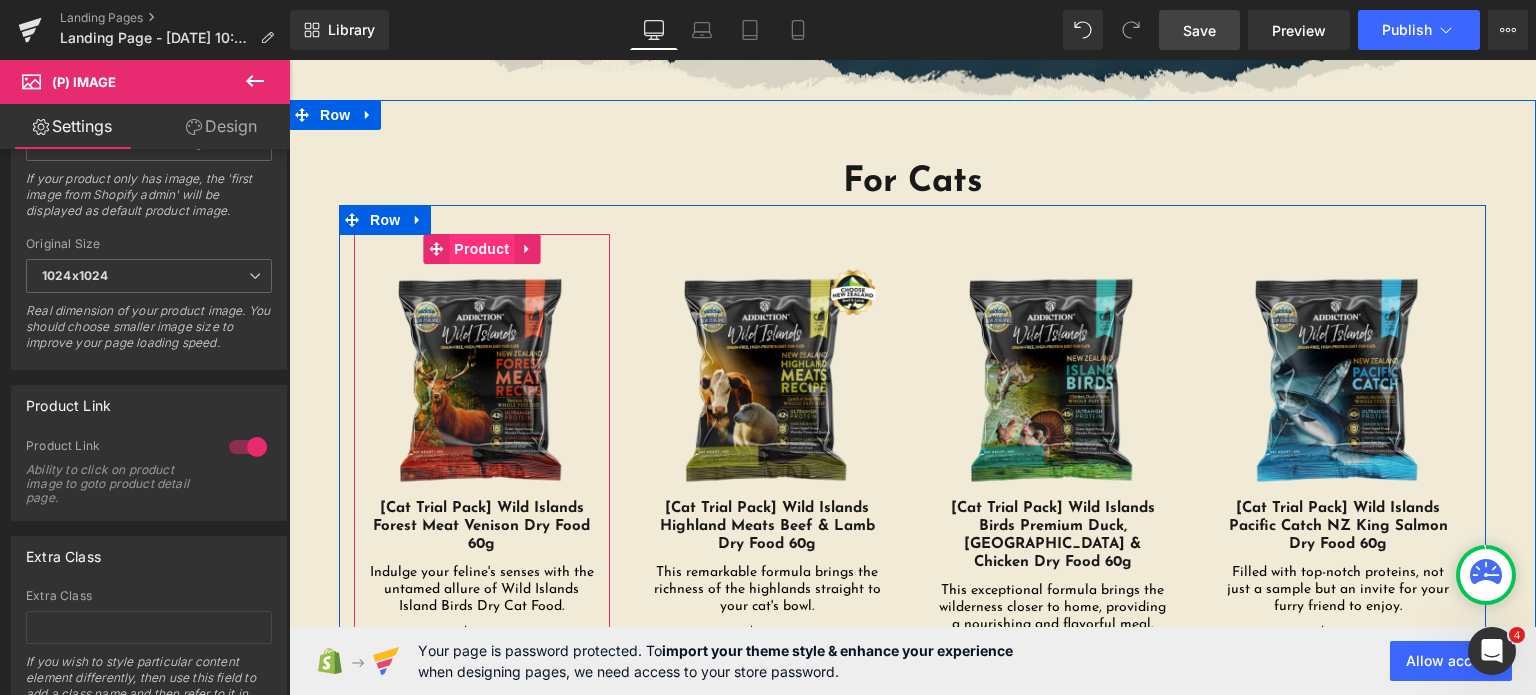 click on "Product" at bounding box center [481, 249] 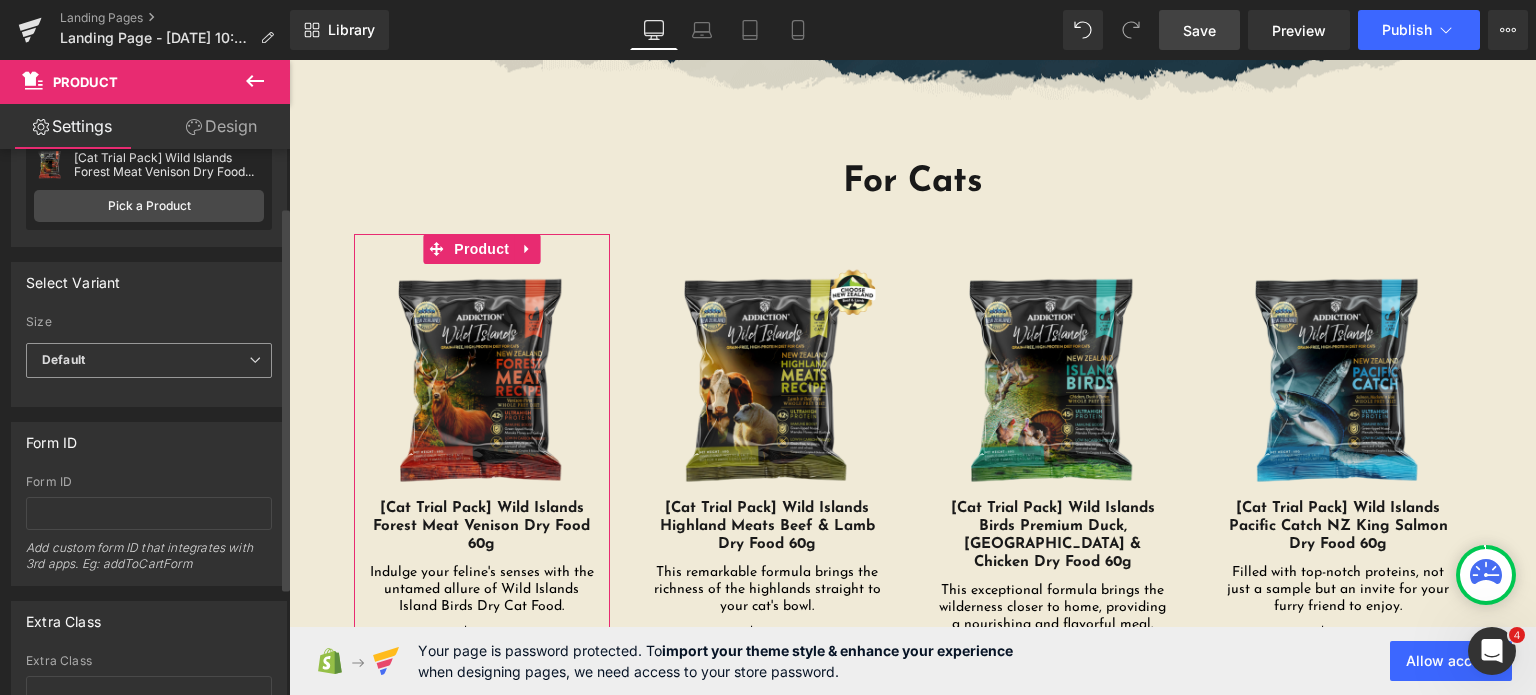 scroll, scrollTop: 79, scrollLeft: 0, axis: vertical 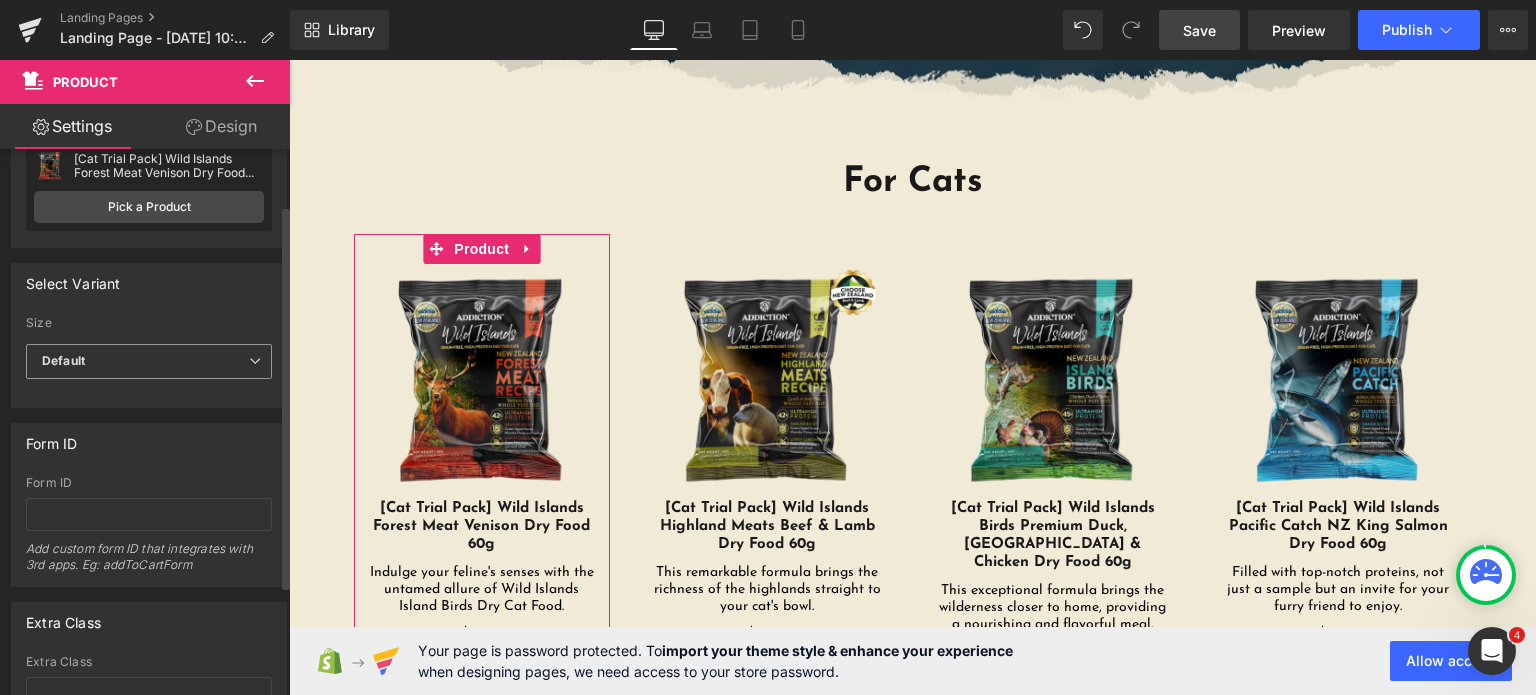 click on "Default" at bounding box center [149, 361] 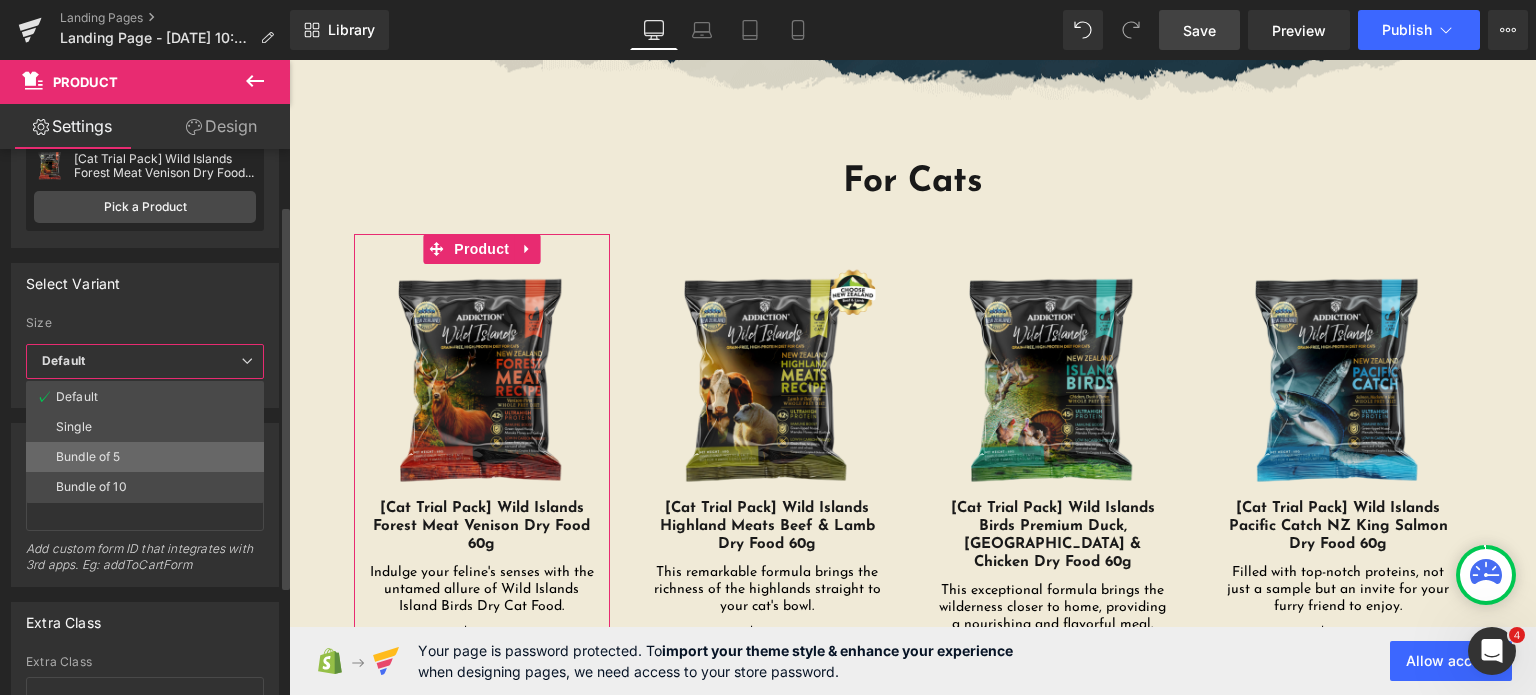 drag, startPoint x: 104, startPoint y: 451, endPoint x: 225, endPoint y: 323, distance: 176.13914 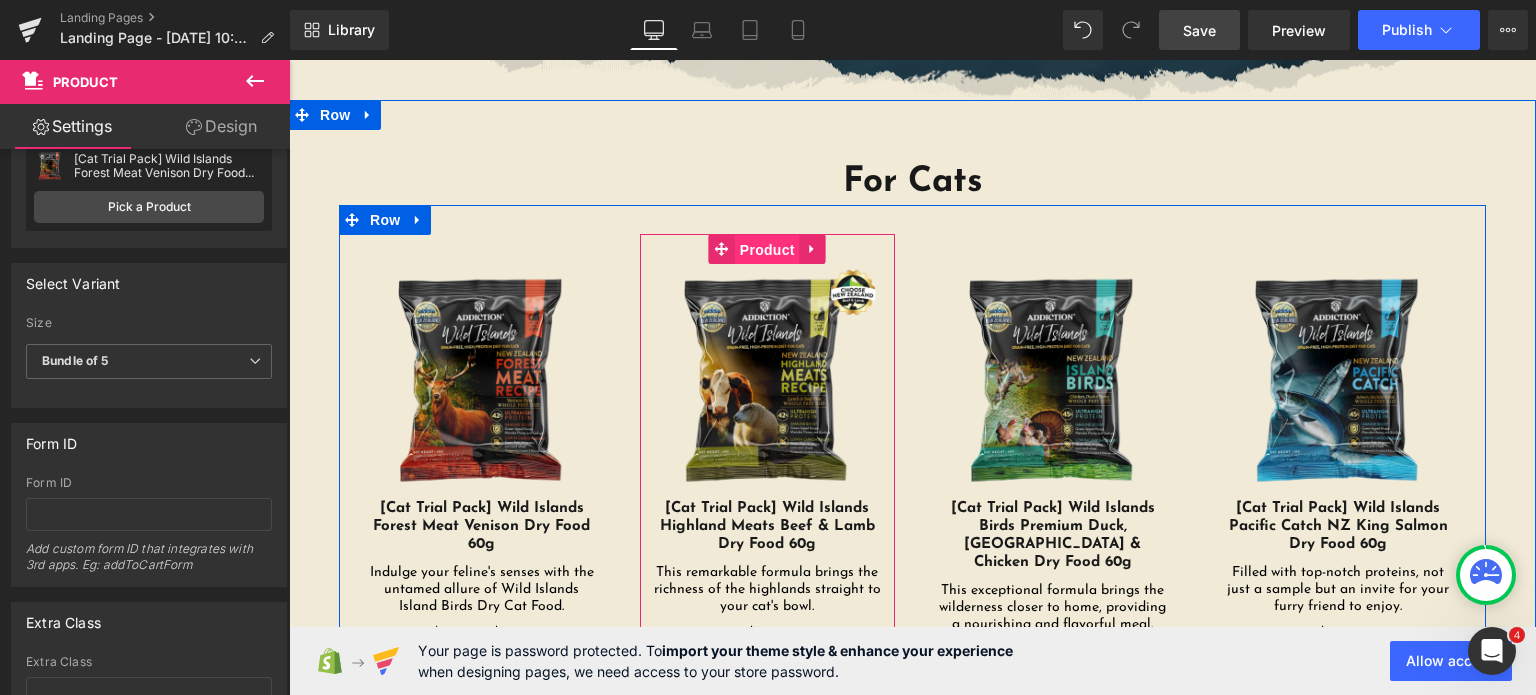 click on "Product" at bounding box center [767, 250] 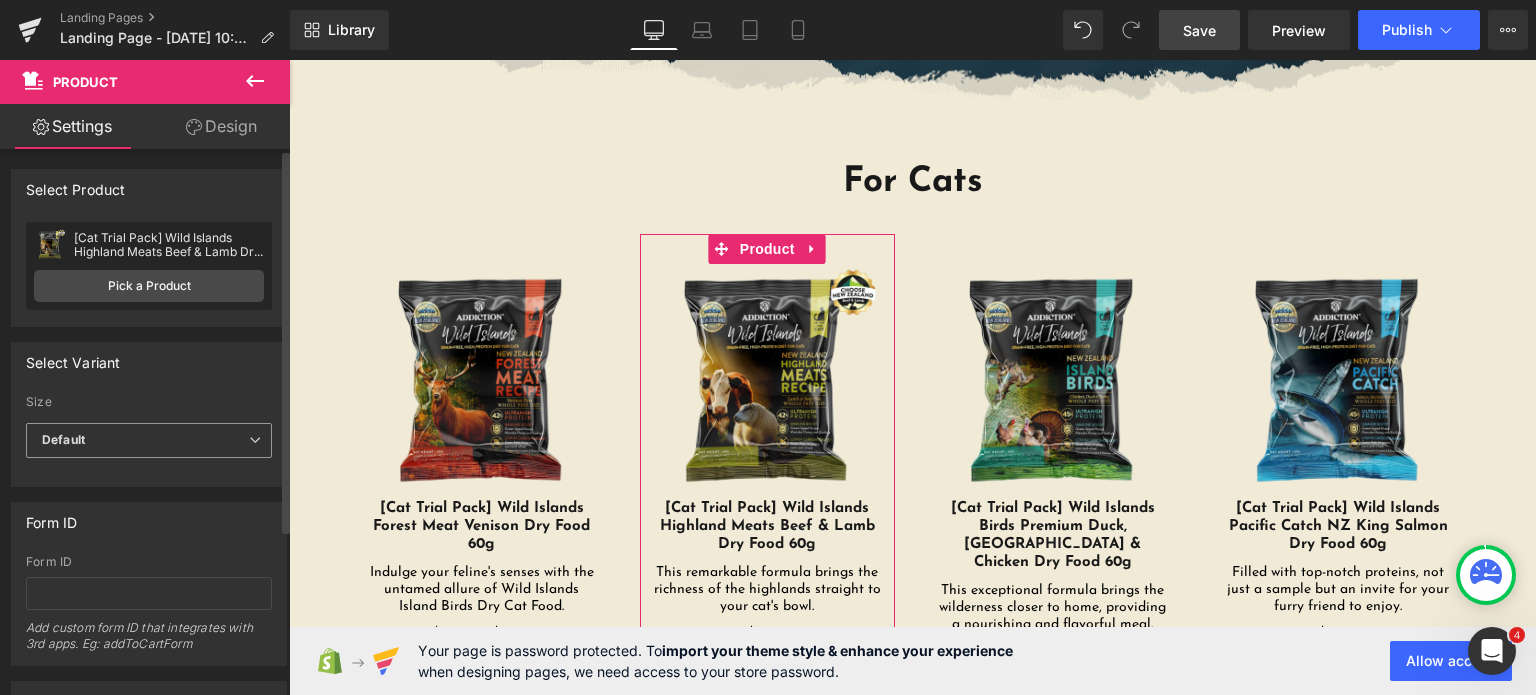 click on "Default" at bounding box center (149, 440) 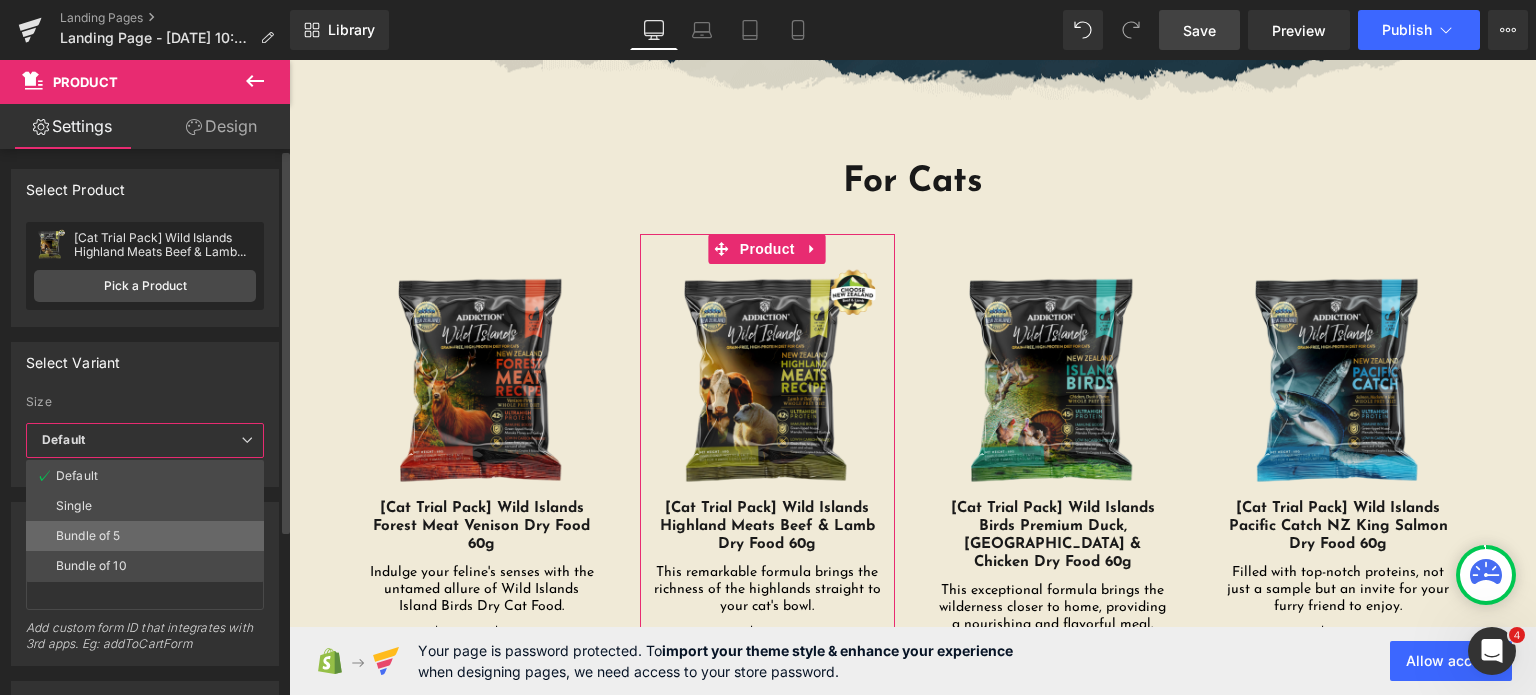 click on "Bundle of 5" at bounding box center [145, 536] 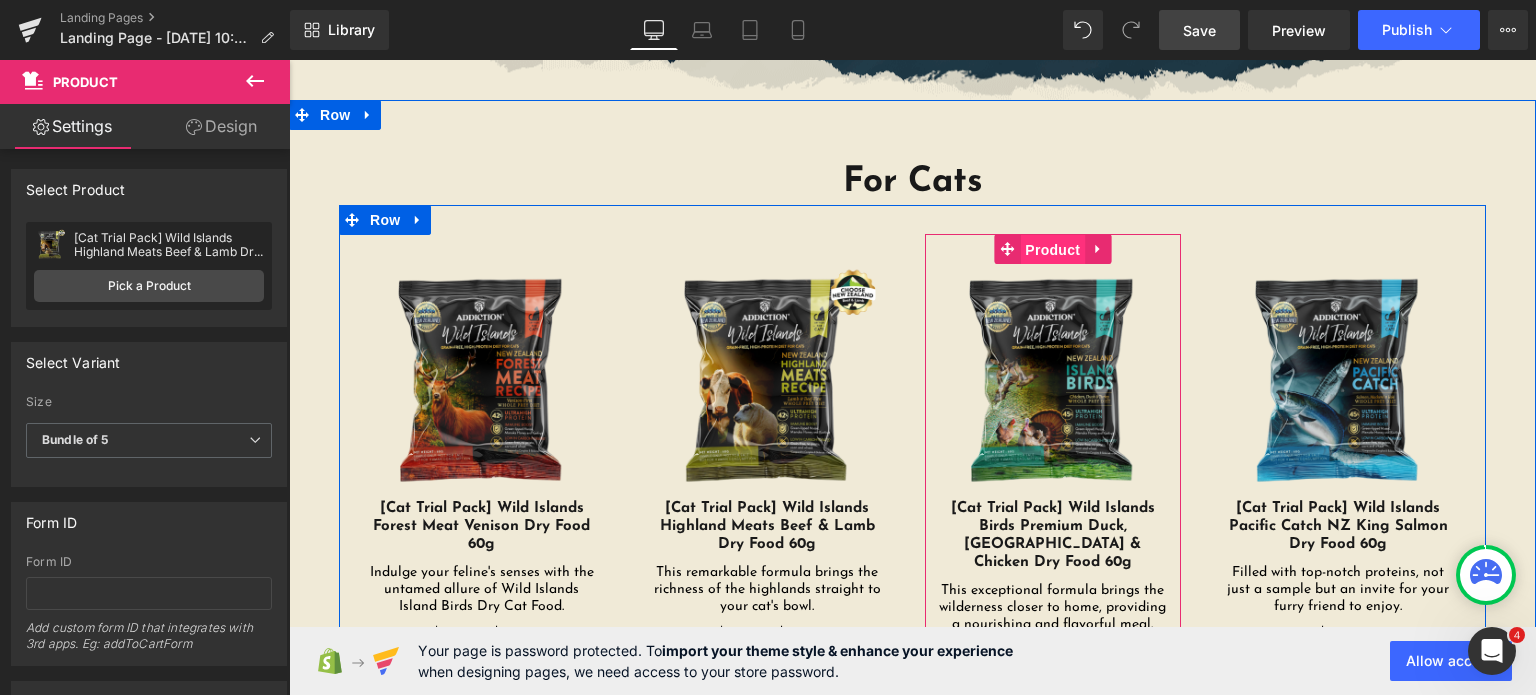 click on "Product" at bounding box center [1052, 250] 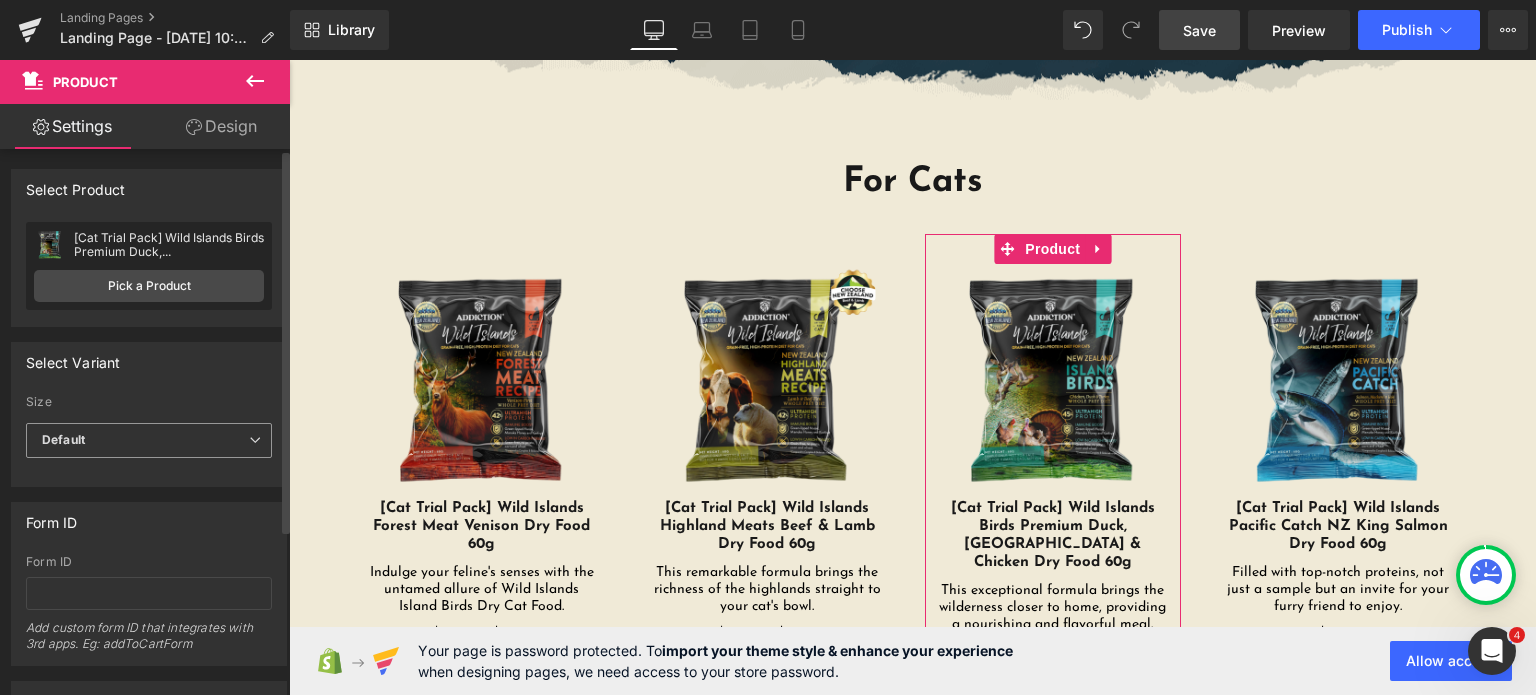 click on "Default" at bounding box center [149, 440] 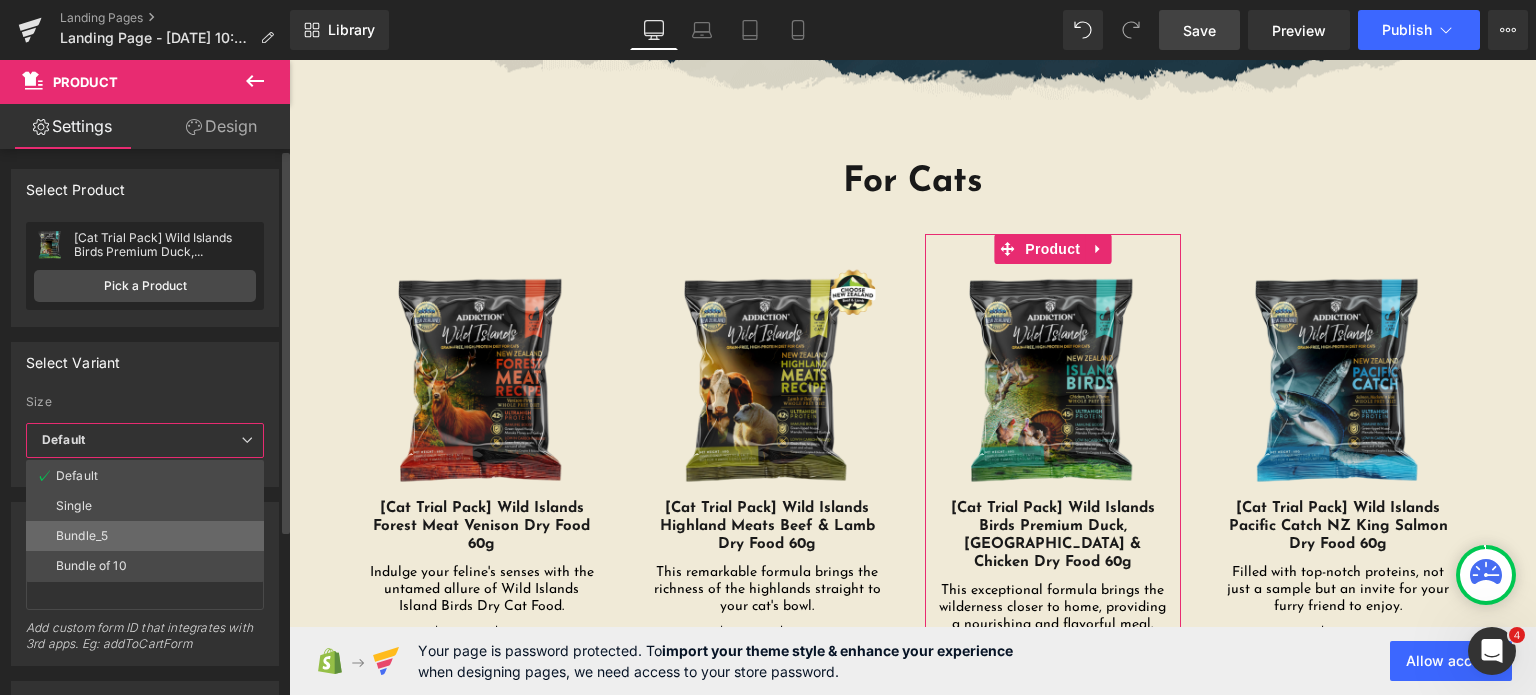 click on "Bundle_5" at bounding box center [145, 536] 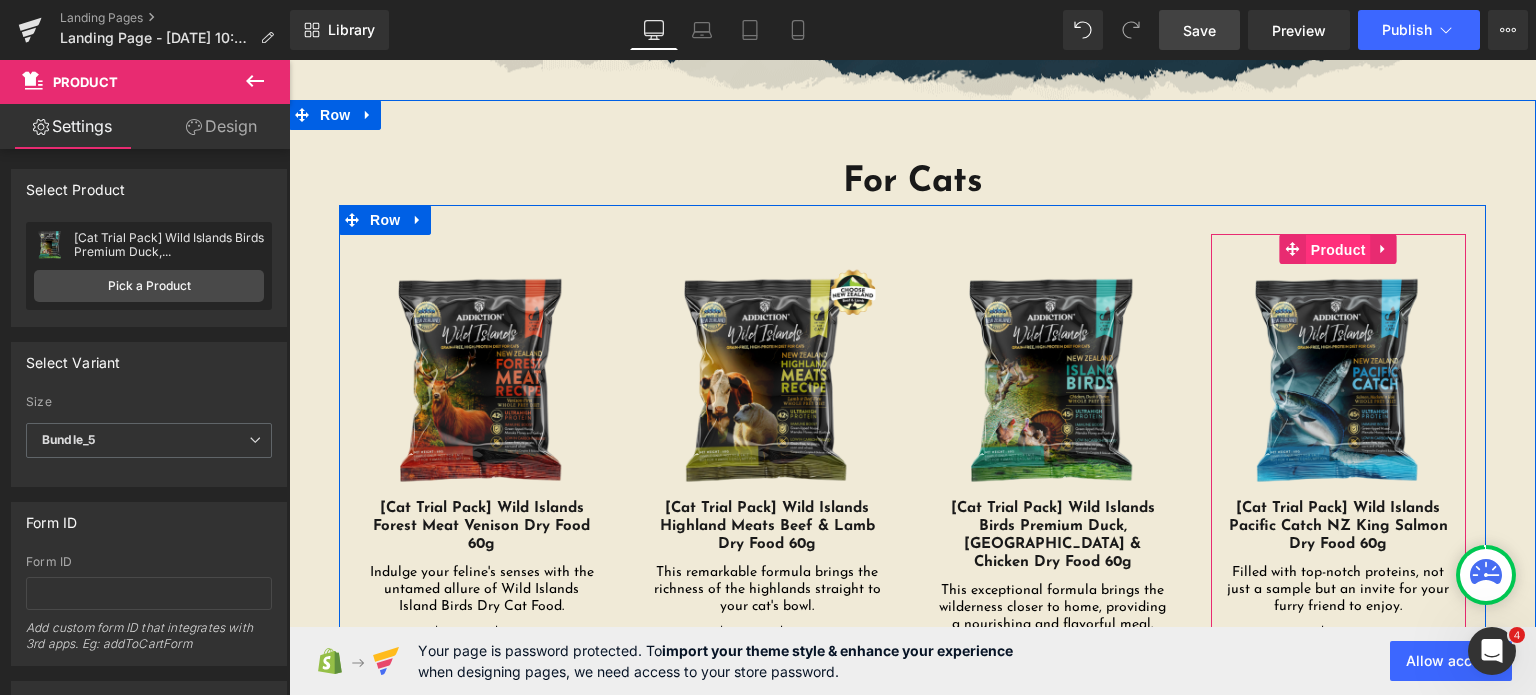 click on "Product" at bounding box center [1338, 250] 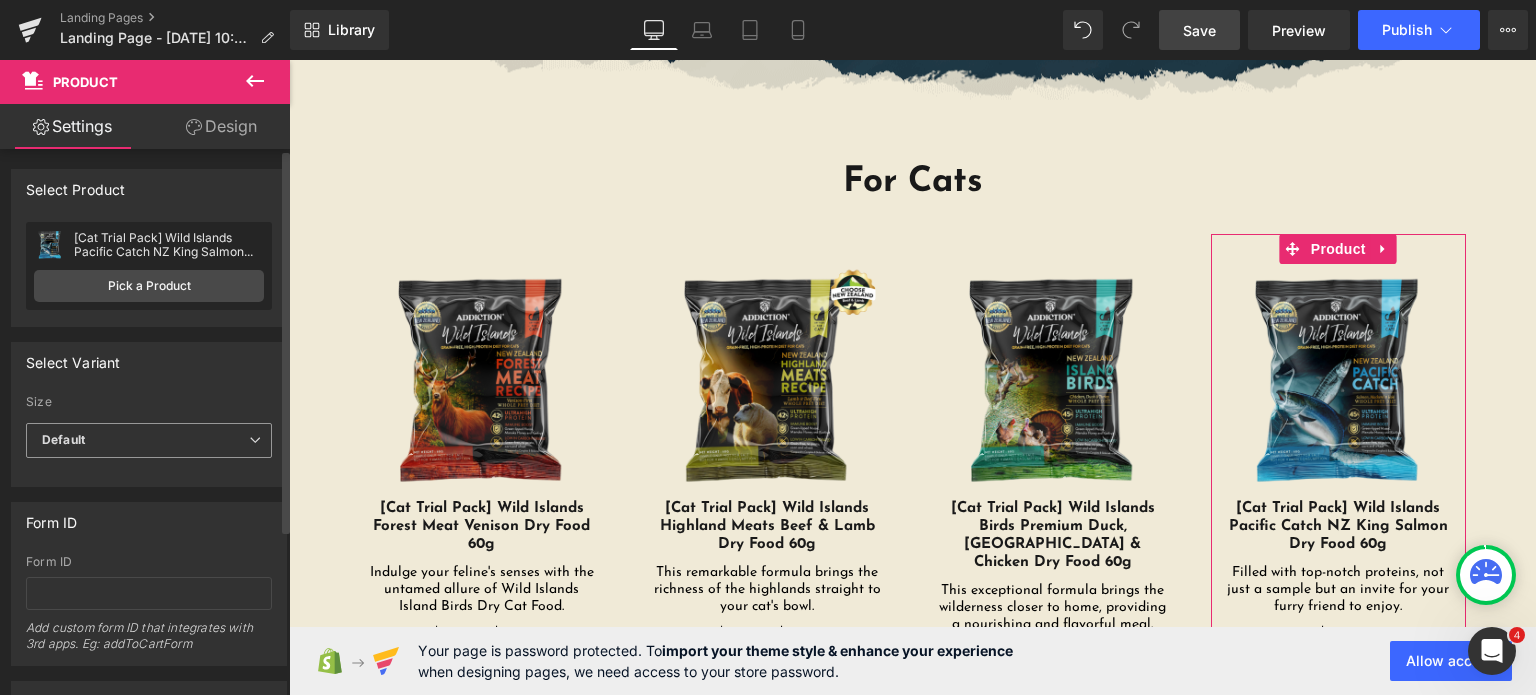 click on "Default" at bounding box center [63, 439] 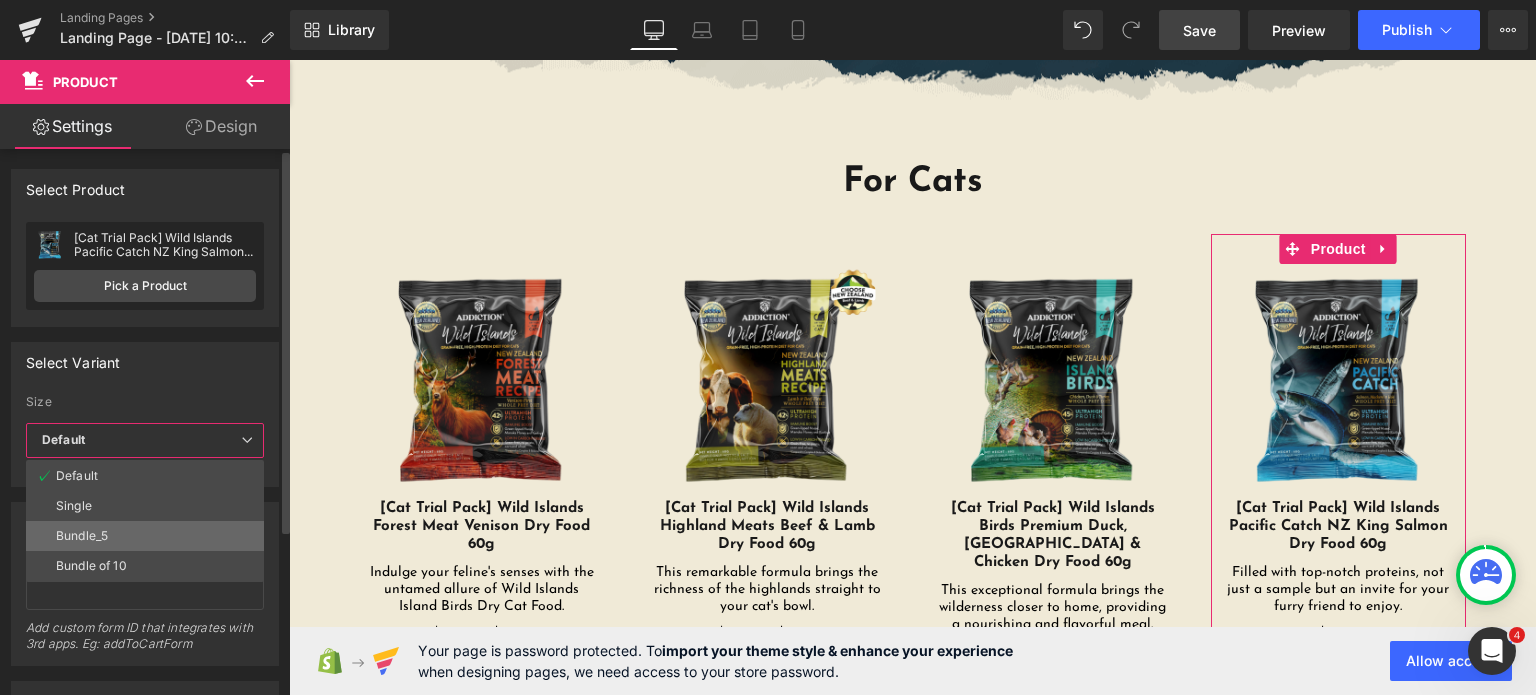 drag, startPoint x: 80, startPoint y: 531, endPoint x: 115, endPoint y: 475, distance: 66.037865 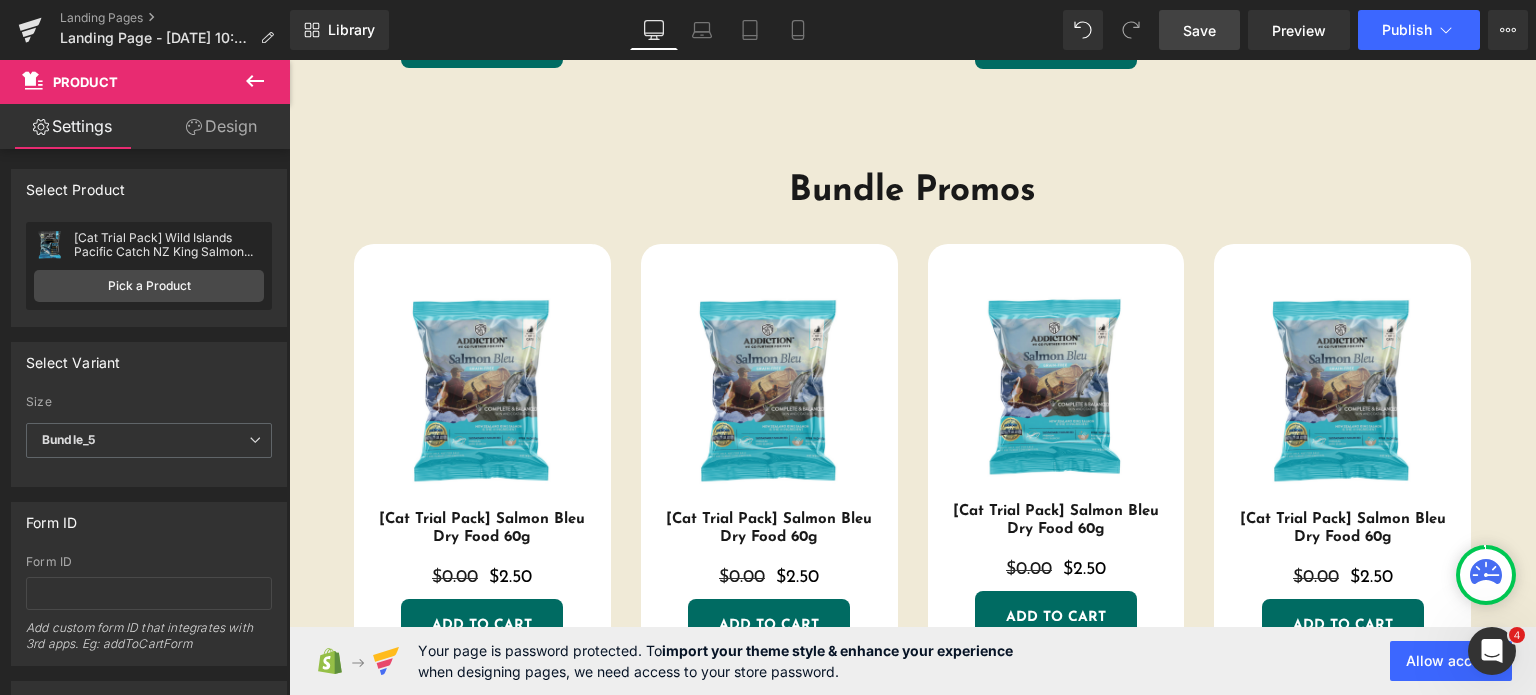scroll, scrollTop: 1866, scrollLeft: 0, axis: vertical 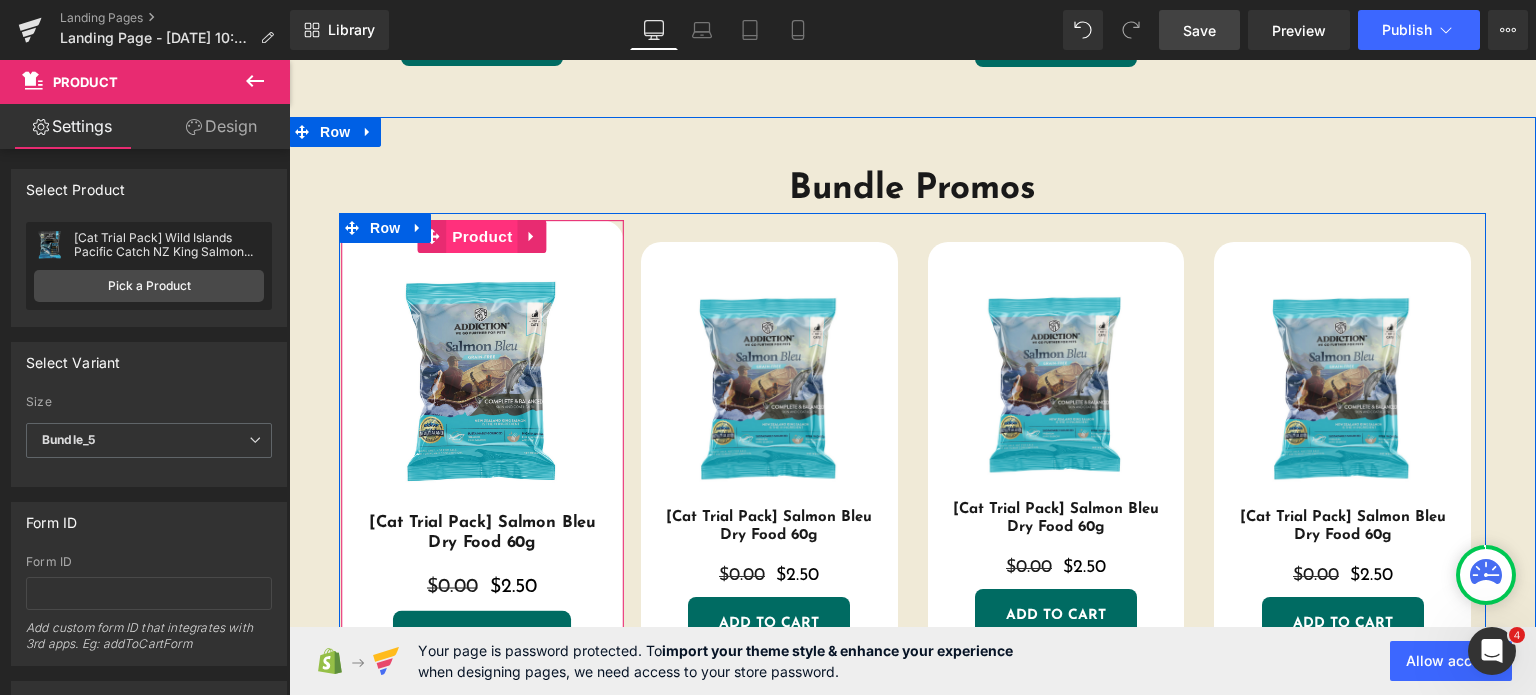 click on "Product" at bounding box center (483, 236) 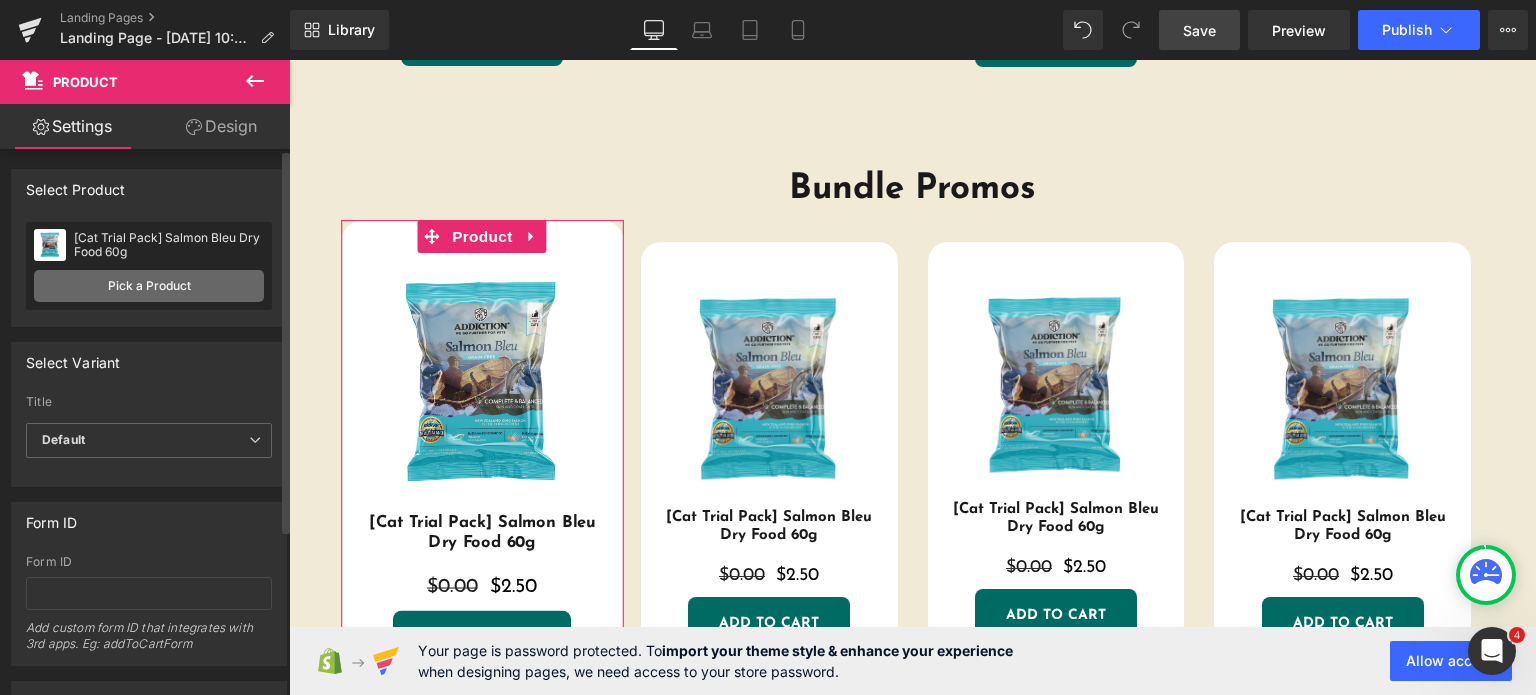click on "Pick a Product" at bounding box center [149, 286] 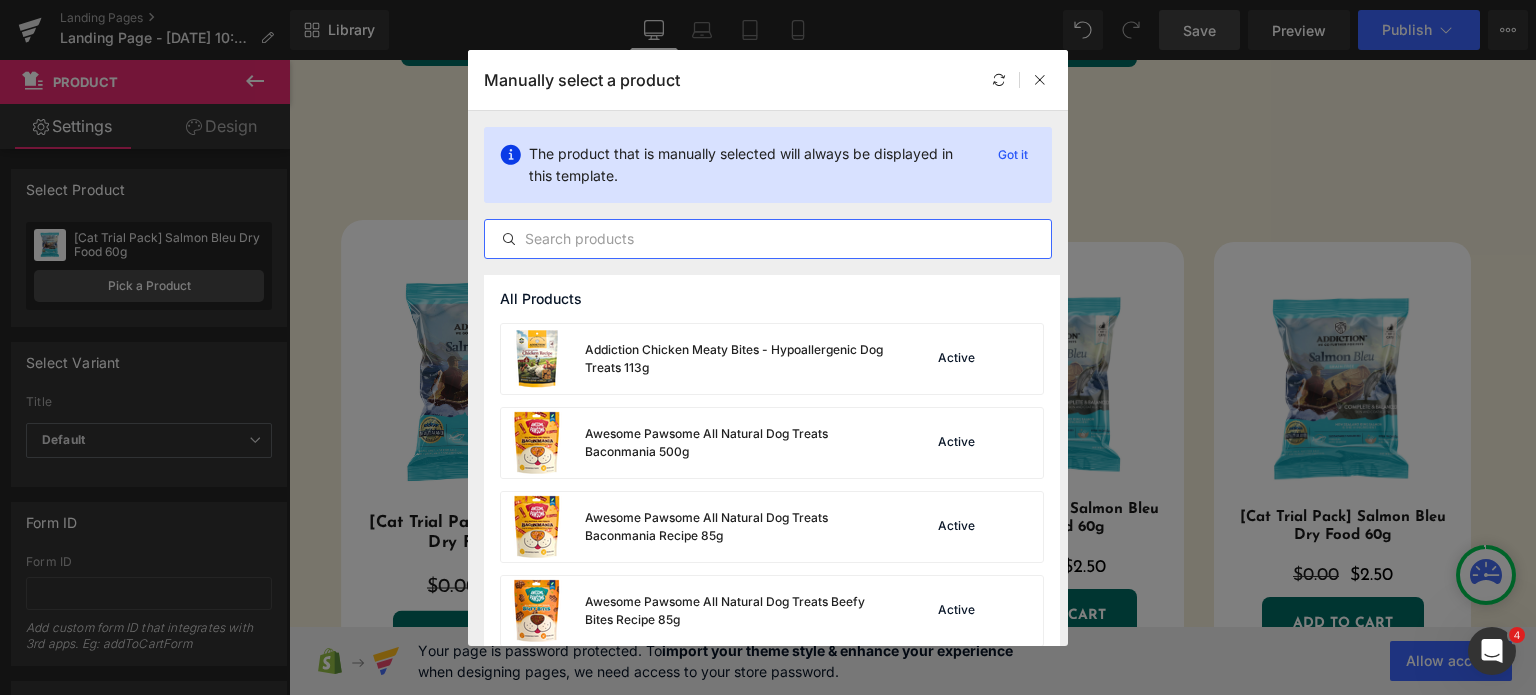 click at bounding box center (768, 239) 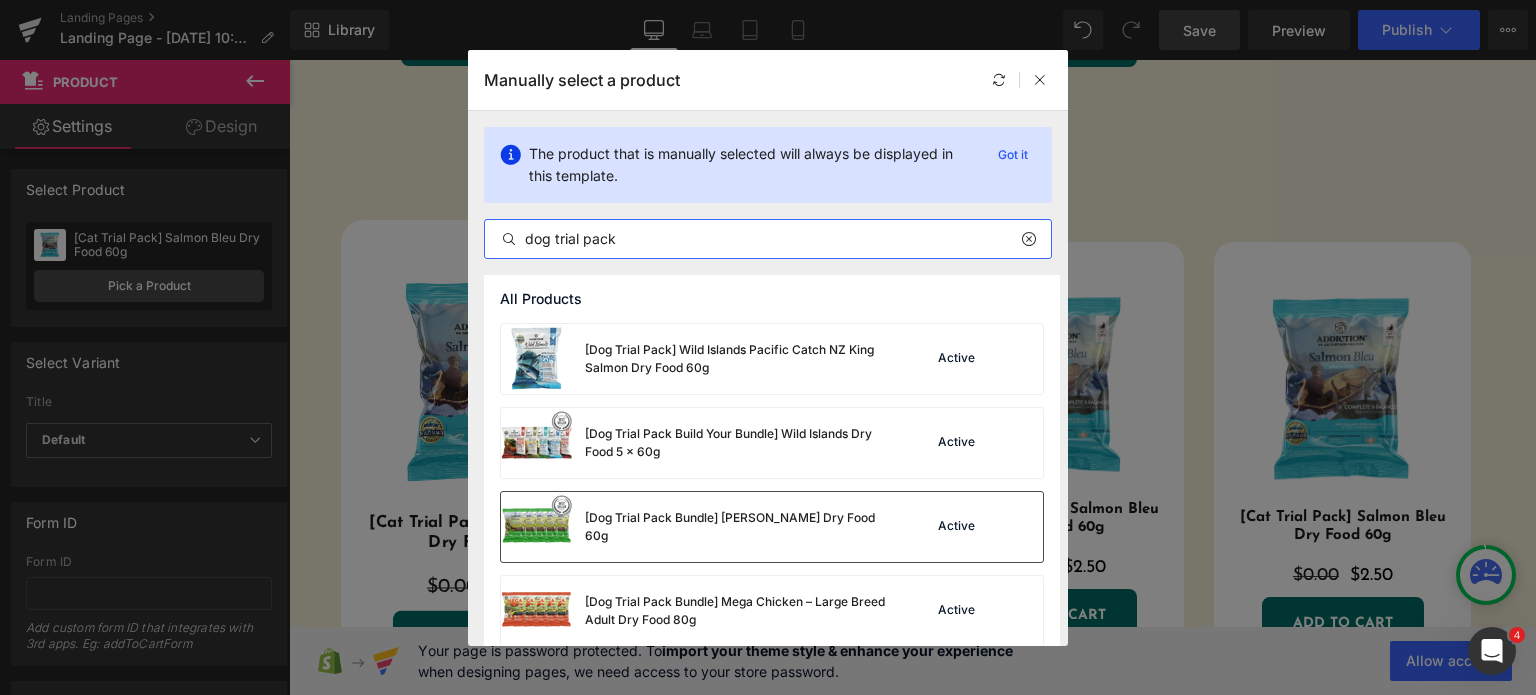type on "dog trial pack" 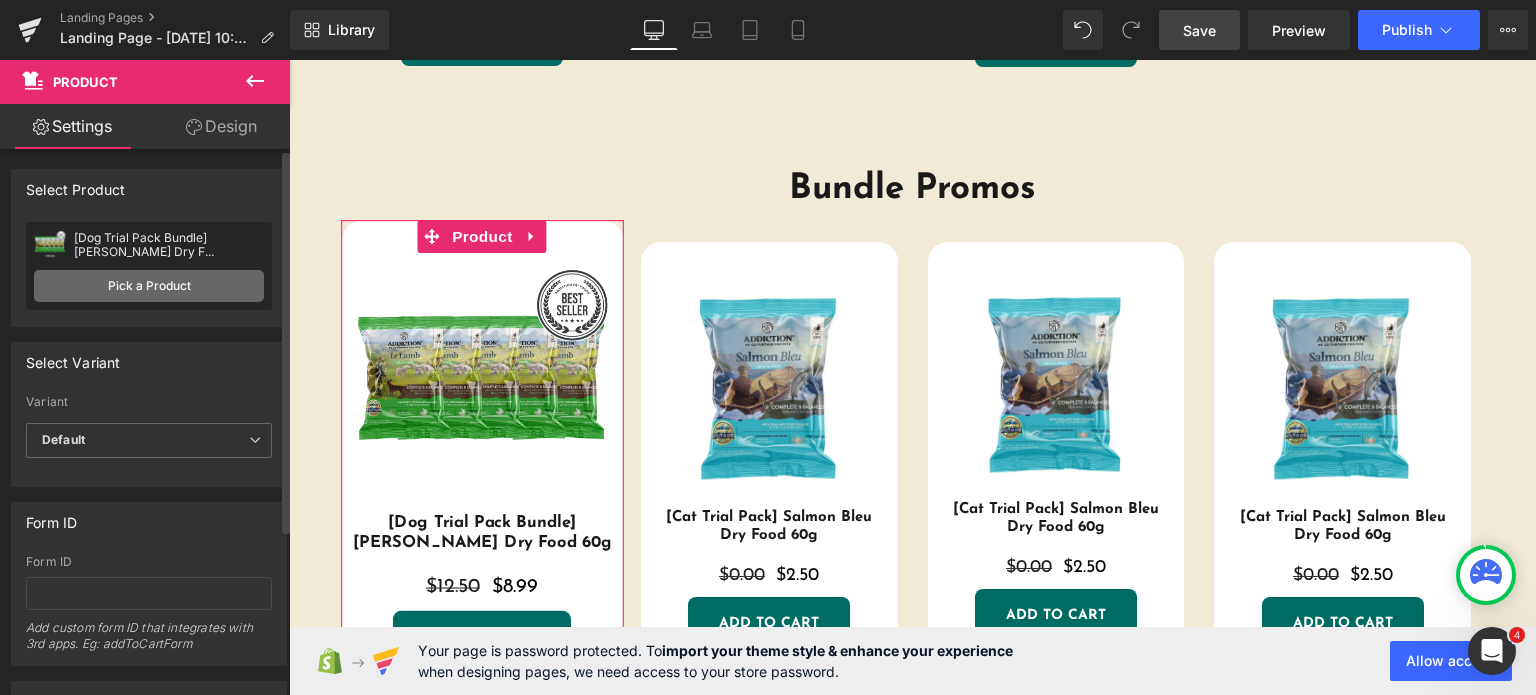 click on "Pick a Product" at bounding box center (149, 286) 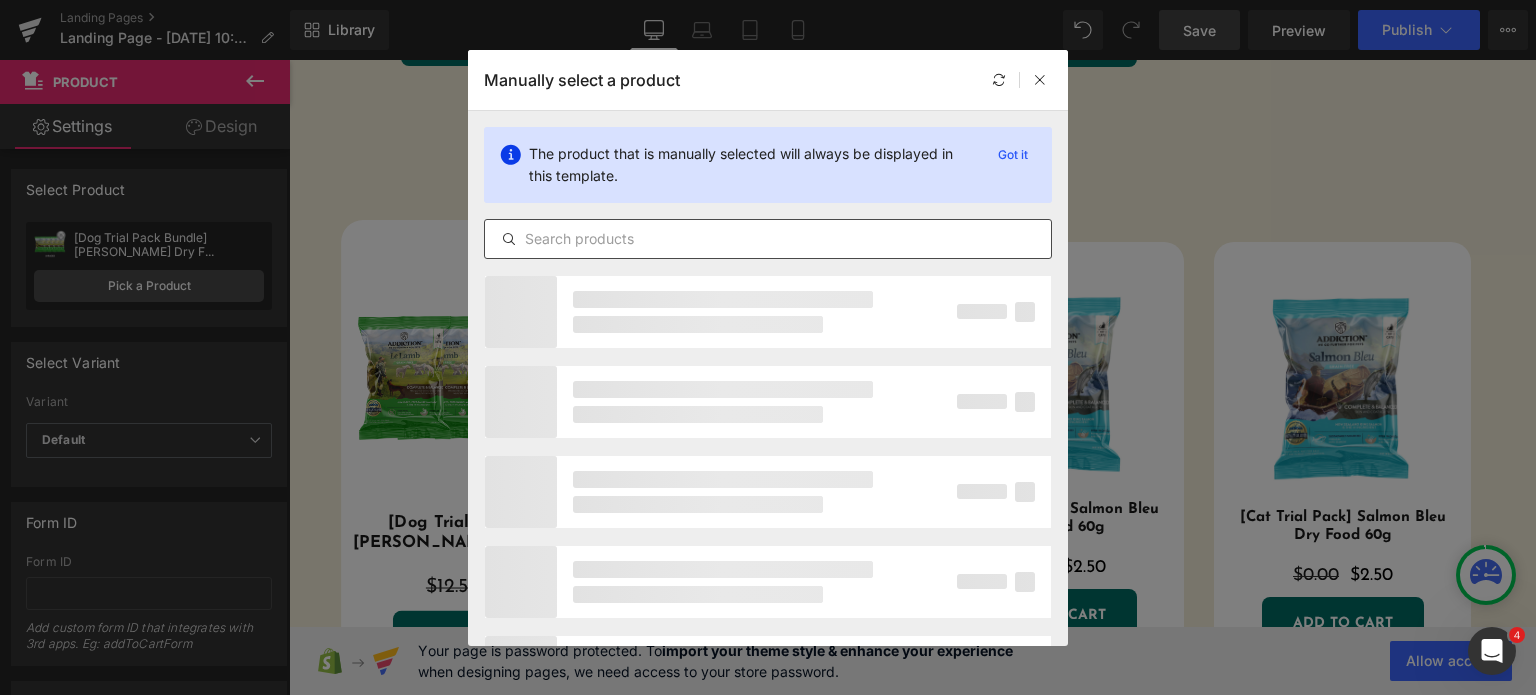 click at bounding box center [768, 239] 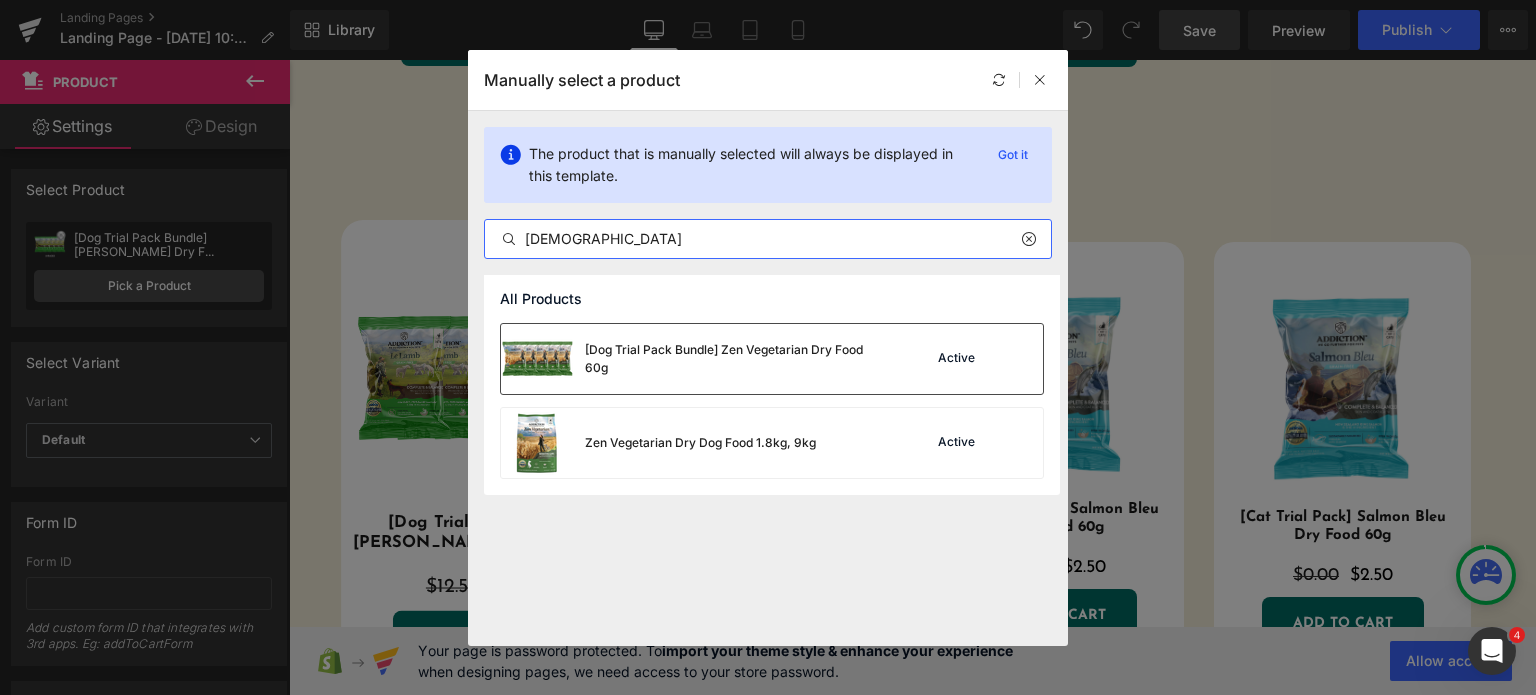 type on "zen" 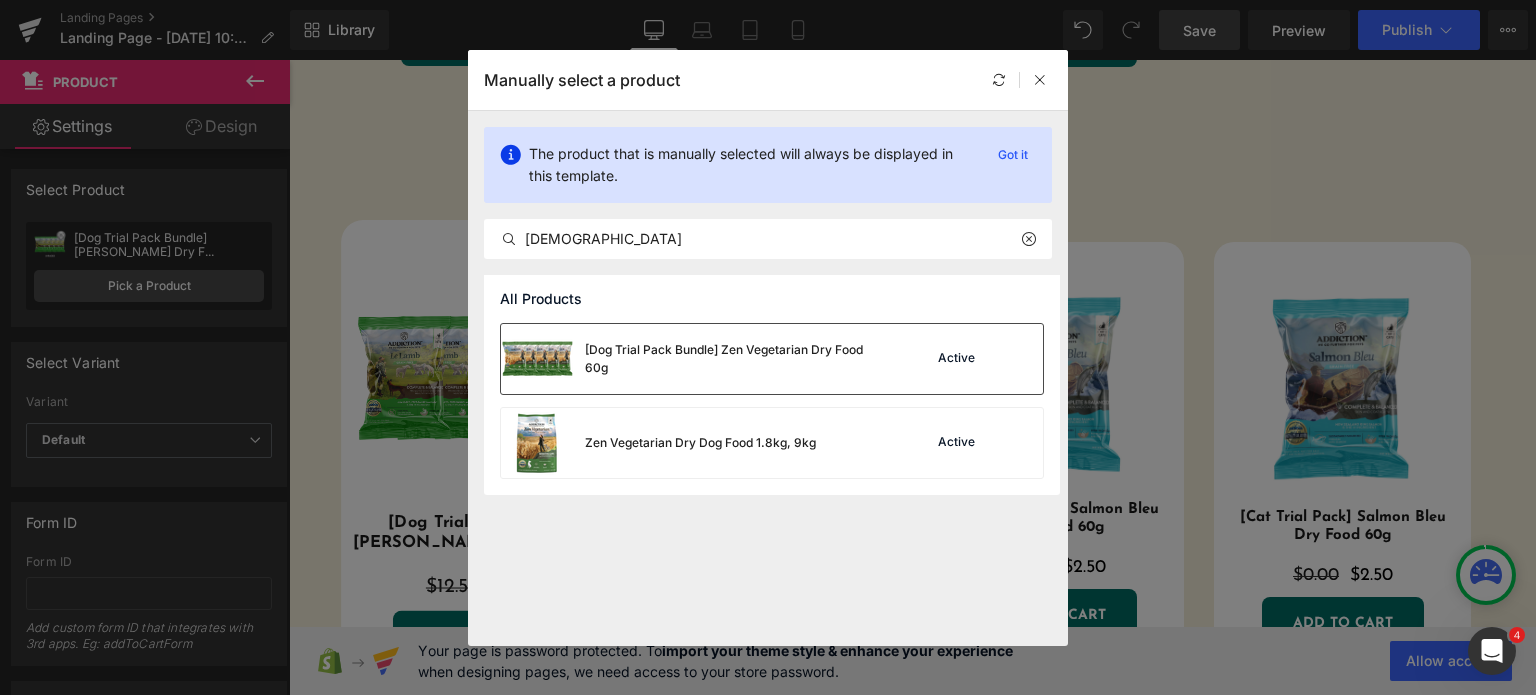 click on "[Dog Trial Pack Bundle] Zen Vegetarian Dry Food 60g" at bounding box center [693, 359] 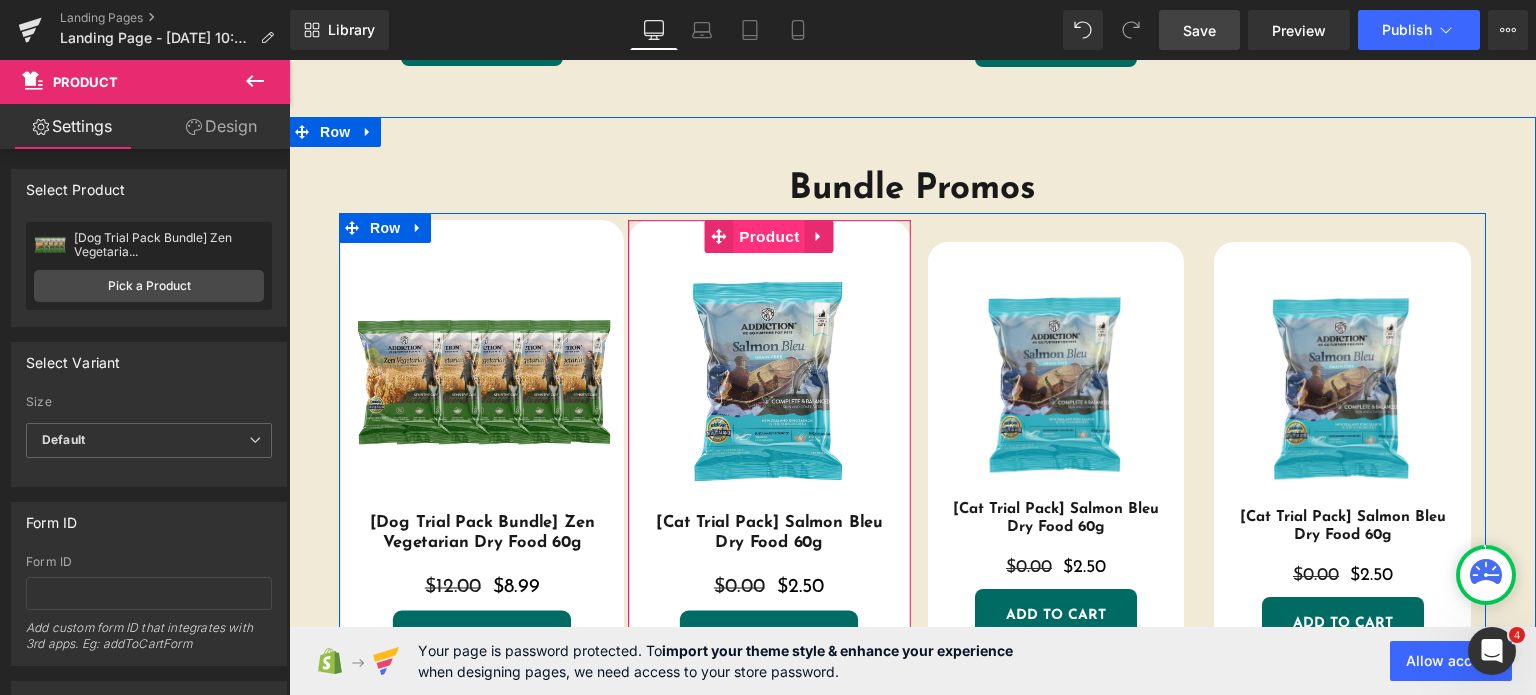 click on "Product" at bounding box center [769, 236] 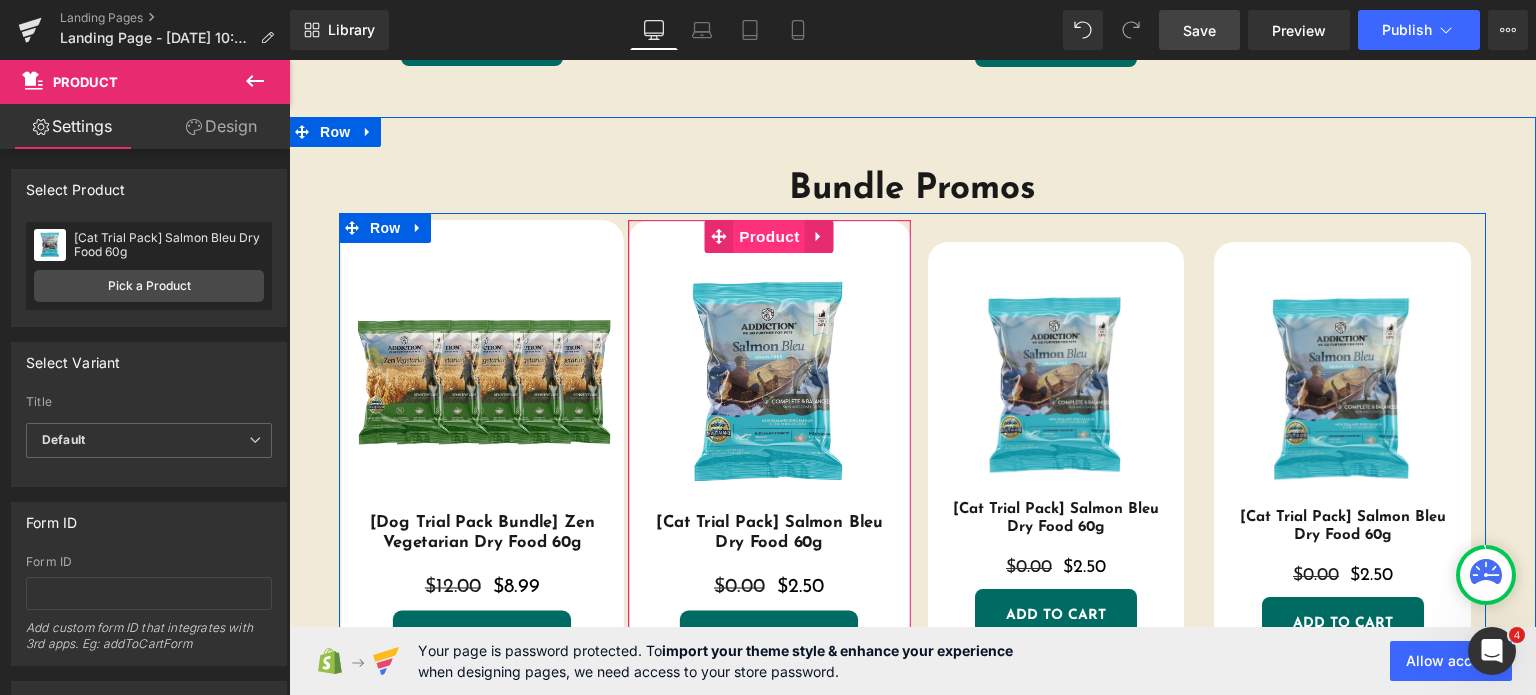 click on "Product" at bounding box center [769, 236] 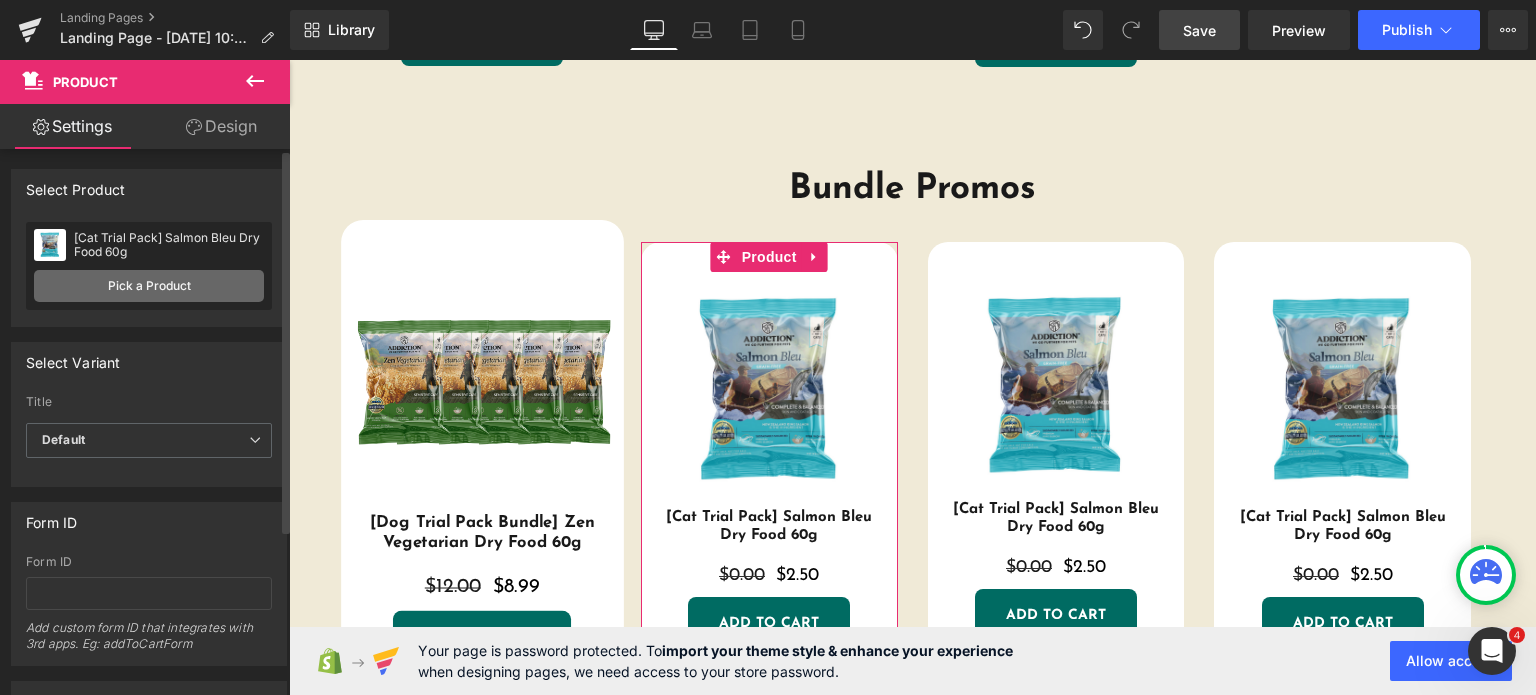 click on "Pick a Product" at bounding box center (149, 286) 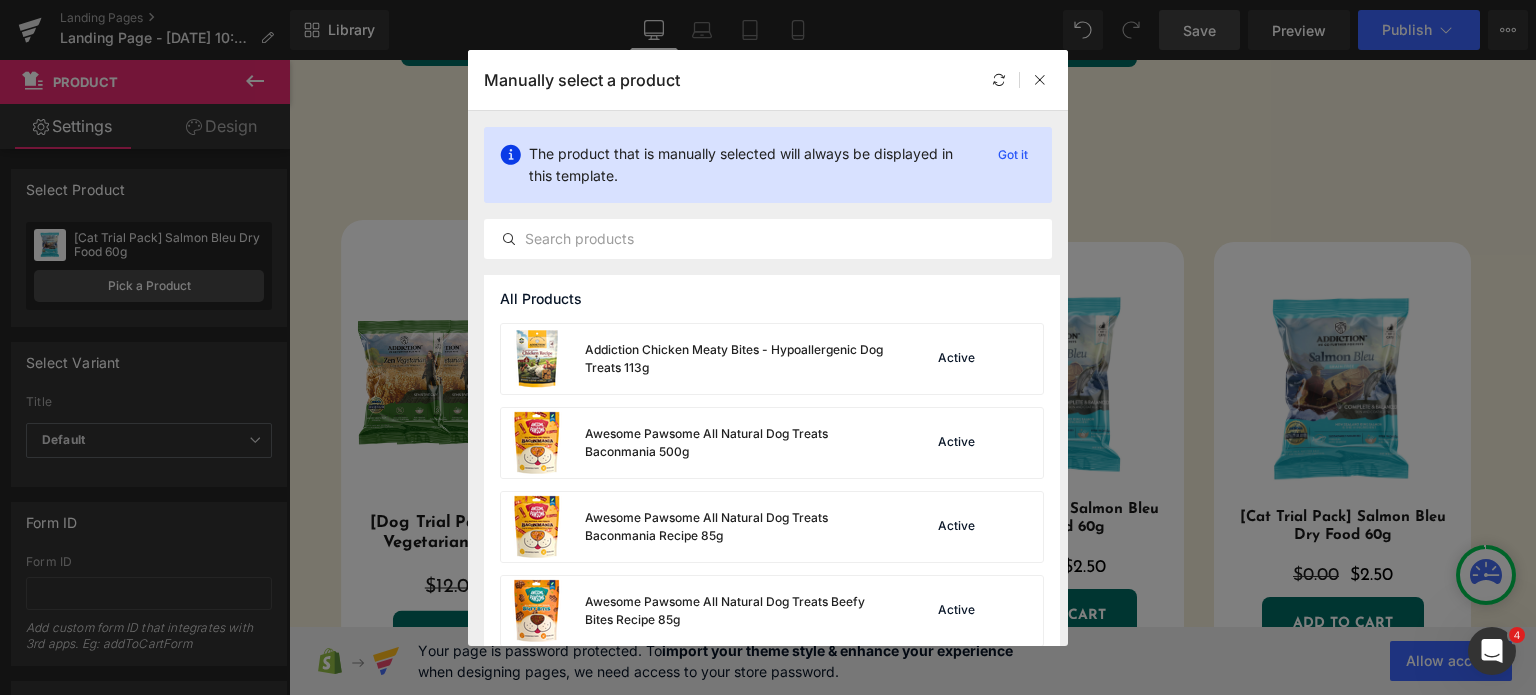 click on "The product that is manually selected will always be displayed in this template. Got it" 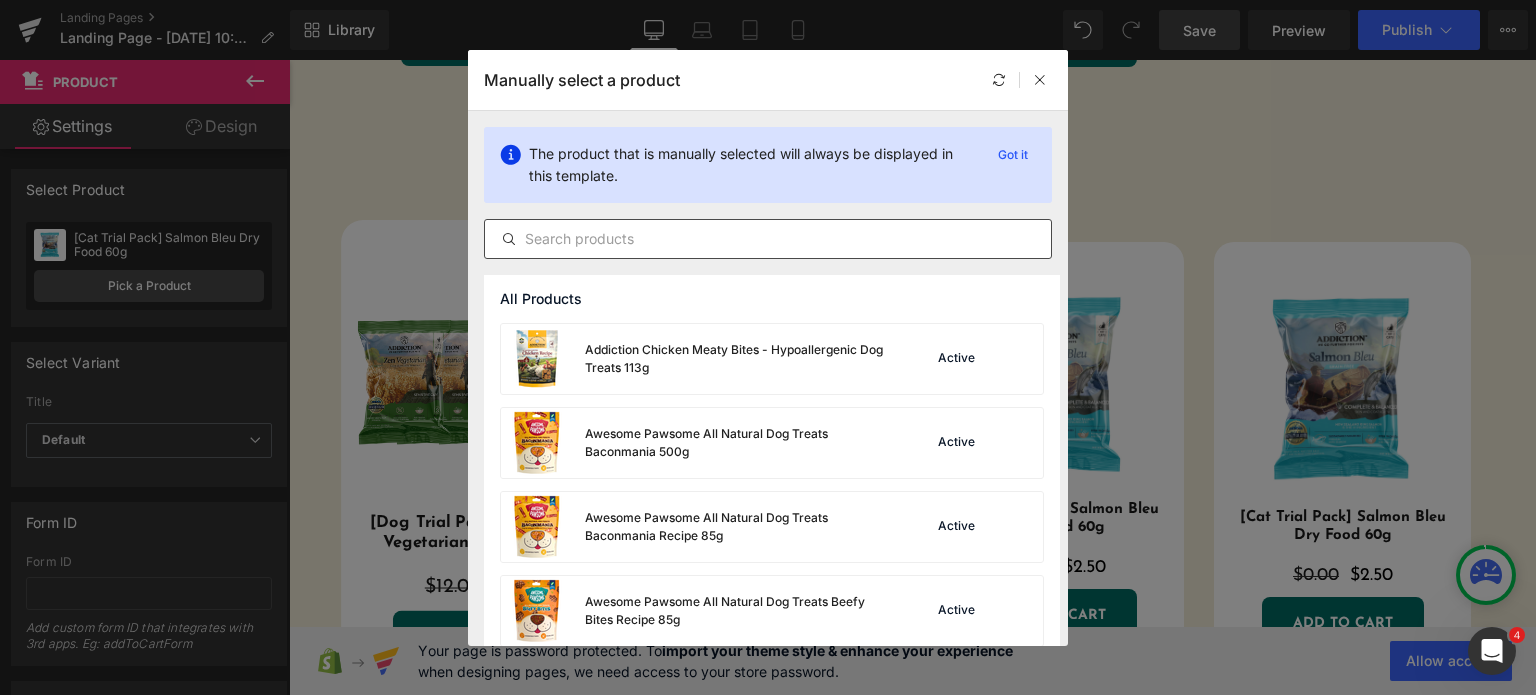 click at bounding box center (768, 239) 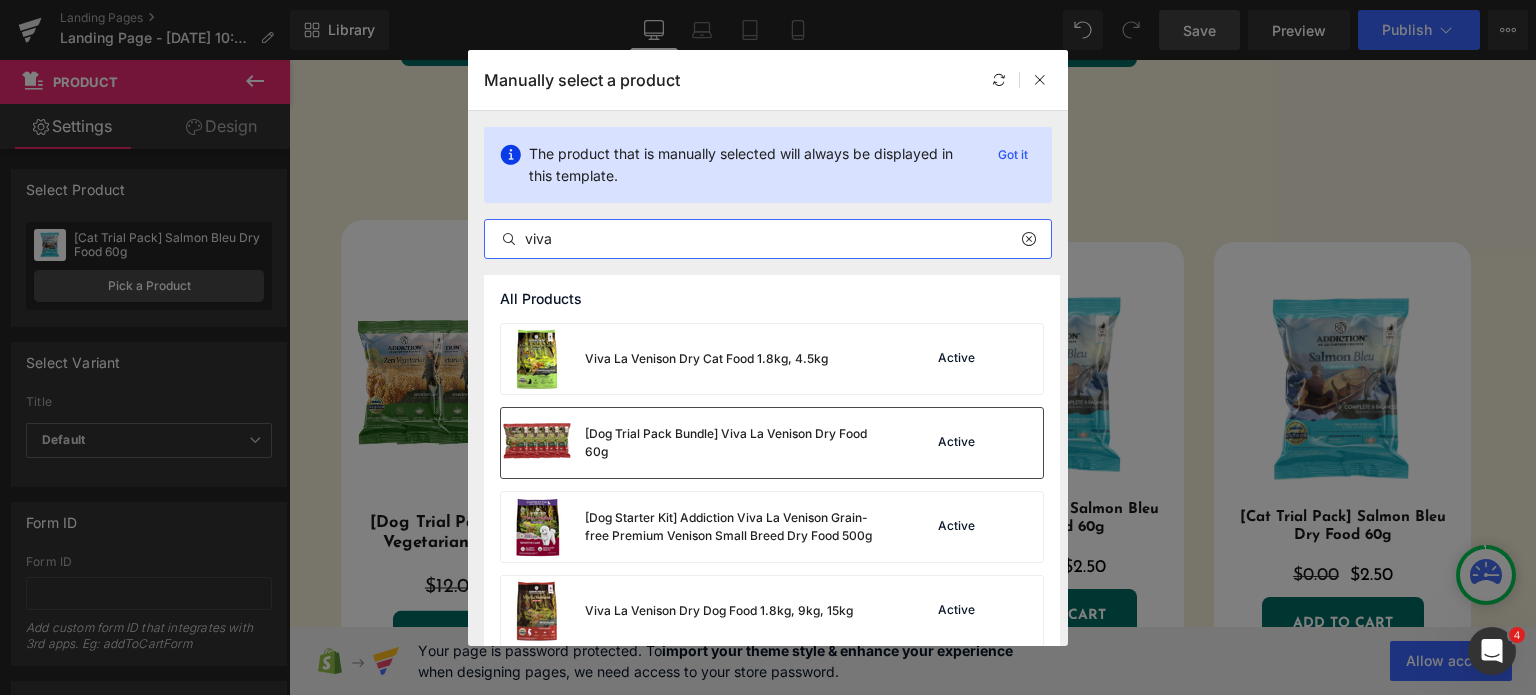 type on "viva" 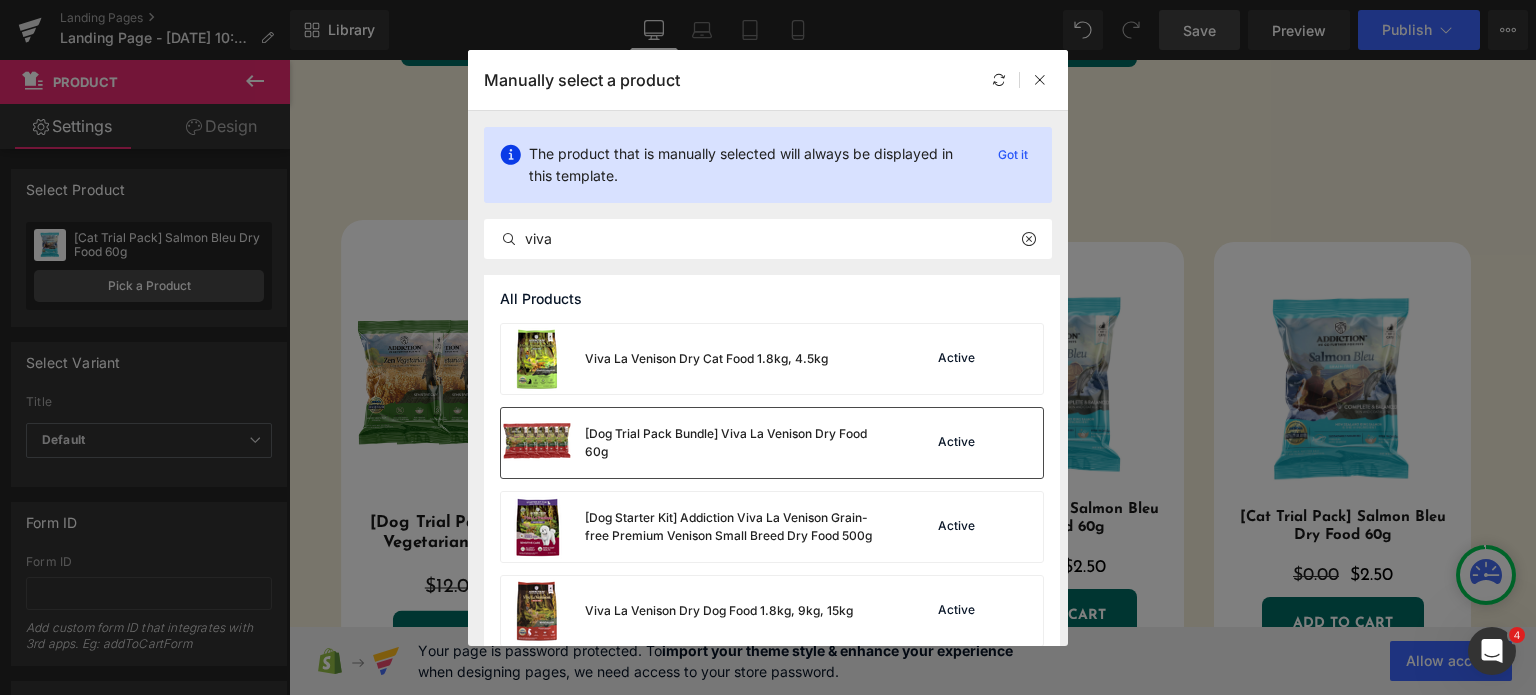 click on "[Dog Trial Pack Bundle] Viva La Venison Dry Food 60g" at bounding box center (735, 443) 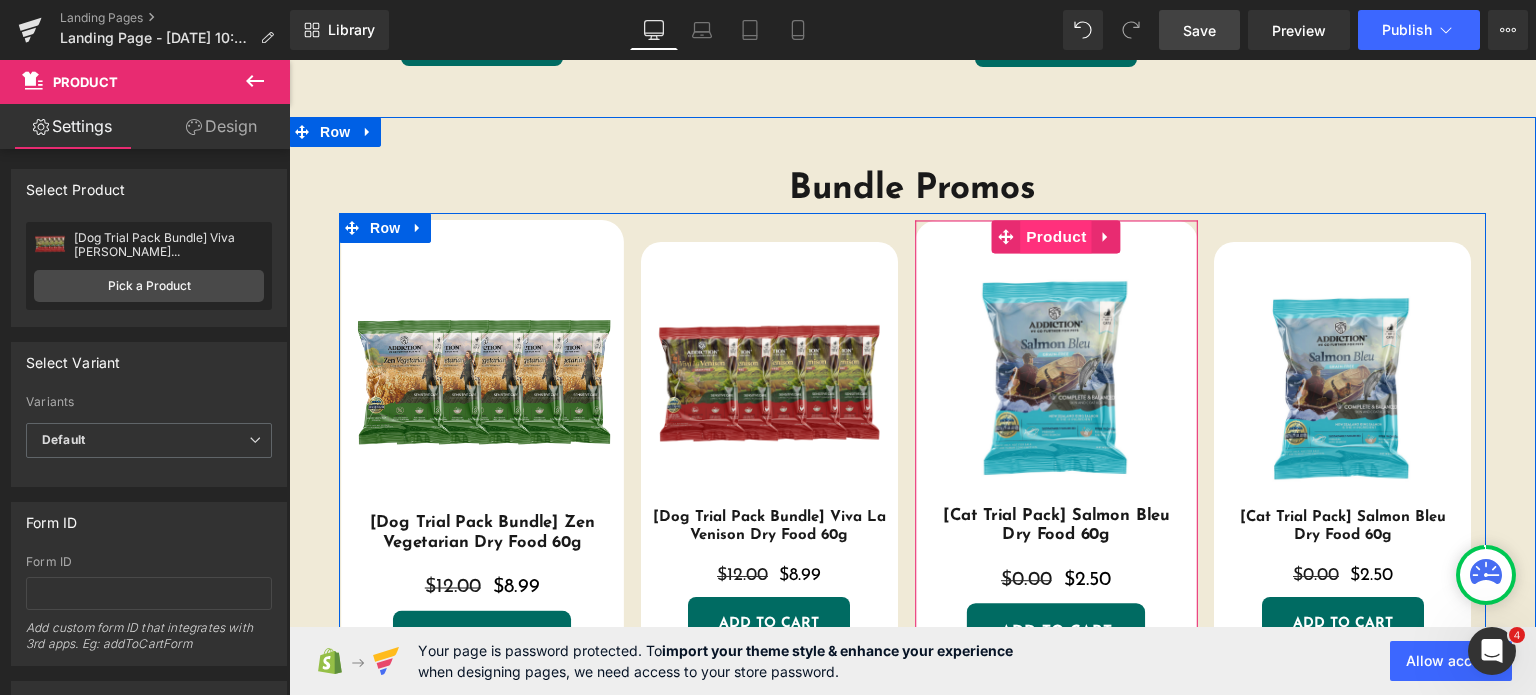 click on "Product" at bounding box center [1056, 236] 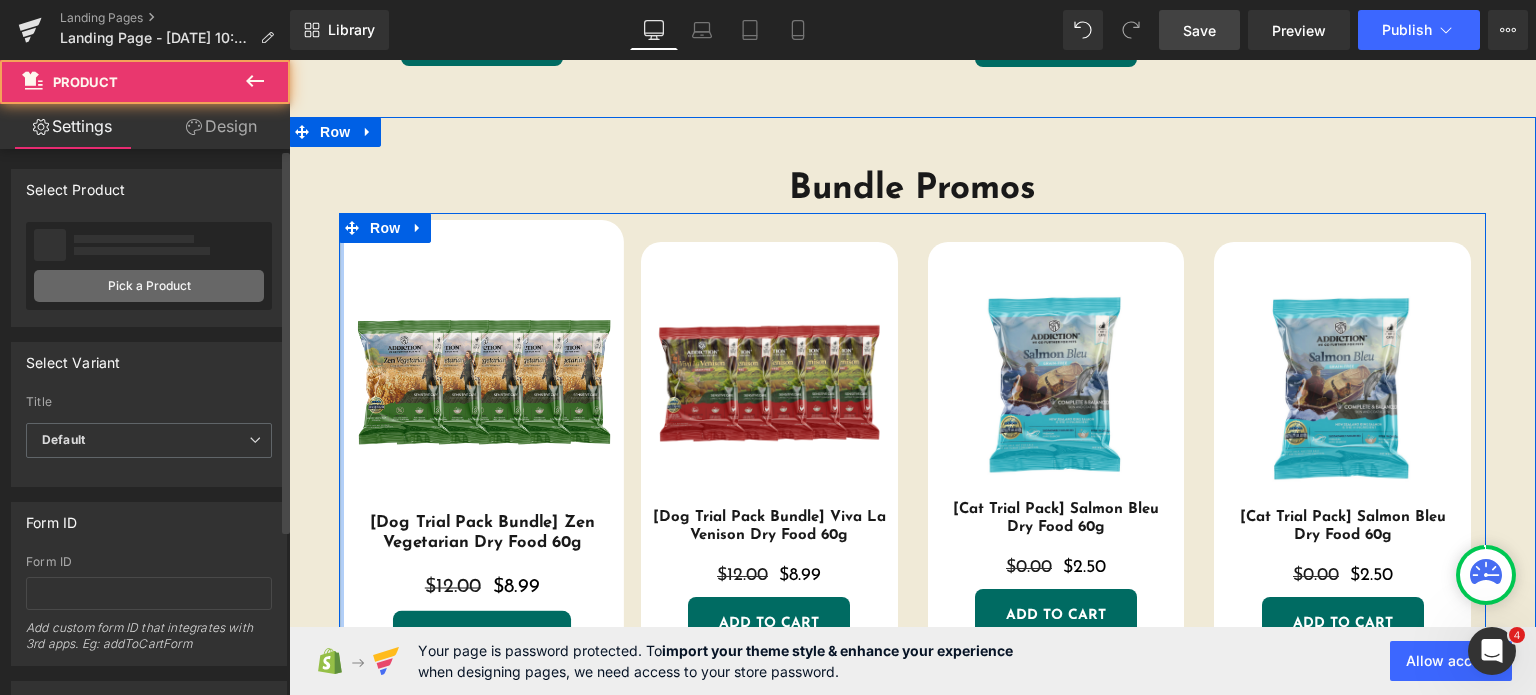 click on "Pick a Product" at bounding box center (149, 286) 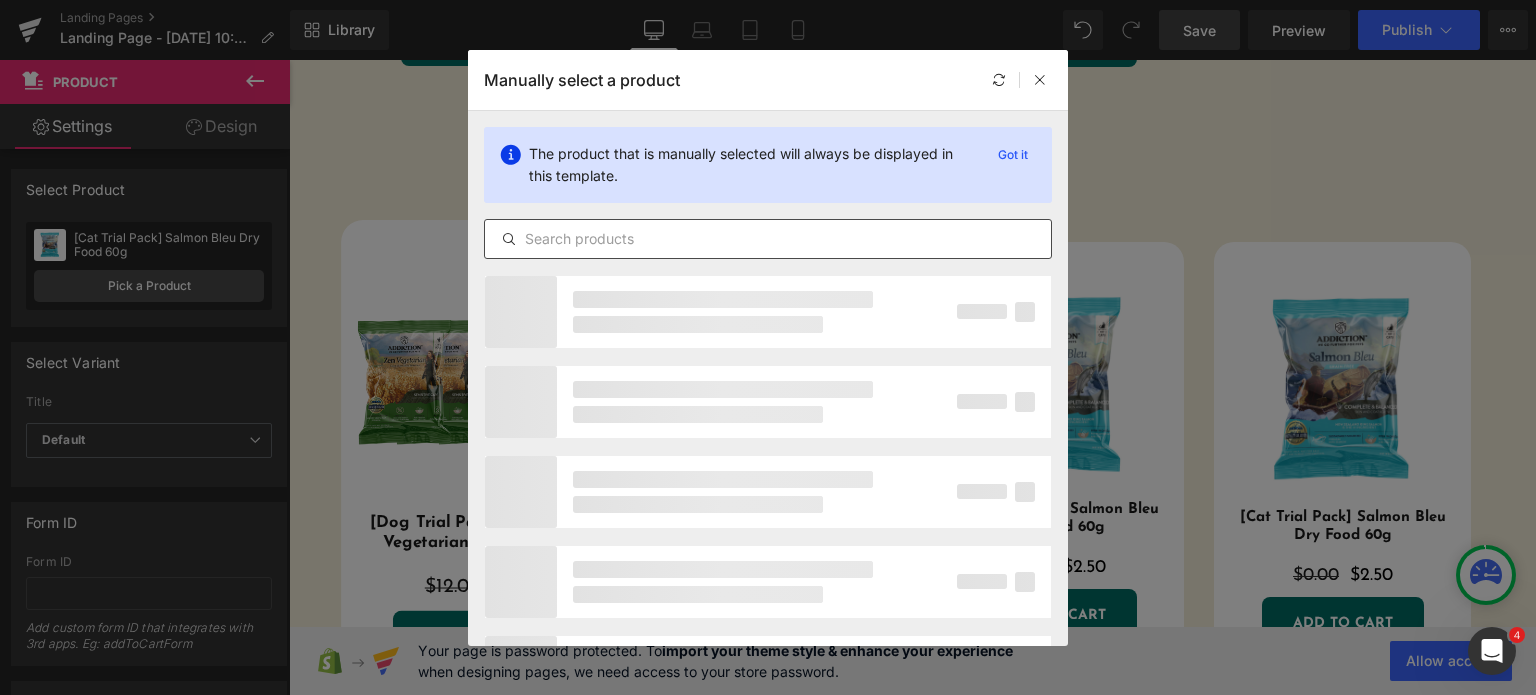 click at bounding box center [768, 239] 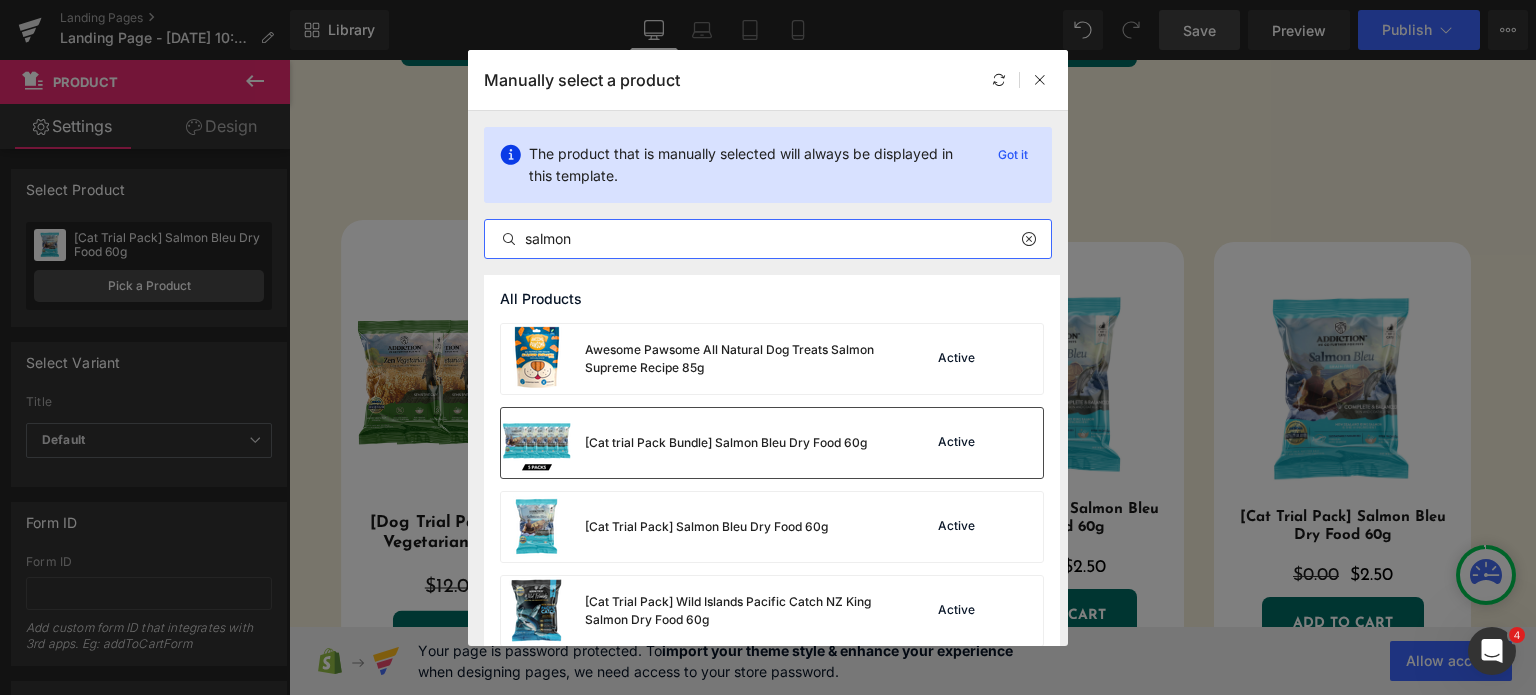 type on "salmon" 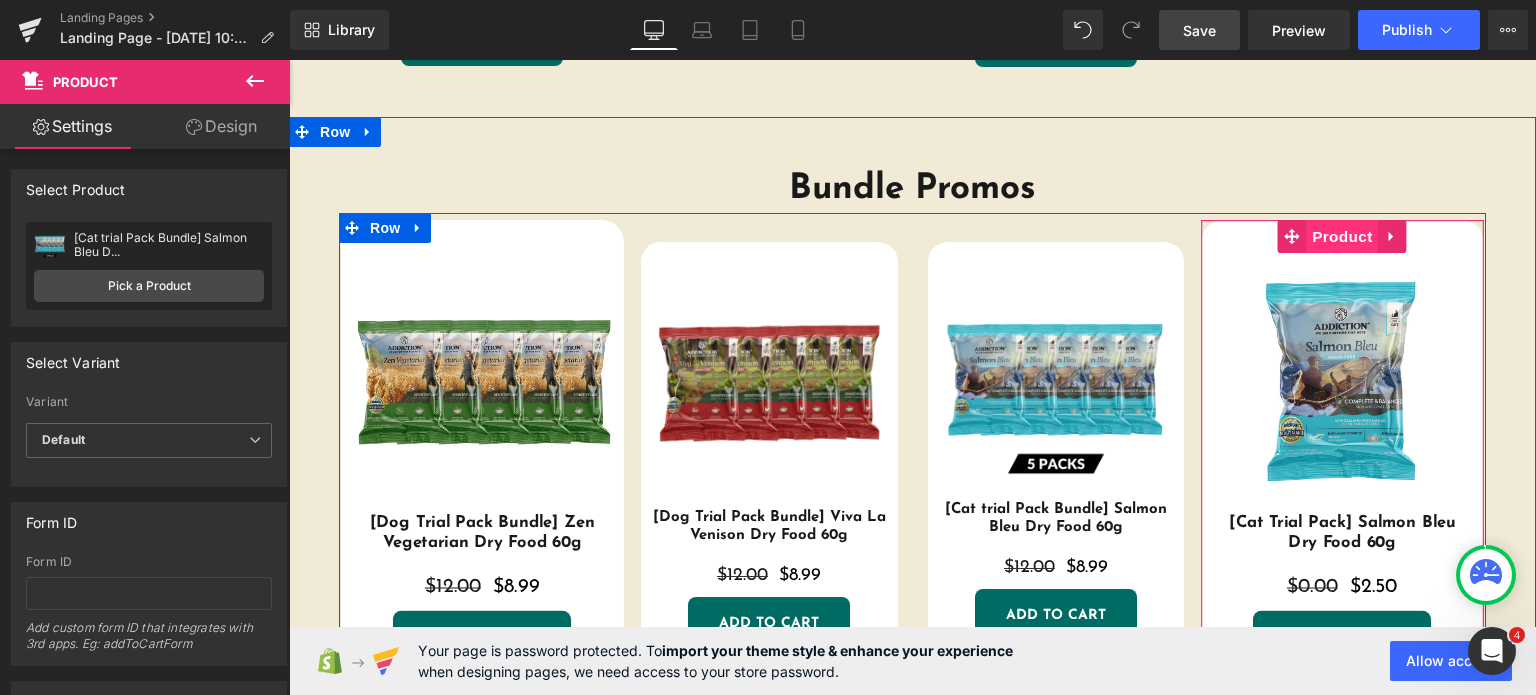click on "Product" at bounding box center (1343, 236) 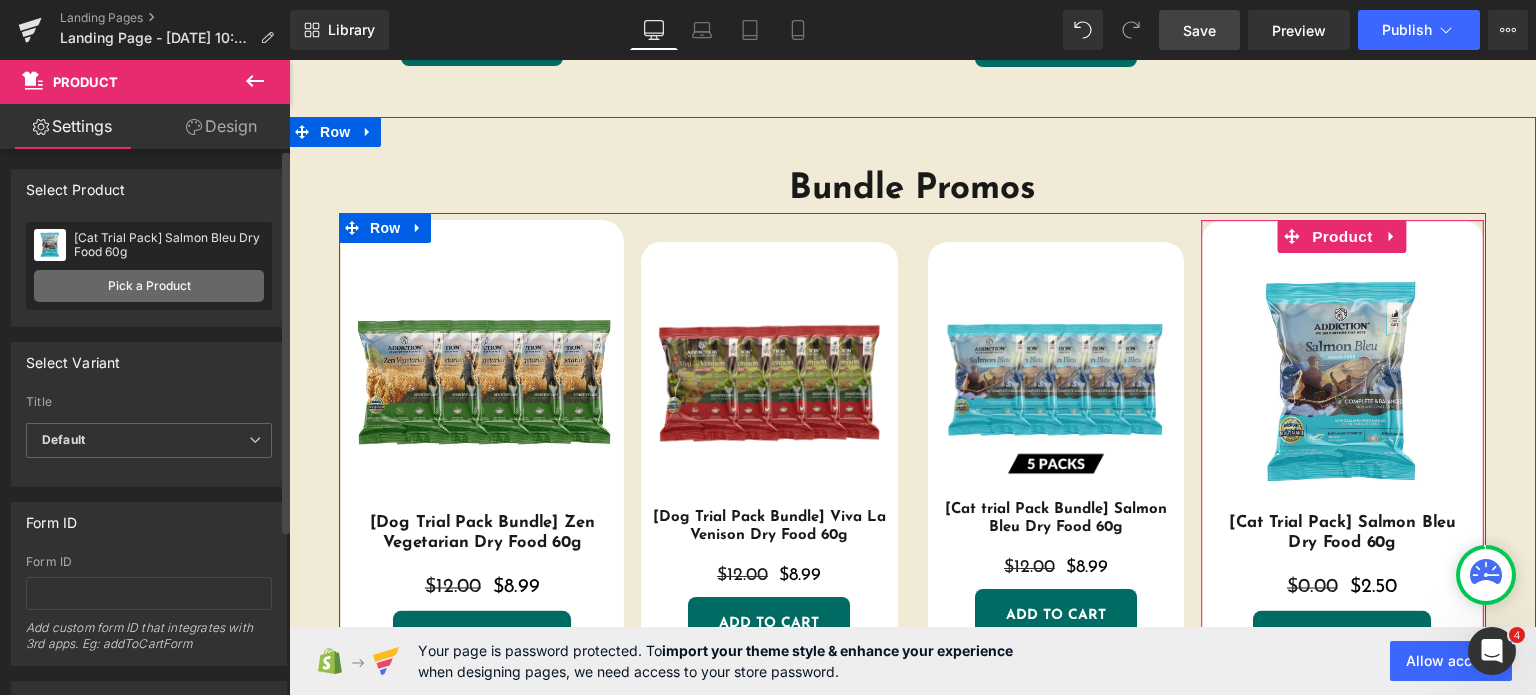 click on "Pick a Product" at bounding box center (149, 286) 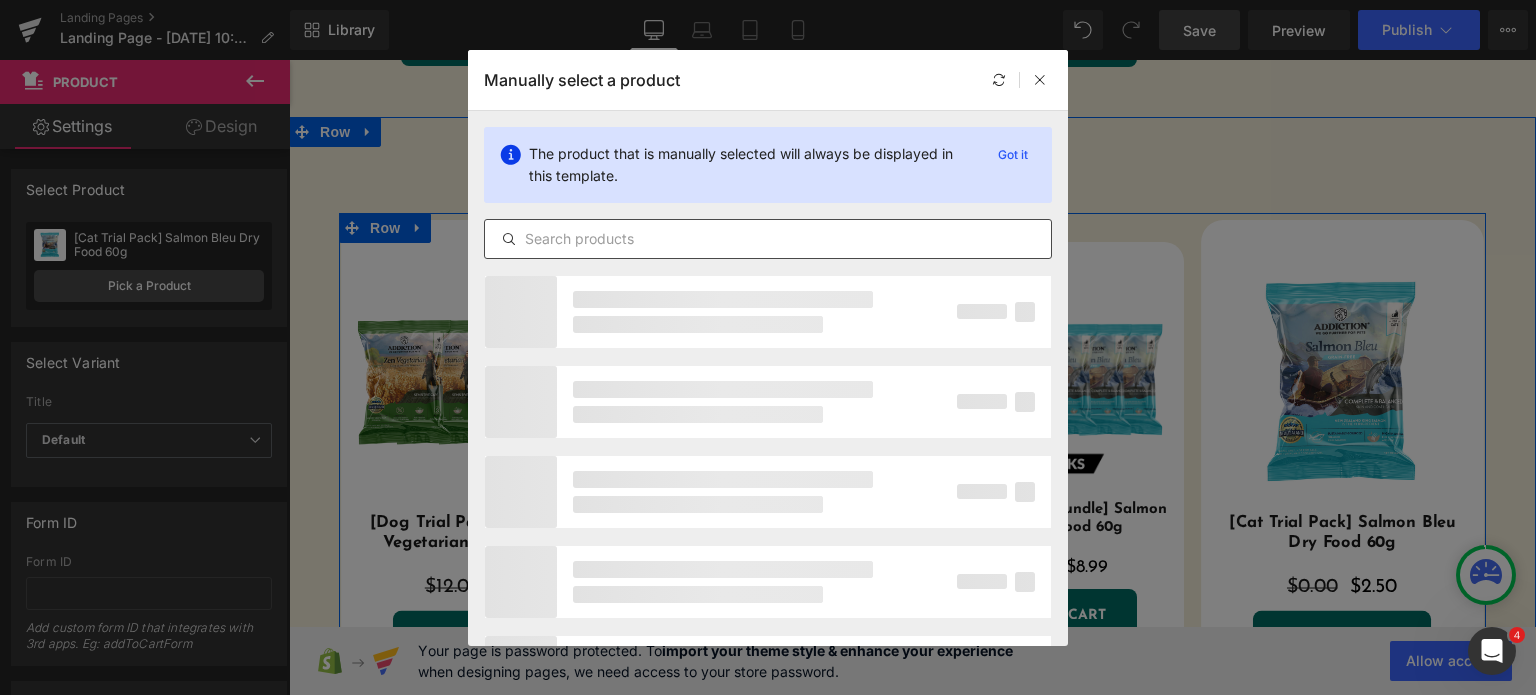 click at bounding box center (768, 239) 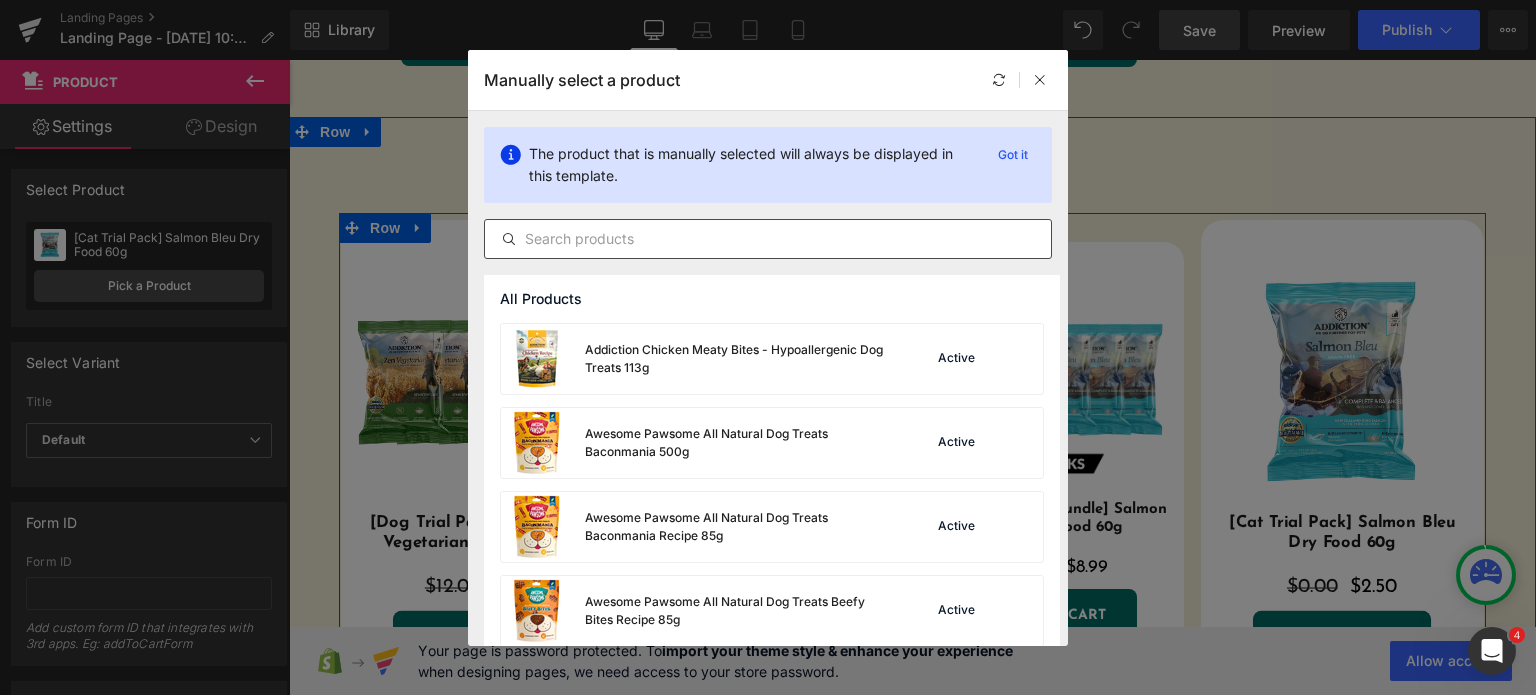 click at bounding box center (768, 239) 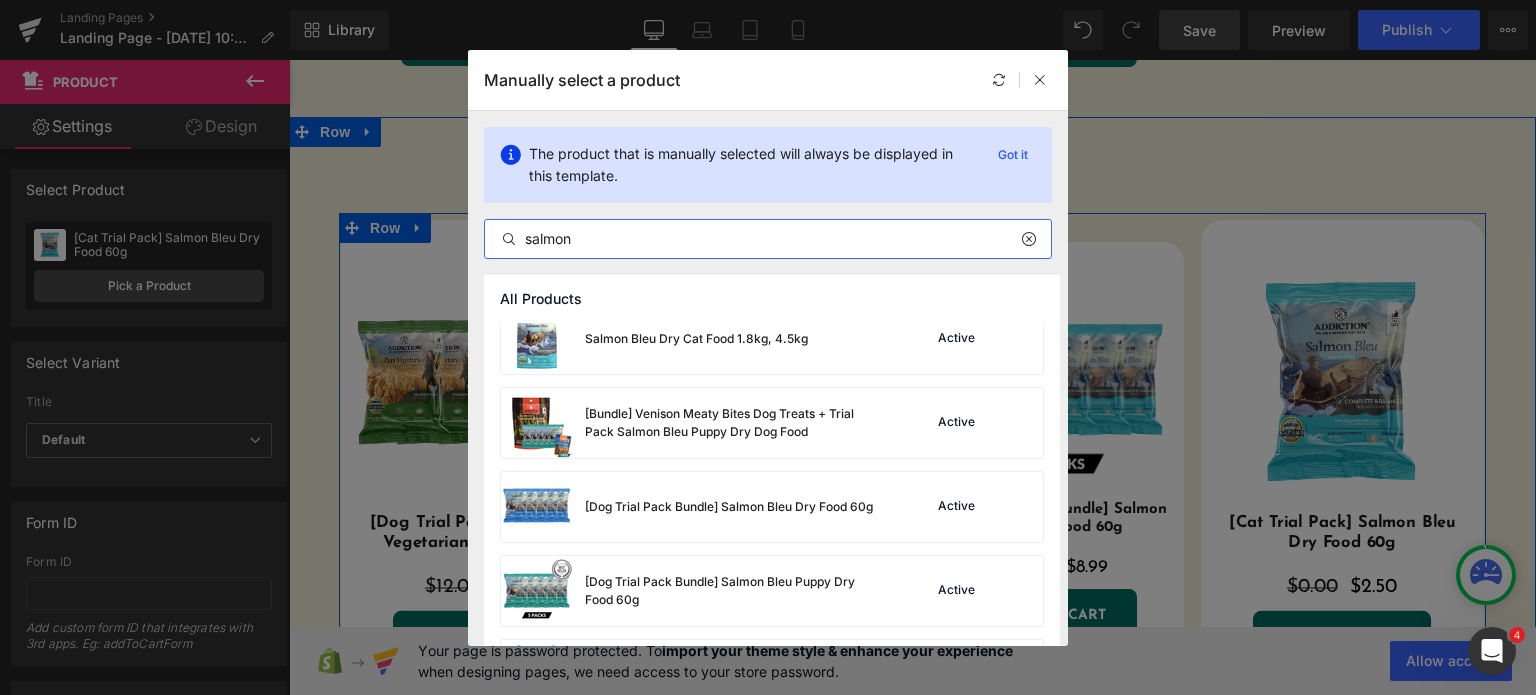 scroll, scrollTop: 443, scrollLeft: 0, axis: vertical 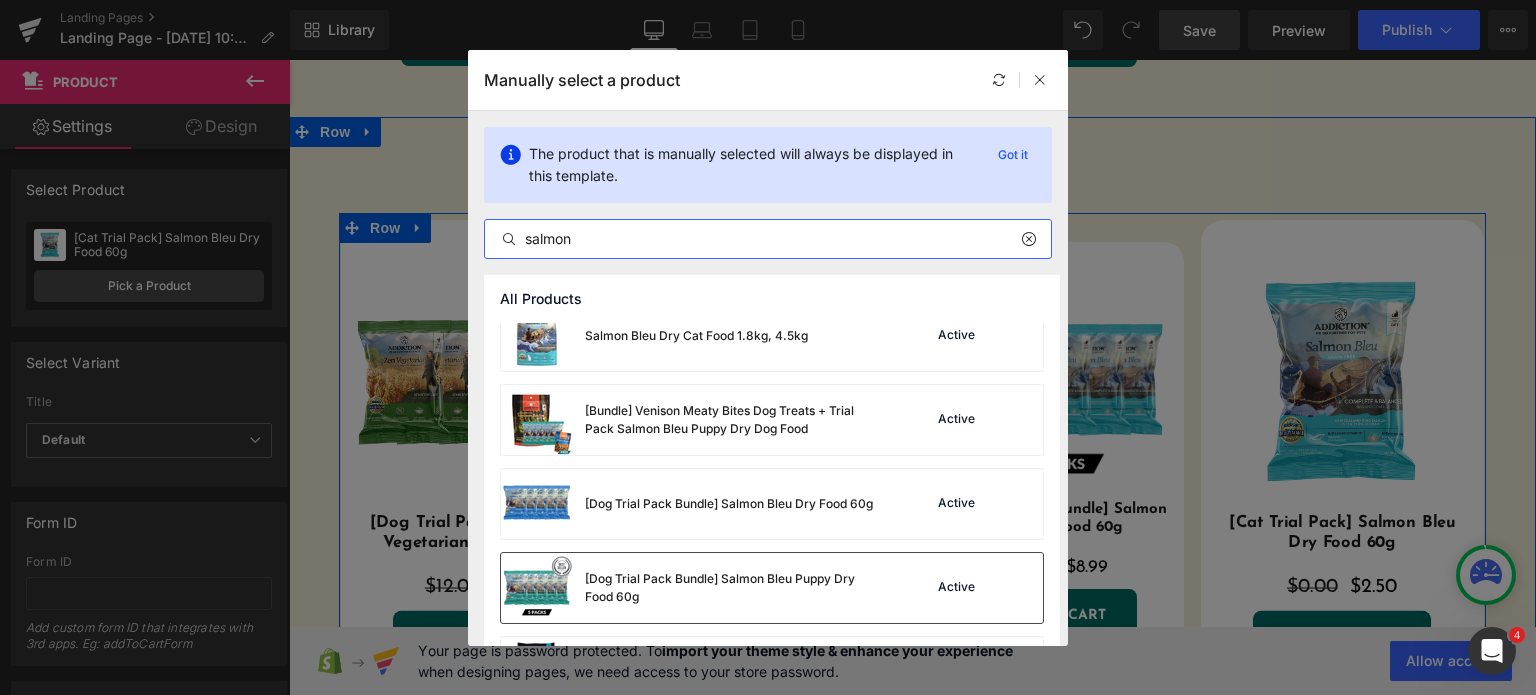type on "salmon" 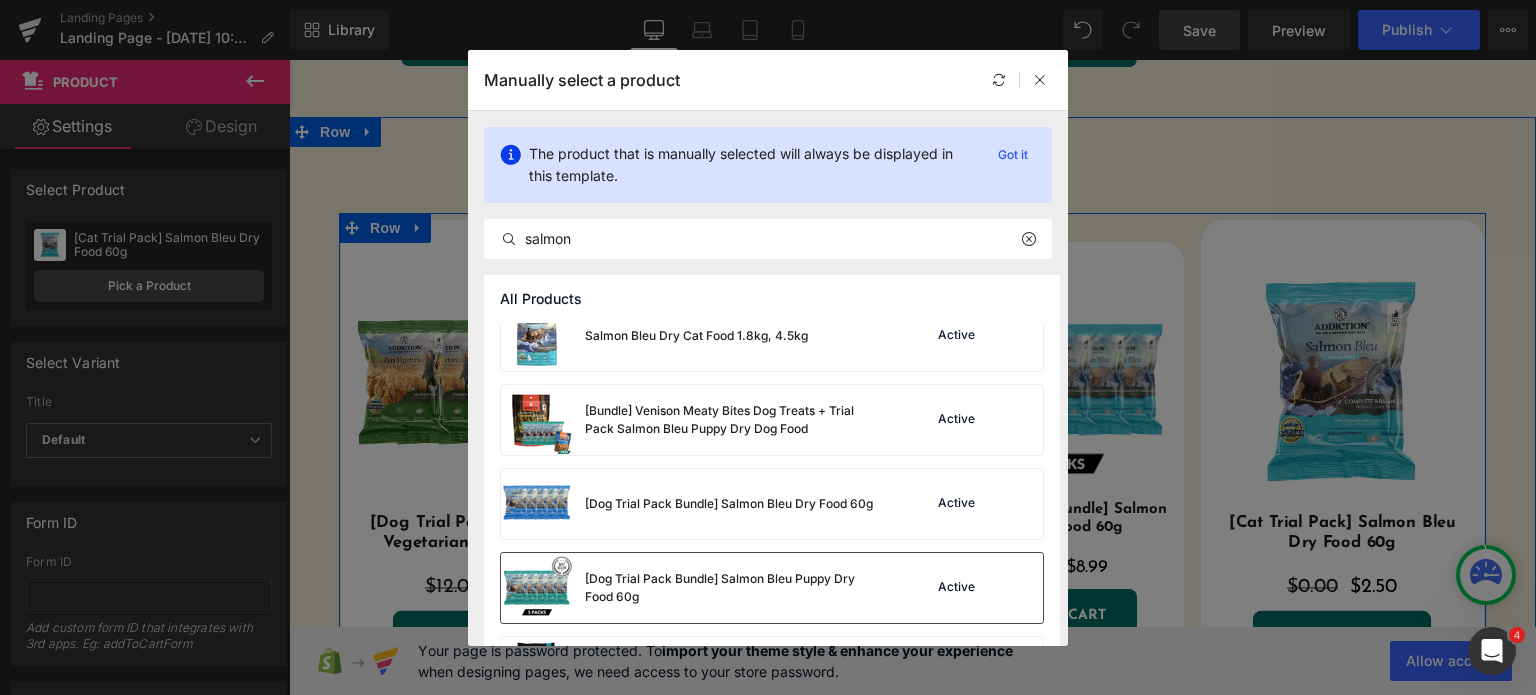 click on "[Dog Trial Pack Bundle] Salmon Bleu Puppy Dry Food 60g" at bounding box center [735, 588] 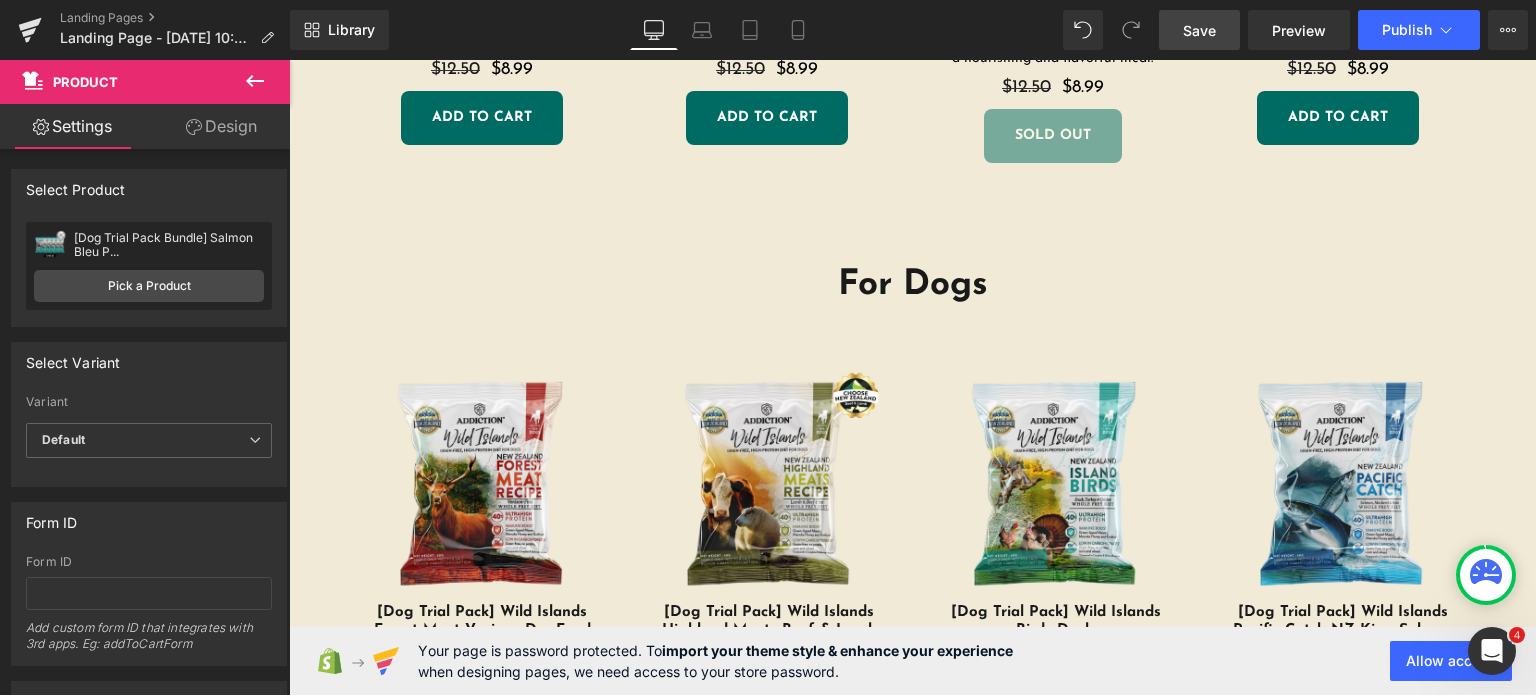 scroll, scrollTop: 1096, scrollLeft: 0, axis: vertical 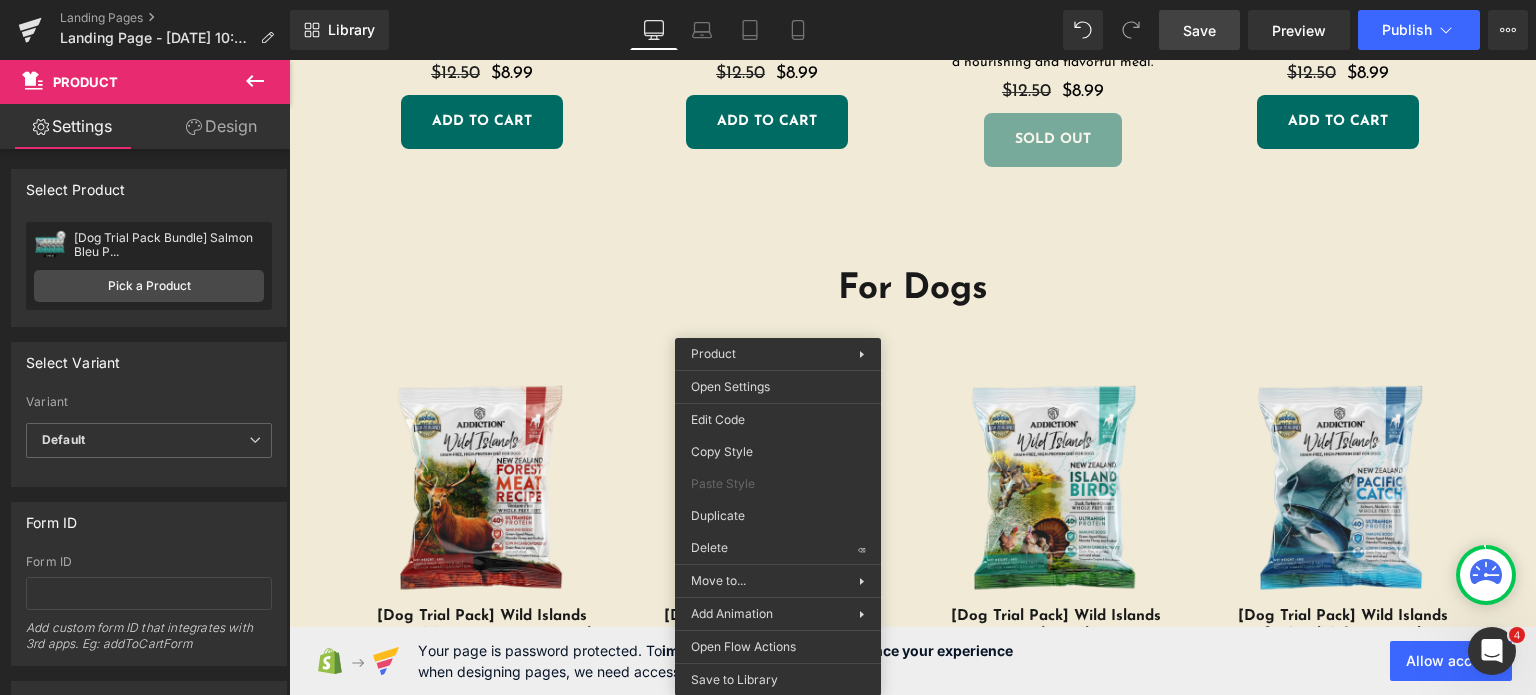 drag, startPoint x: 1020, startPoint y: 514, endPoint x: 731, endPoint y: 454, distance: 295.16266 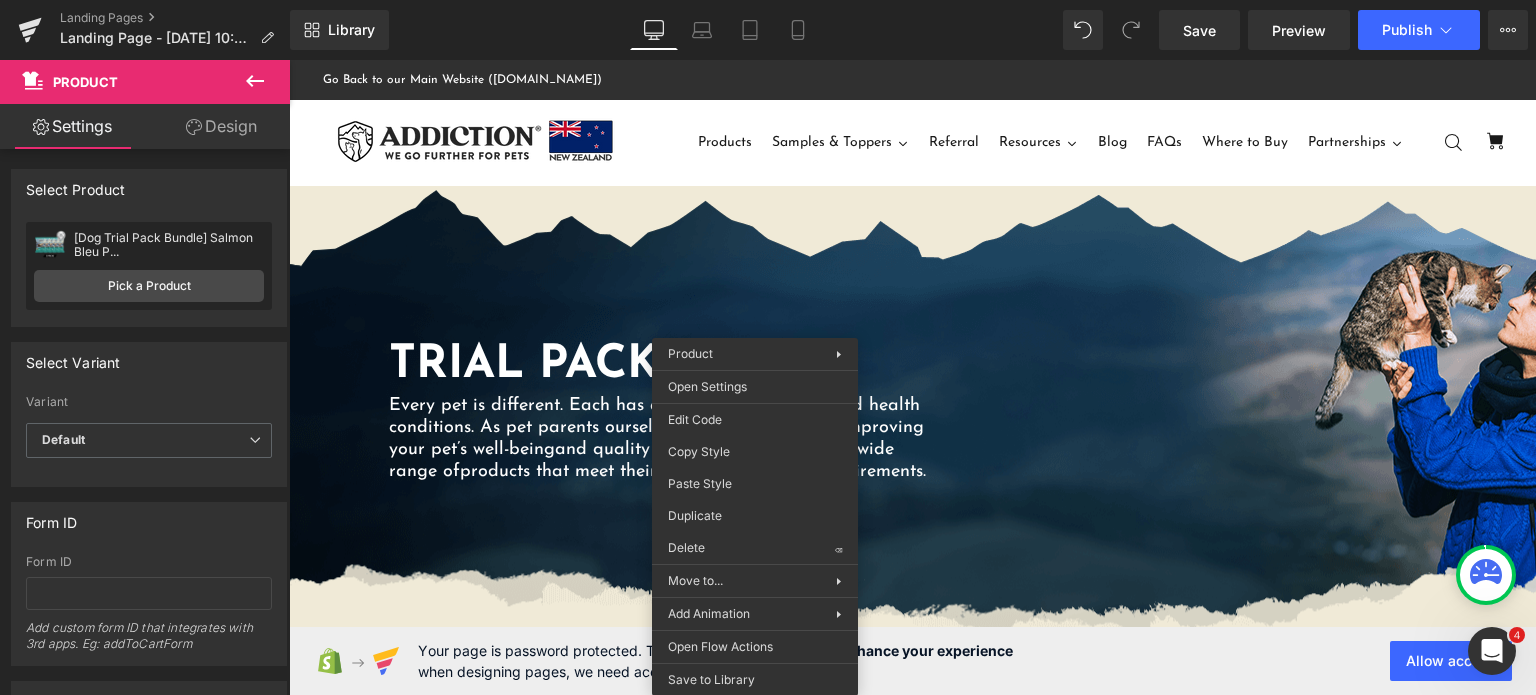 scroll, scrollTop: 1096, scrollLeft: 0, axis: vertical 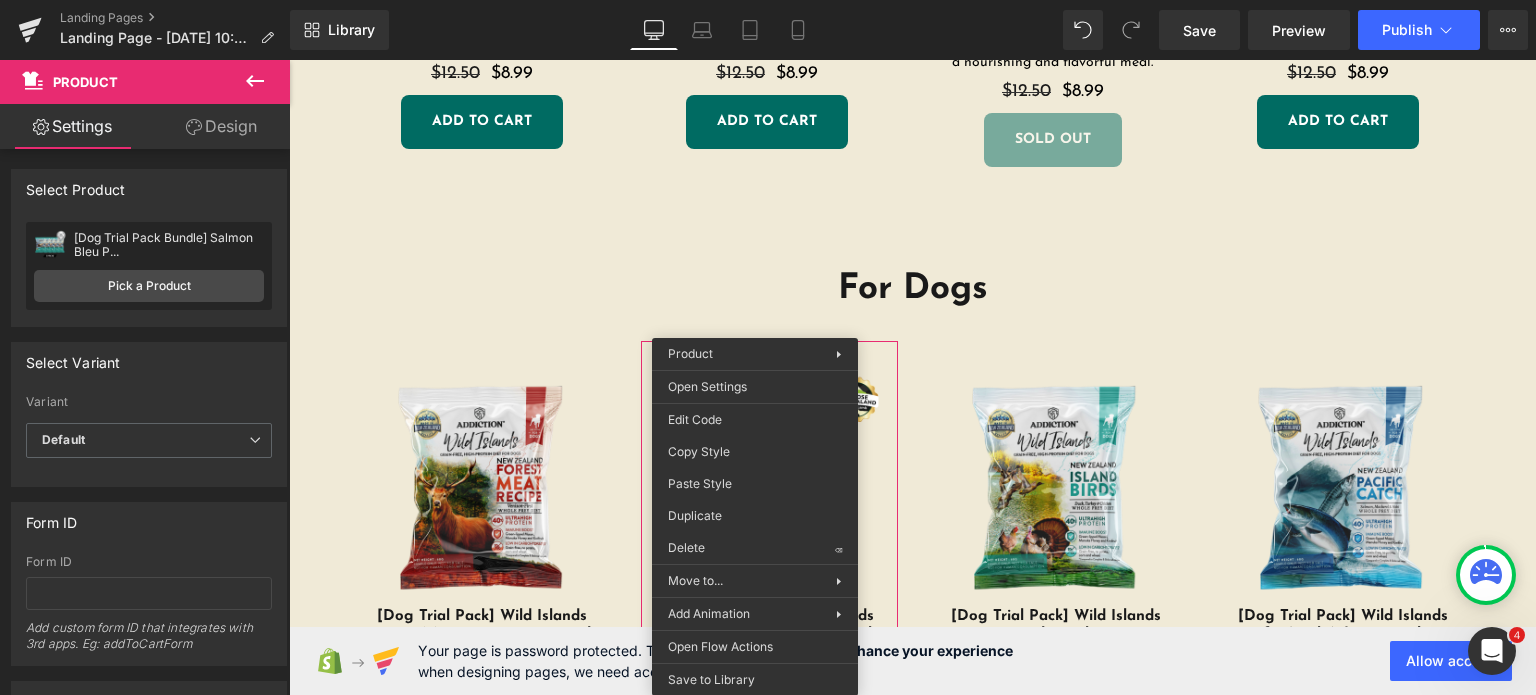 drag, startPoint x: 289, startPoint y: 60, endPoint x: 707, endPoint y: 461, distance: 579.2452 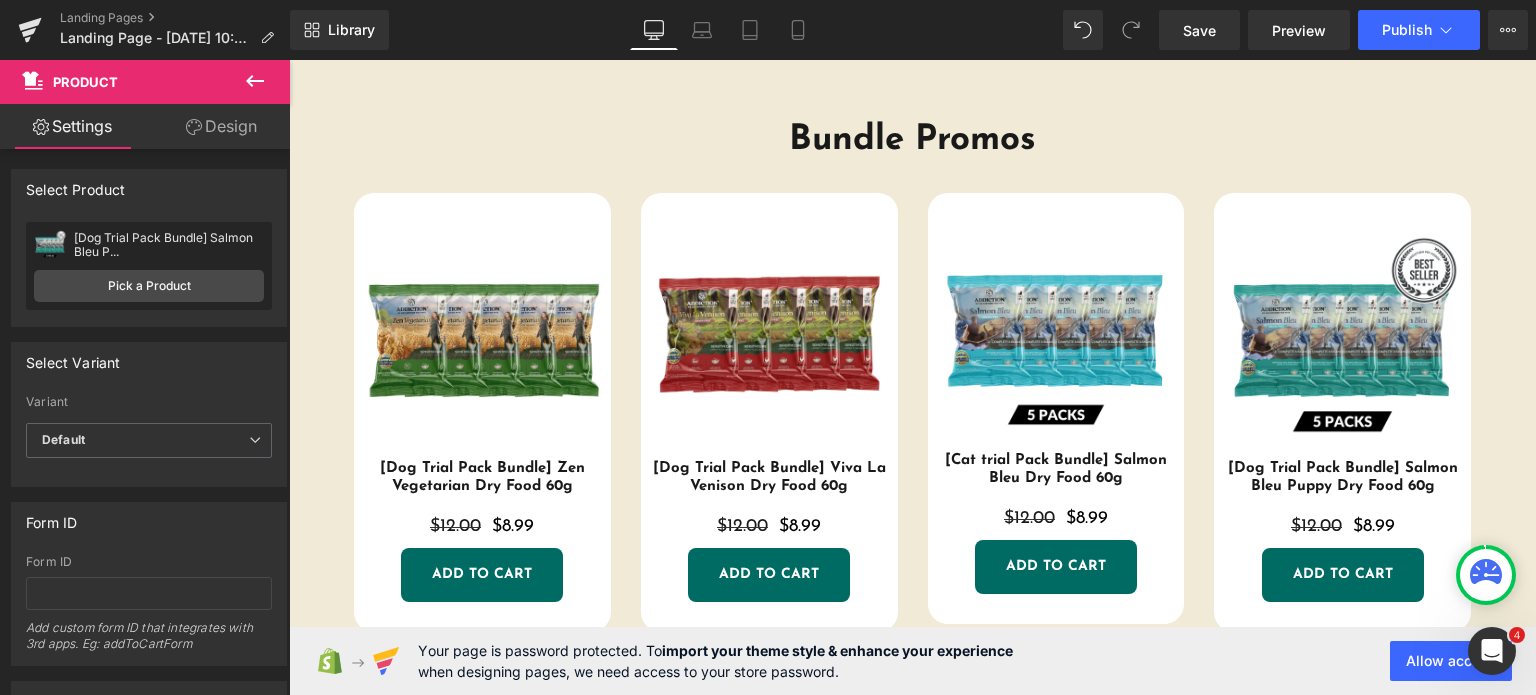 scroll, scrollTop: 1910, scrollLeft: 0, axis: vertical 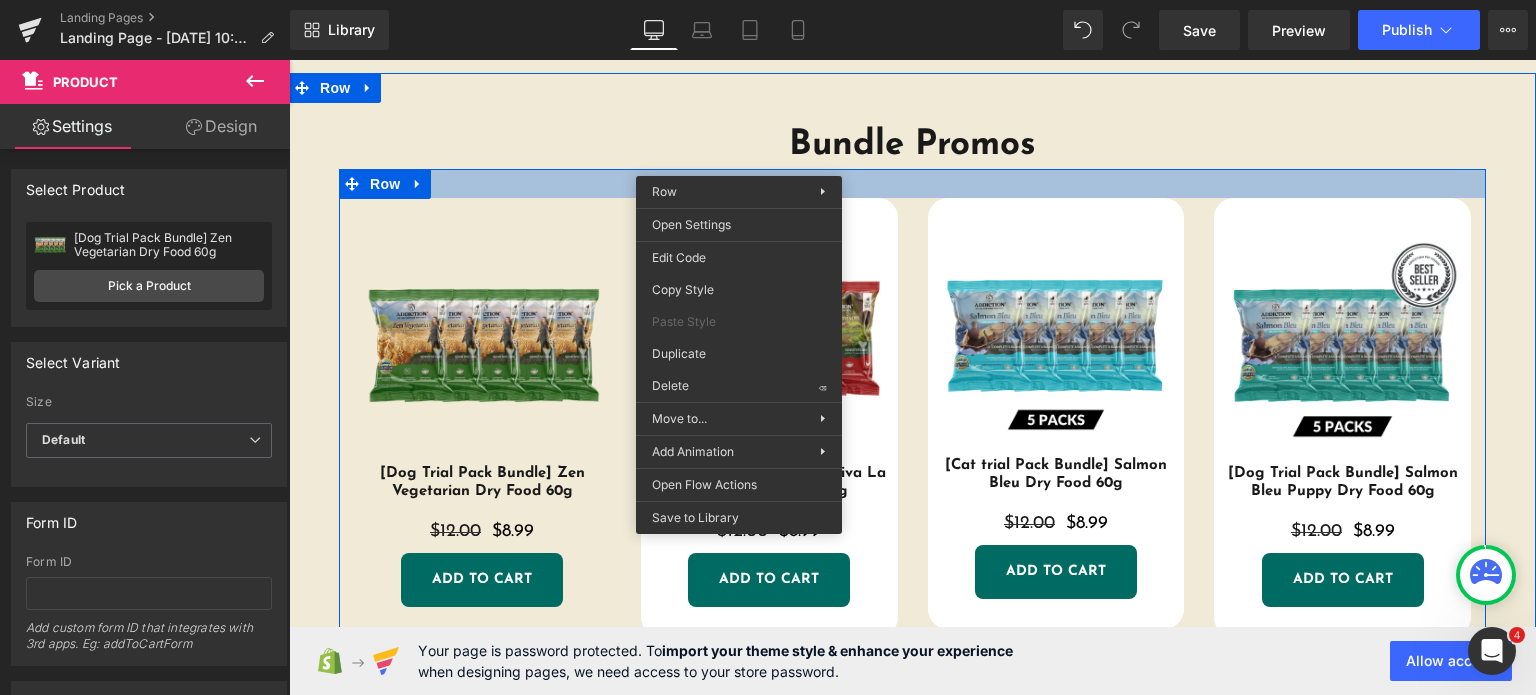 click on "Sale Off
(P) Image
[Dog Trial Pack Bundle] Zen Vegetarian Dry Food 60g
(P) Title
$12.00
$8.99
(P) Price
ADD TO CART
(P) Cart Button
Product
Sale Off" at bounding box center [912, 408] 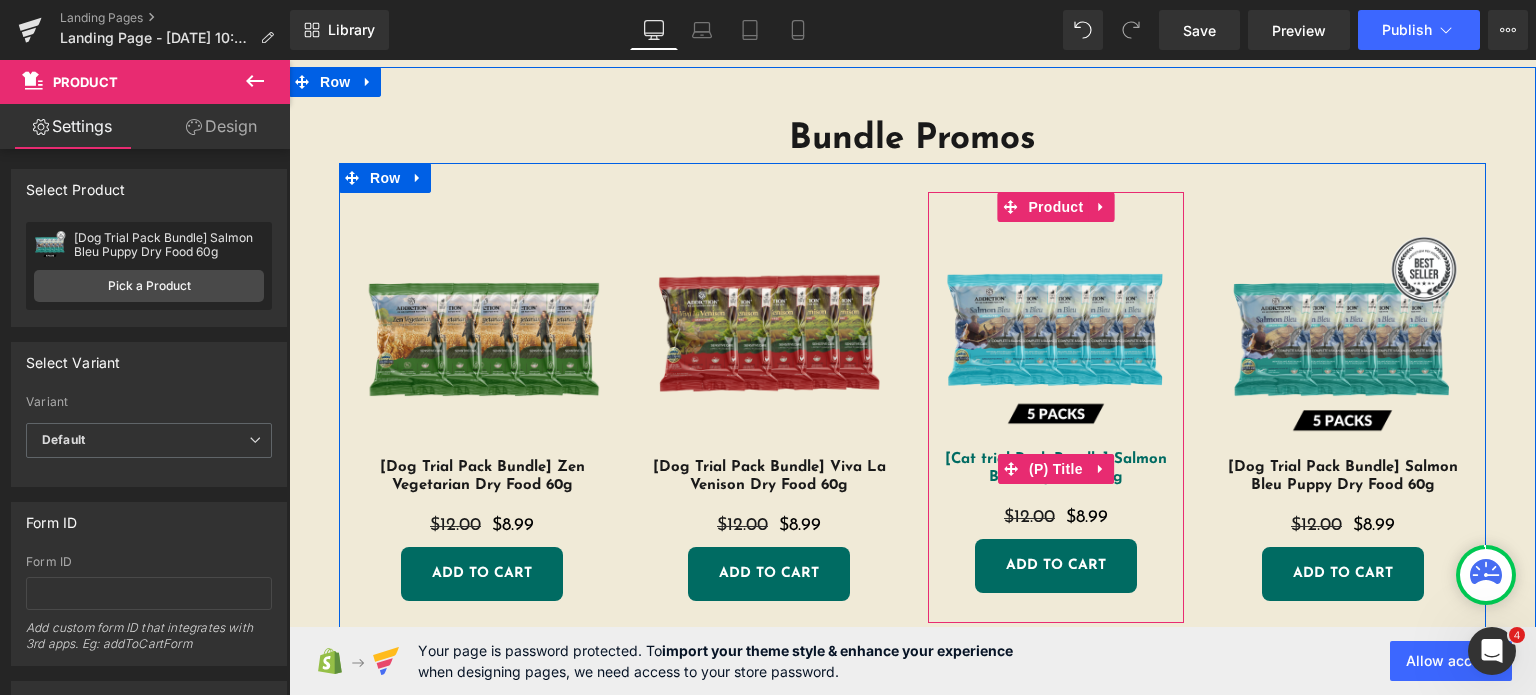 scroll, scrollTop: 1922, scrollLeft: 0, axis: vertical 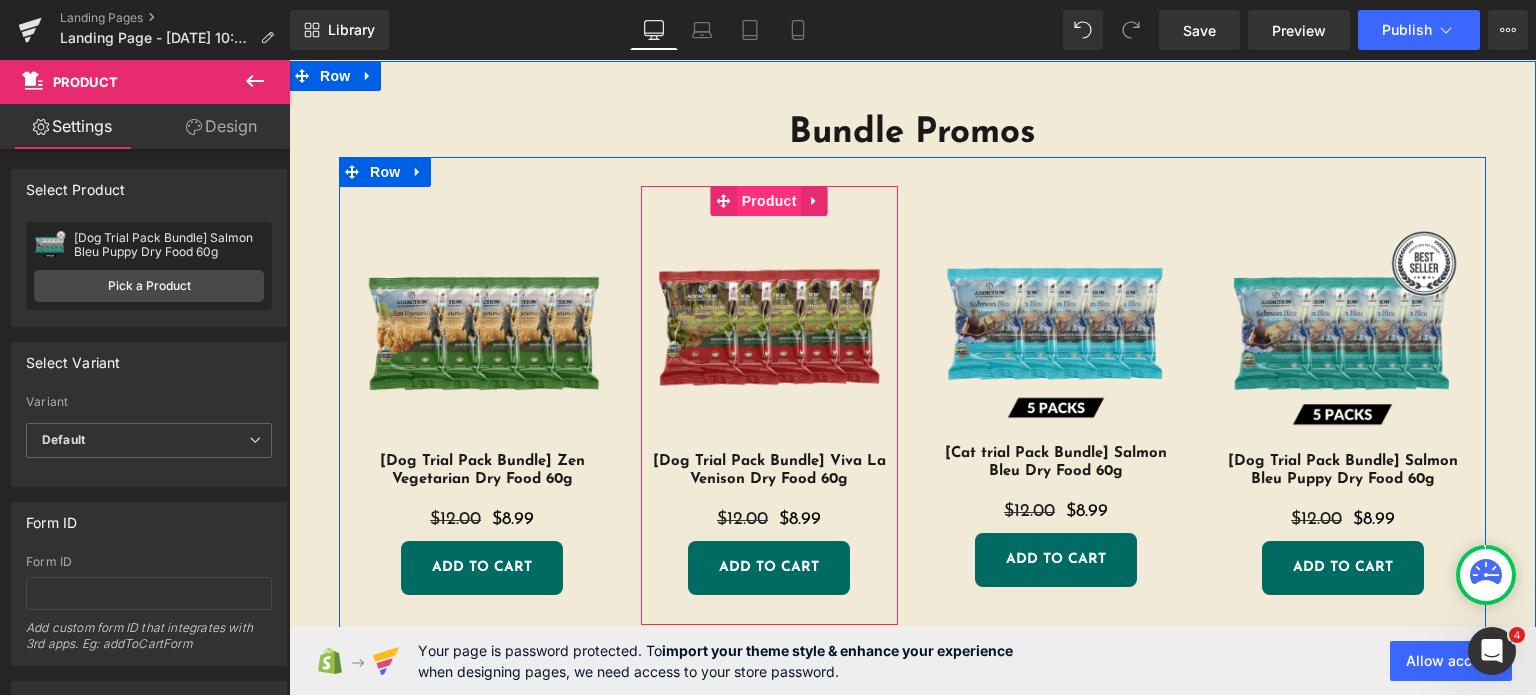 click on "Product" at bounding box center (769, 201) 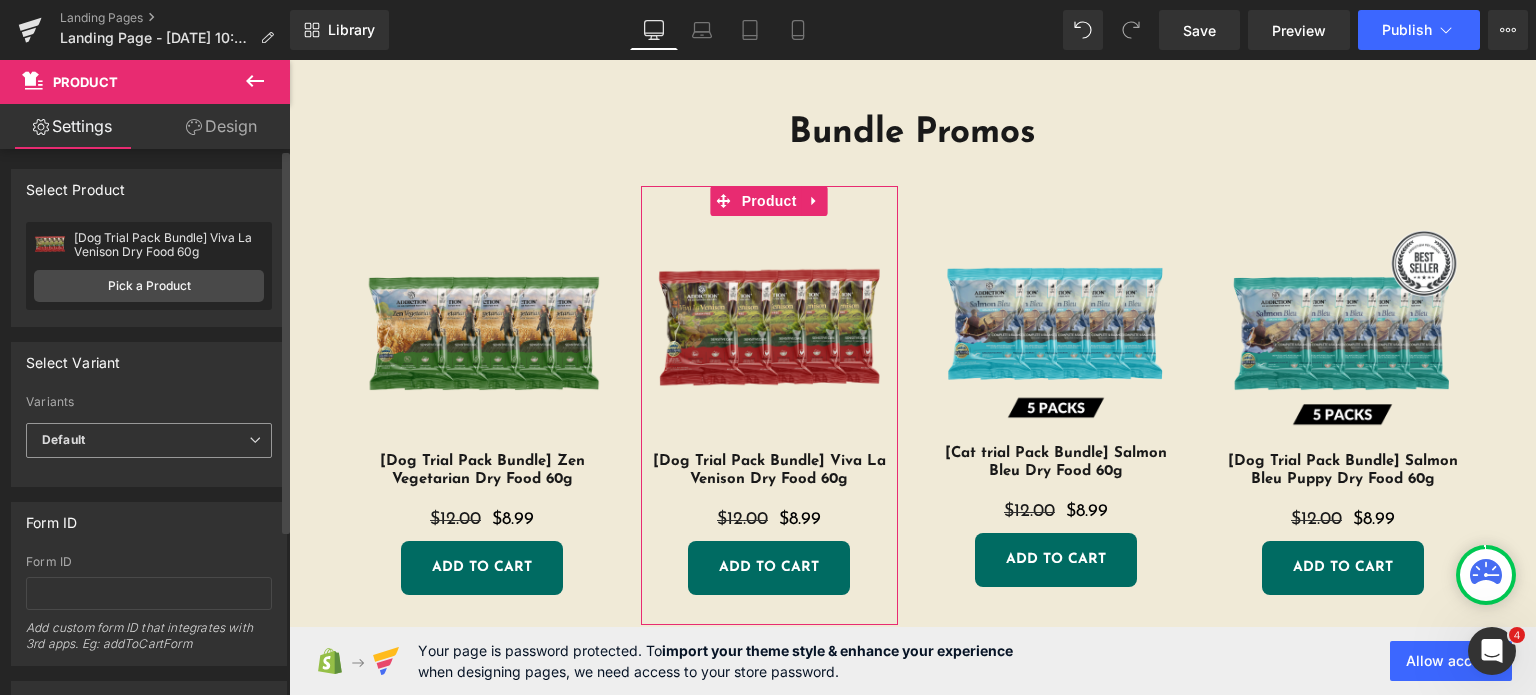 click on "Default" at bounding box center [149, 440] 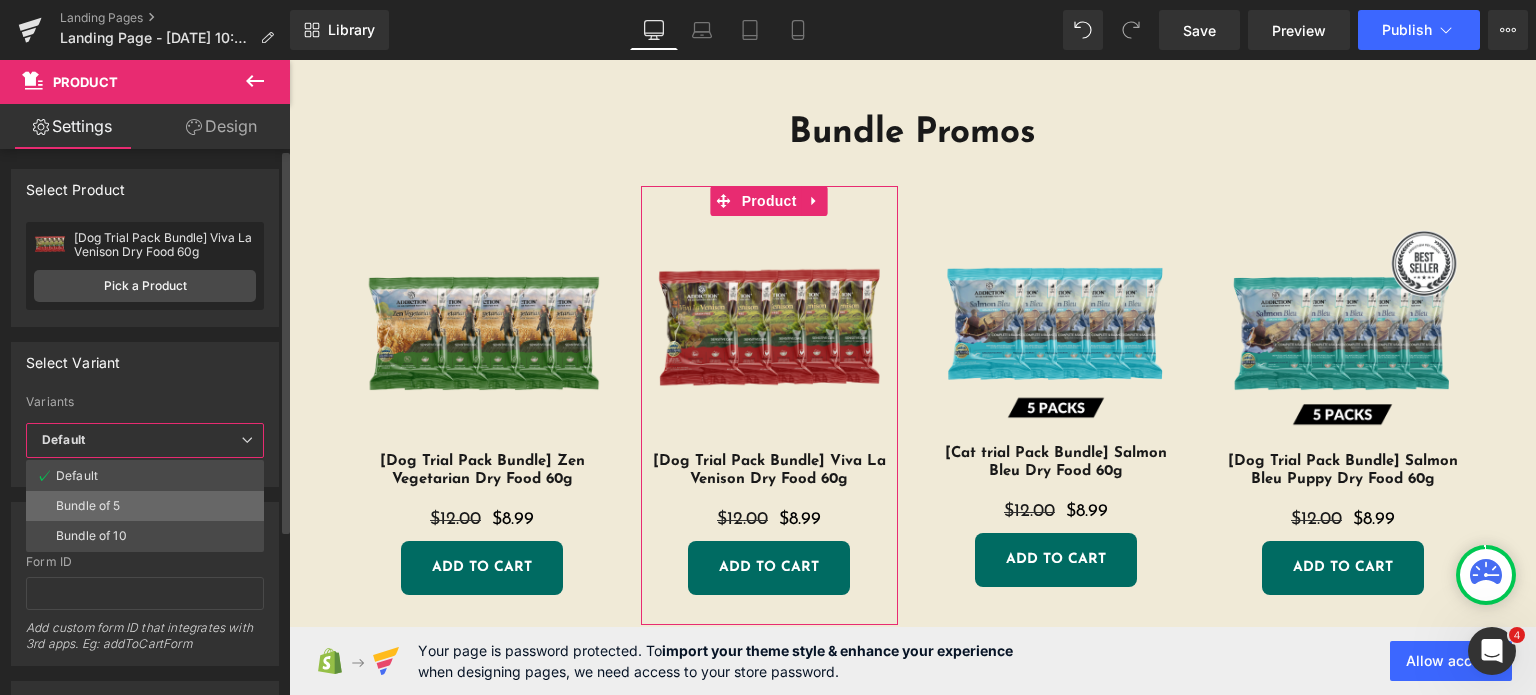 click on "Bundle of 5" at bounding box center (145, 506) 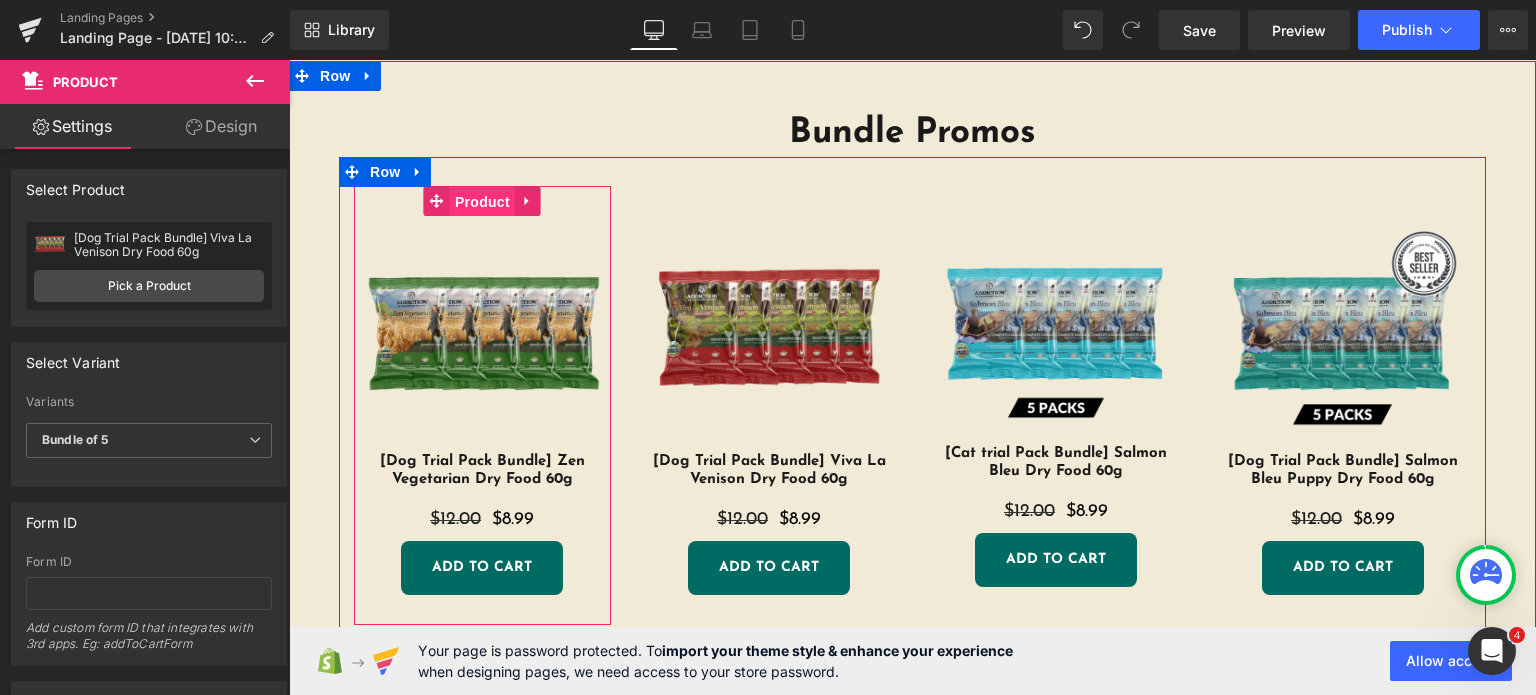 click on "Product" at bounding box center (482, 202) 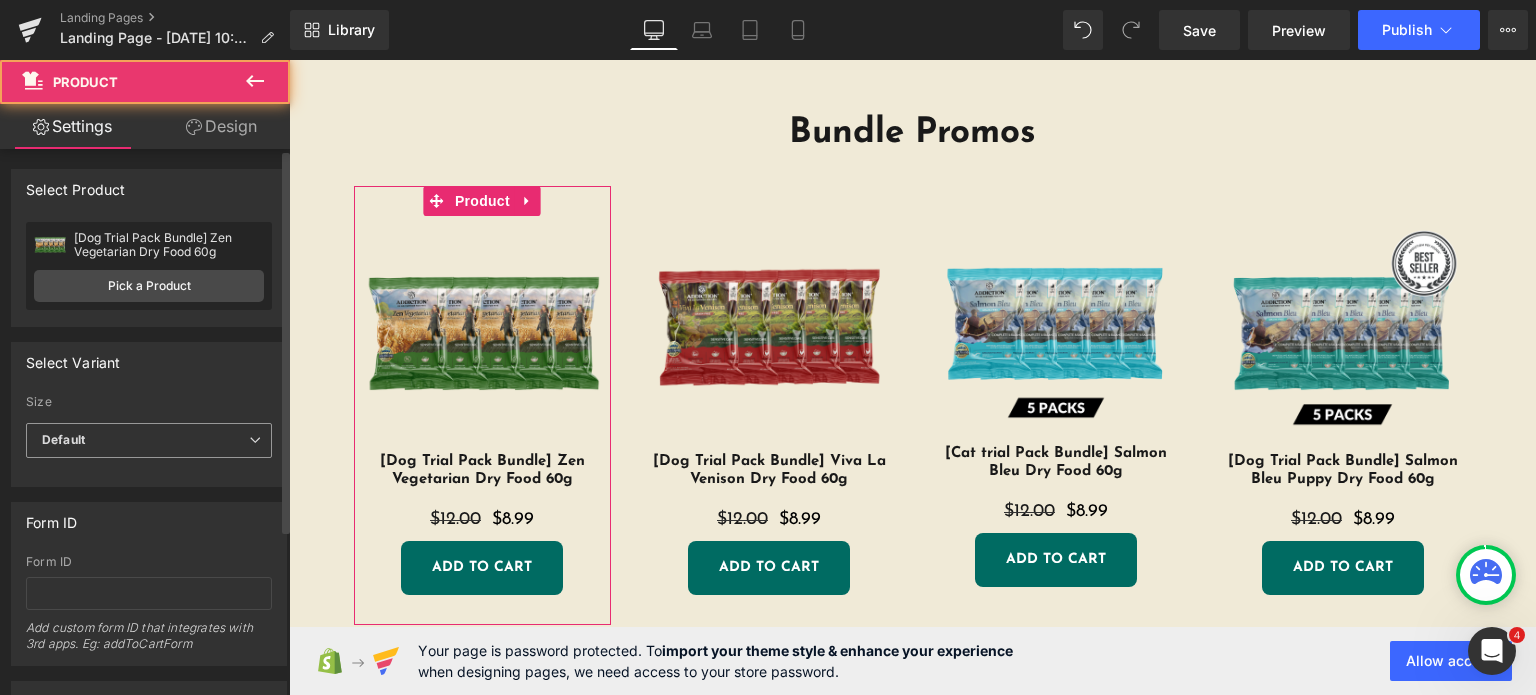 click on "Default" at bounding box center (149, 440) 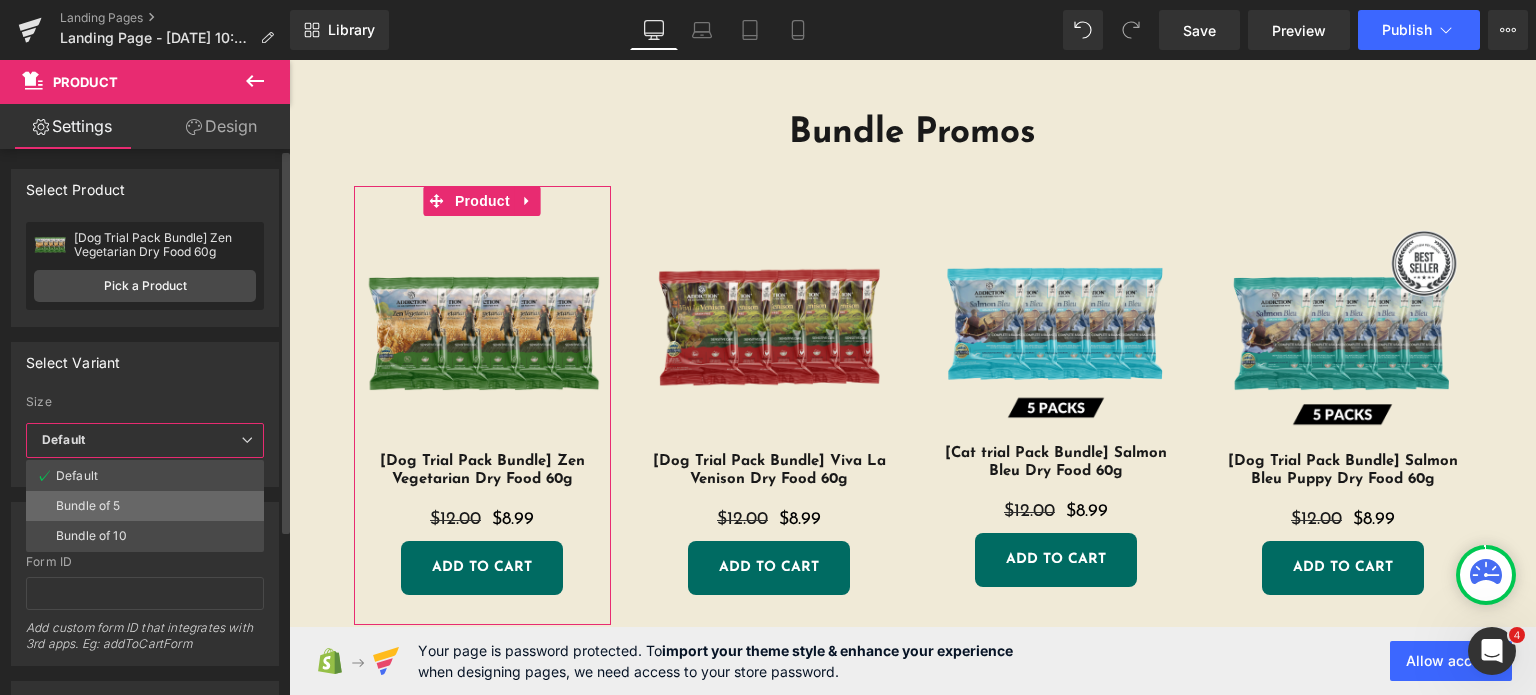 click on "Bundle of 5" at bounding box center [145, 506] 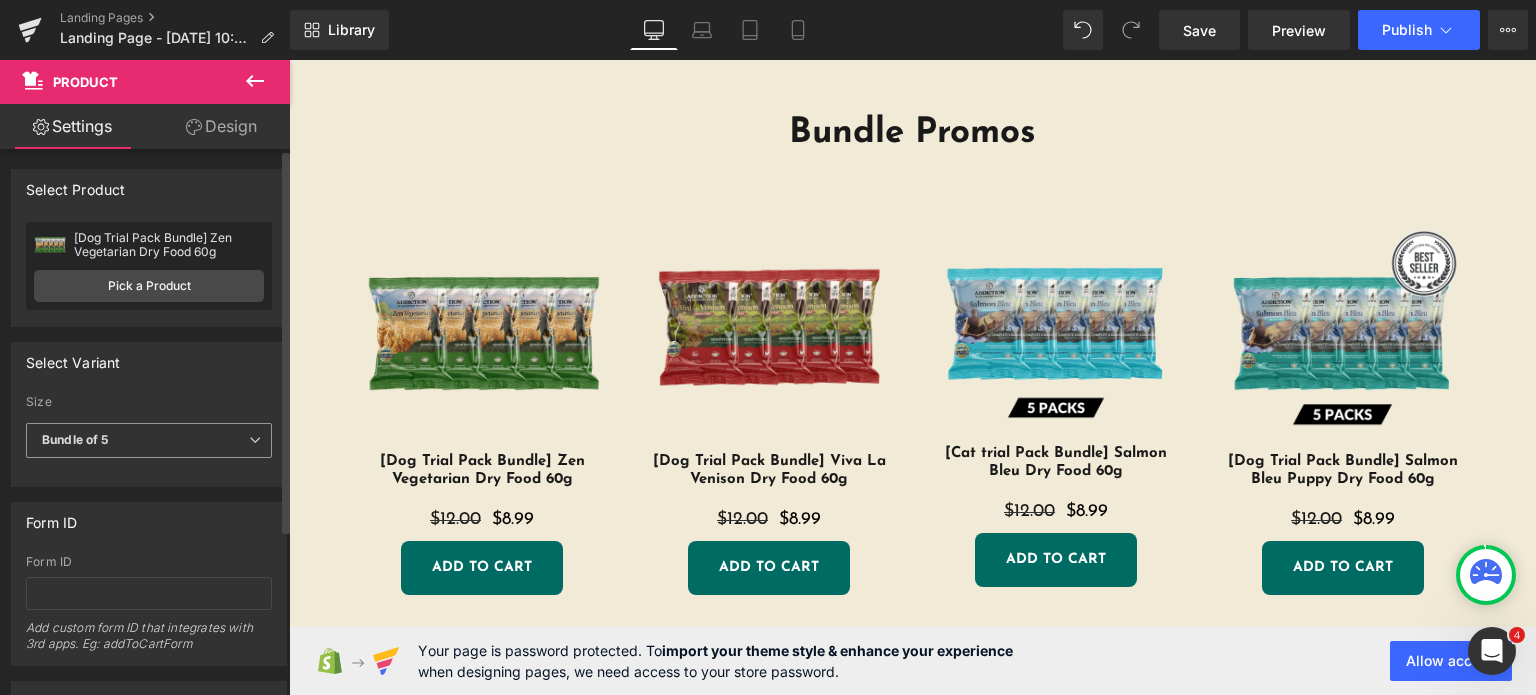 click on "Form ID" at bounding box center [149, 522] 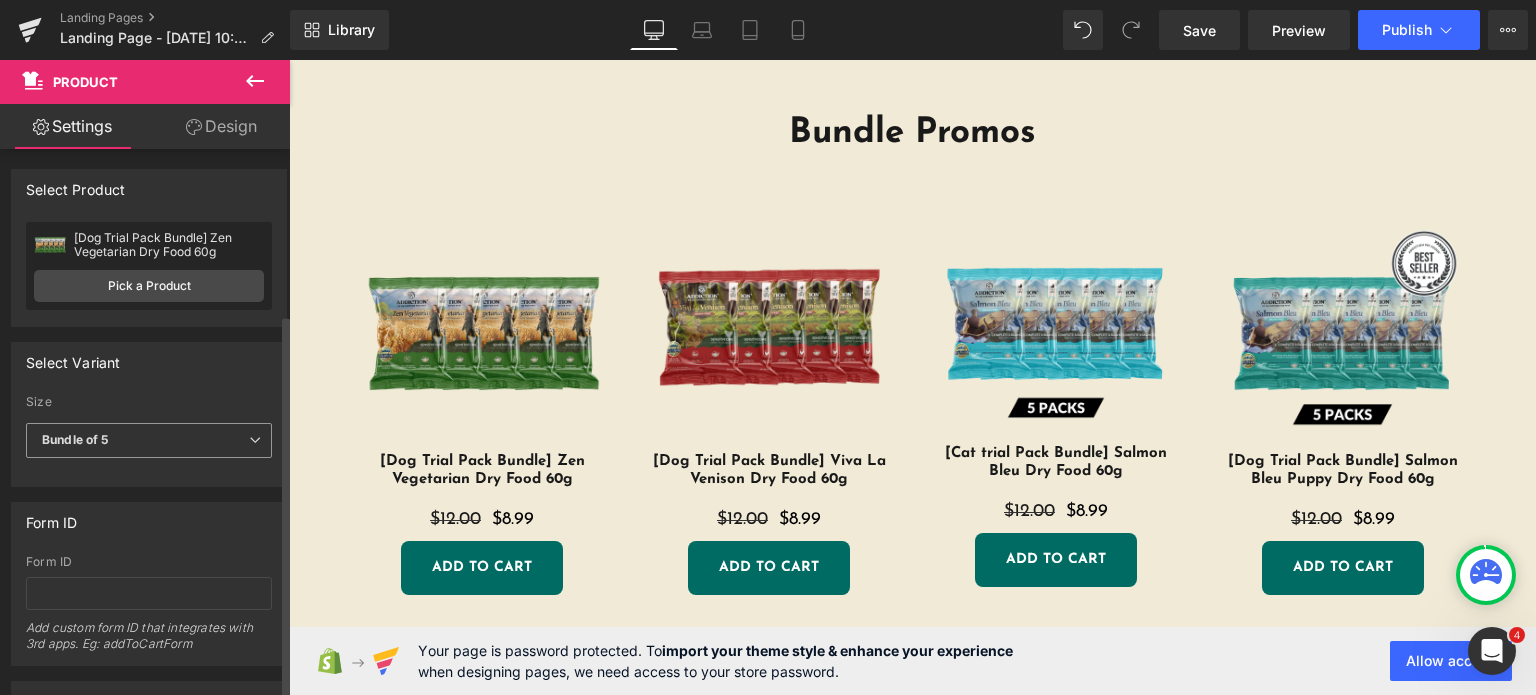 scroll, scrollTop: 235, scrollLeft: 0, axis: vertical 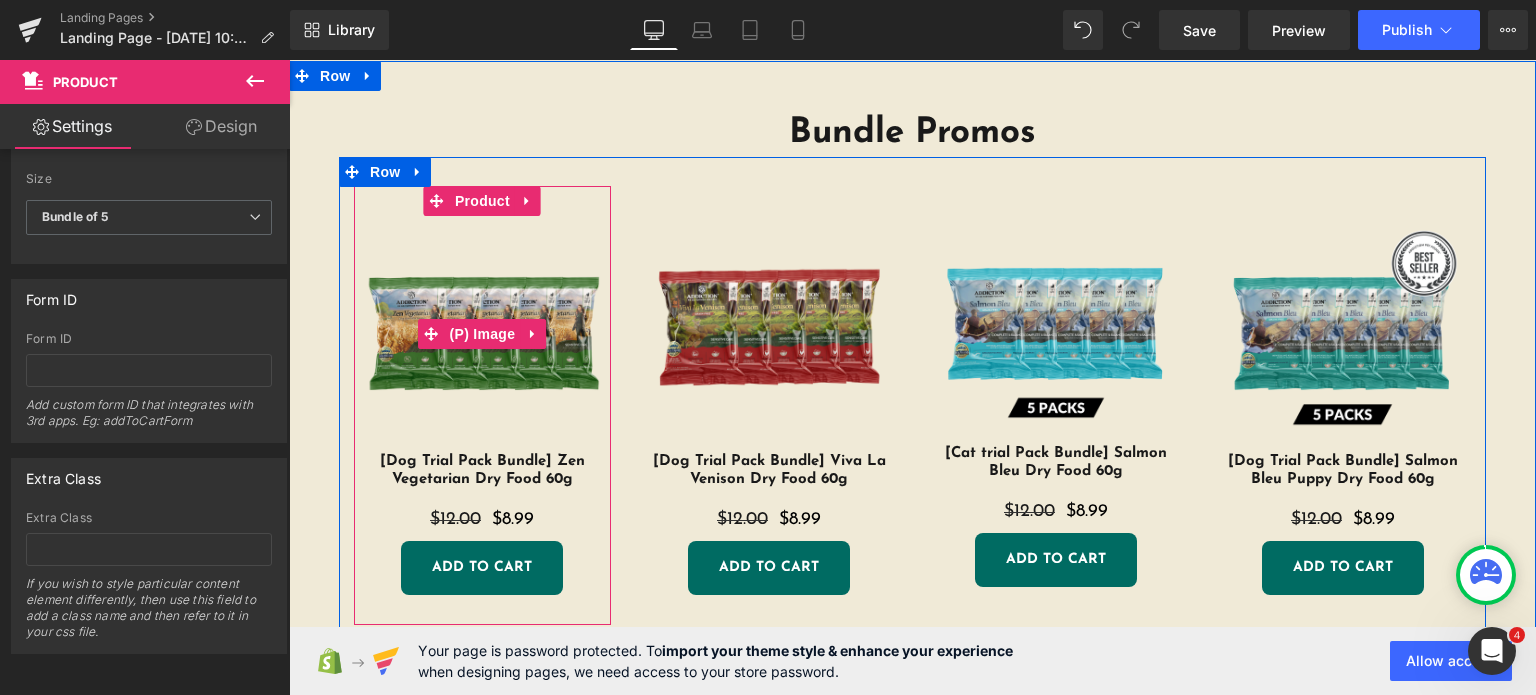 click at bounding box center (482, 334) 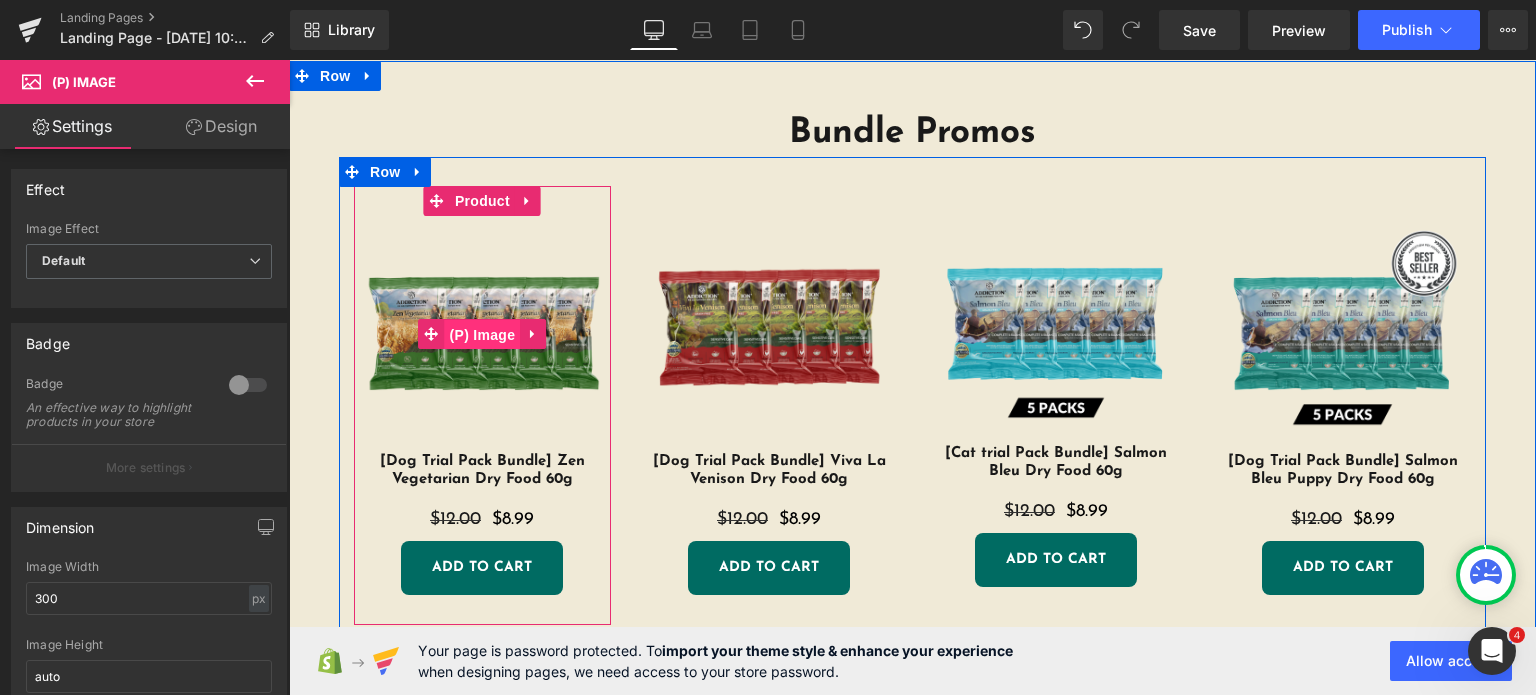 click on "(P) Image" at bounding box center (483, 335) 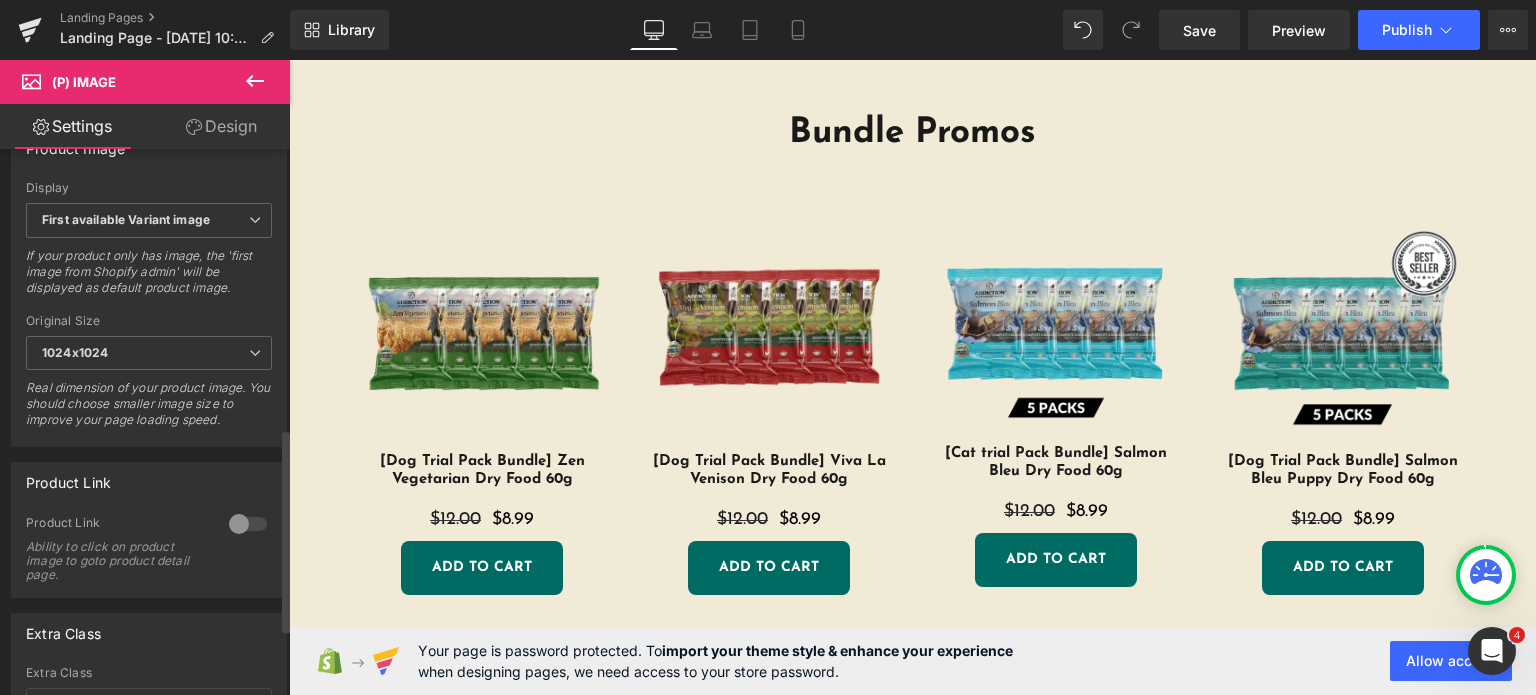 scroll, scrollTop: 749, scrollLeft: 0, axis: vertical 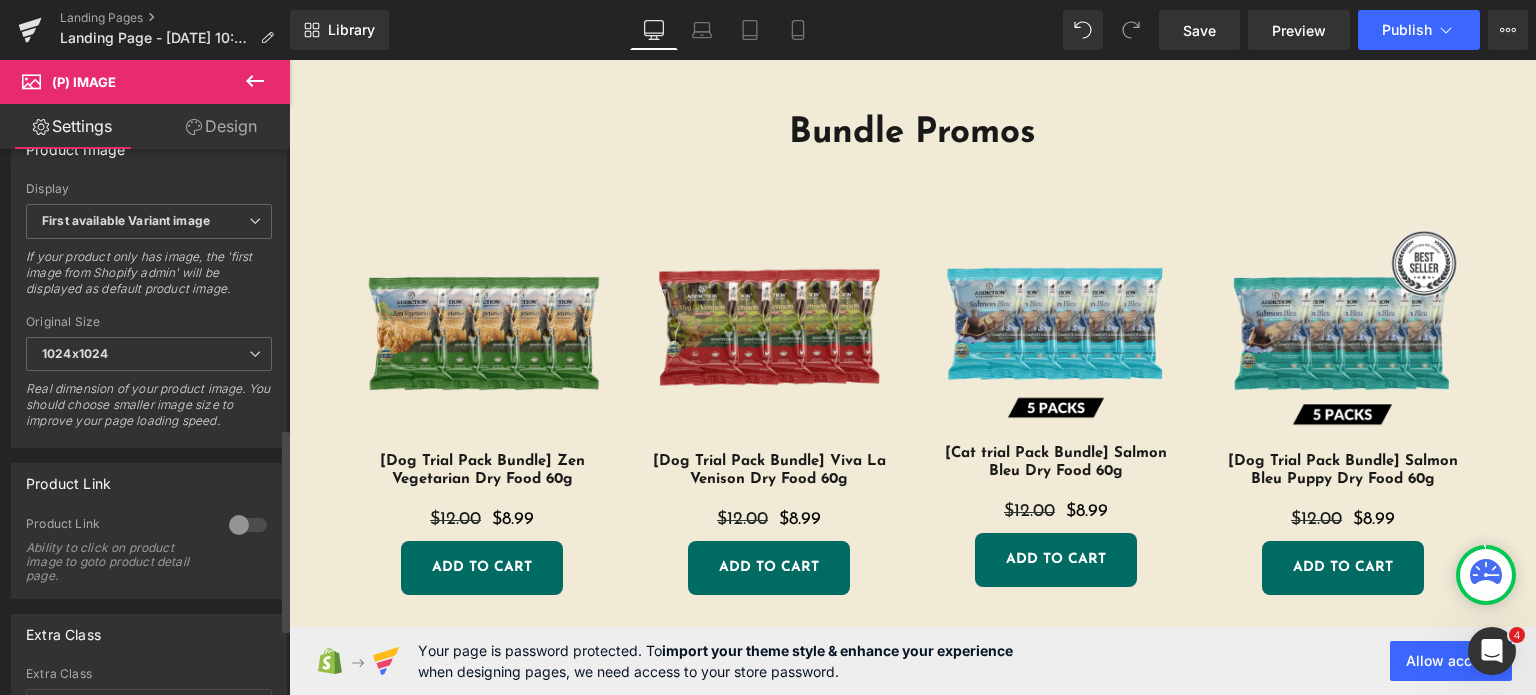 click at bounding box center (248, 525) 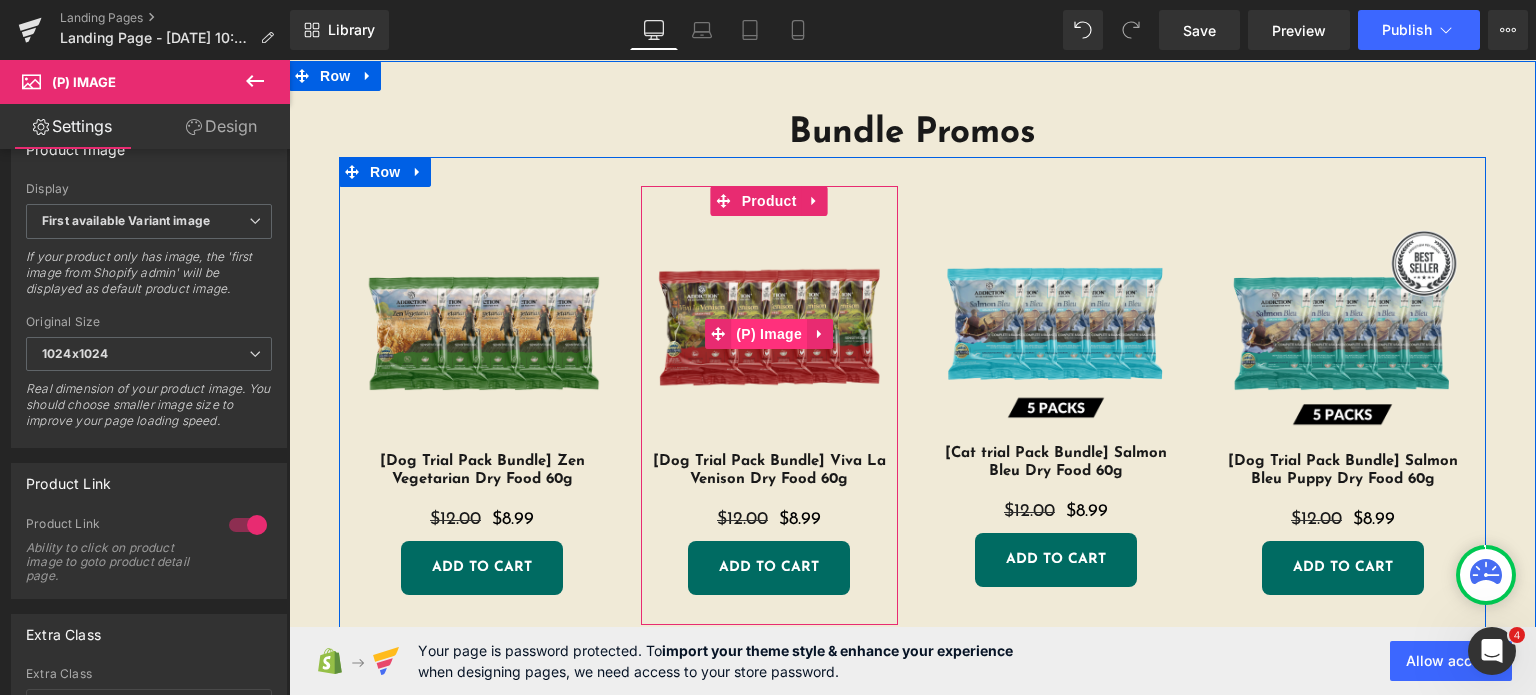 click on "(P) Image" at bounding box center [769, 334] 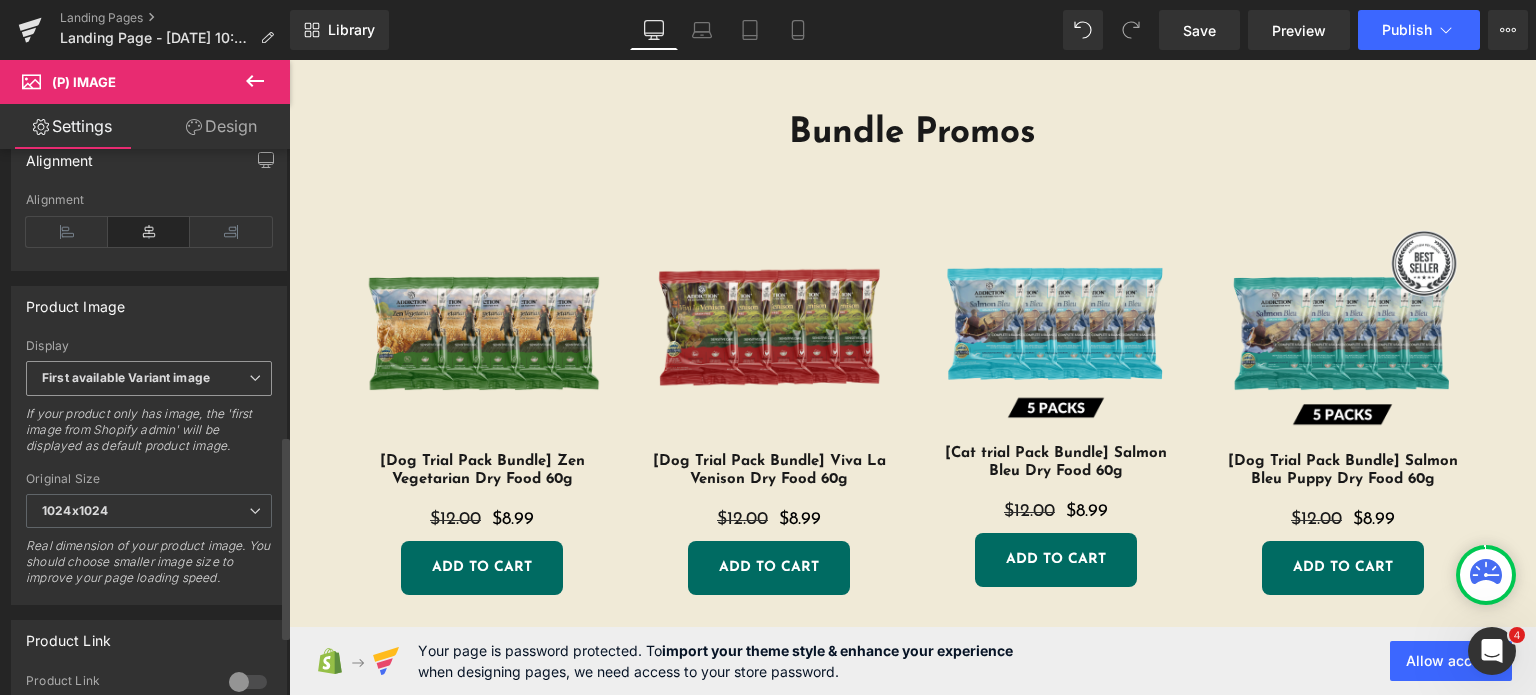 scroll, scrollTop: 929, scrollLeft: 0, axis: vertical 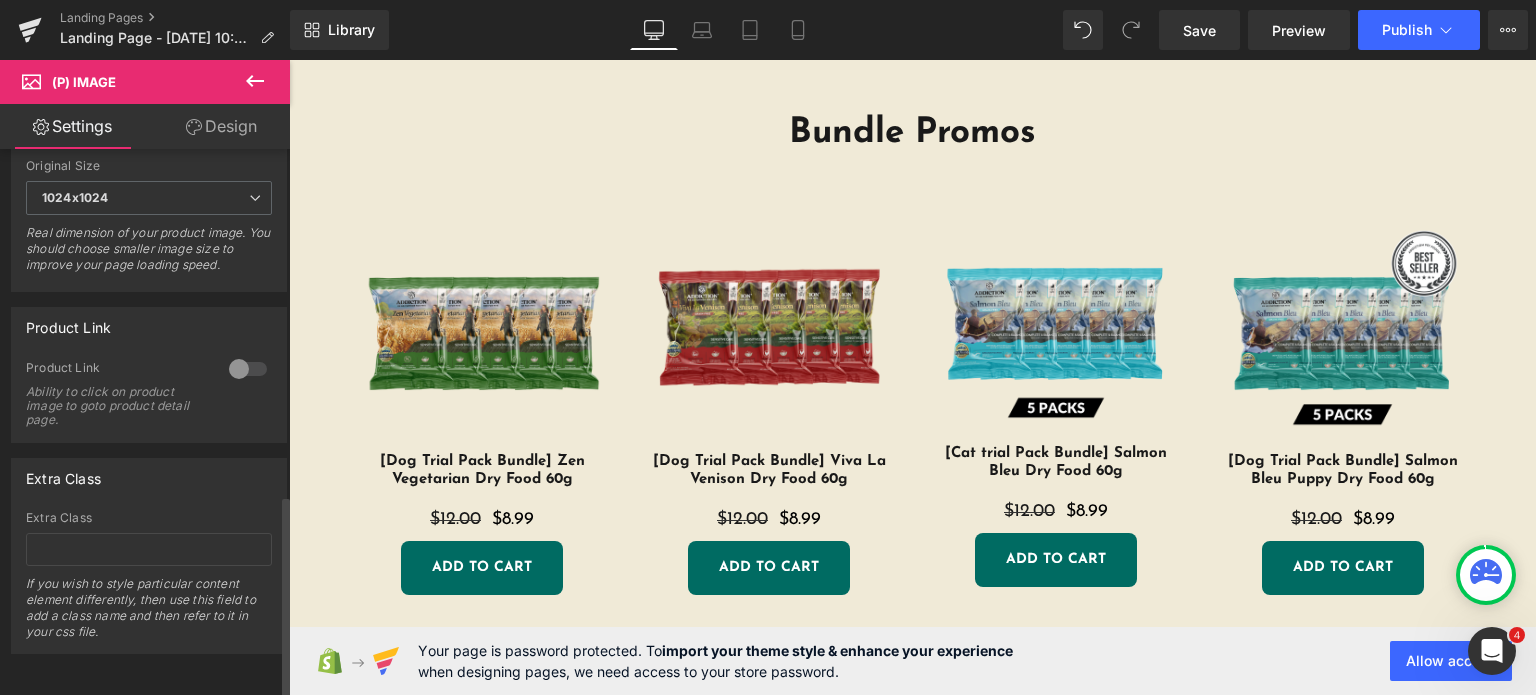 click at bounding box center [248, 369] 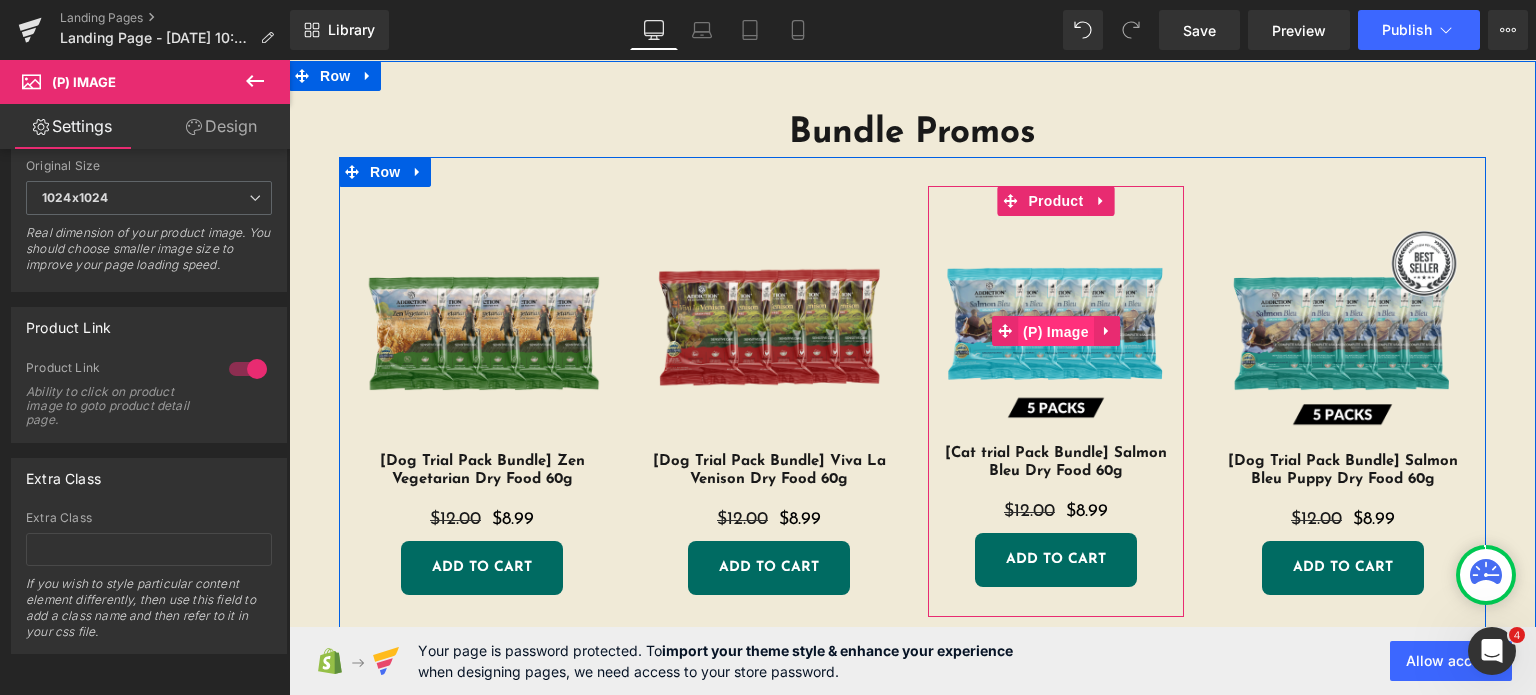 click on "(P) Image" at bounding box center (1056, 332) 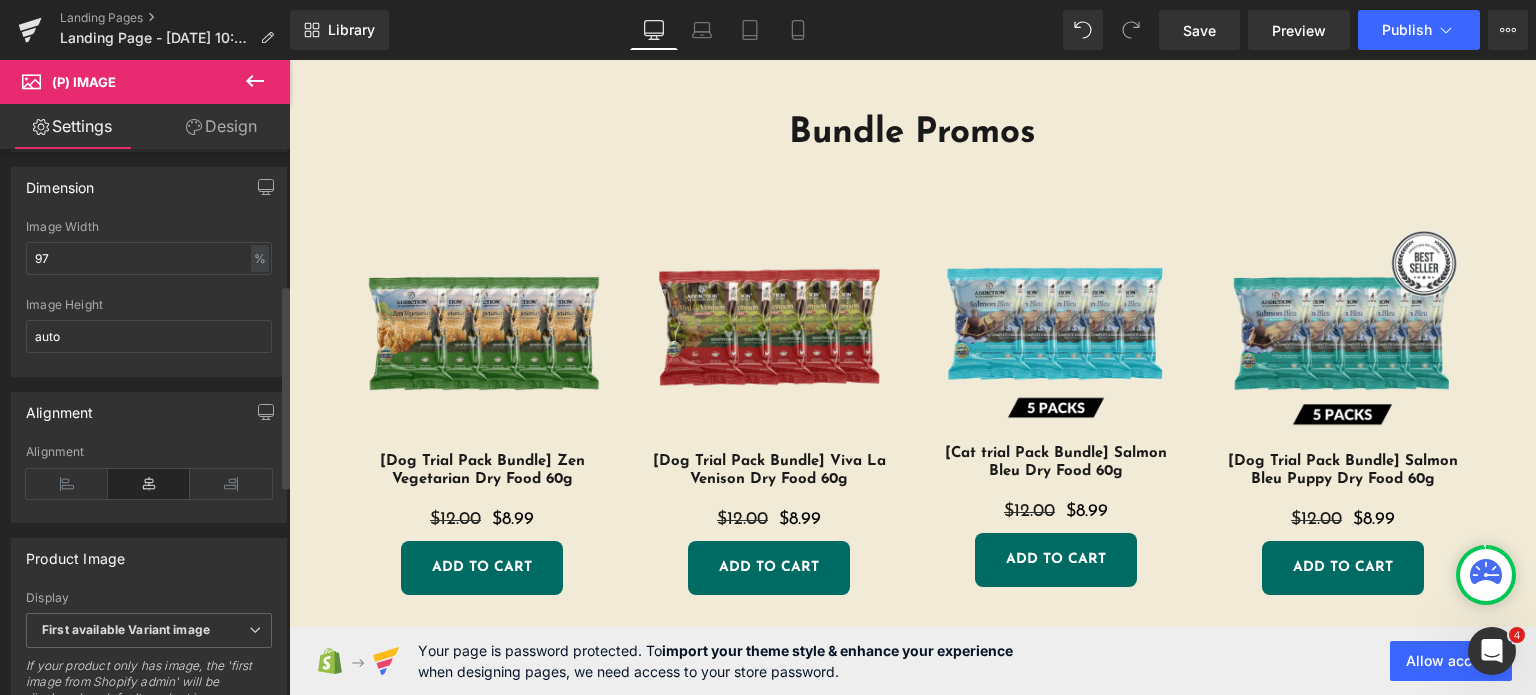 scroll, scrollTop: 363, scrollLeft: 0, axis: vertical 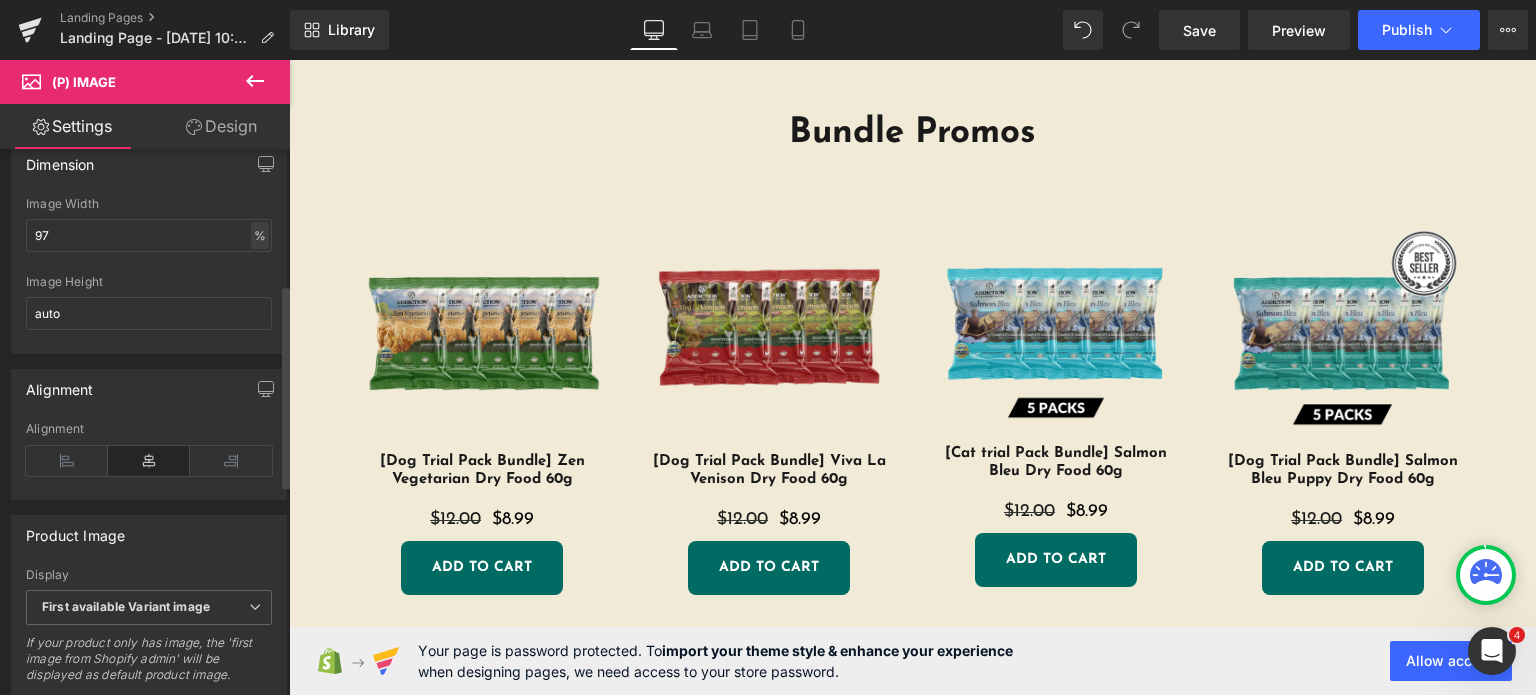 click on "%" at bounding box center (260, 235) 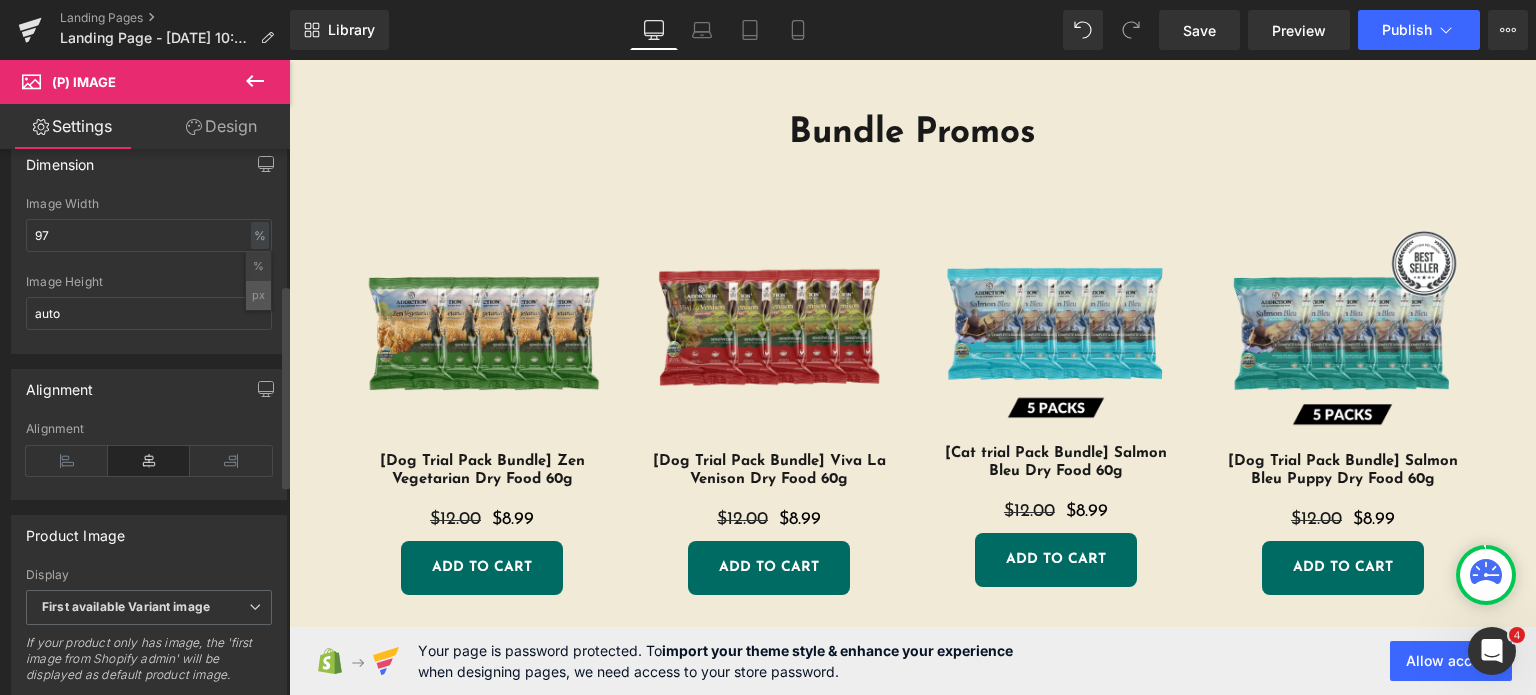 click on "px" at bounding box center [258, 295] 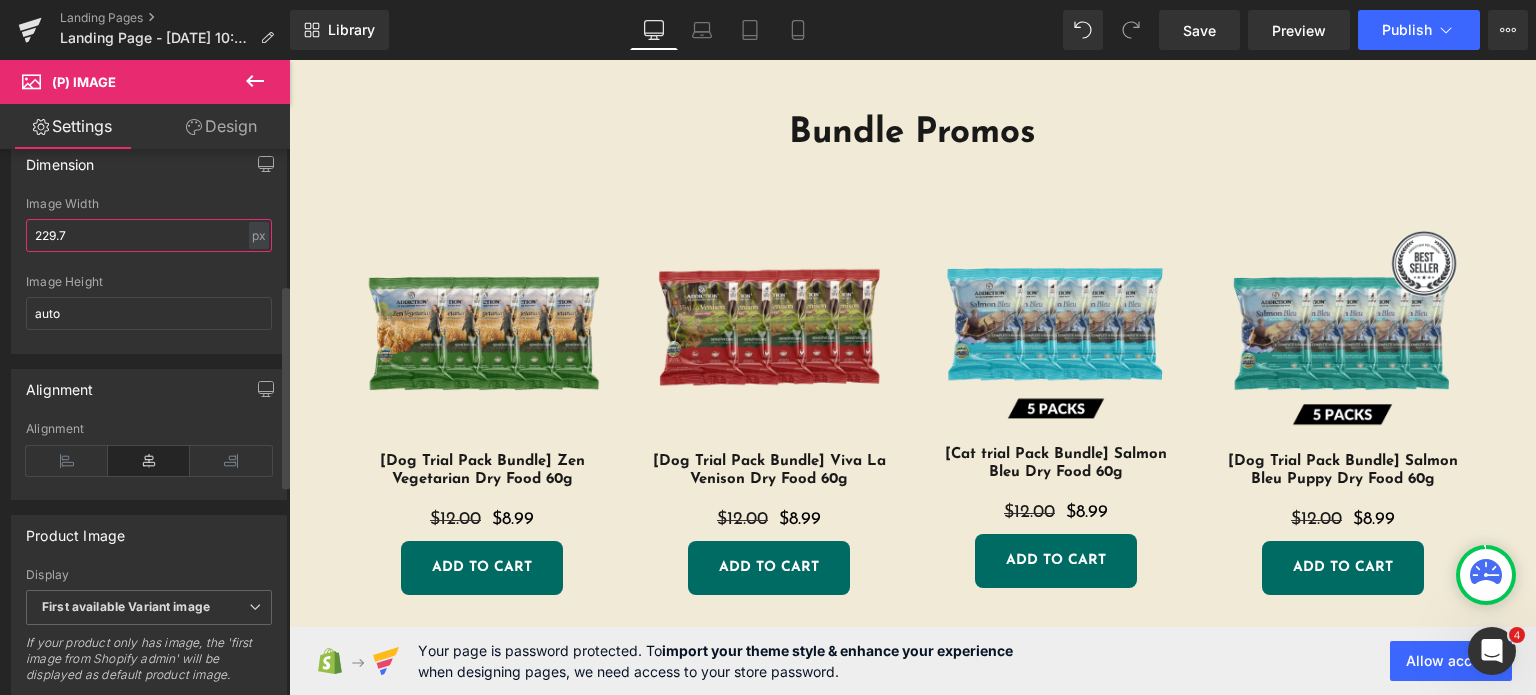 drag, startPoint x: 162, startPoint y: 251, endPoint x: 0, endPoint y: 242, distance: 162.2498 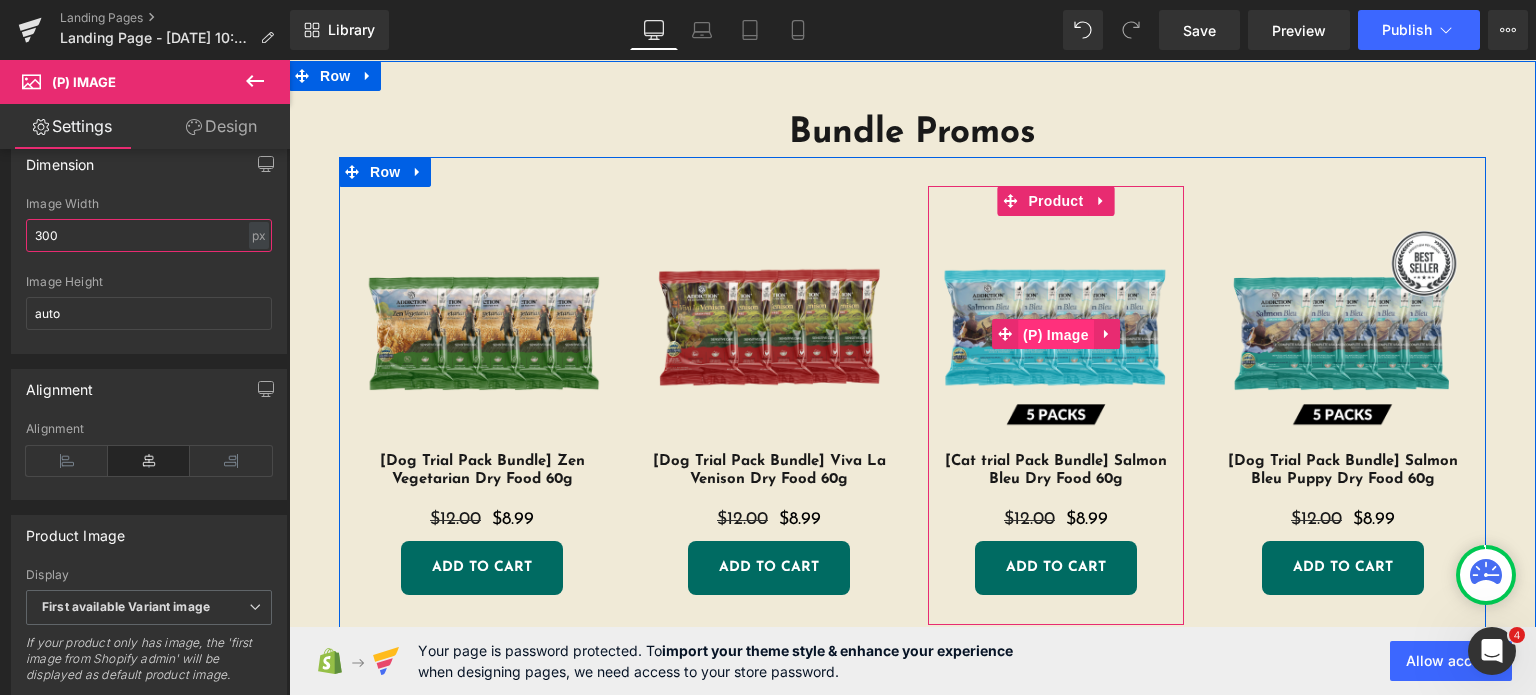 click on "(P) Image" at bounding box center (1056, 335) 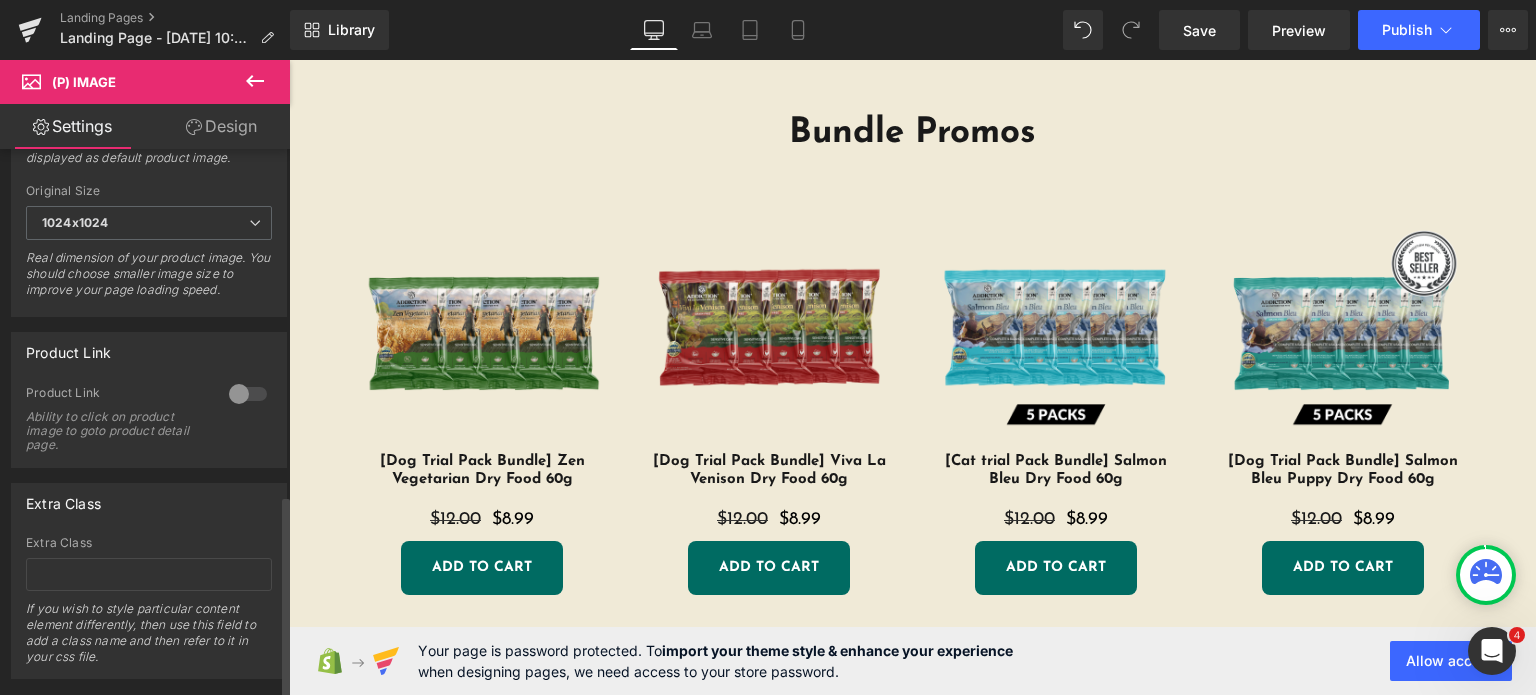 scroll, scrollTop: 929, scrollLeft: 0, axis: vertical 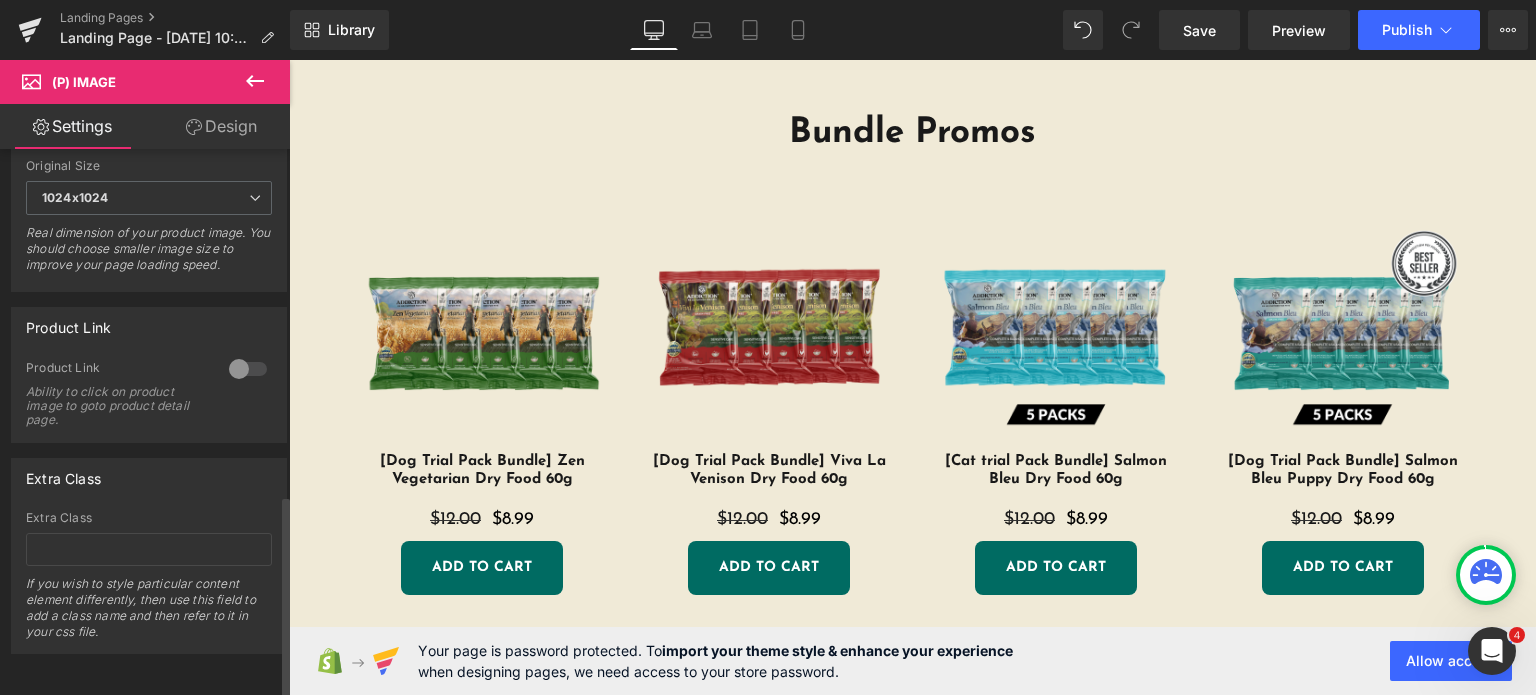 type on "300" 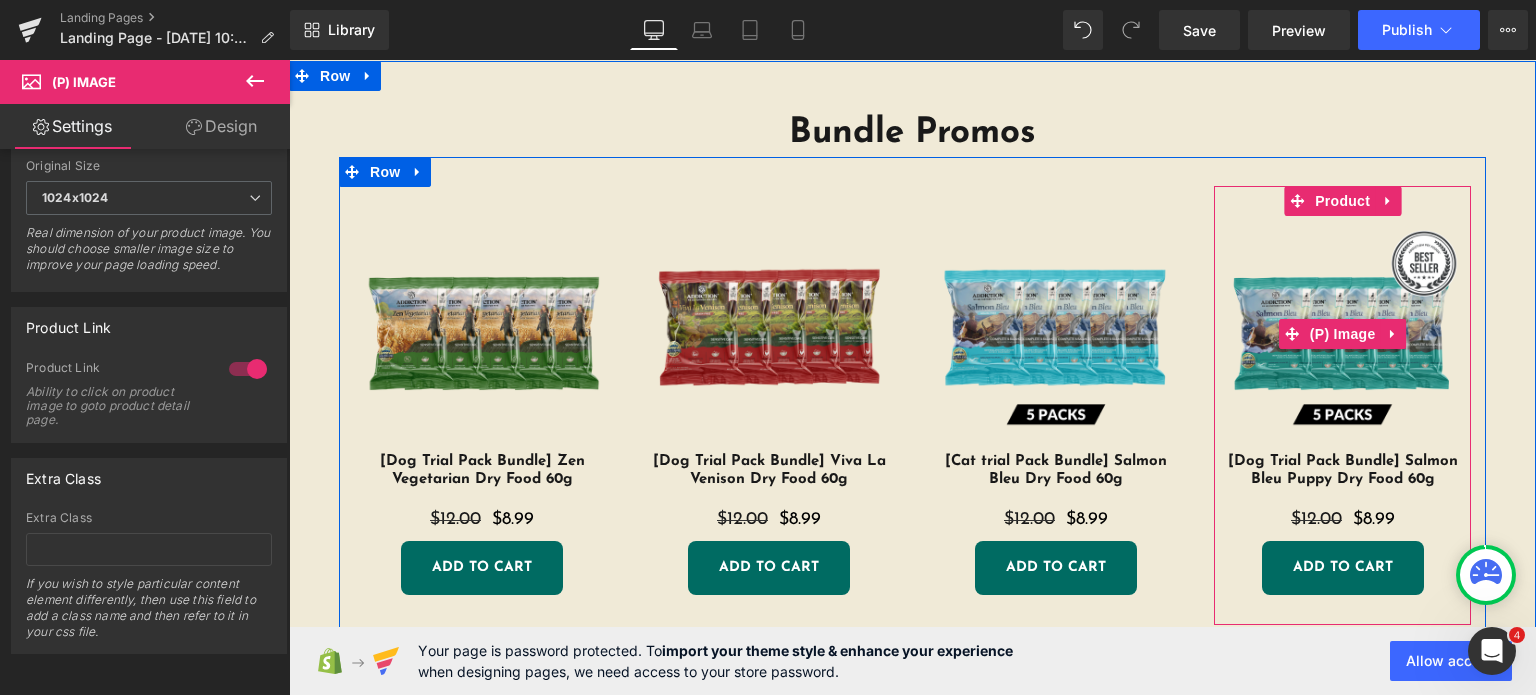 click on "(P) Image" at bounding box center (1343, 334) 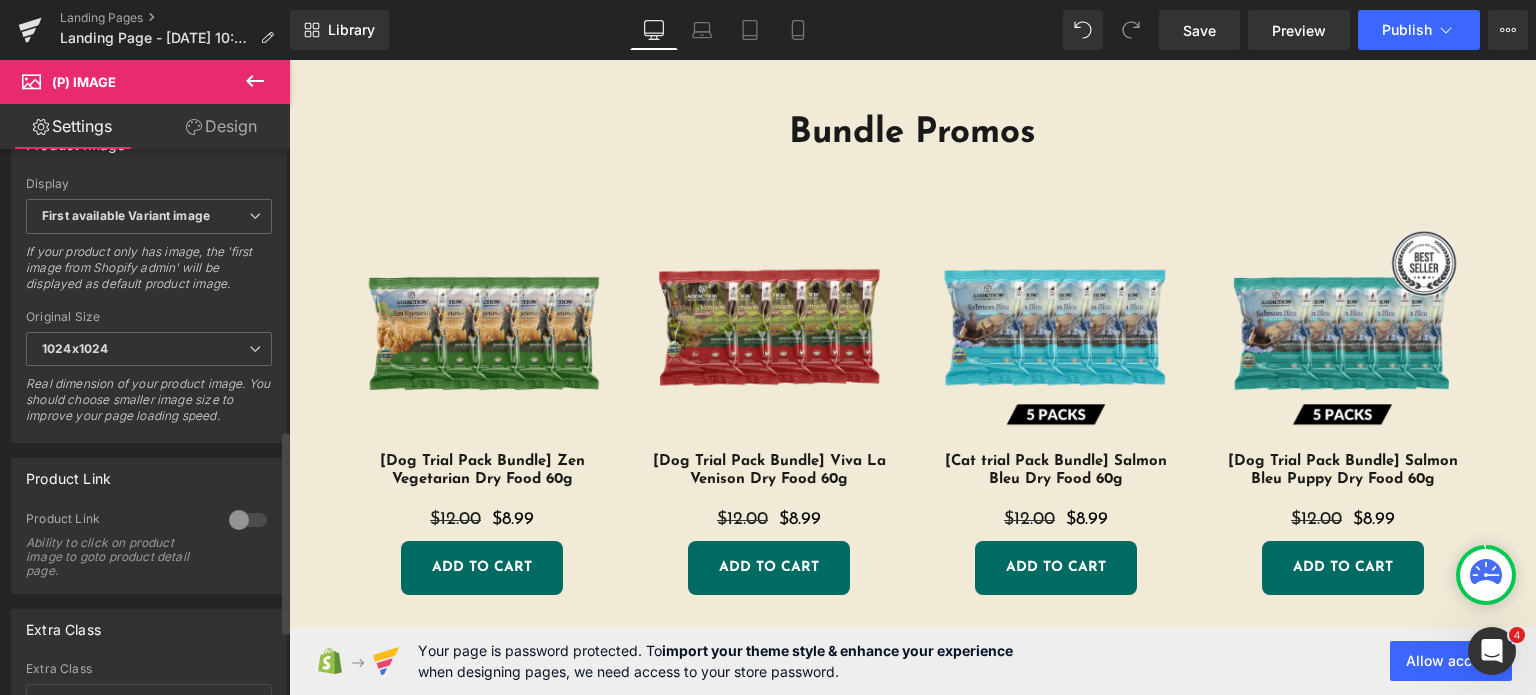 scroll, scrollTop: 760, scrollLeft: 0, axis: vertical 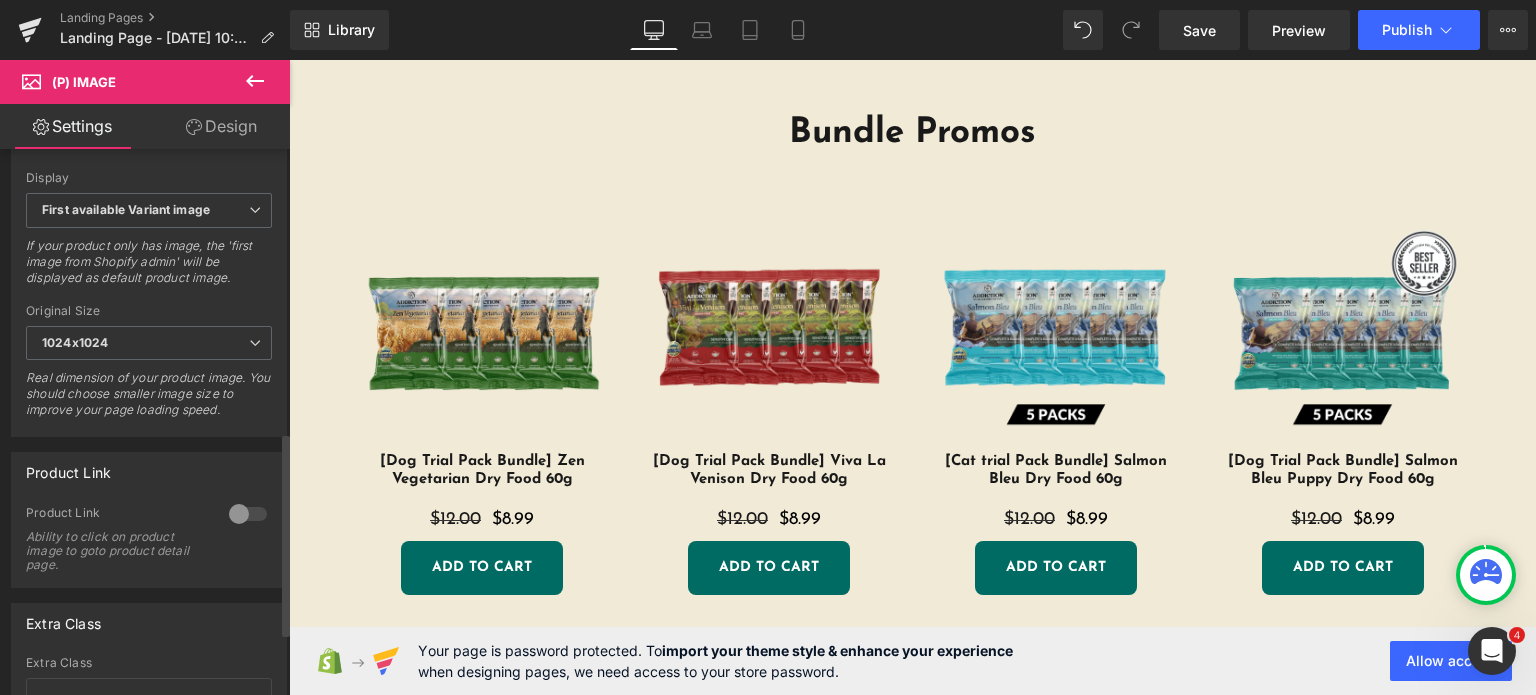 click at bounding box center [248, 514] 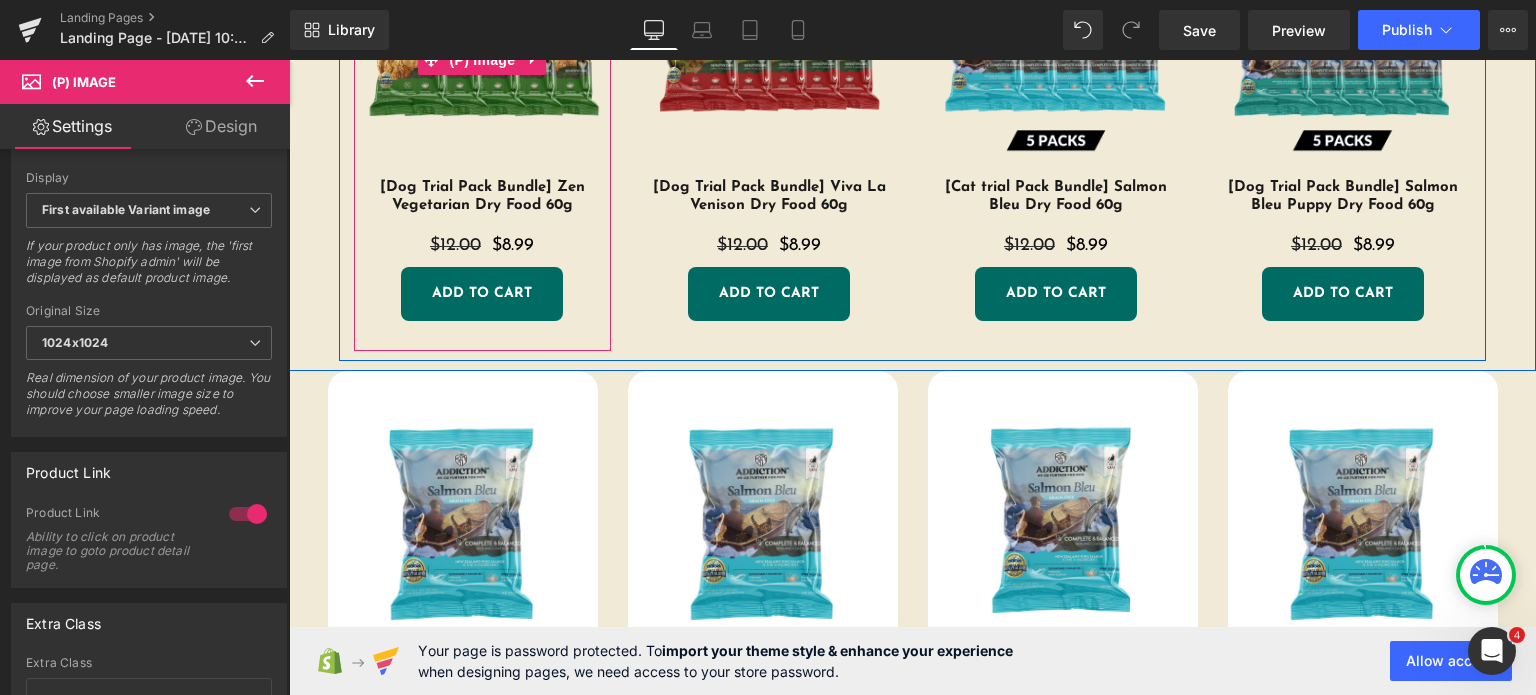 scroll, scrollTop: 2206, scrollLeft: 0, axis: vertical 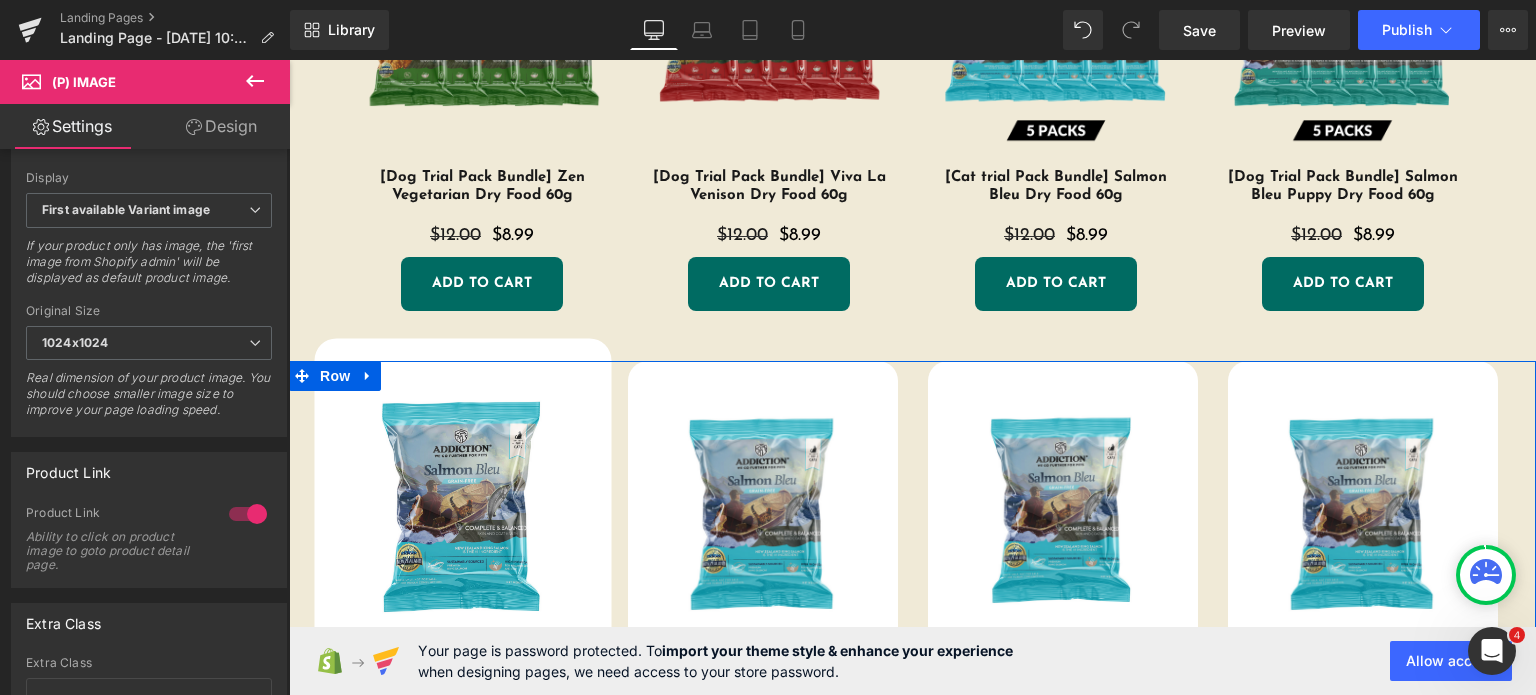 click at bounding box center (912, 363) 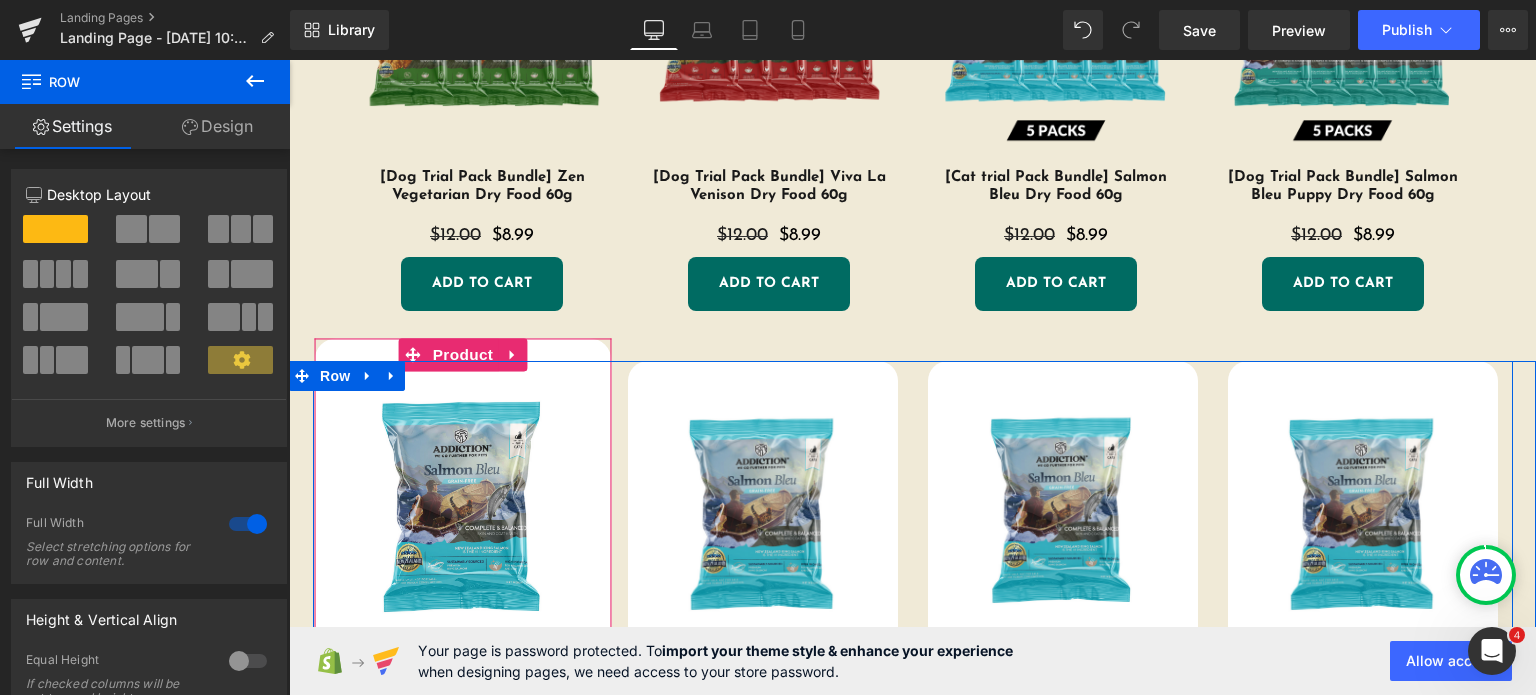 click at bounding box center [462, 508] 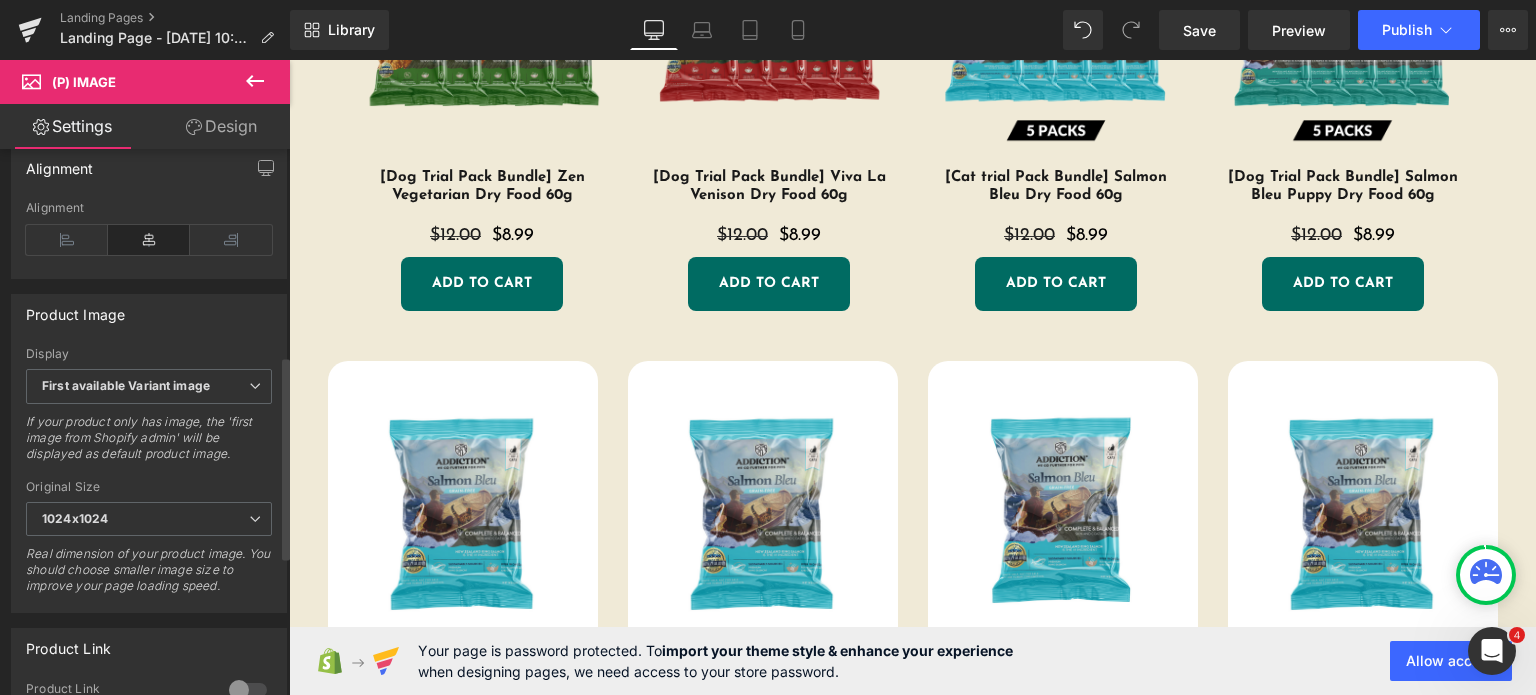 scroll, scrollTop: 599, scrollLeft: 0, axis: vertical 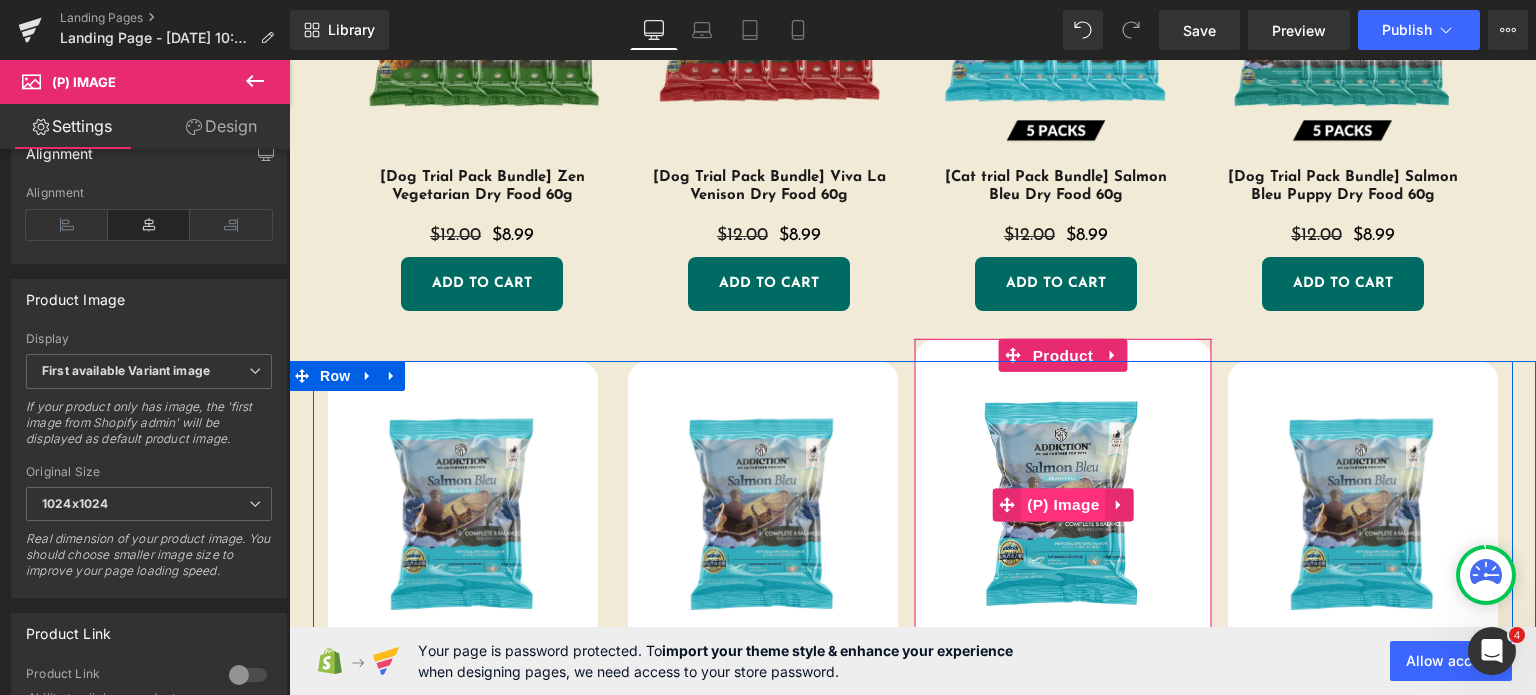 click on "(P) Image" at bounding box center [1062, 504] 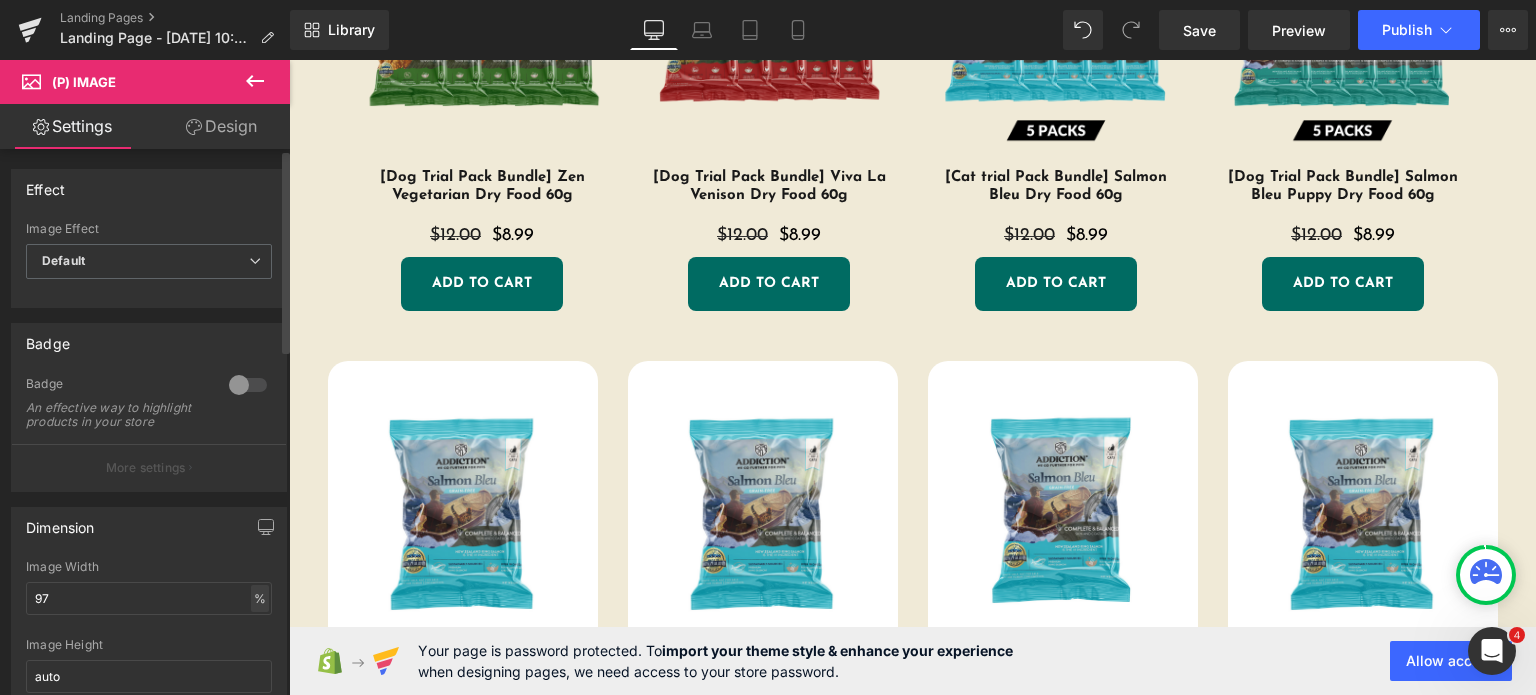 click on "%" at bounding box center (260, 598) 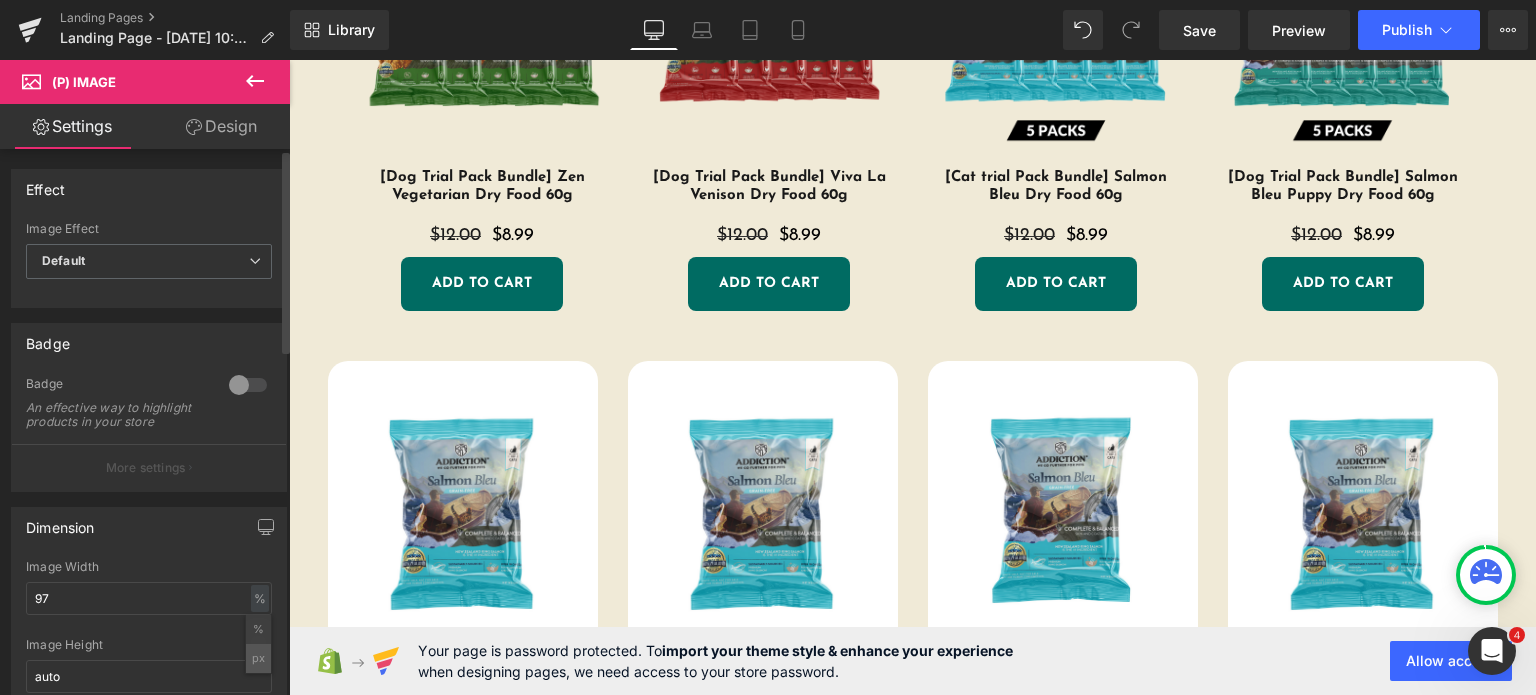 click on "px" at bounding box center [258, 658] 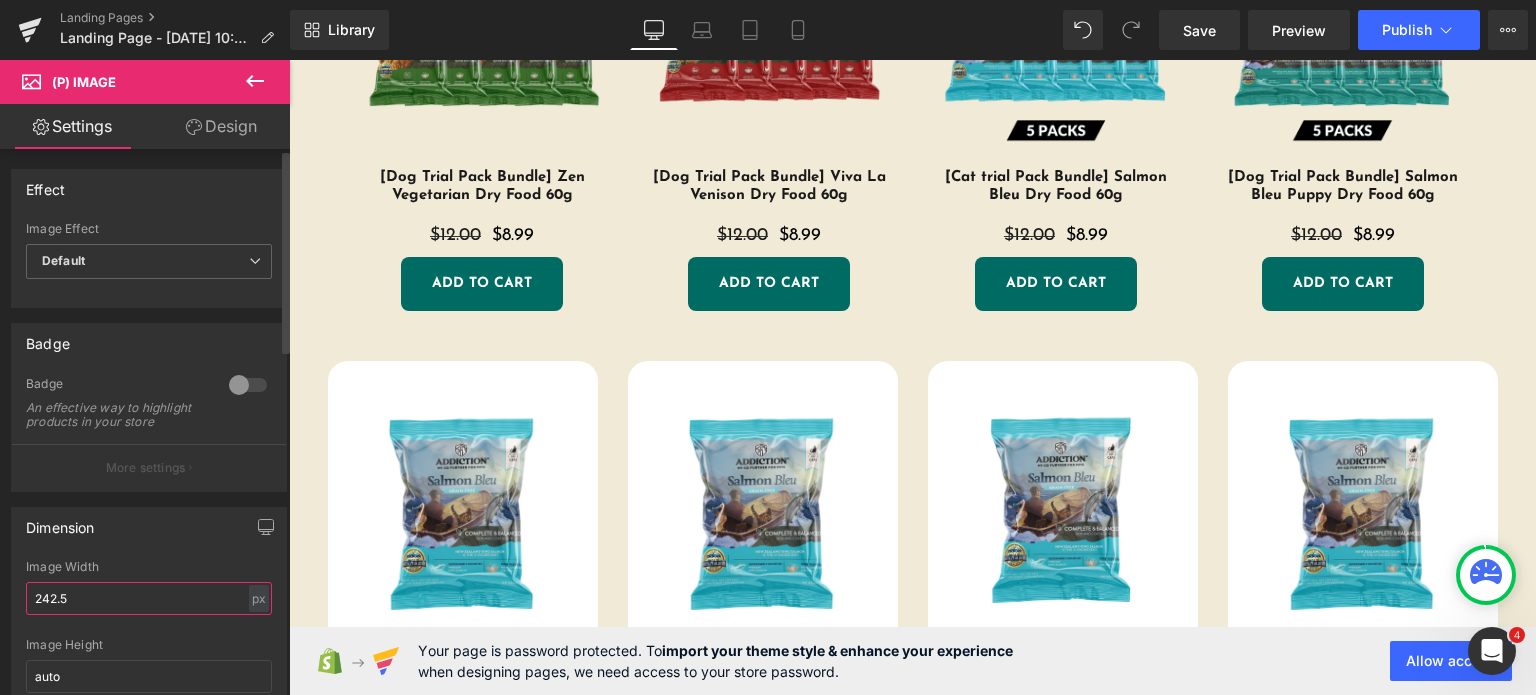 drag, startPoint x: 152, startPoint y: 611, endPoint x: 0, endPoint y: 577, distance: 155.75623 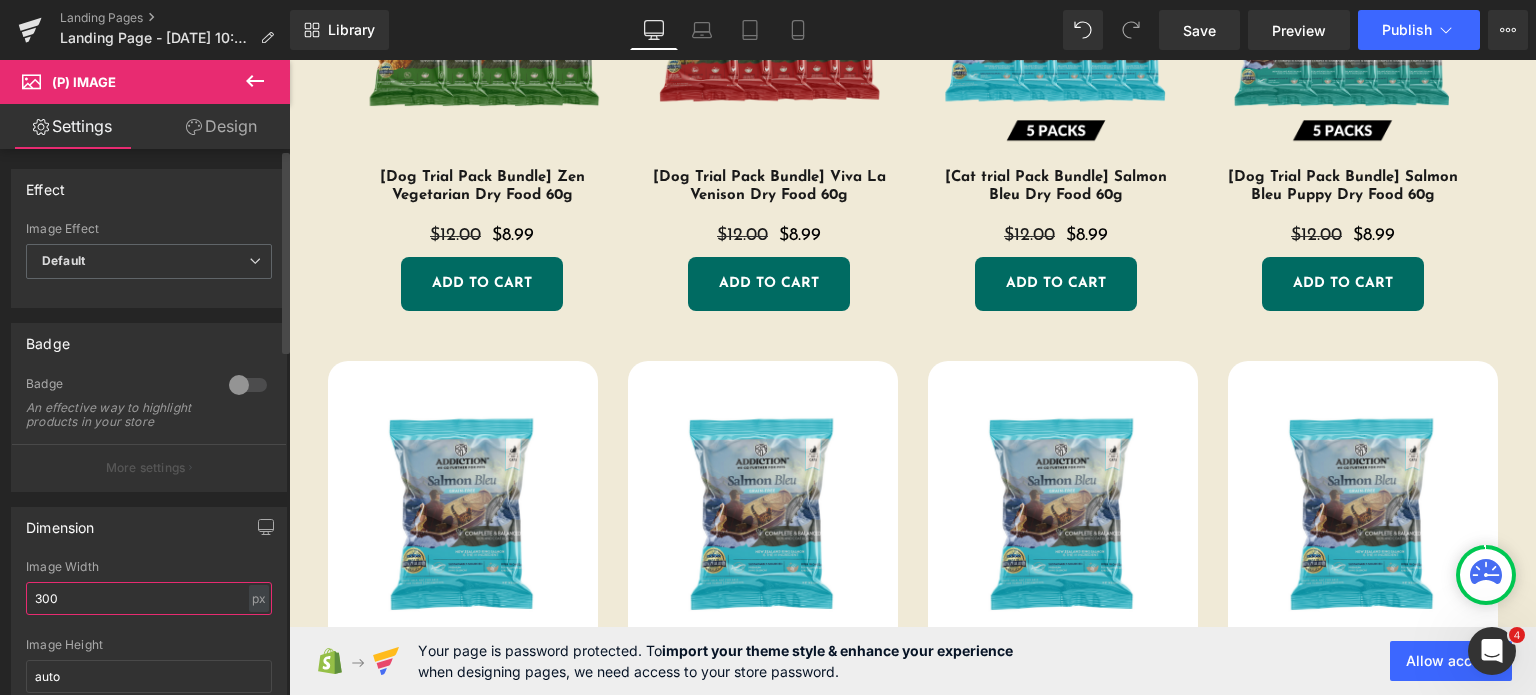 type on "300" 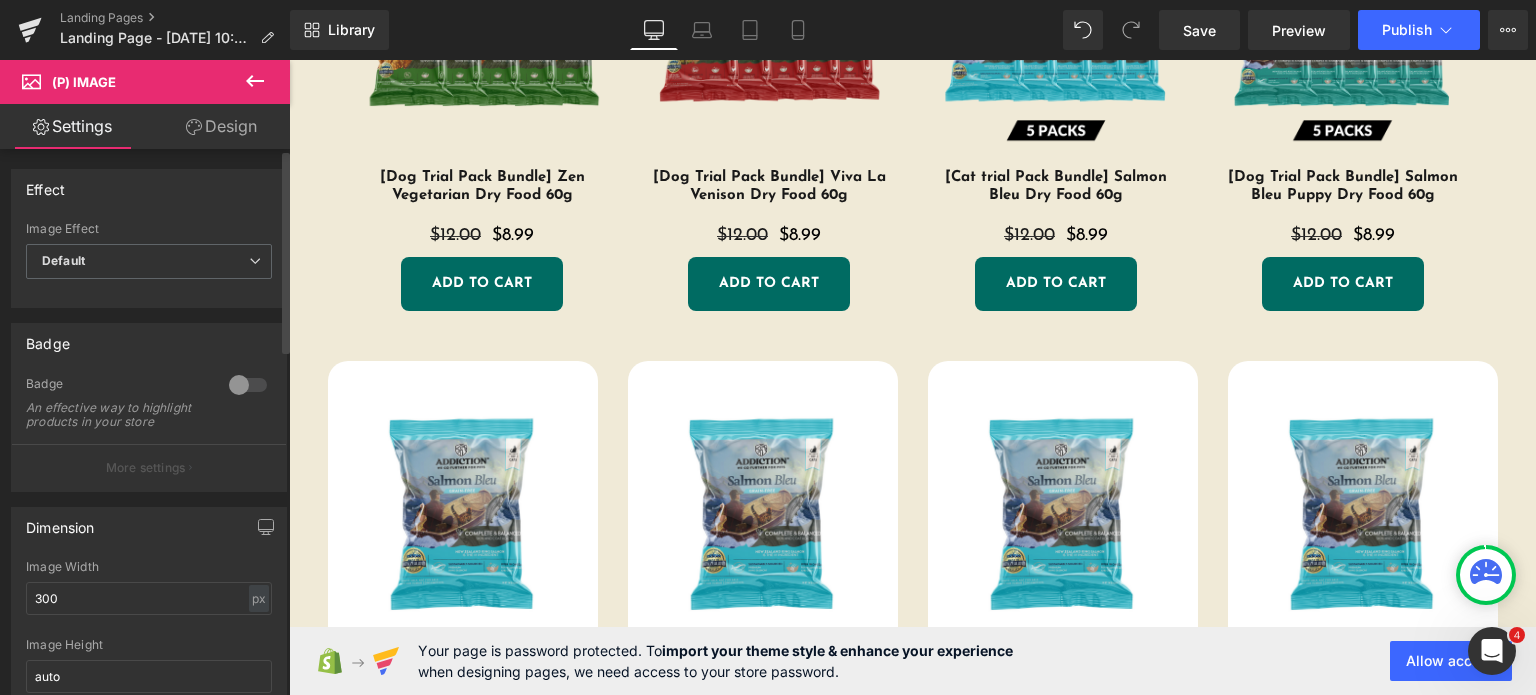 click on "Dimension" at bounding box center (149, 527) 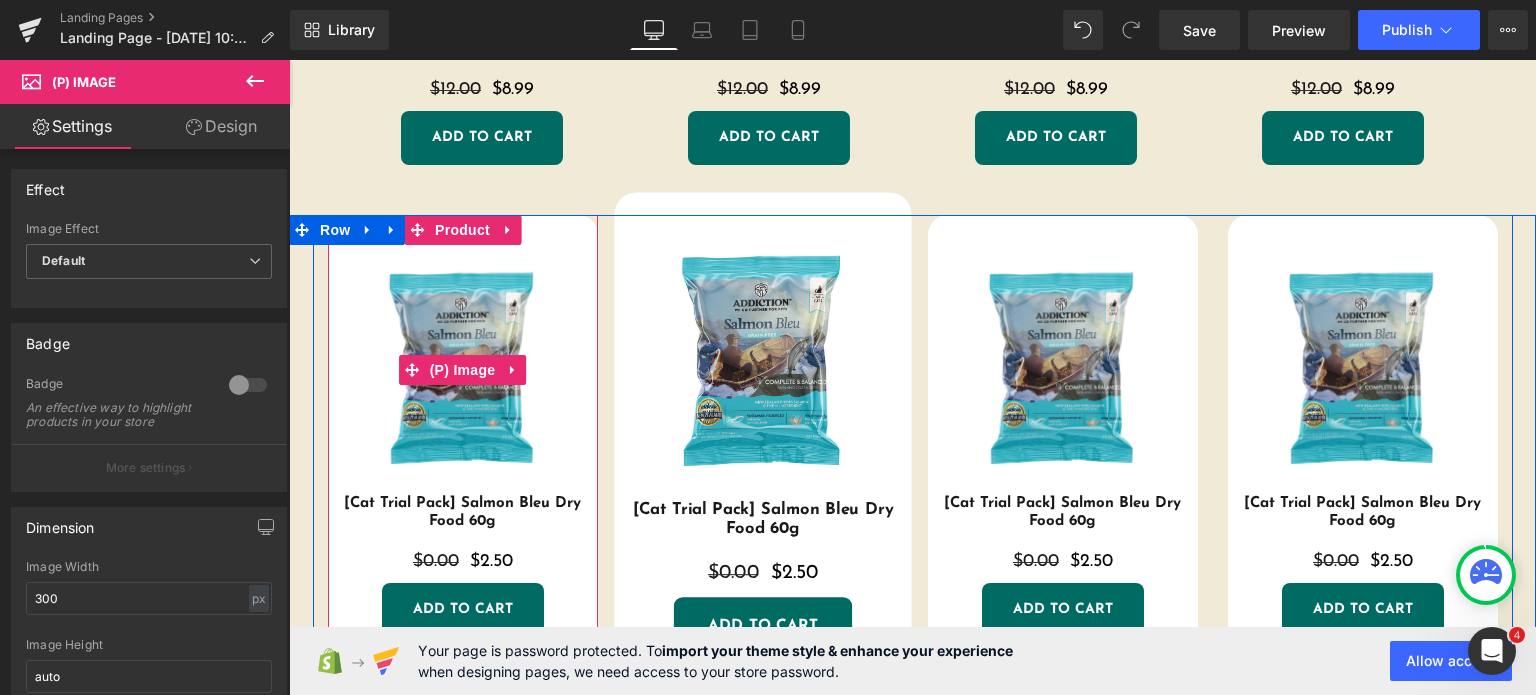 scroll, scrollTop: 2354, scrollLeft: 0, axis: vertical 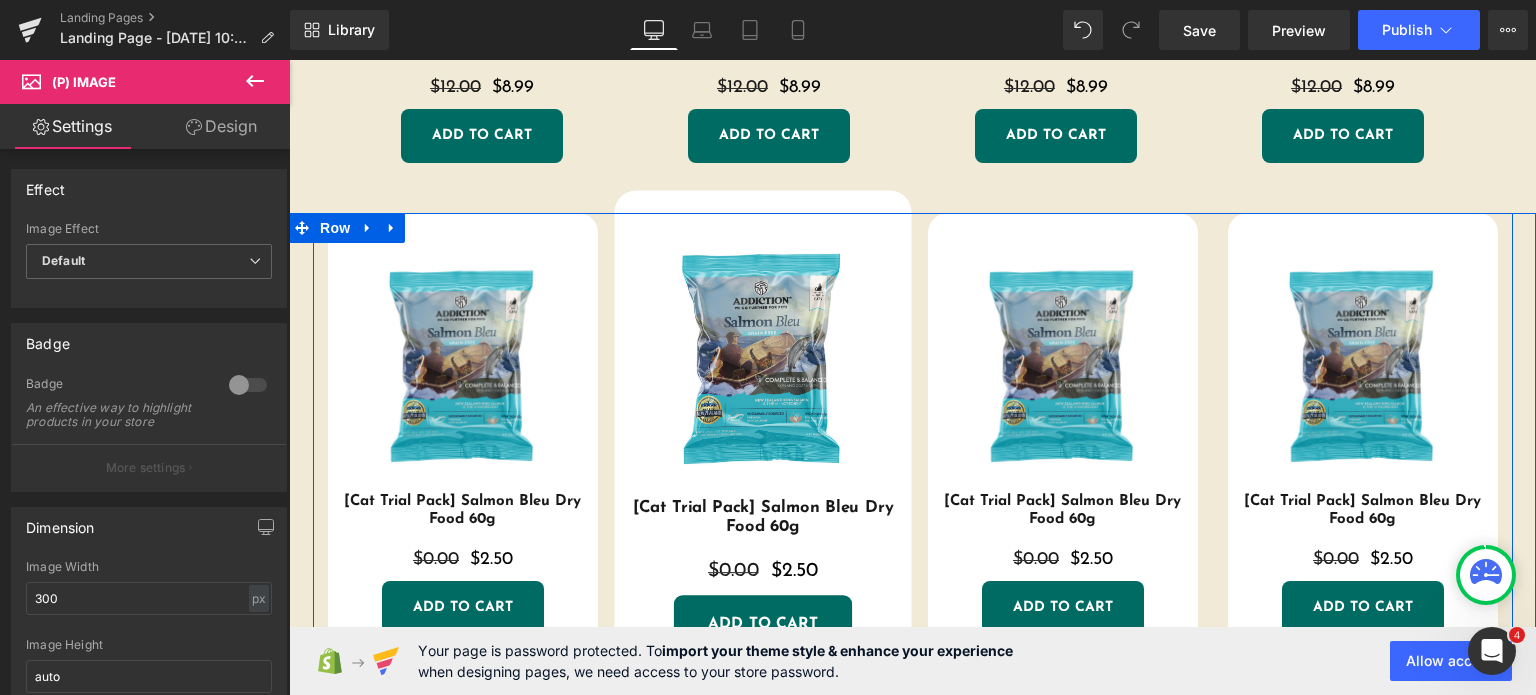 click at bounding box center (762, 360) 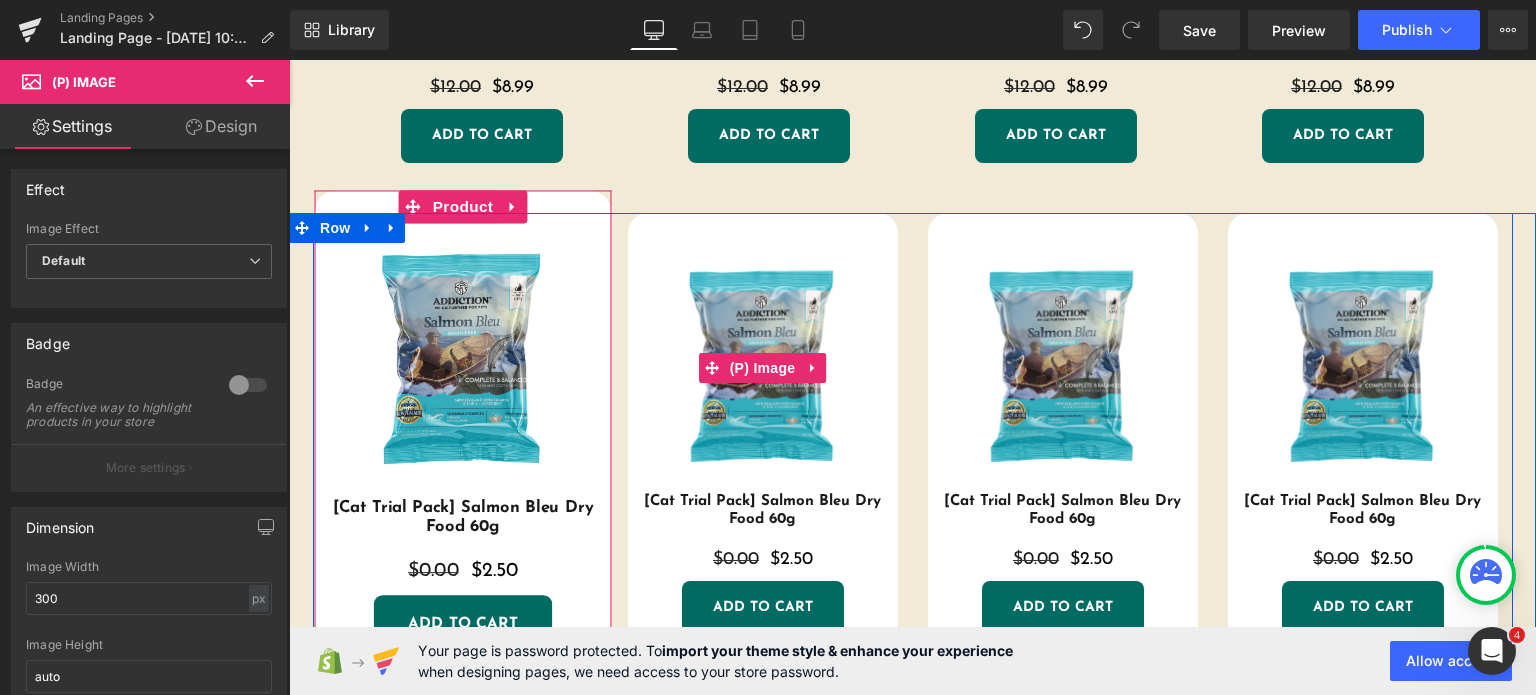 click on "Product" at bounding box center (463, 206) 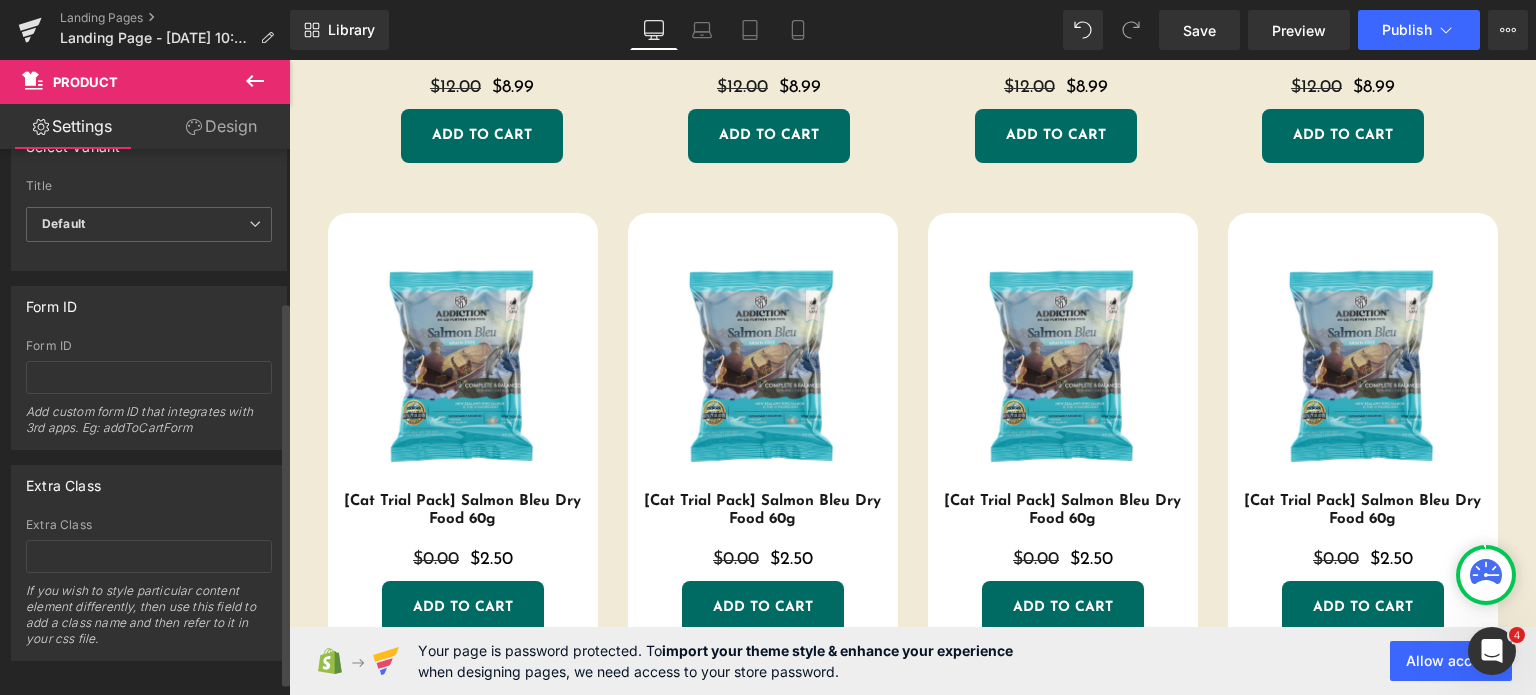 scroll, scrollTop: 0, scrollLeft: 0, axis: both 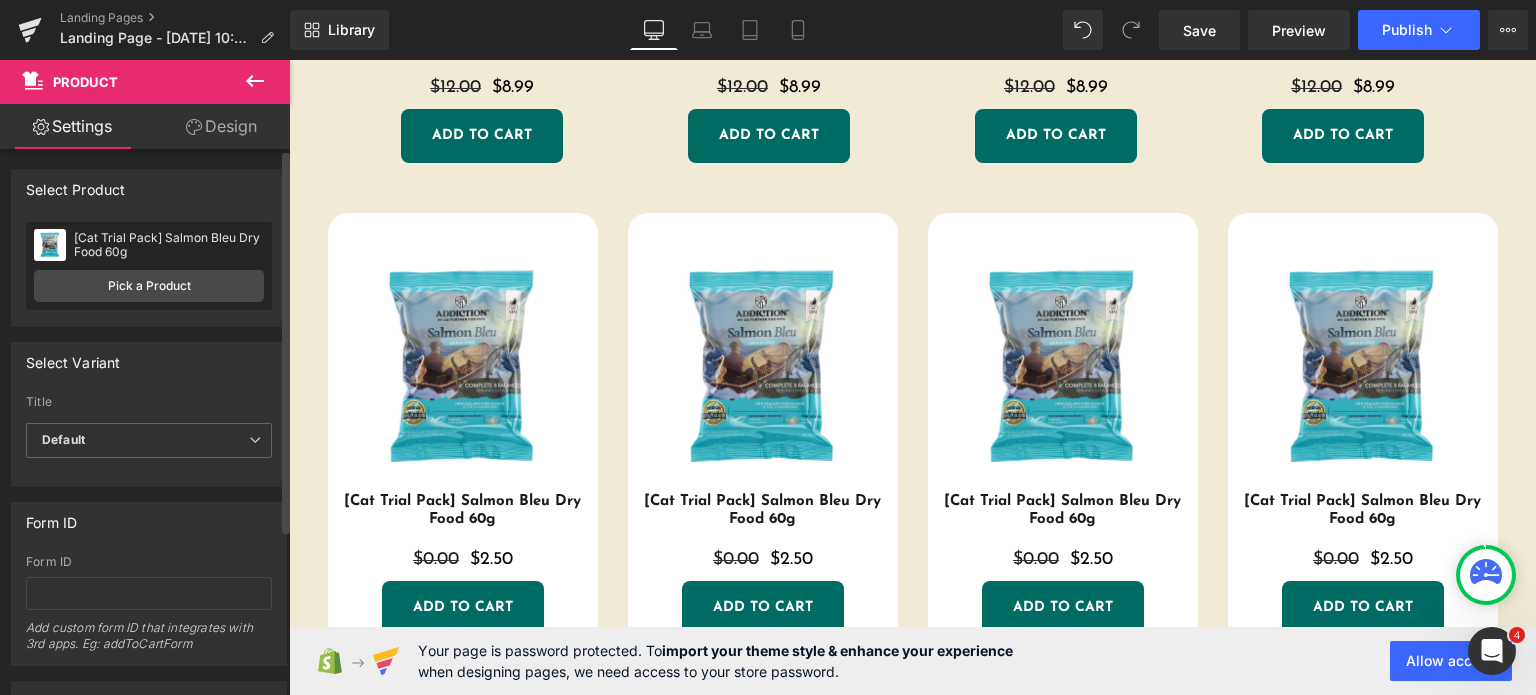 click on "Pick a Product" at bounding box center [149, 286] 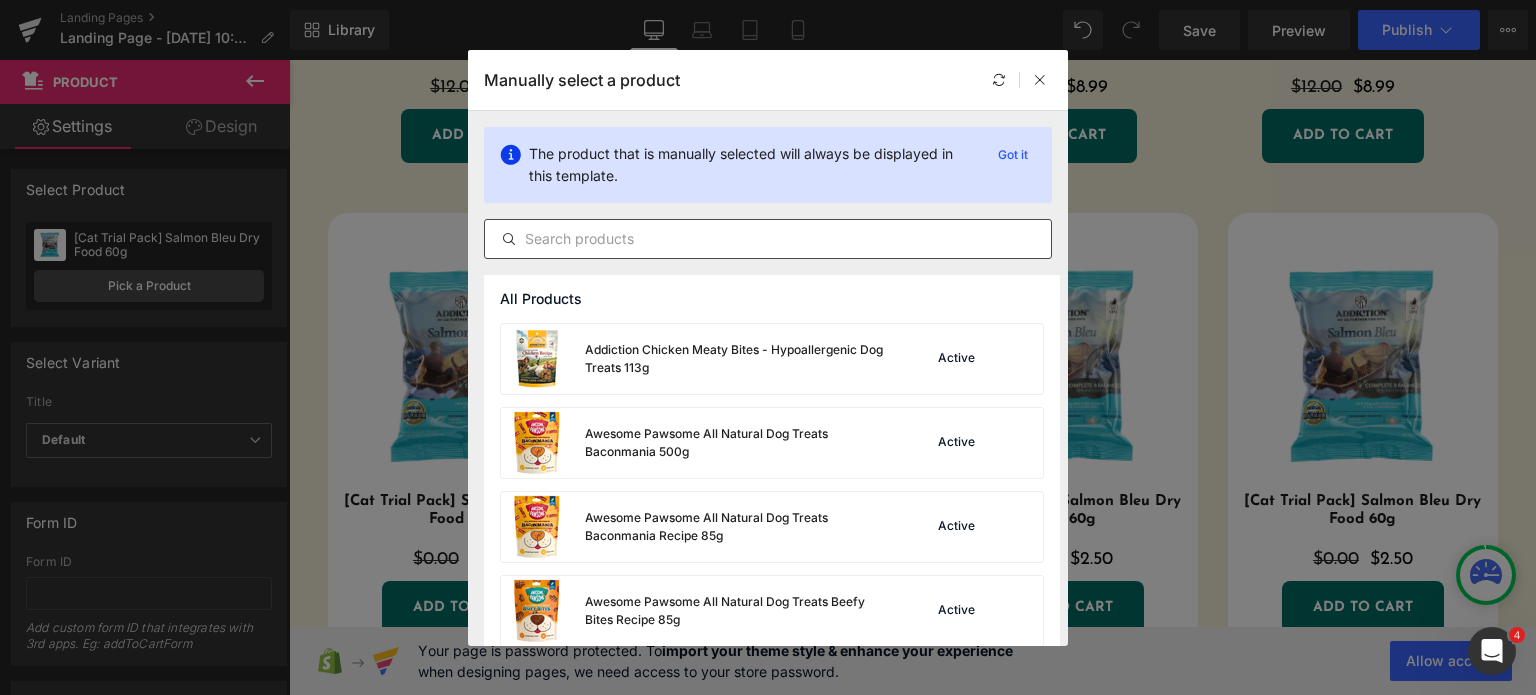 click at bounding box center [768, 239] 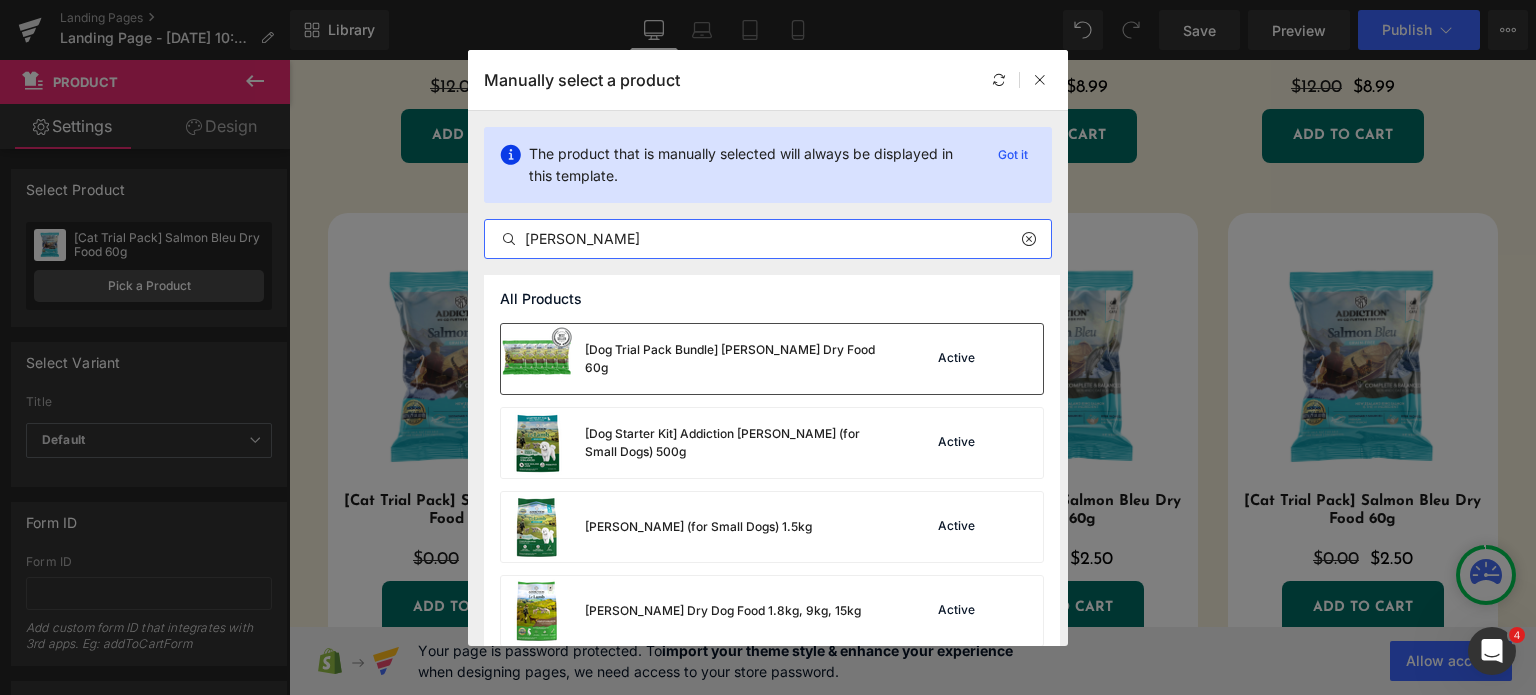 type on "le lamb" 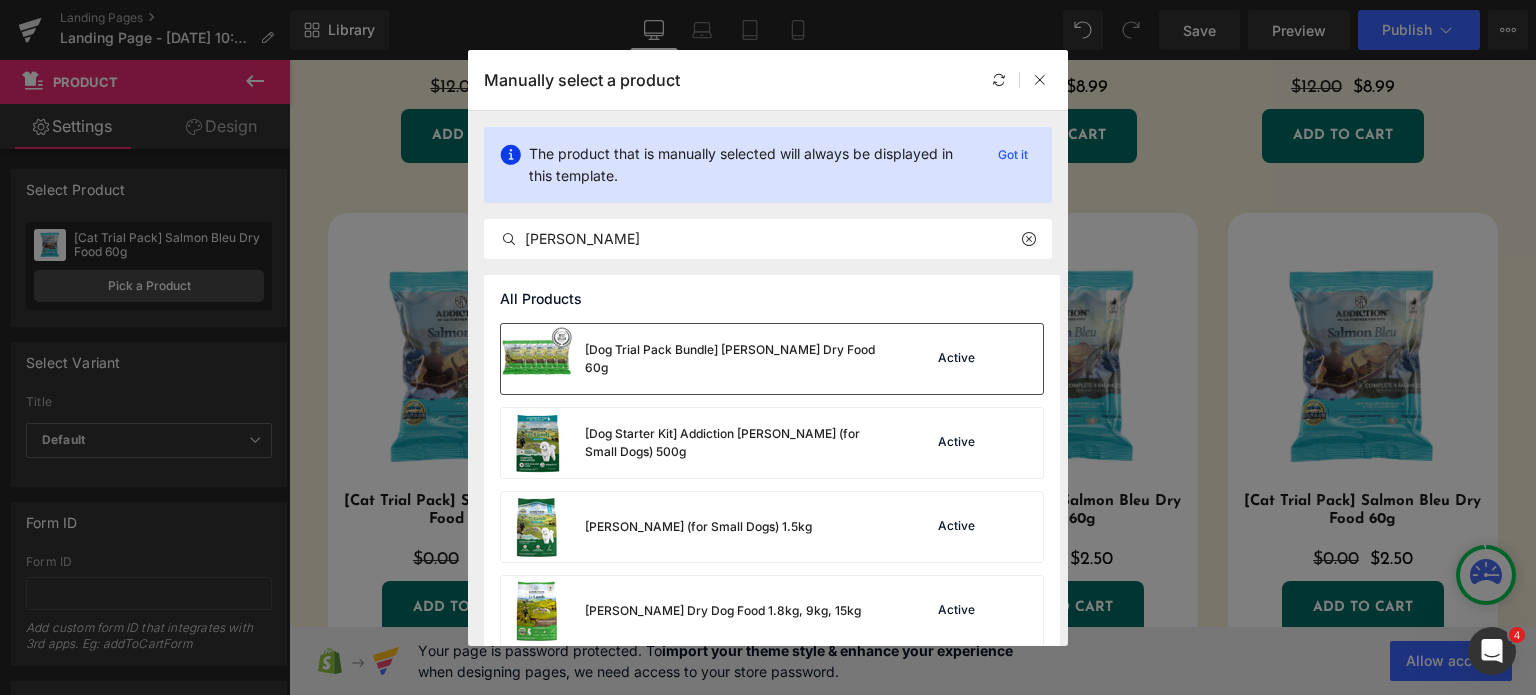 click on "[Dog Trial Pack Bundle] [PERSON_NAME] Dry Food 60g" at bounding box center (693, 359) 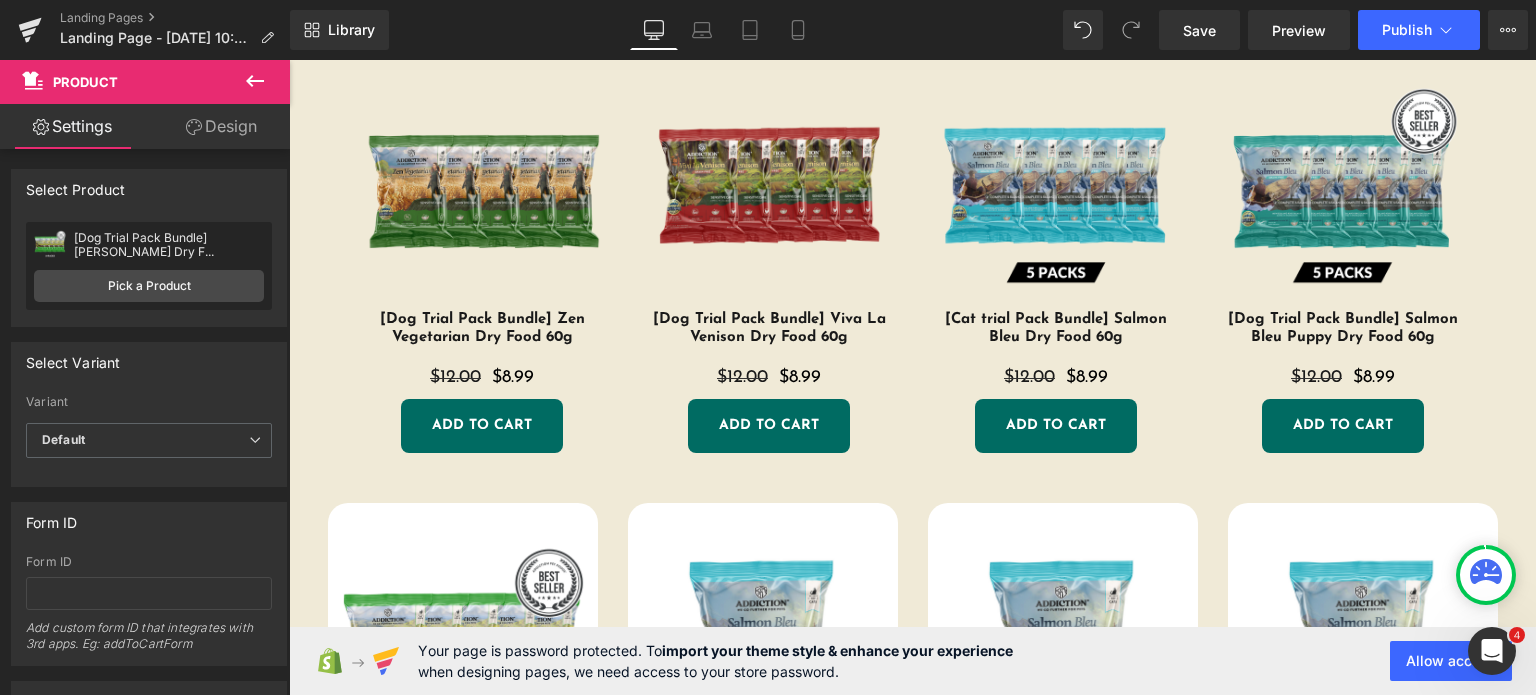 scroll, scrollTop: 2132, scrollLeft: 0, axis: vertical 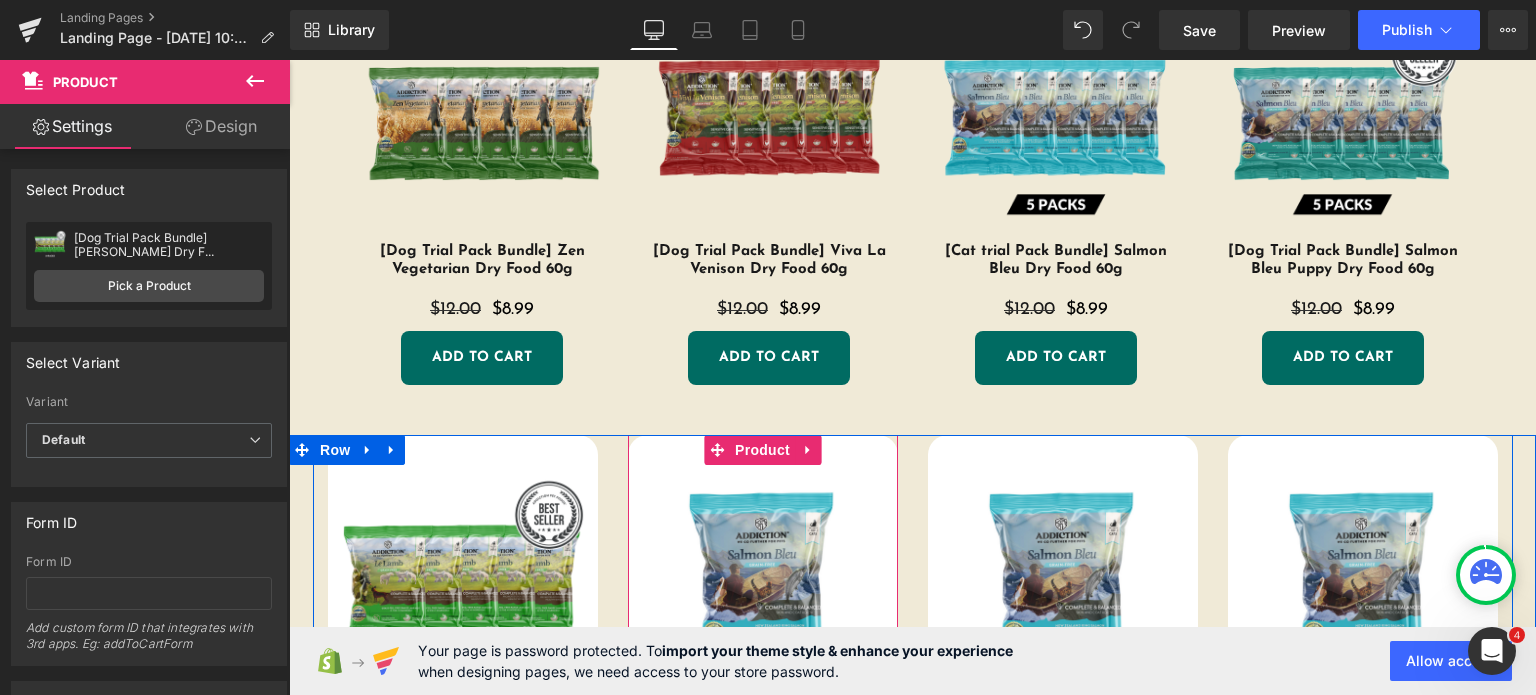 click at bounding box center (912, 437) 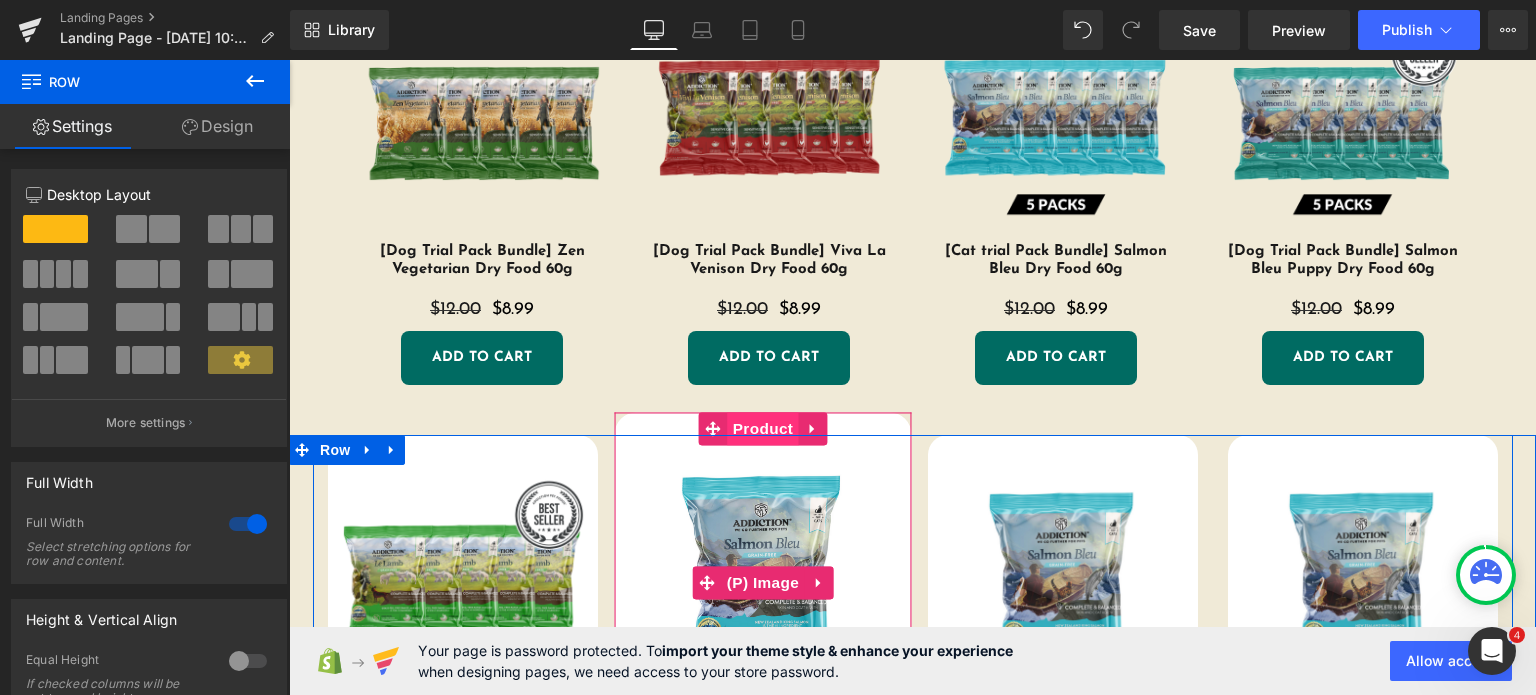 click at bounding box center [762, 582] 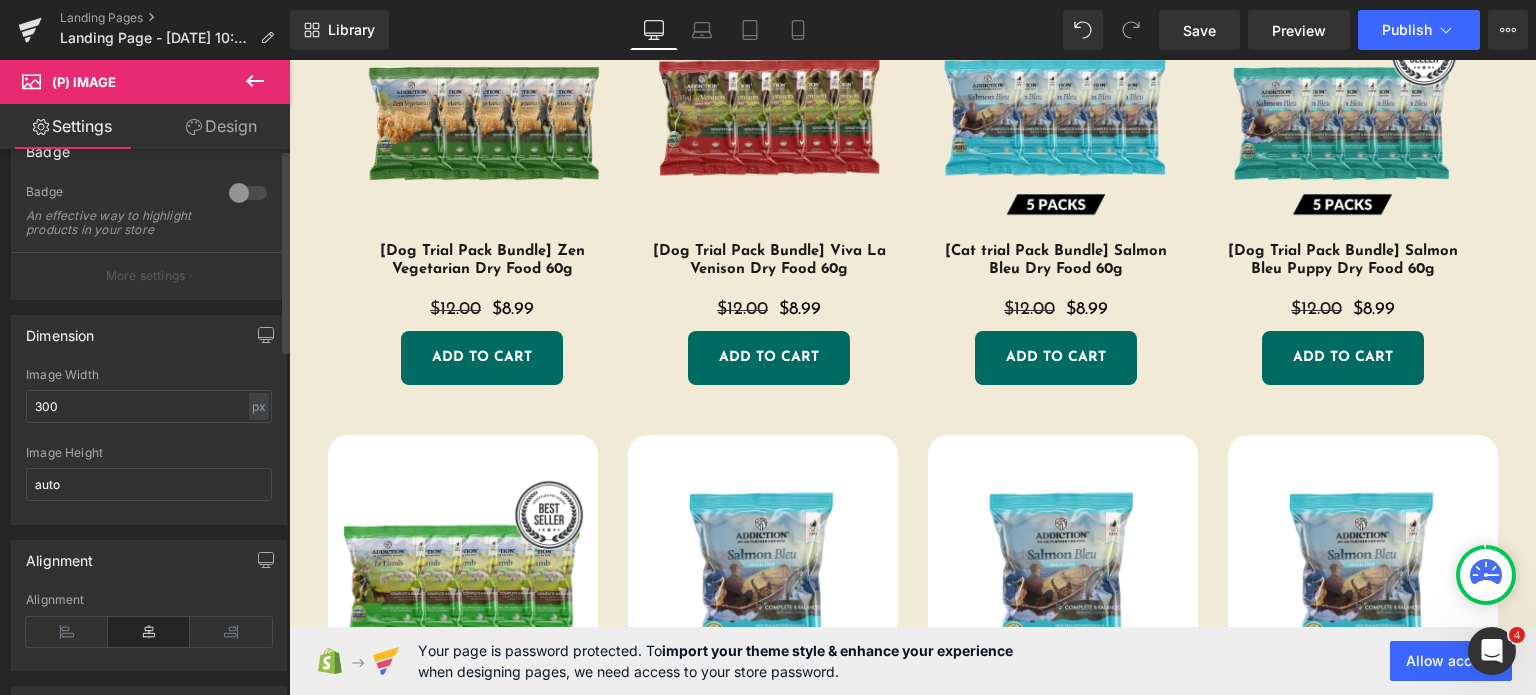 scroll, scrollTop: 0, scrollLeft: 0, axis: both 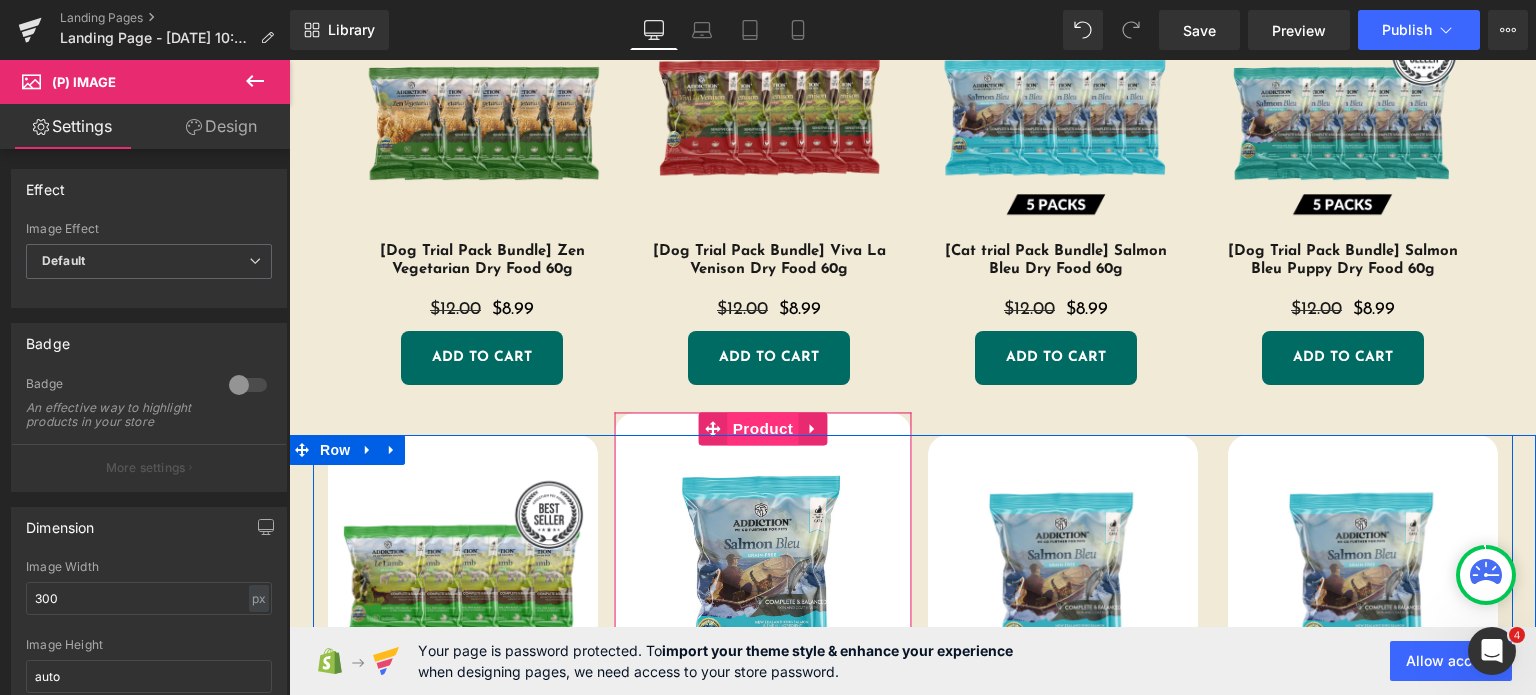 click on "Product" at bounding box center (763, 428) 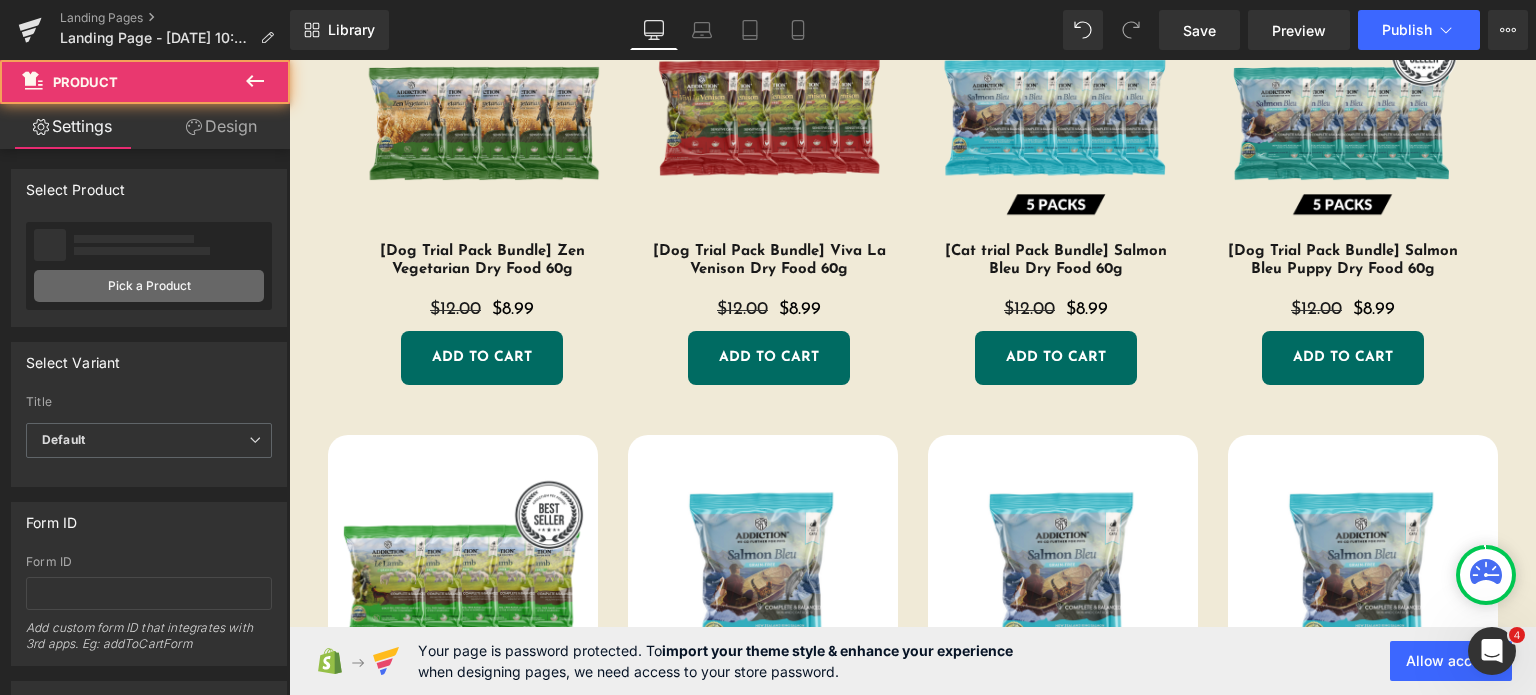 click on "Pick a Product" at bounding box center [149, 286] 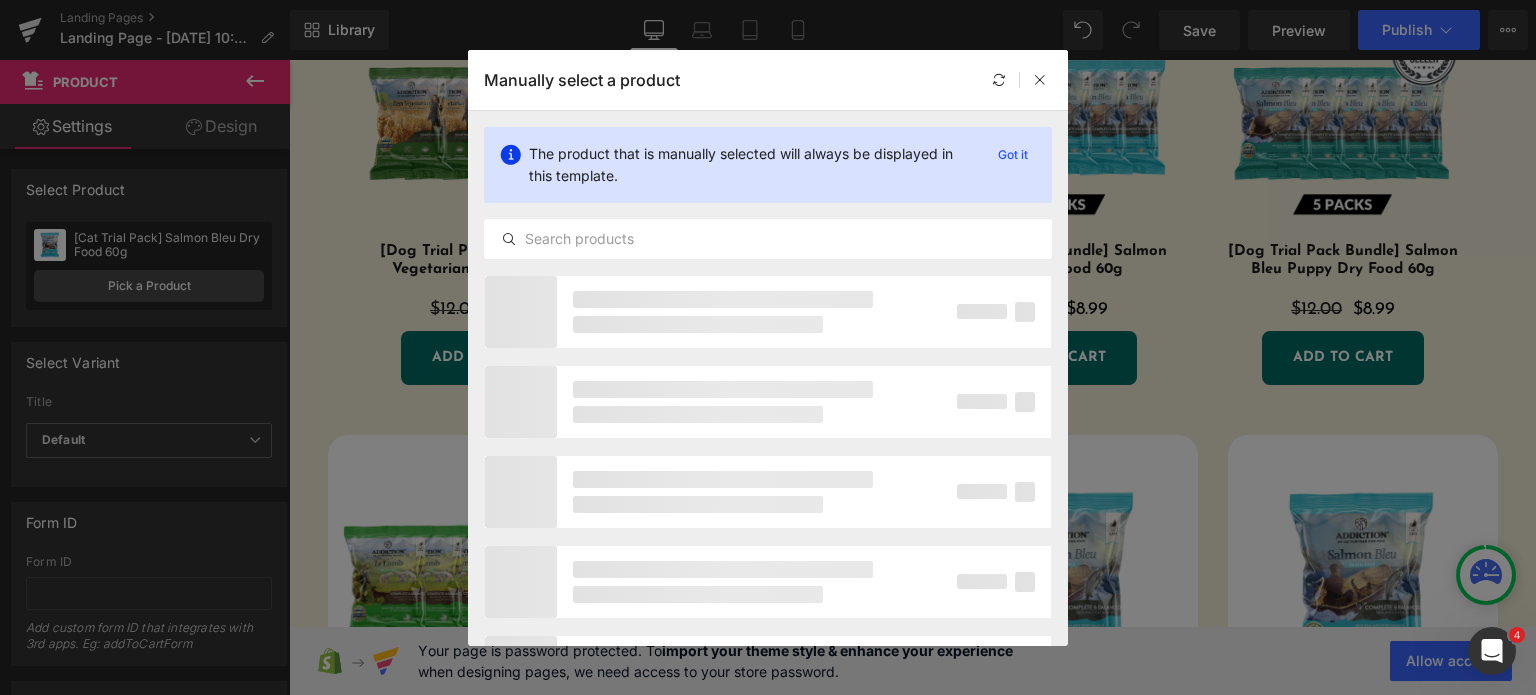 click on "The product that is manually selected will always be displayed in this template. Got it" 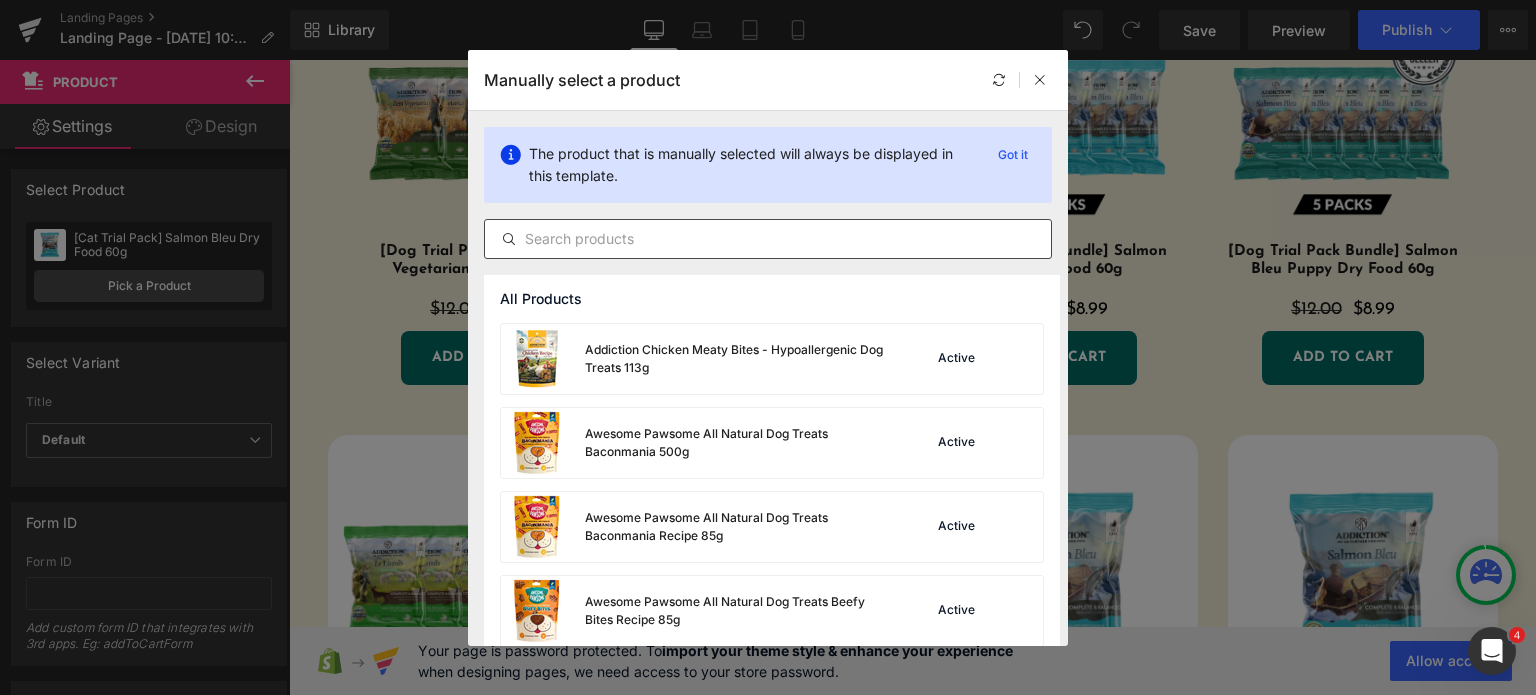 click at bounding box center (768, 239) 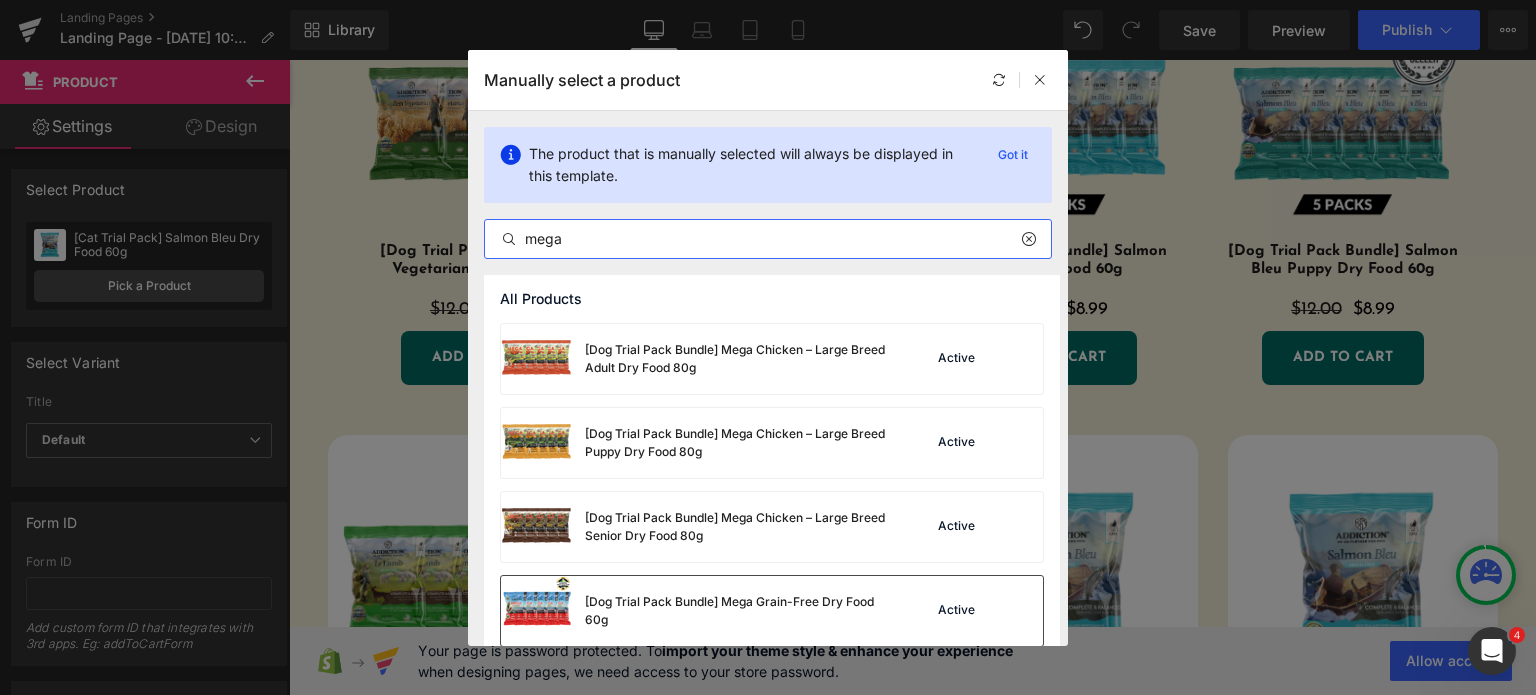 type on "mega" 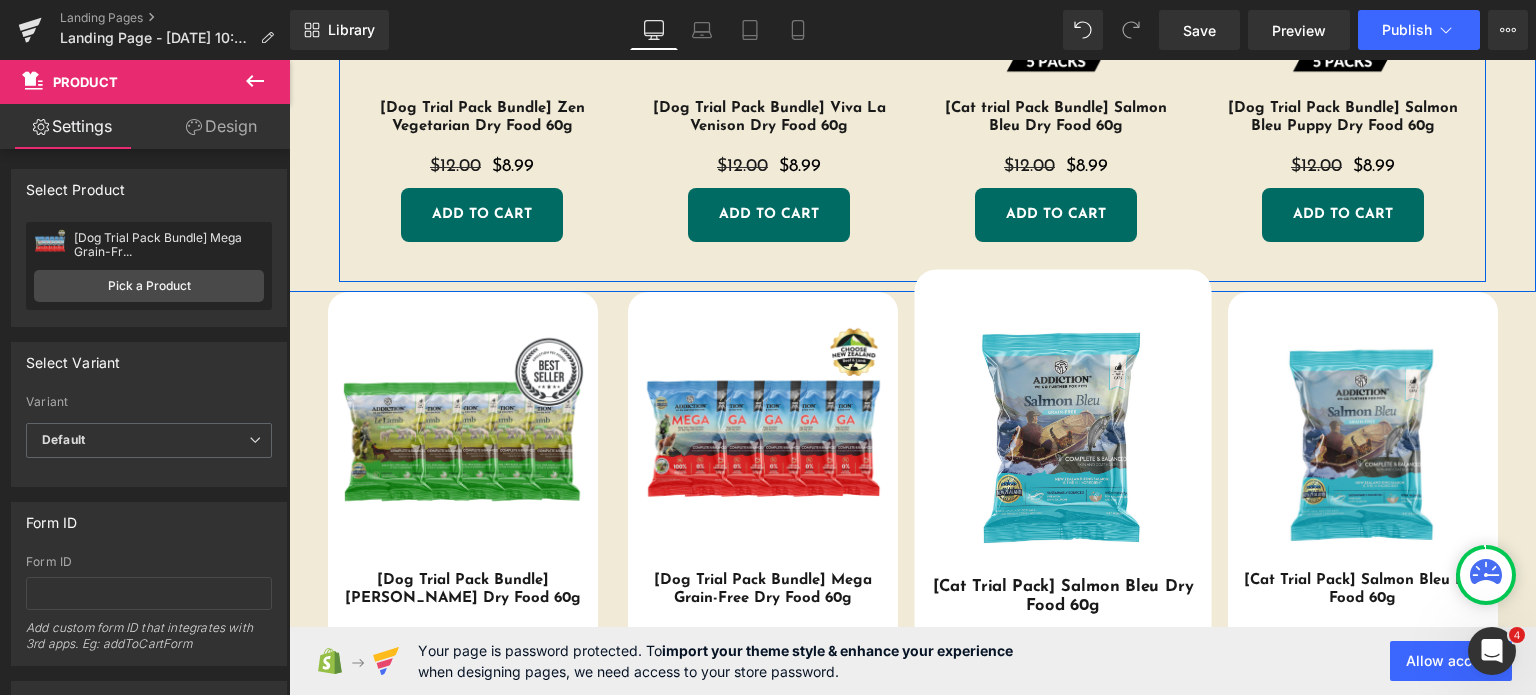 scroll, scrollTop: 2276, scrollLeft: 0, axis: vertical 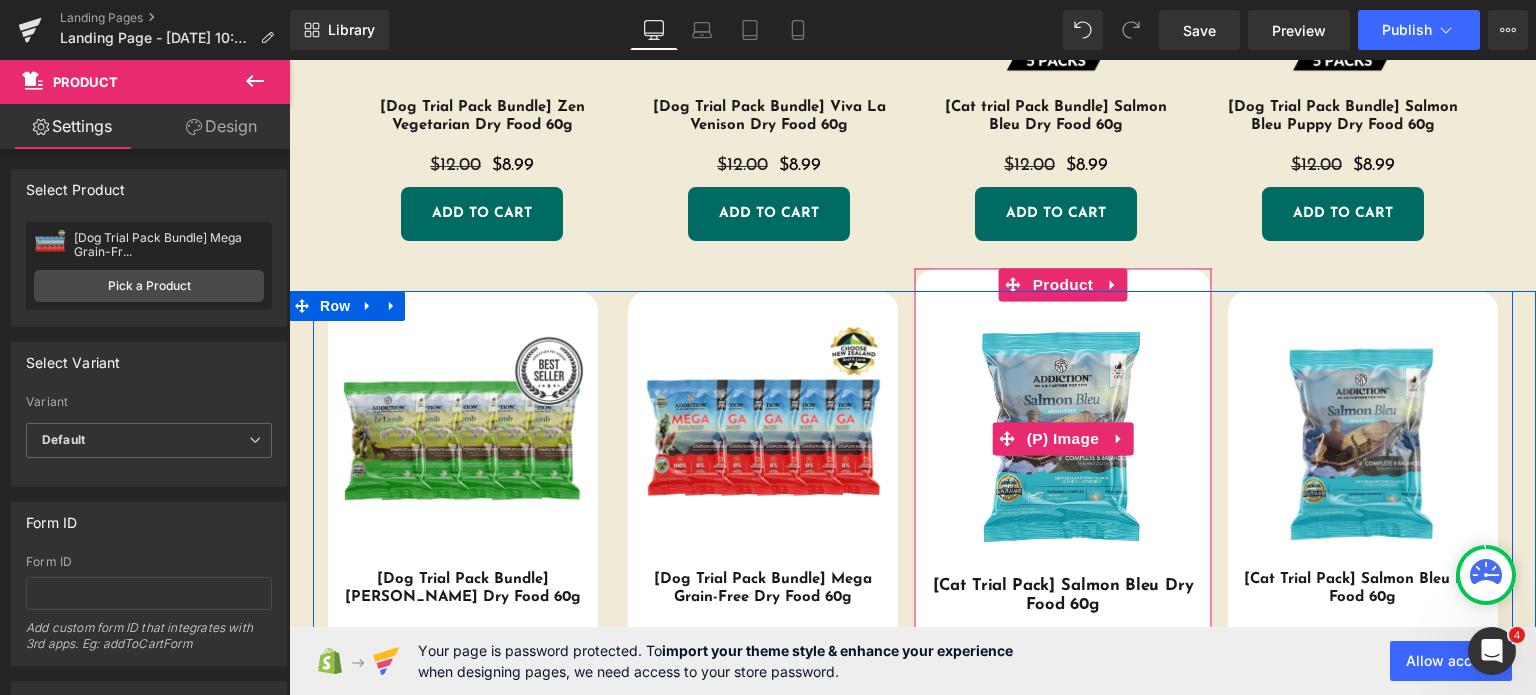click at bounding box center [1062, 438] 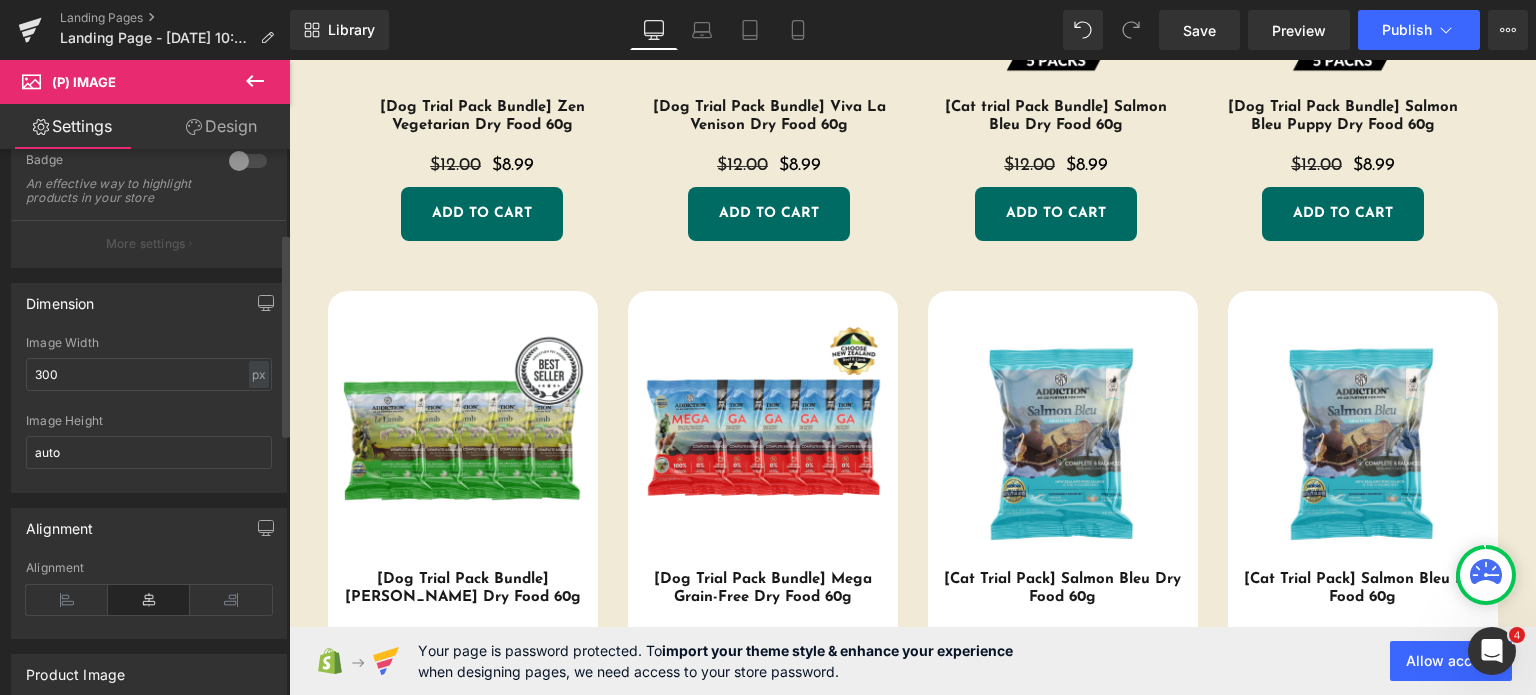 scroll, scrollTop: 0, scrollLeft: 0, axis: both 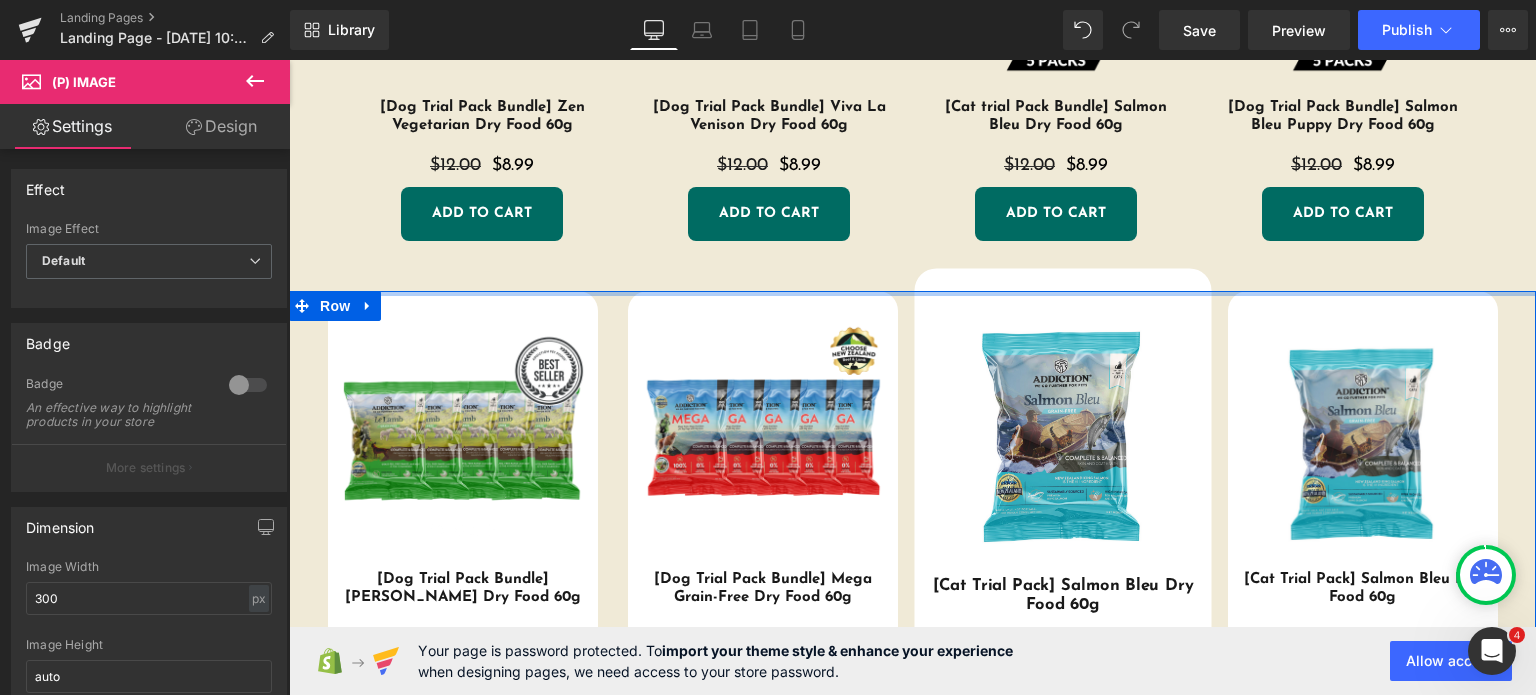 click at bounding box center [912, 293] 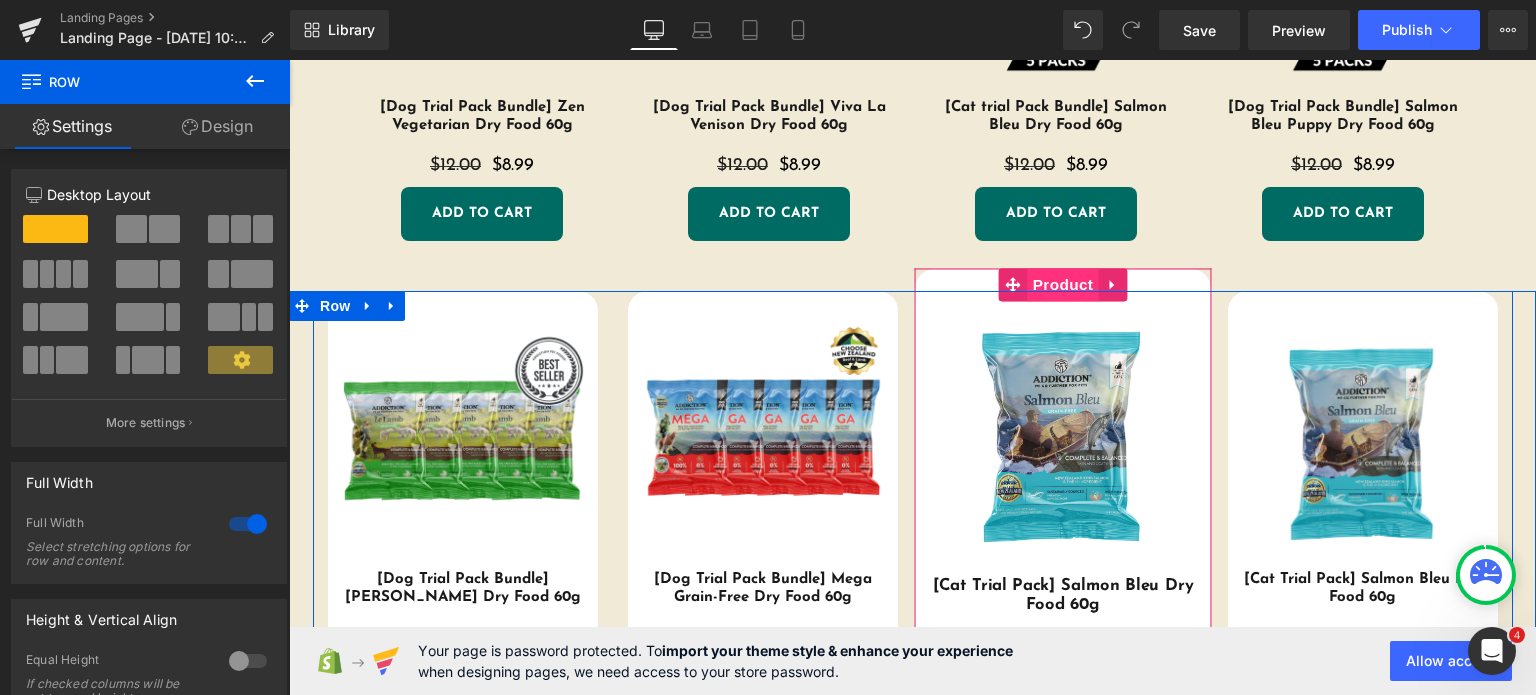 click at bounding box center (1062, 438) 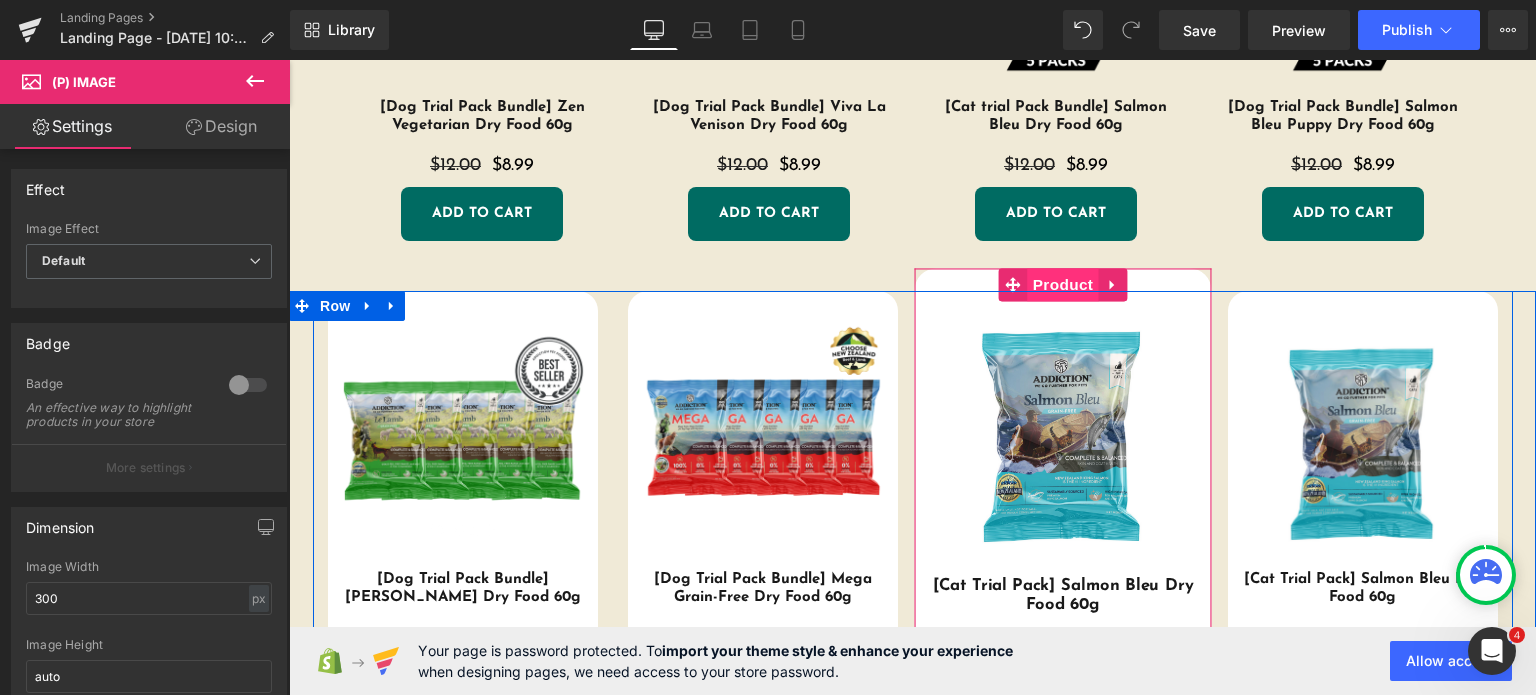 click on "Product" at bounding box center [1063, 284] 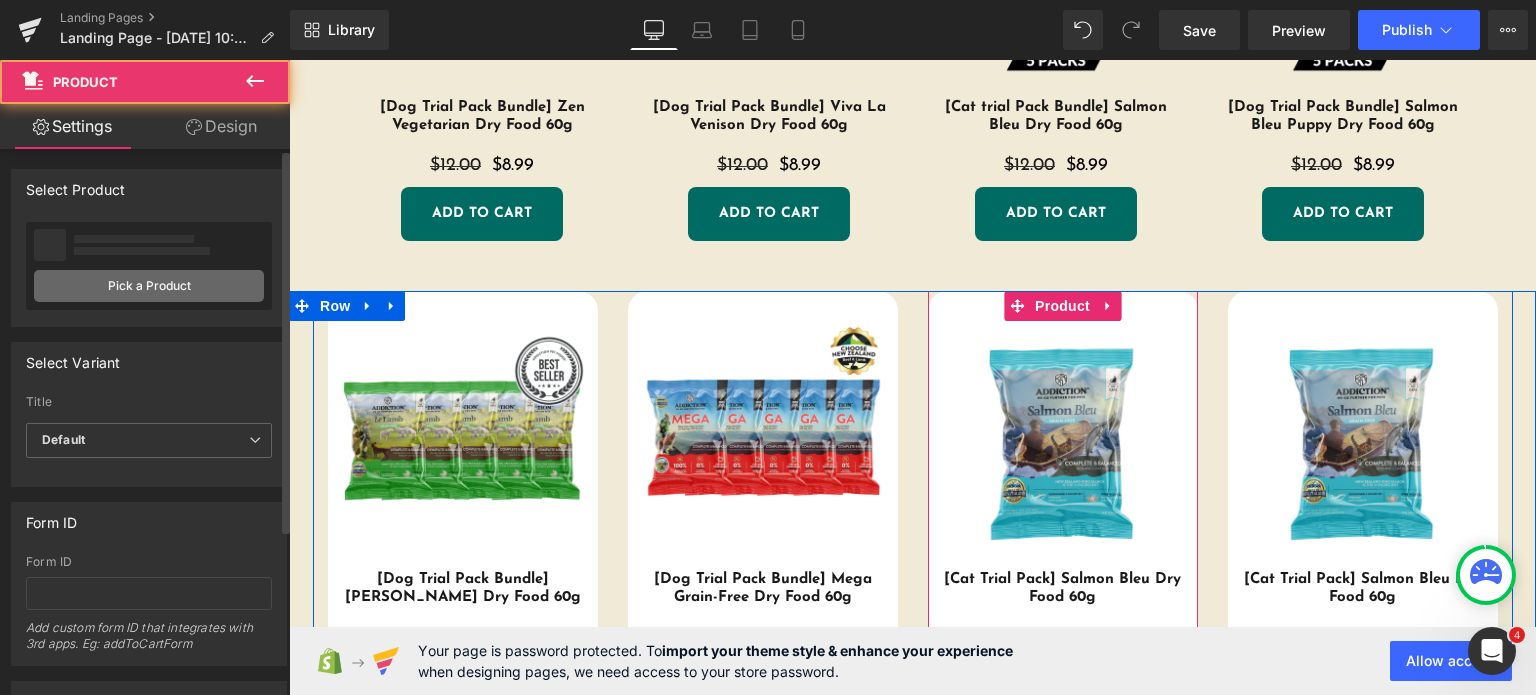 click on "Pick a Product" at bounding box center (149, 286) 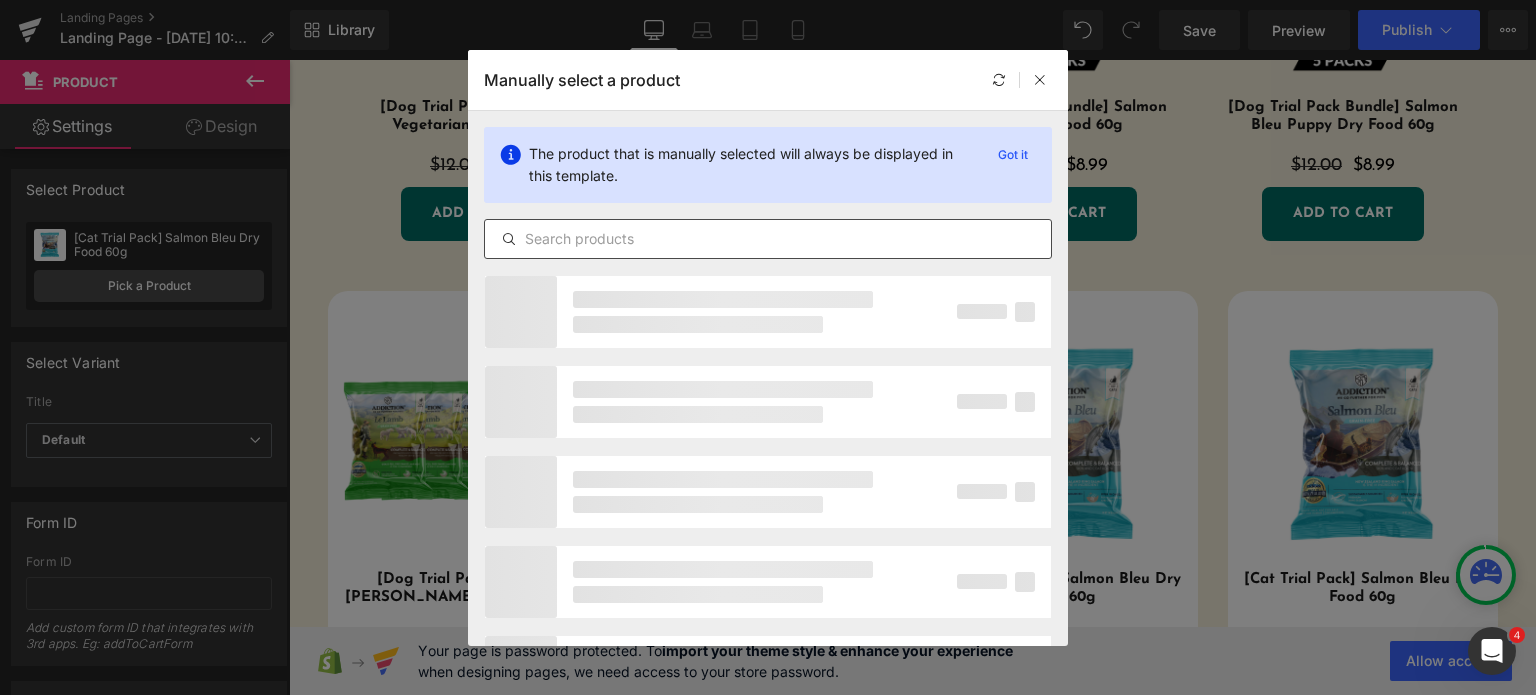 click at bounding box center [768, 239] 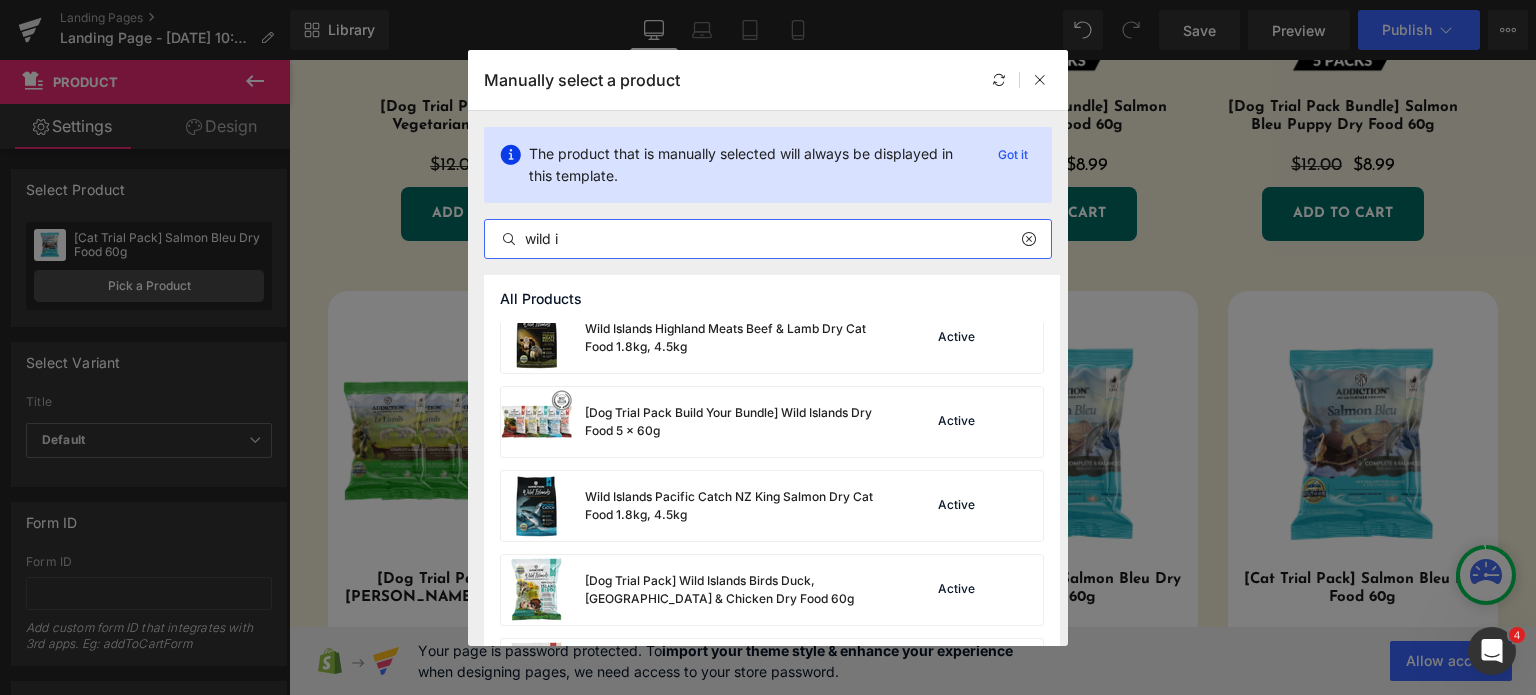 scroll, scrollTop: 1028, scrollLeft: 0, axis: vertical 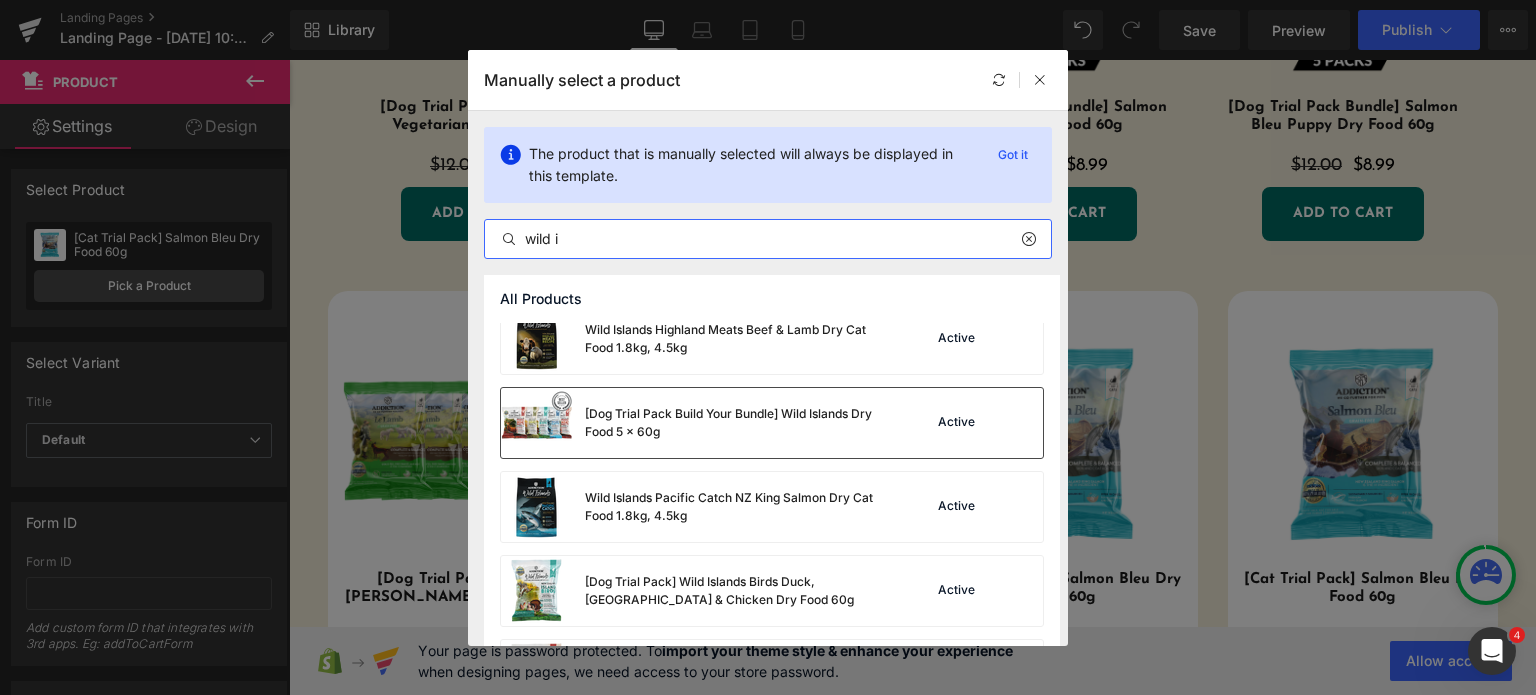 type on "wild i" 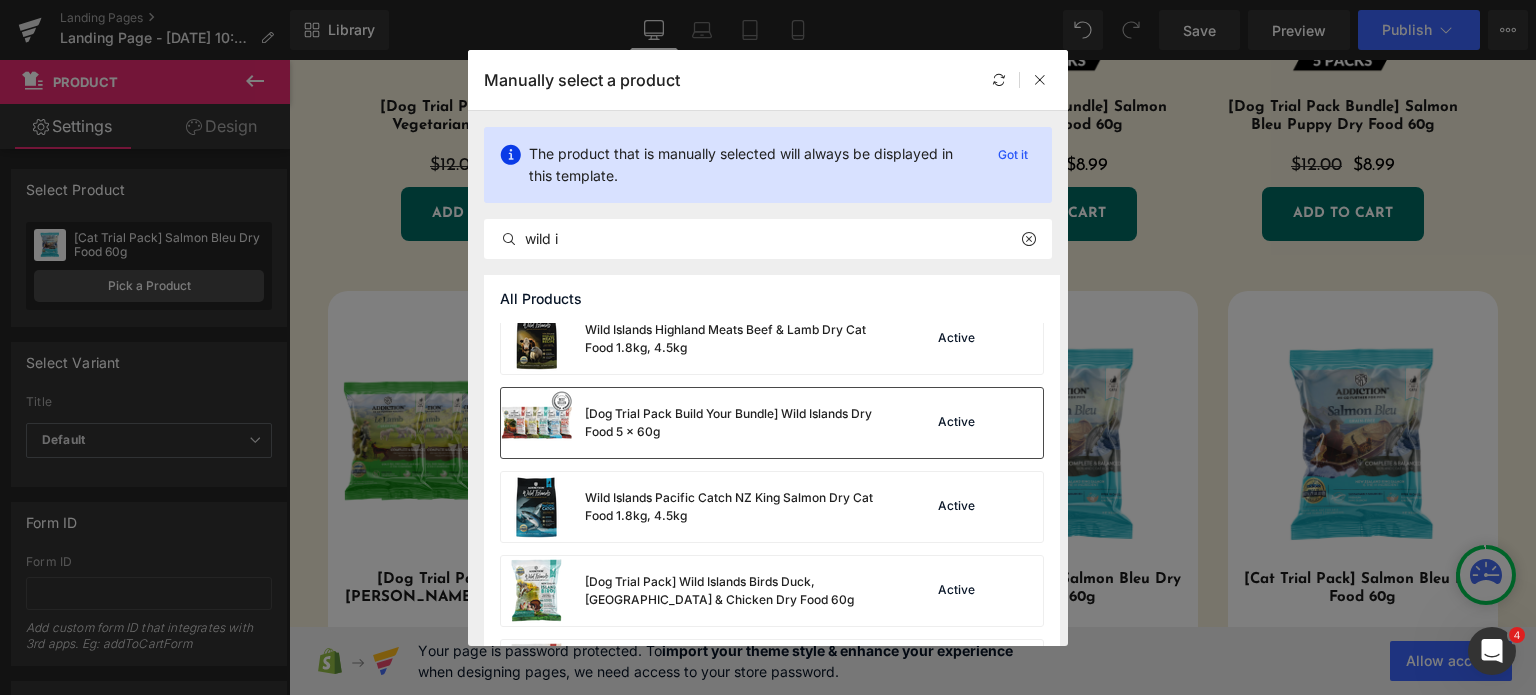 click on "[Dog Trial Pack Build Your Bundle] Wild Islands Dry Food 5 x 60g" at bounding box center [735, 423] 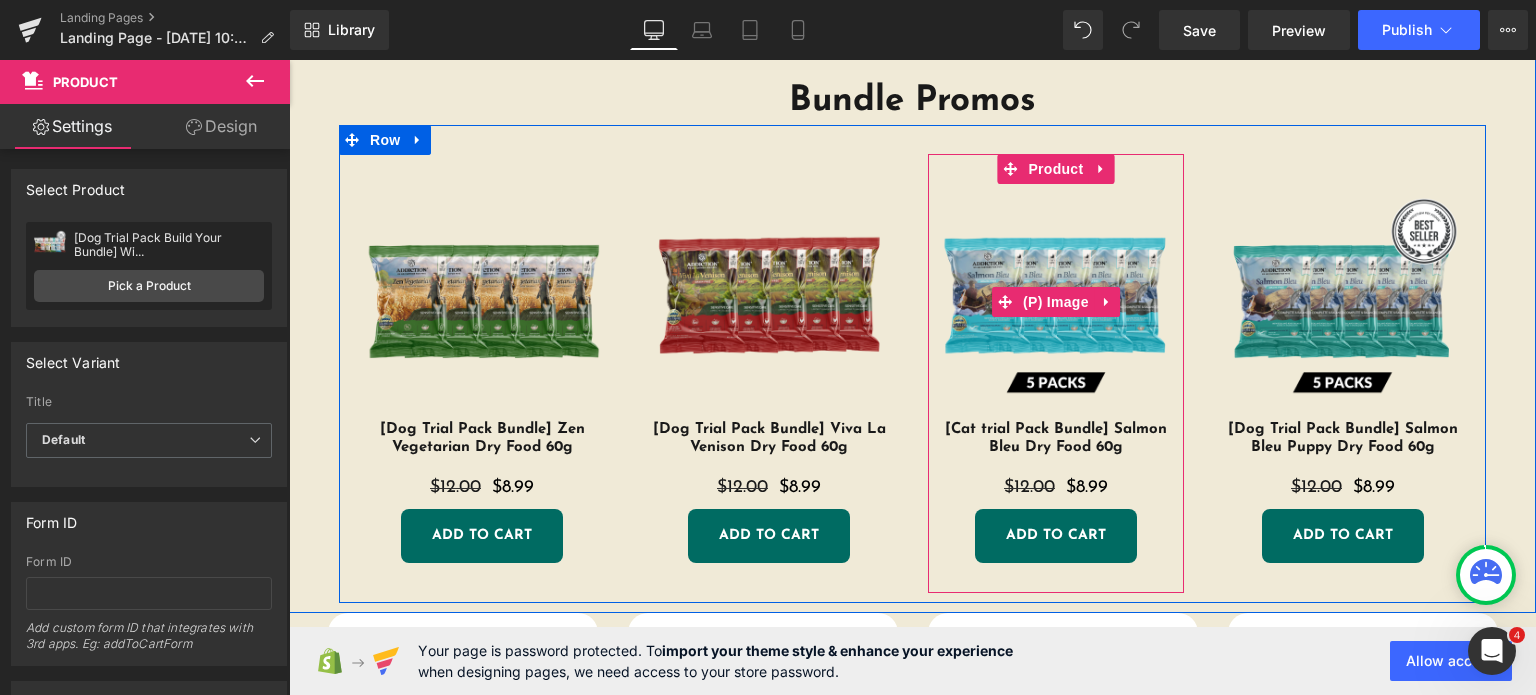 scroll, scrollTop: 1952, scrollLeft: 0, axis: vertical 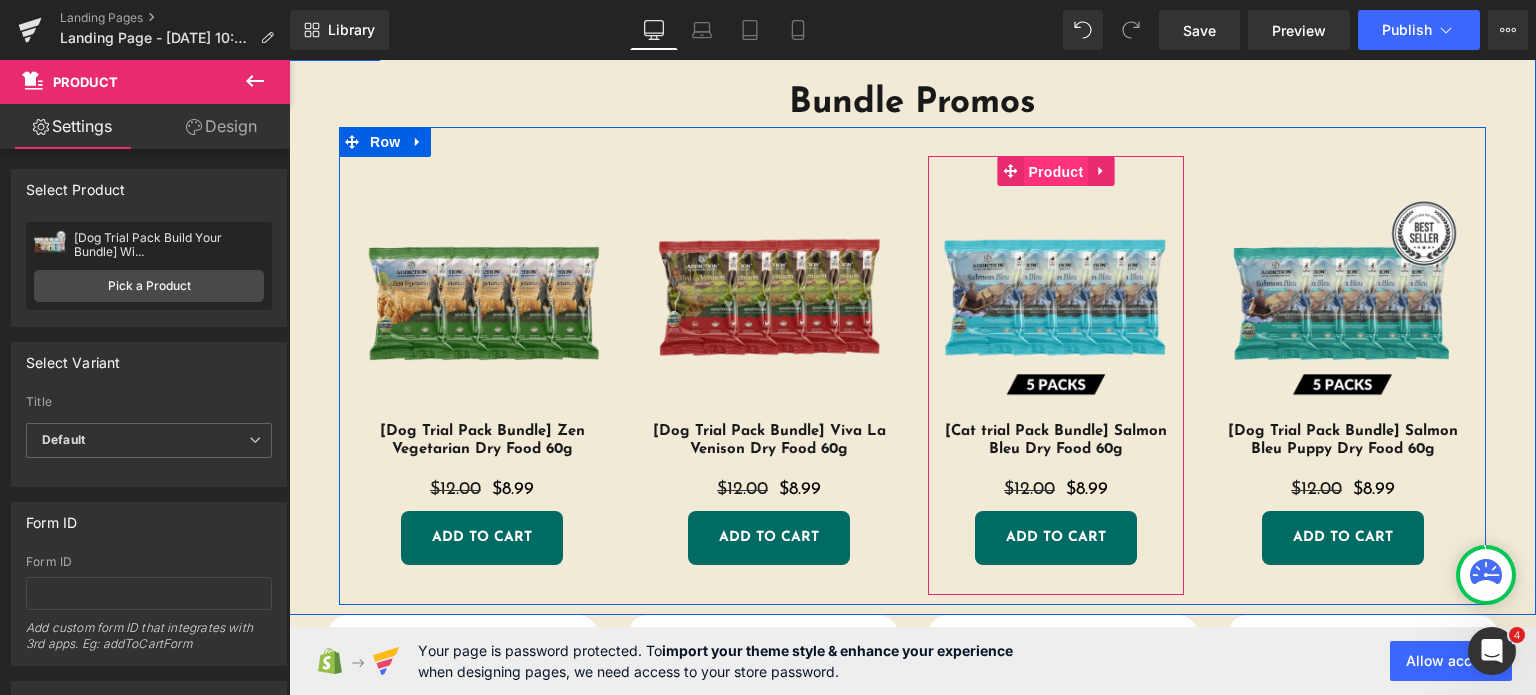 click on "Product" at bounding box center [1055, 172] 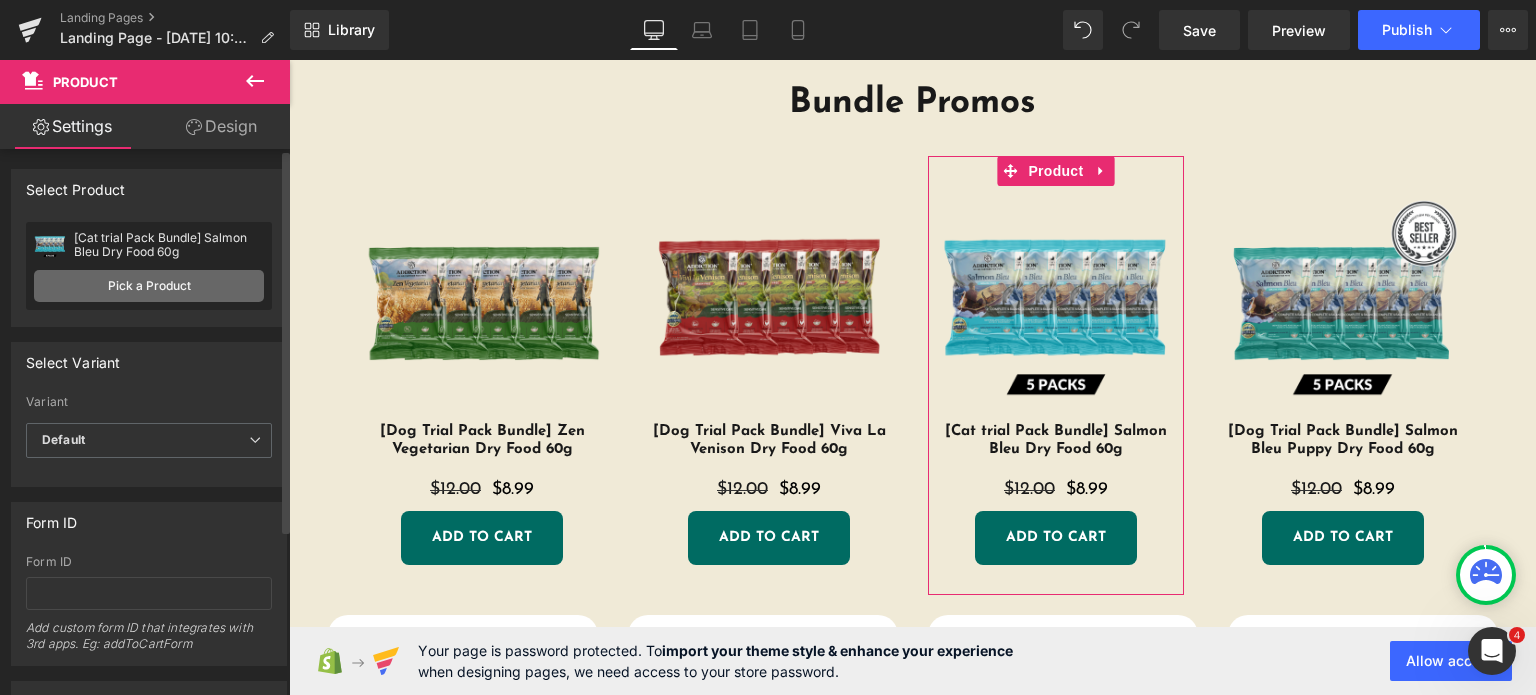 click on "Pick a Product" at bounding box center (149, 286) 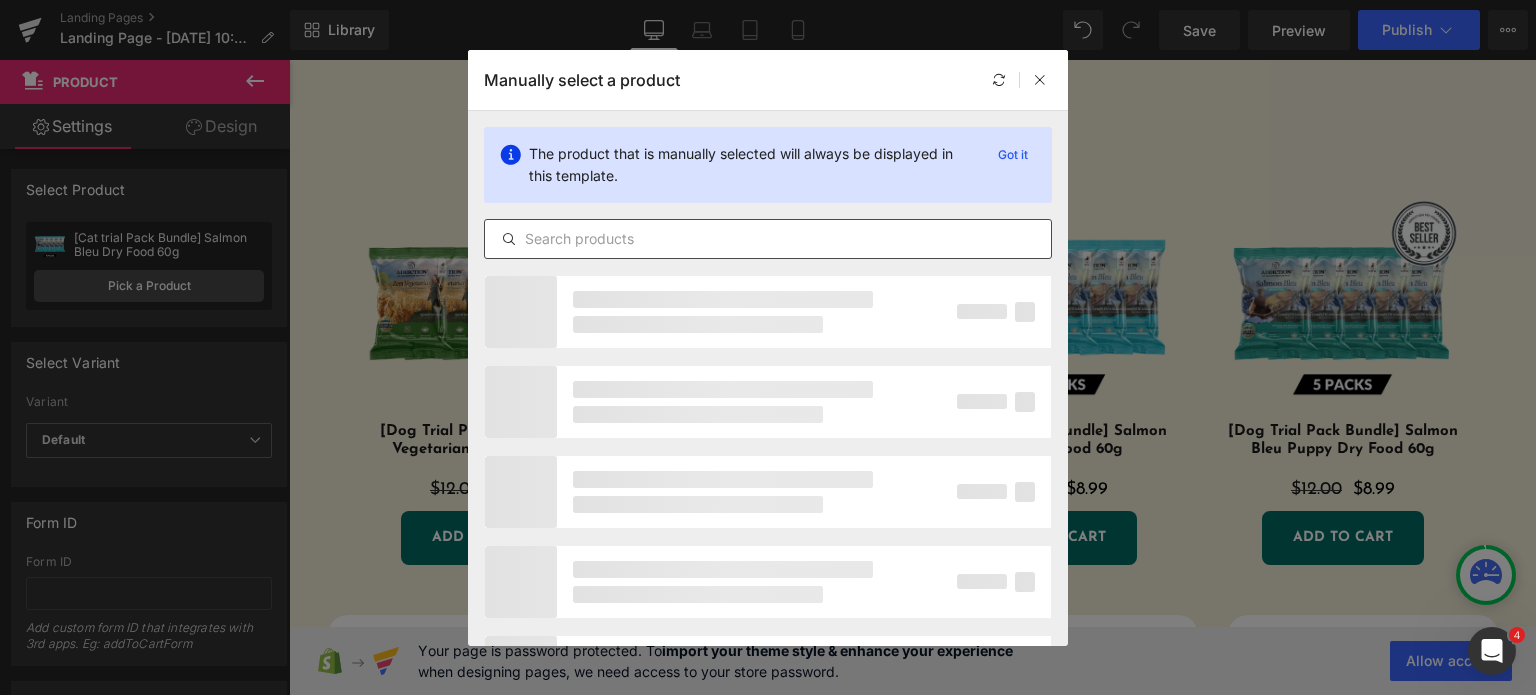 click at bounding box center (768, 239) 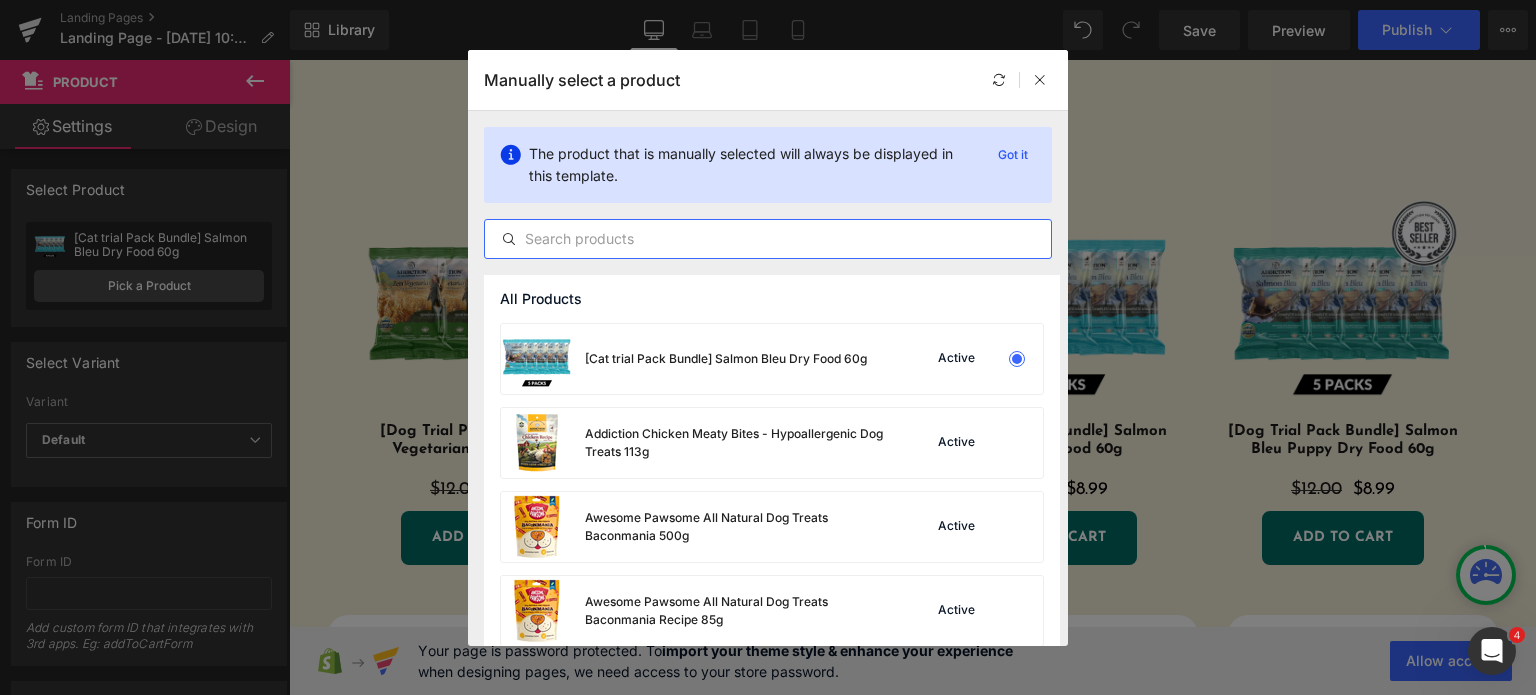 click at bounding box center [768, 239] 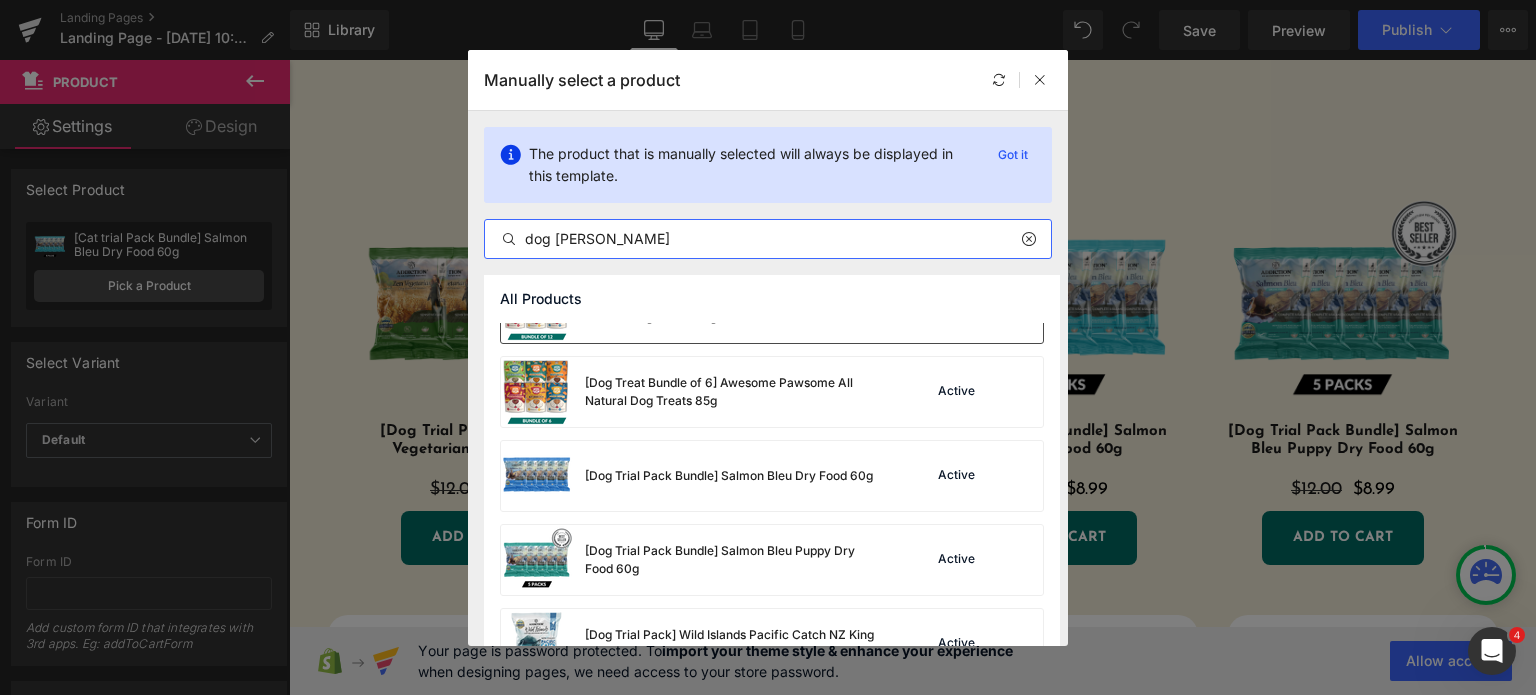 scroll, scrollTop: 135, scrollLeft: 0, axis: vertical 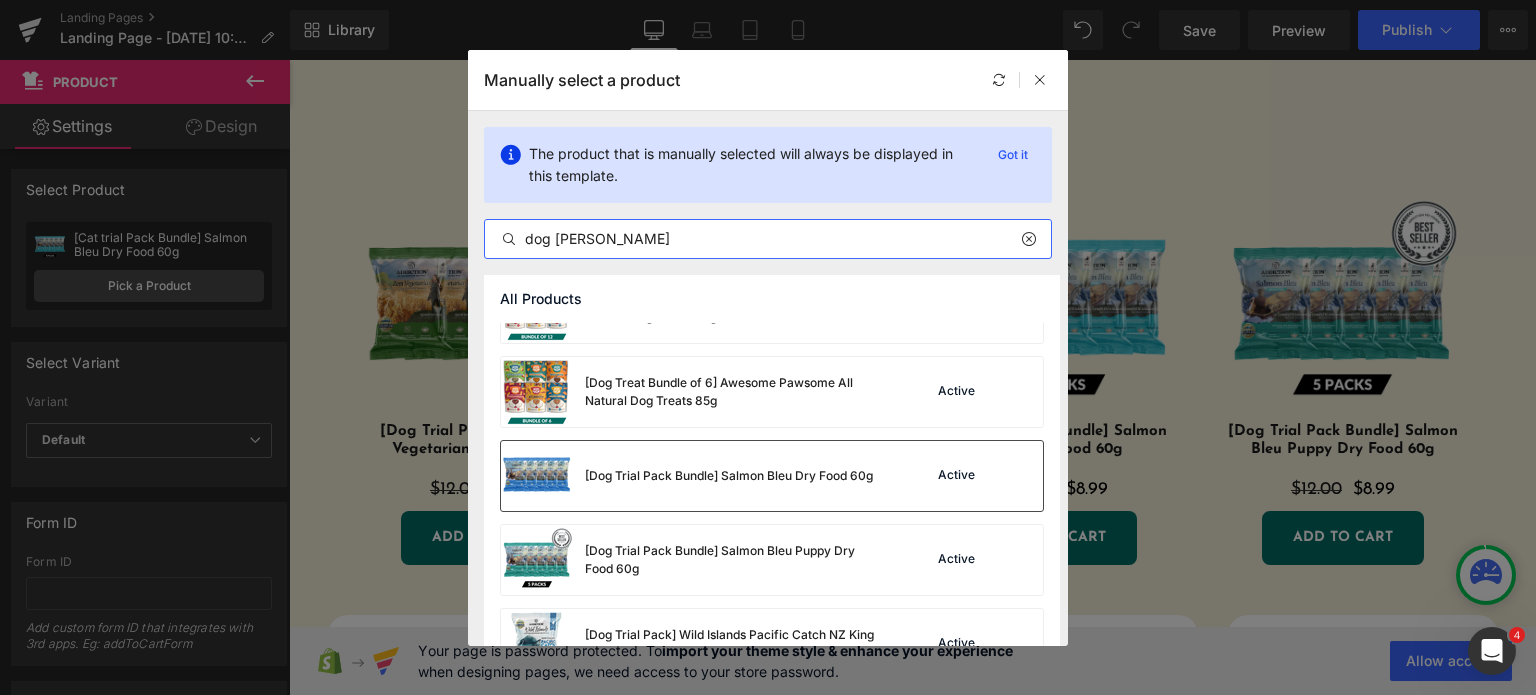 type on "dog salm" 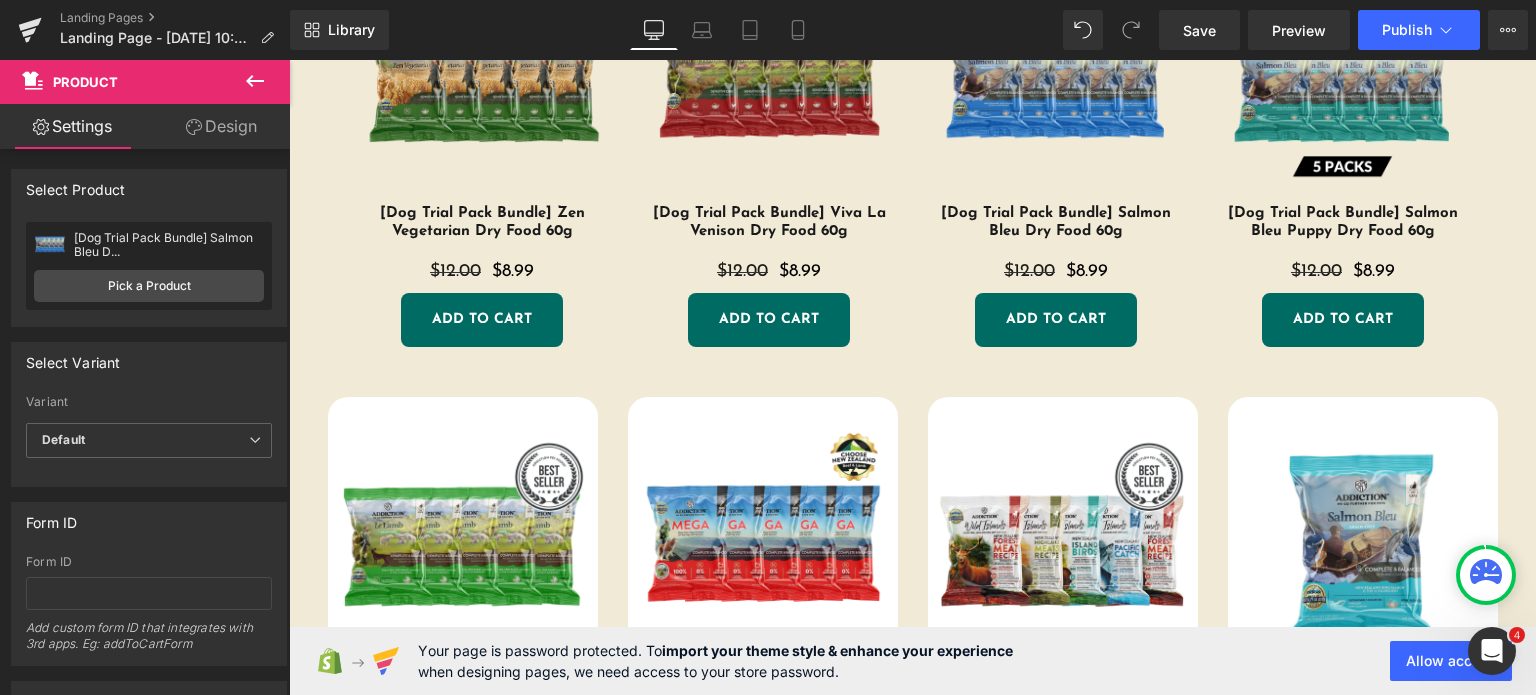 scroll, scrollTop: 2172, scrollLeft: 0, axis: vertical 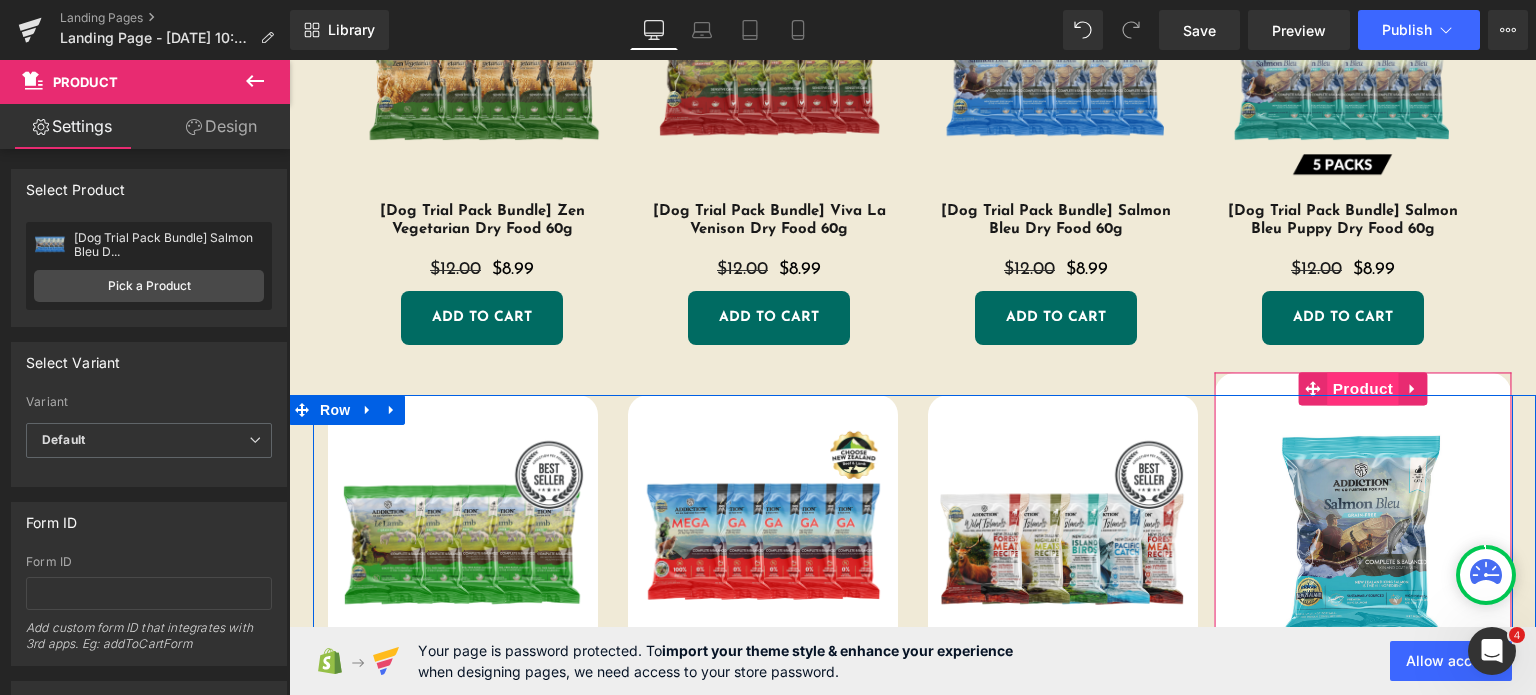 click on "Product" at bounding box center (1363, 388) 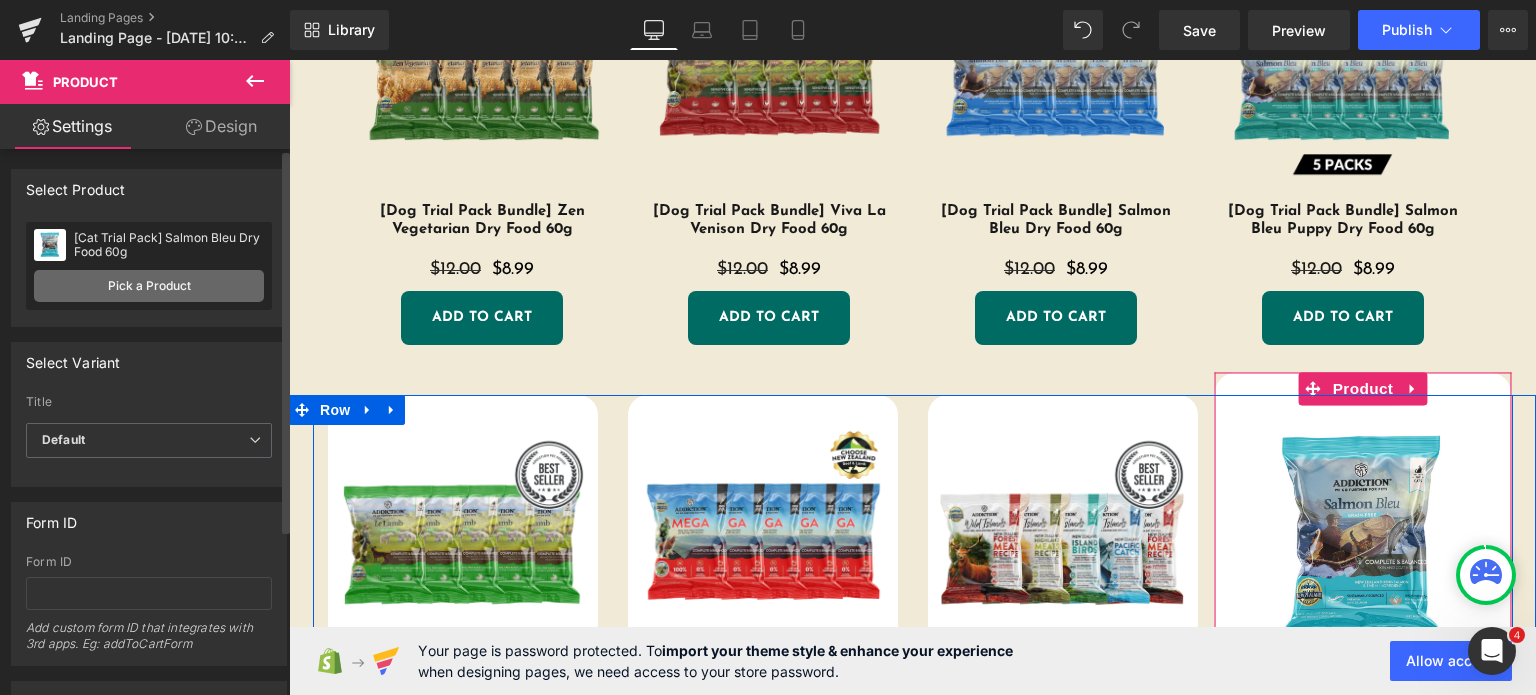 click on "Pick a Product" at bounding box center [149, 286] 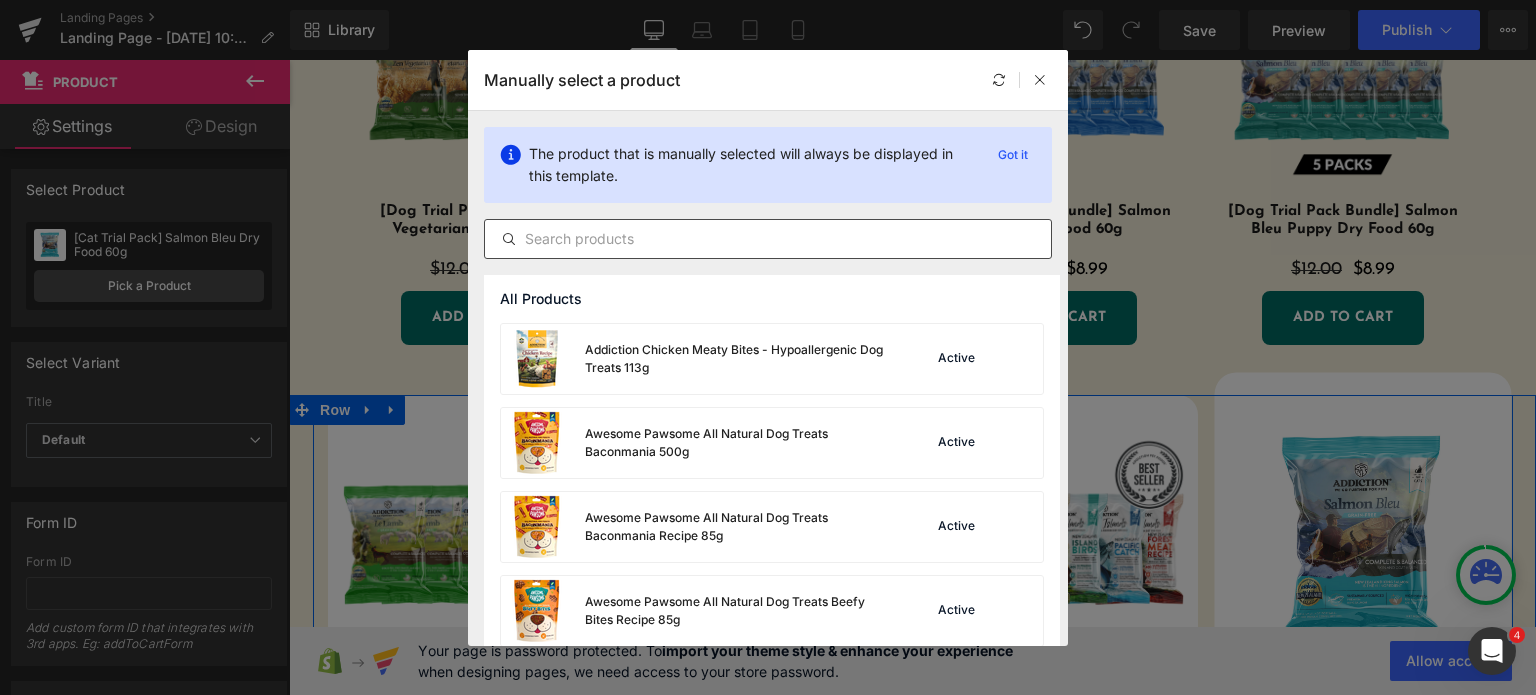 click at bounding box center (768, 239) 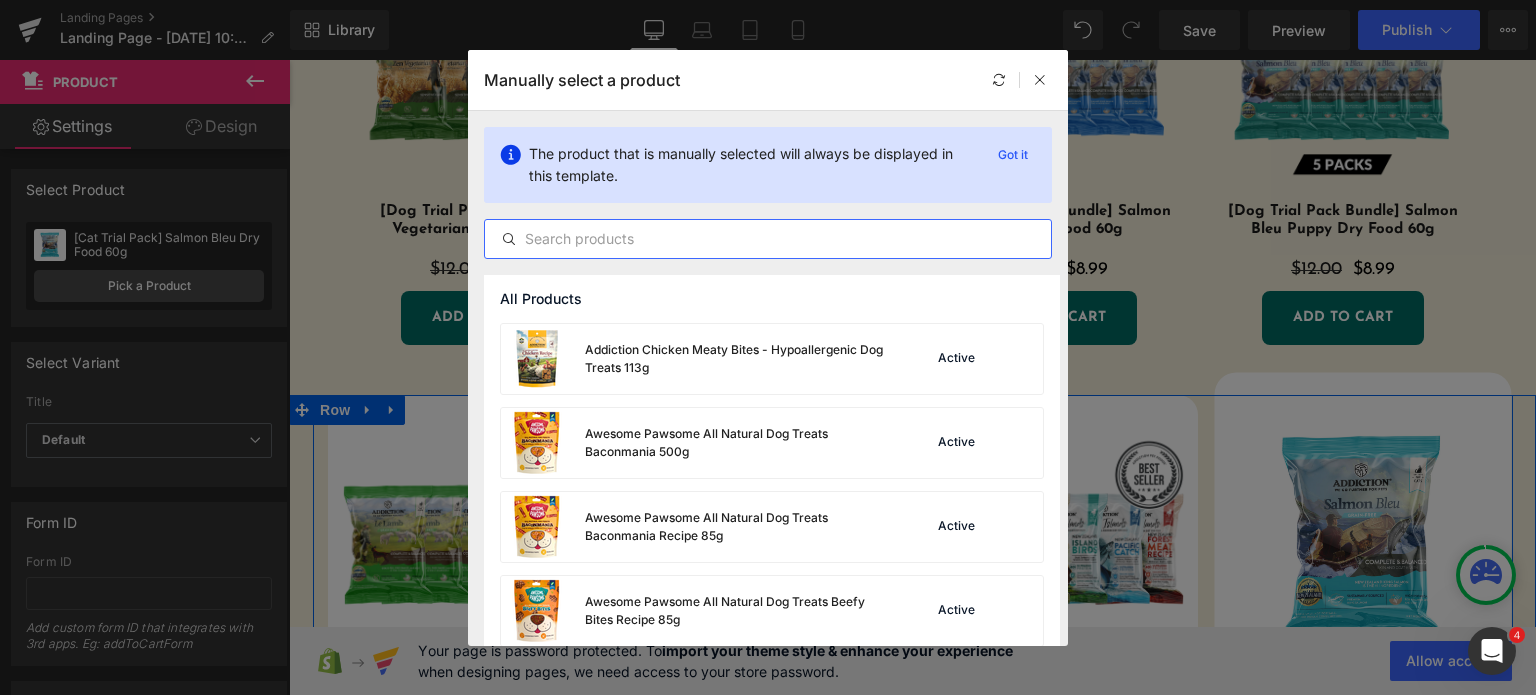 click at bounding box center [768, 239] 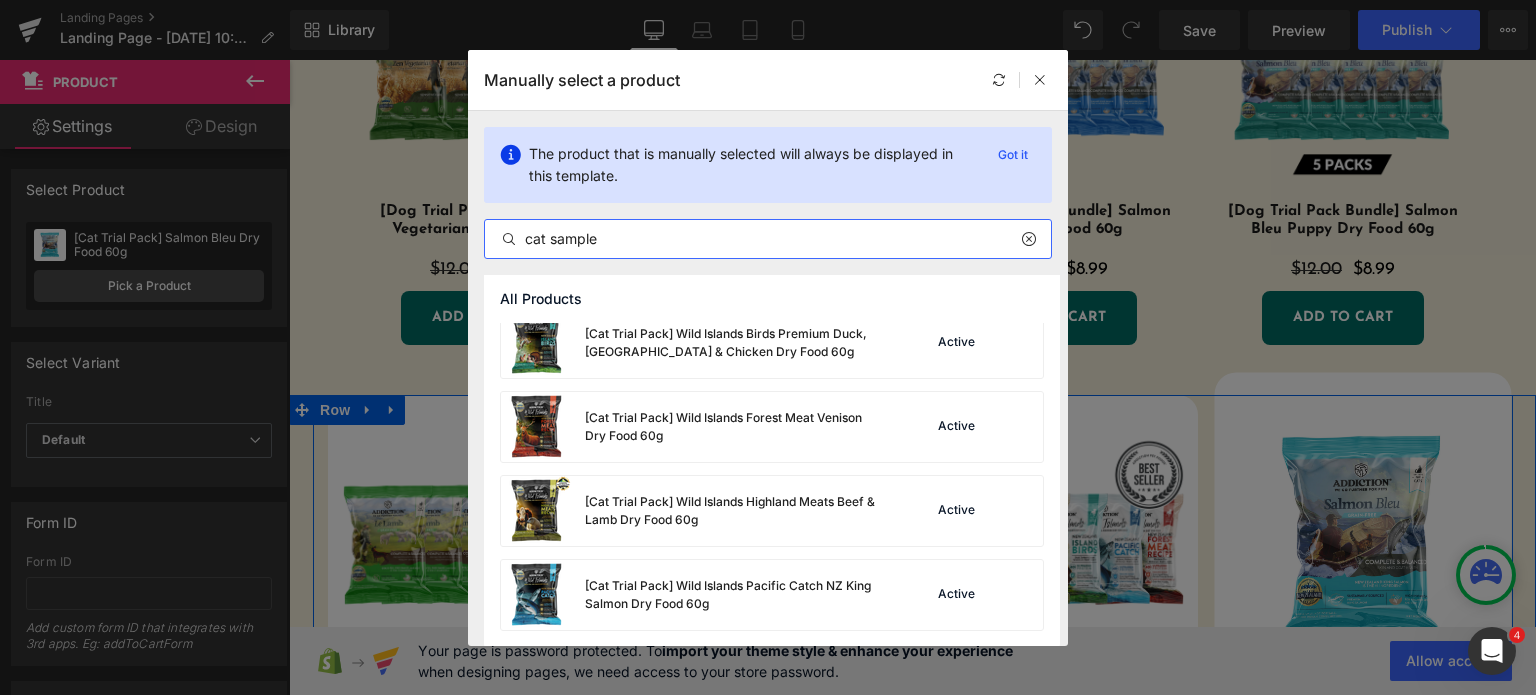 scroll, scrollTop: 8, scrollLeft: 0, axis: vertical 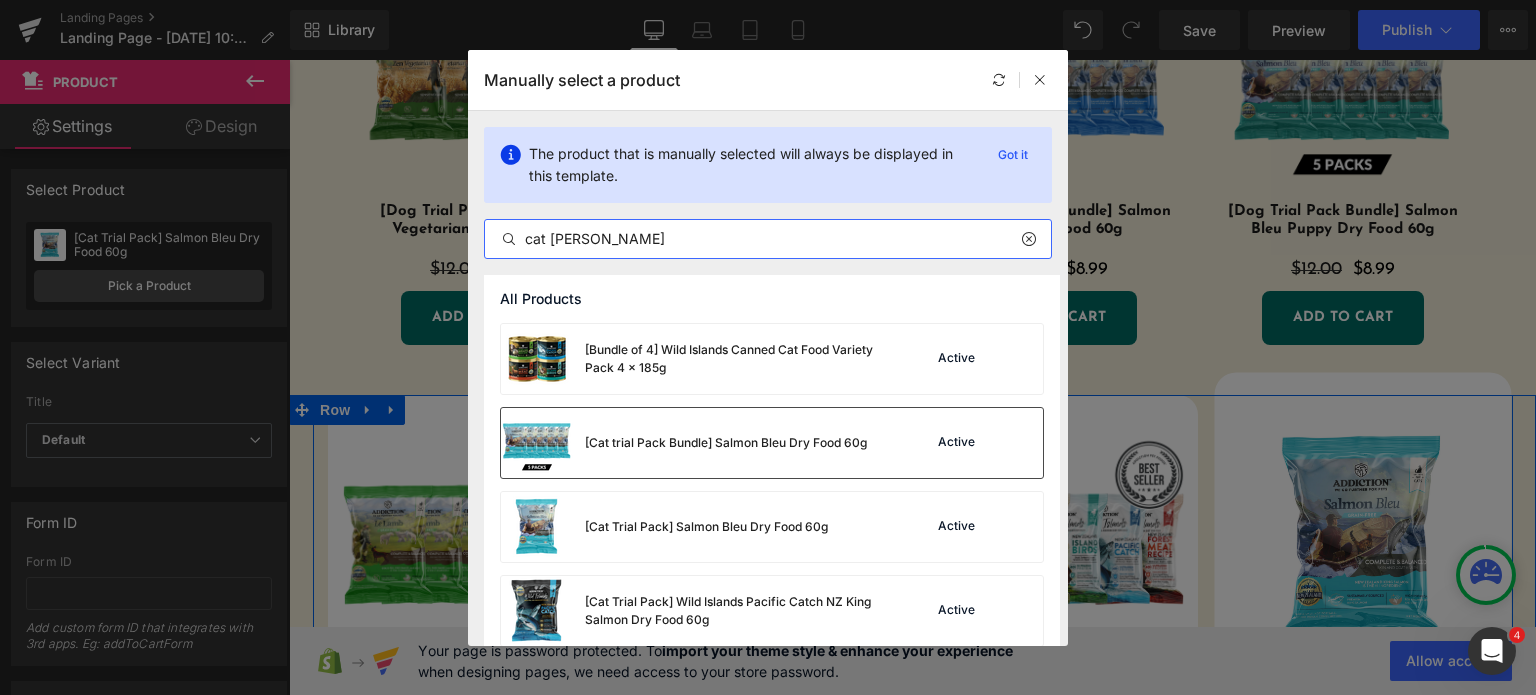 type on "cat salm" 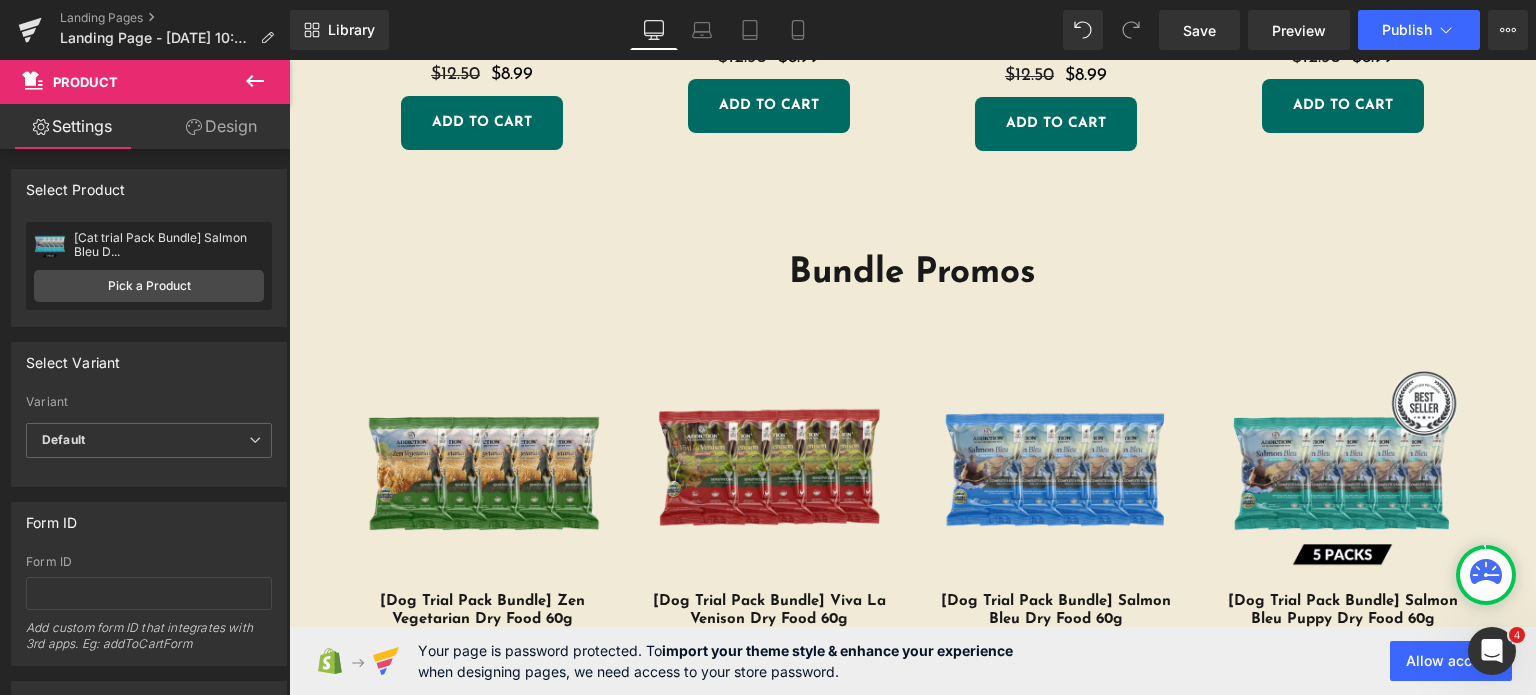 scroll, scrollTop: 1758, scrollLeft: 0, axis: vertical 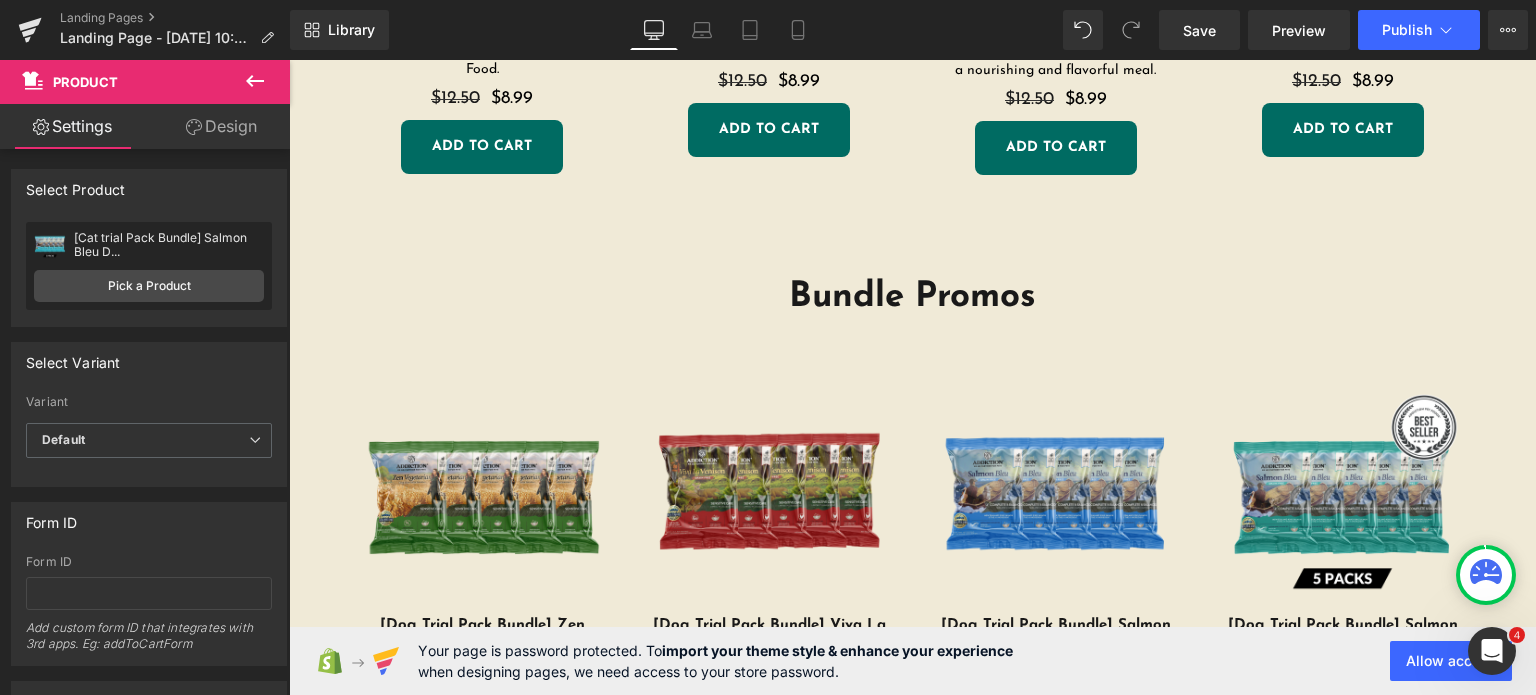 drag, startPoint x: 749, startPoint y: 519, endPoint x: 460, endPoint y: 459, distance: 295.16266 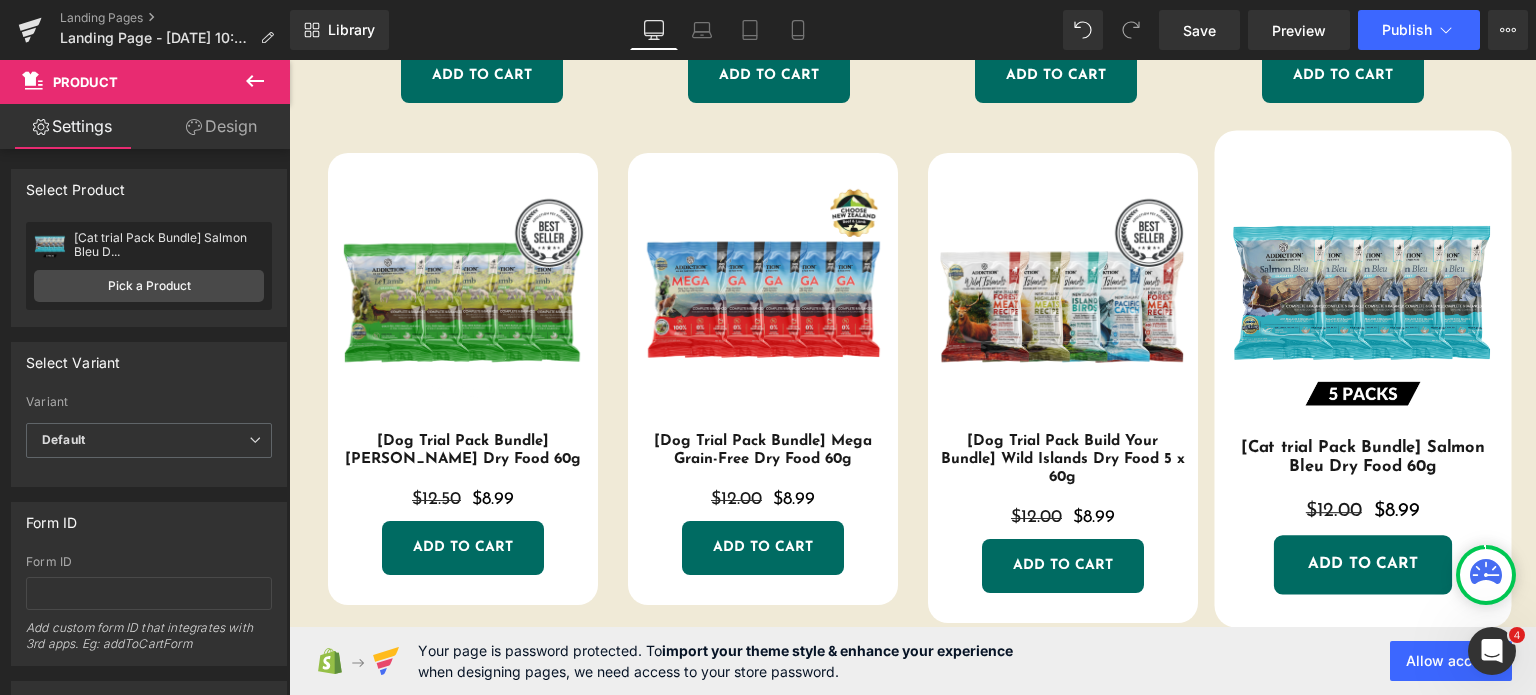scroll, scrollTop: 2408, scrollLeft: 0, axis: vertical 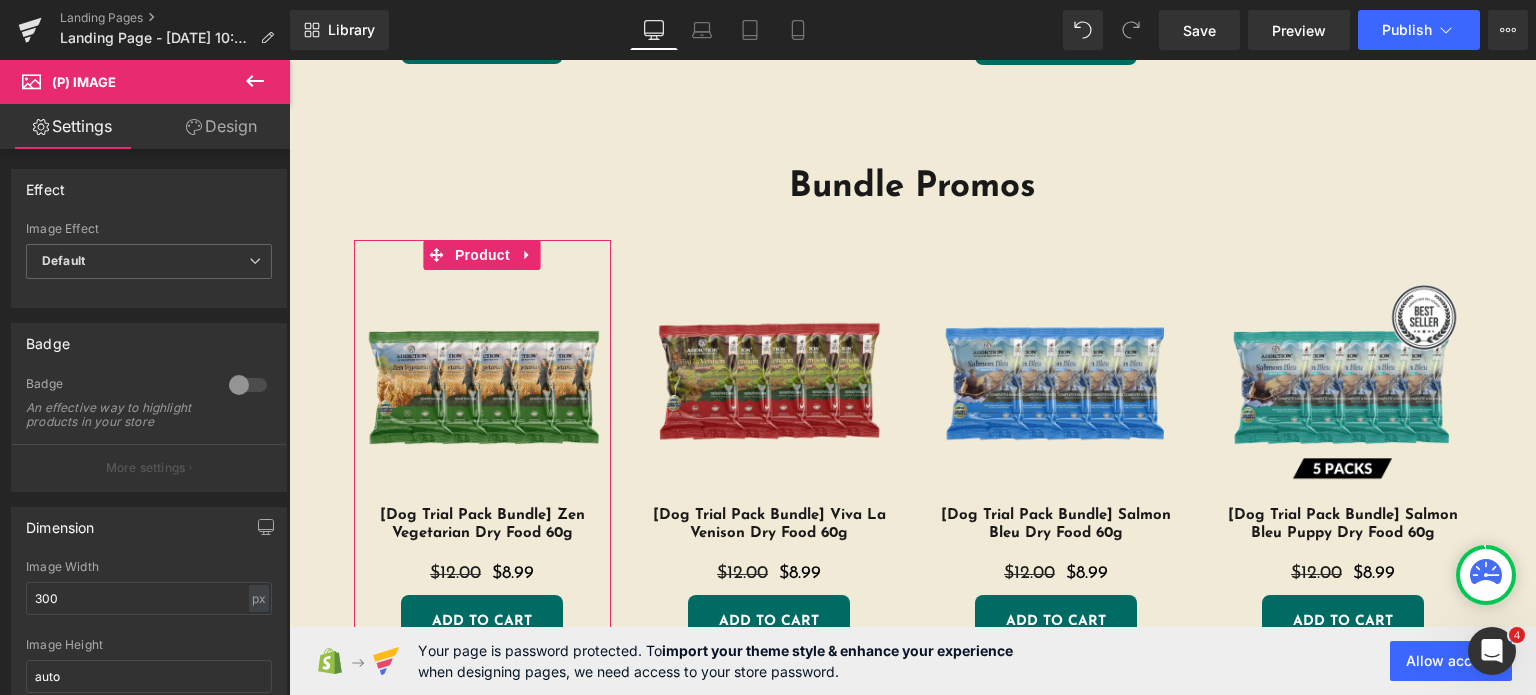drag, startPoint x: 695, startPoint y: 390, endPoint x: 406, endPoint y: 330, distance: 295.16266 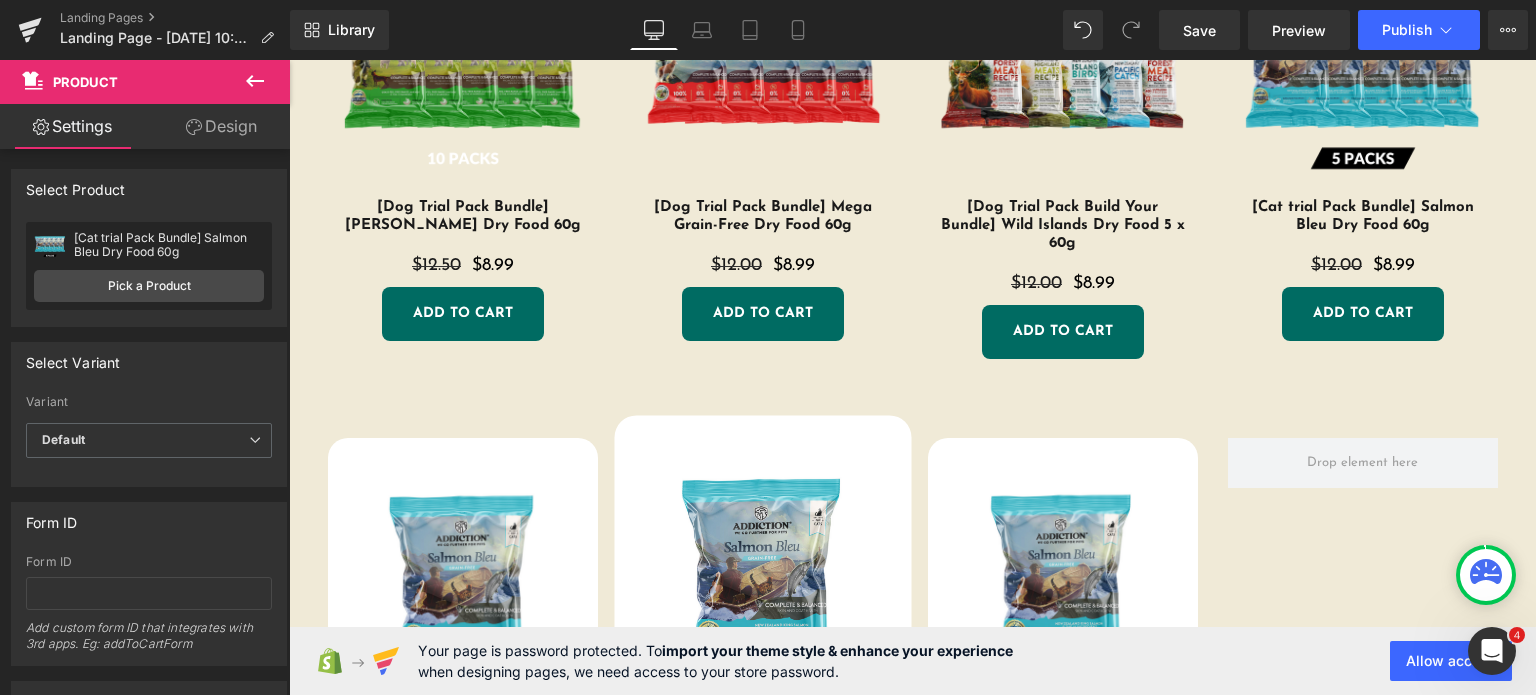 scroll, scrollTop: 2643, scrollLeft: 0, axis: vertical 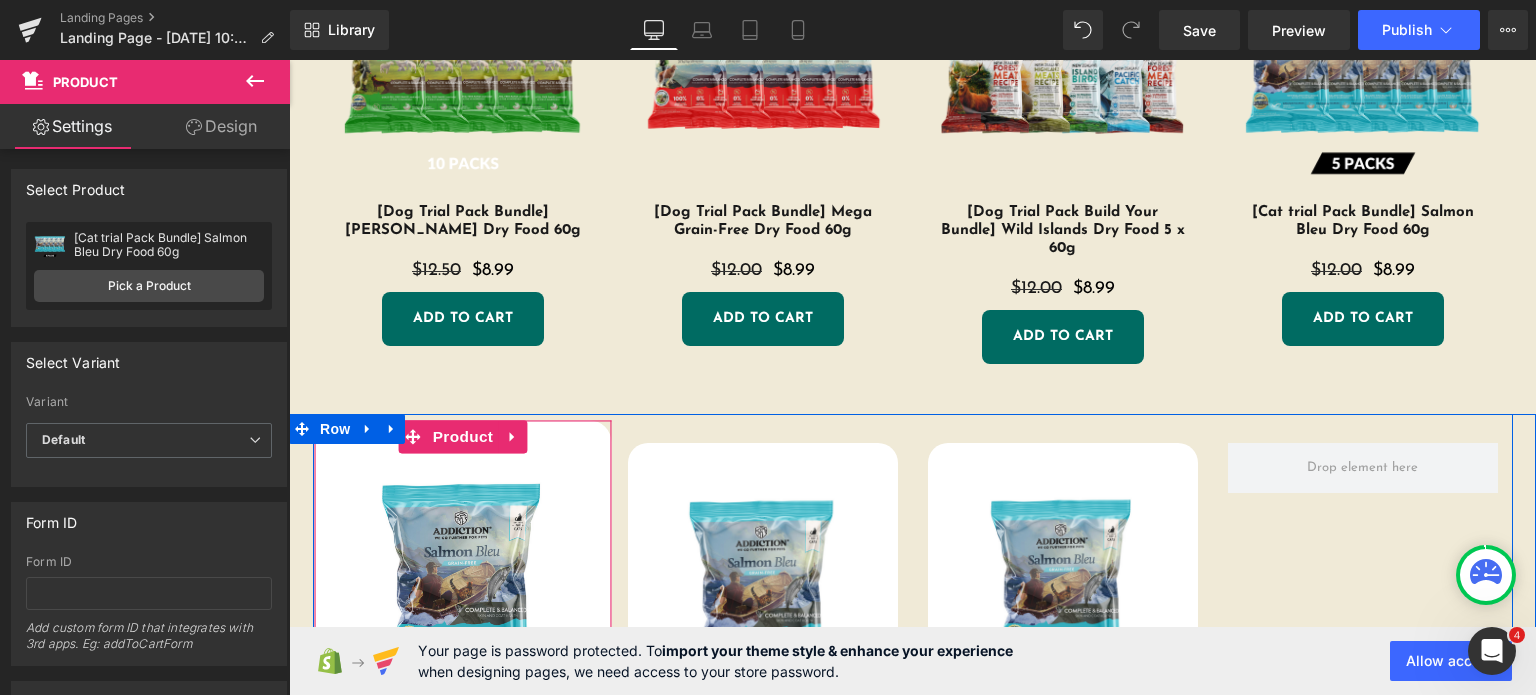 click at bounding box center [462, 590] 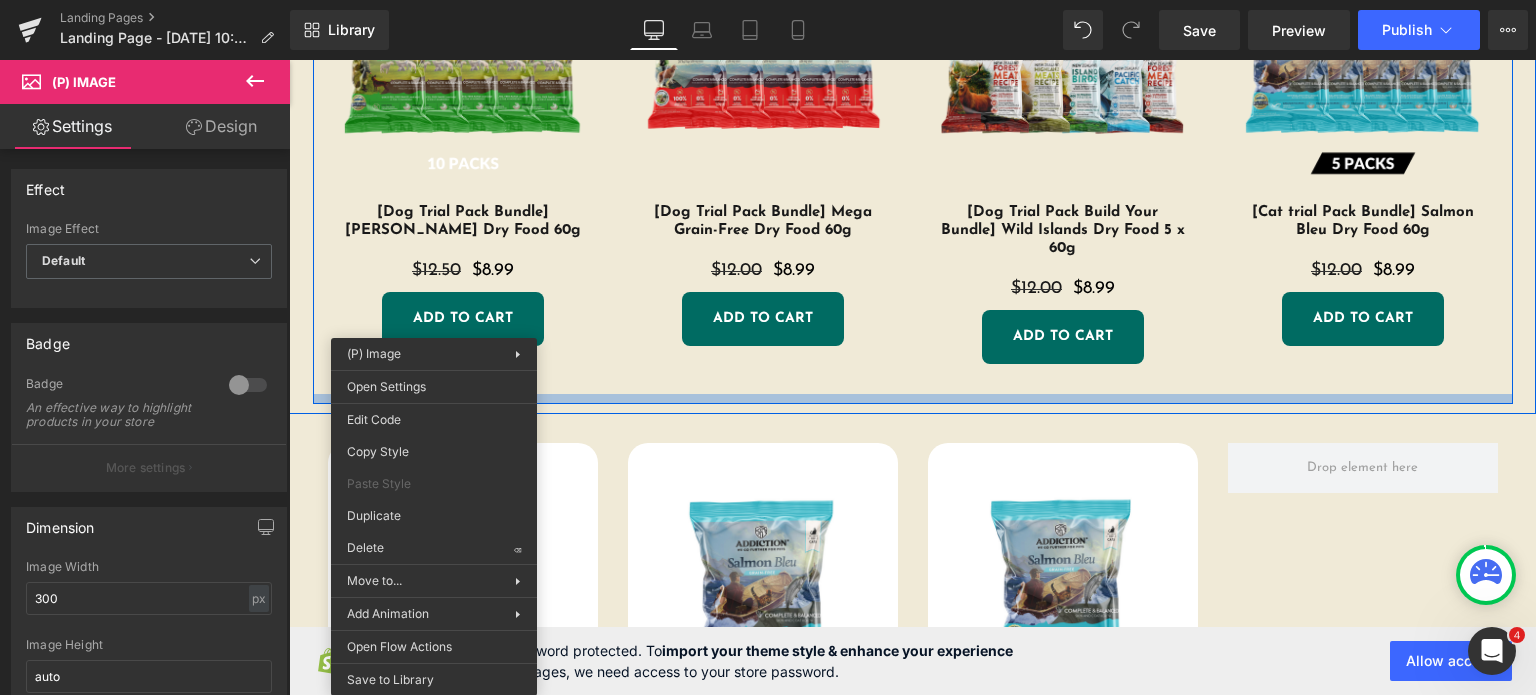 click at bounding box center [913, 399] 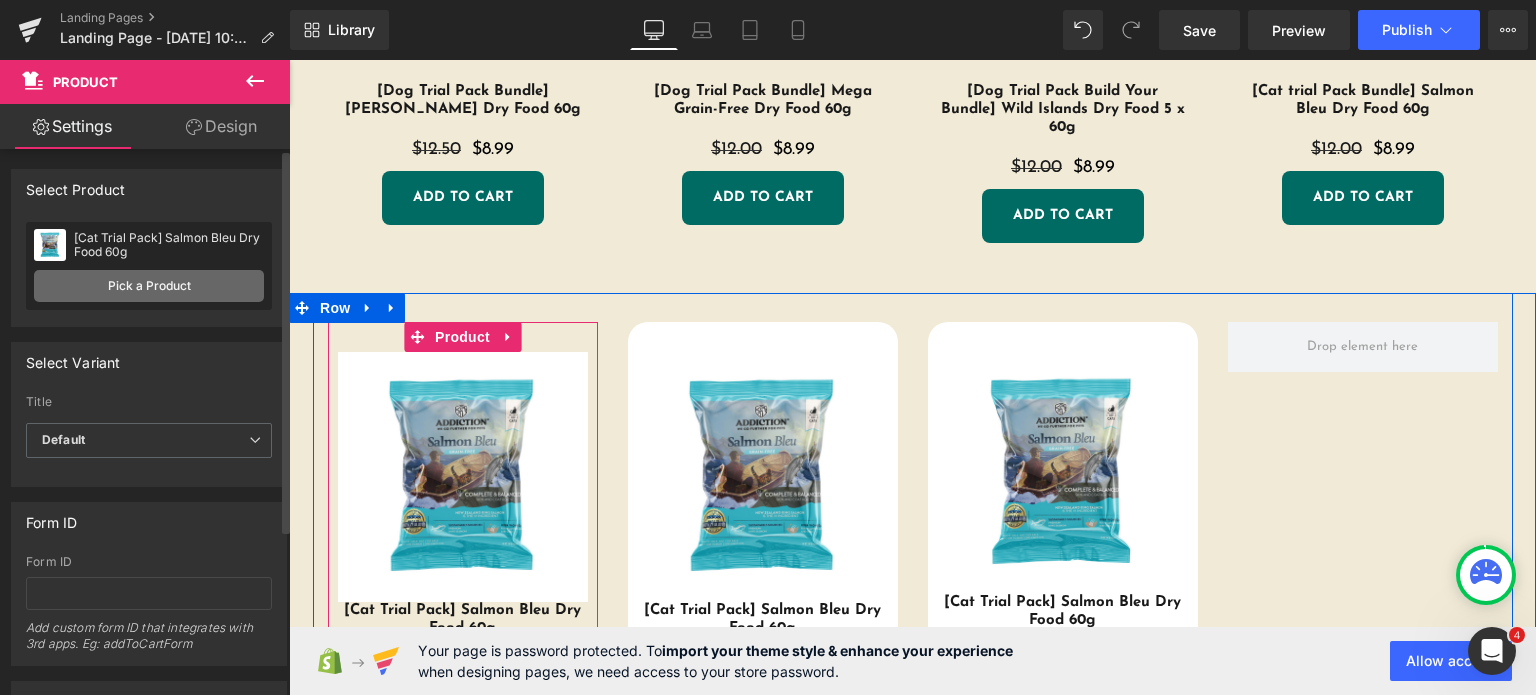 scroll, scrollTop: 2774, scrollLeft: 0, axis: vertical 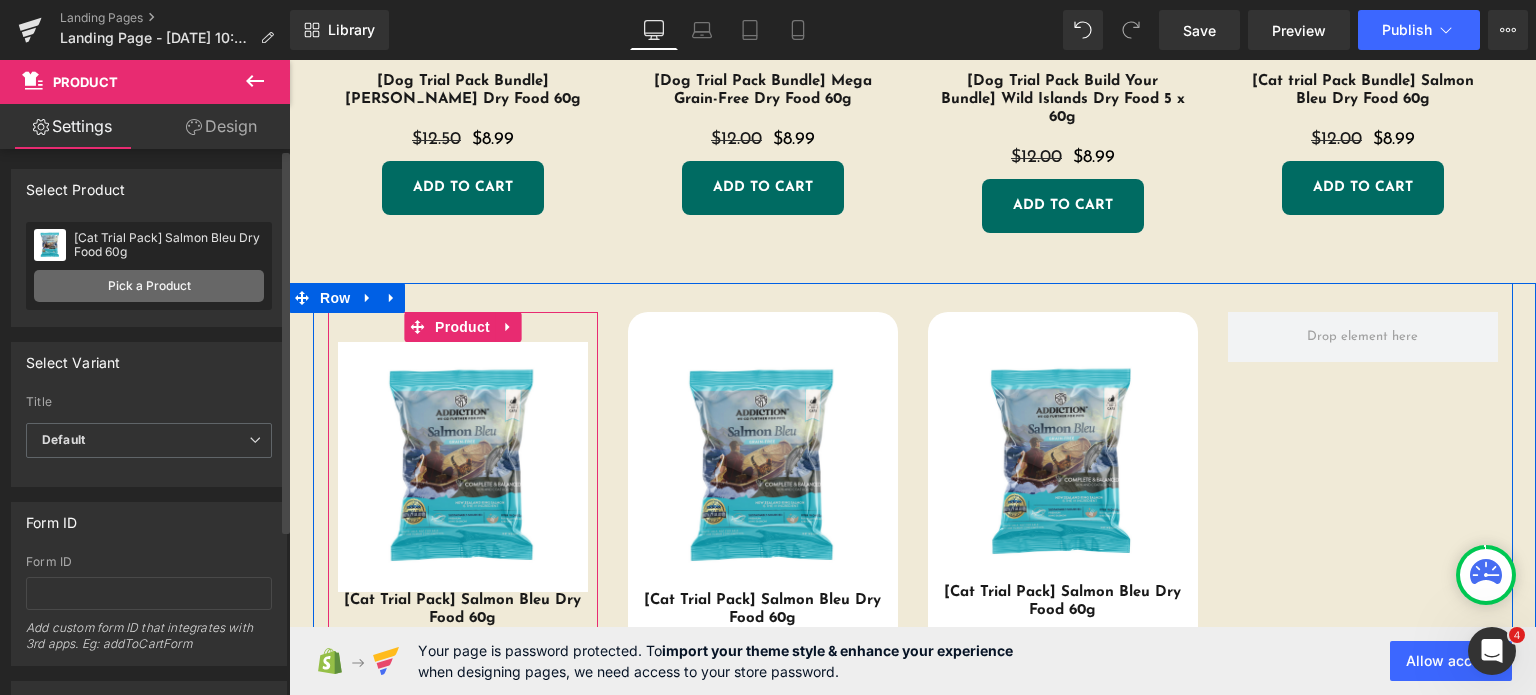 click on "Pick a Product" at bounding box center (149, 286) 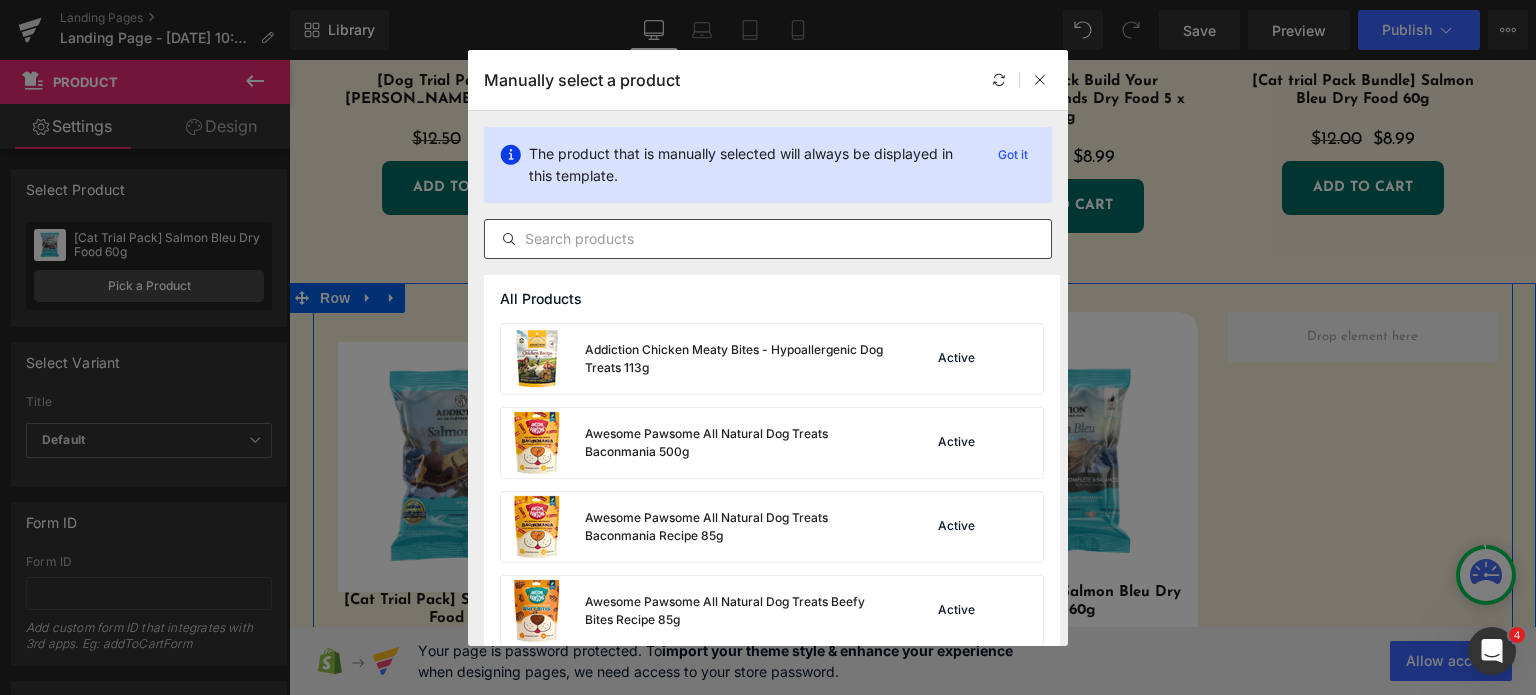 click at bounding box center (768, 239) 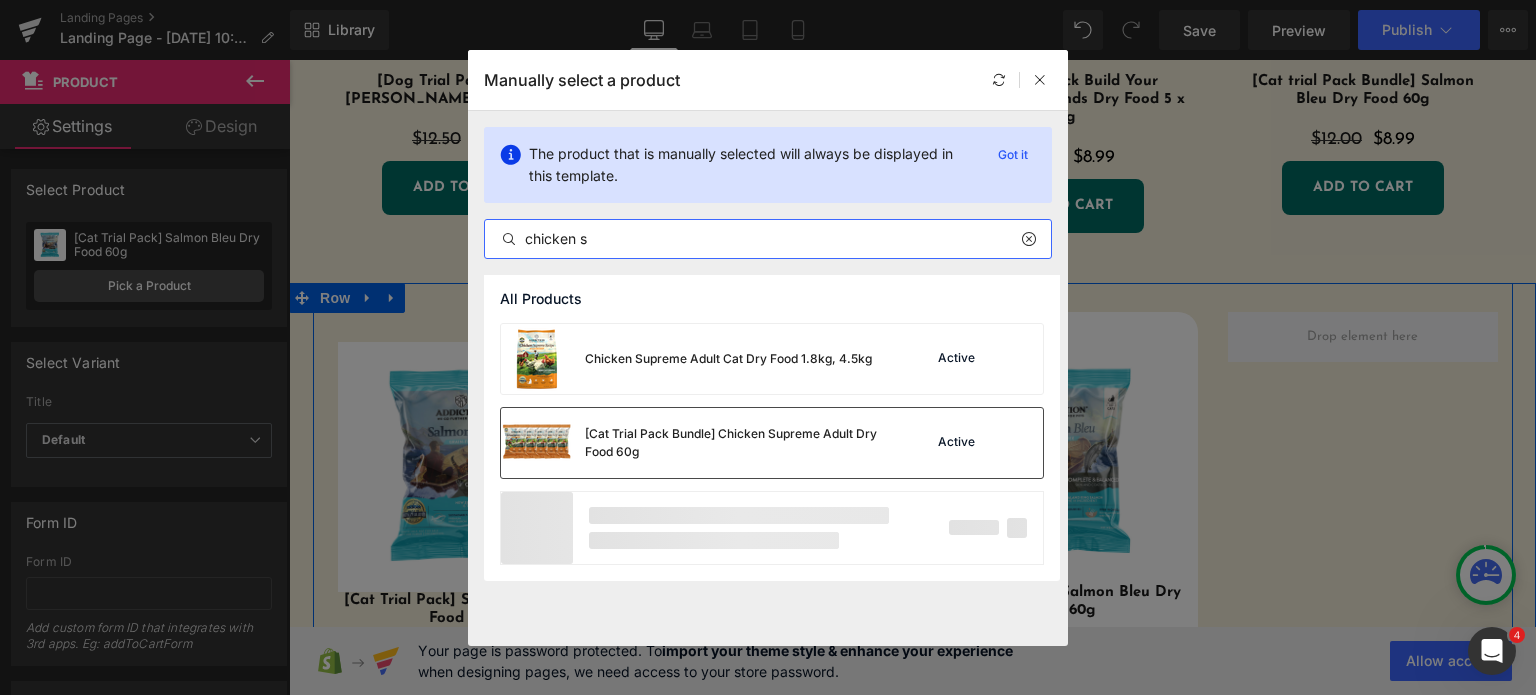 type on "chicken s" 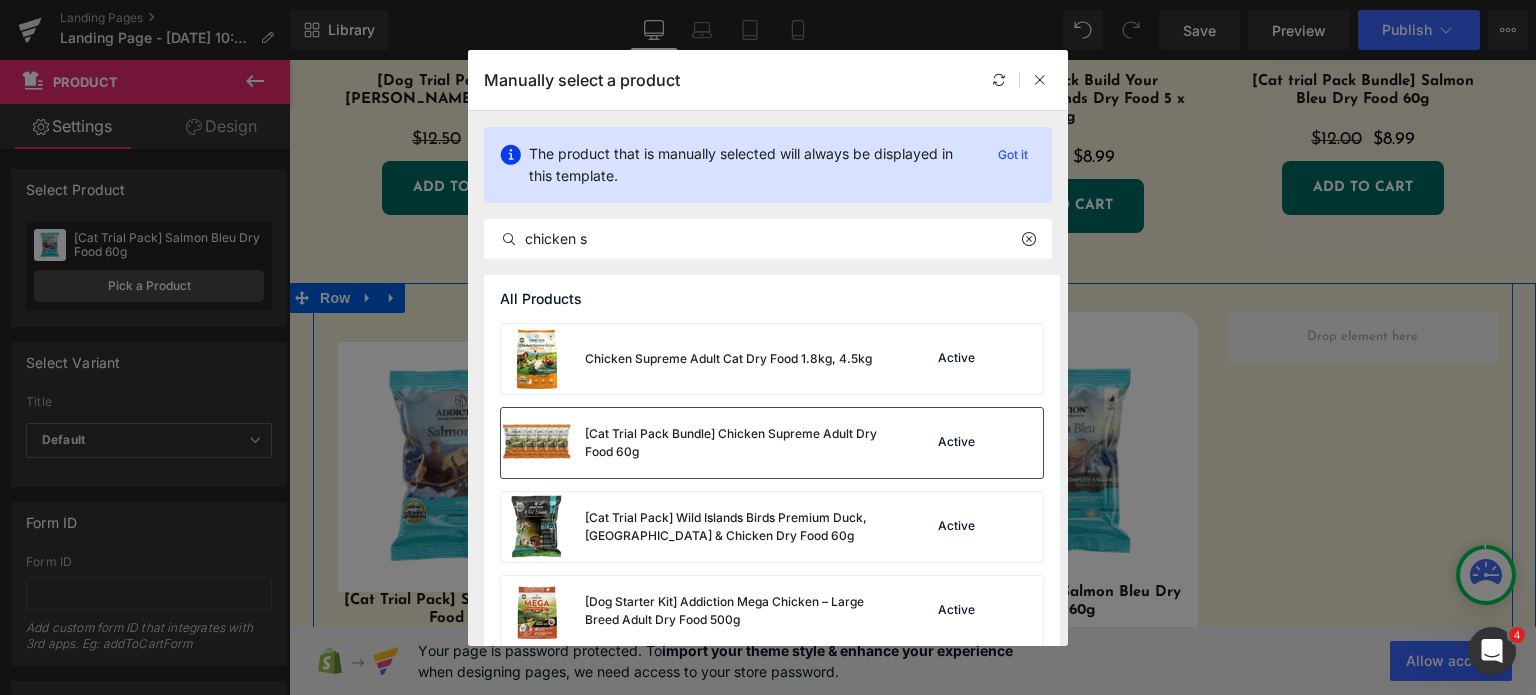 click on "[Cat Trial Pack Bundle] Chicken Supreme Adult Dry Food 60g" at bounding box center [735, 443] 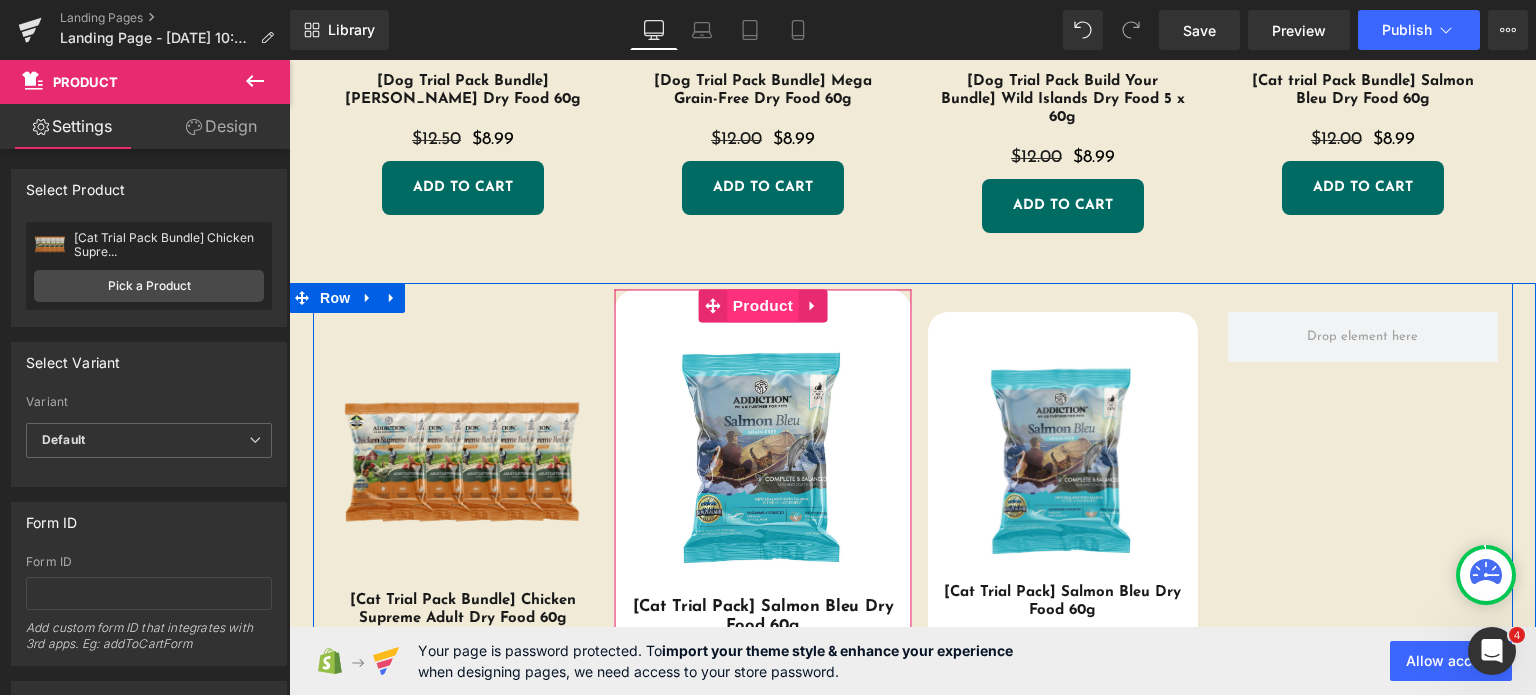 click on "Product" at bounding box center [763, 305] 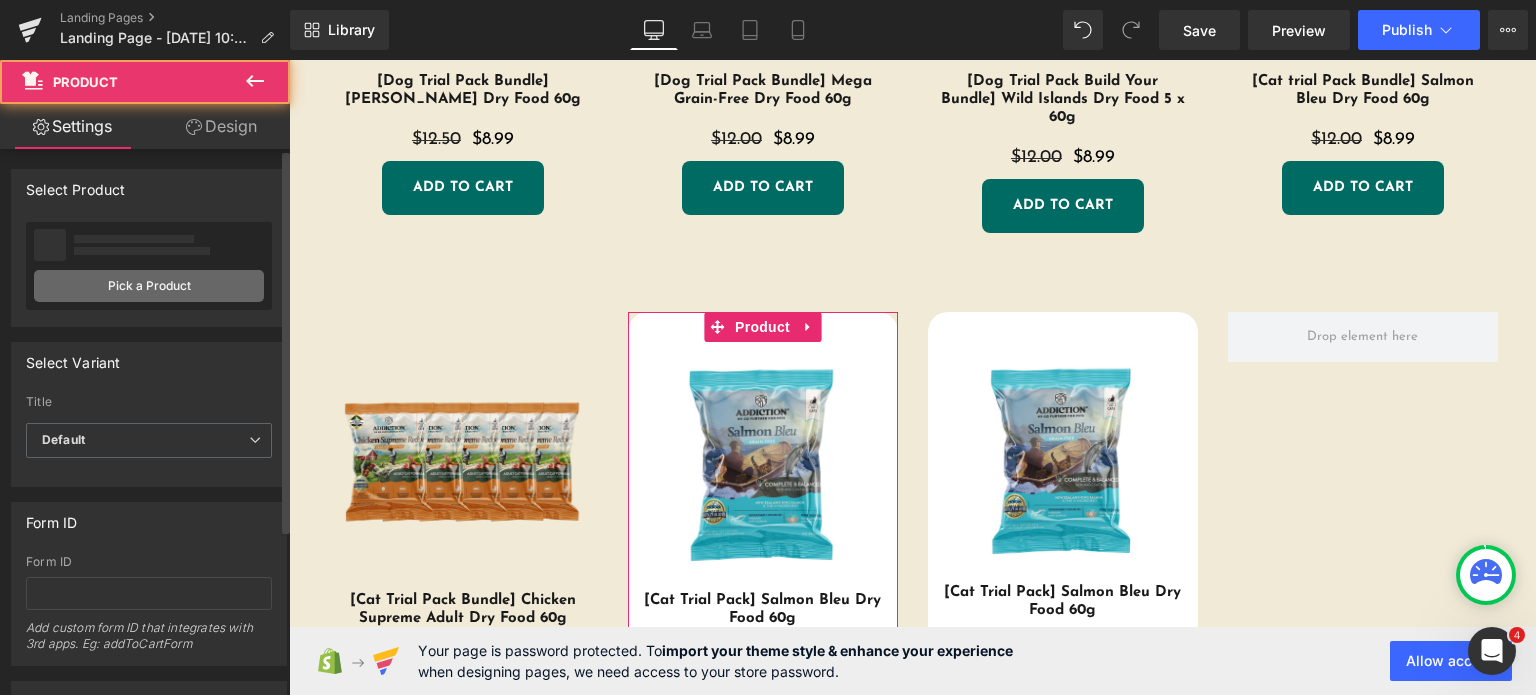 click on "Pick a Product" at bounding box center [149, 286] 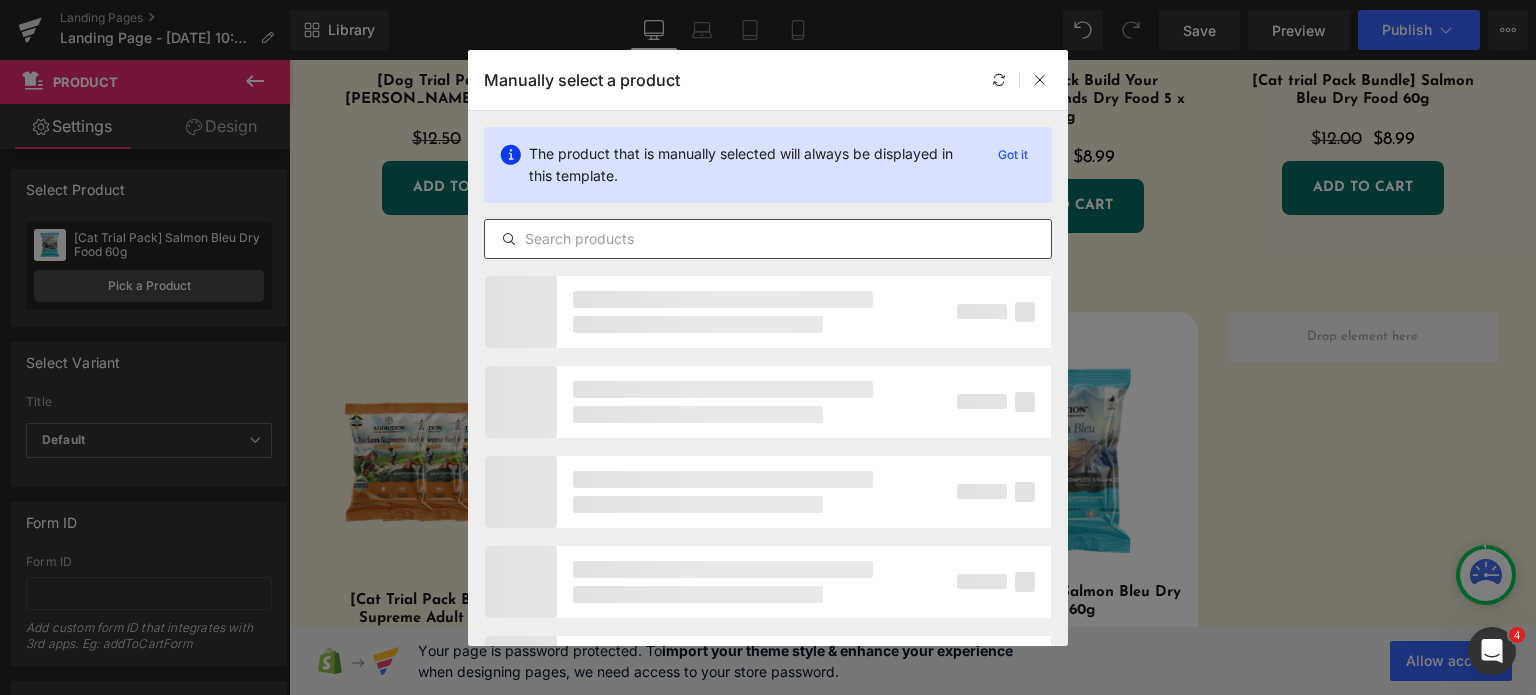 click at bounding box center (768, 239) 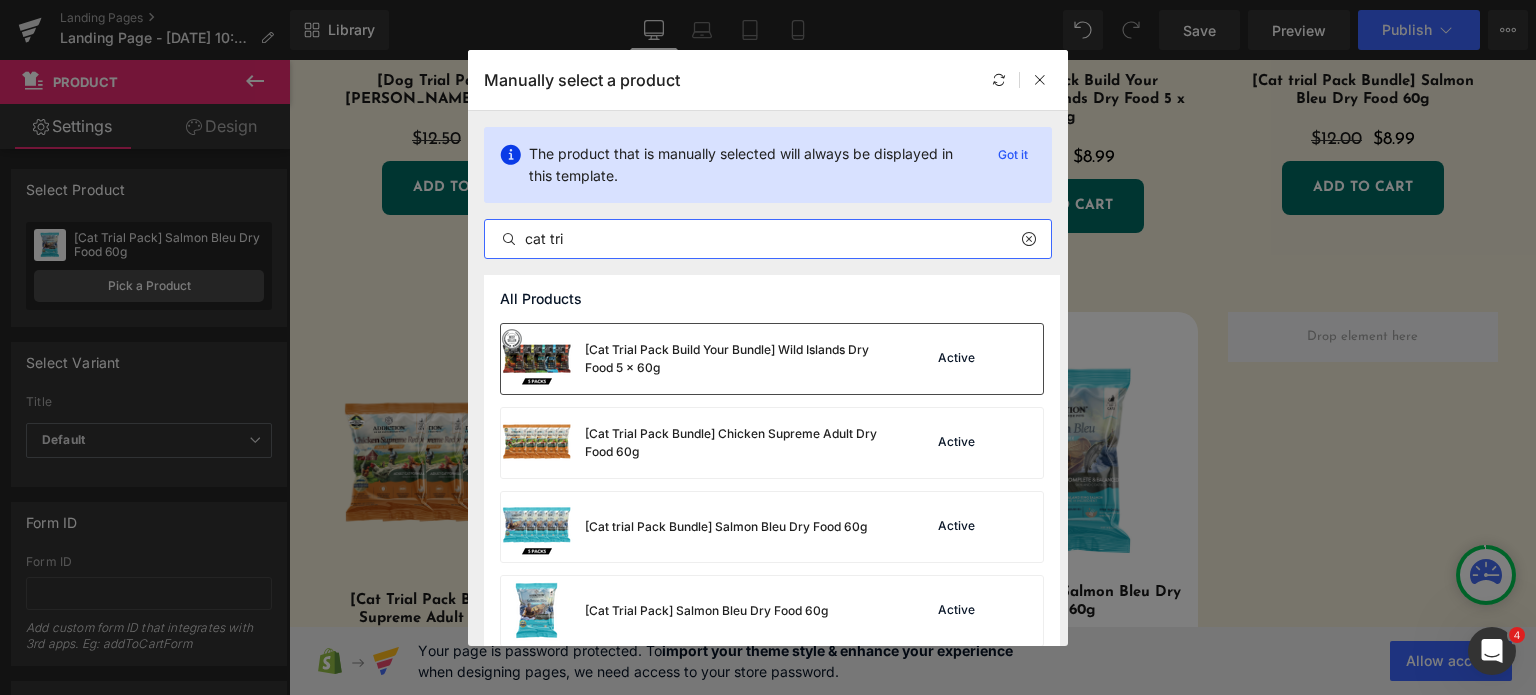 type on "cat tri" 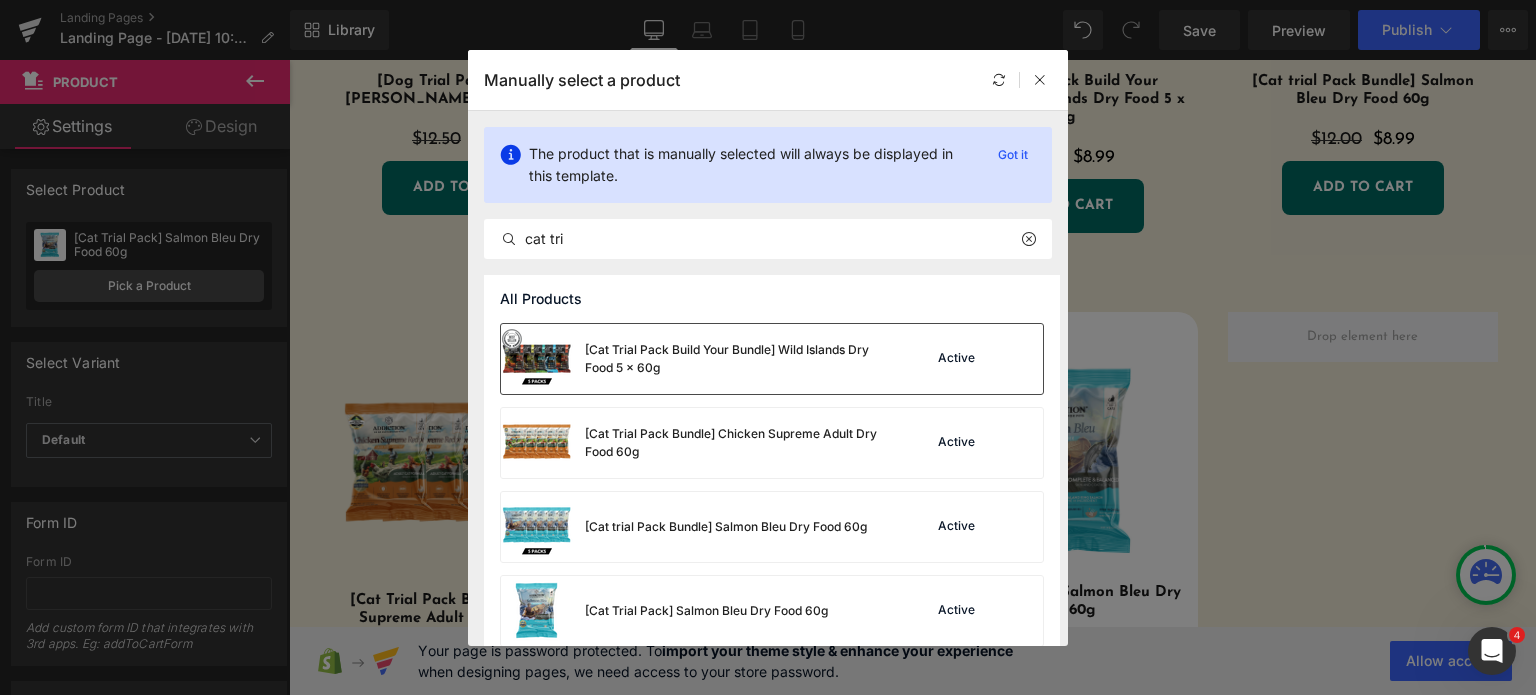 click on "[Cat Trial Pack Build Your Bundle] Wild Islands Dry Food 5 x 60g" at bounding box center [693, 359] 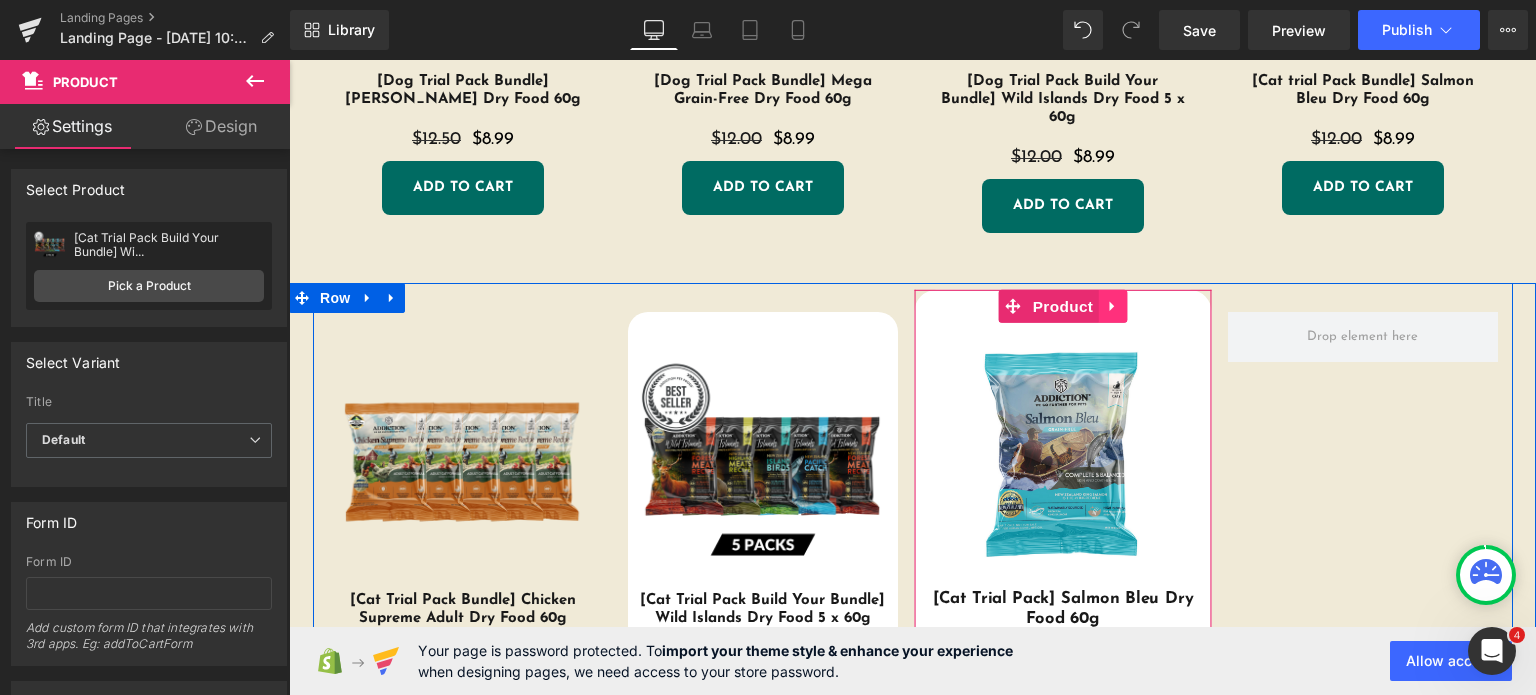 click 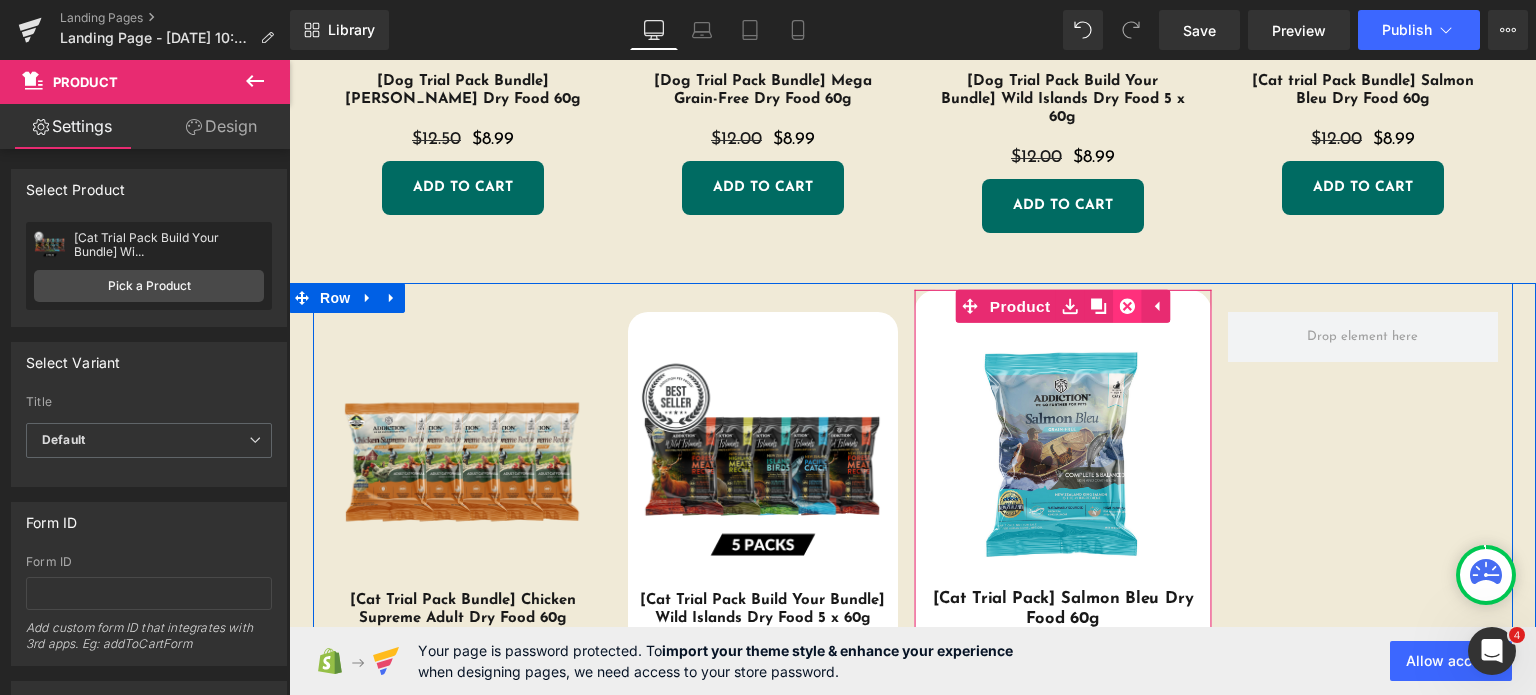 click 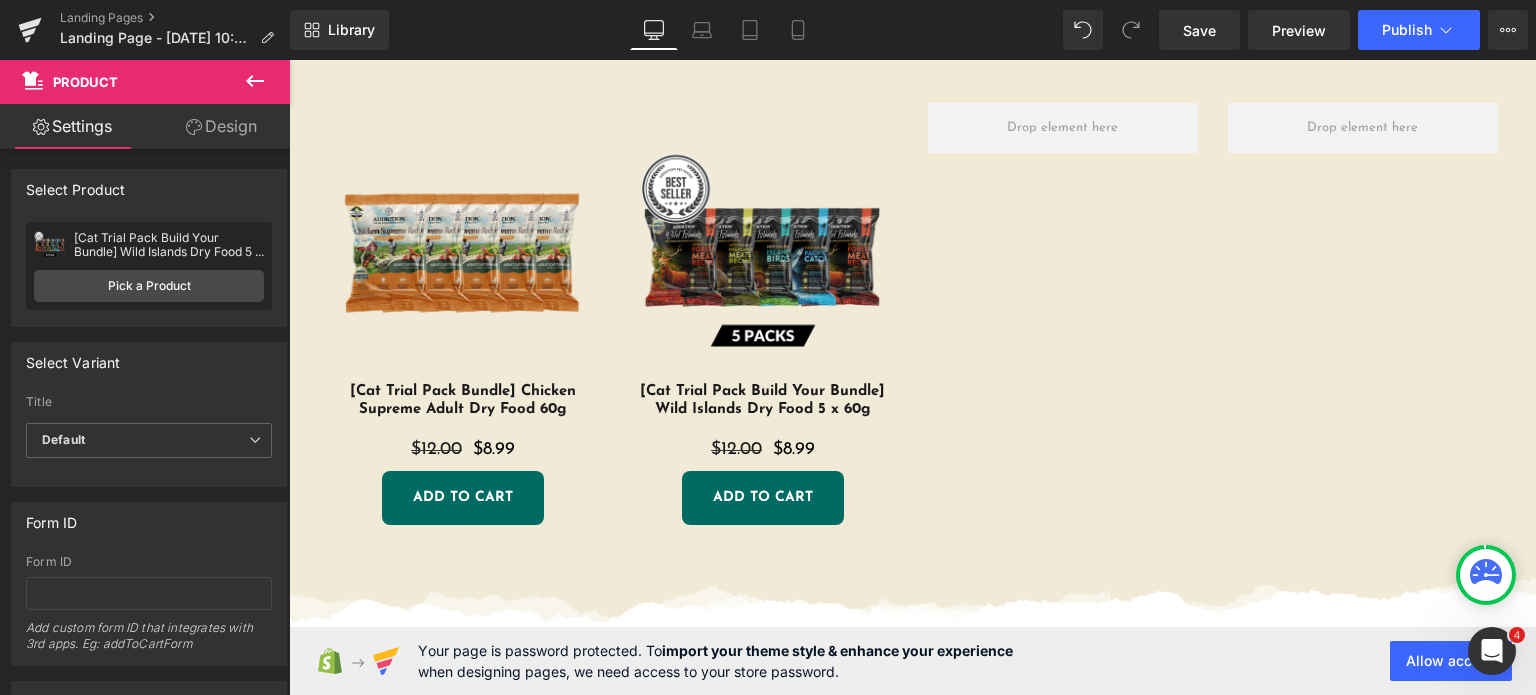 scroll, scrollTop: 3016, scrollLeft: 0, axis: vertical 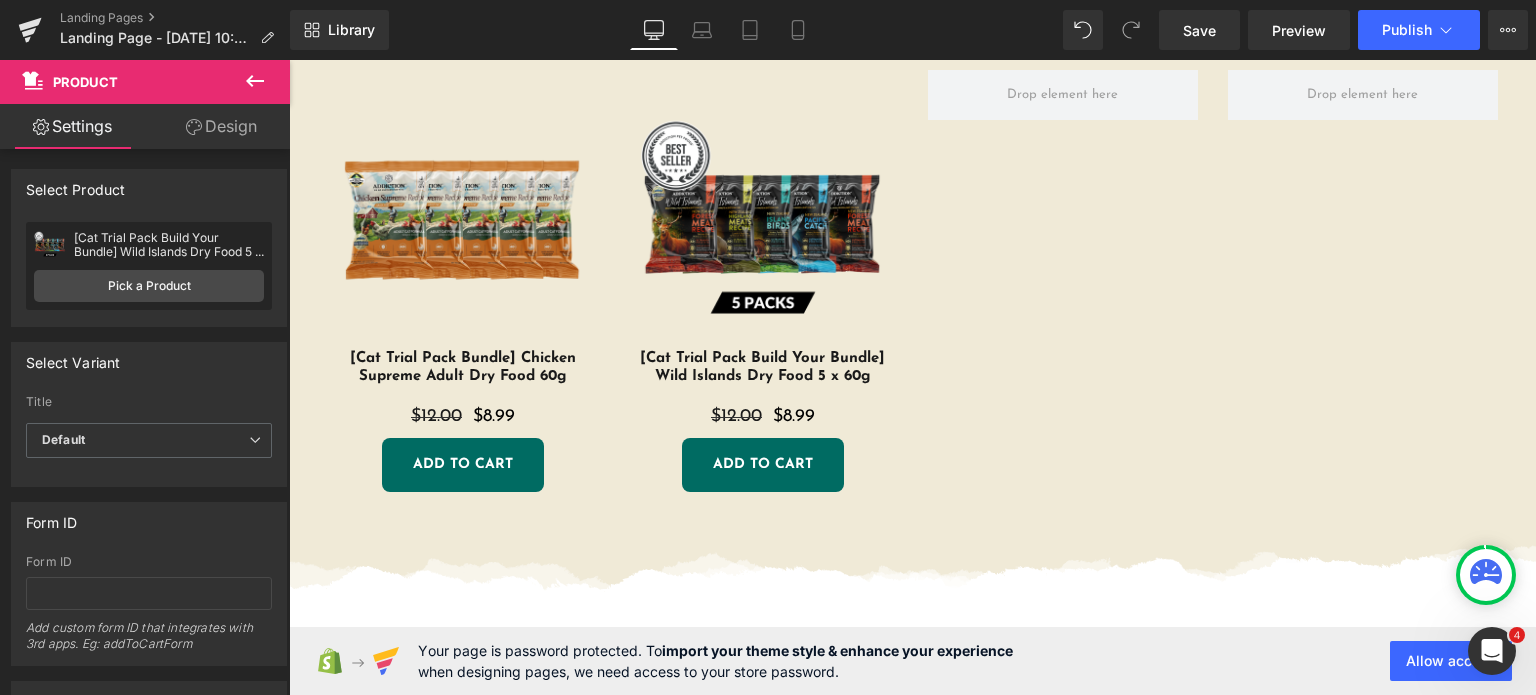 click at bounding box center [763, 225] 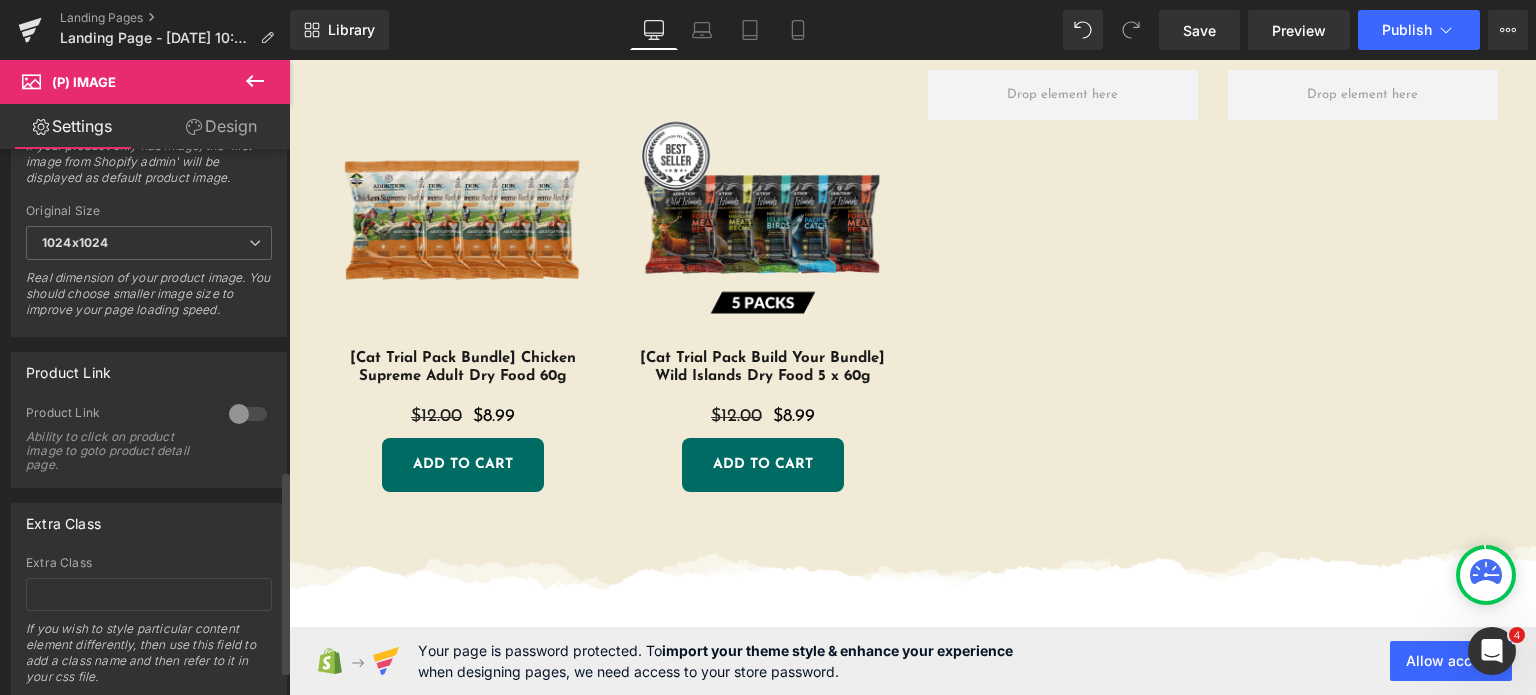 scroll, scrollTop: 862, scrollLeft: 0, axis: vertical 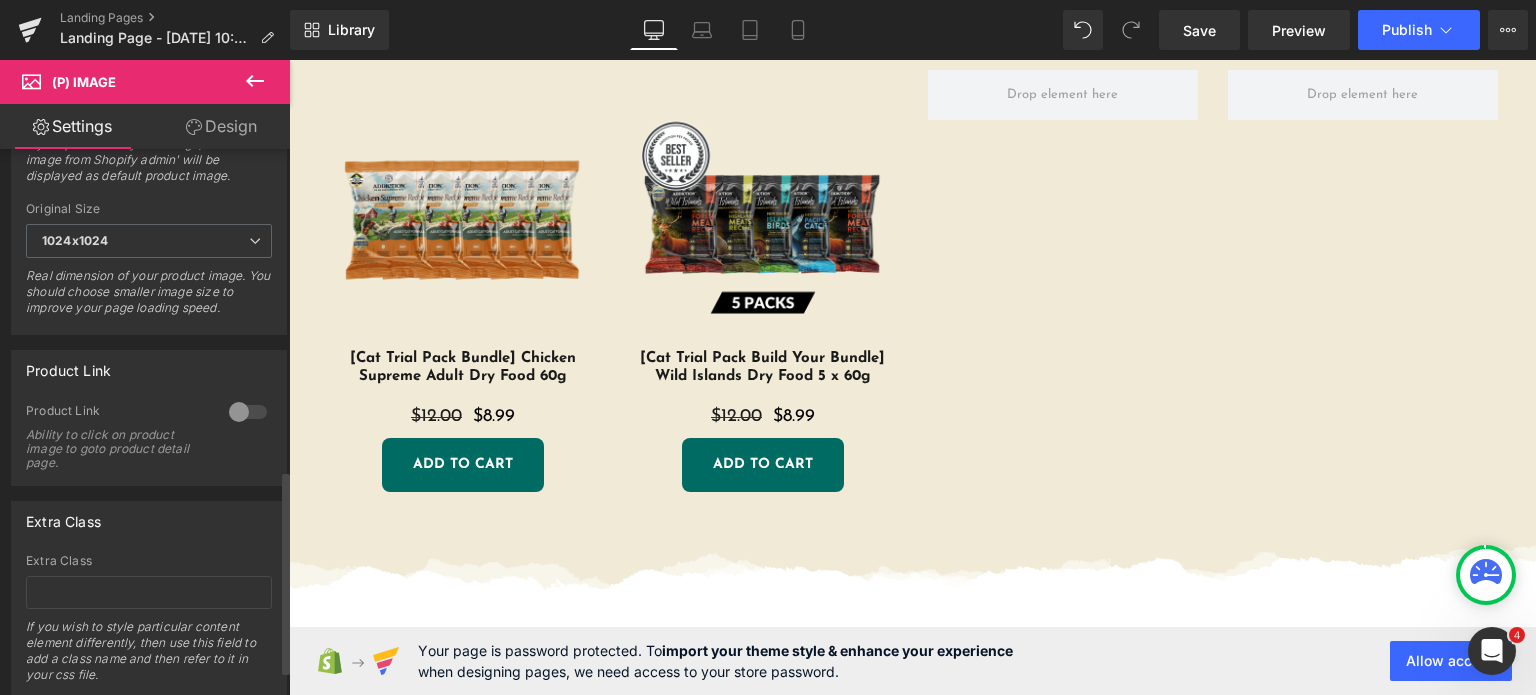 click at bounding box center [248, 412] 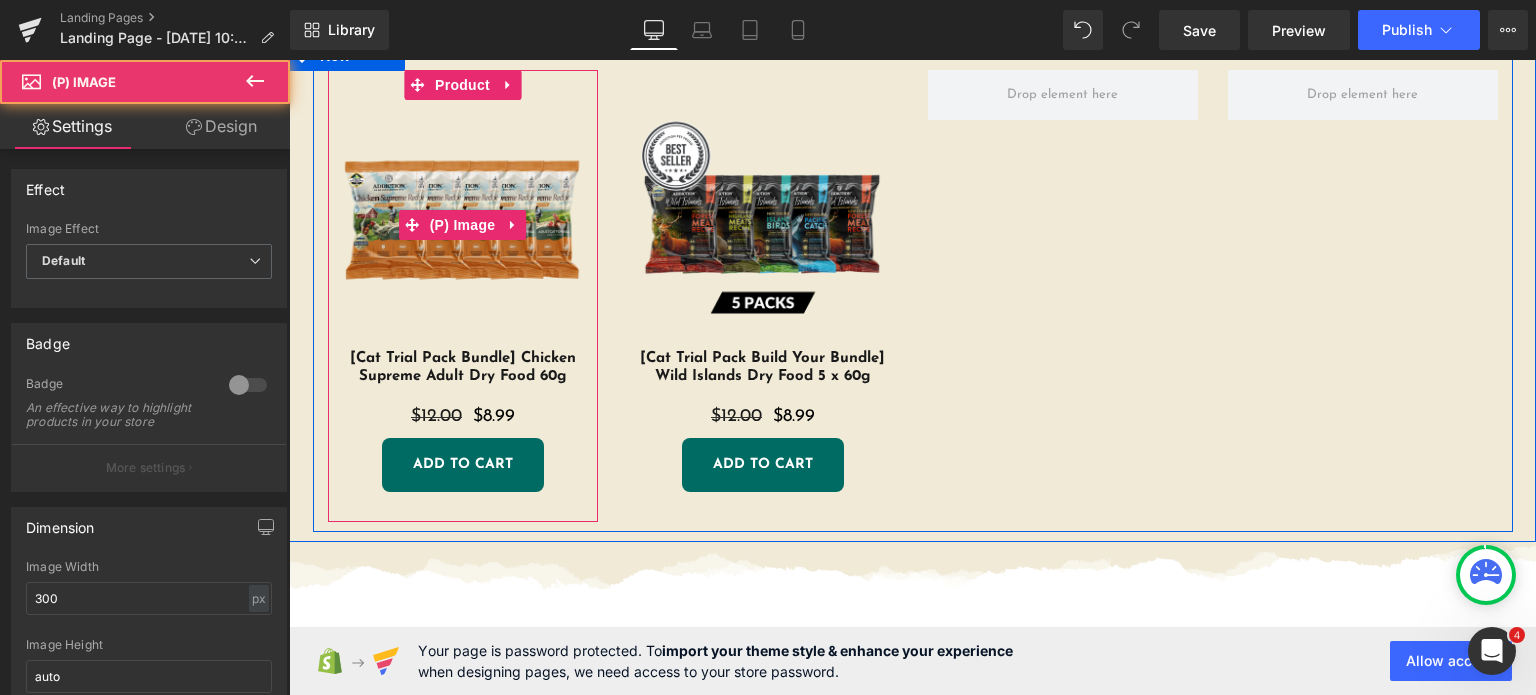 click at bounding box center (463, 225) 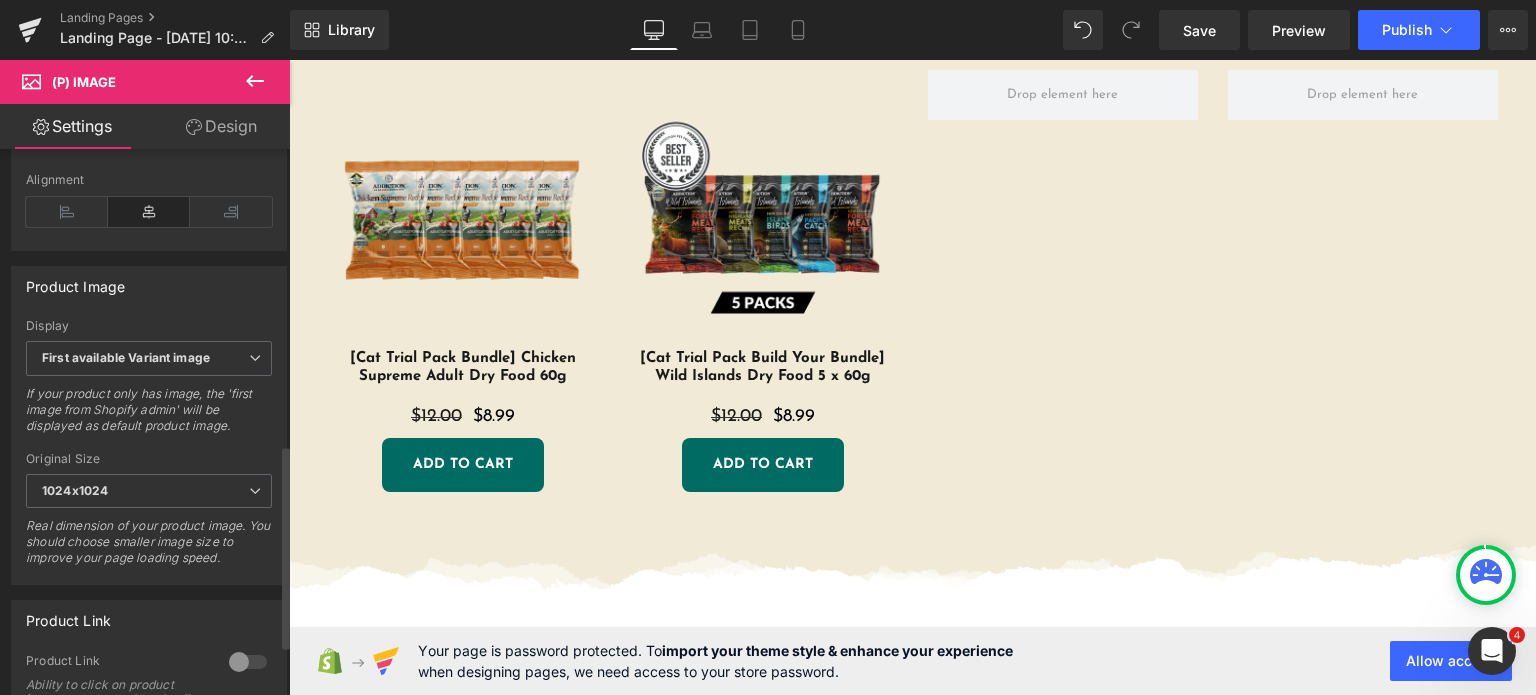 scroll, scrollTop: 929, scrollLeft: 0, axis: vertical 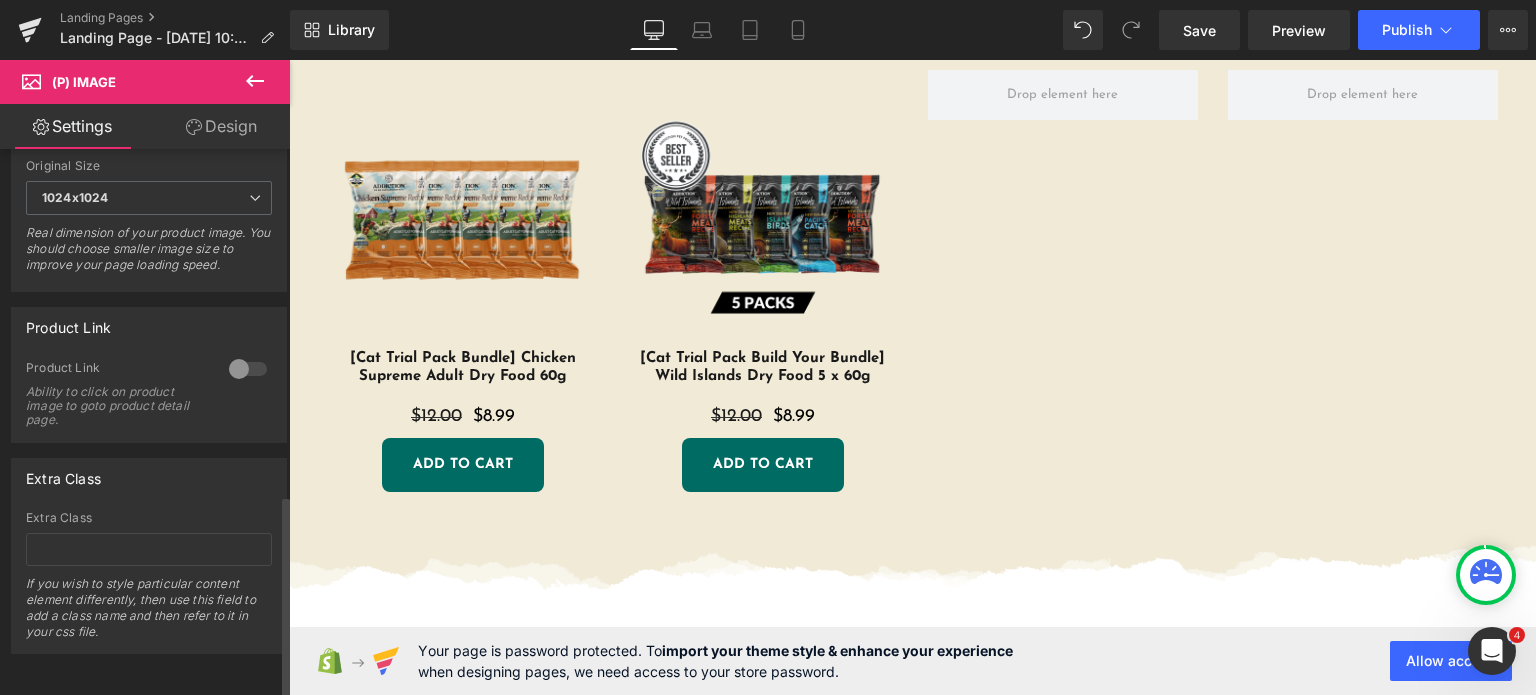 click at bounding box center (248, 369) 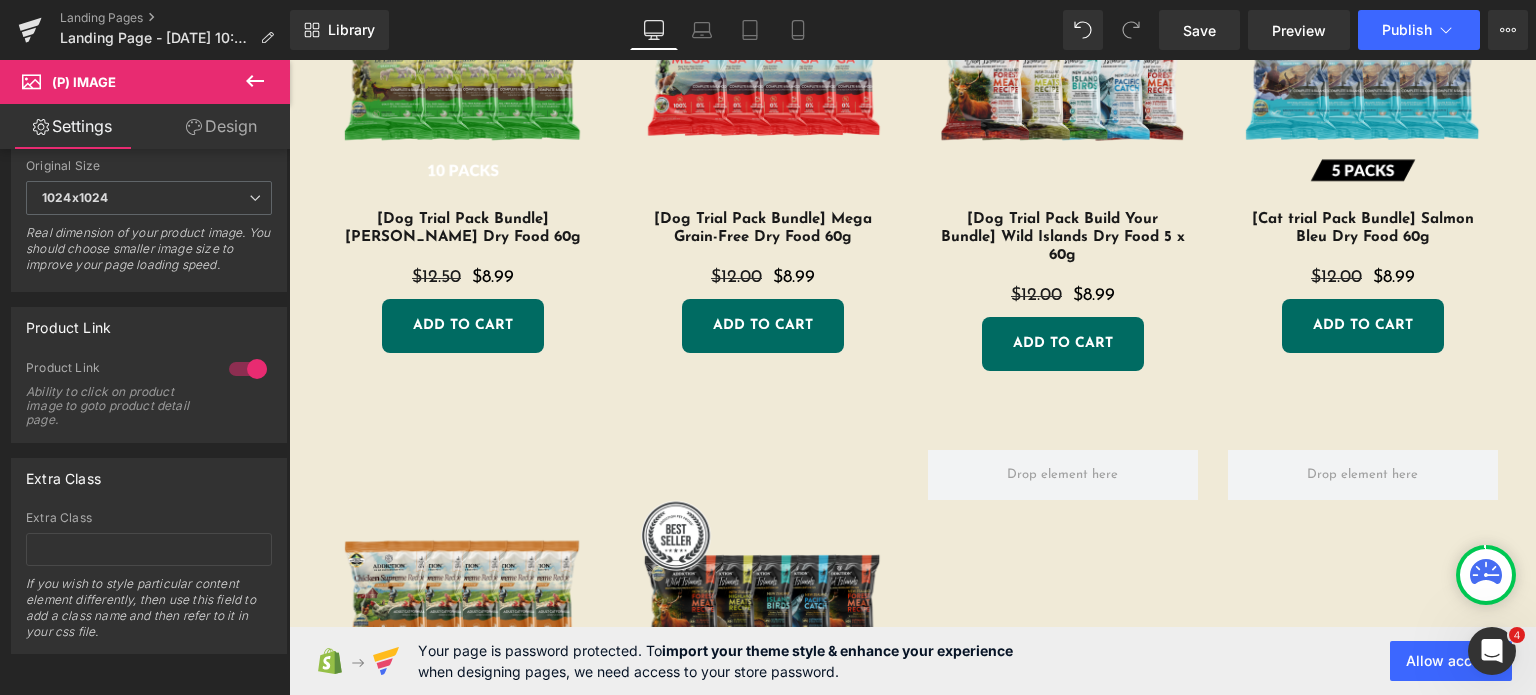 scroll, scrollTop: 2495, scrollLeft: 0, axis: vertical 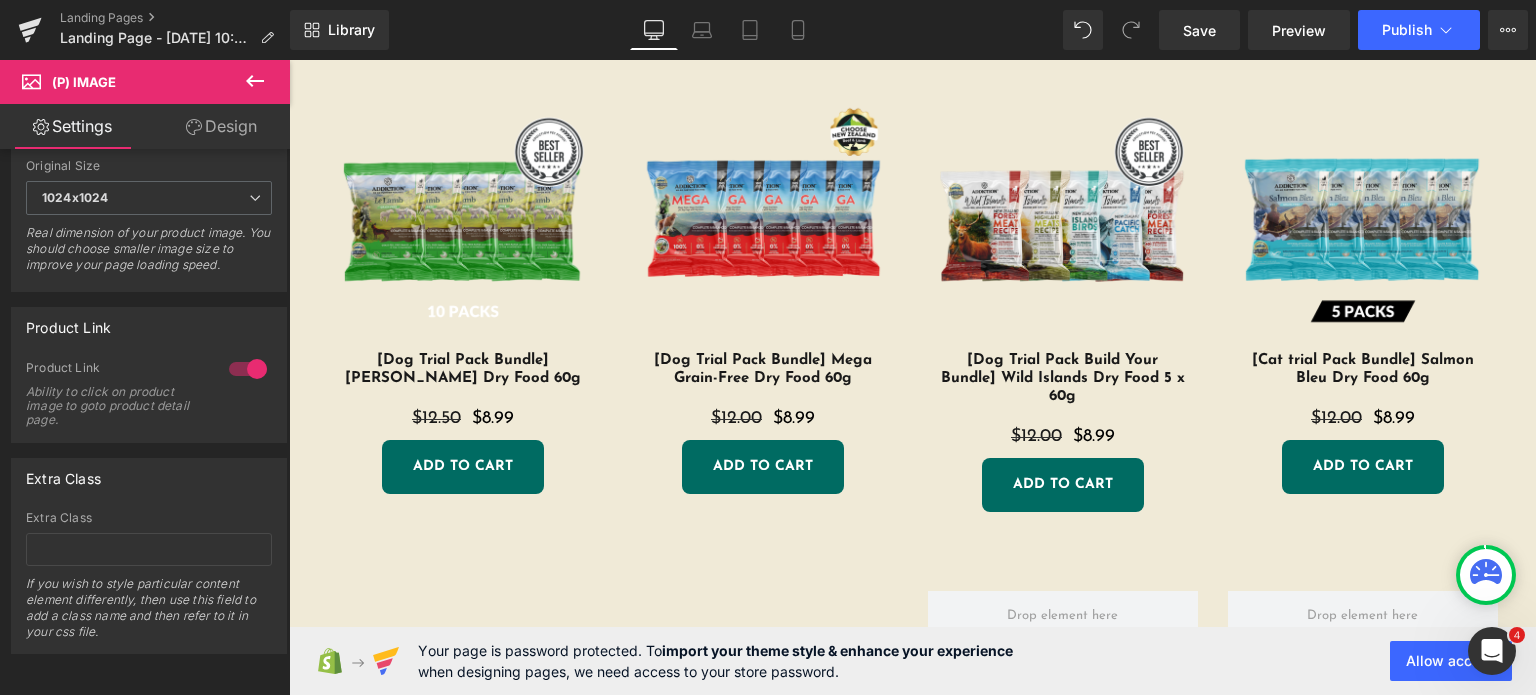 click at bounding box center [1363, 227] 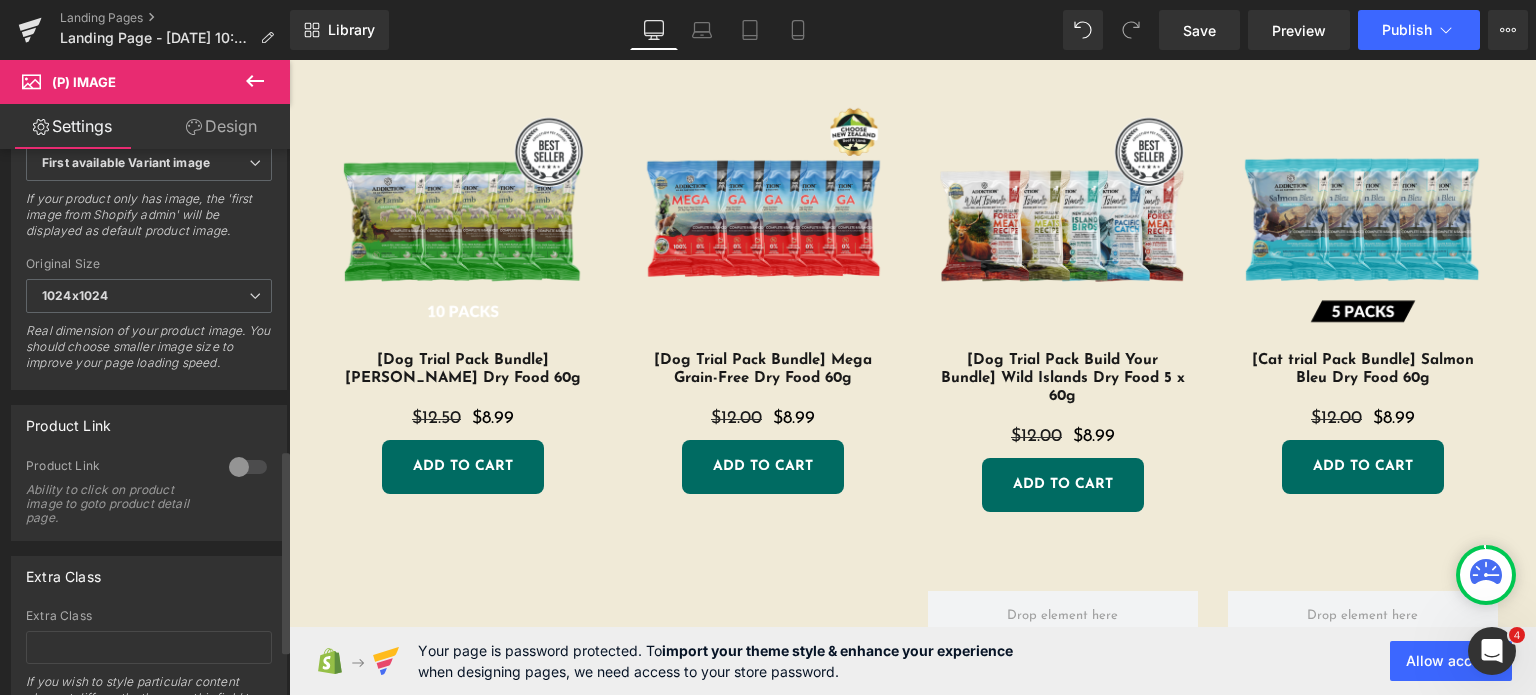 scroll, scrollTop: 815, scrollLeft: 0, axis: vertical 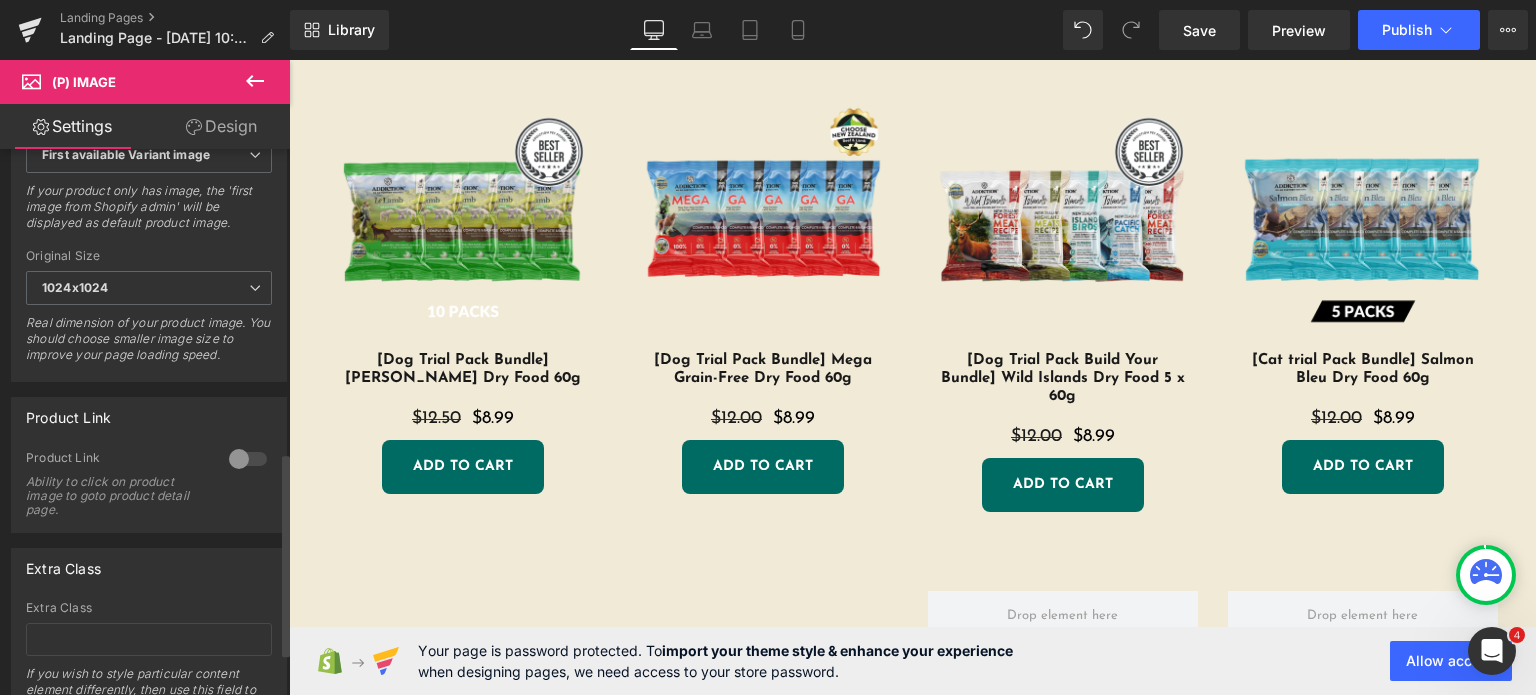 click at bounding box center (248, 459) 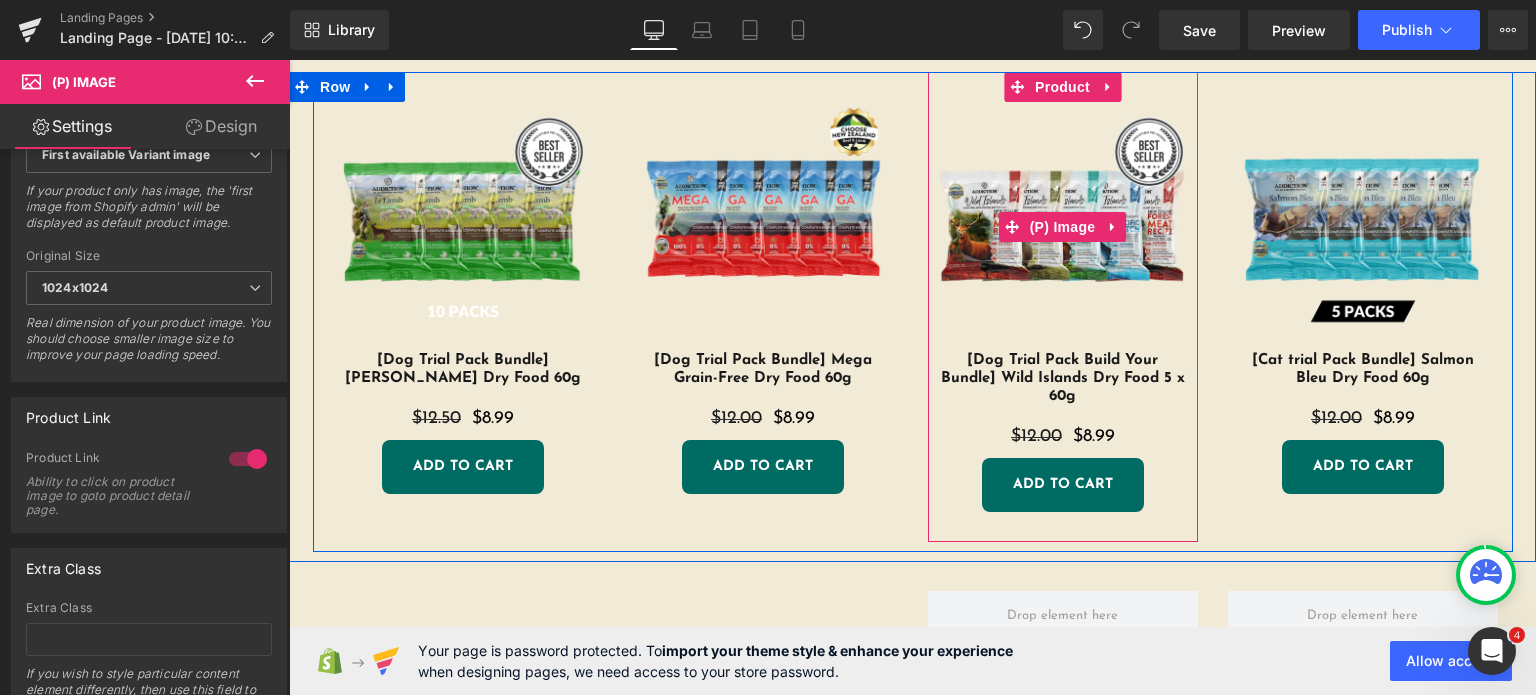 click at bounding box center [1063, 227] 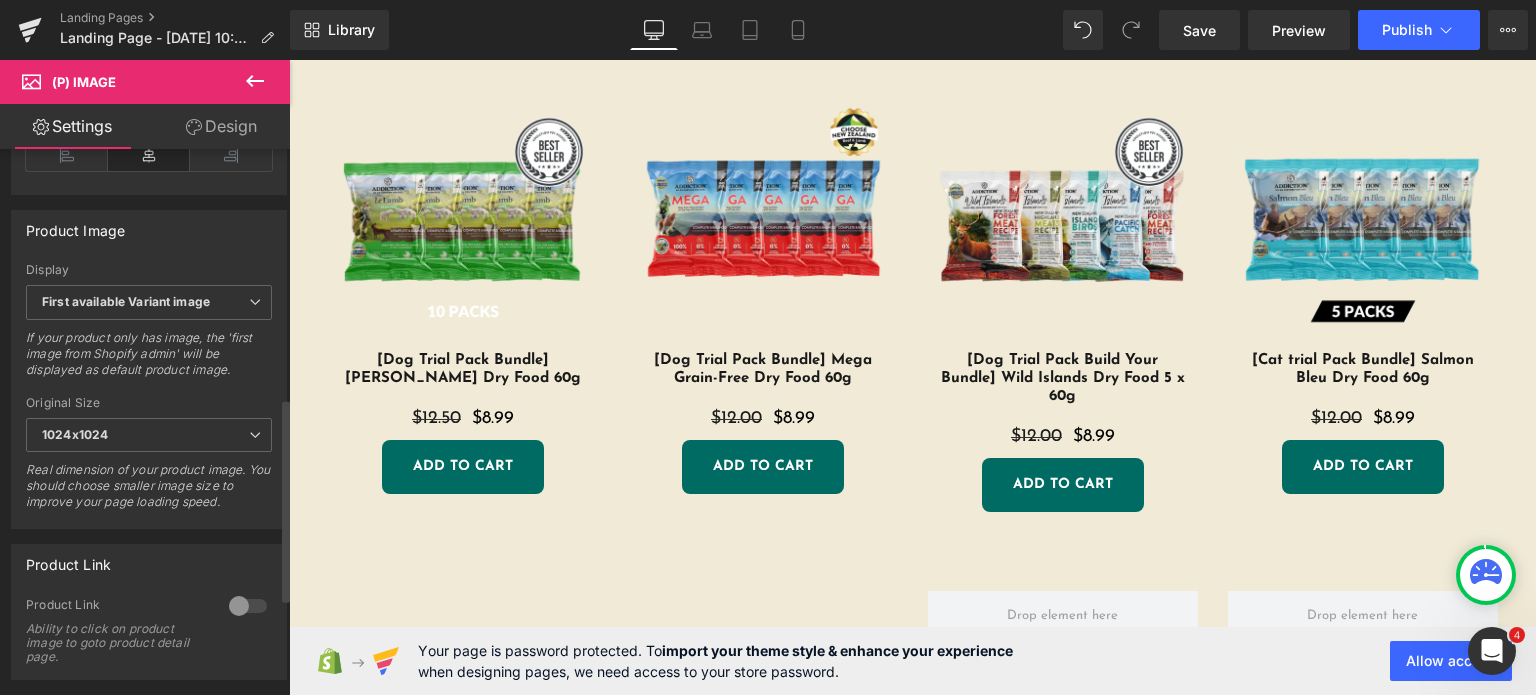 scroll, scrollTop: 671, scrollLeft: 0, axis: vertical 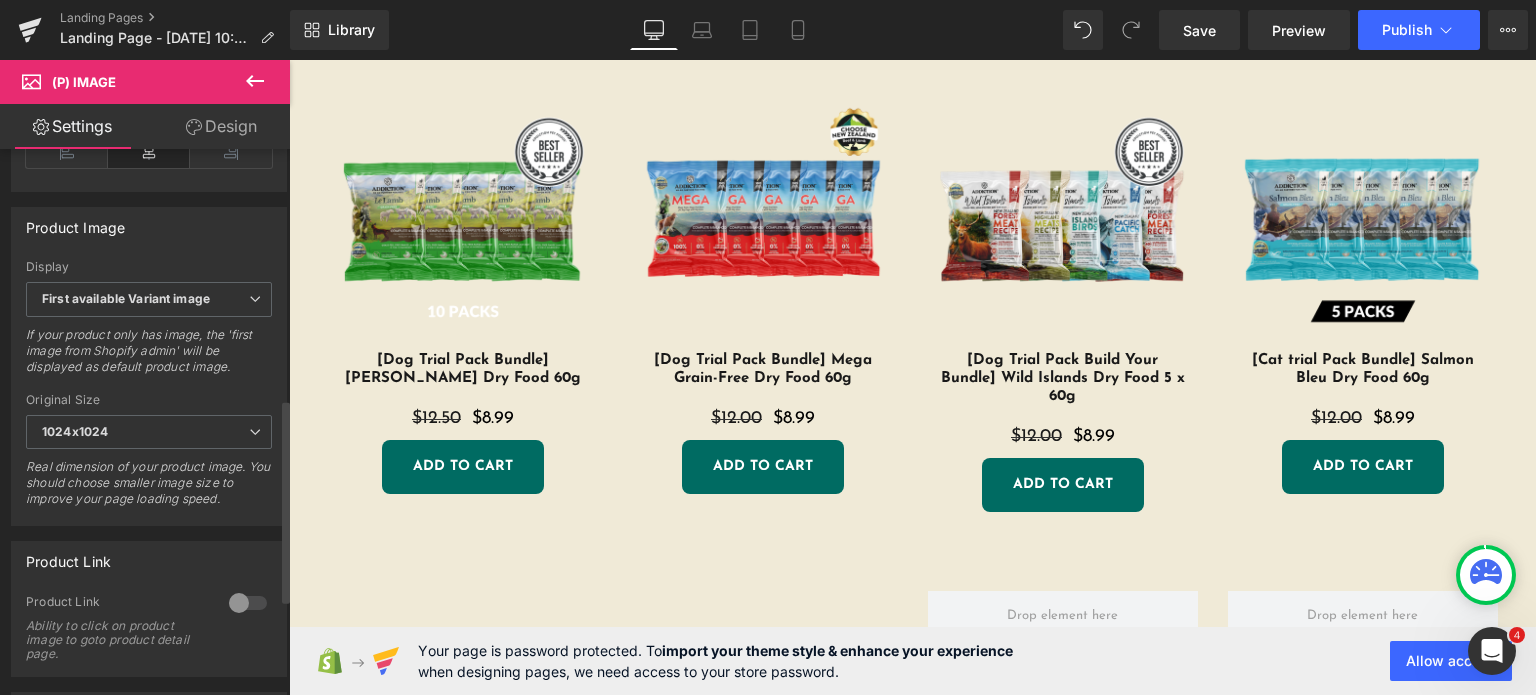click at bounding box center [248, 603] 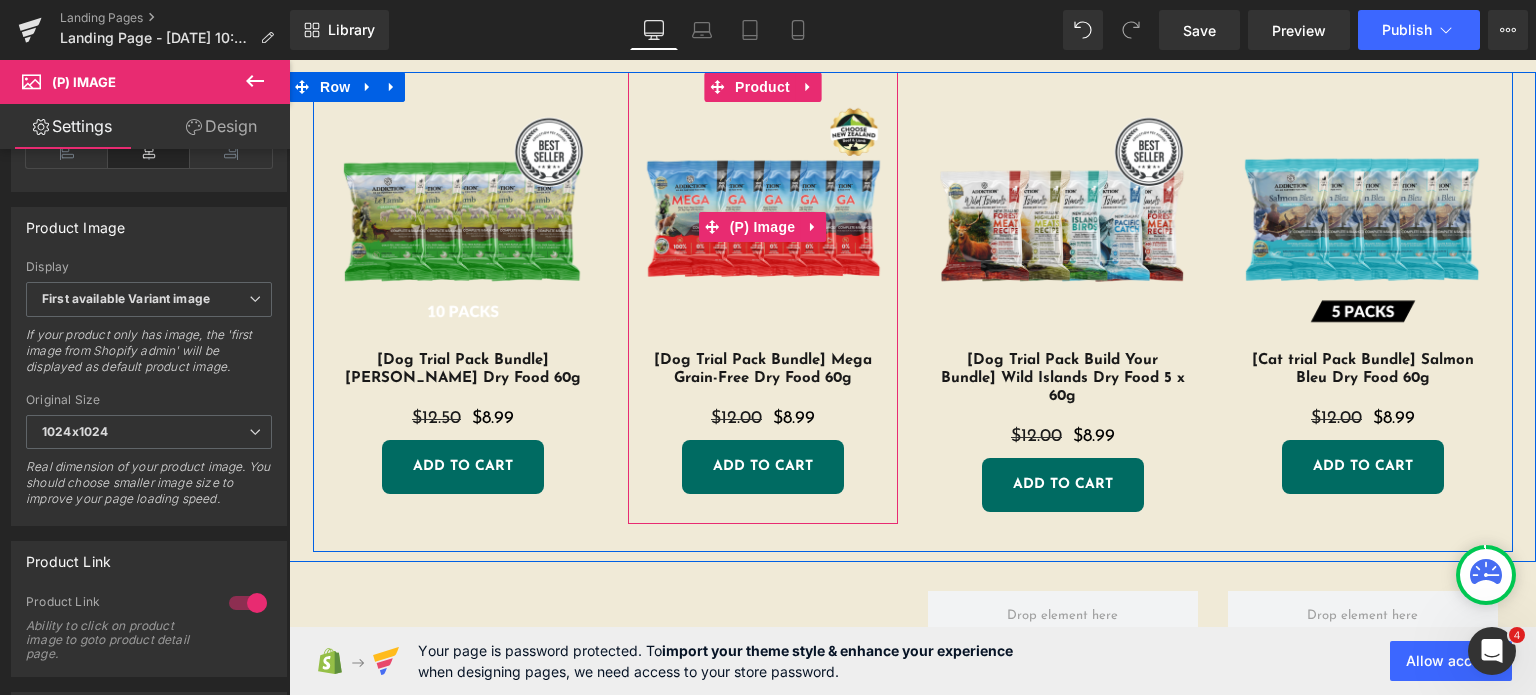click at bounding box center [763, 227] 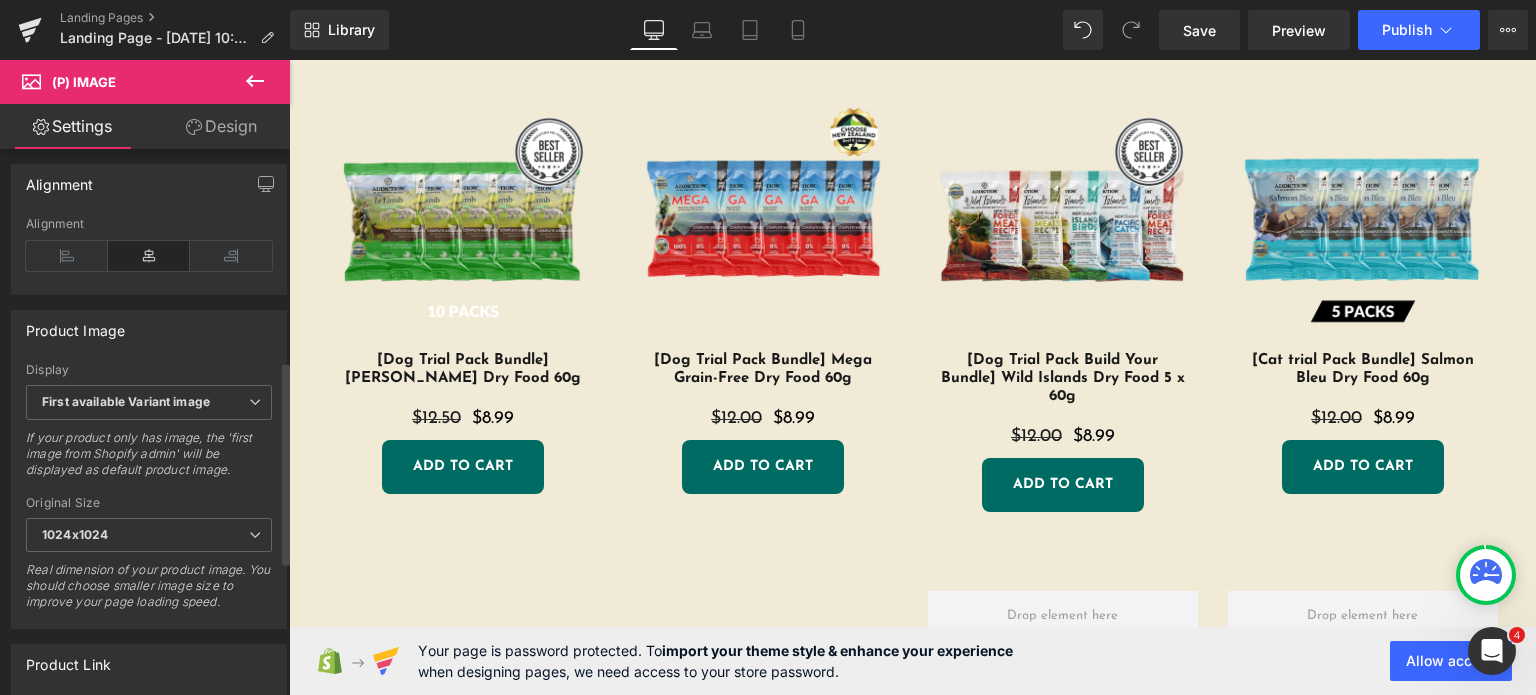 scroll, scrollTop: 570, scrollLeft: 0, axis: vertical 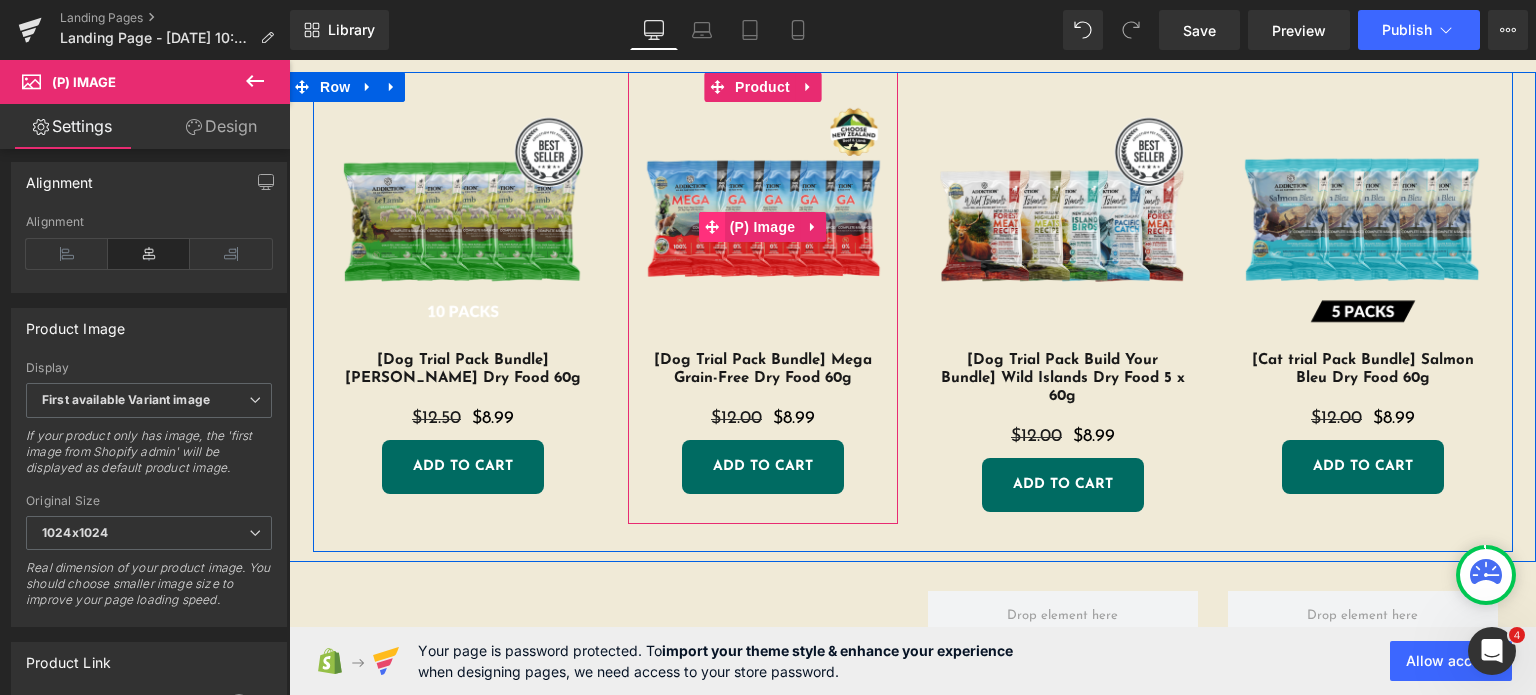 click 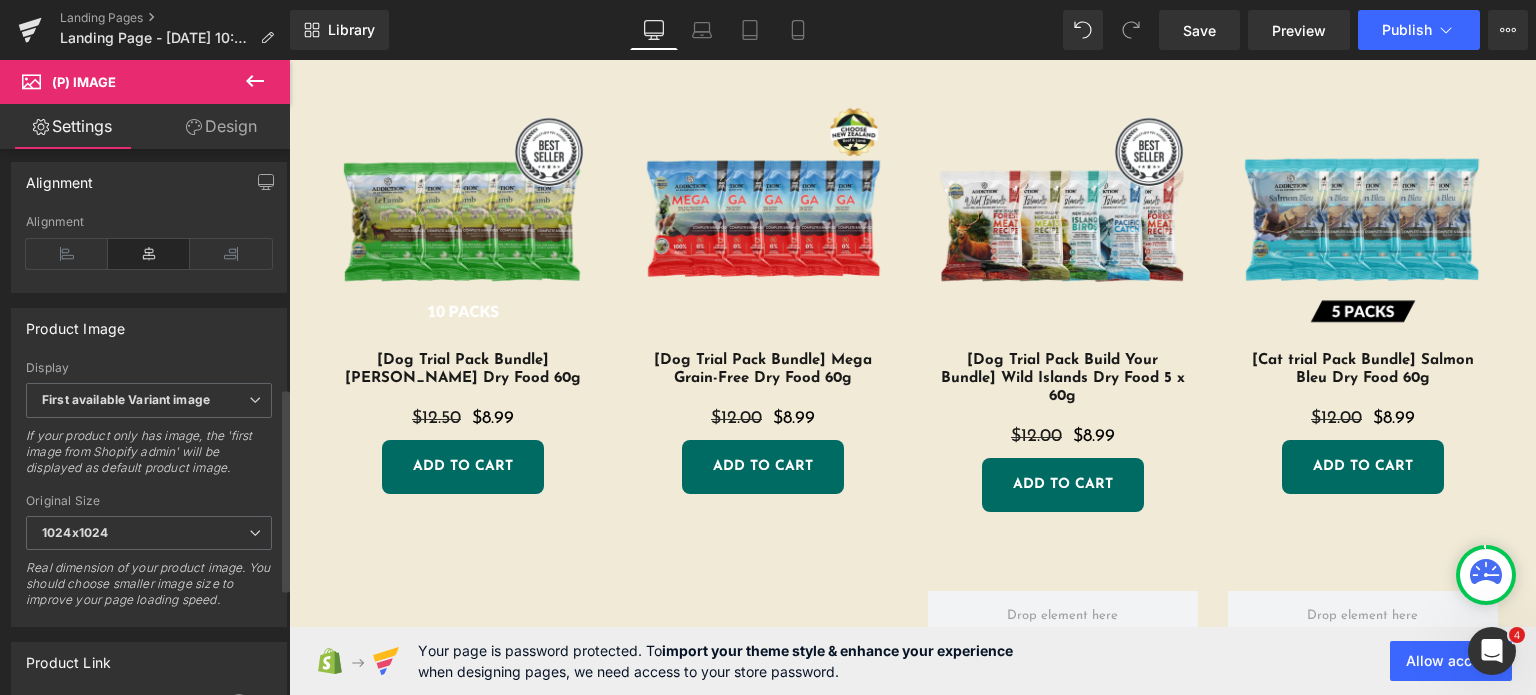 scroll, scrollTop: 929, scrollLeft: 0, axis: vertical 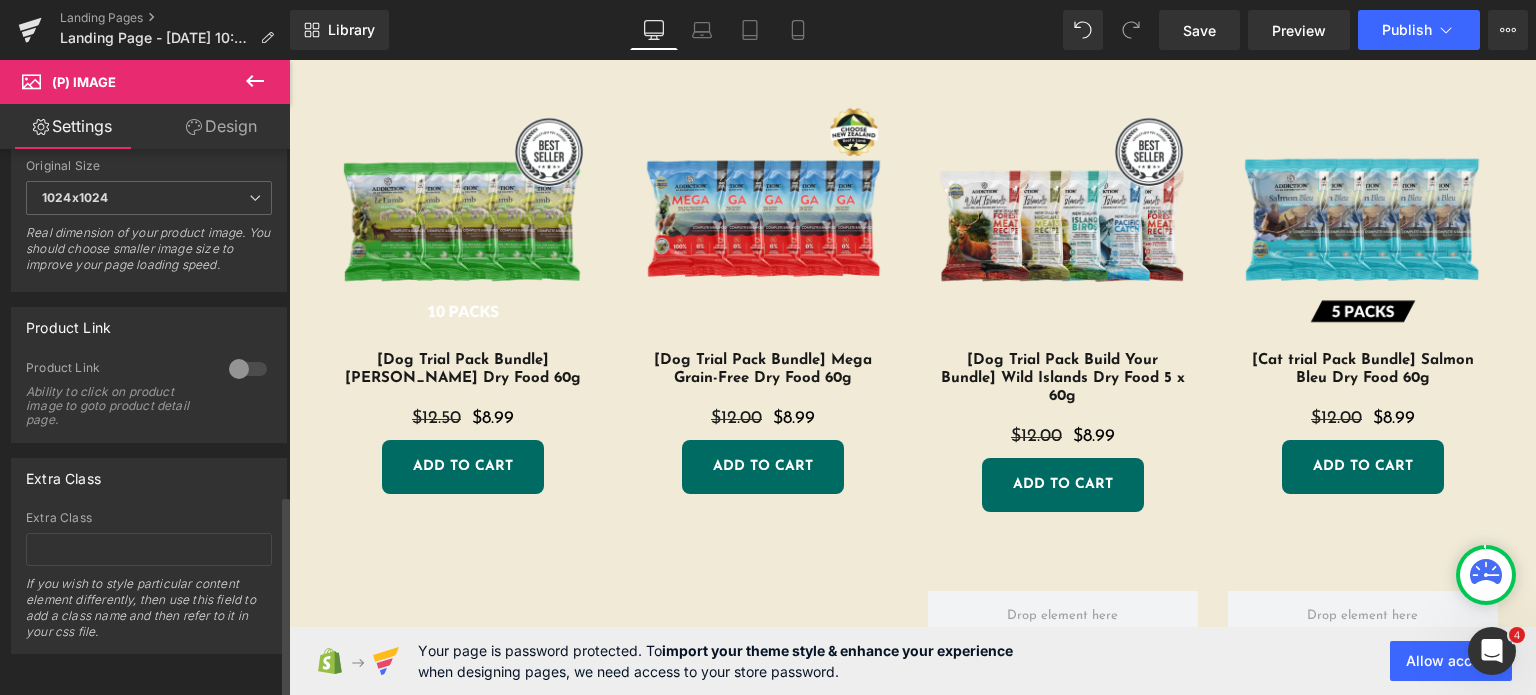 click at bounding box center [248, 369] 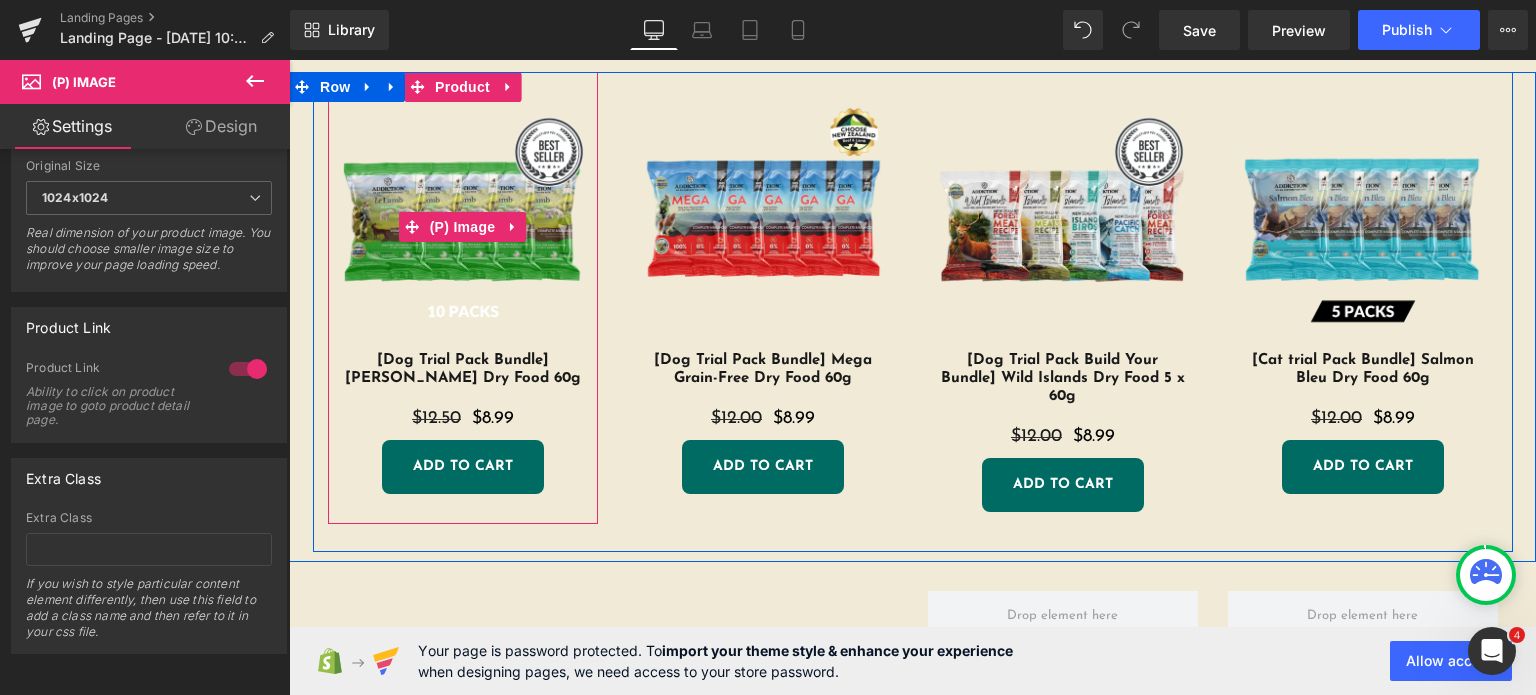 click at bounding box center (463, 227) 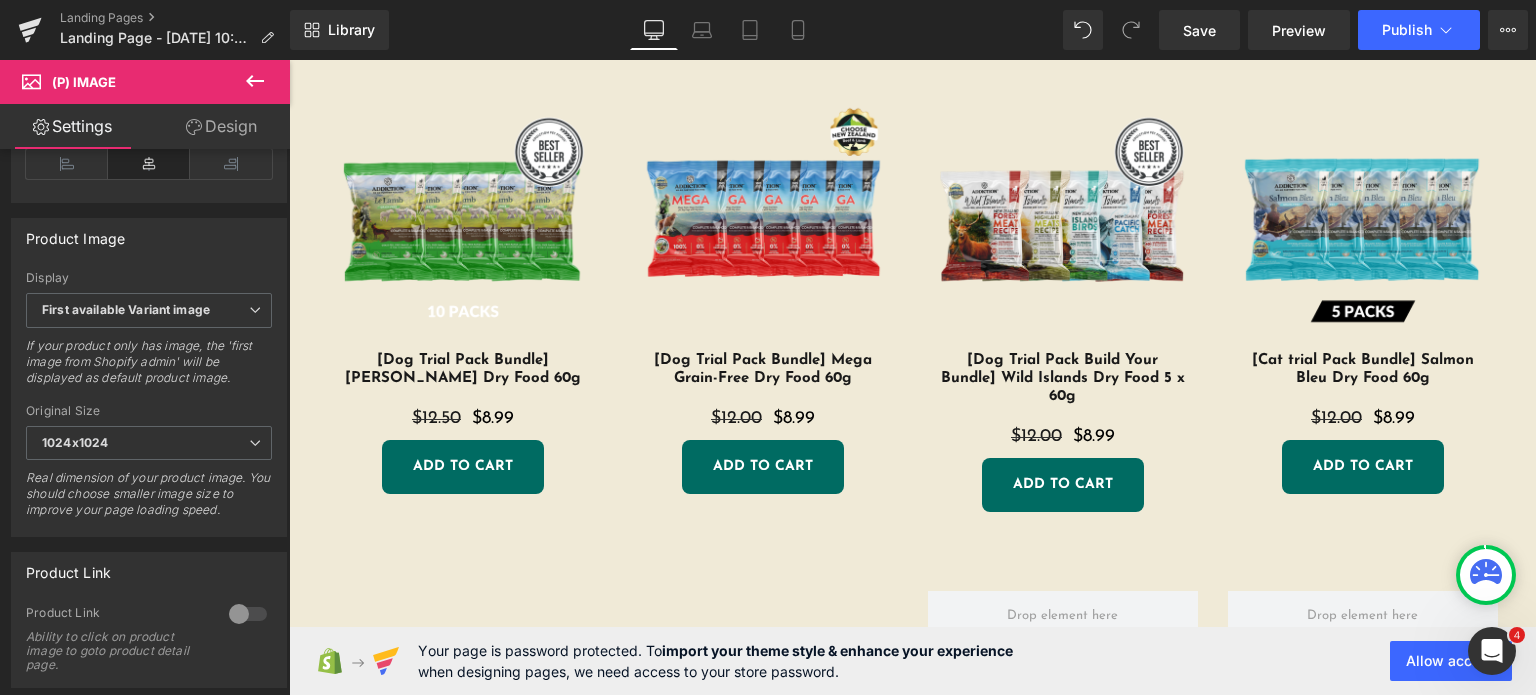 scroll, scrollTop: 929, scrollLeft: 0, axis: vertical 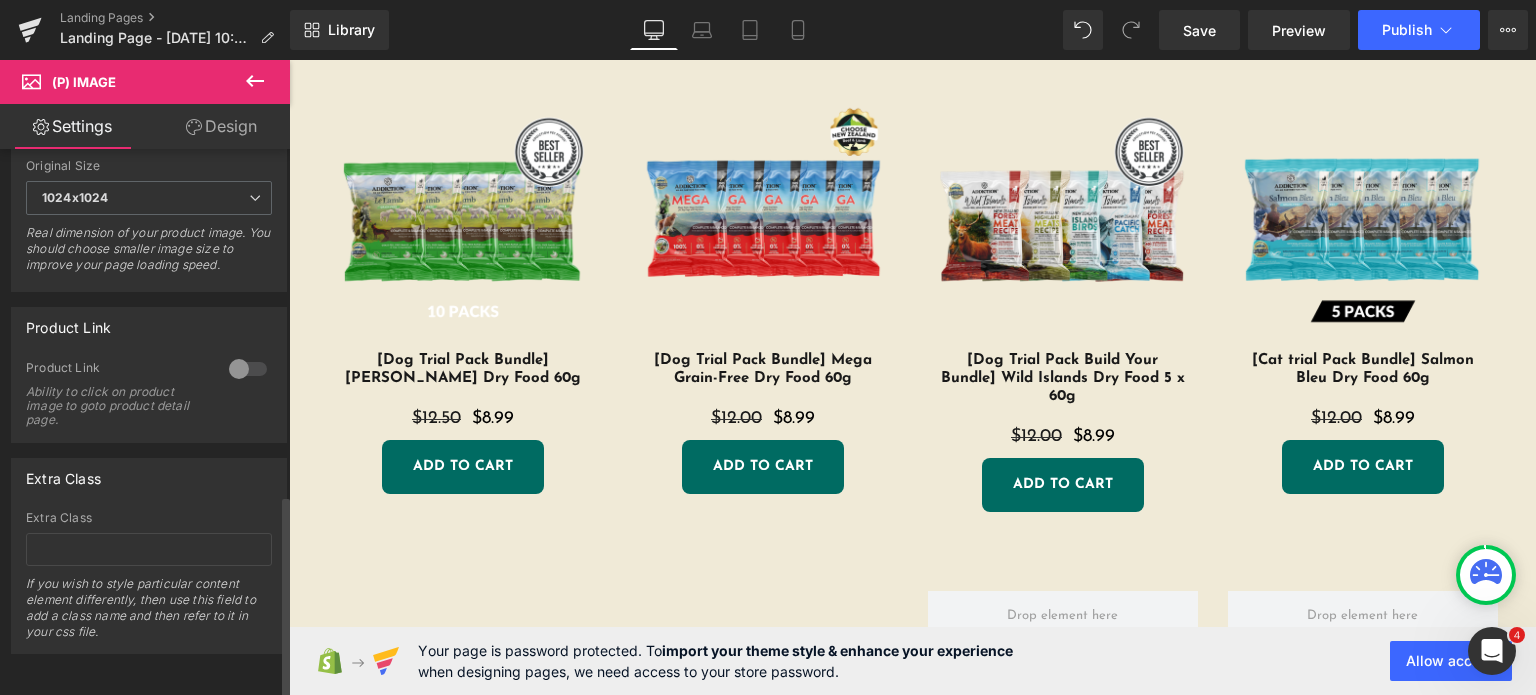 click at bounding box center (248, 369) 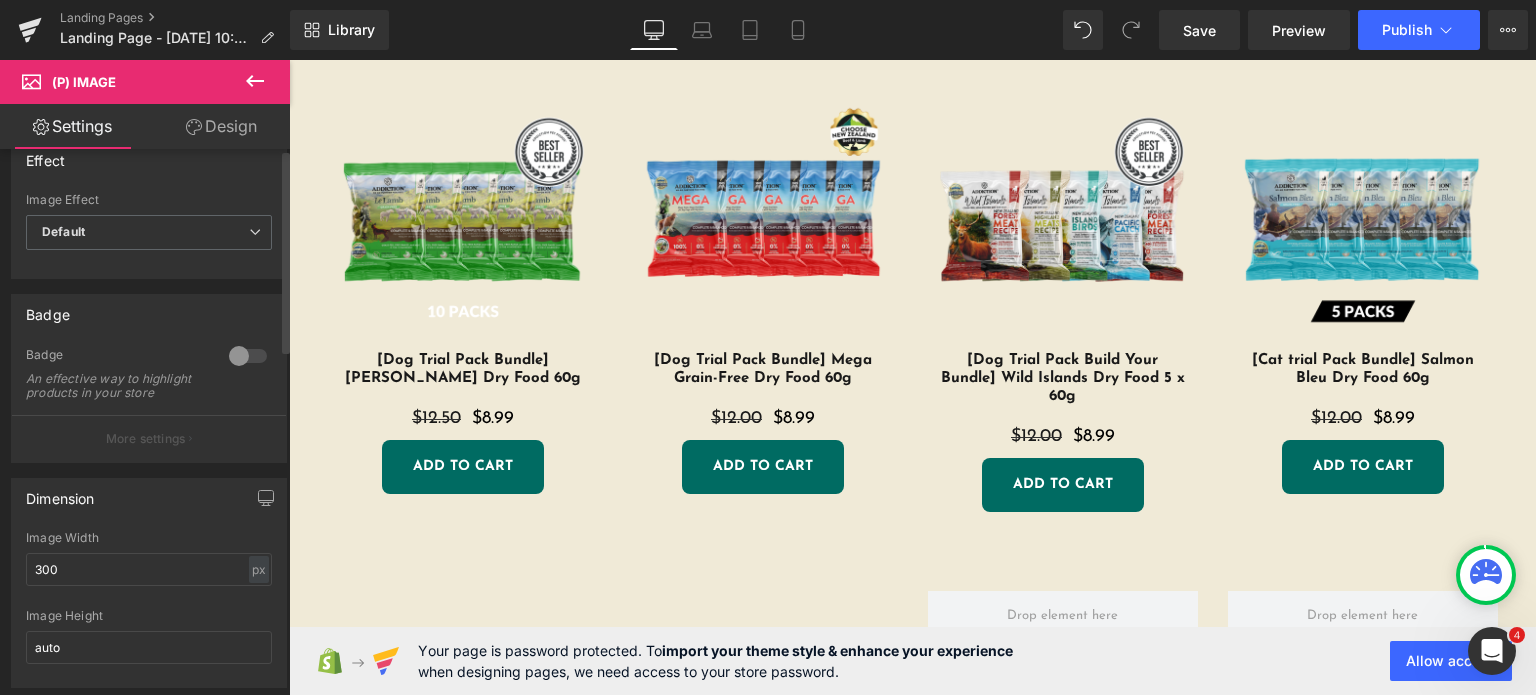 scroll, scrollTop: 0, scrollLeft: 0, axis: both 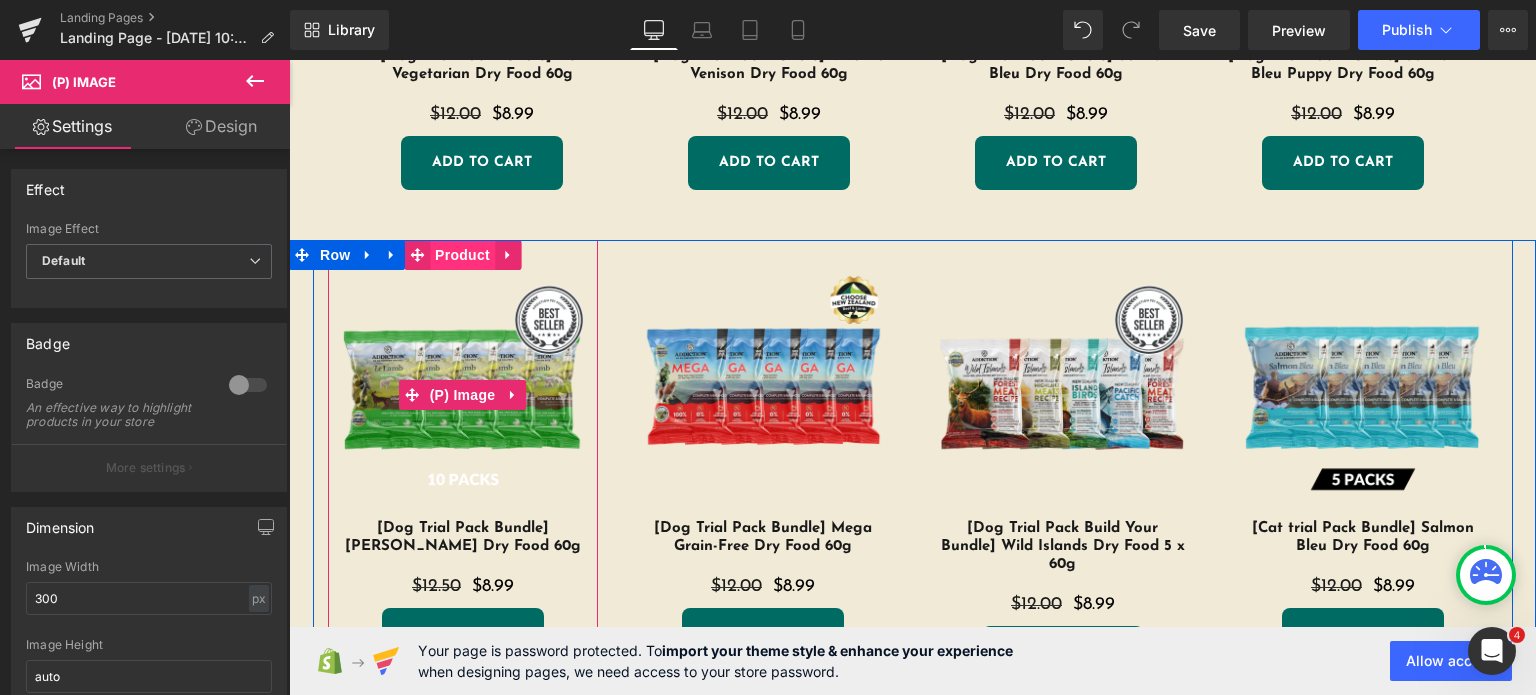 click on "Product" at bounding box center (462, 255) 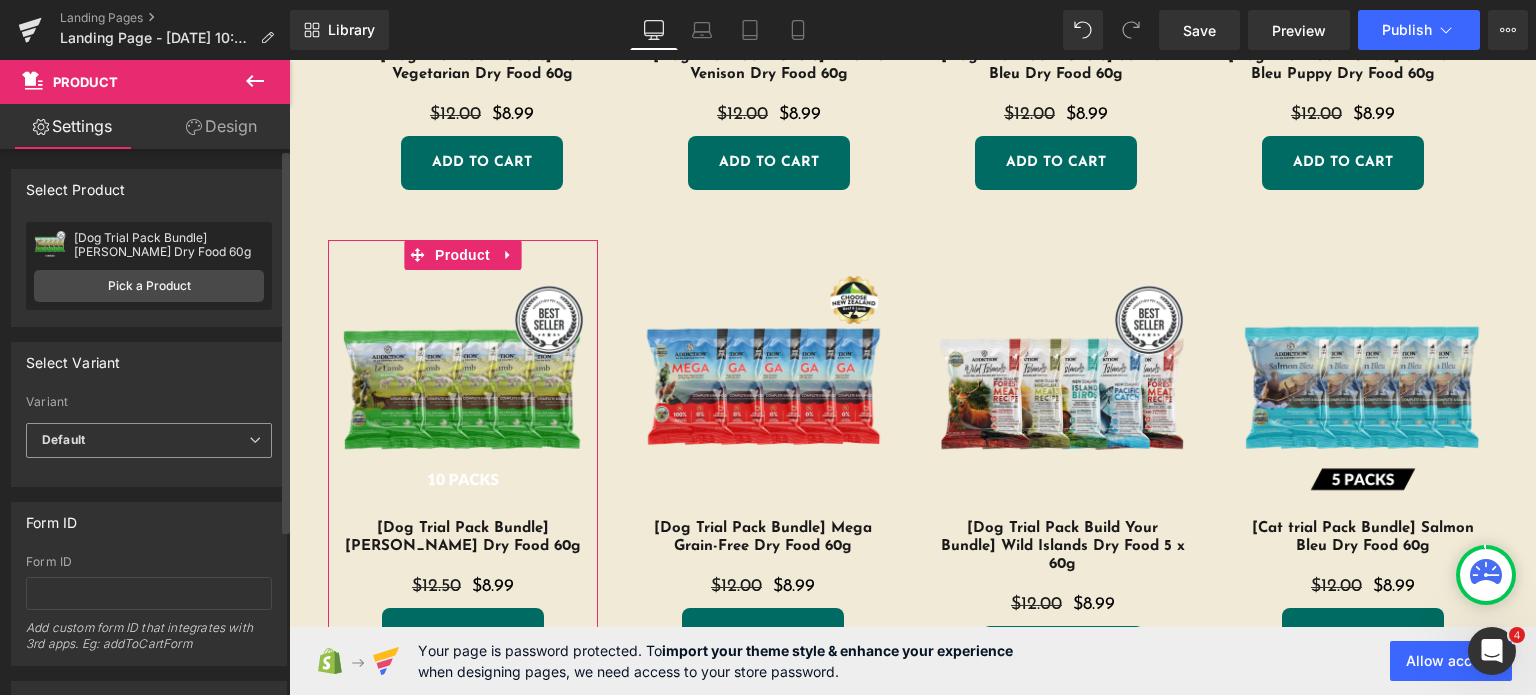 click on "Default" at bounding box center [149, 440] 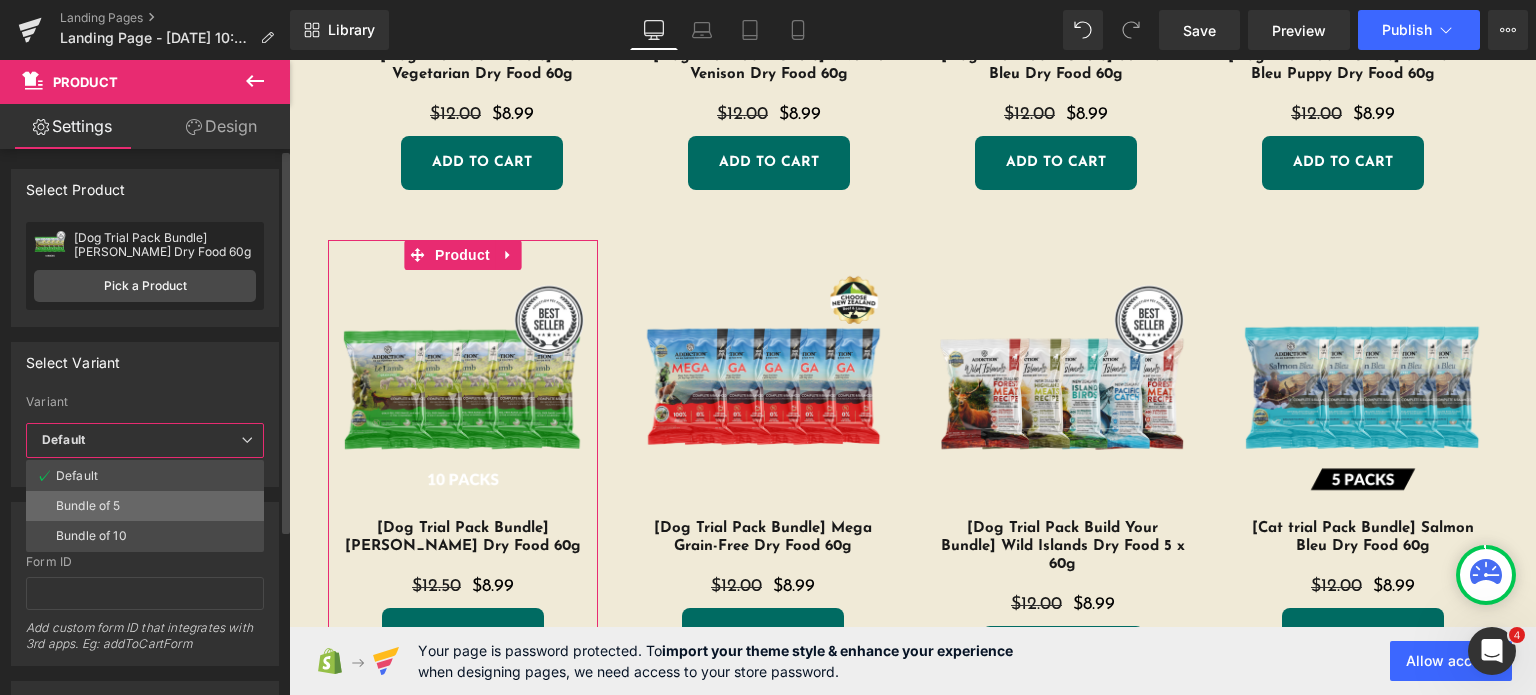 click on "Bundle of 5" at bounding box center (88, 506) 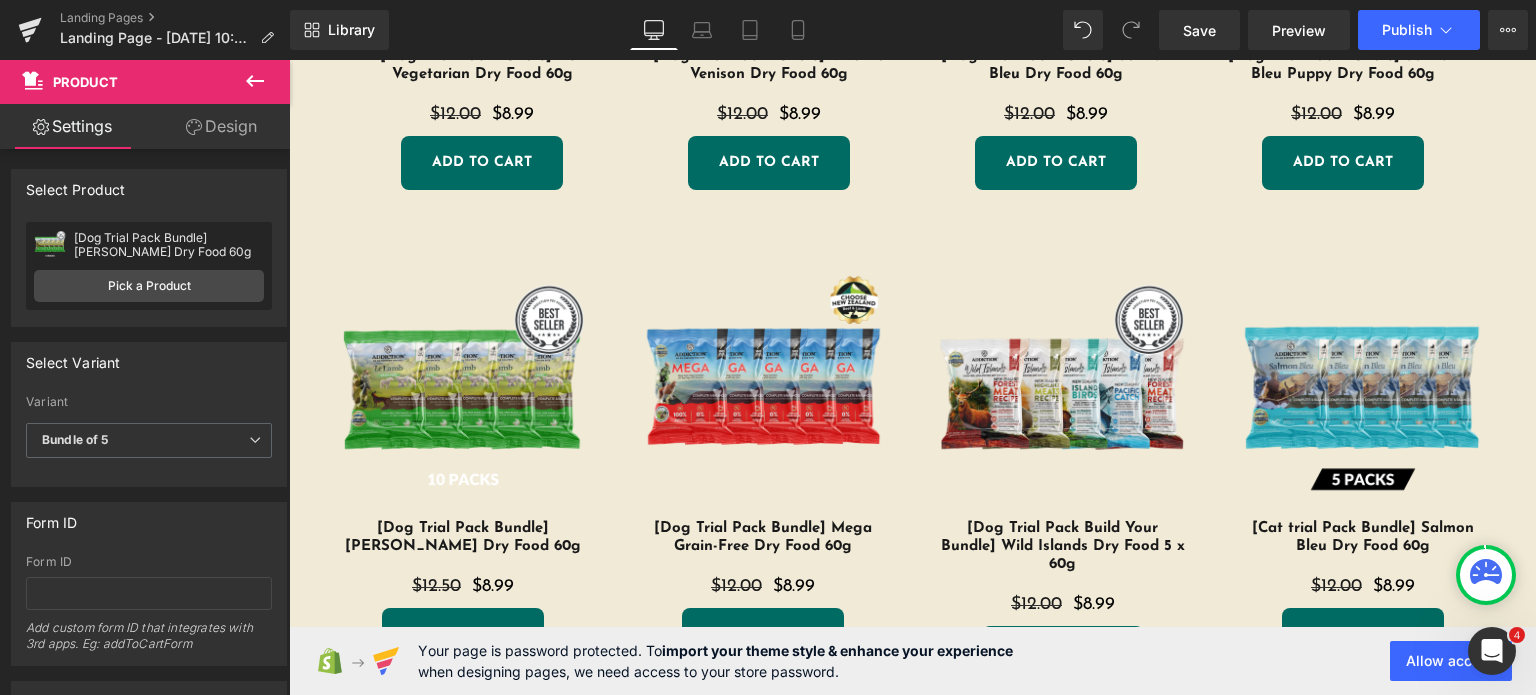 scroll, scrollTop: 2152, scrollLeft: 0, axis: vertical 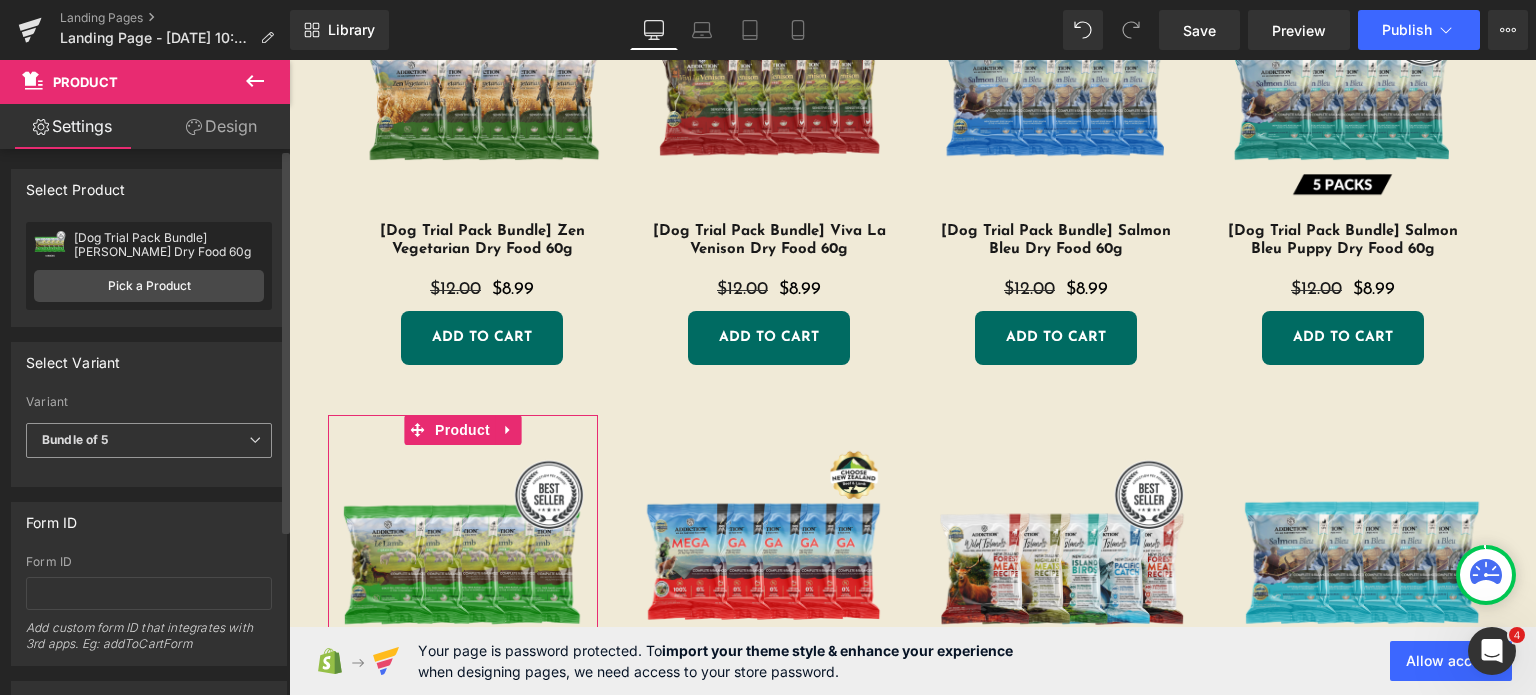 click on "Bundle of 5" at bounding box center (149, 440) 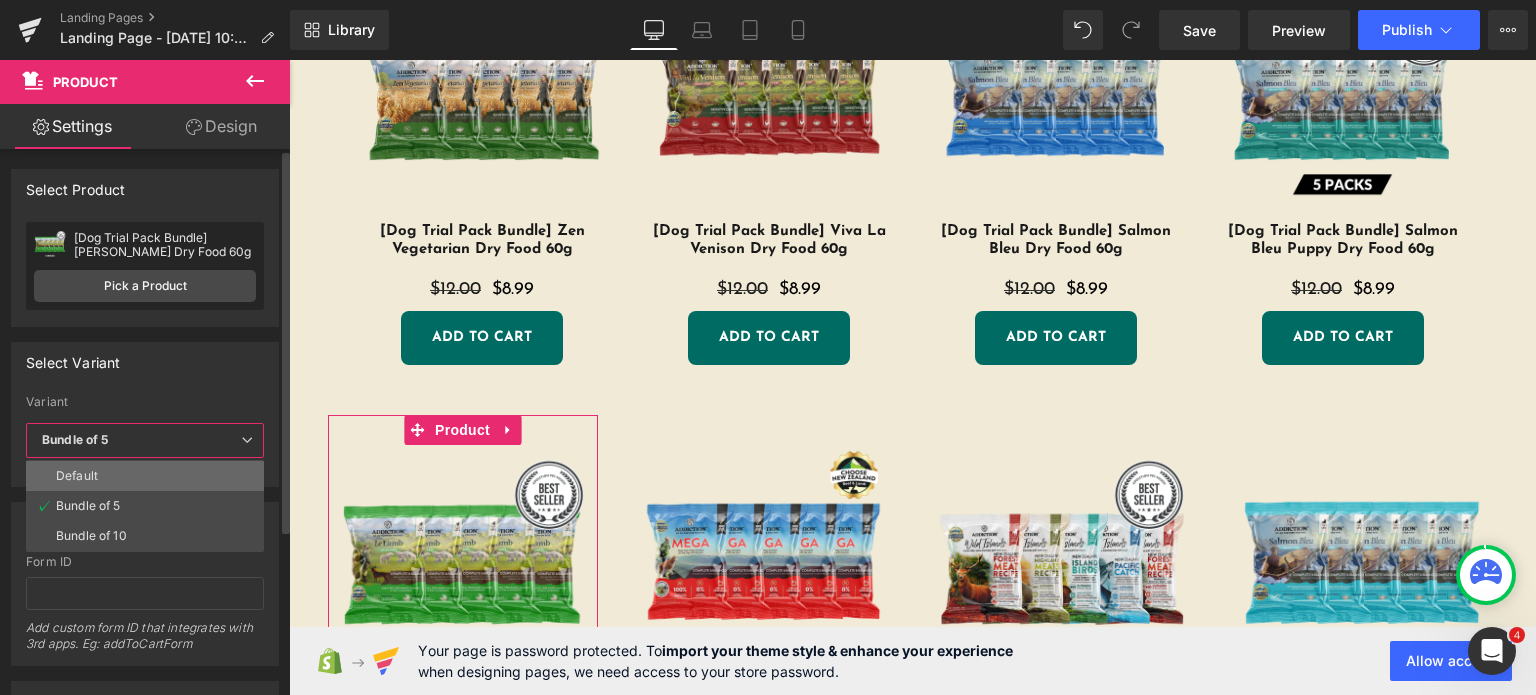 drag, startPoint x: 116, startPoint y: 467, endPoint x: 880, endPoint y: 111, distance: 842.8713 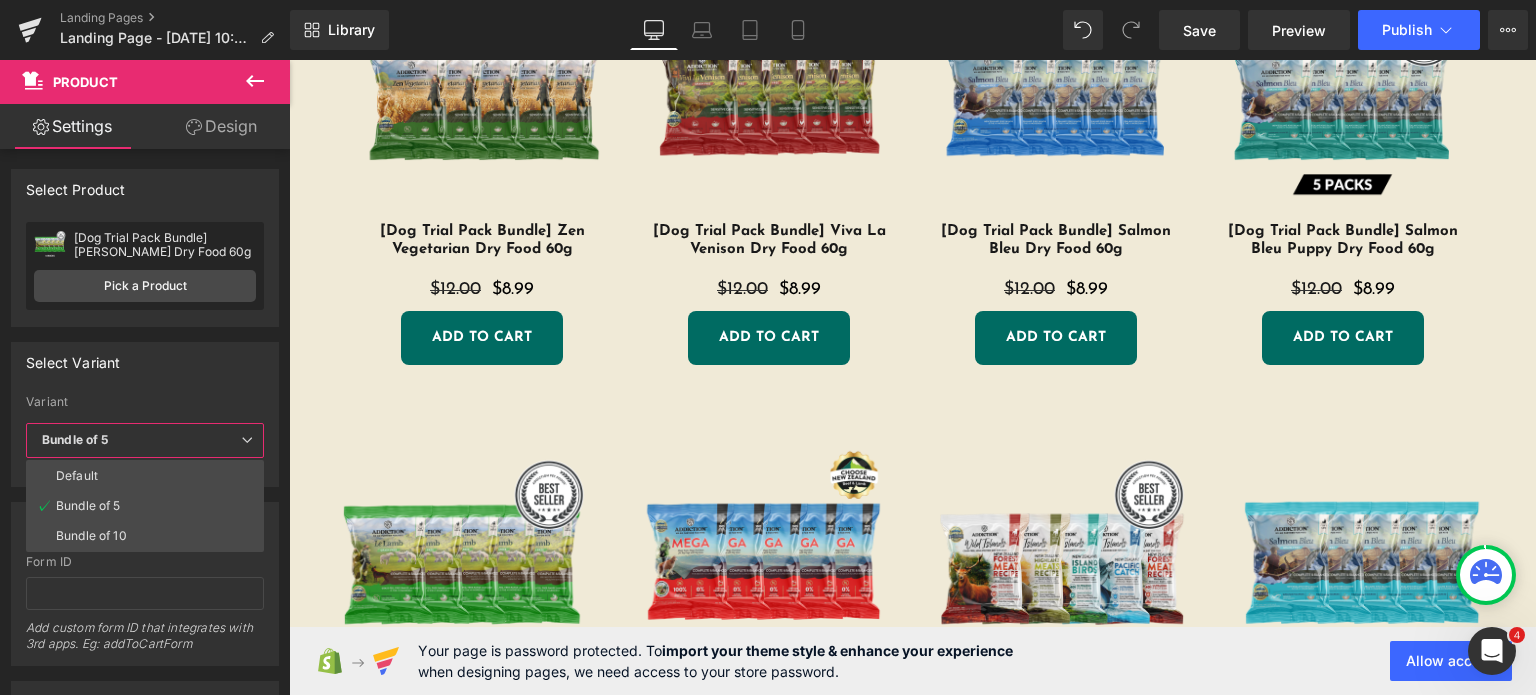 click at bounding box center [1342, 104] 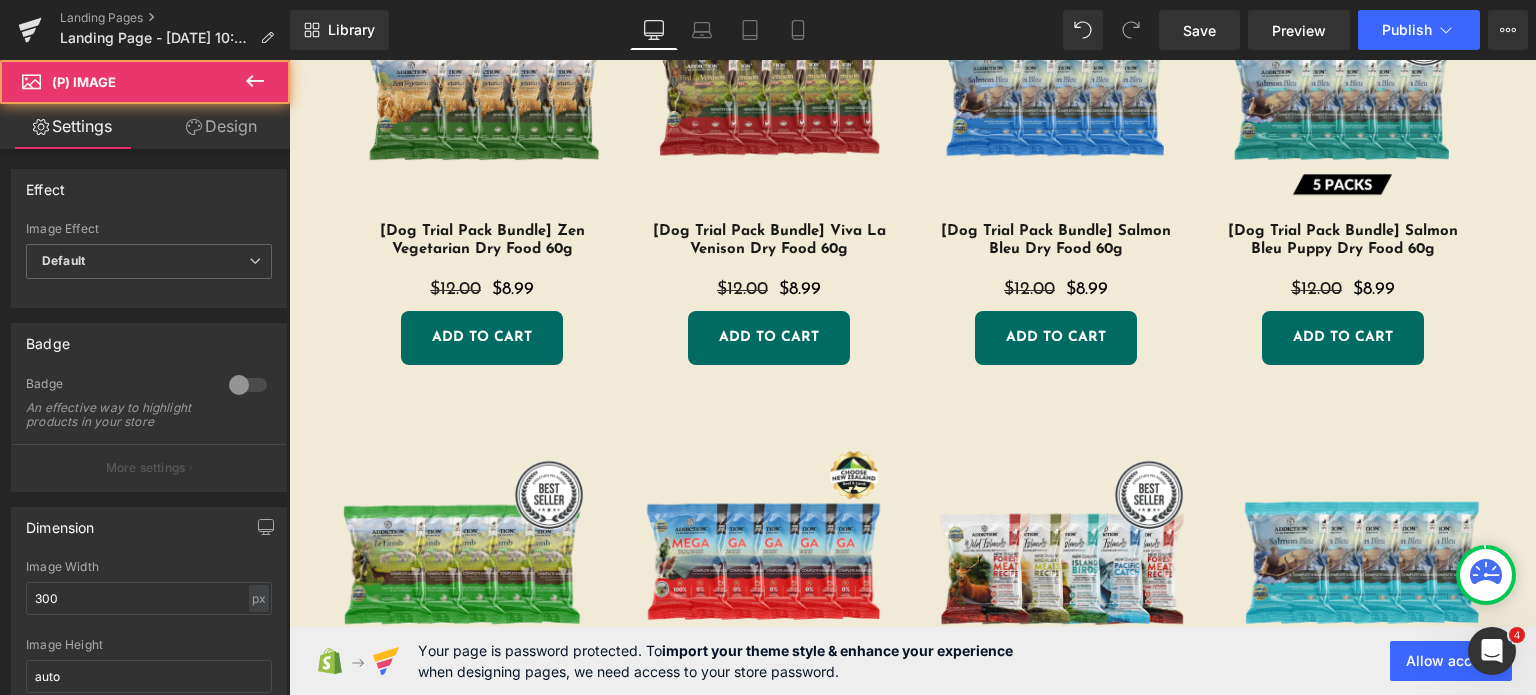 click at bounding box center (1342, 104) 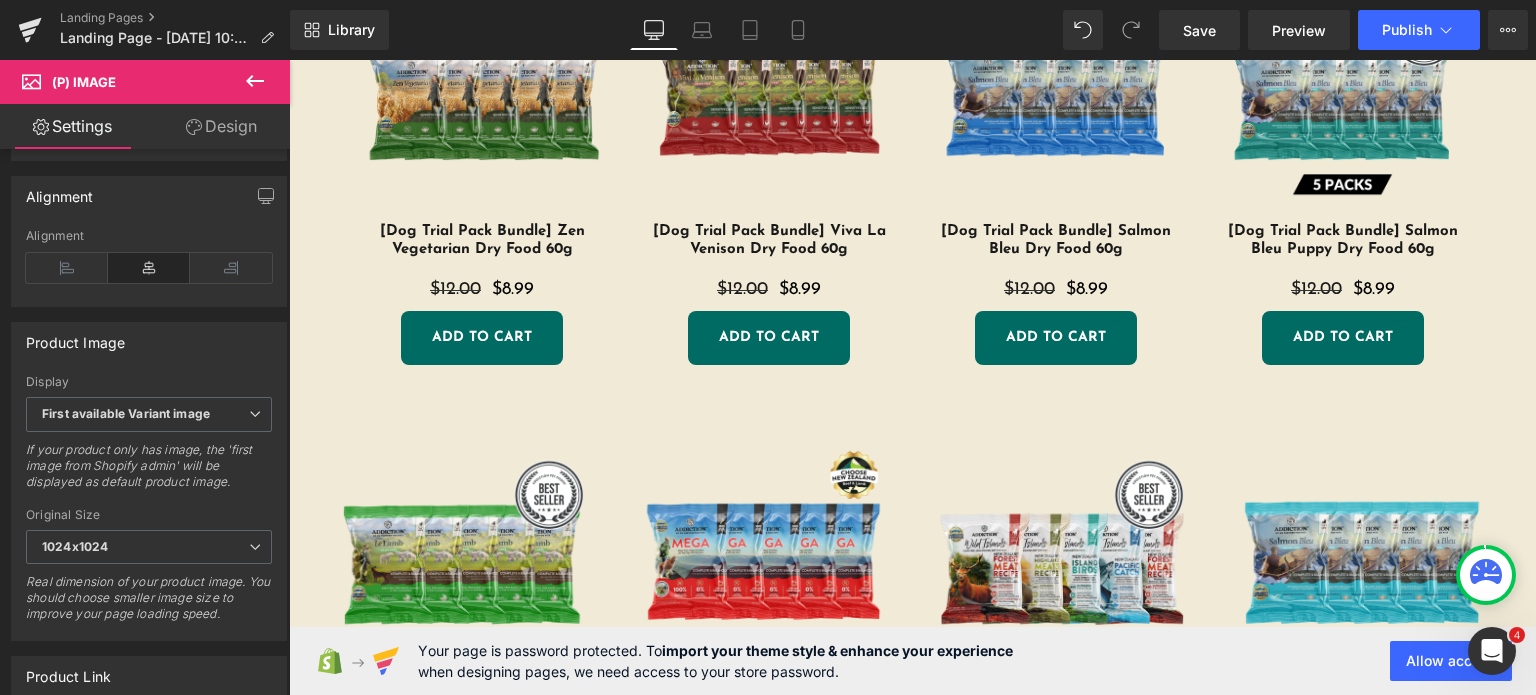 scroll, scrollTop: 528, scrollLeft: 0, axis: vertical 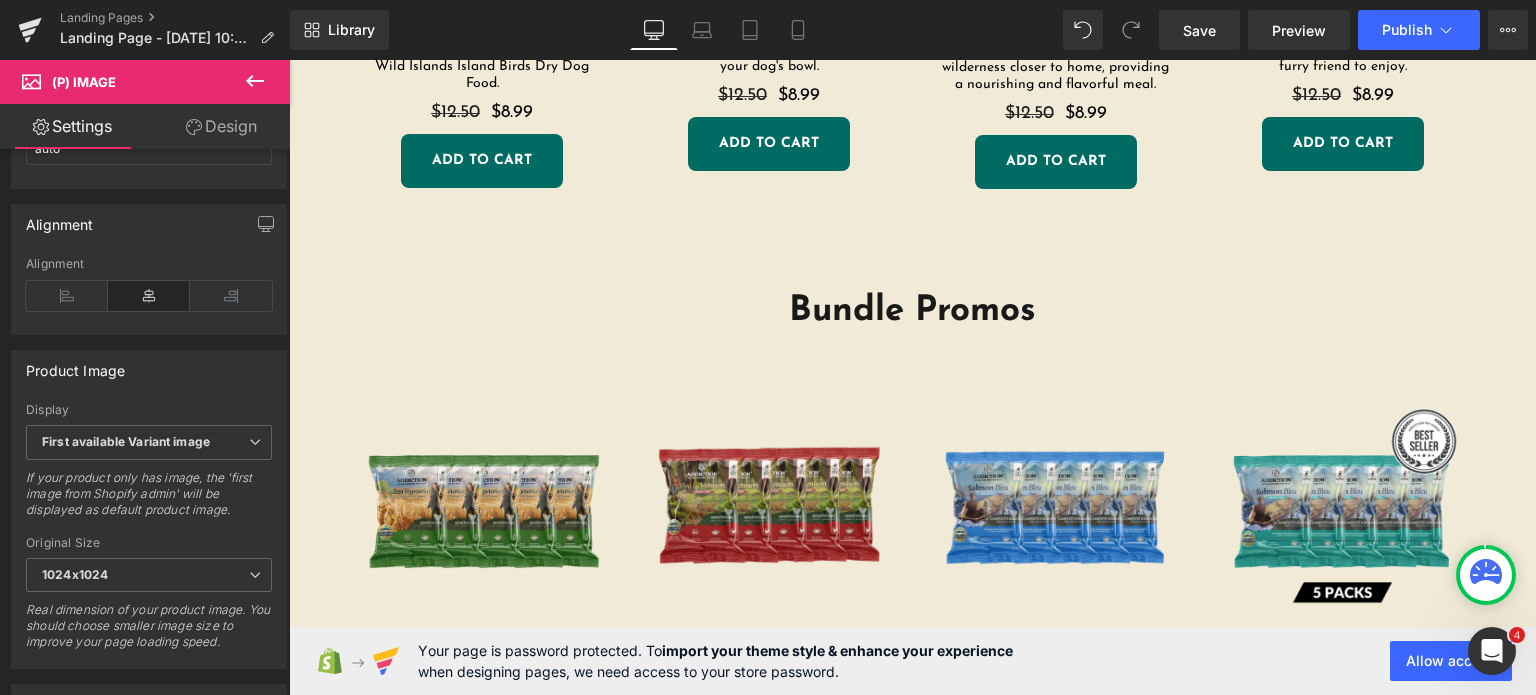click on "Sale Off
(P) Image" at bounding box center [482, 512] 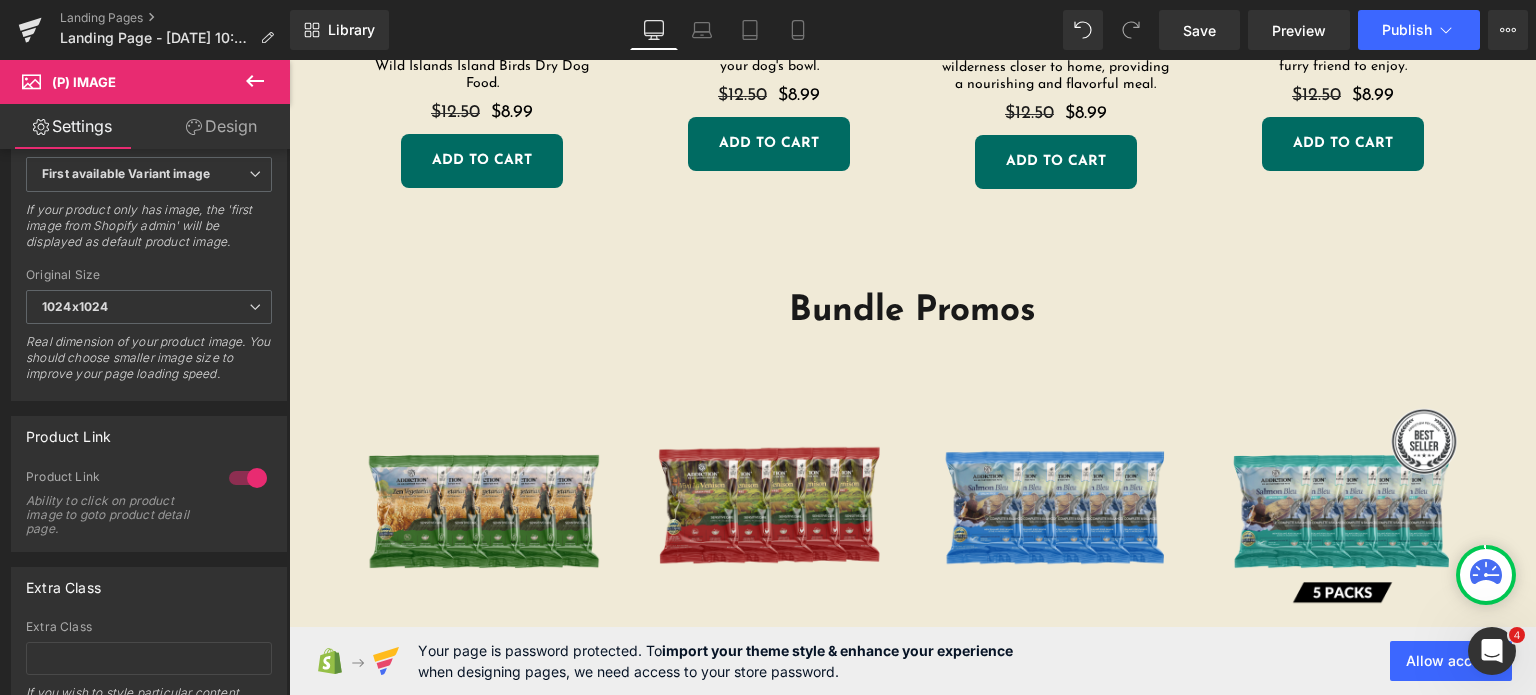 scroll, scrollTop: 929, scrollLeft: 0, axis: vertical 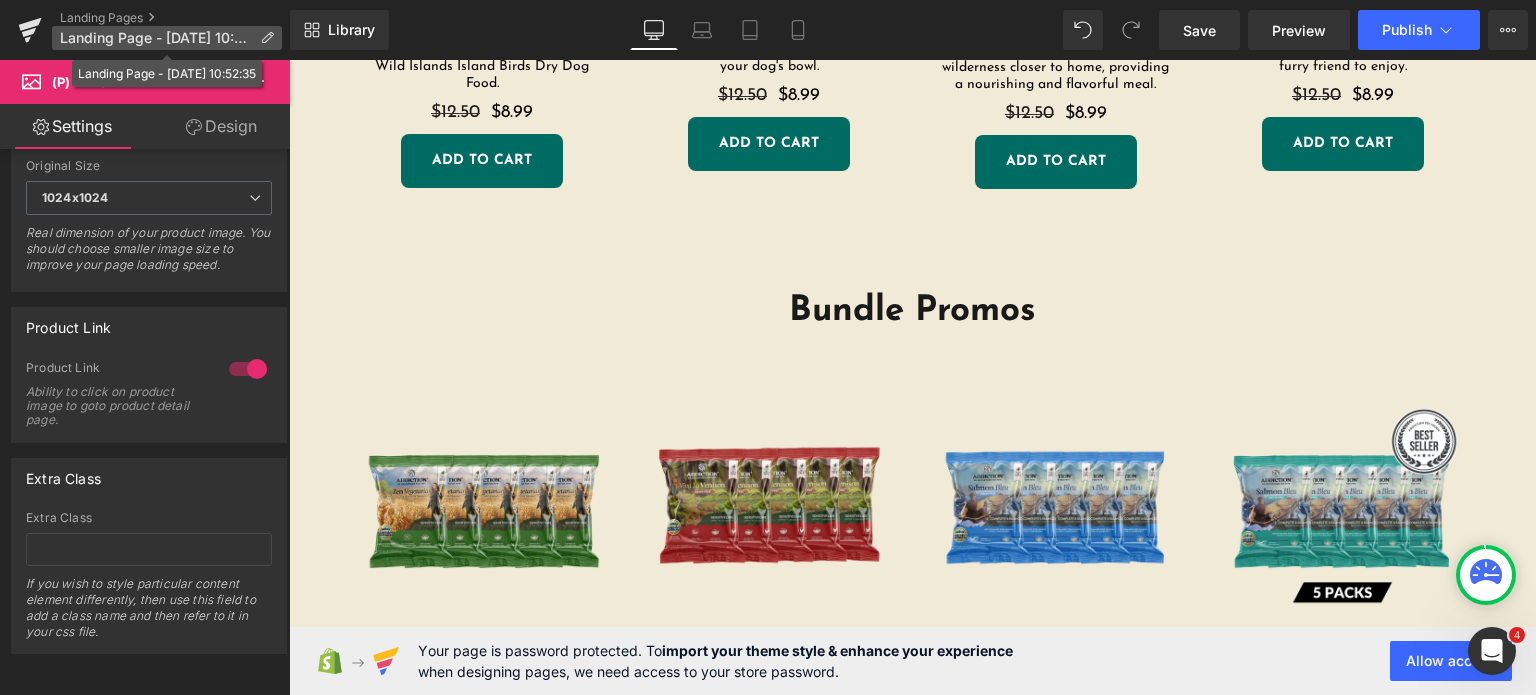 click at bounding box center [267, 38] 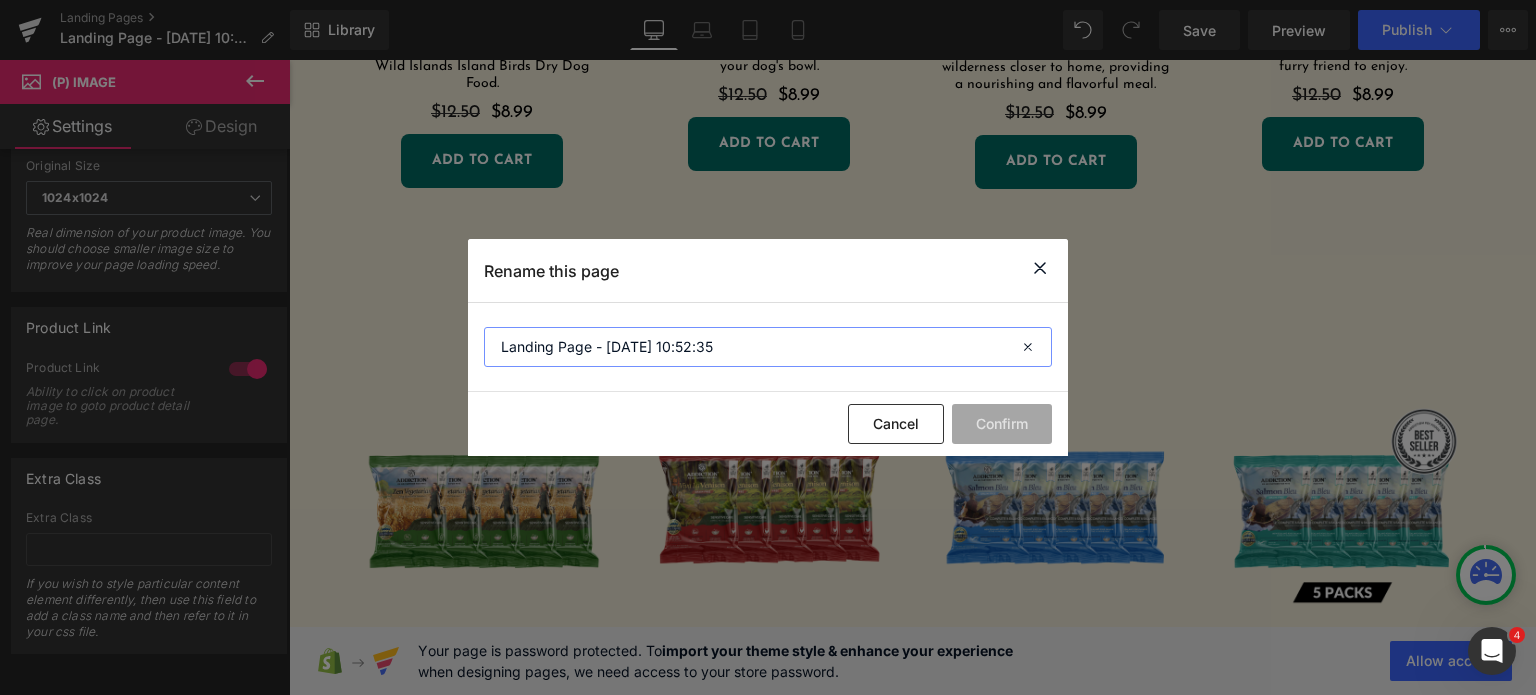 click on "Landing Page - Jul 14, 10:52:35" at bounding box center [768, 347] 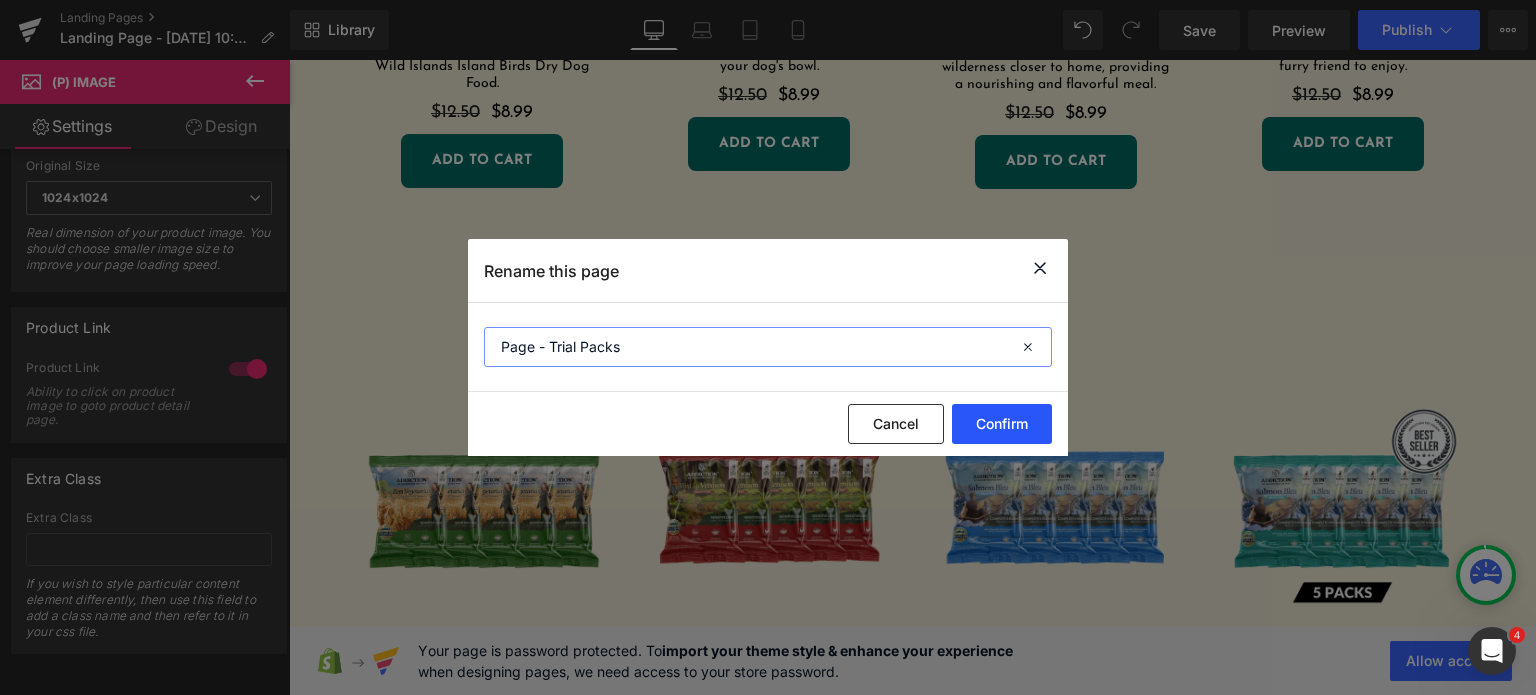 type on "Page - Trial Packs" 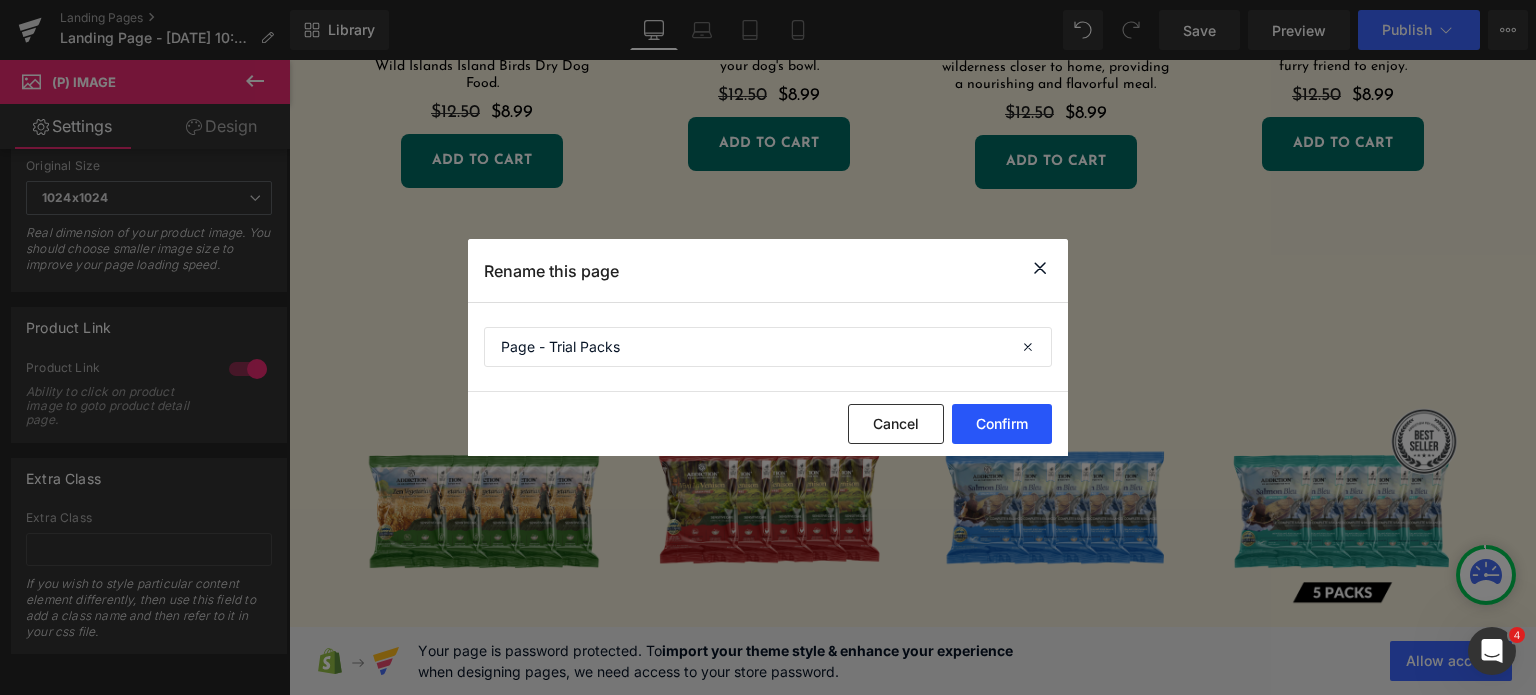 click on "Confirm" at bounding box center [1002, 424] 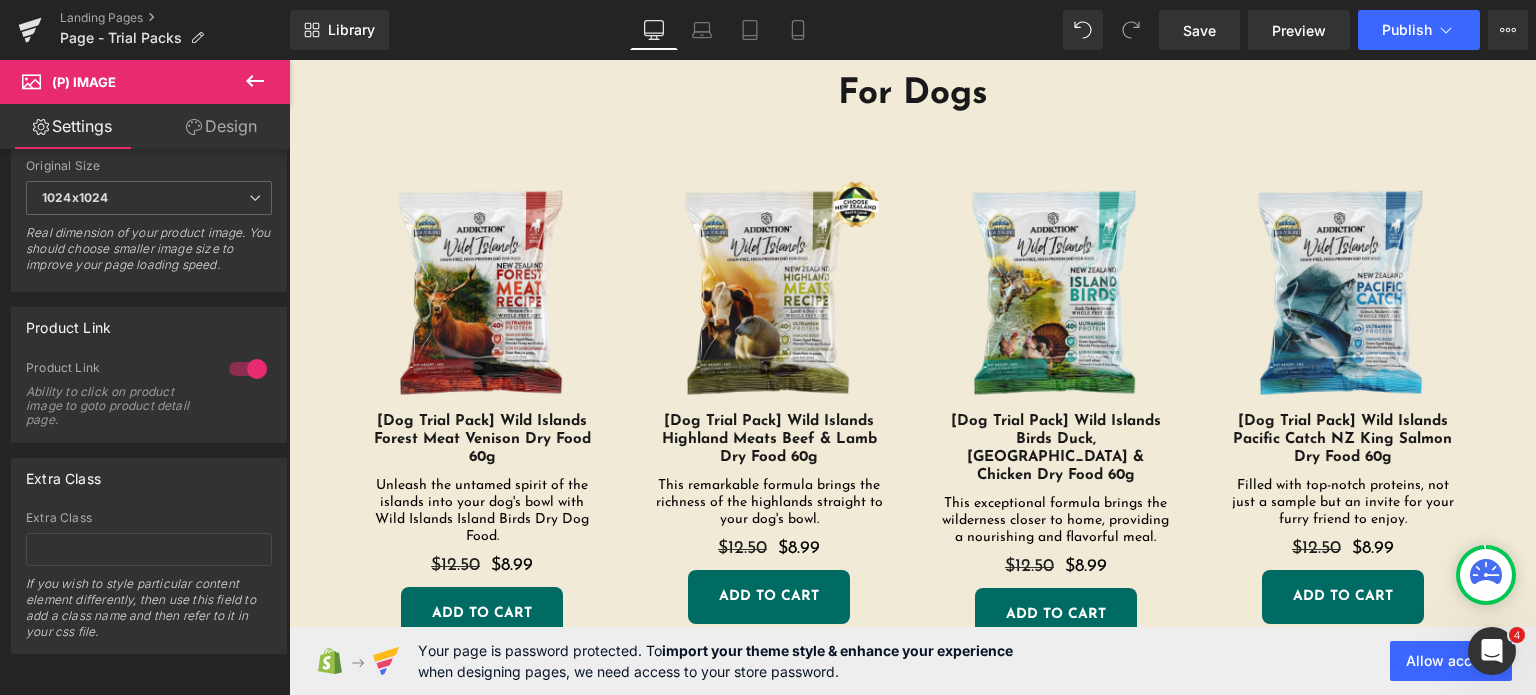 scroll, scrollTop: 0, scrollLeft: 0, axis: both 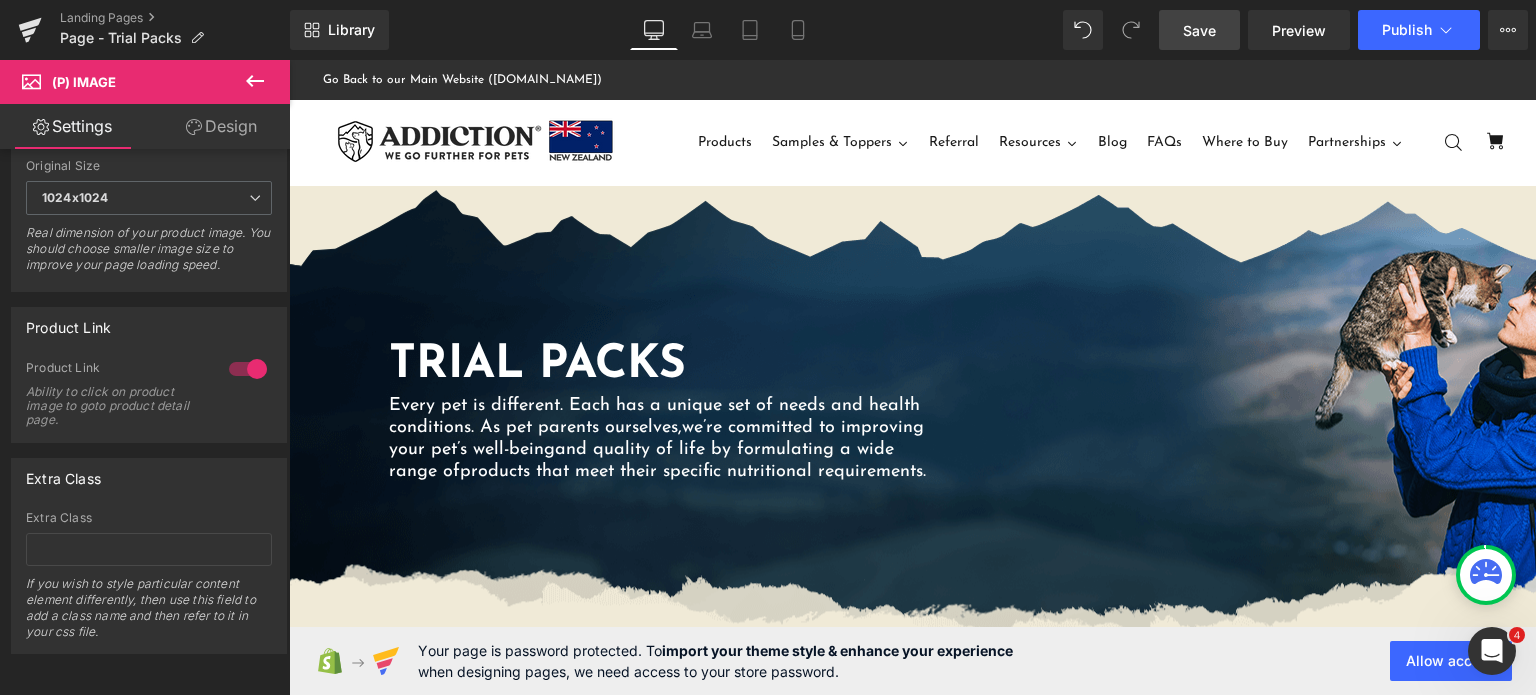 click on "Save" at bounding box center [1199, 30] 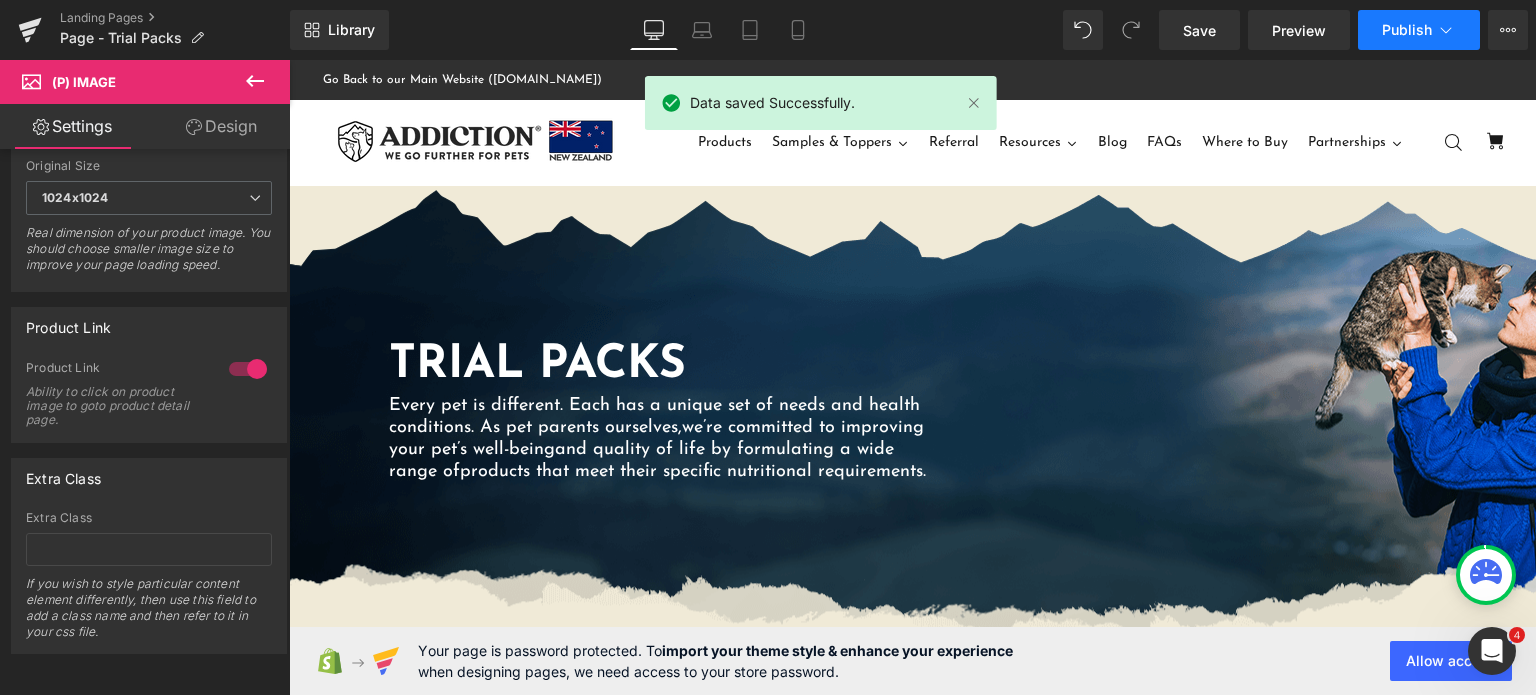 click on "Publish" at bounding box center [1407, 30] 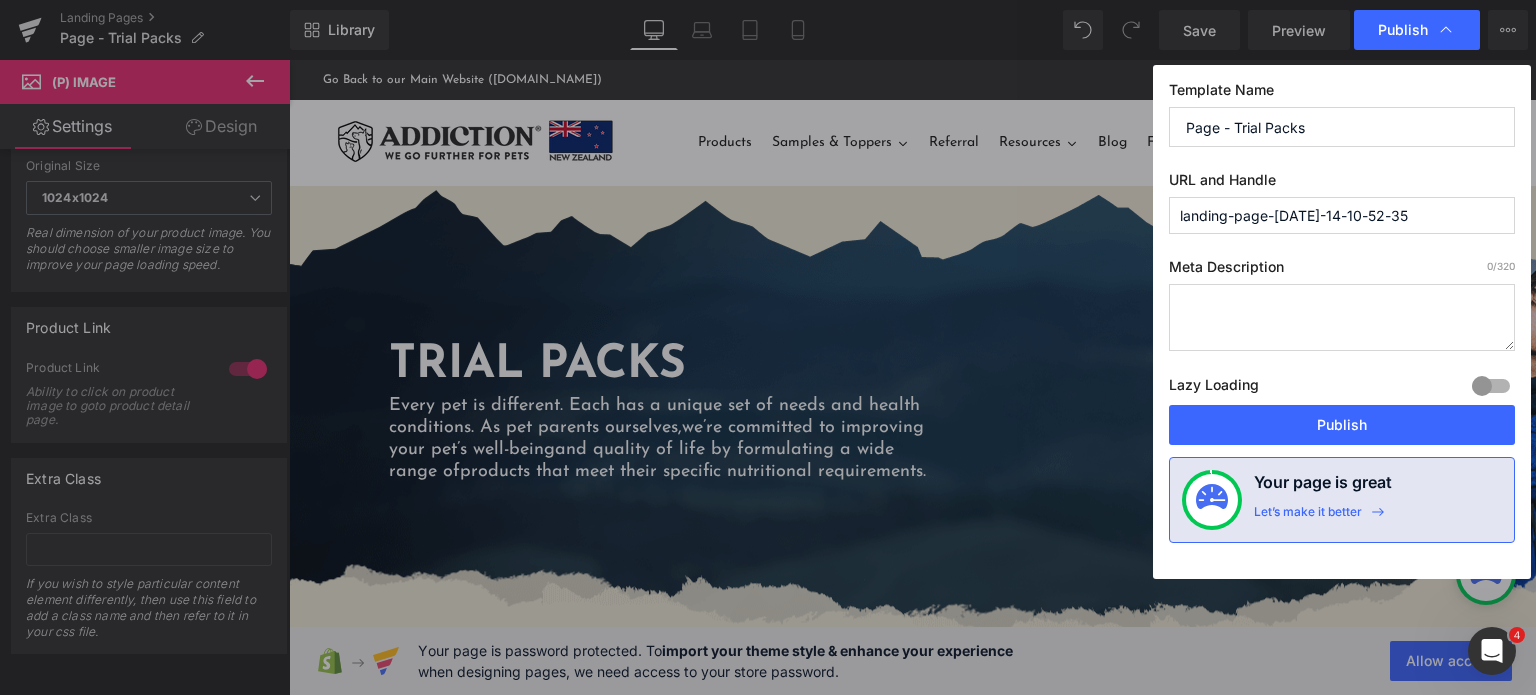 drag, startPoint x: 1234, startPoint y: 134, endPoint x: 1485, endPoint y: 127, distance: 251.0976 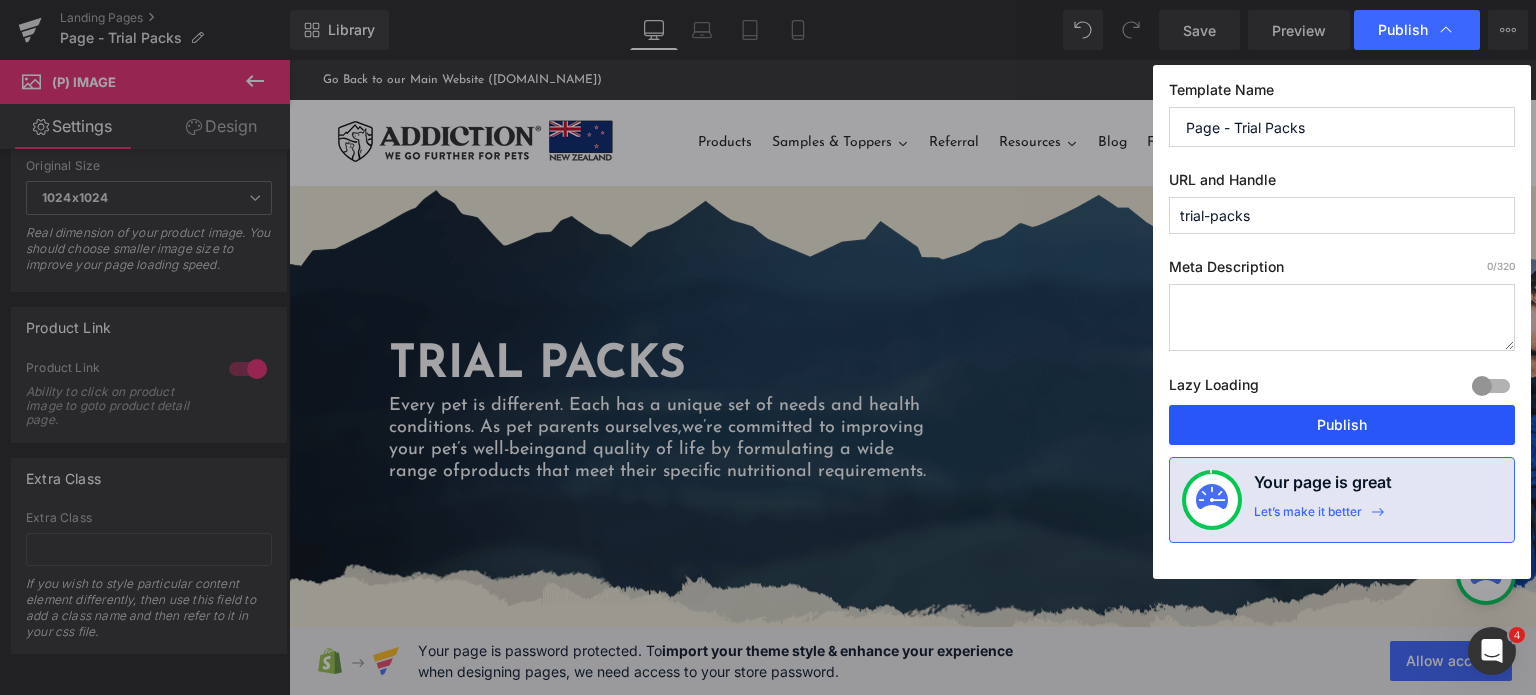 type on "trial-packs" 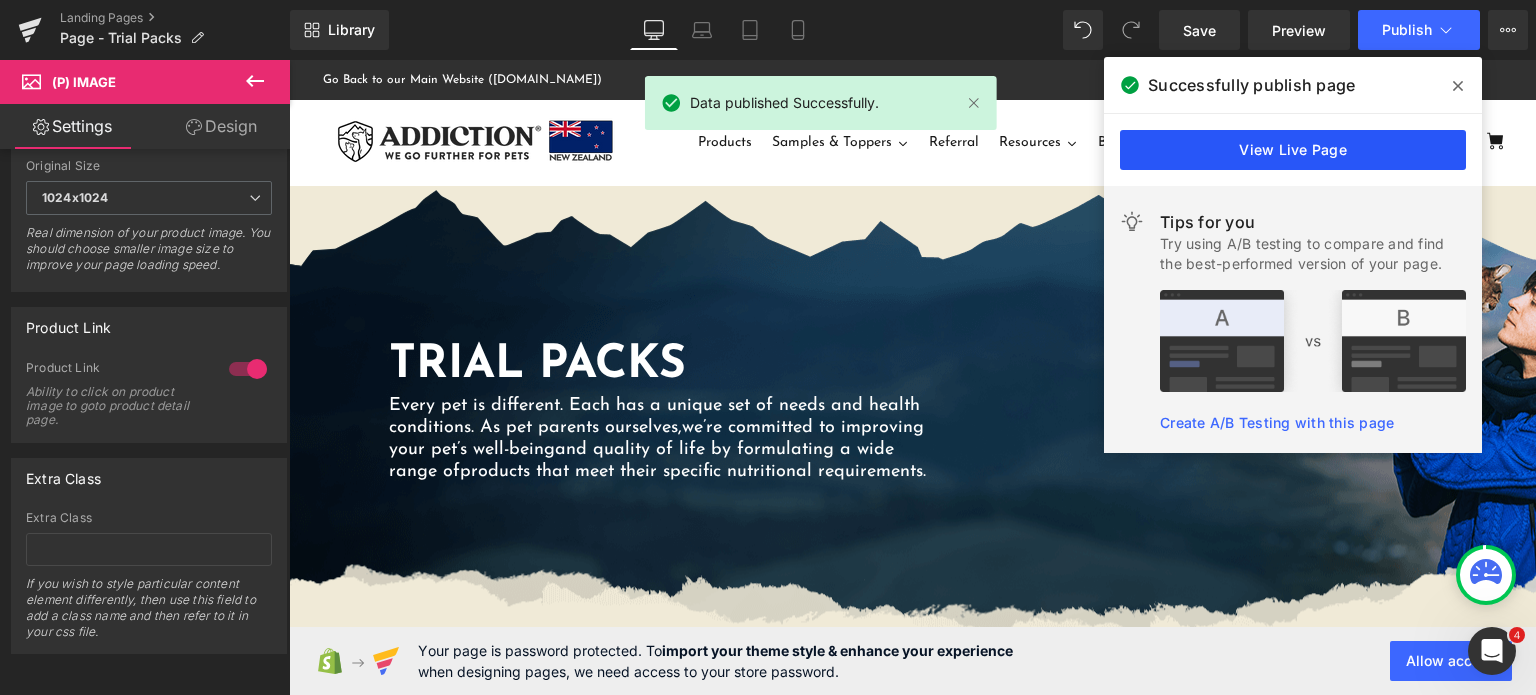 click on "View Live Page" at bounding box center [1293, 150] 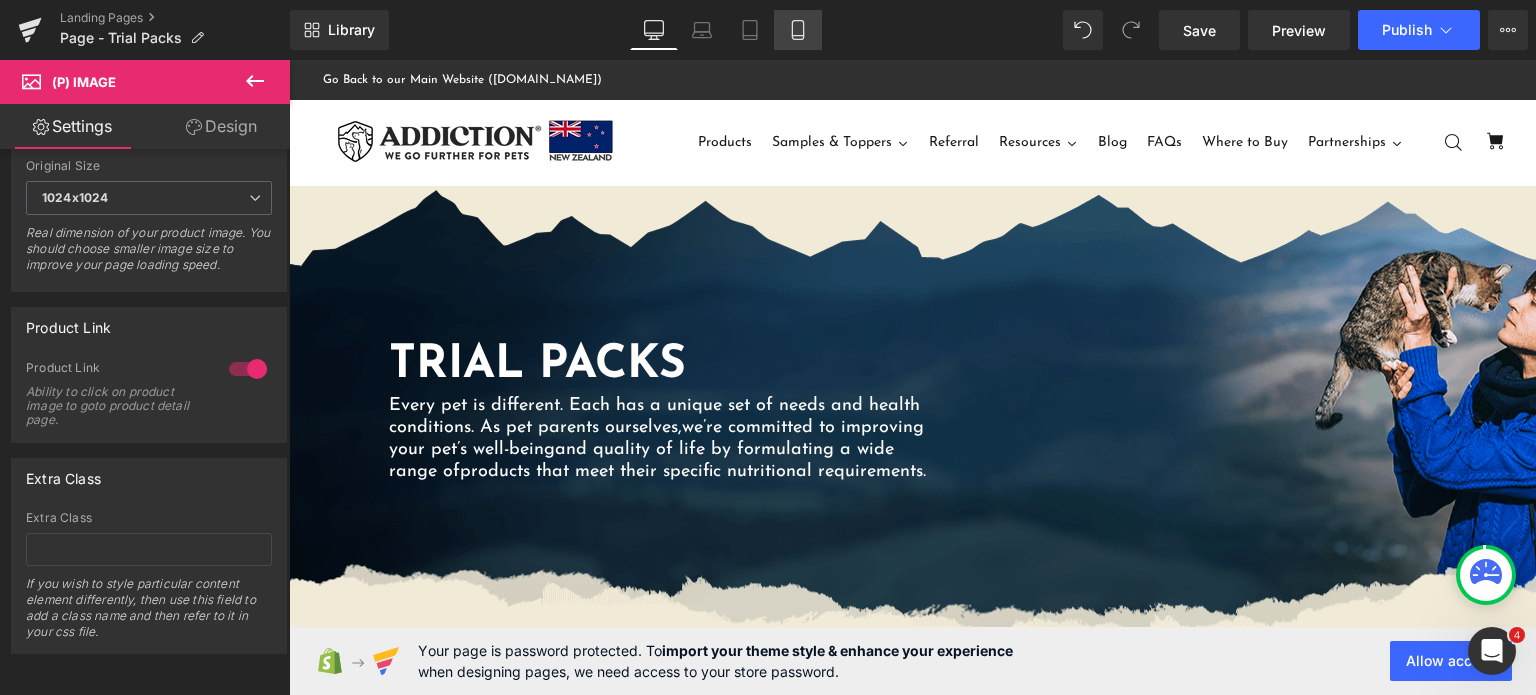 click 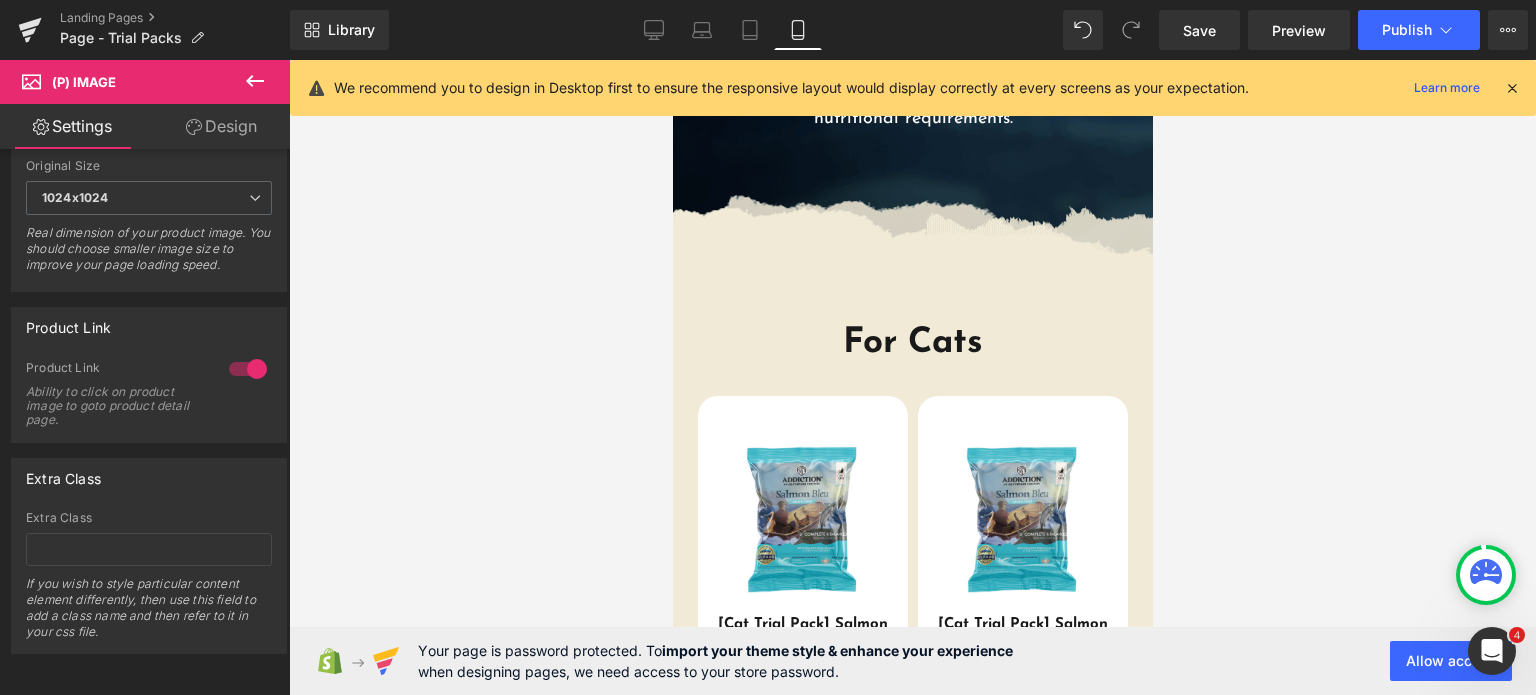 scroll, scrollTop: 355, scrollLeft: 0, axis: vertical 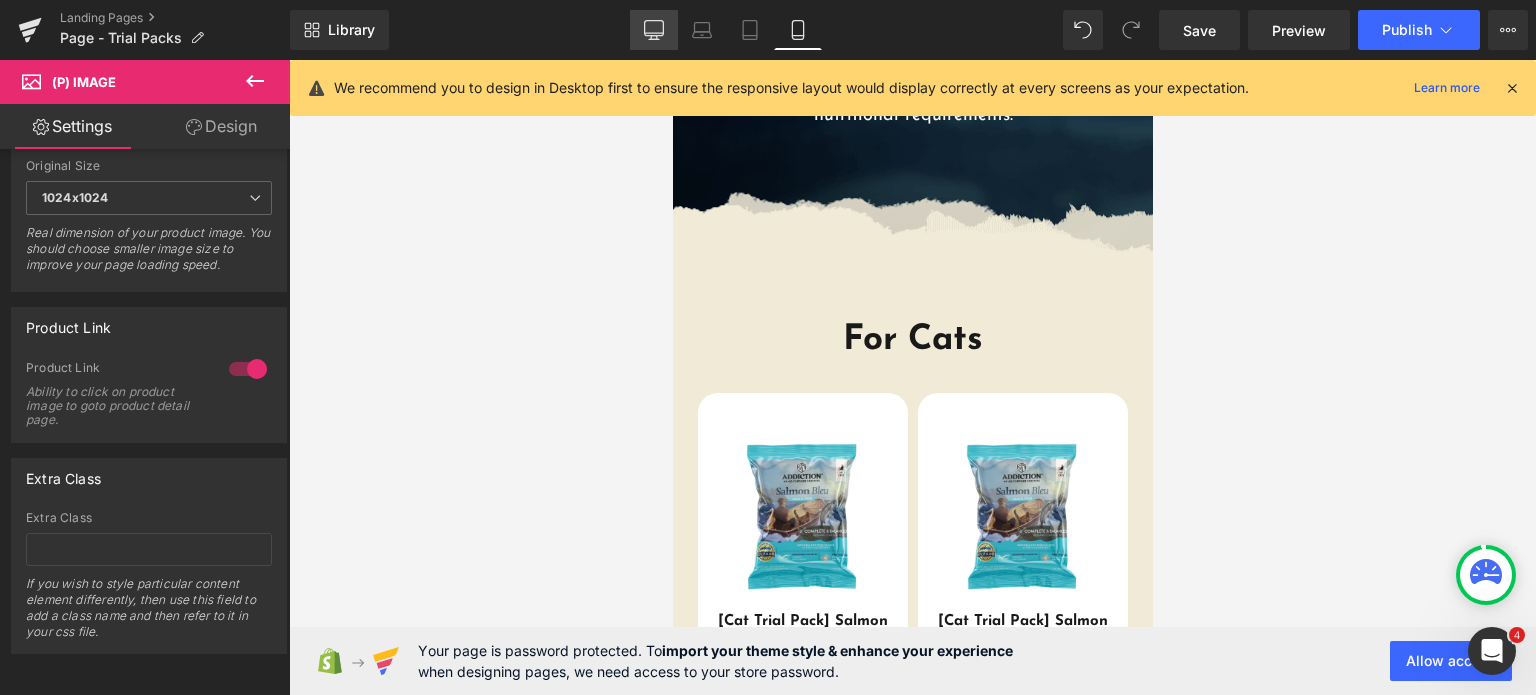 click on "Desktop" at bounding box center (654, 30) 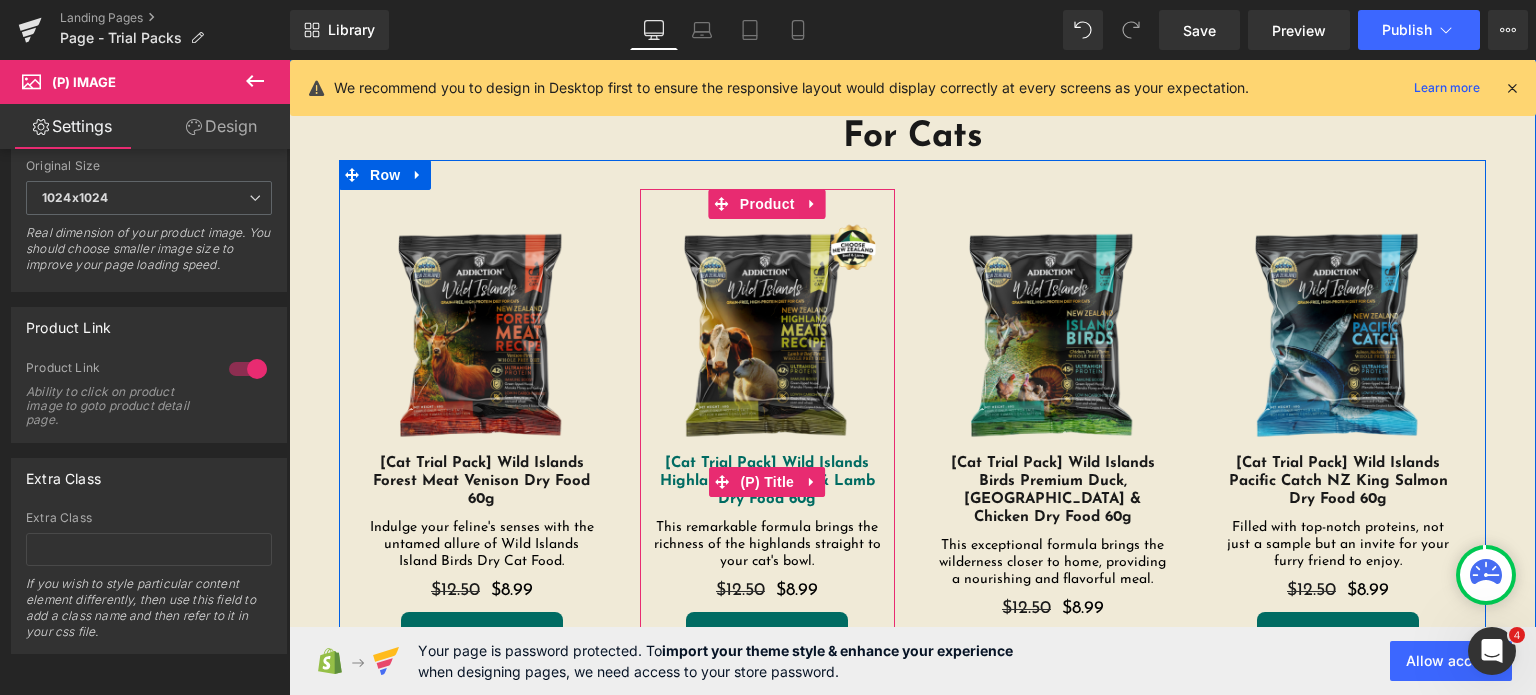 scroll, scrollTop: 578, scrollLeft: 0, axis: vertical 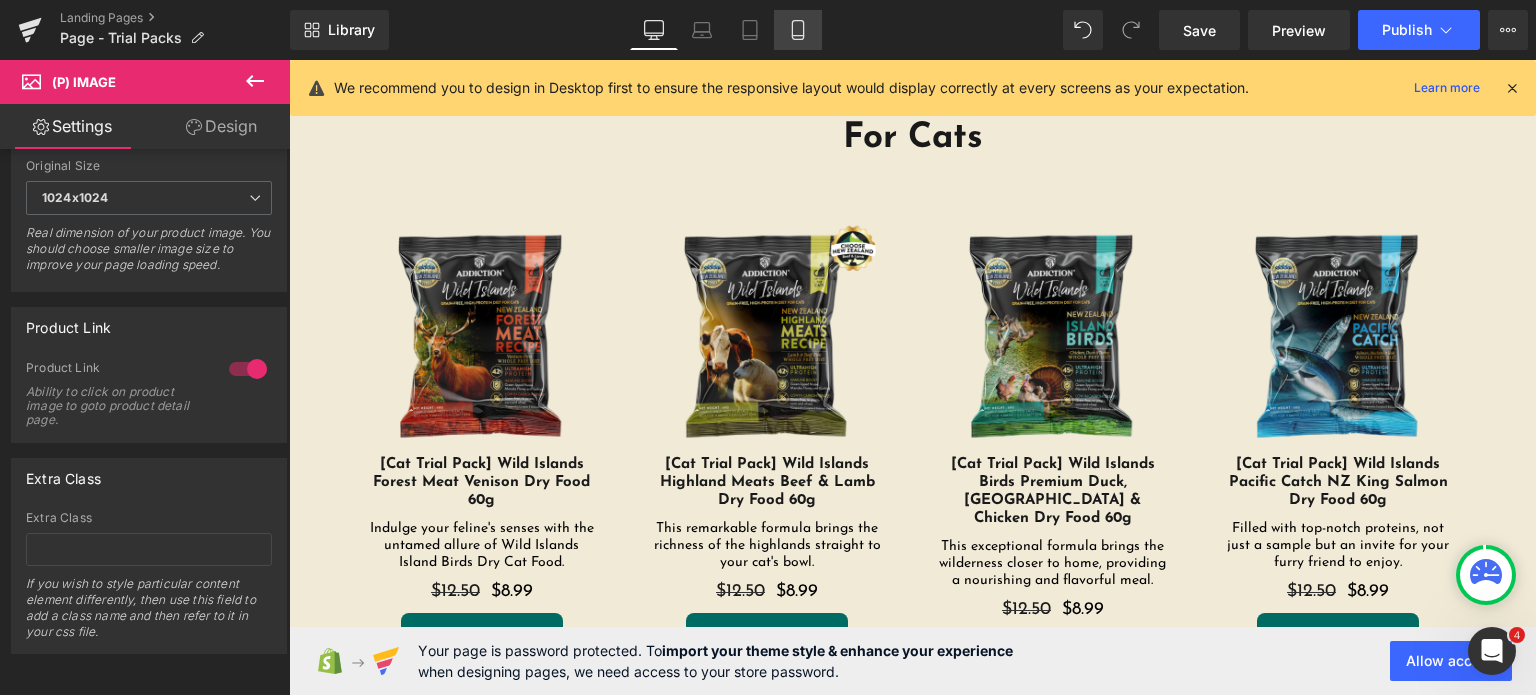 click 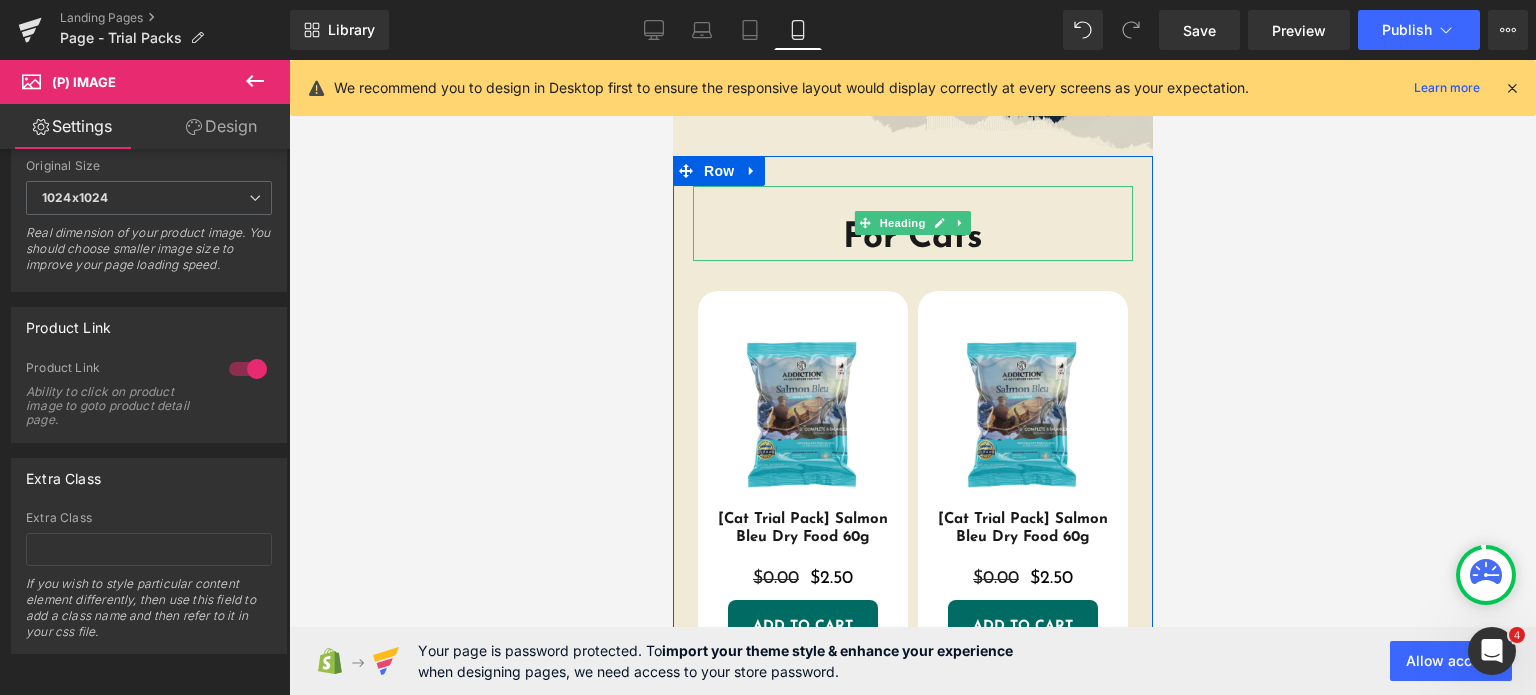 scroll, scrollTop: 473, scrollLeft: 0, axis: vertical 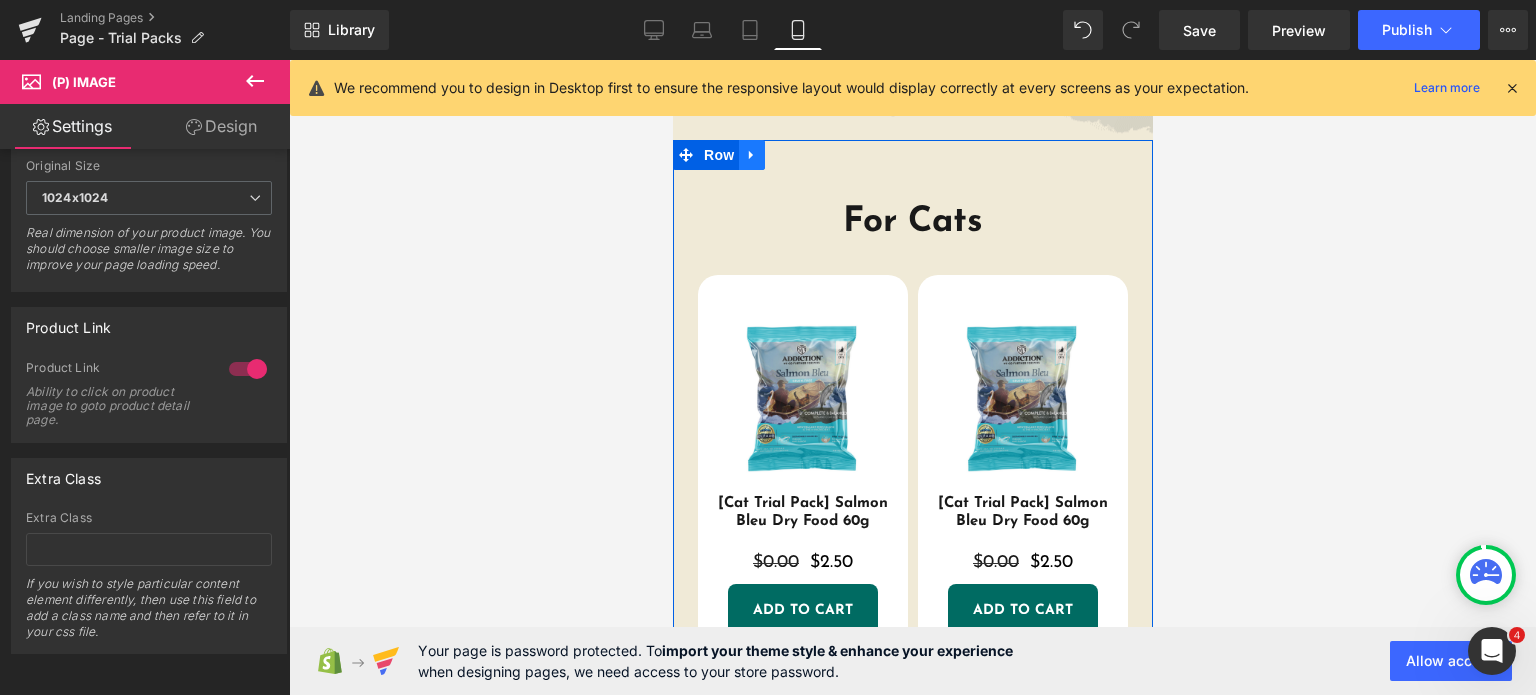click 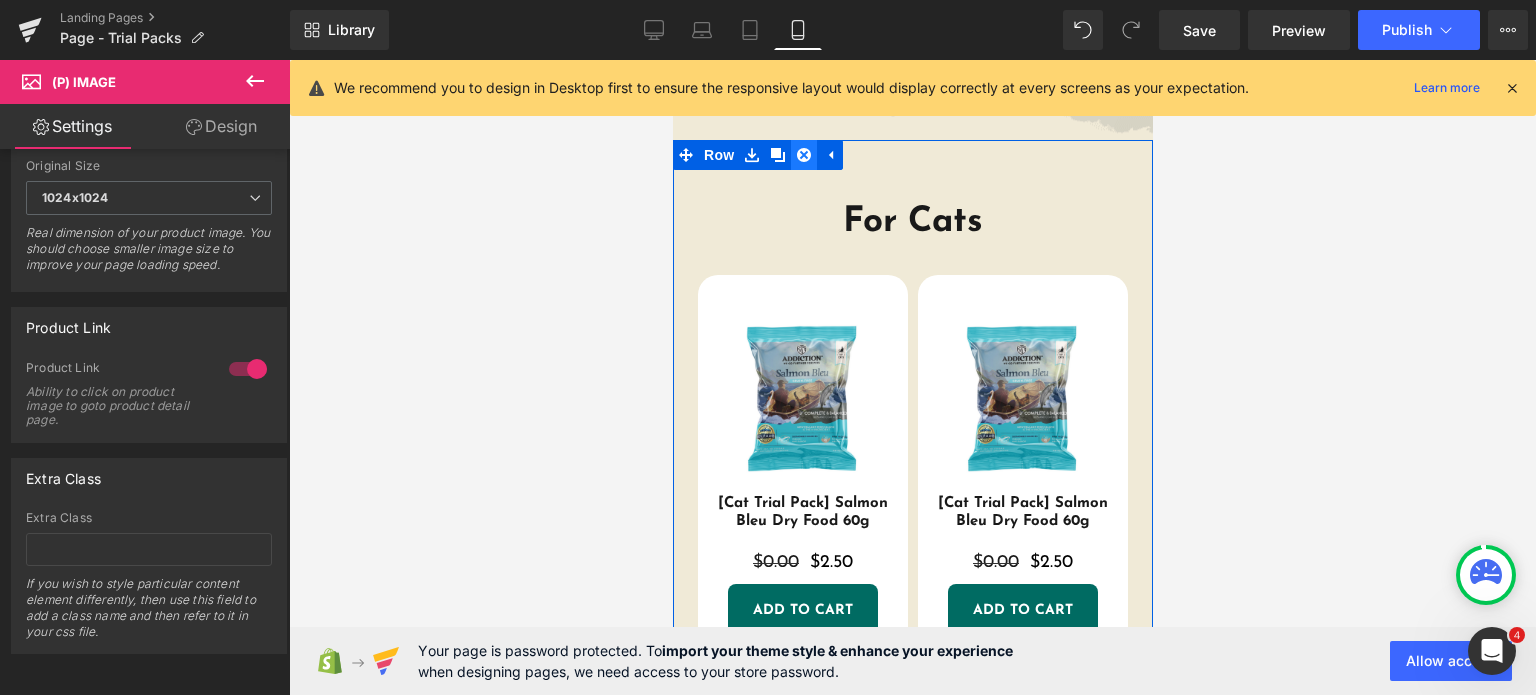 click 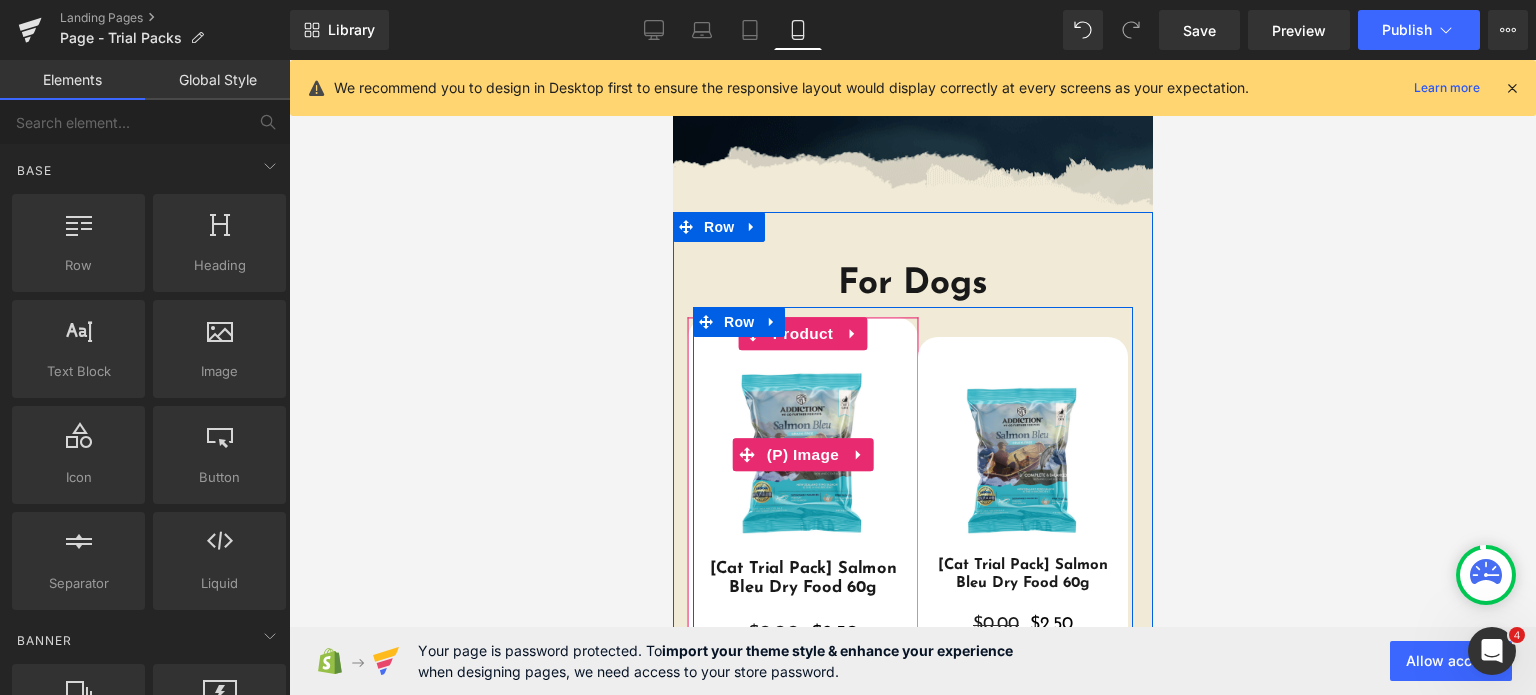 scroll, scrollTop: 389, scrollLeft: 0, axis: vertical 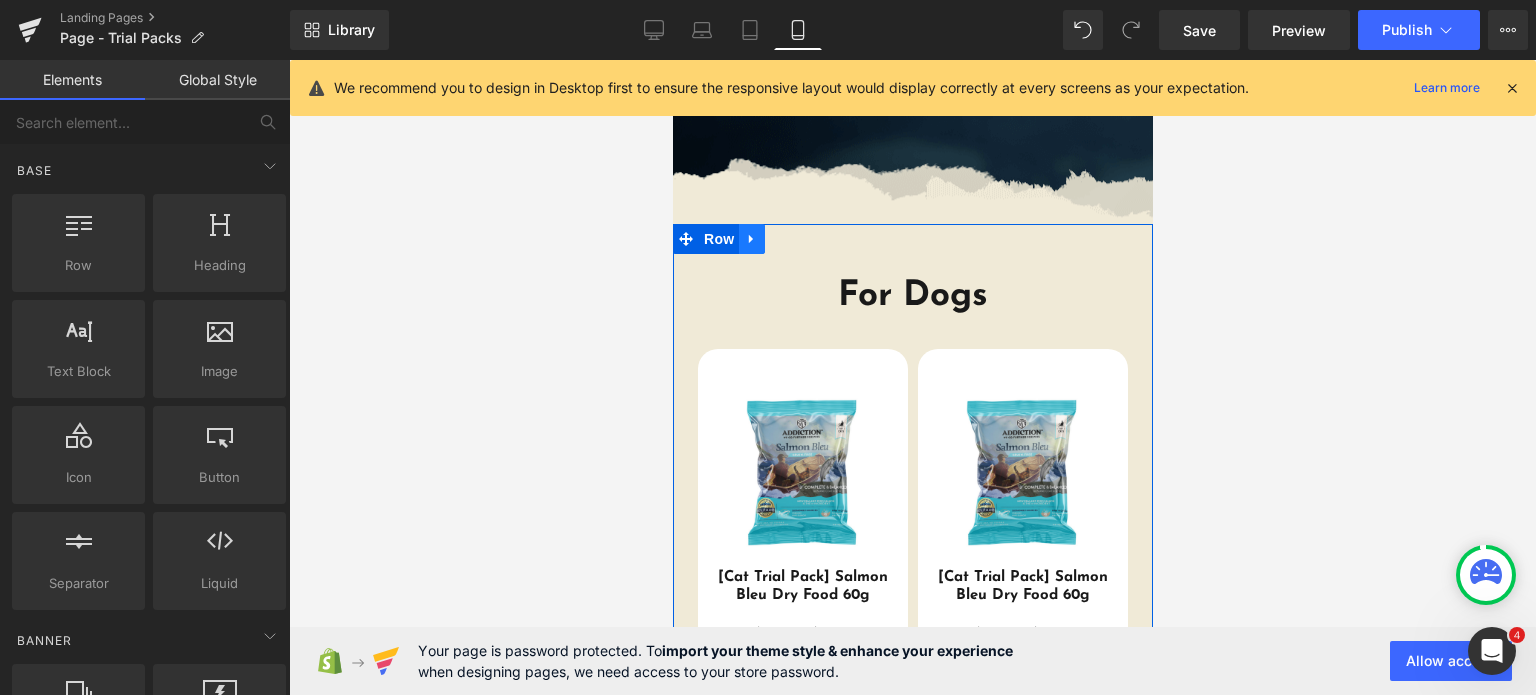 click 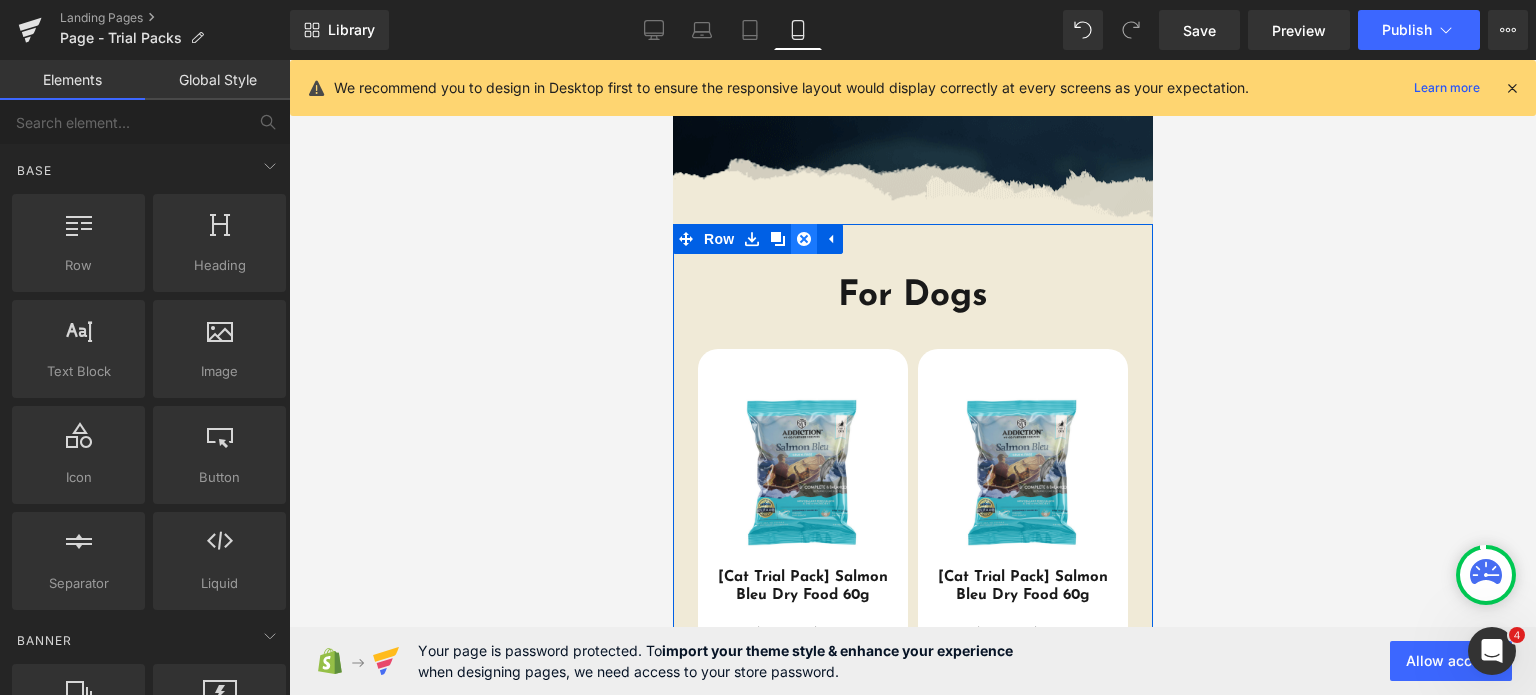click at bounding box center (803, 239) 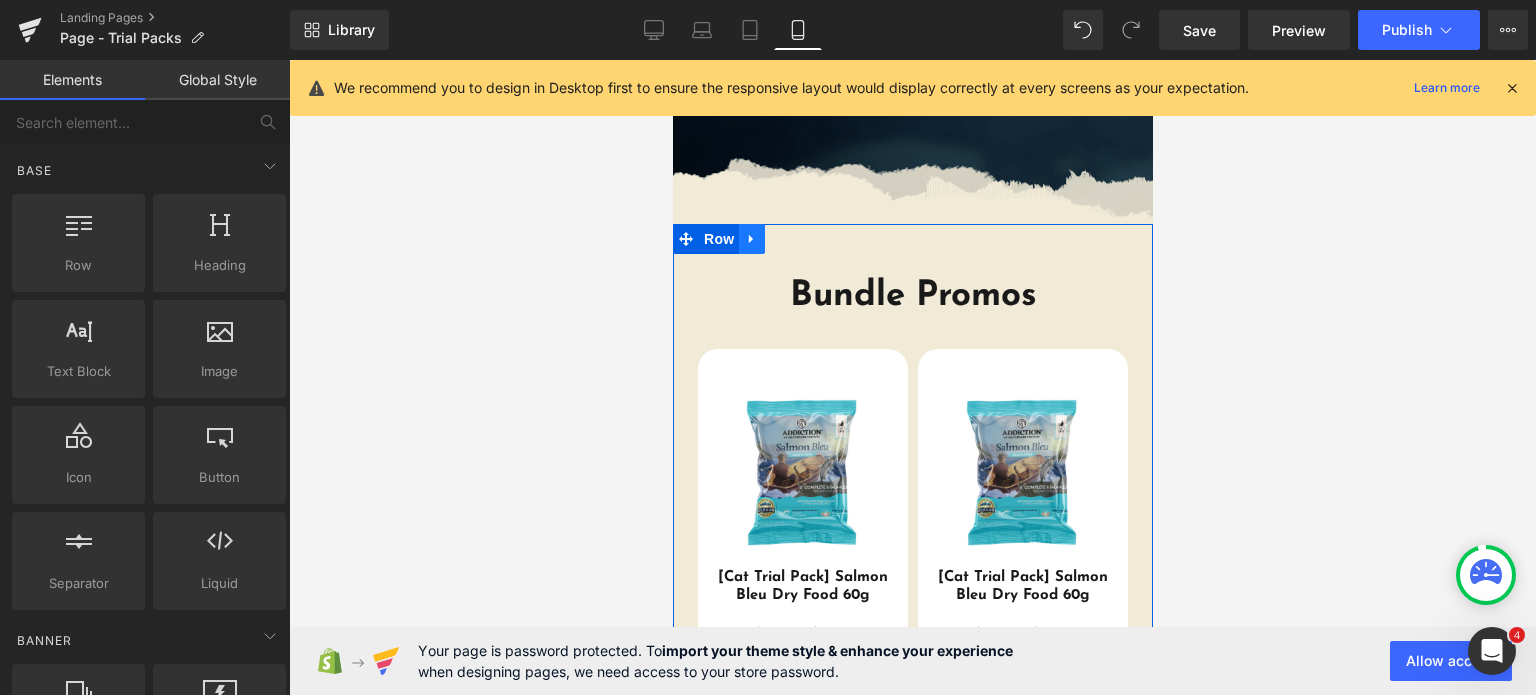 click 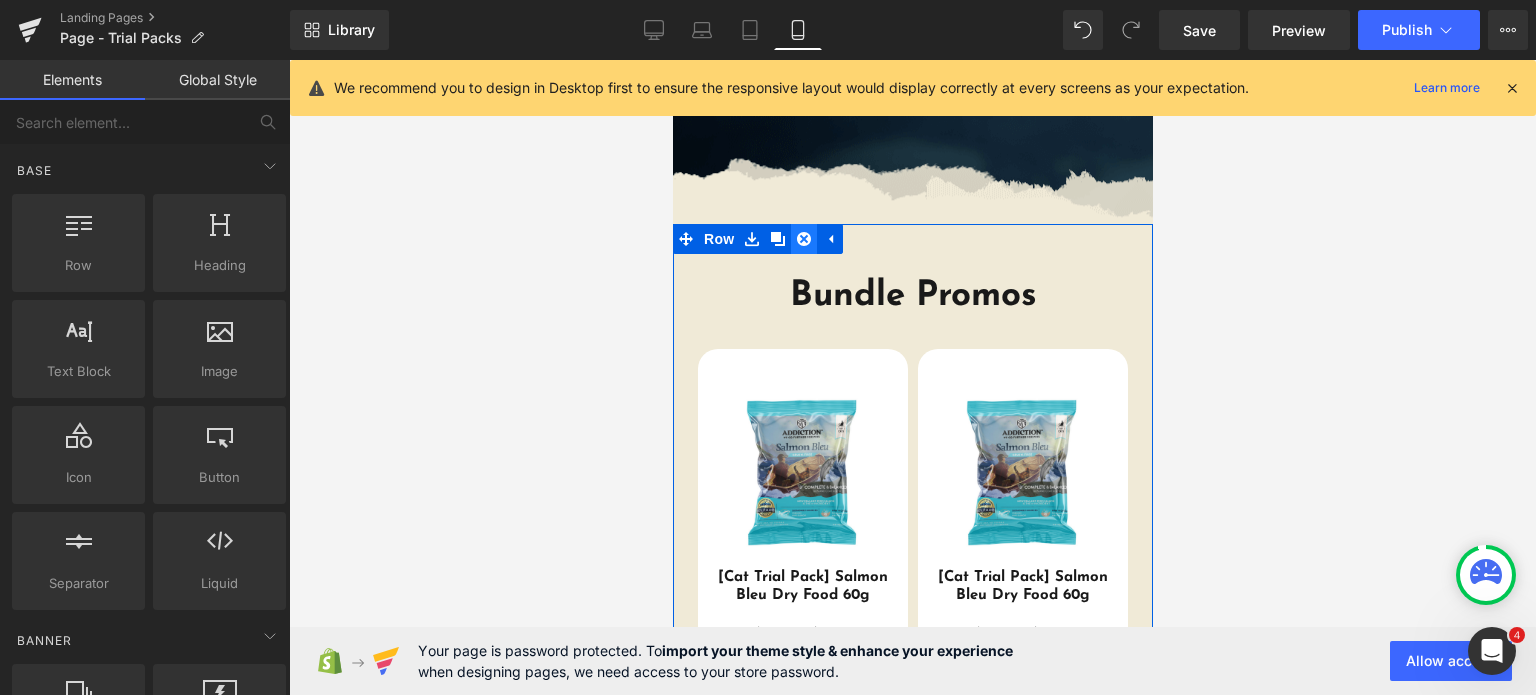 click 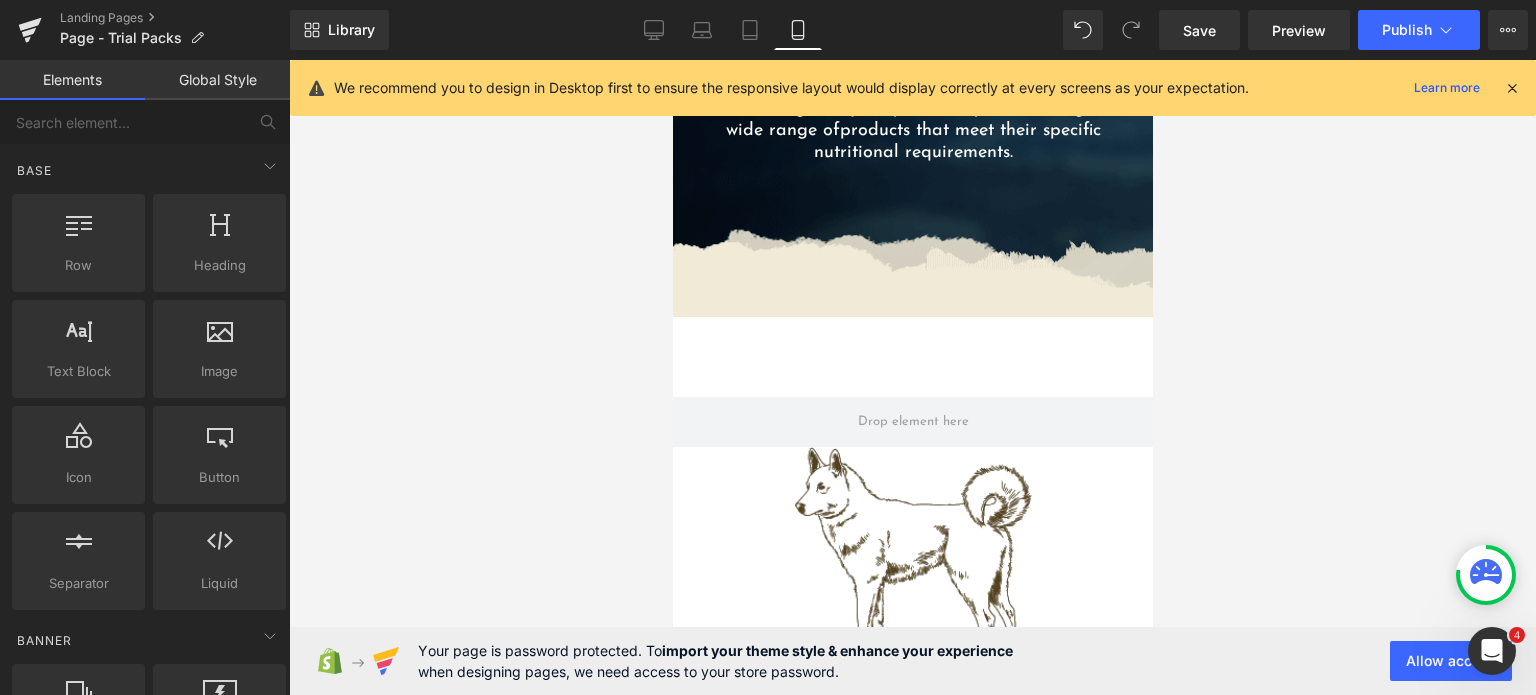 scroll, scrollTop: 277, scrollLeft: 0, axis: vertical 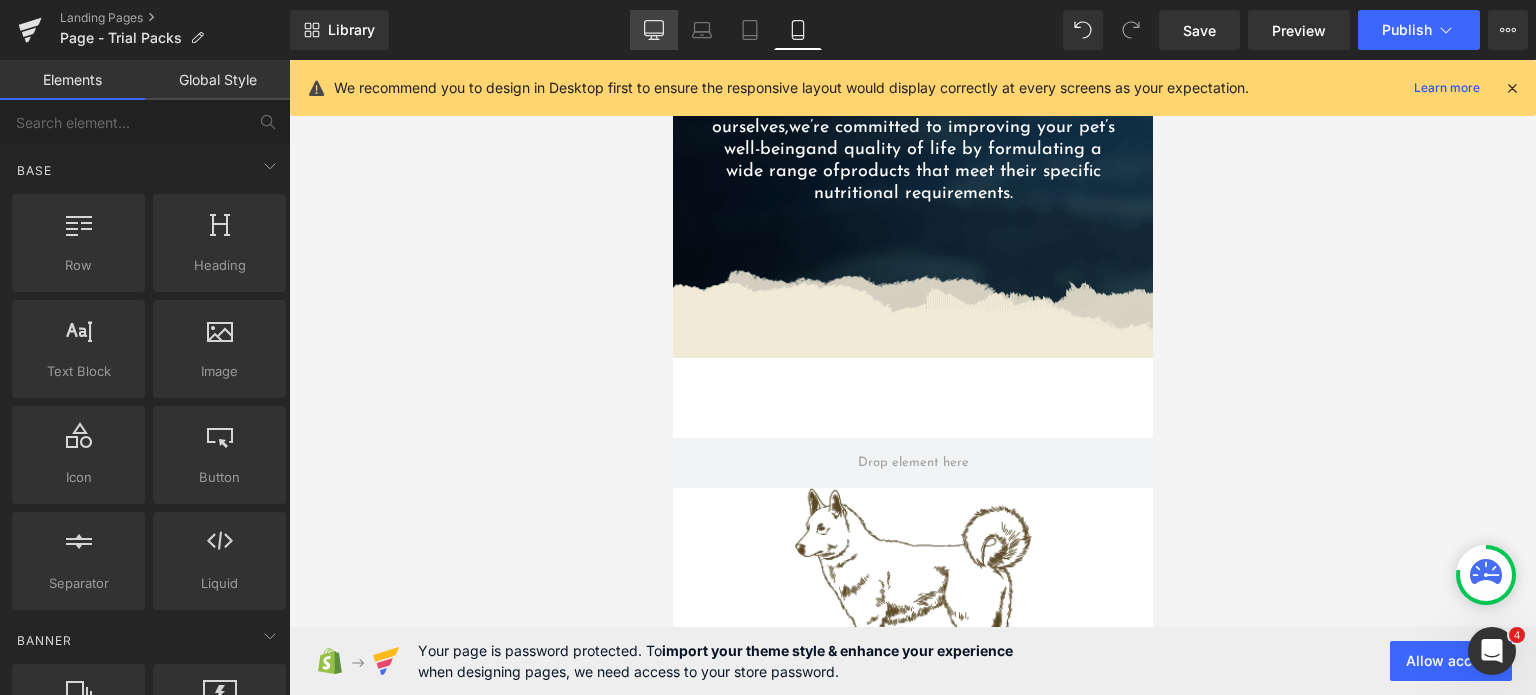 click on "Desktop" at bounding box center (654, 30) 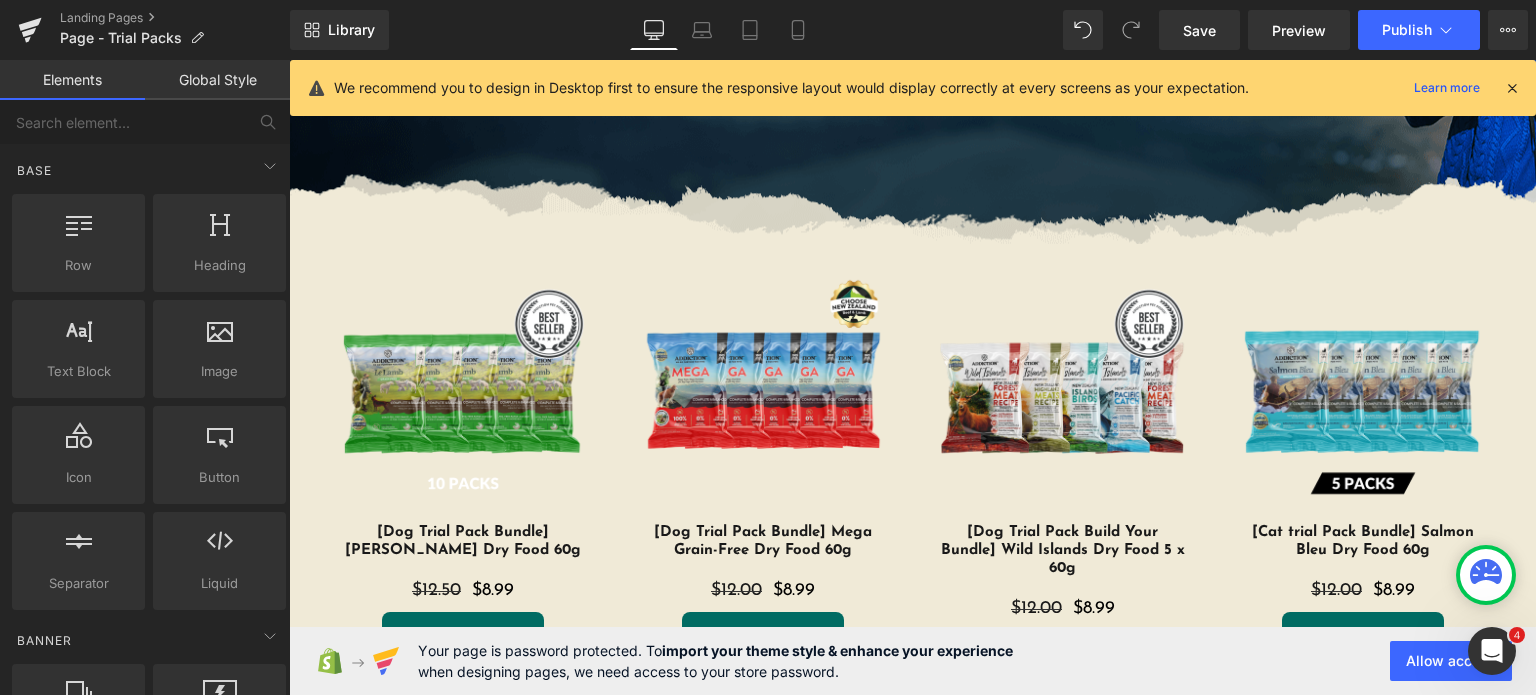 scroll, scrollTop: 383, scrollLeft: 0, axis: vertical 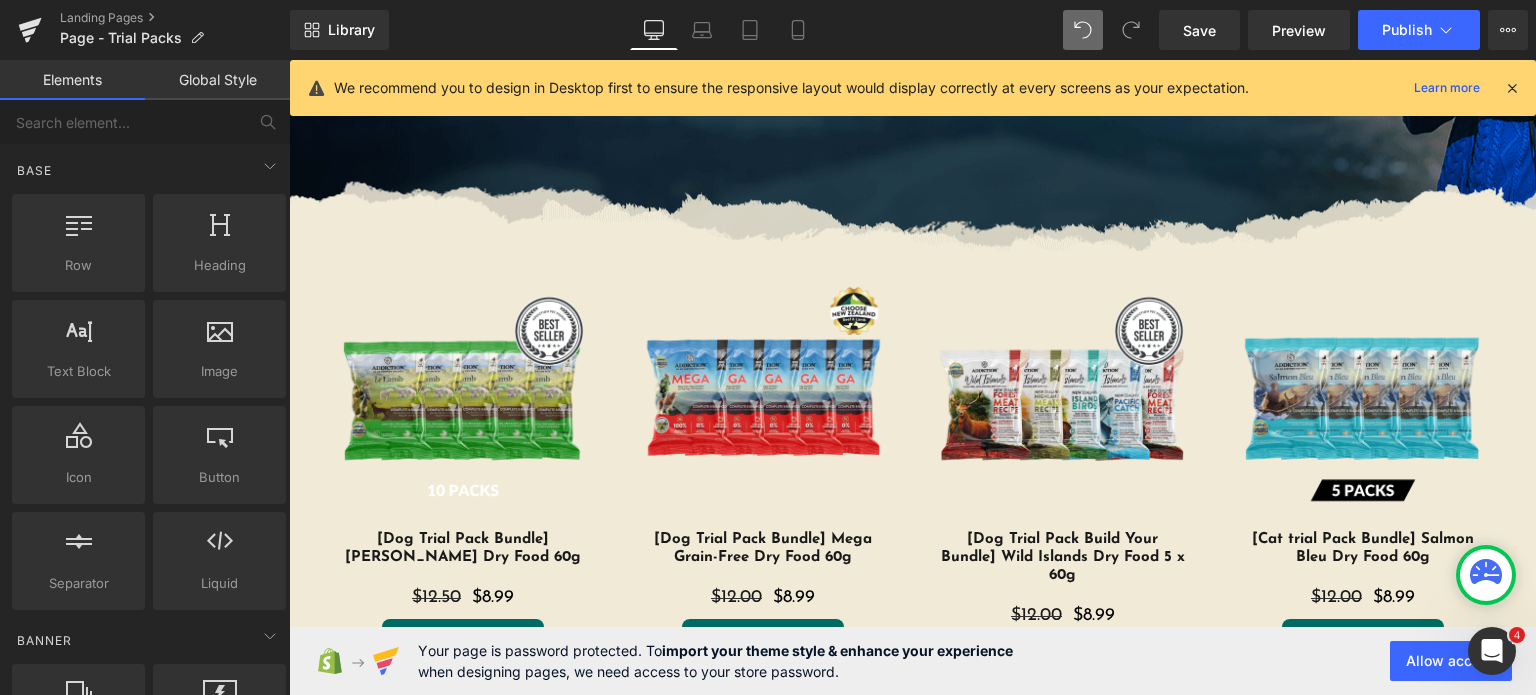 drag, startPoint x: 1069, startPoint y: 19, endPoint x: 905, endPoint y: 28, distance: 164.24677 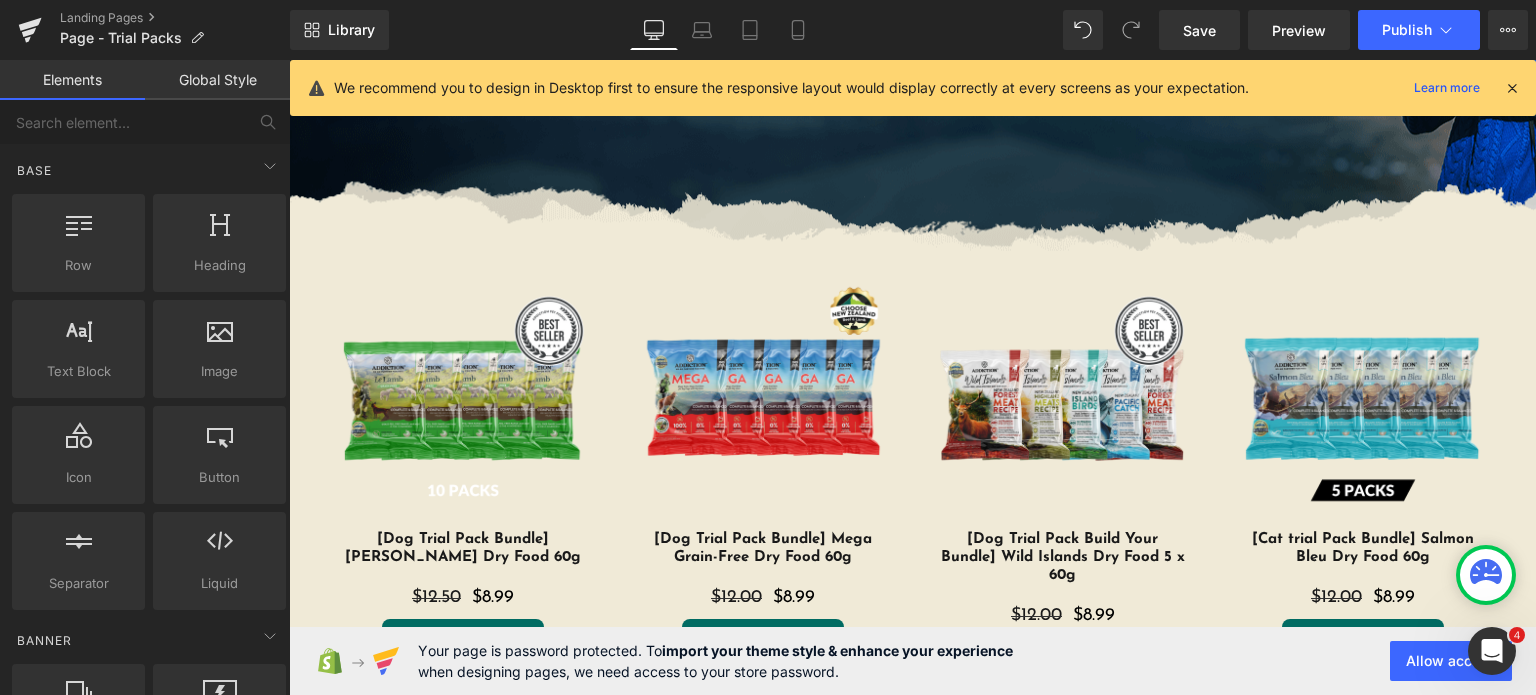 click on "Library Desktop Desktop Laptop Tablet Mobile Save Preview Publish Scheduled View Live Page View with current Template Save Template to Library Schedule Publish  Optimize  Publish Settings Shortcuts We recommend you to design in Desktop first to ensure the responsive layout would display correctly at every screens as your expectation. Learn more  Your page can’t be published   You've reached the maximum number of published pages on your plan  (0/0).  You need to upgrade your plan or unpublish all your pages to get 1 publish slot.   Unpublish pages   Upgrade plan" at bounding box center [913, 30] 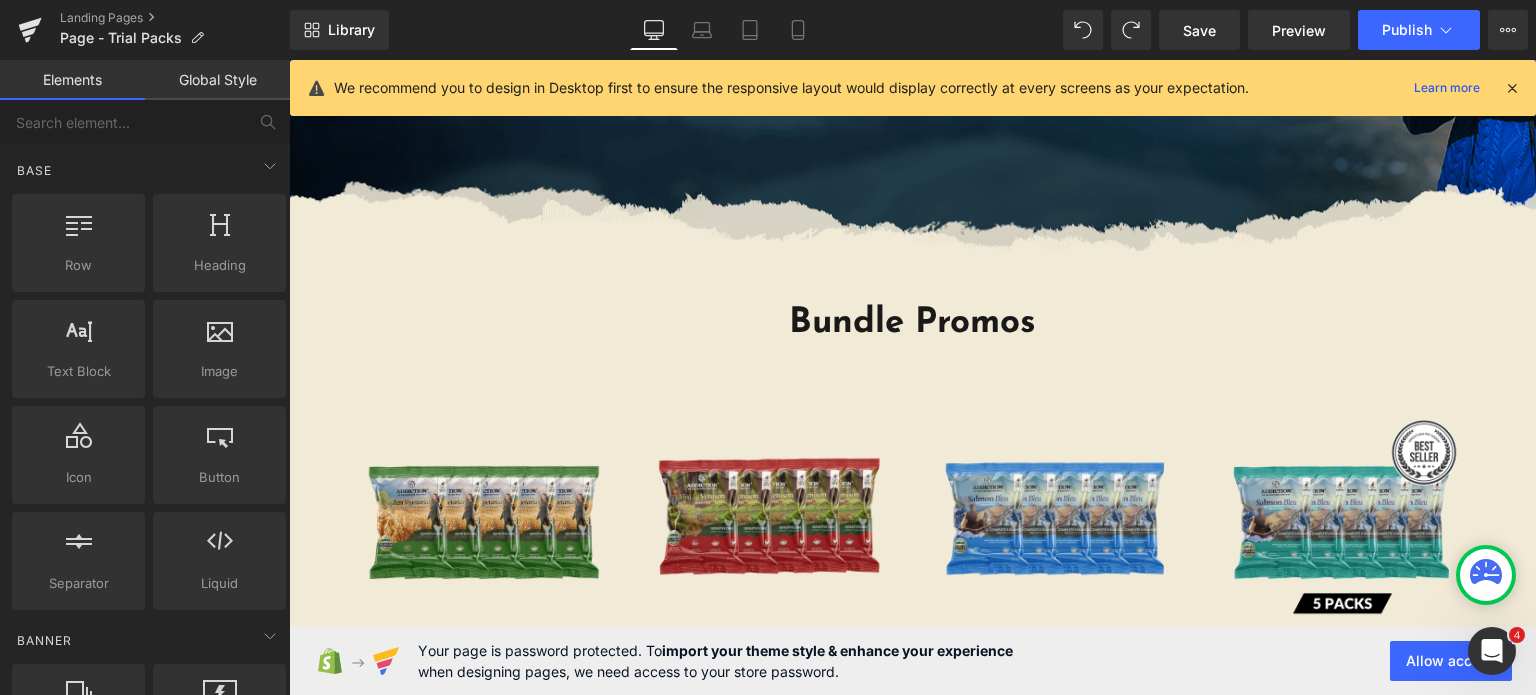 click on "Library Desktop Desktop Laptop Tablet Mobile Save Preview Publish Scheduled View Live Page View with current Template Save Template to Library Schedule Publish  Optimize  Publish Settings Shortcuts We recommend you to design in Desktop first to ensure the responsive layout would display correctly at every screens as your expectation. Learn more  Your page can’t be published   You've reached the maximum number of published pages on your plan  (0/0).  You need to upgrade your plan or unpublish all your pages to get 1 publish slot.   Unpublish pages   Upgrade plan" at bounding box center (913, 30) 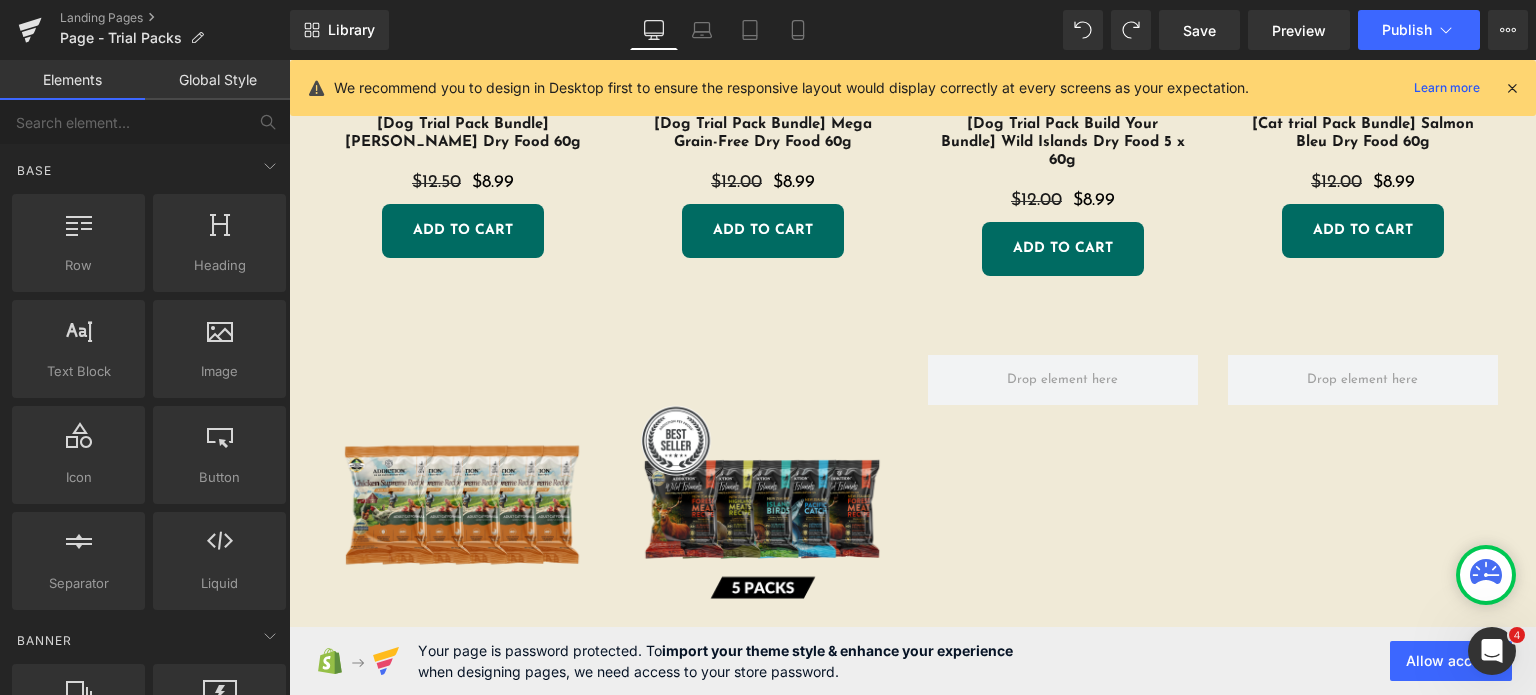 scroll, scrollTop: 2067, scrollLeft: 0, axis: vertical 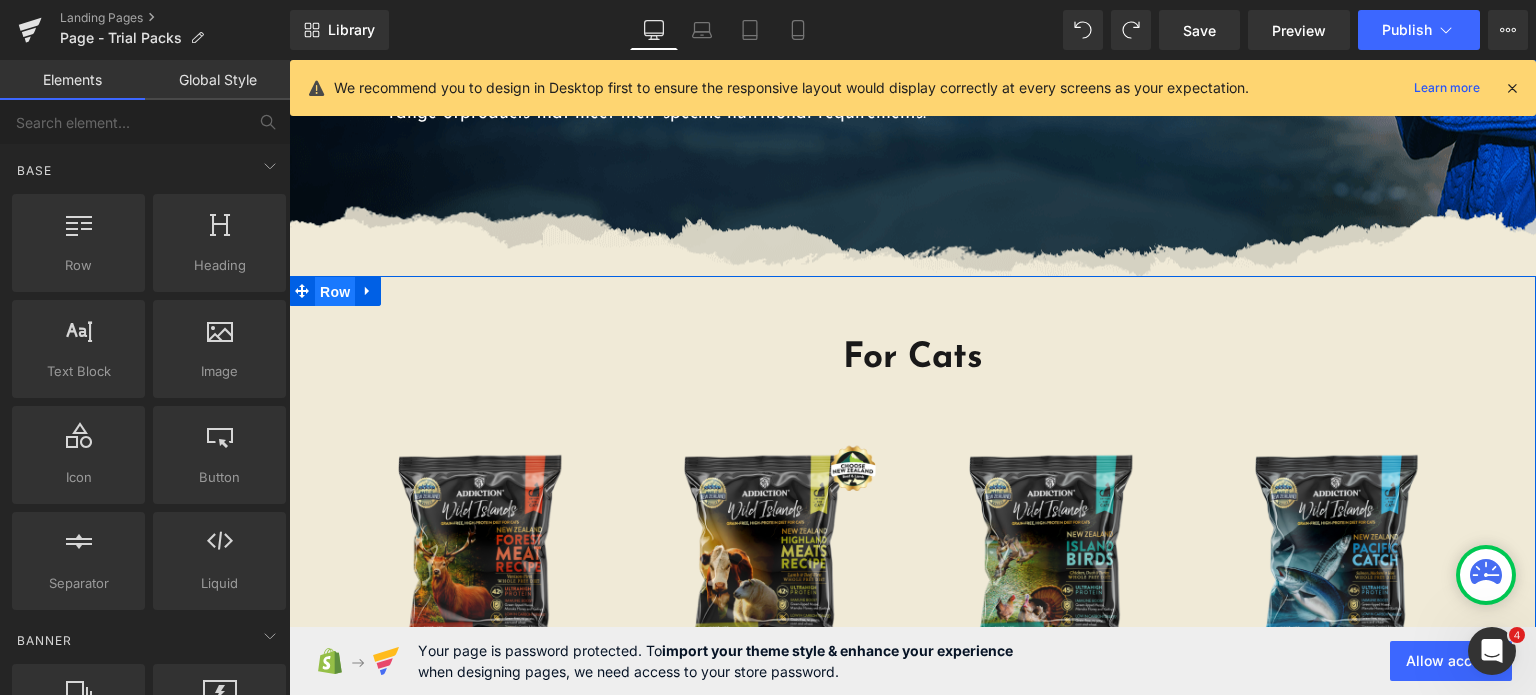 click on "Row" at bounding box center [335, 292] 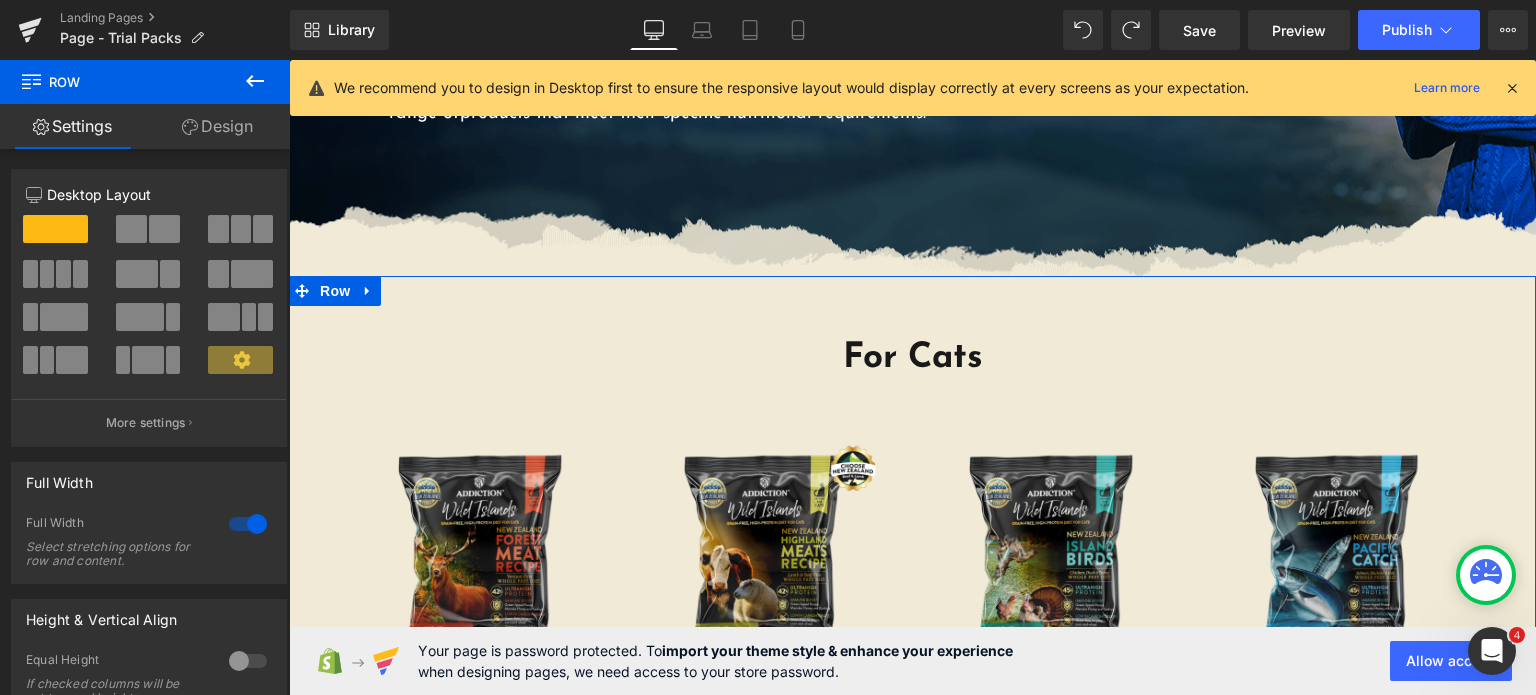 click on "Design" at bounding box center (217, 126) 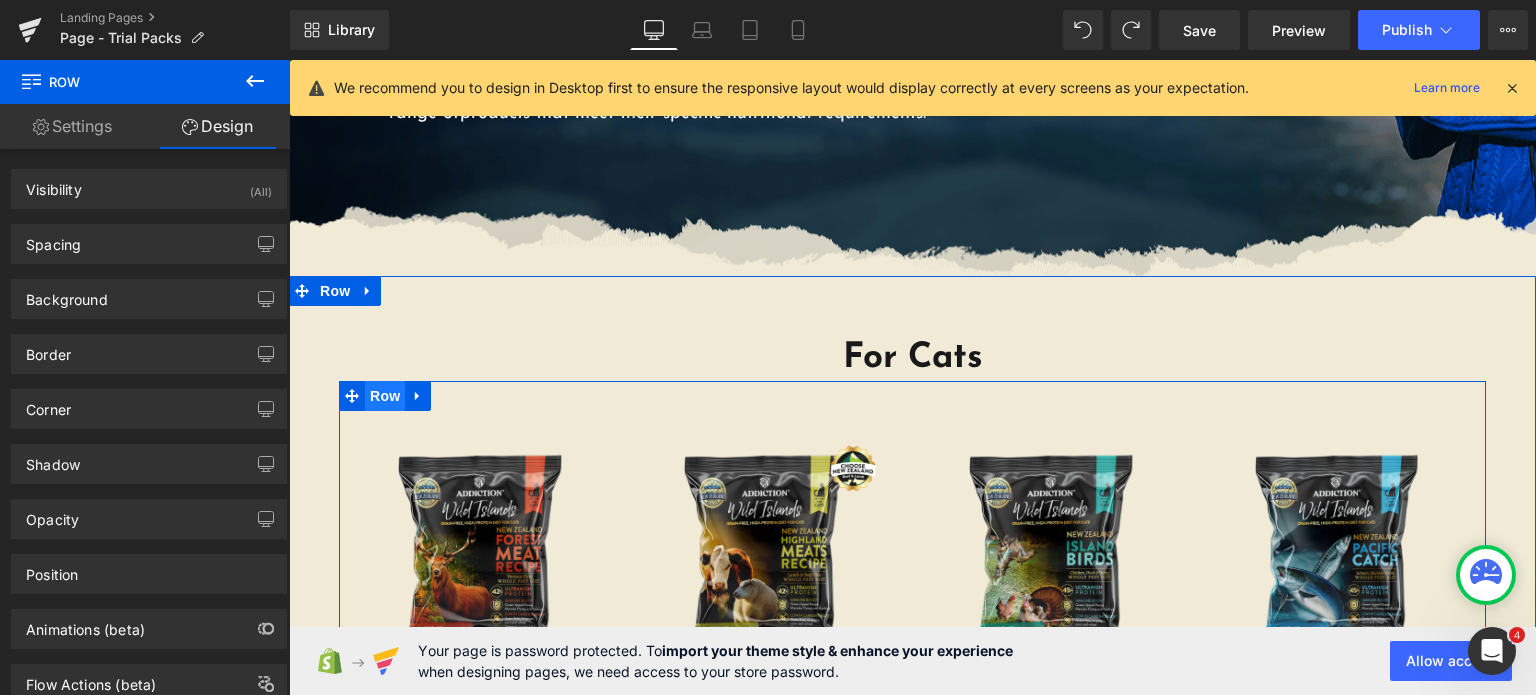 click on "Row" at bounding box center [385, 396] 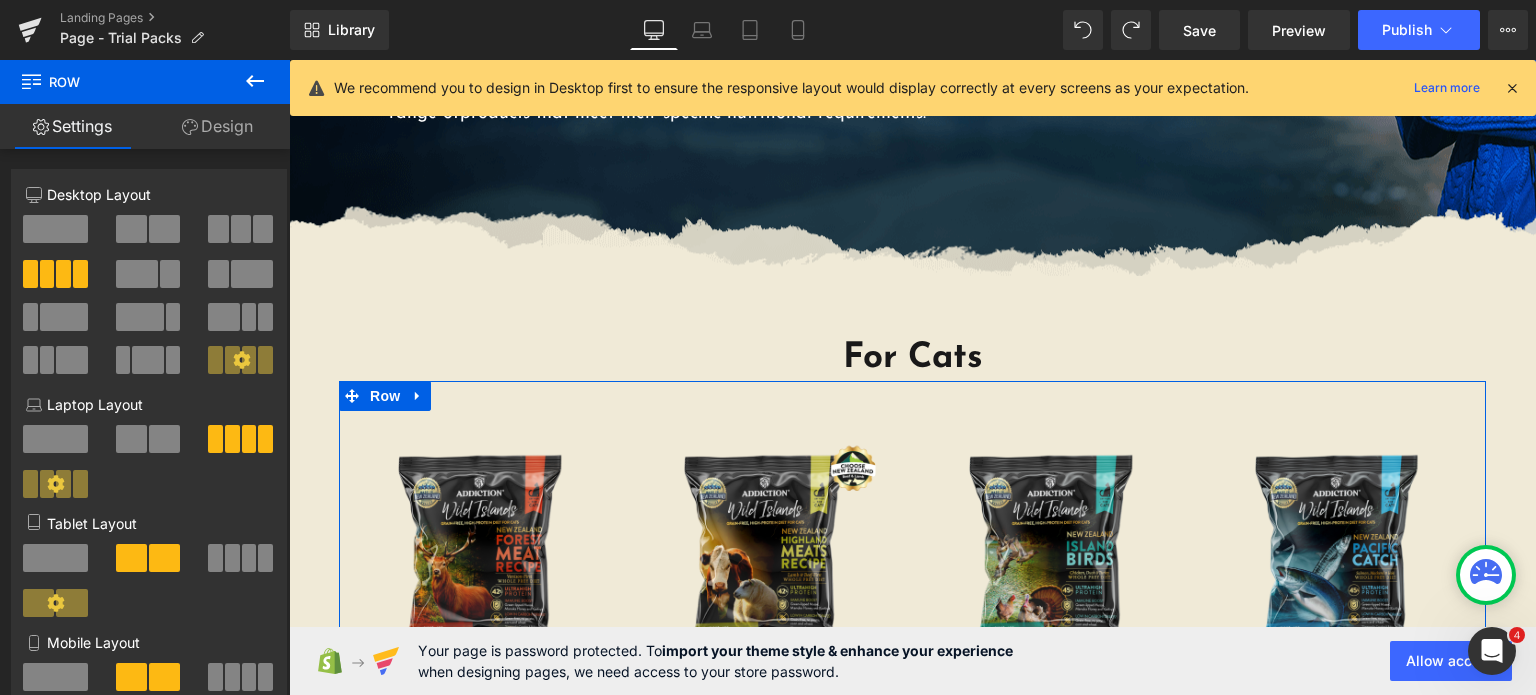 click on "Design" at bounding box center [217, 126] 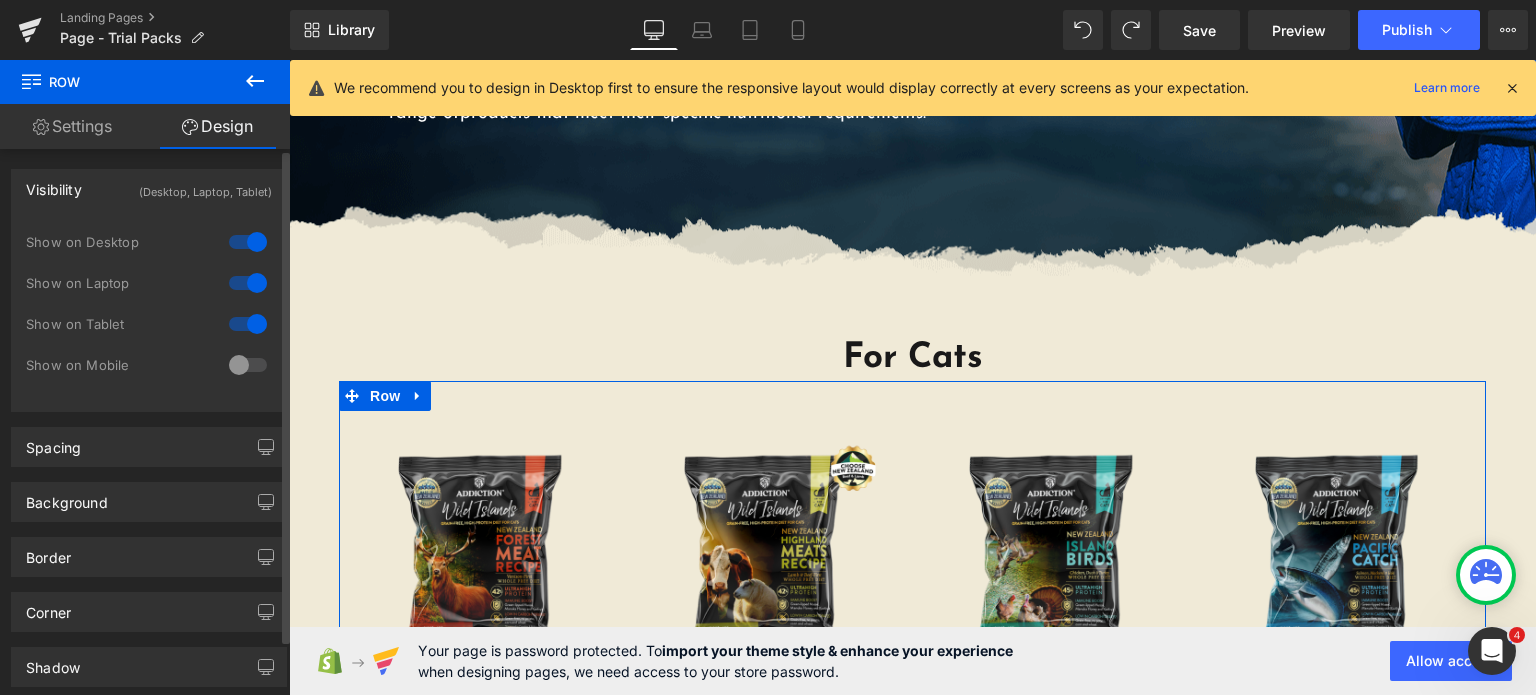 click at bounding box center (248, 365) 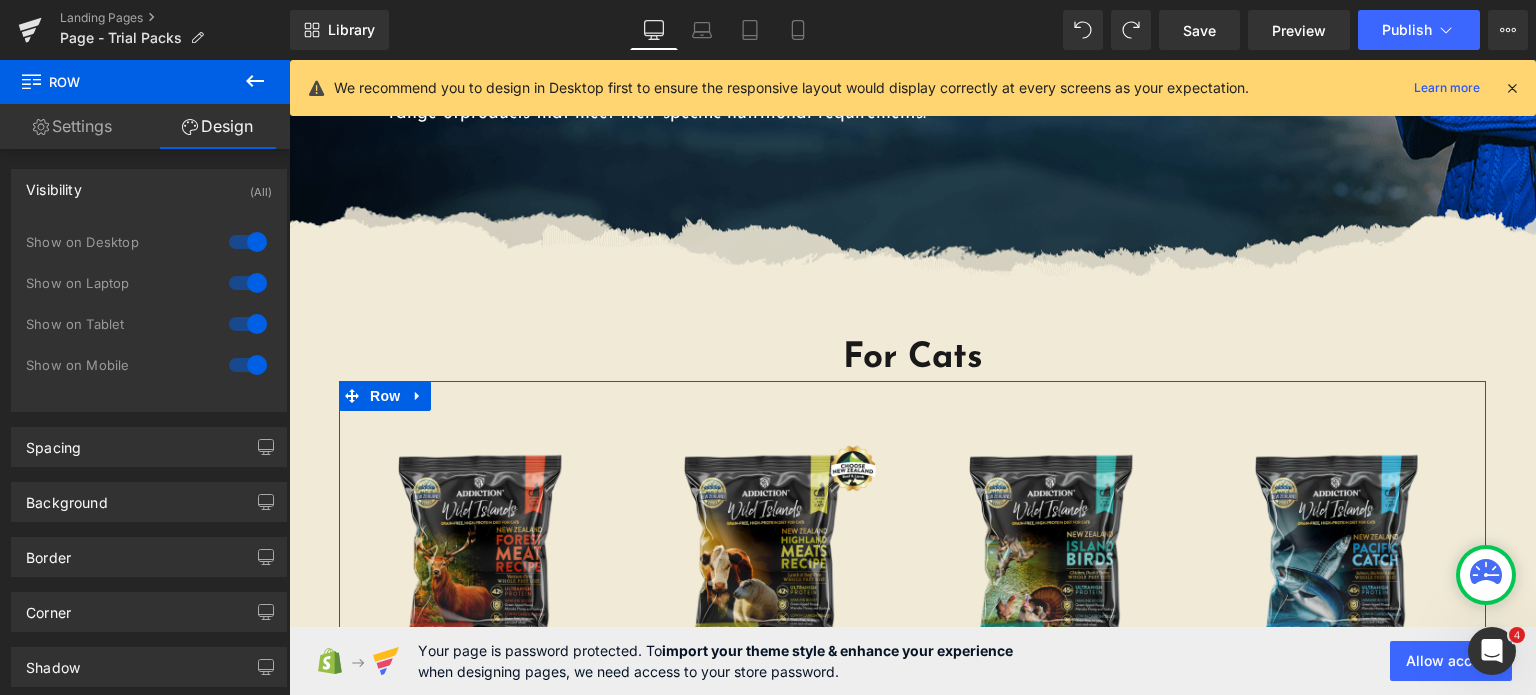 click on "Settings" at bounding box center [72, 126] 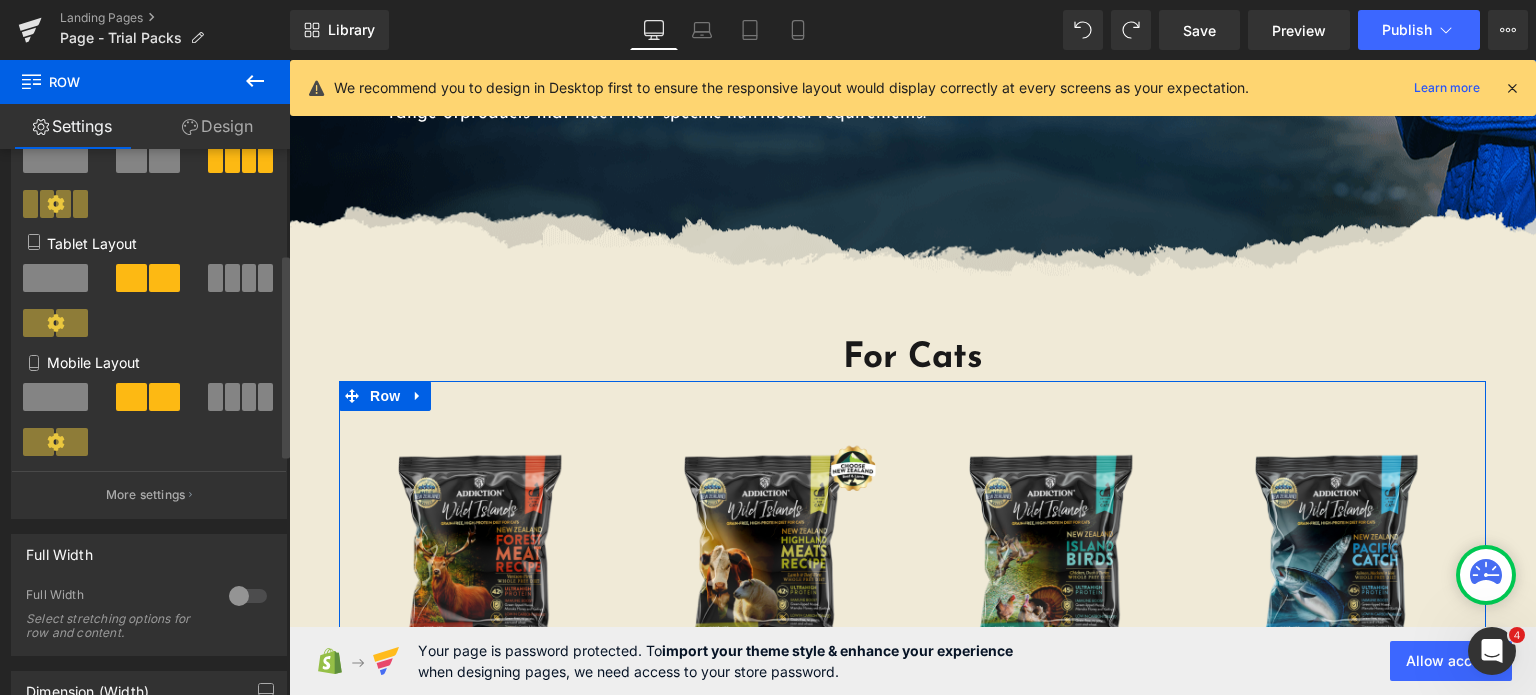 scroll, scrollTop: 284, scrollLeft: 0, axis: vertical 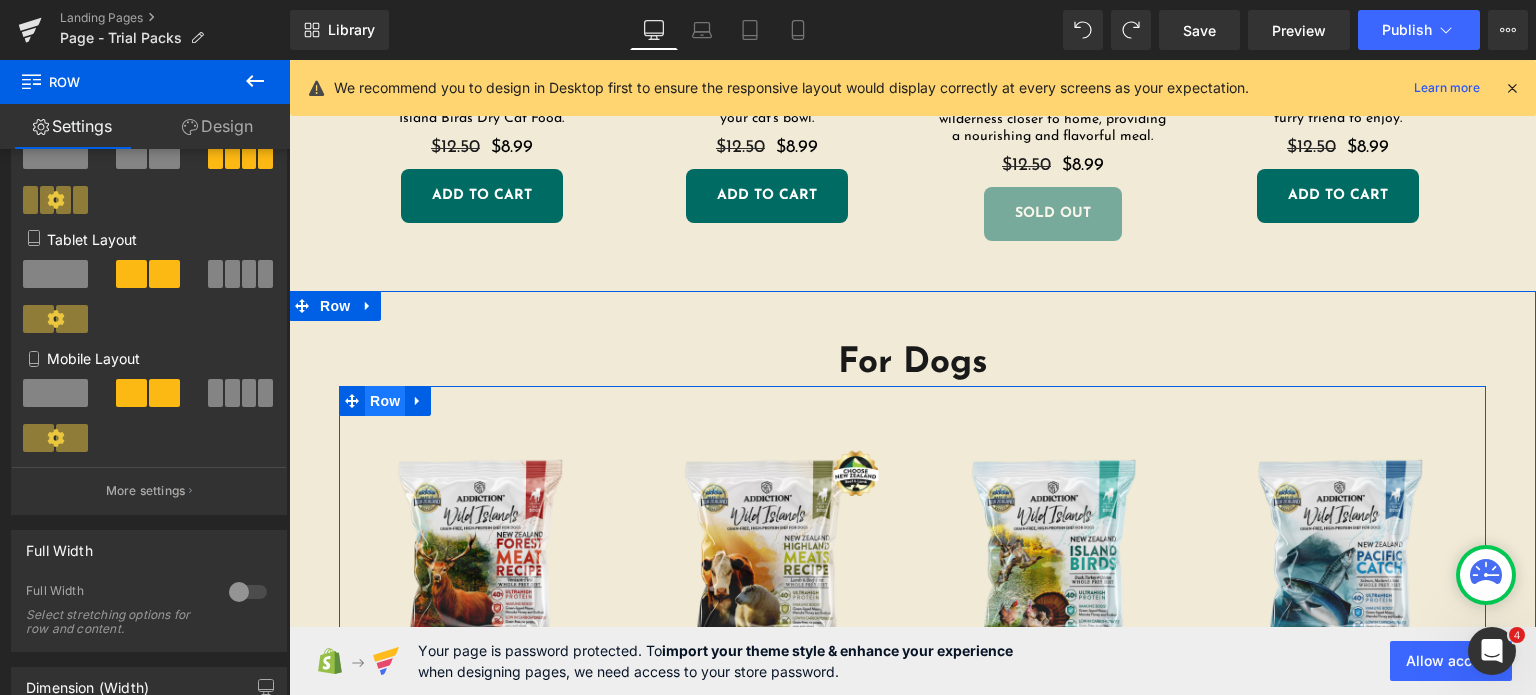 click on "Row" at bounding box center (385, 401) 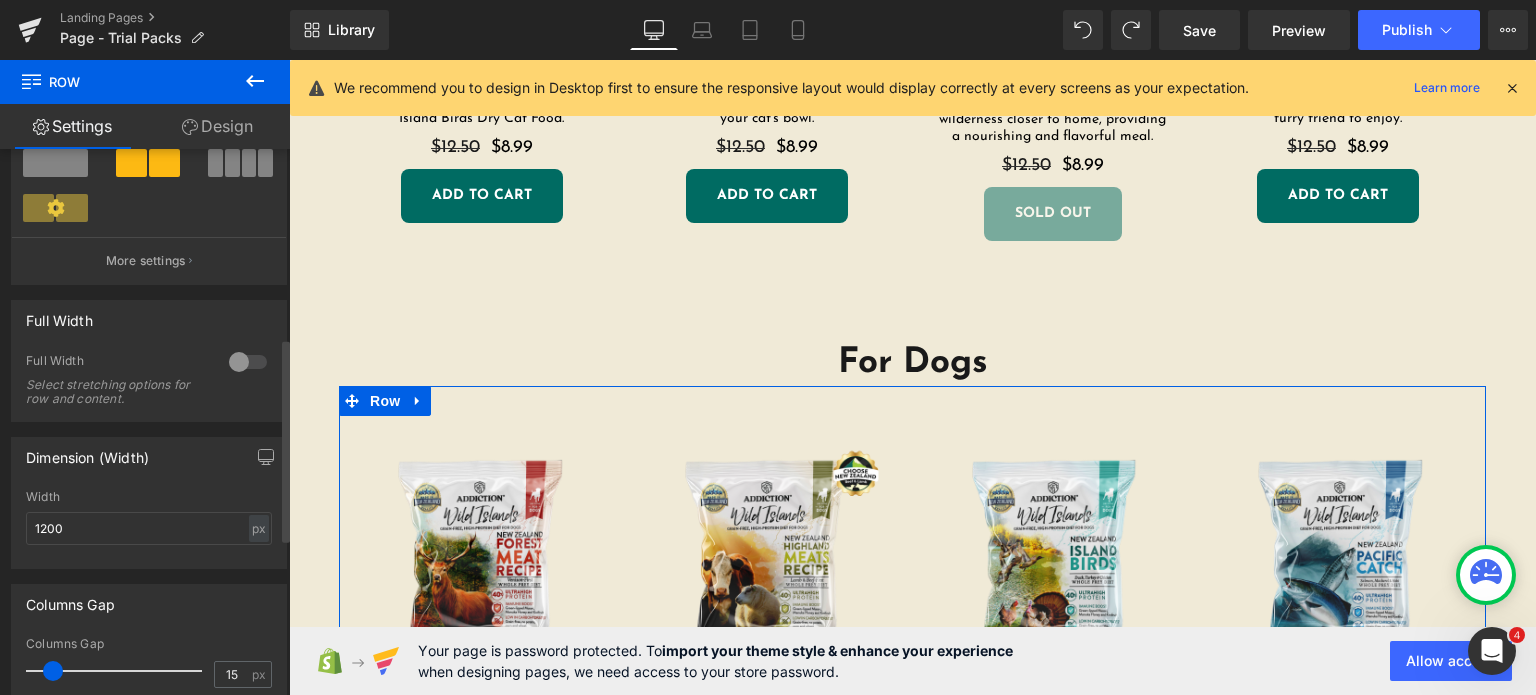 scroll, scrollTop: 504, scrollLeft: 0, axis: vertical 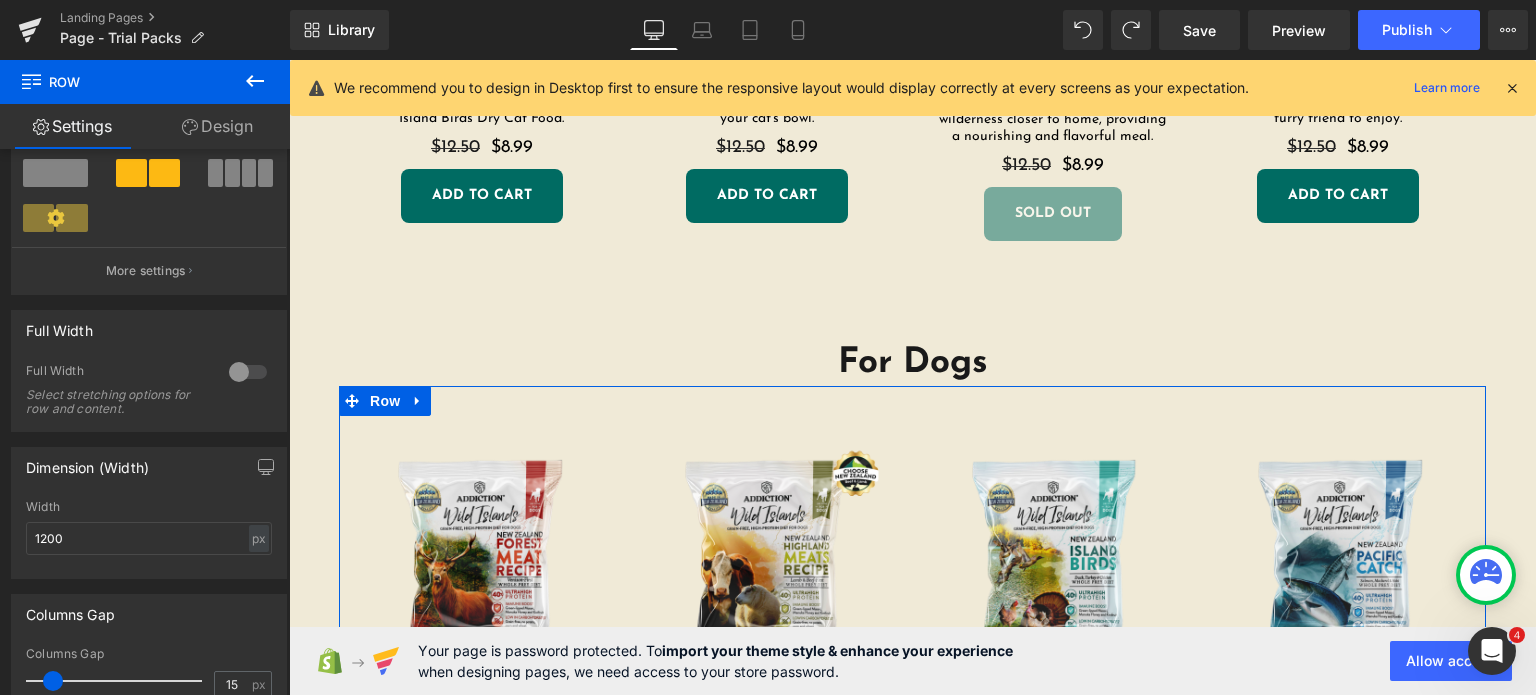 click on "Design" at bounding box center [217, 126] 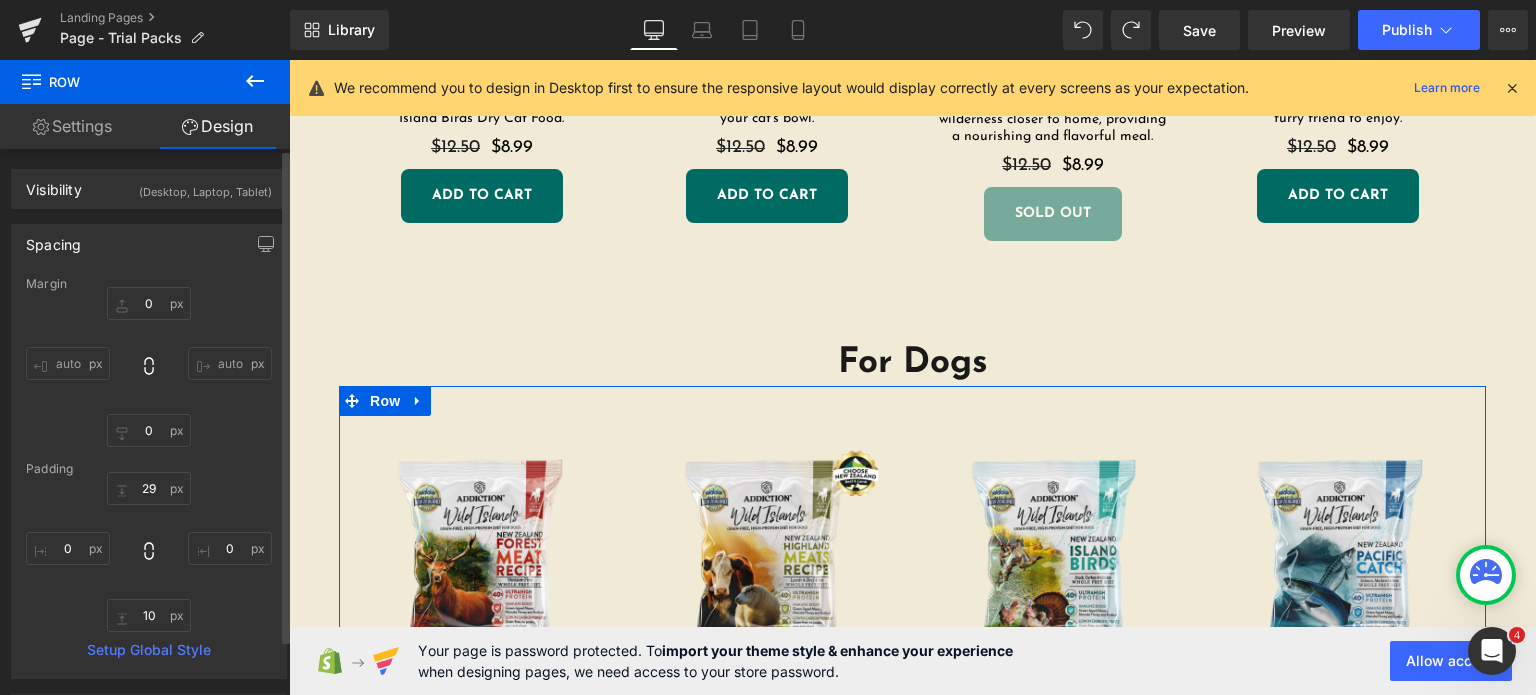 type on "0" 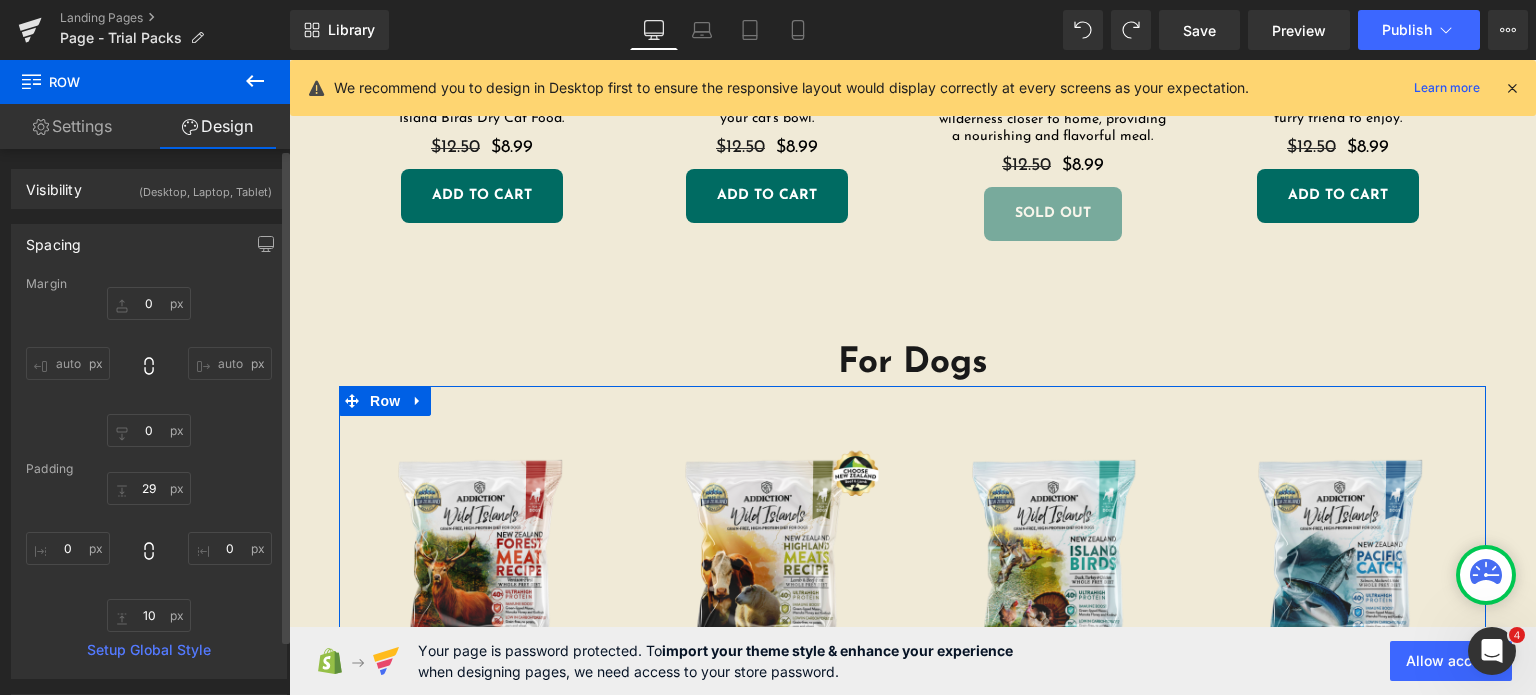 type on "0" 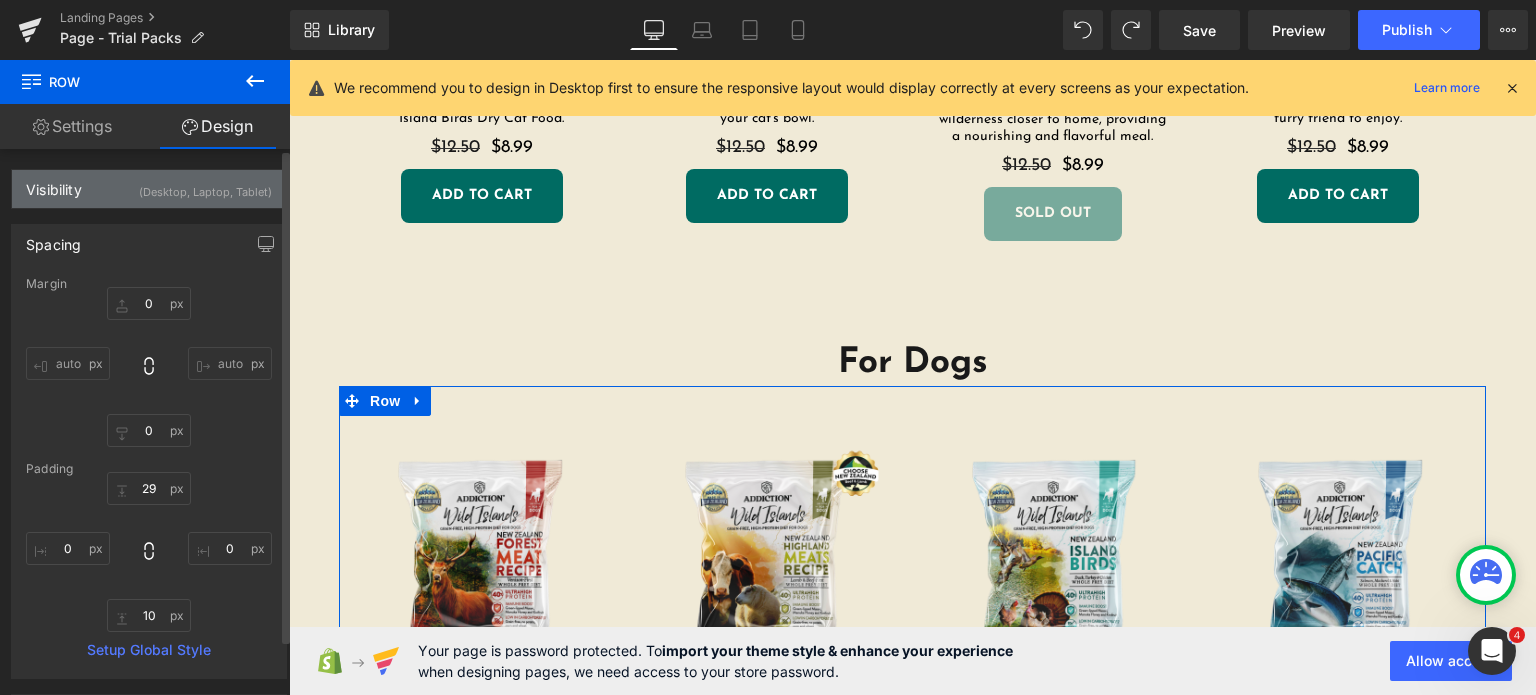 click on "(Desktop, Laptop, Tablet)" at bounding box center (205, 186) 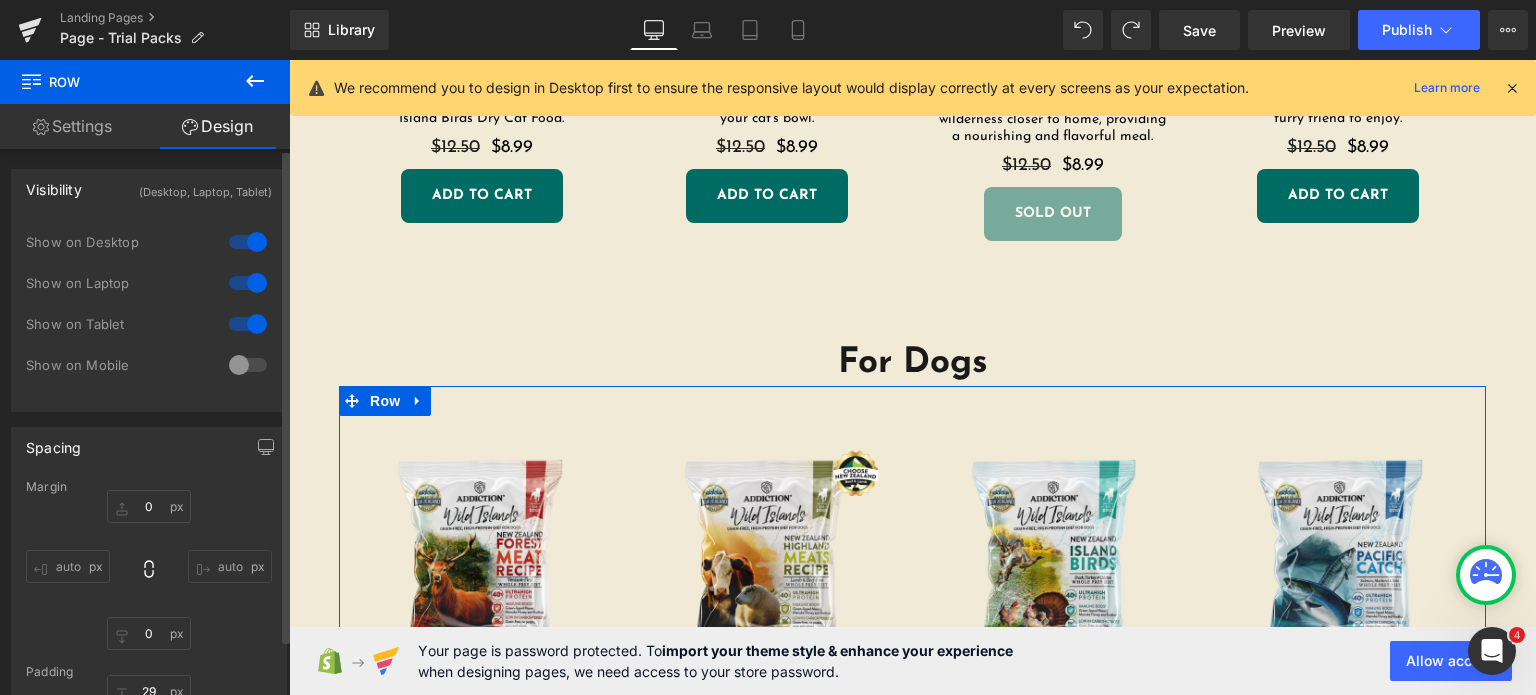 click at bounding box center (248, 365) 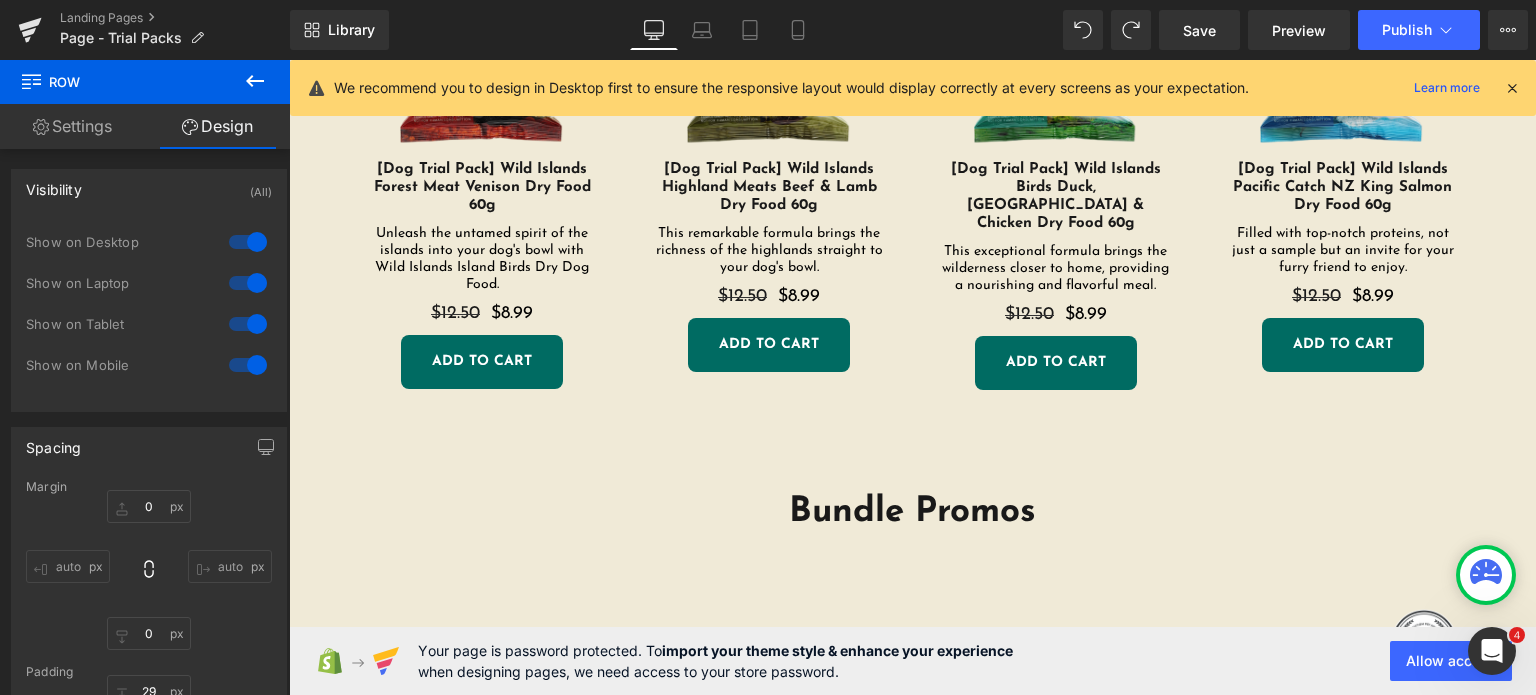 scroll, scrollTop: 1623, scrollLeft: 0, axis: vertical 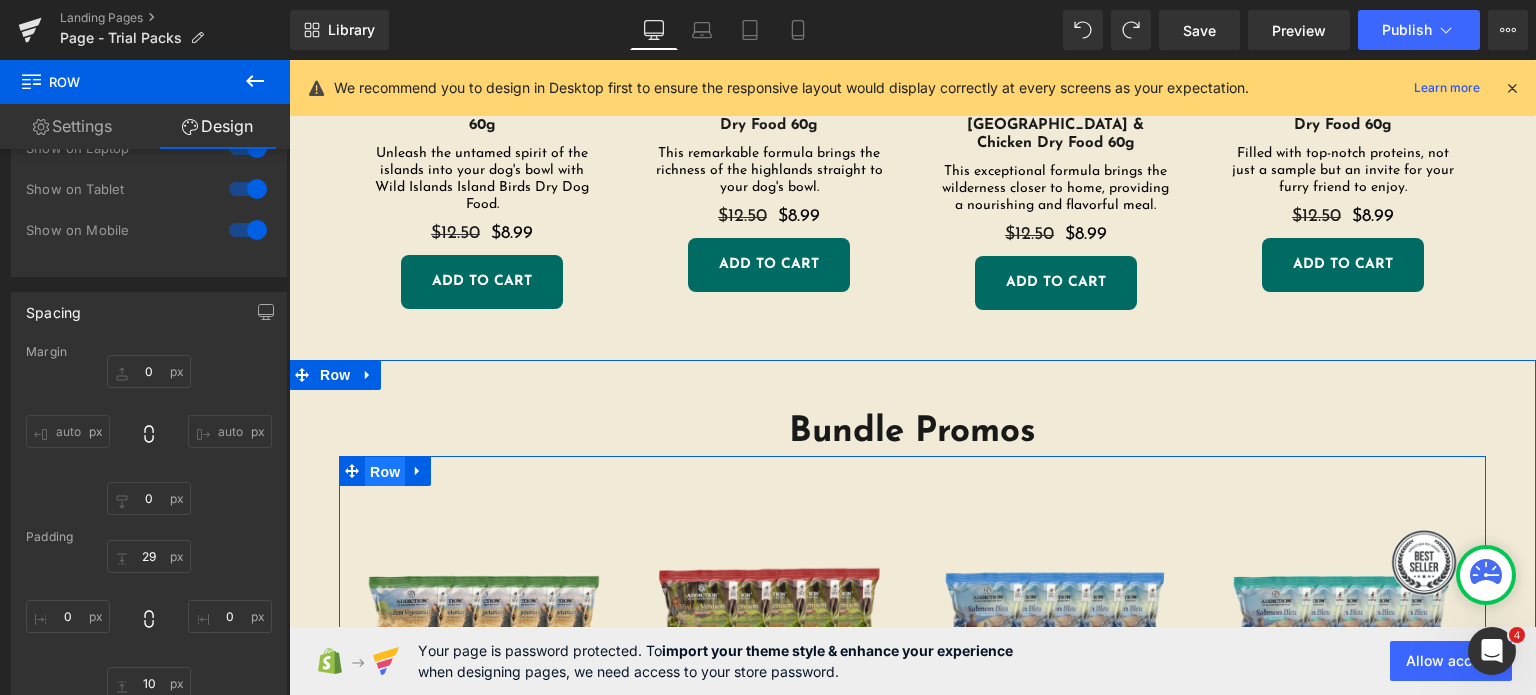 click on "Row" at bounding box center (385, 472) 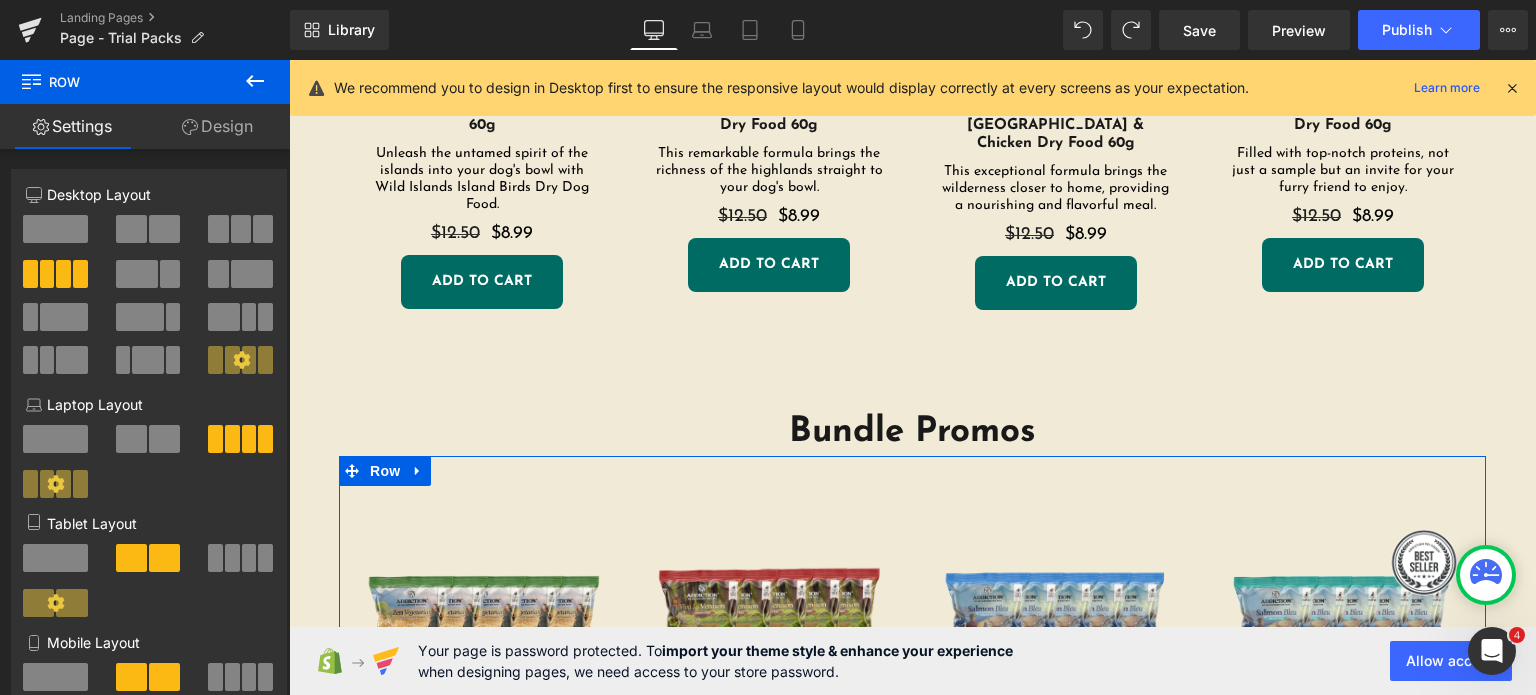 click on "Design" at bounding box center (217, 126) 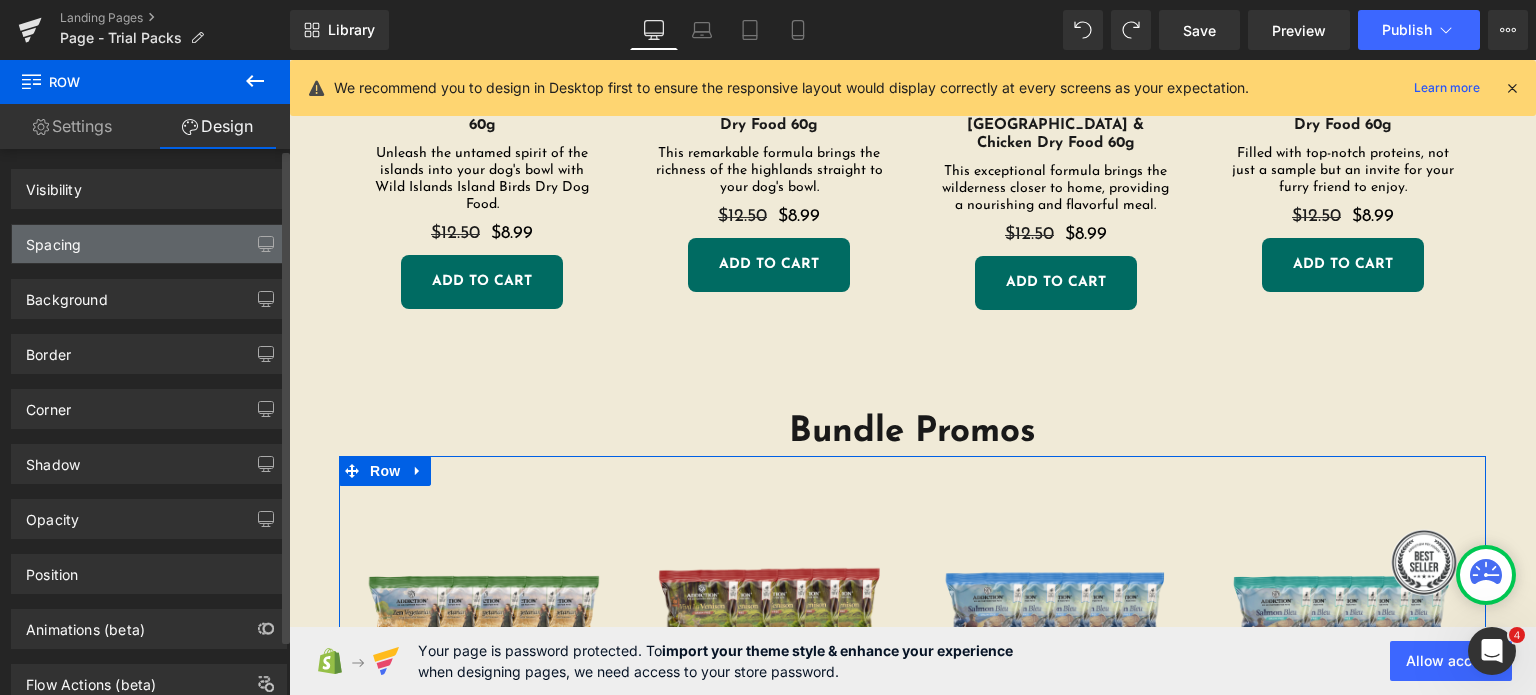 click on "Spacing" at bounding box center (149, 244) 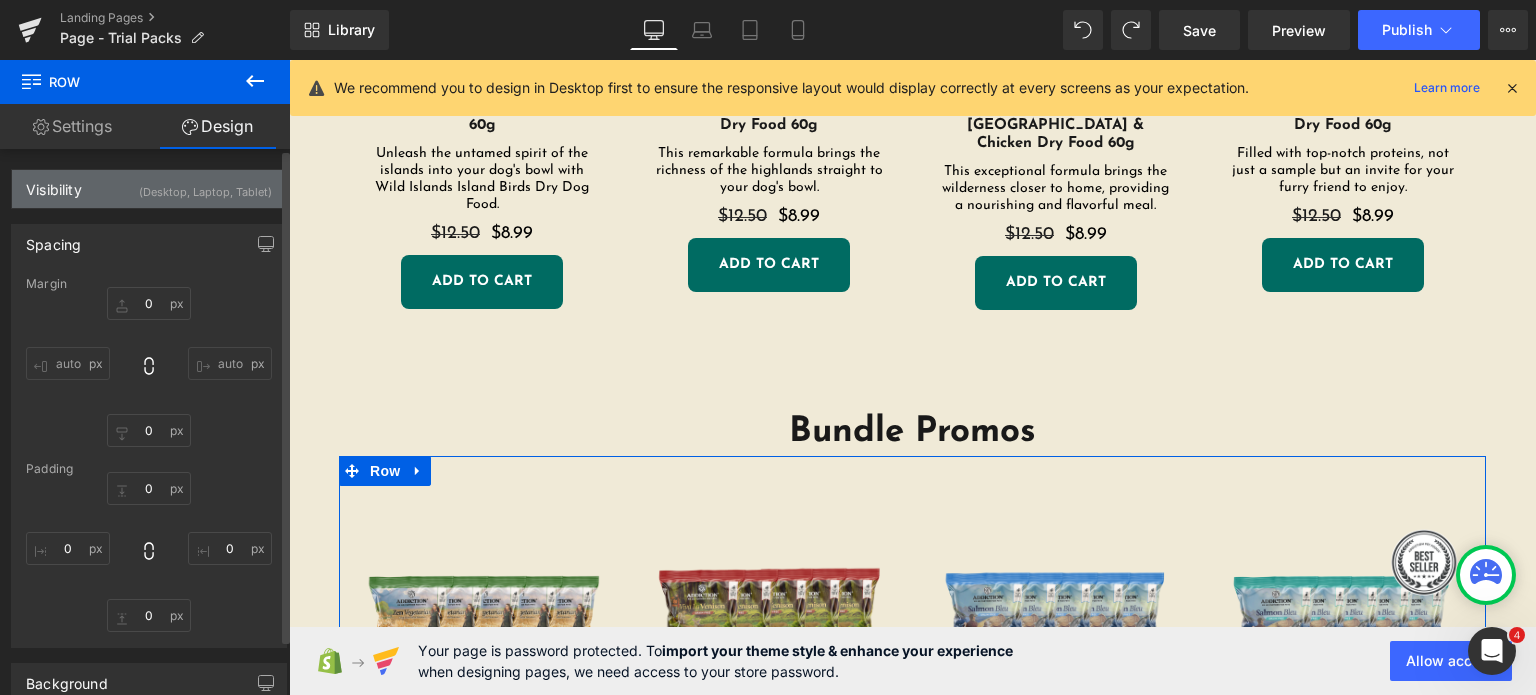 type on "0" 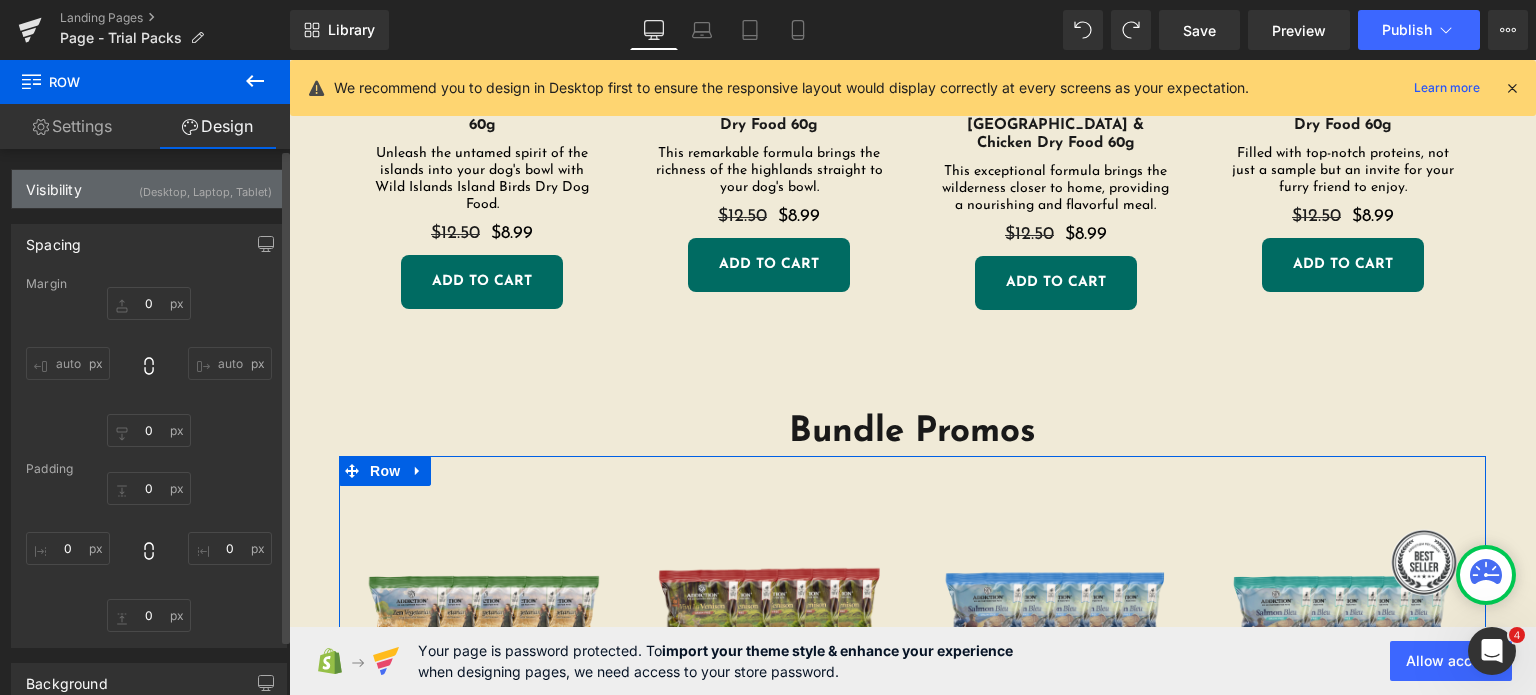 type on "0" 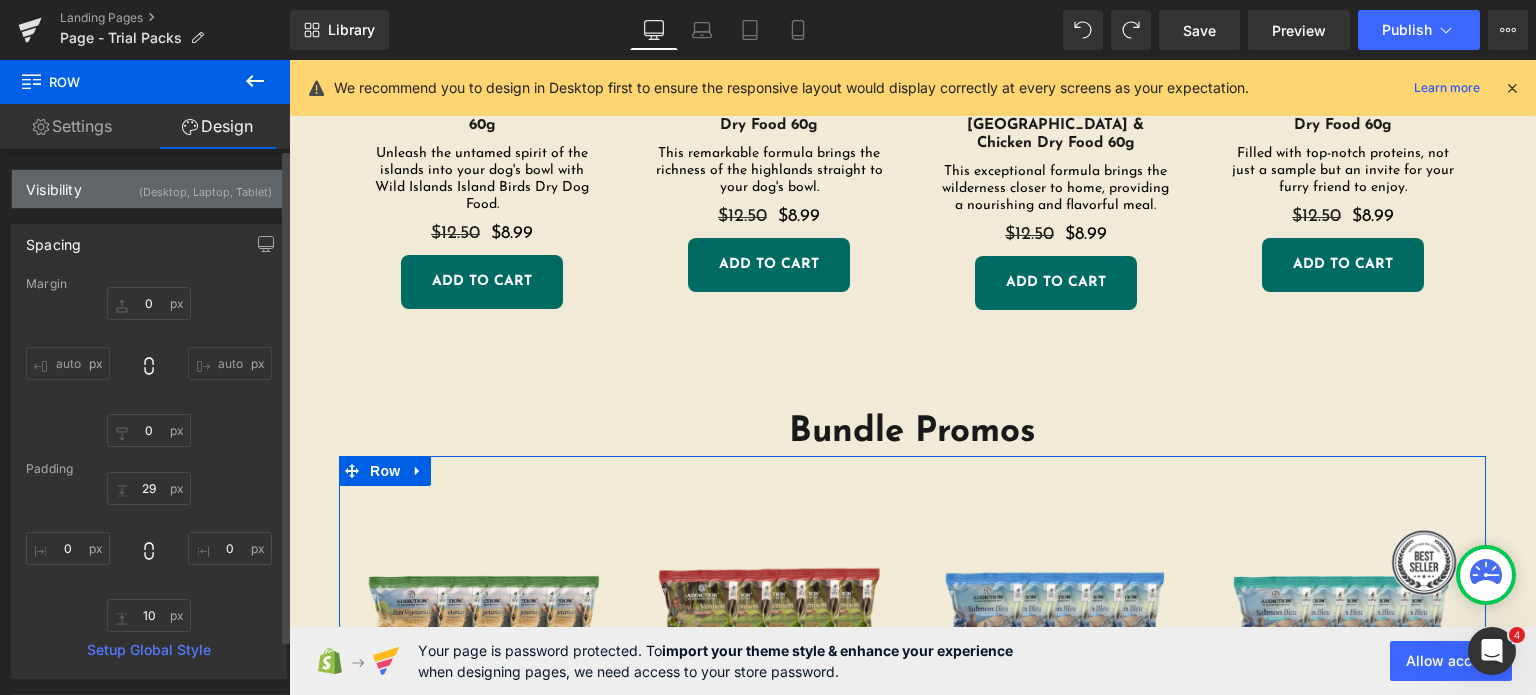 click on "(Desktop, Laptop, Tablet)" at bounding box center [205, 186] 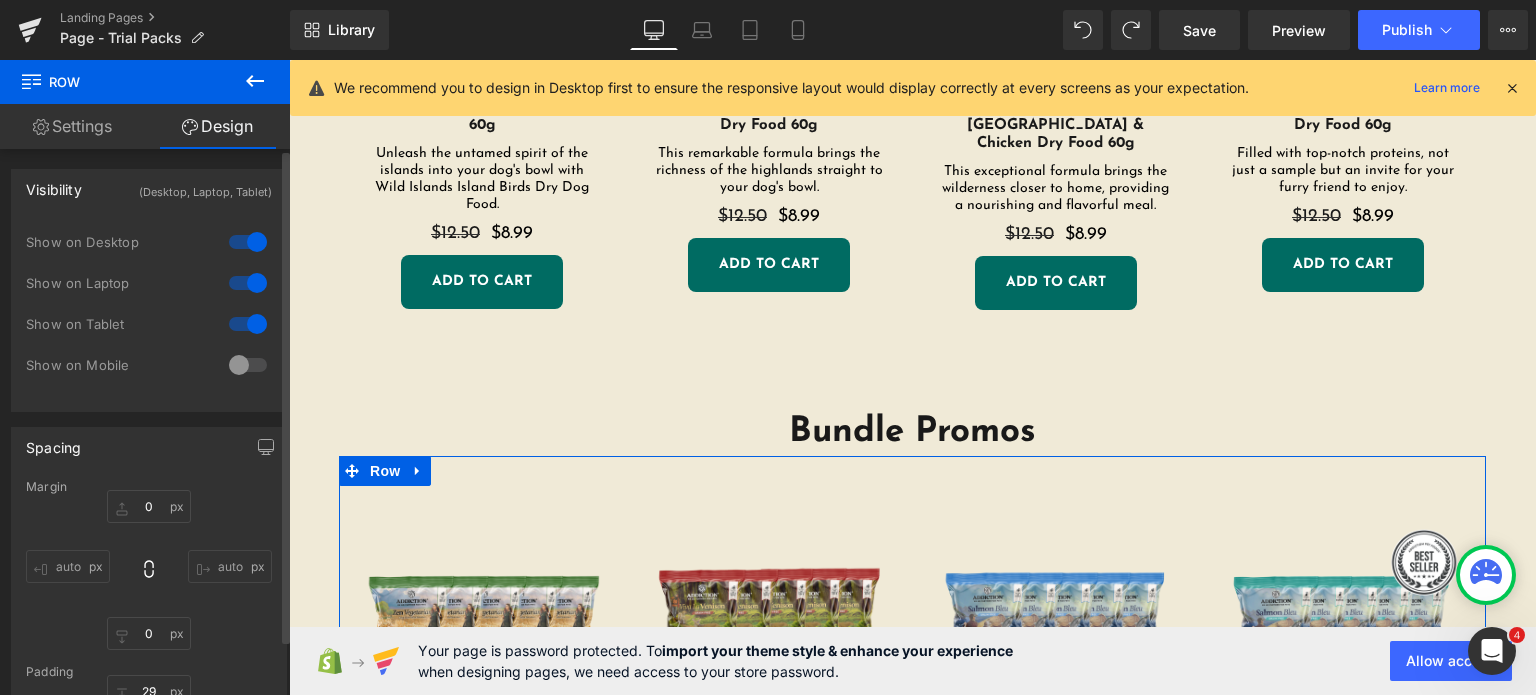 click at bounding box center [248, 365] 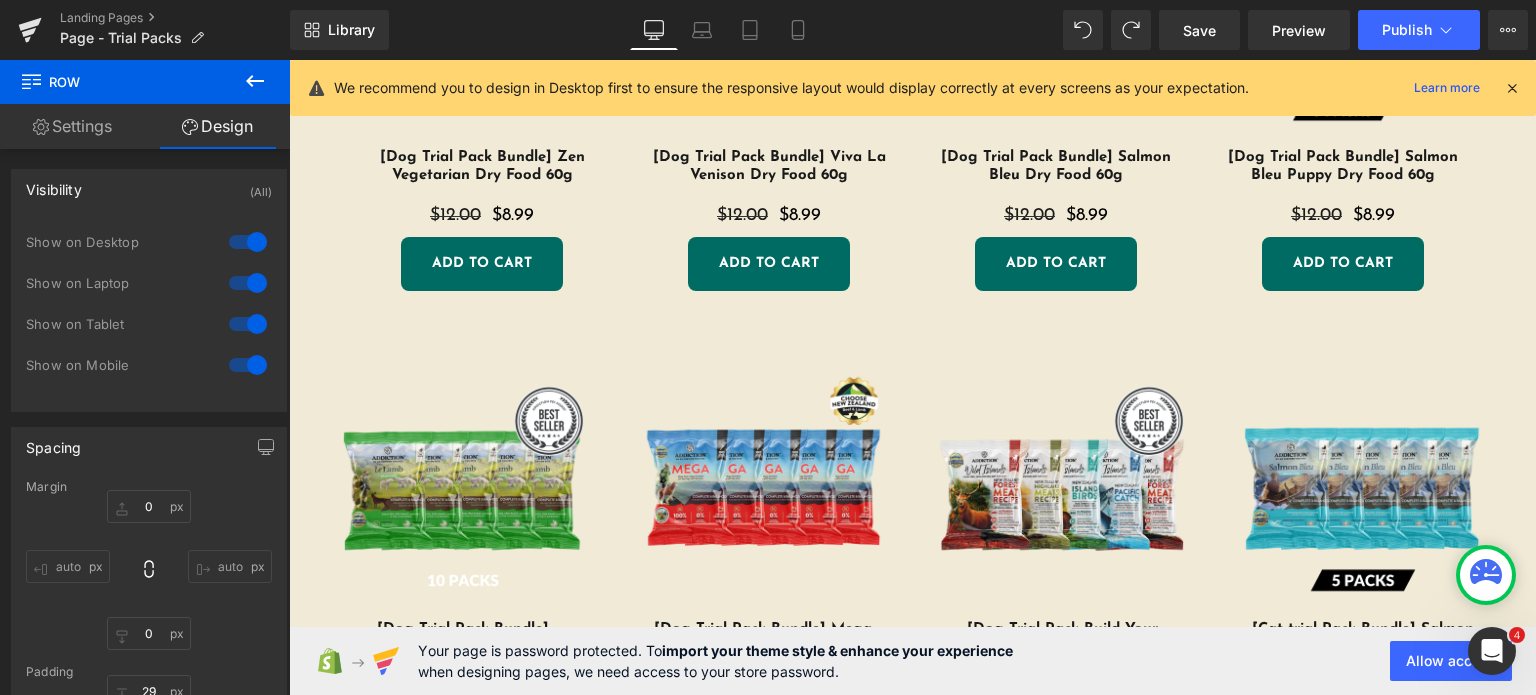 scroll, scrollTop: 2236, scrollLeft: 0, axis: vertical 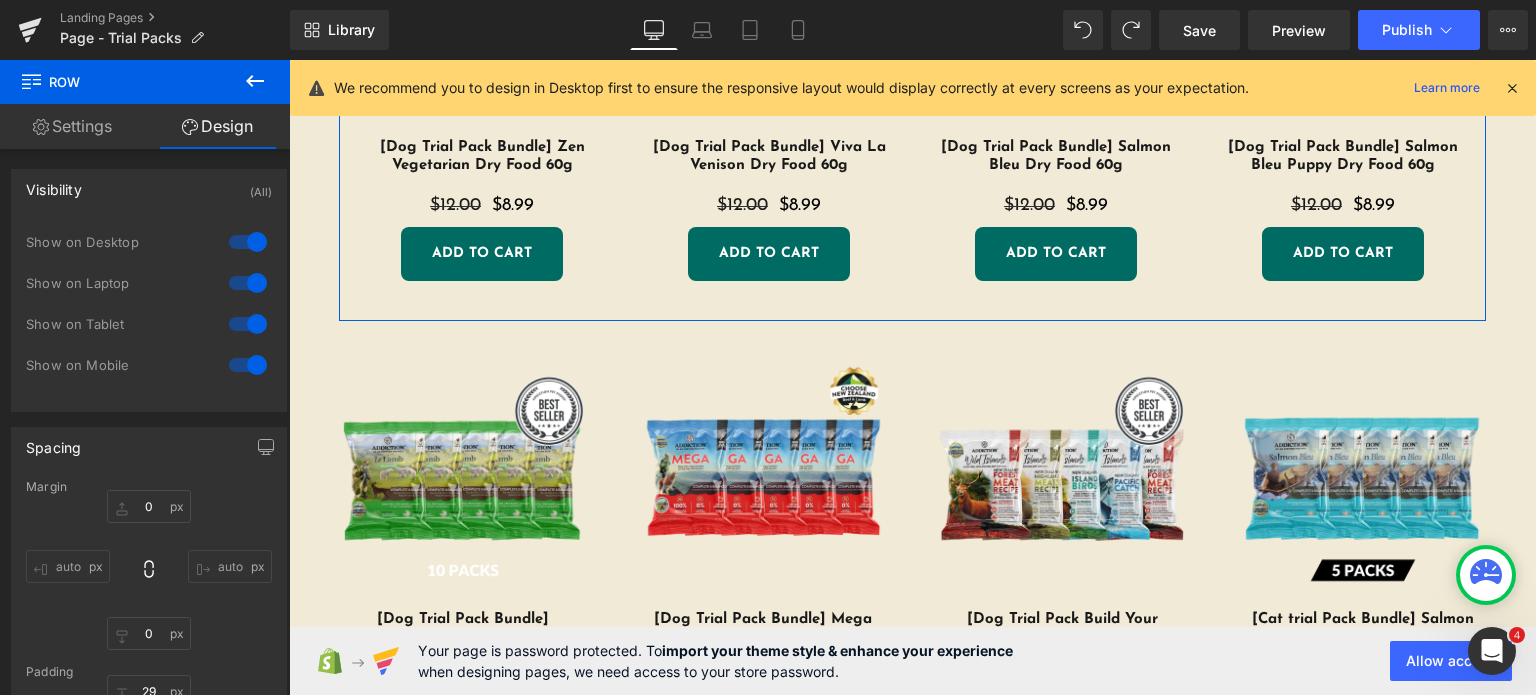 click on "Settings" at bounding box center (72, 126) 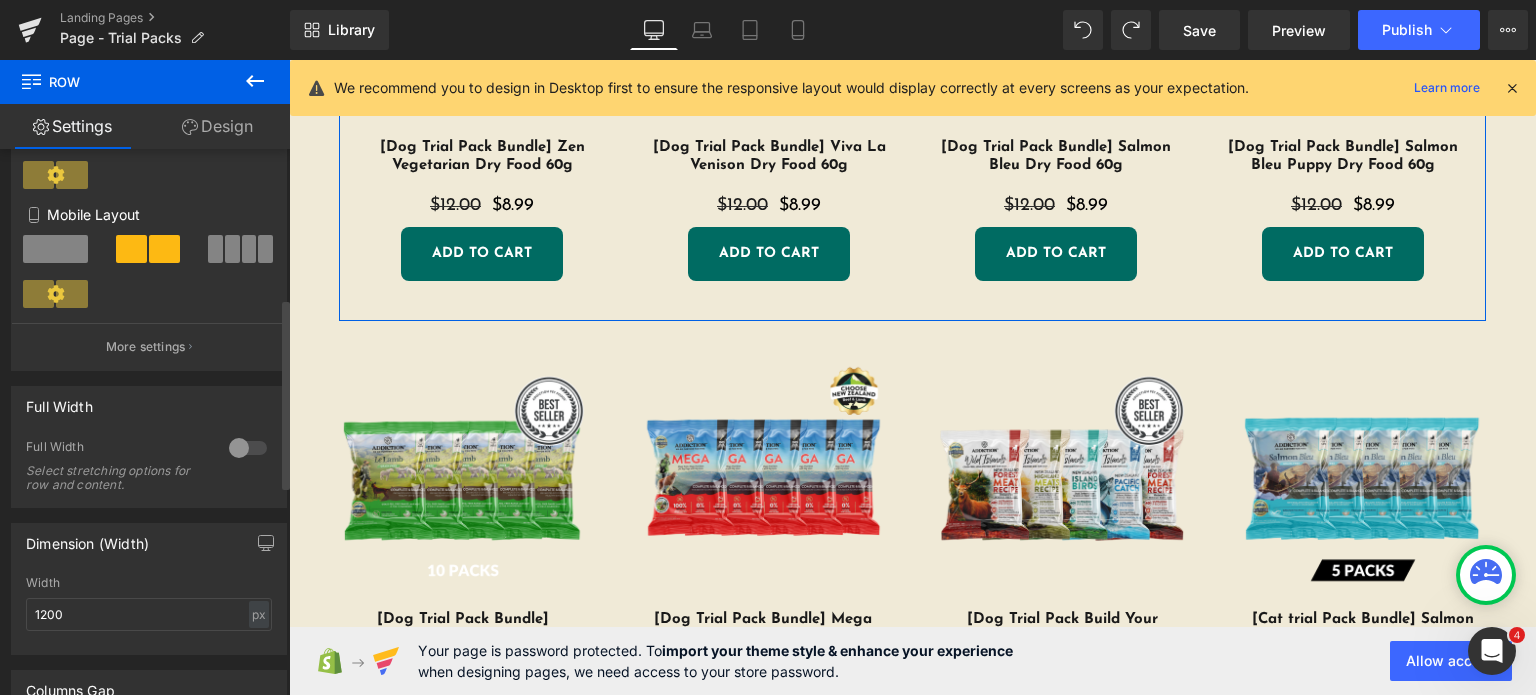 scroll, scrollTop: 412, scrollLeft: 0, axis: vertical 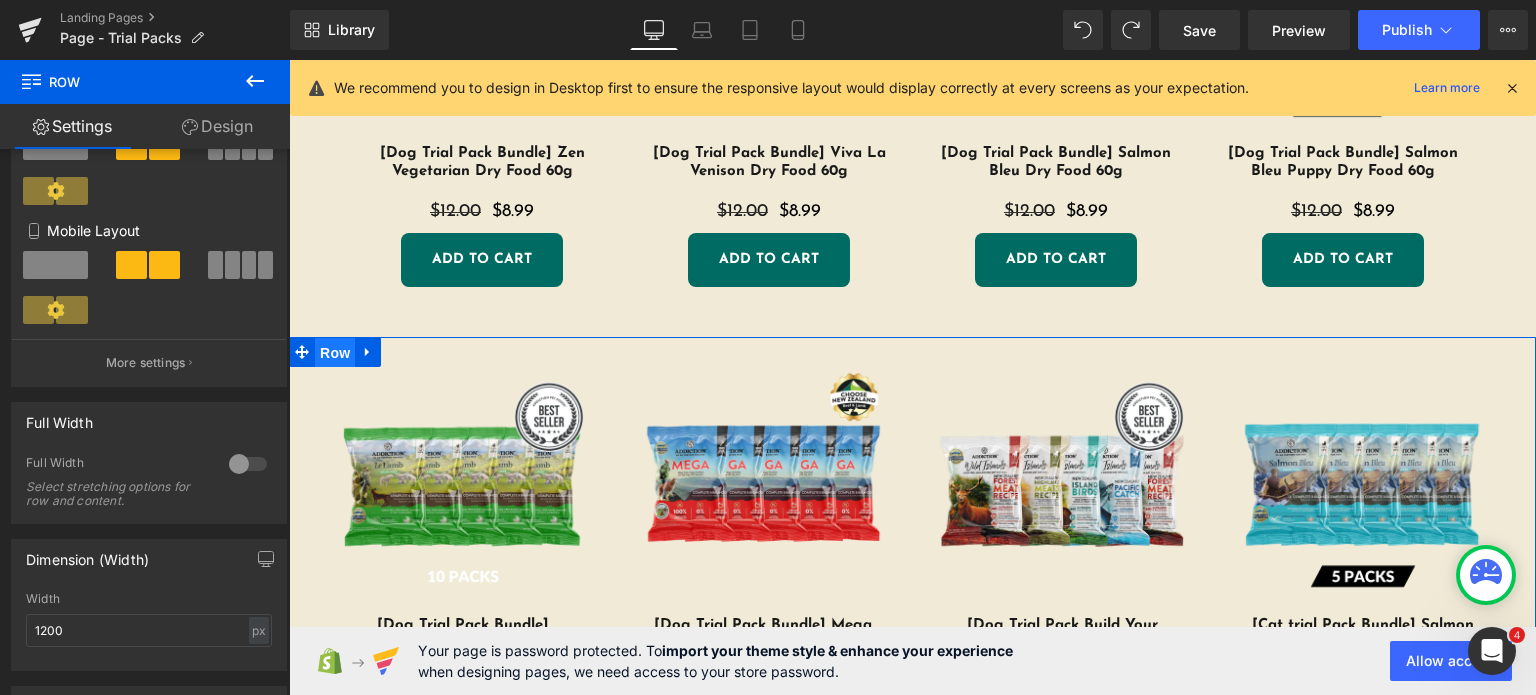 click on "Row" at bounding box center (335, 353) 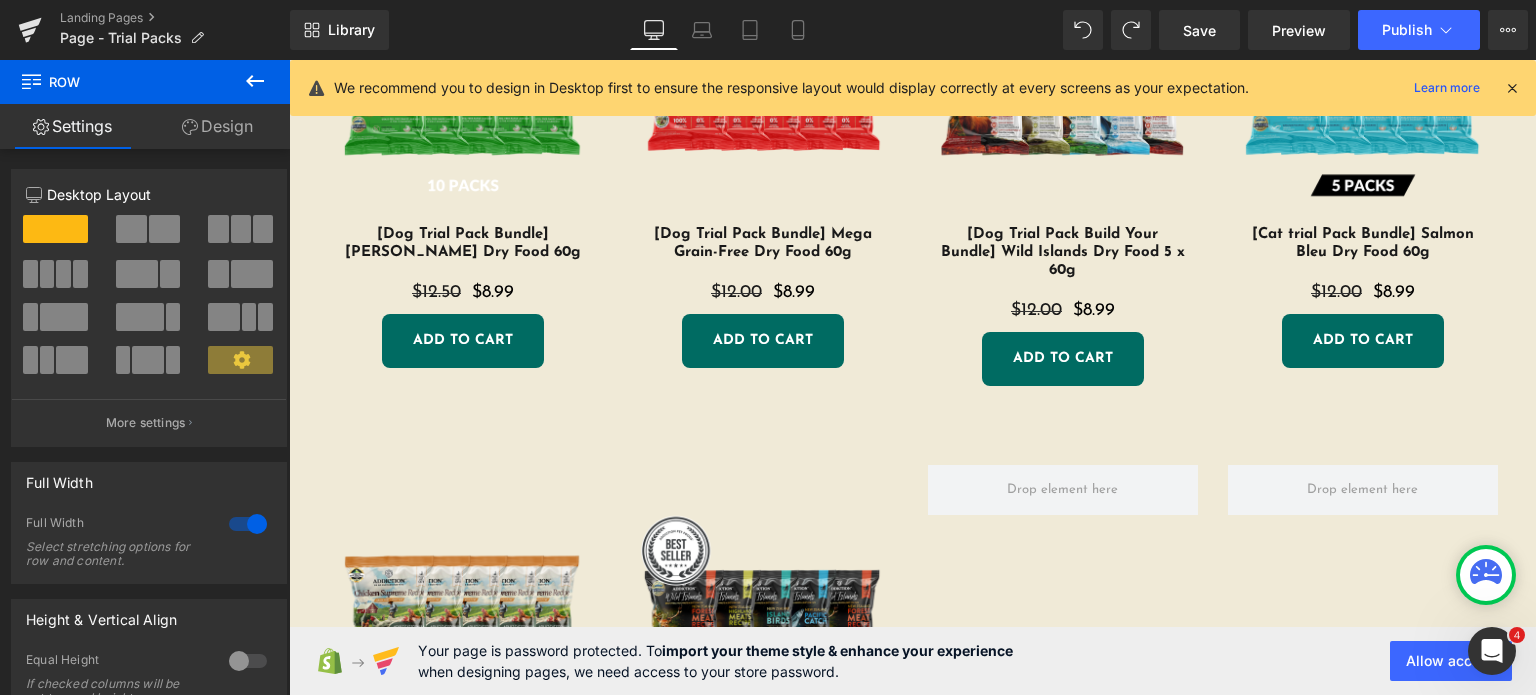 scroll, scrollTop: 2634, scrollLeft: 0, axis: vertical 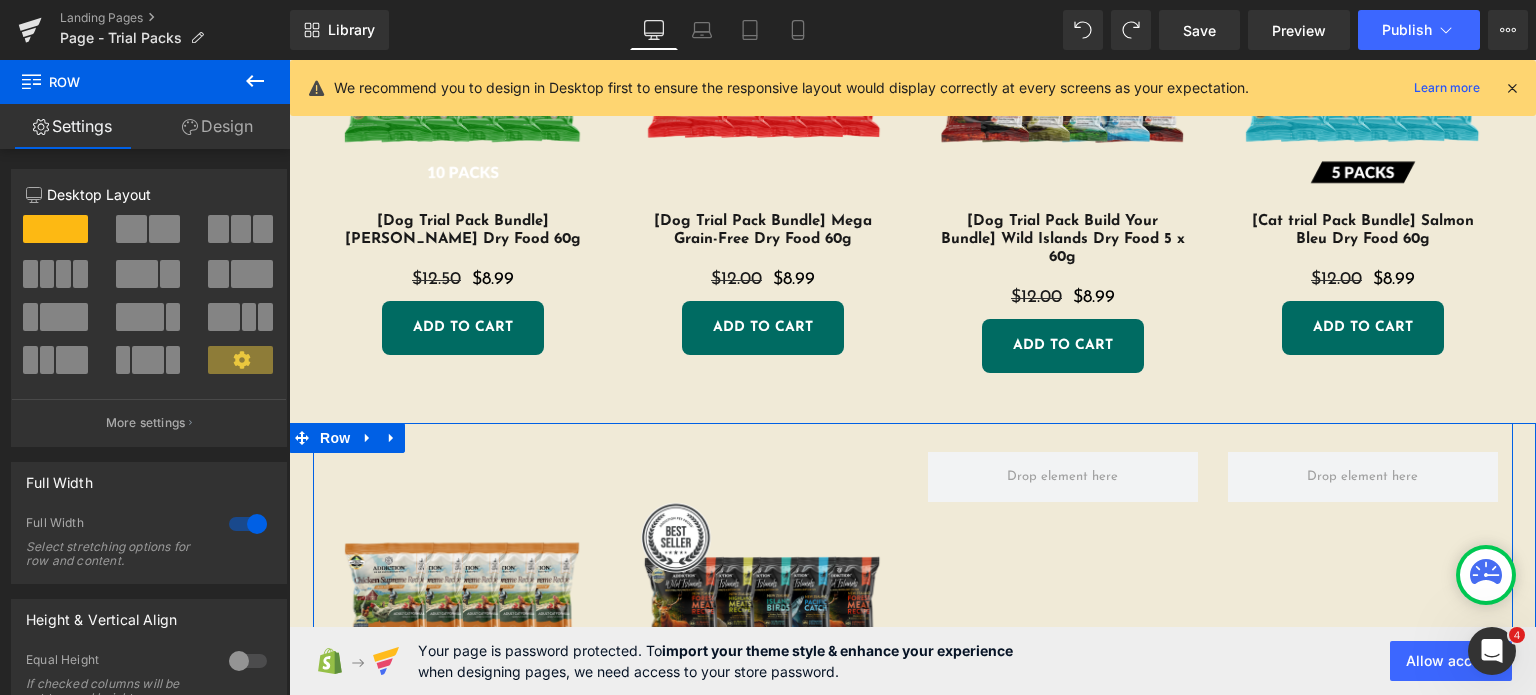 click on "Sale Off
(P) Image
[Cat Trial Pack Bundle] Chicken Supreme Adult Dry Food 60g
(P) Title
$12.00
$8.99
(P) Price
ADD TO CART
(P) Cart Button
Product" at bounding box center [463, 678] 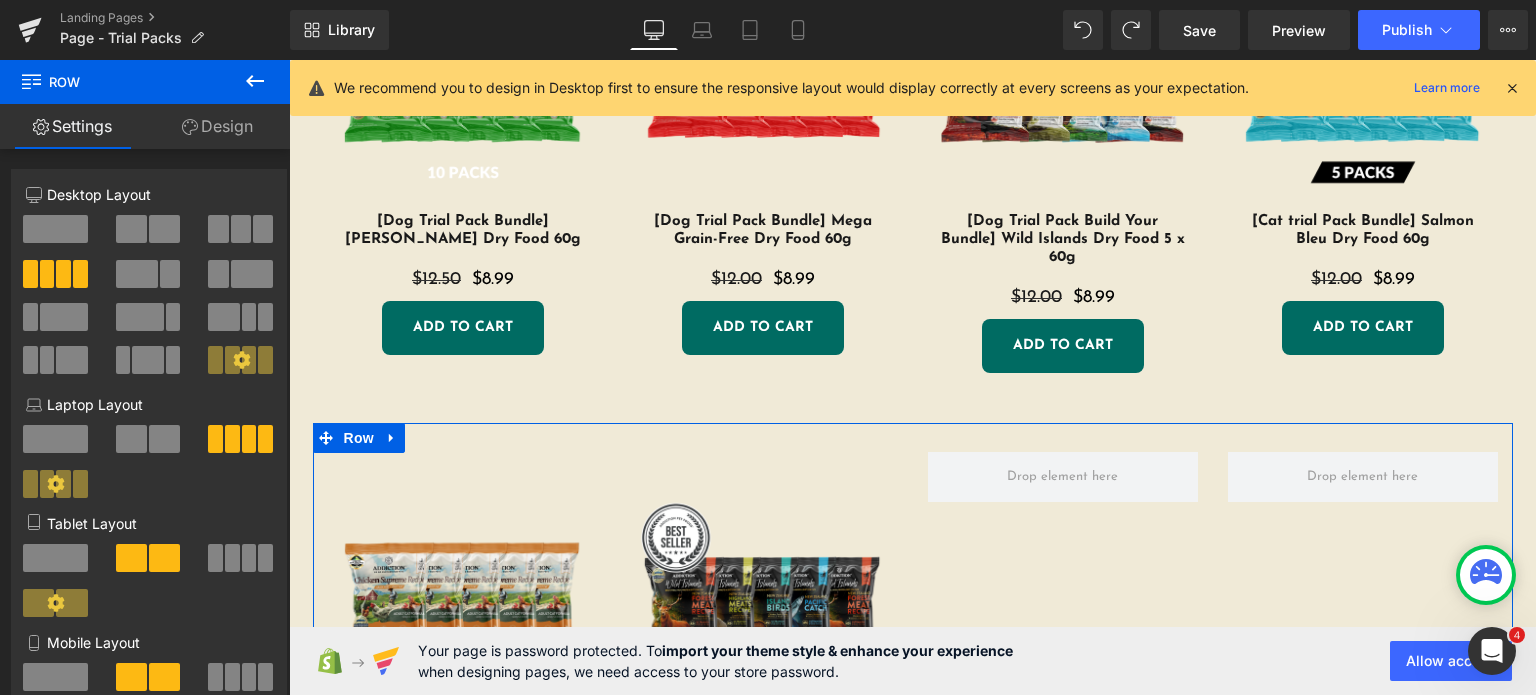 click on "Design" at bounding box center [217, 126] 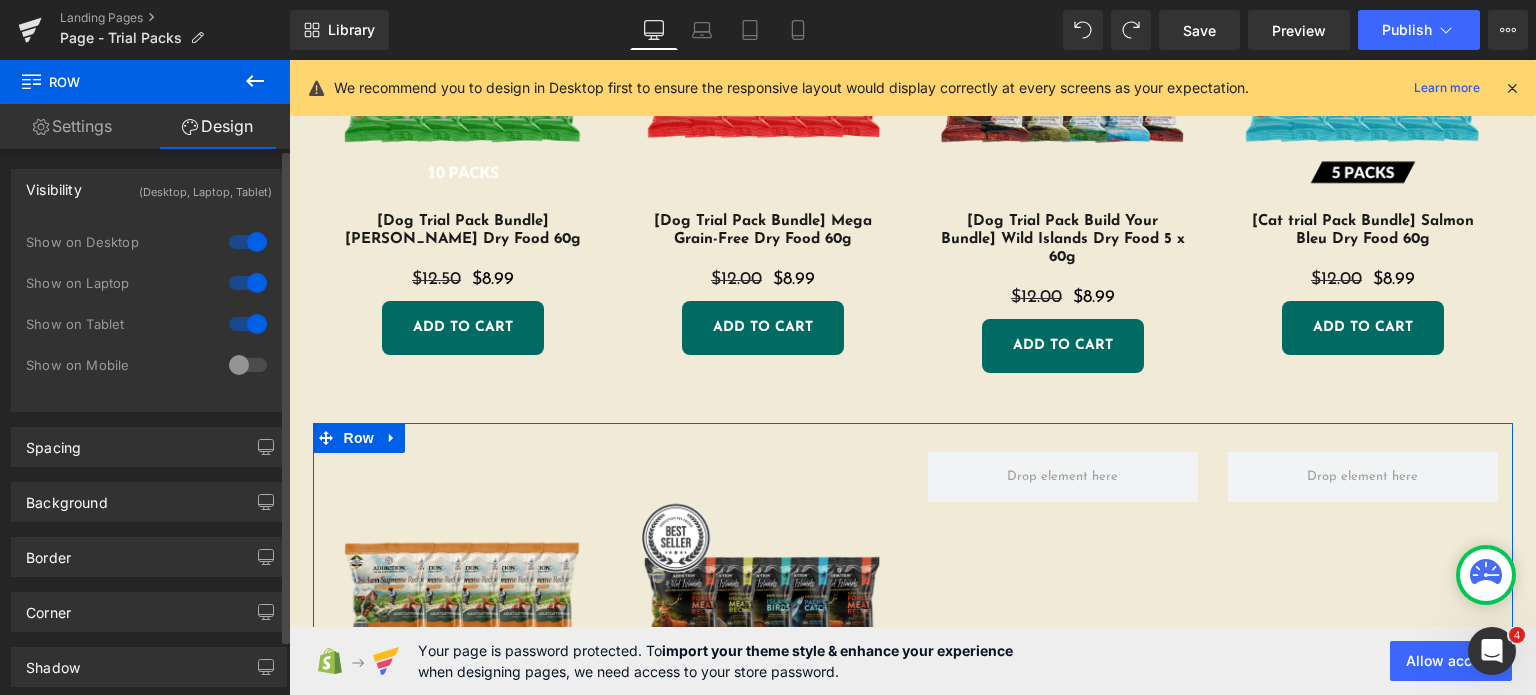 click at bounding box center [248, 365] 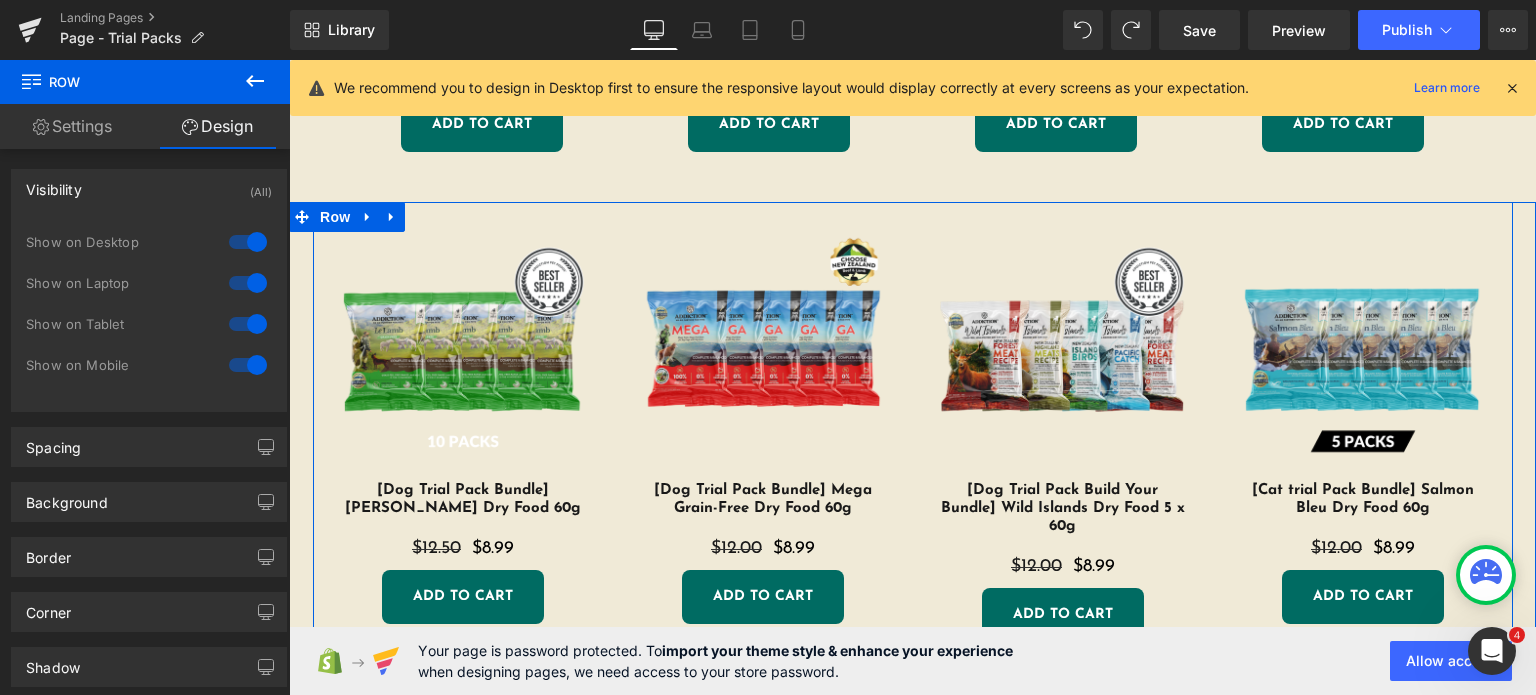 scroll, scrollTop: 2366, scrollLeft: 0, axis: vertical 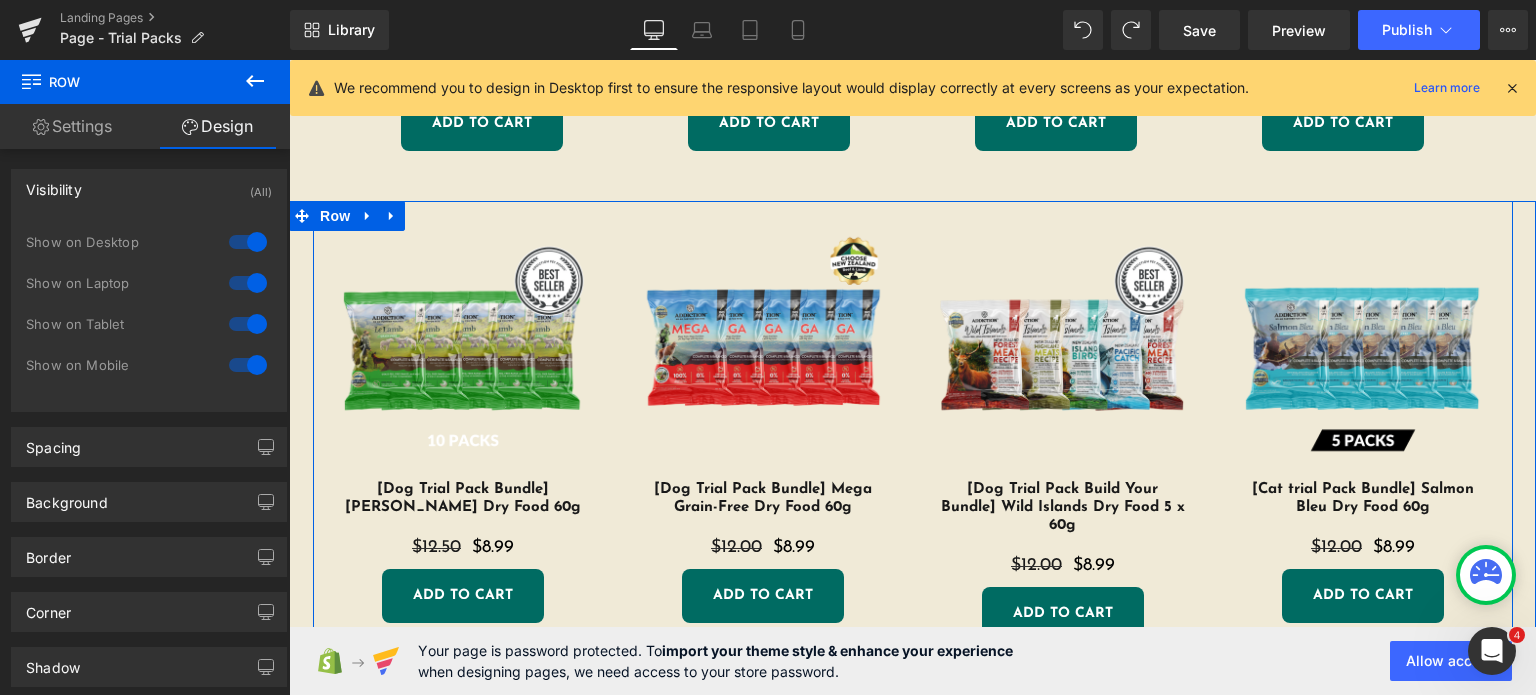 click on "Sale Off
(P) Image
[Dog Trial Pack Bundle] Le Lamb Dry Food 60g
(P) Title
$12.50
$8.99
(P) Price
ADD TO CART
(P) Cart Button
Product" at bounding box center (463, 436) 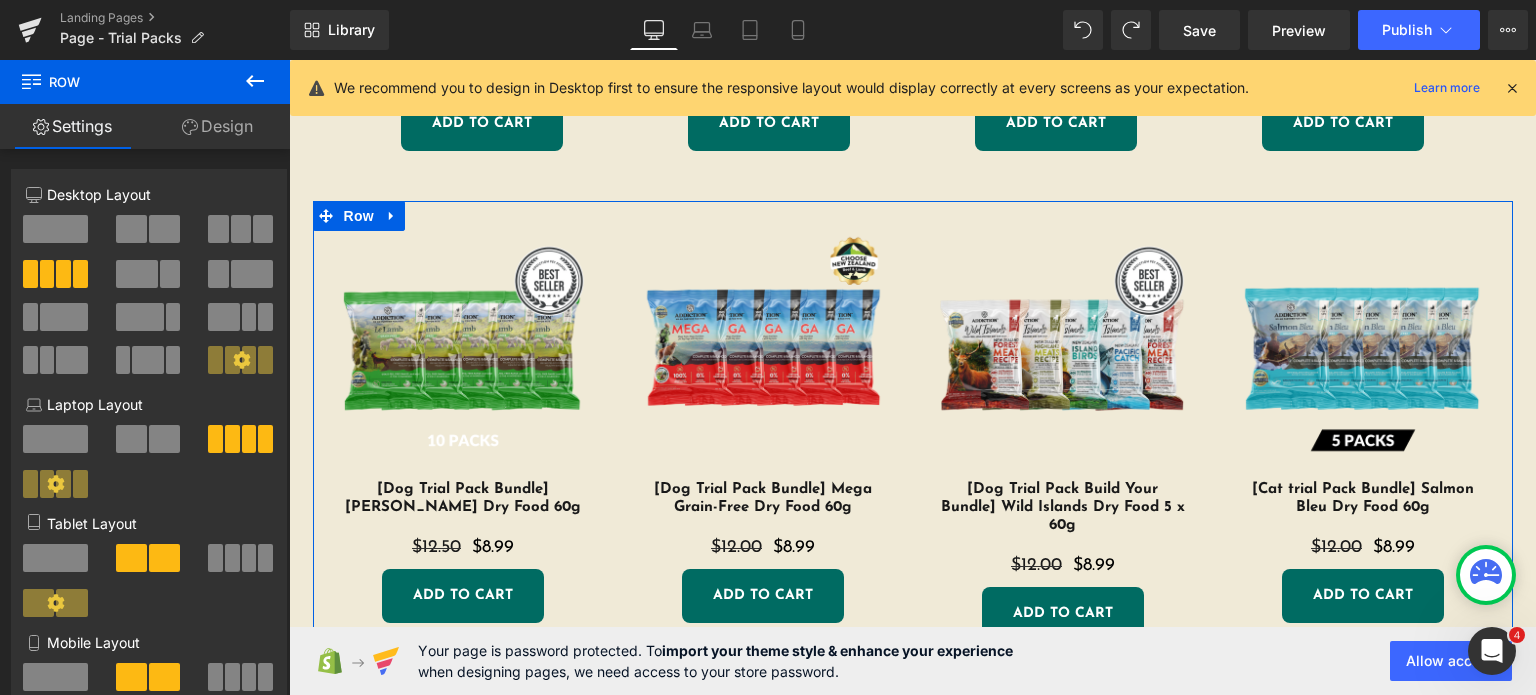 click on "Design" at bounding box center (217, 126) 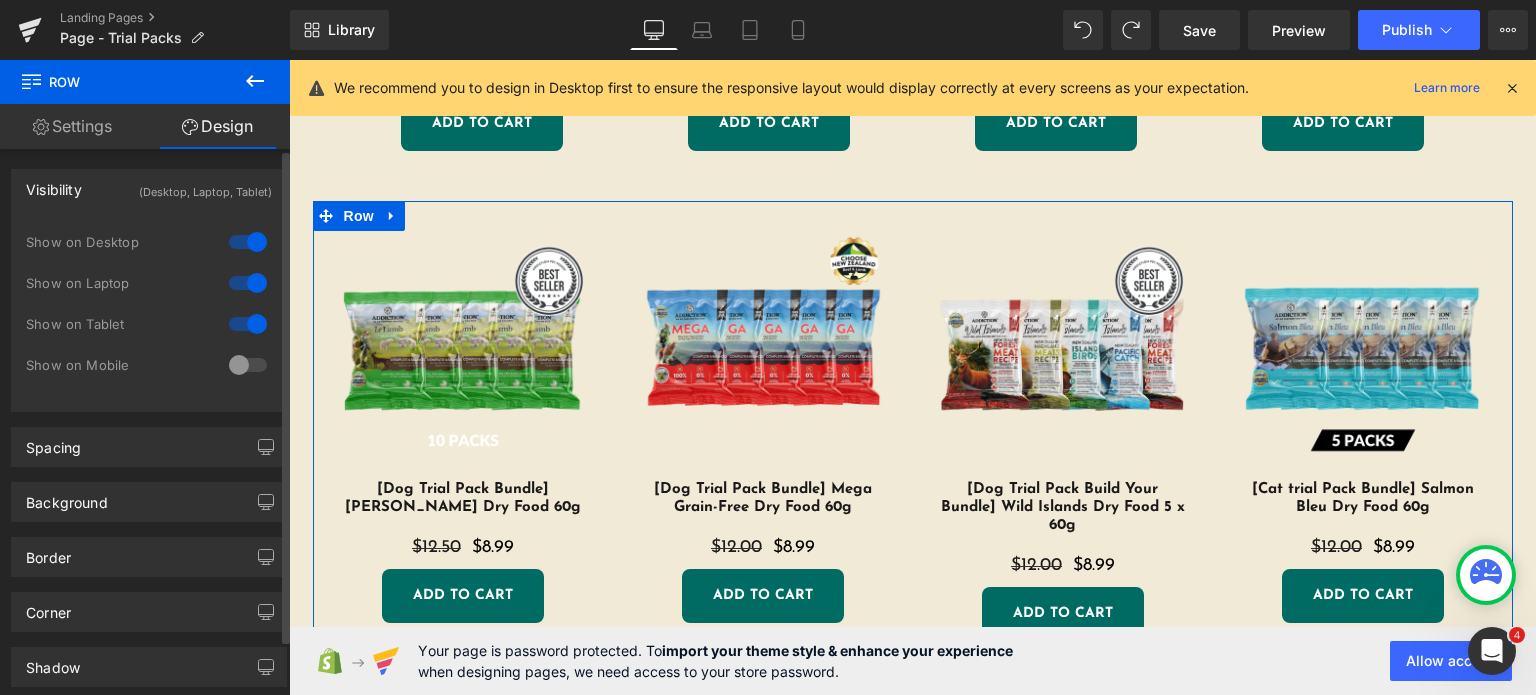 click at bounding box center [248, 365] 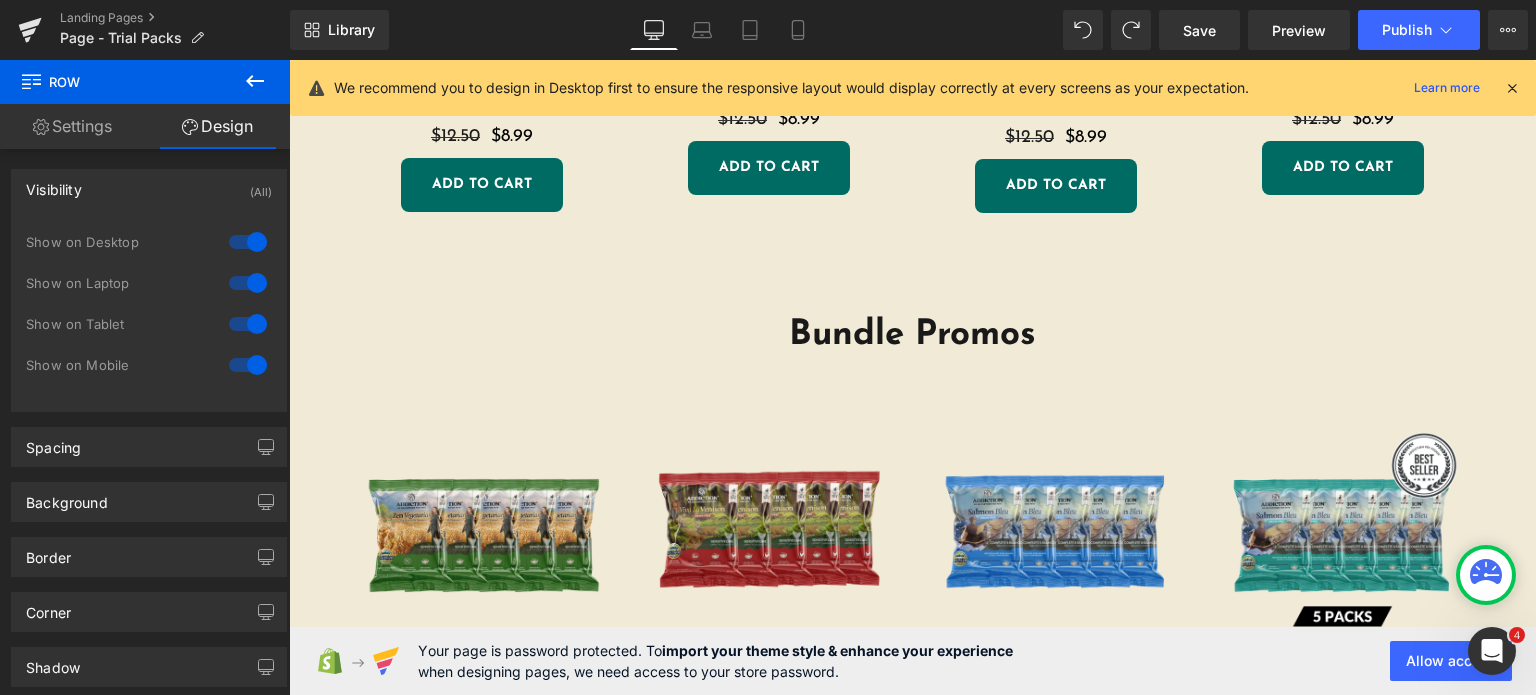 scroll, scrollTop: 1715, scrollLeft: 0, axis: vertical 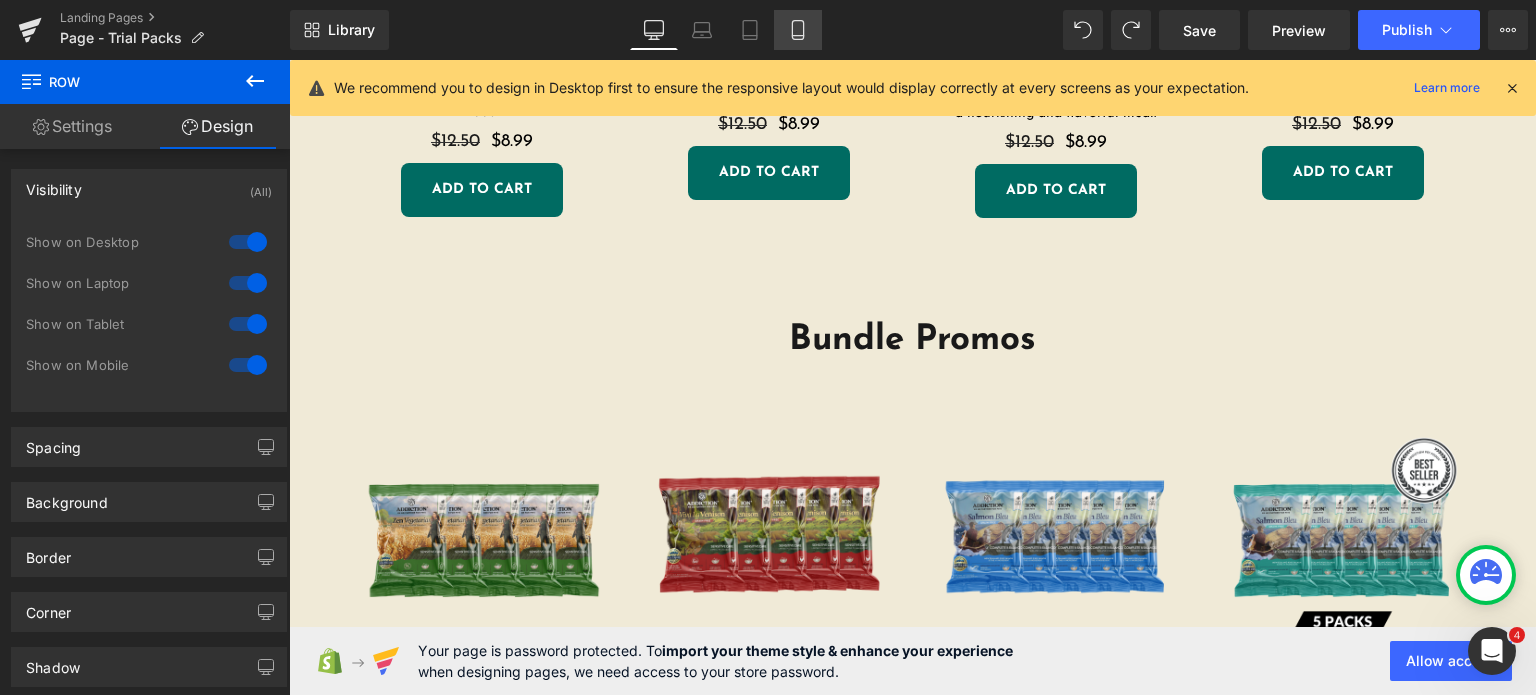 click on "Mobile" at bounding box center [798, 30] 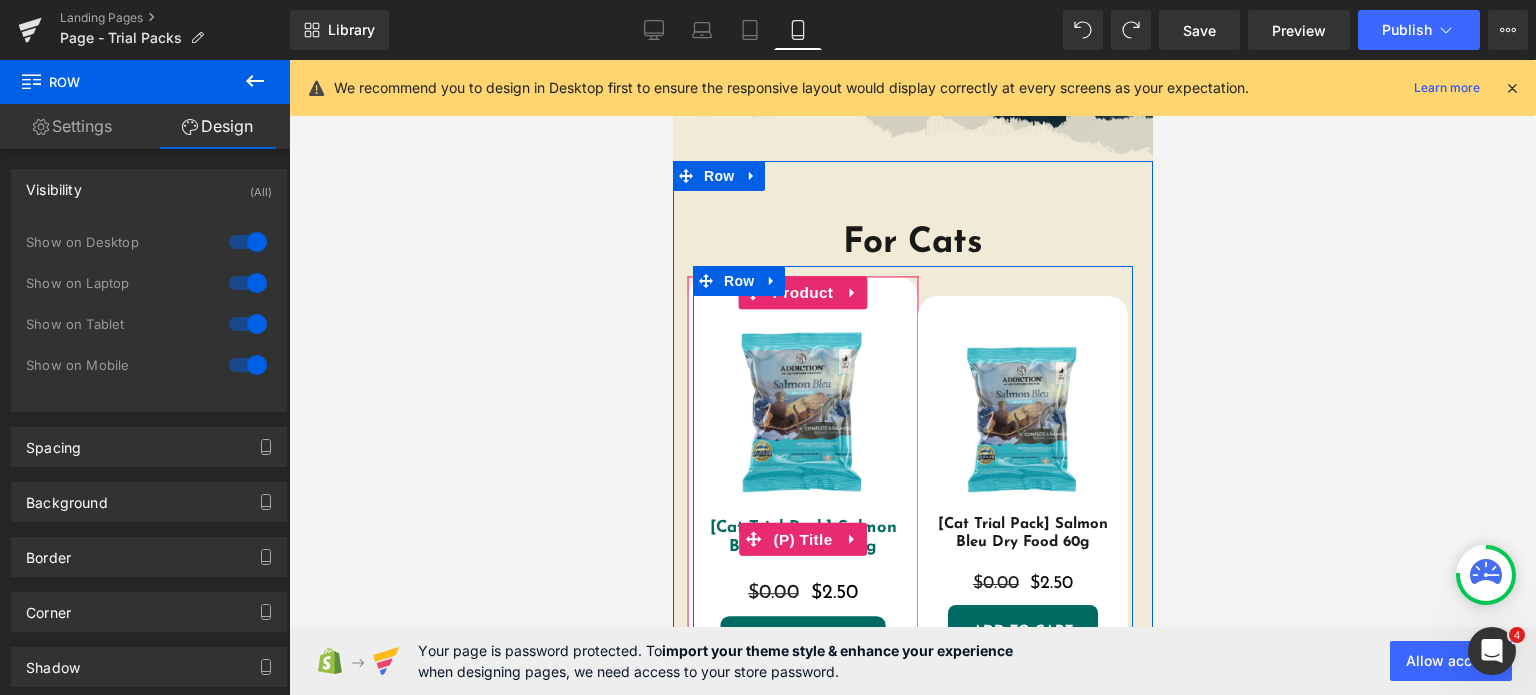 scroll, scrollTop: 448, scrollLeft: 0, axis: vertical 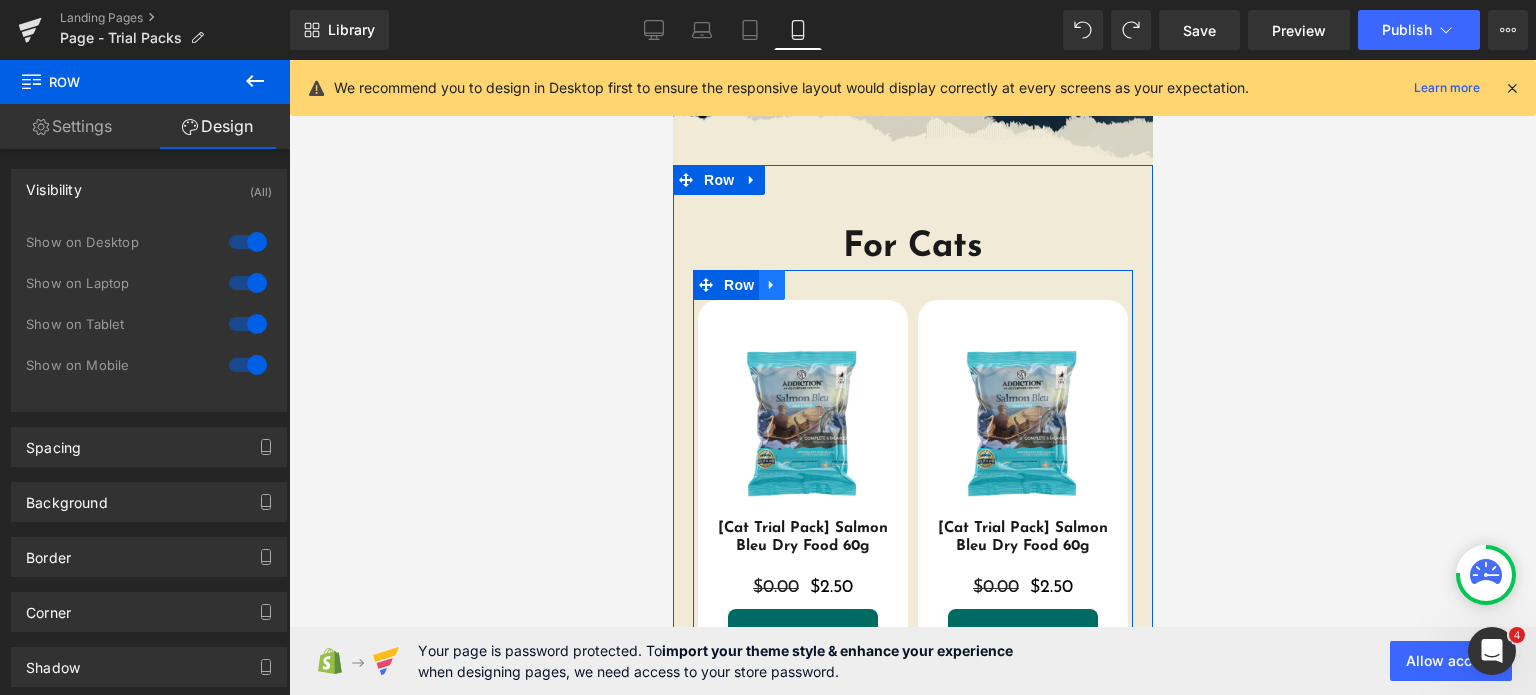 click at bounding box center [771, 285] 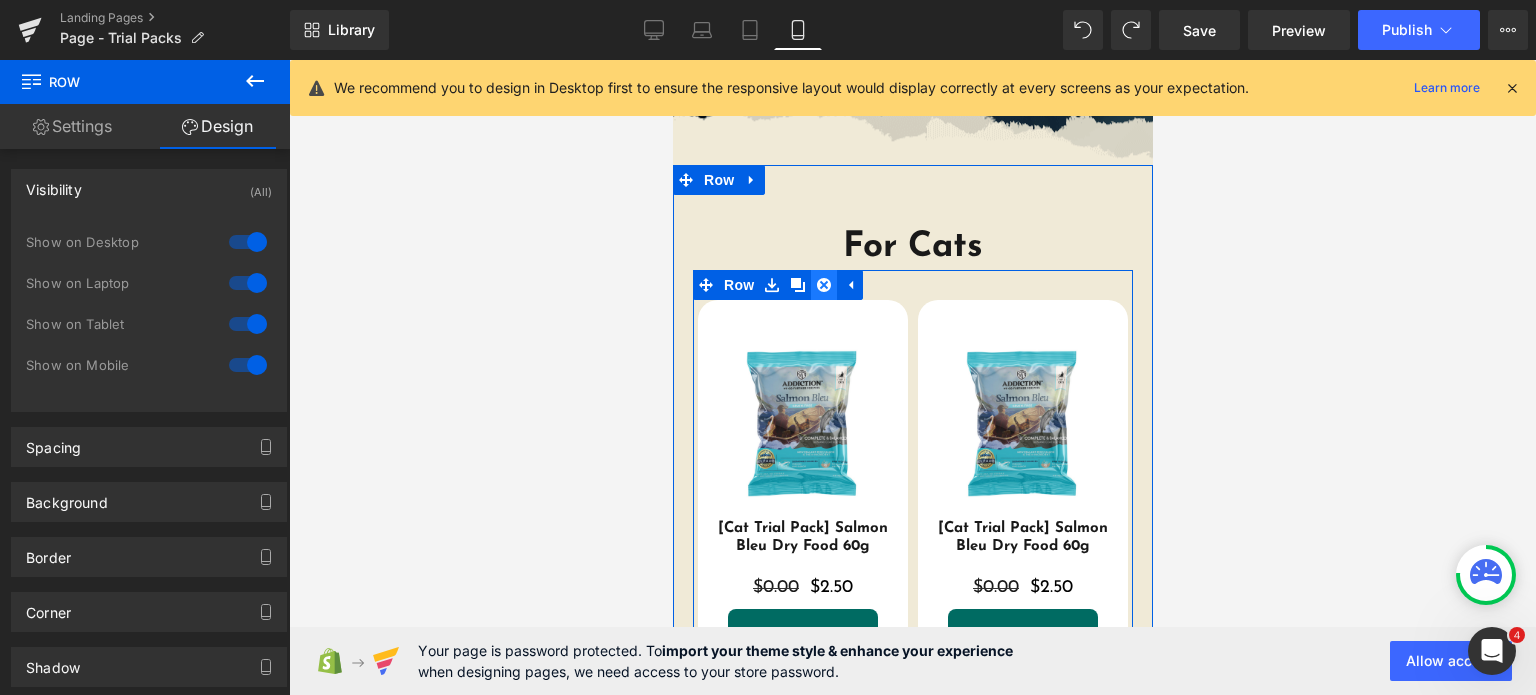 click 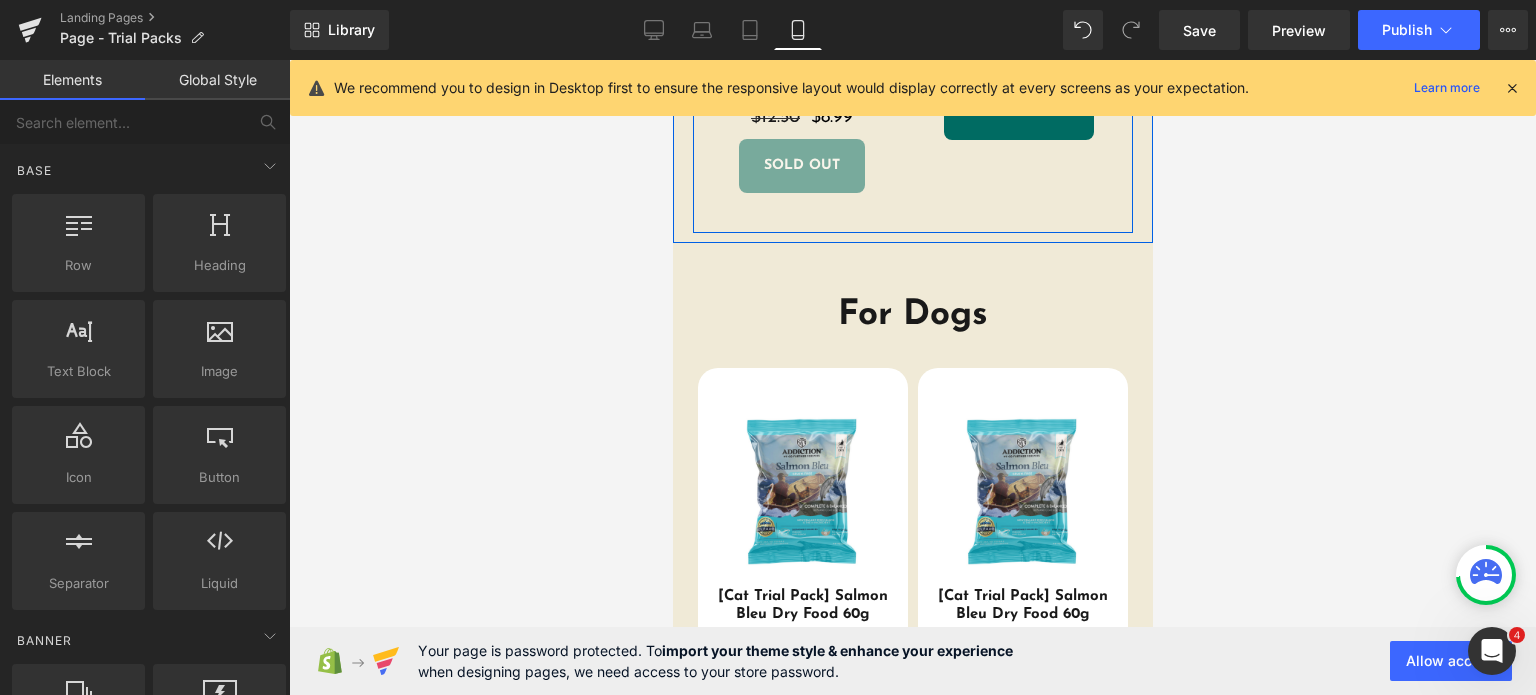 scroll, scrollTop: 1559, scrollLeft: 0, axis: vertical 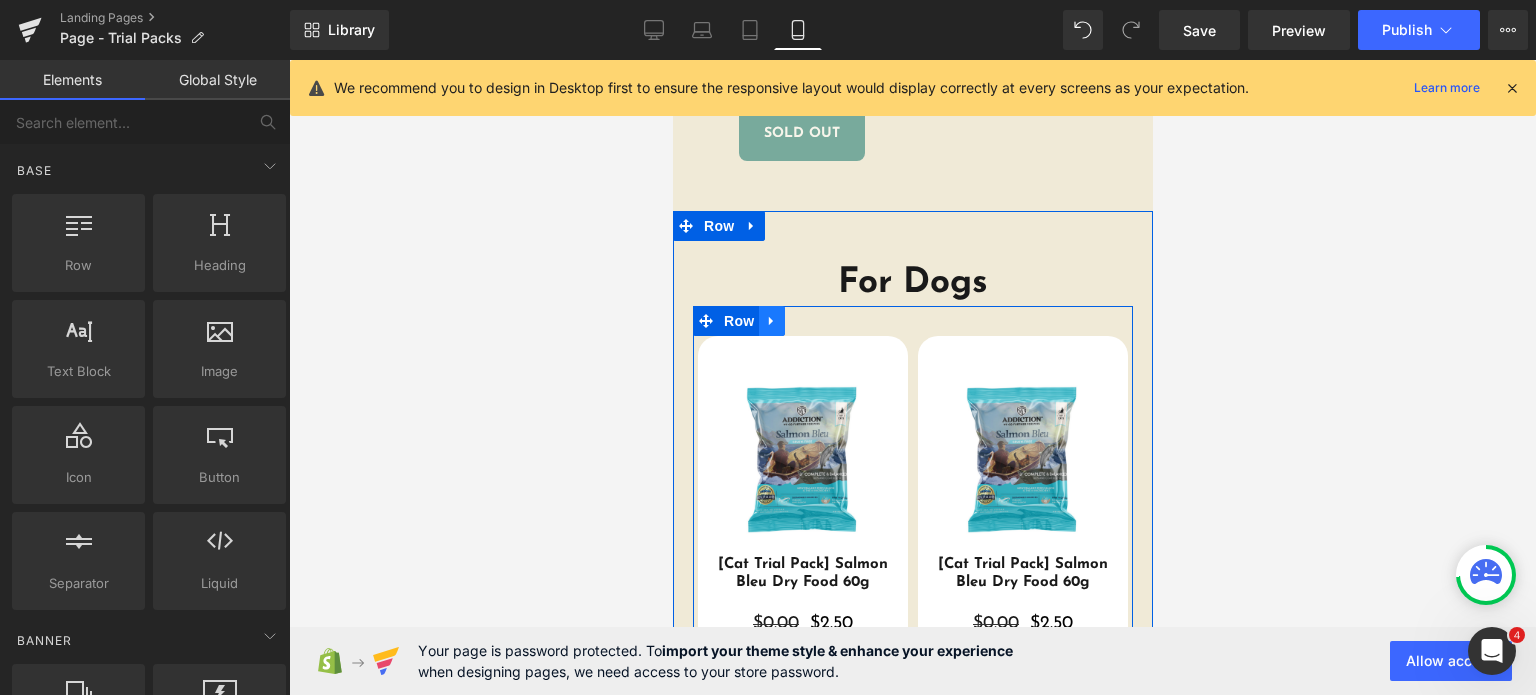 click at bounding box center [771, 321] 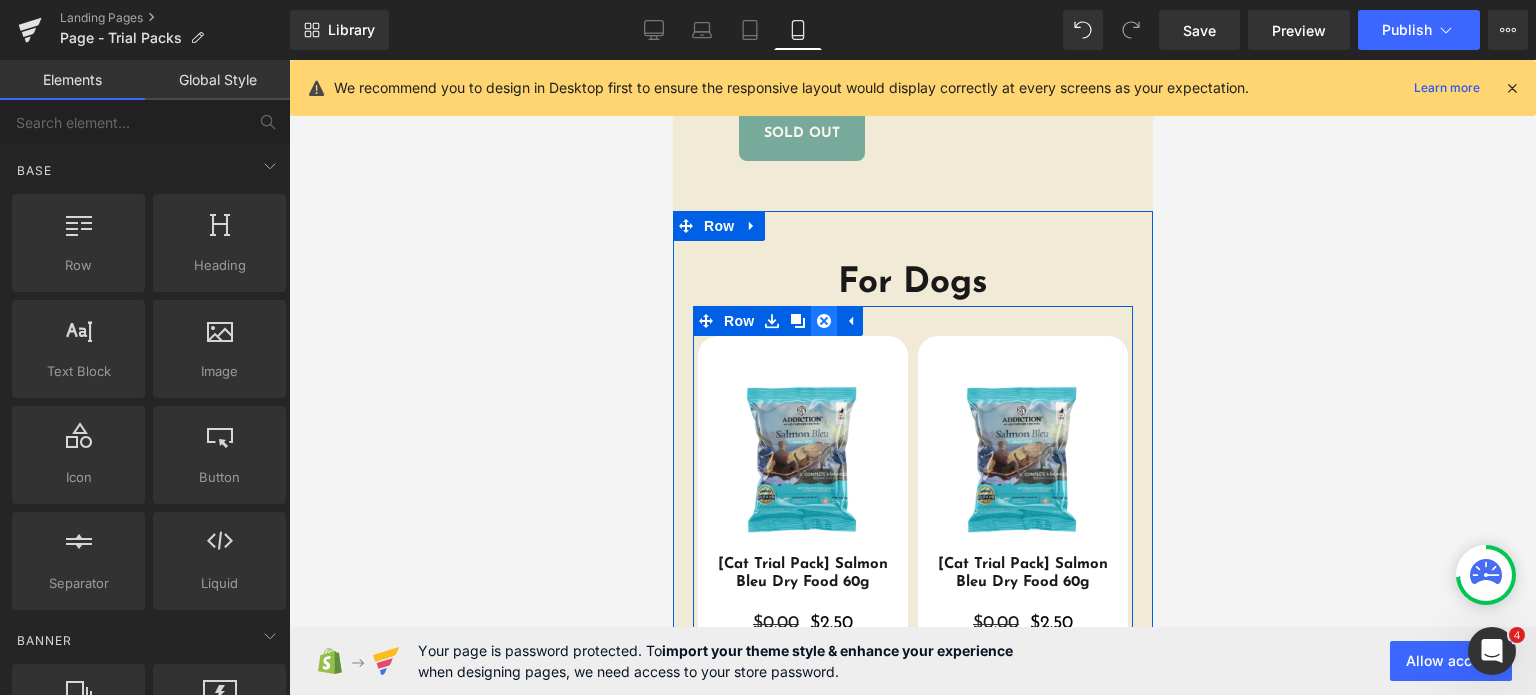 click at bounding box center [823, 321] 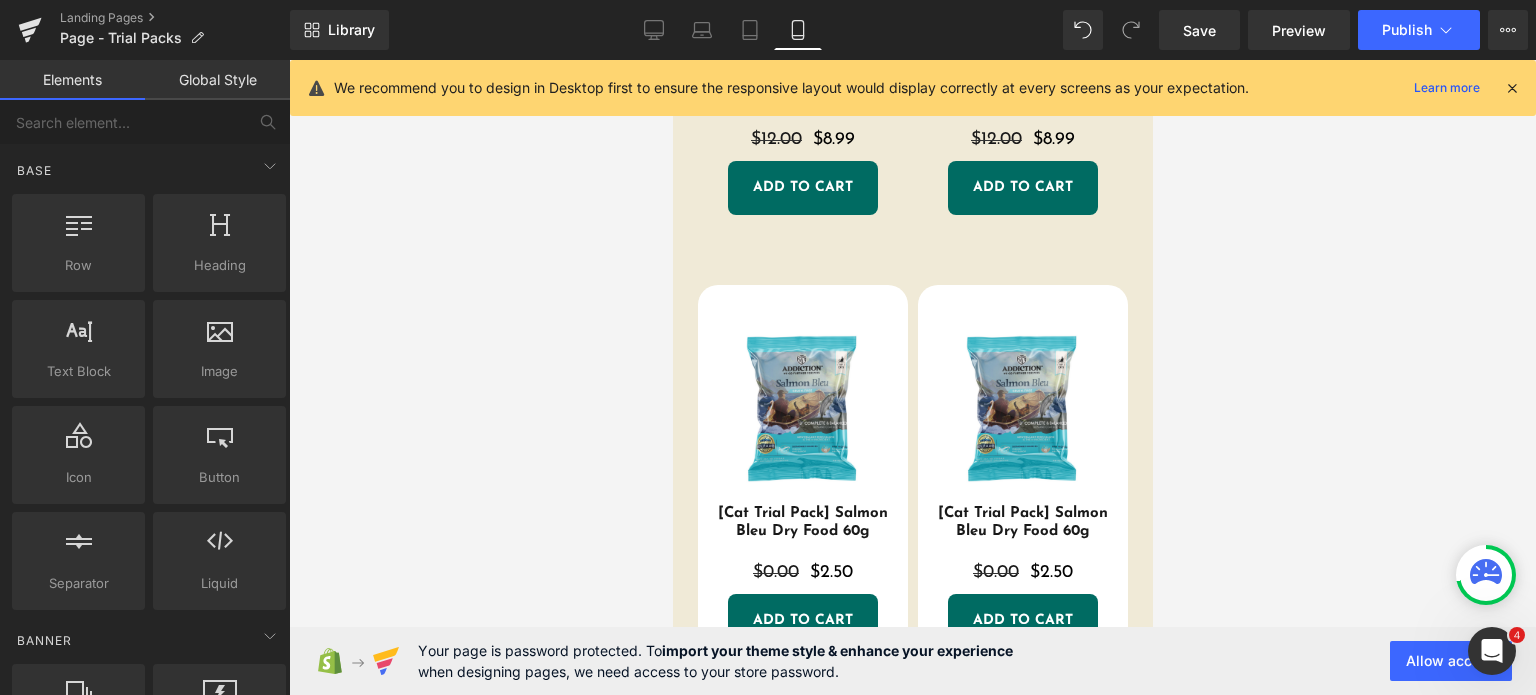 scroll, scrollTop: 3588, scrollLeft: 0, axis: vertical 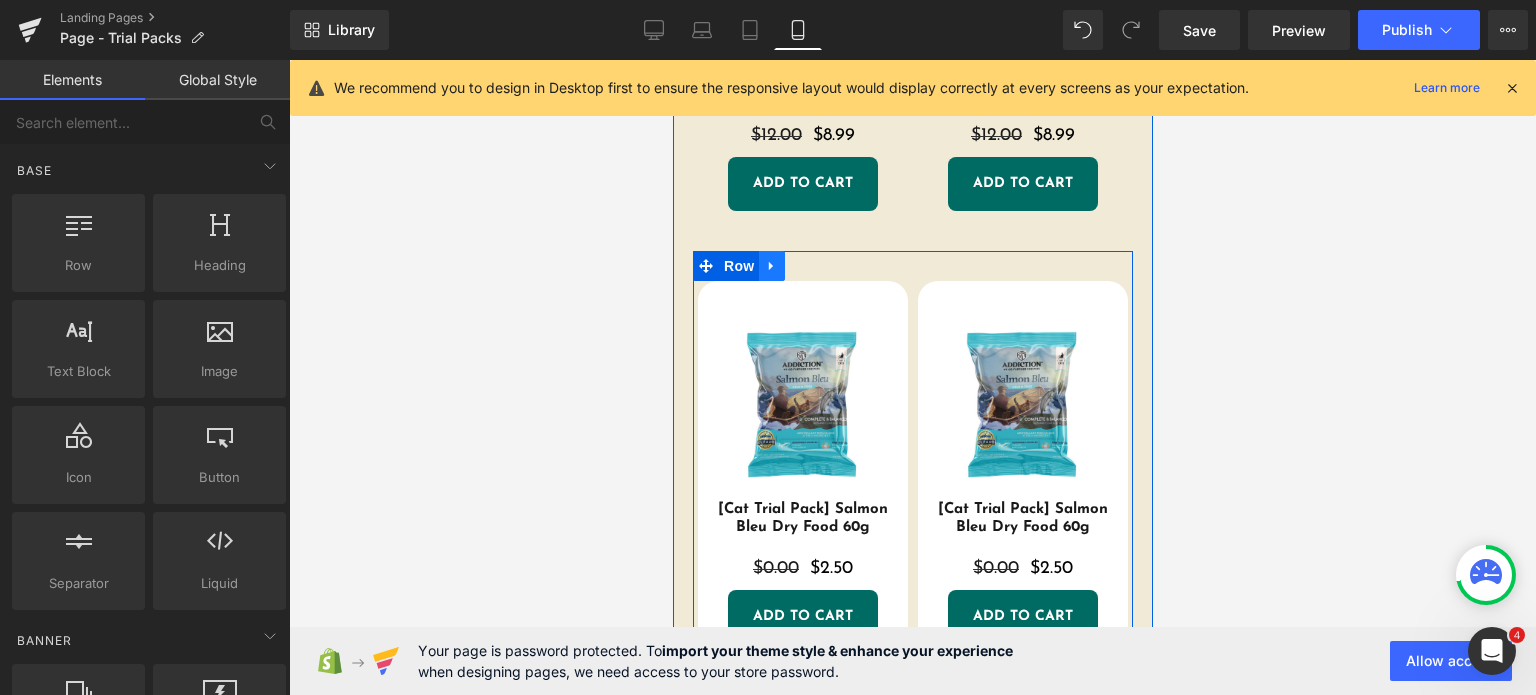 click at bounding box center [771, 266] 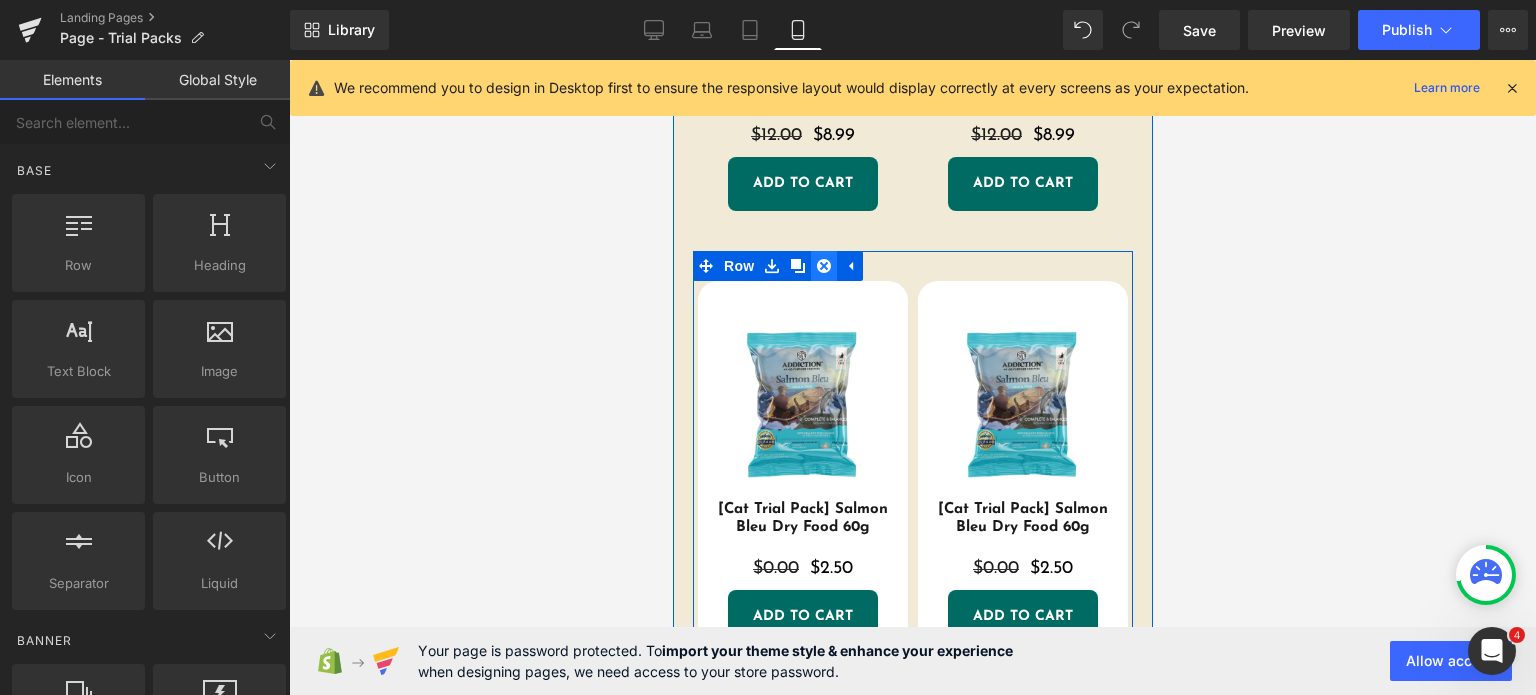 click 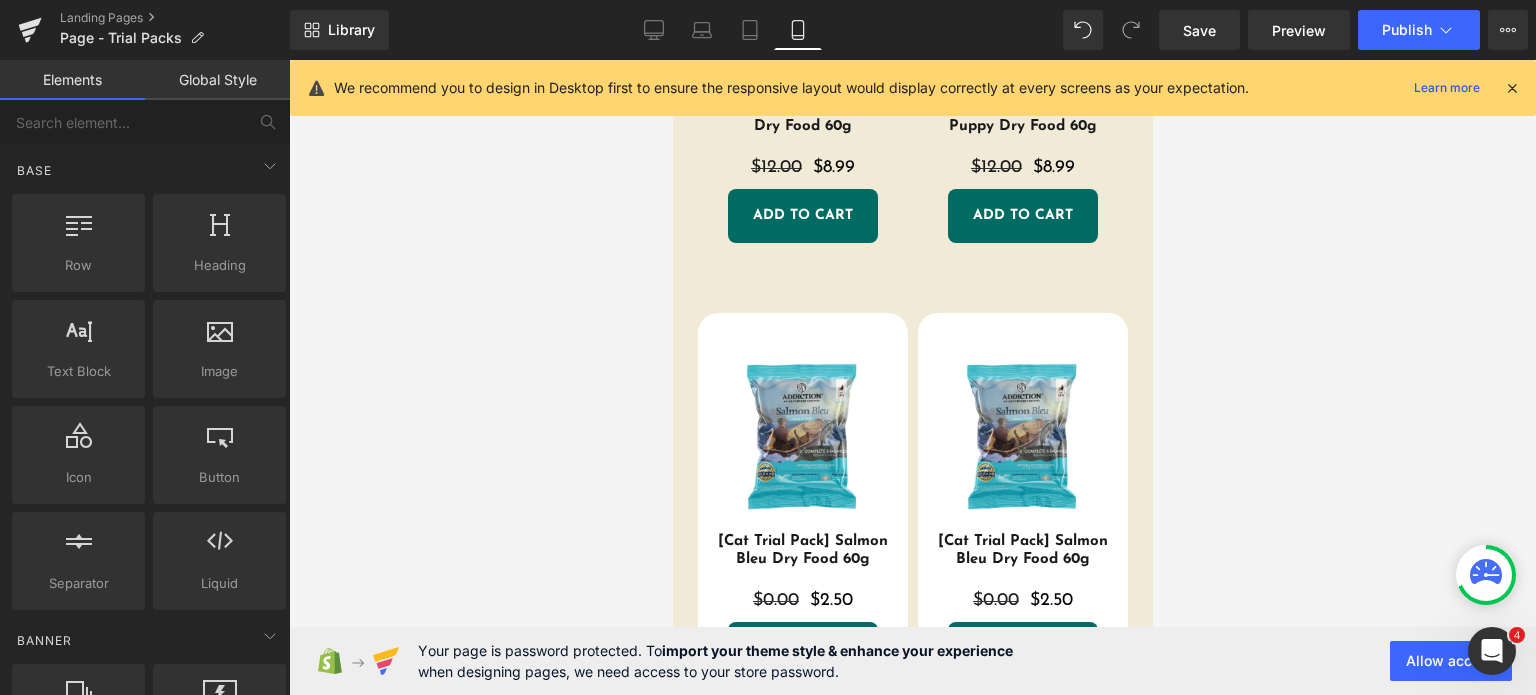 scroll, scrollTop: 3572, scrollLeft: 0, axis: vertical 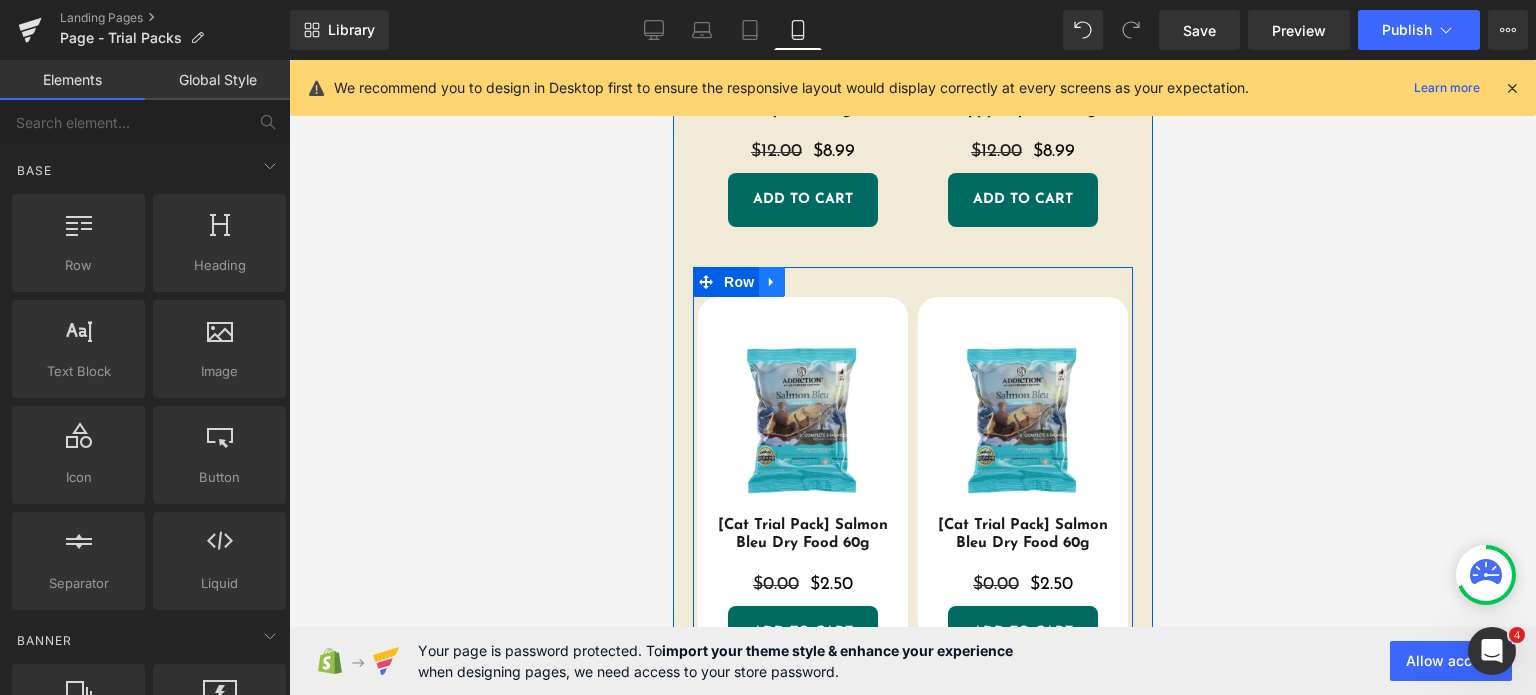 click 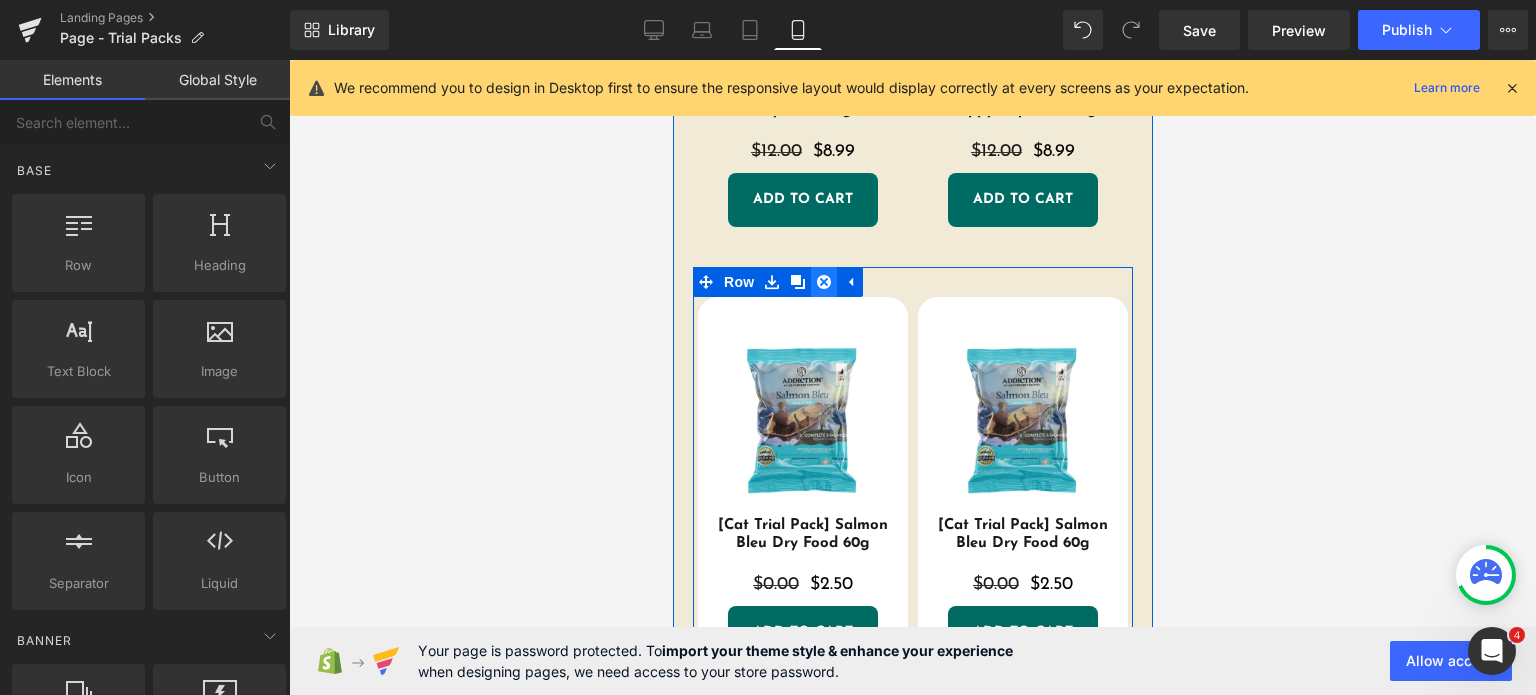 click 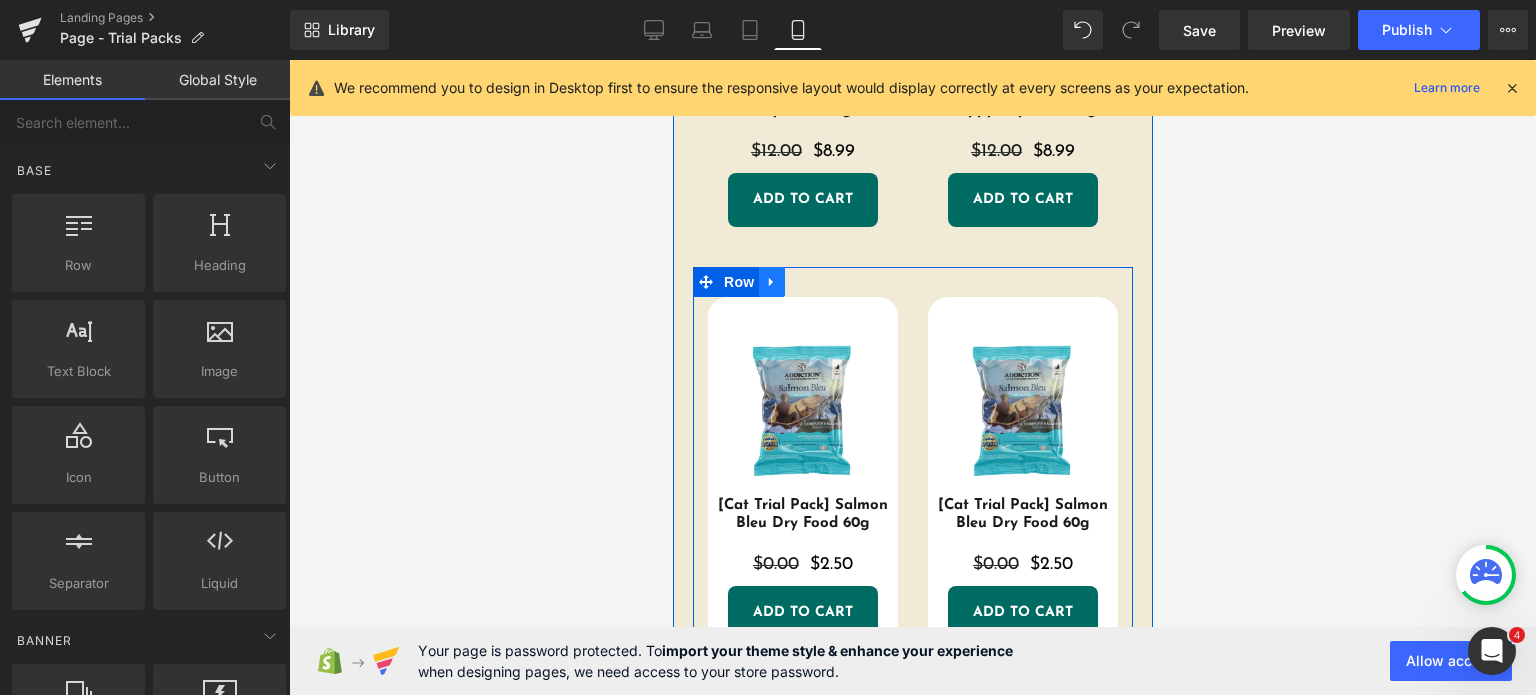 click 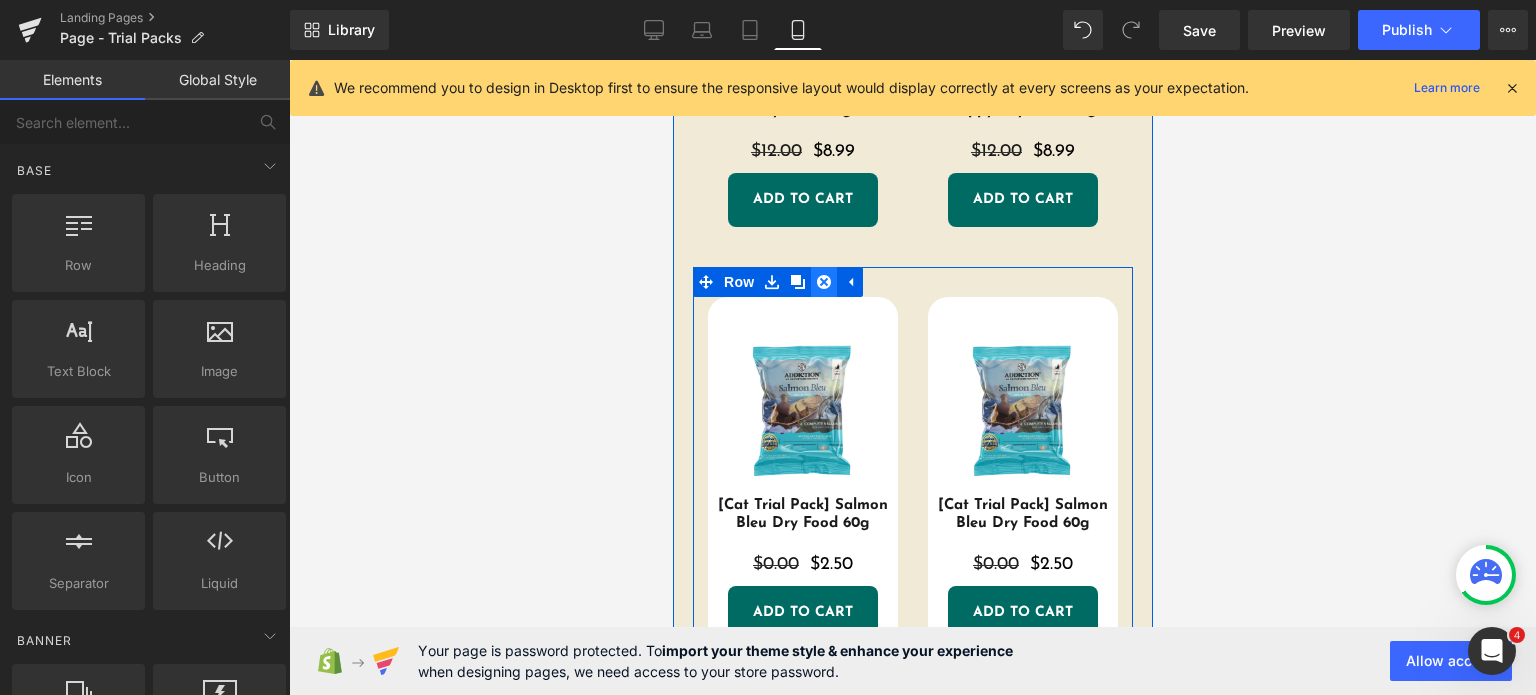 click at bounding box center (823, 282) 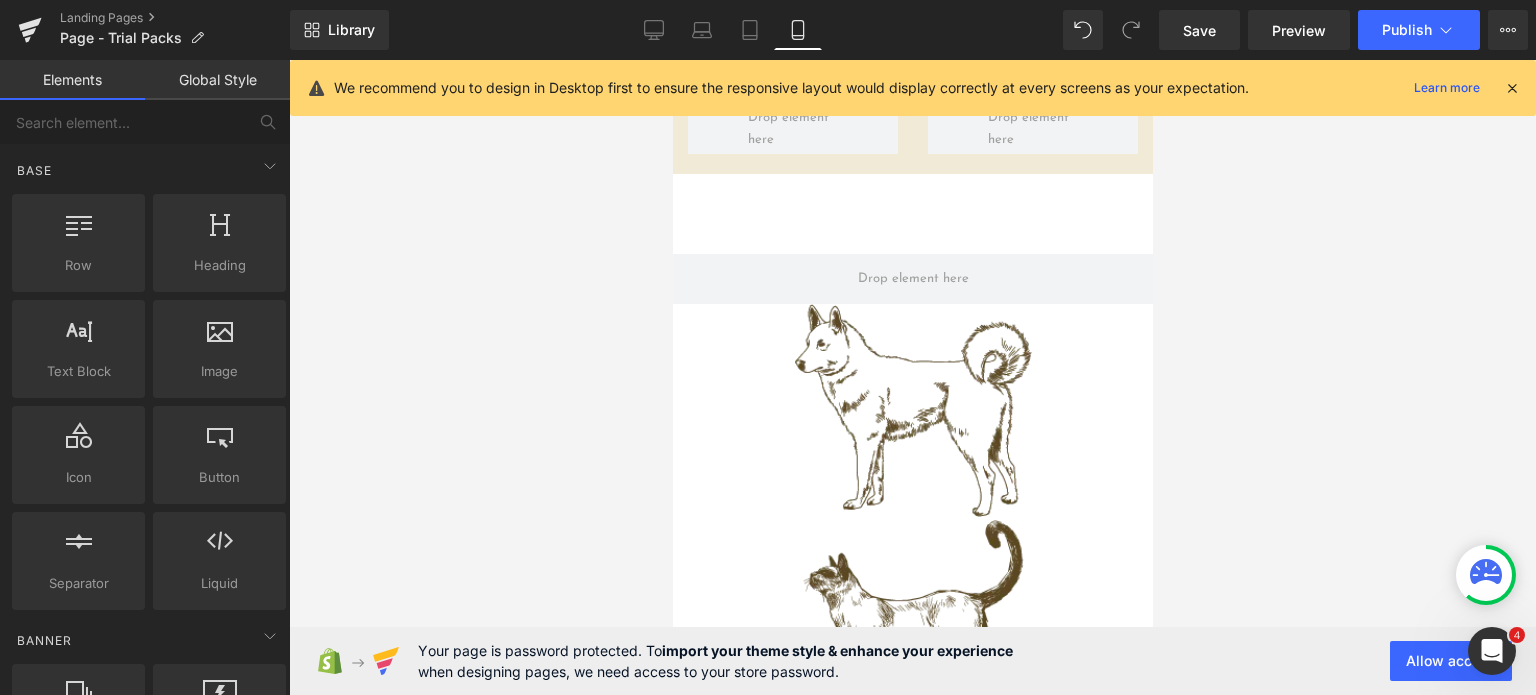 scroll, scrollTop: 5023, scrollLeft: 0, axis: vertical 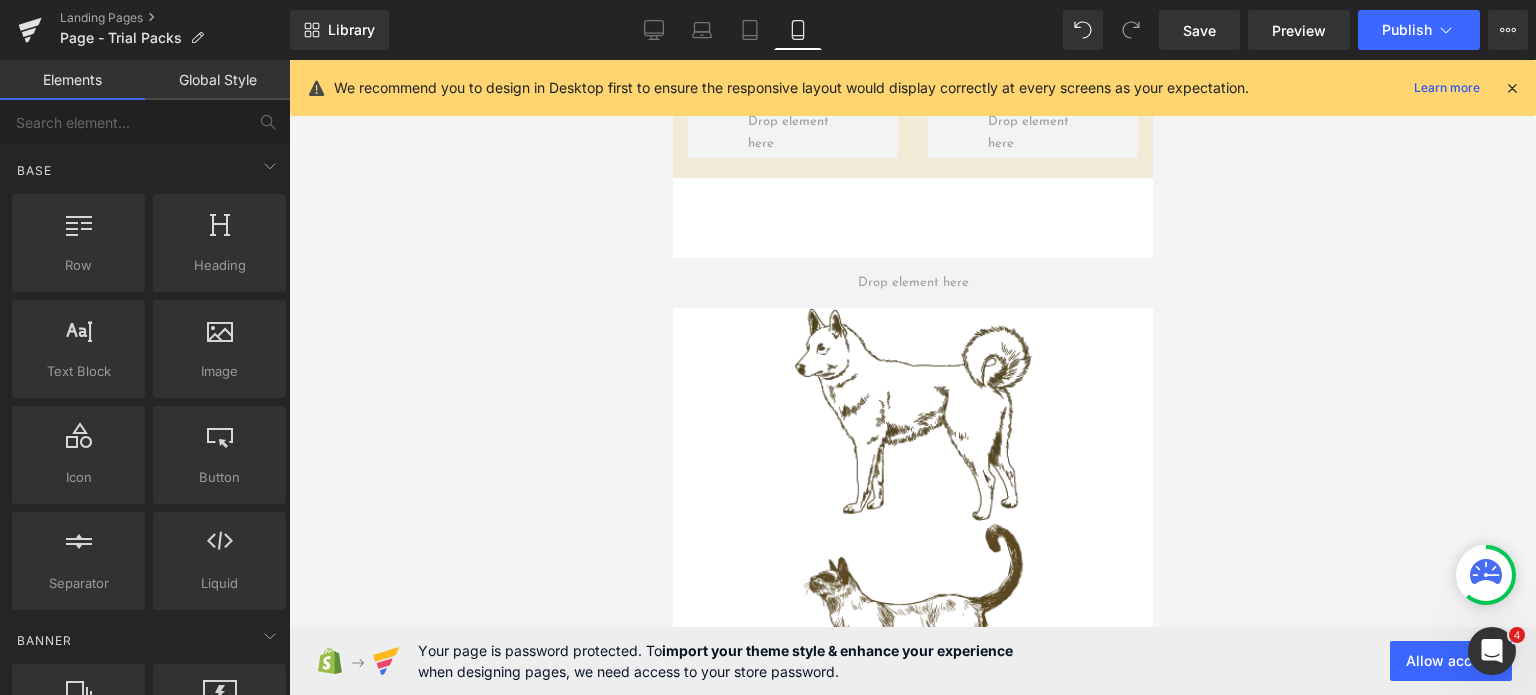 click at bounding box center [912, 415] 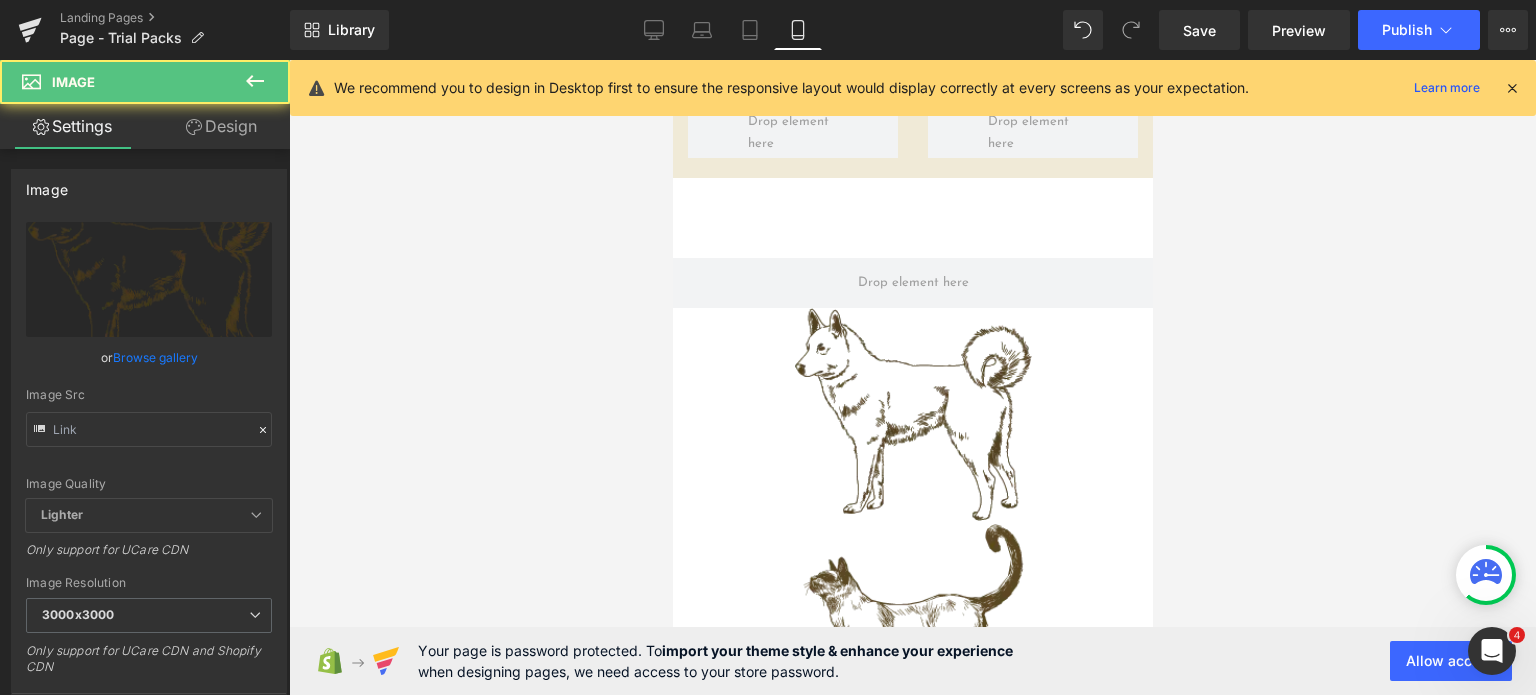 type on "https://addictionpet.b-cdn.net/wp-content/uploads/2021/03/dog-vector.png.webp" 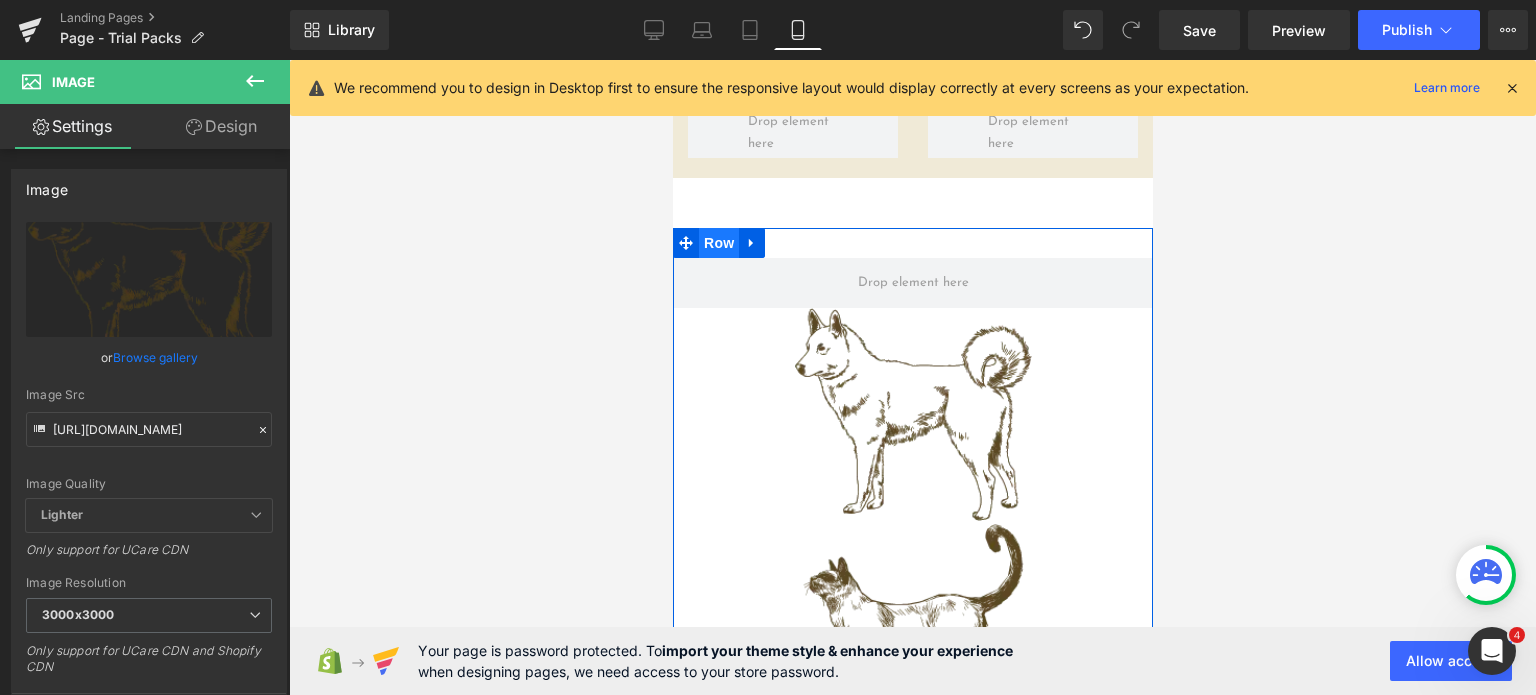 click on "Row" at bounding box center (718, 243) 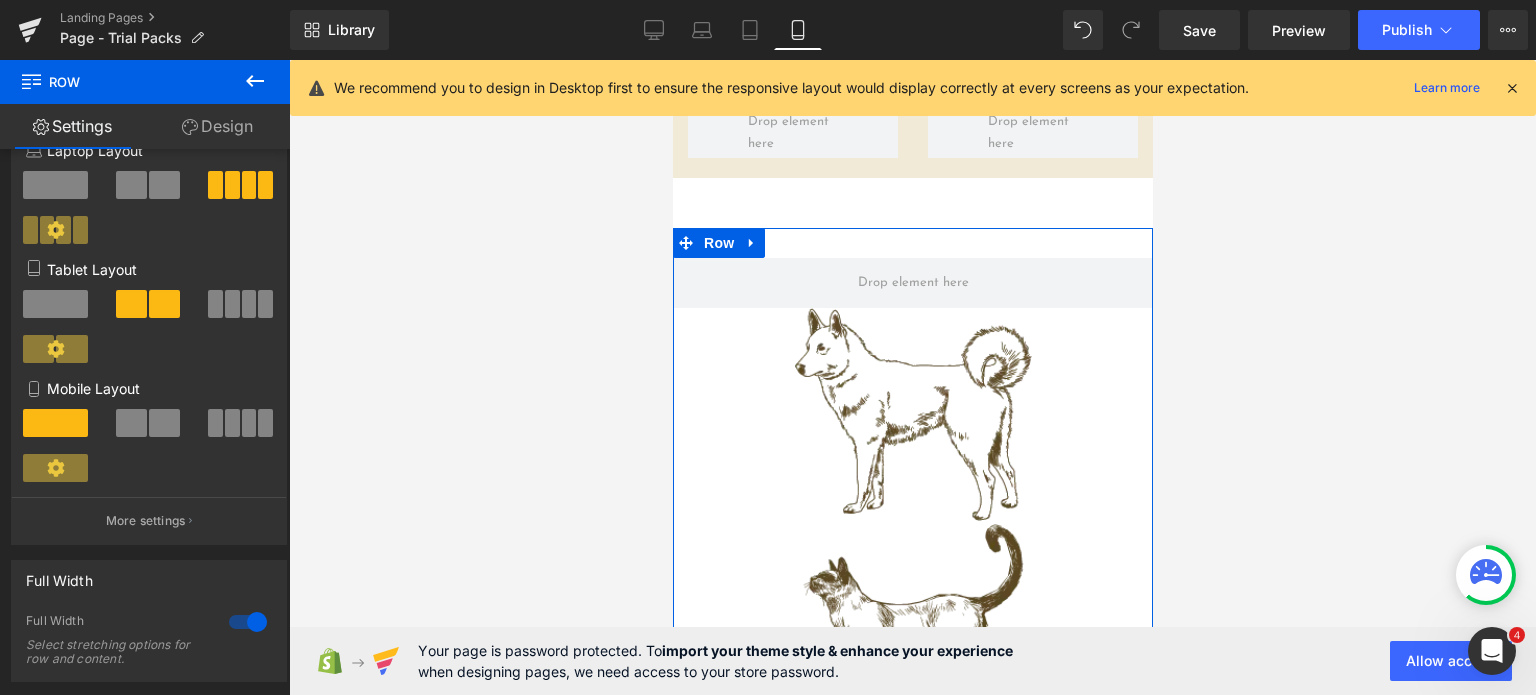 scroll, scrollTop: 258, scrollLeft: 0, axis: vertical 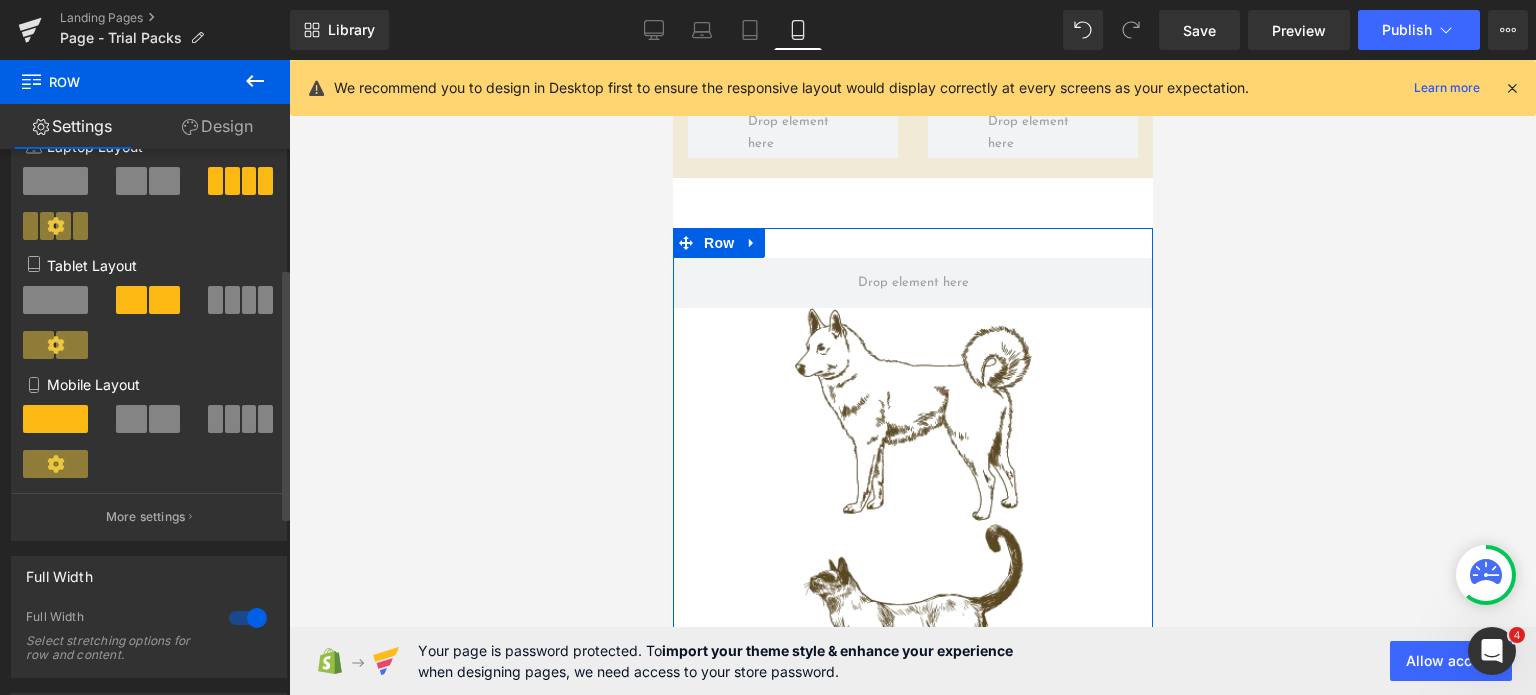 click at bounding box center (131, 419) 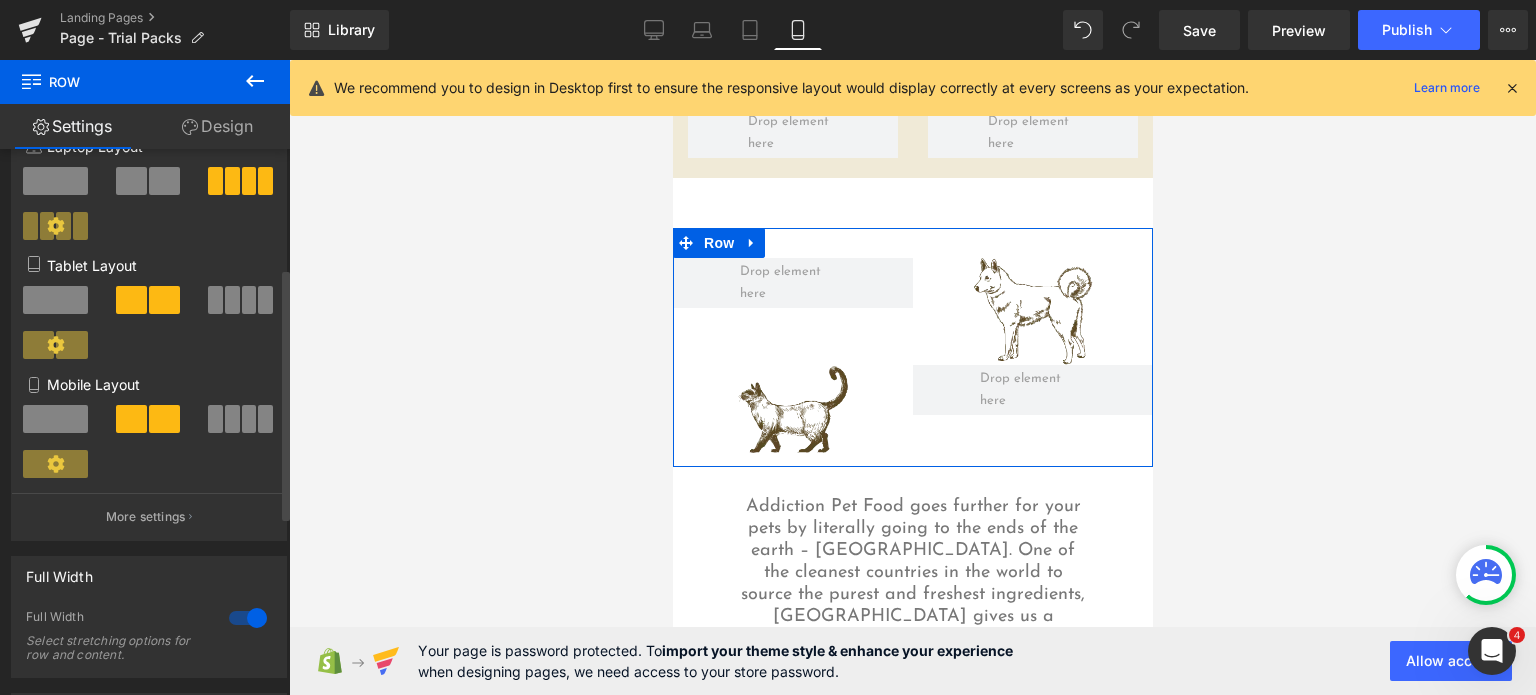 click on "Mobile Layout" at bounding box center (149, 433) 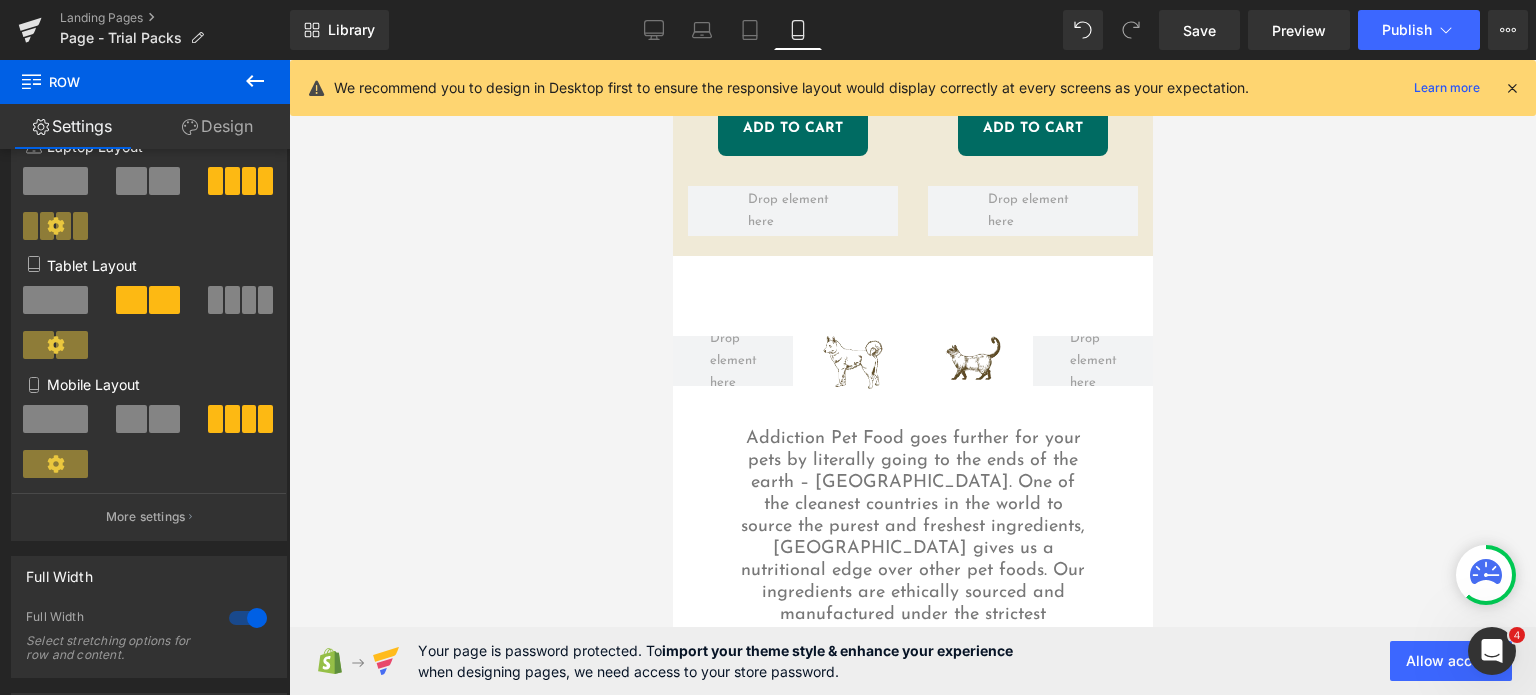 scroll, scrollTop: 4944, scrollLeft: 0, axis: vertical 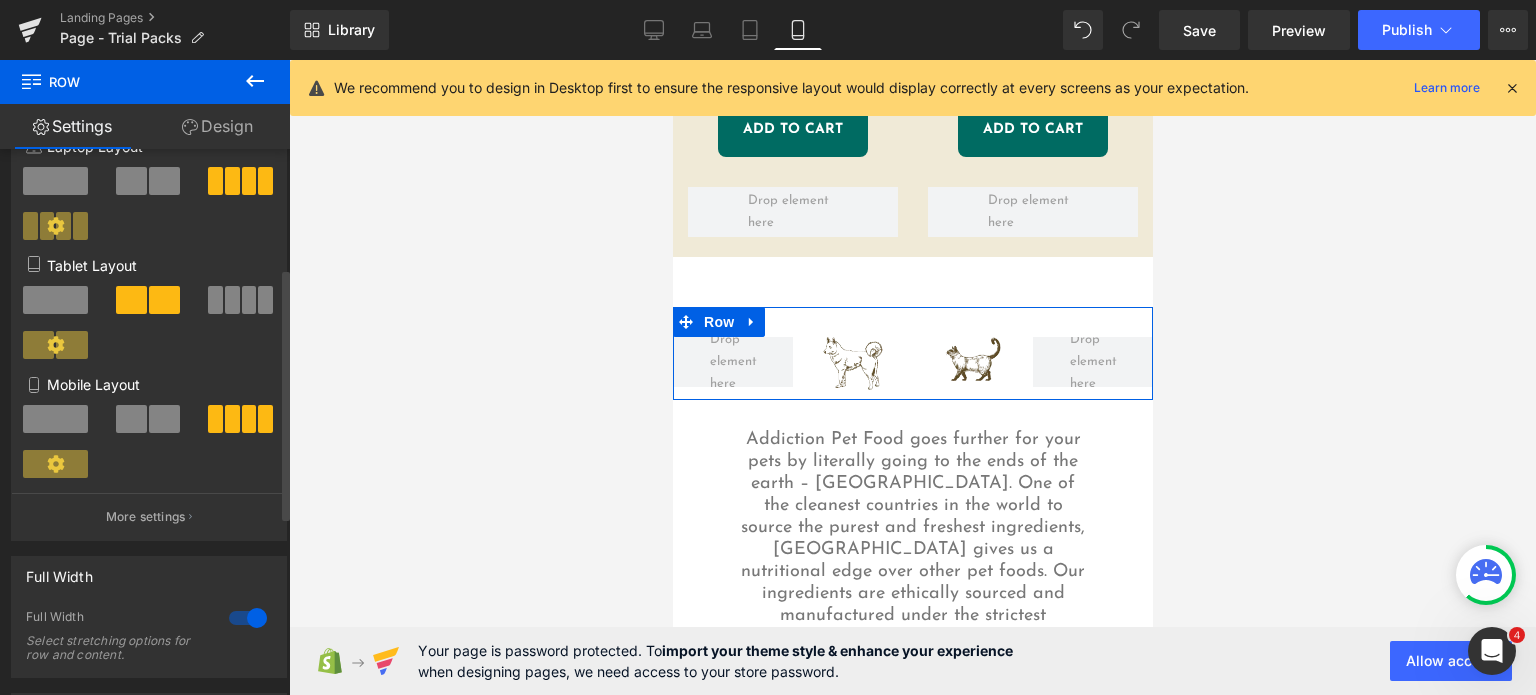 click at bounding box center [131, 419] 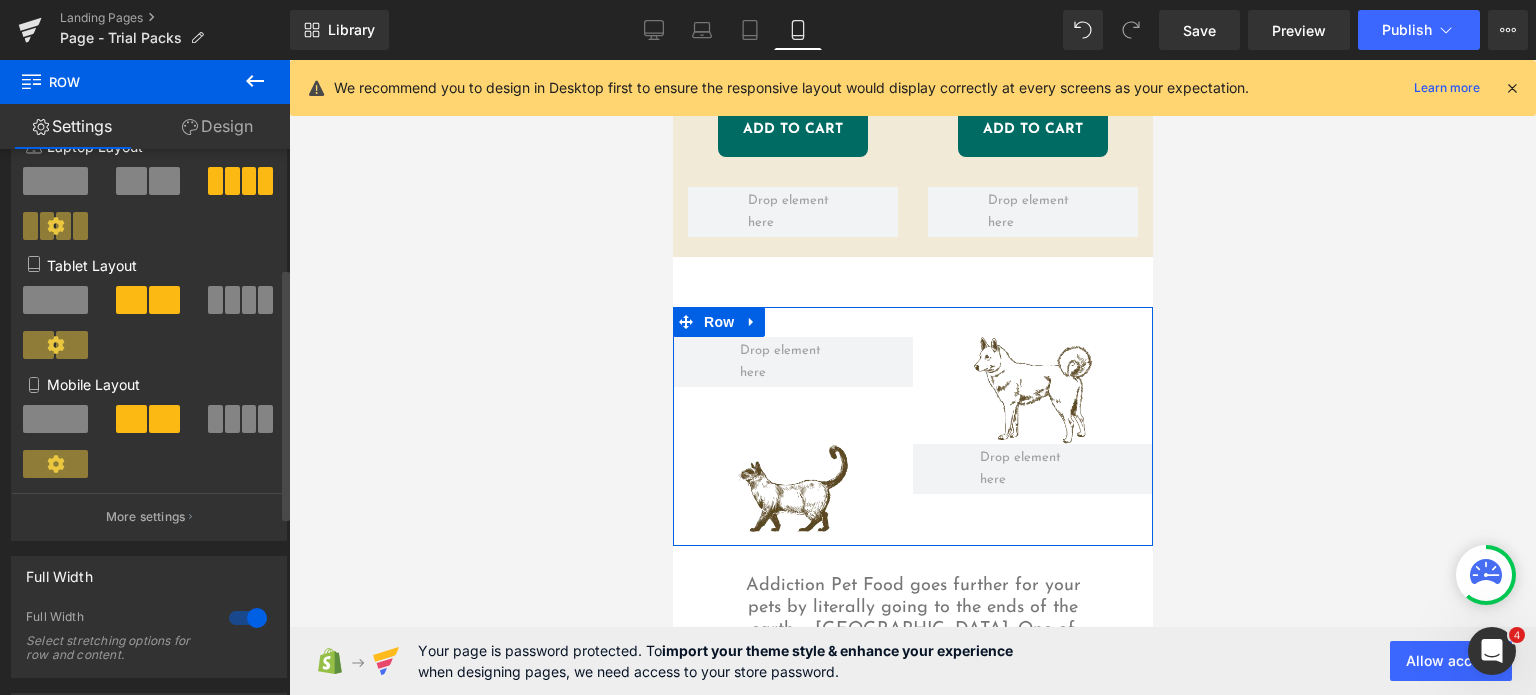 click at bounding box center (55, 419) 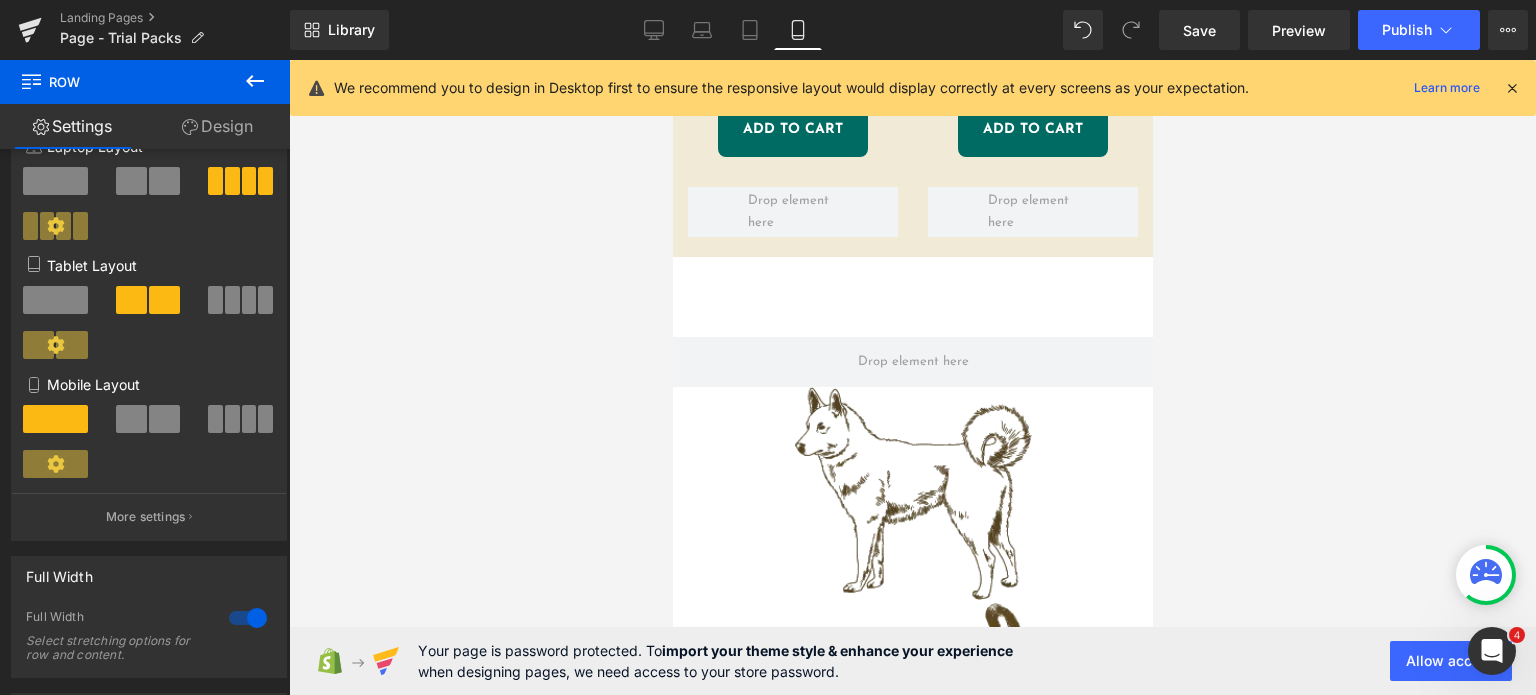 click at bounding box center (912, 494) 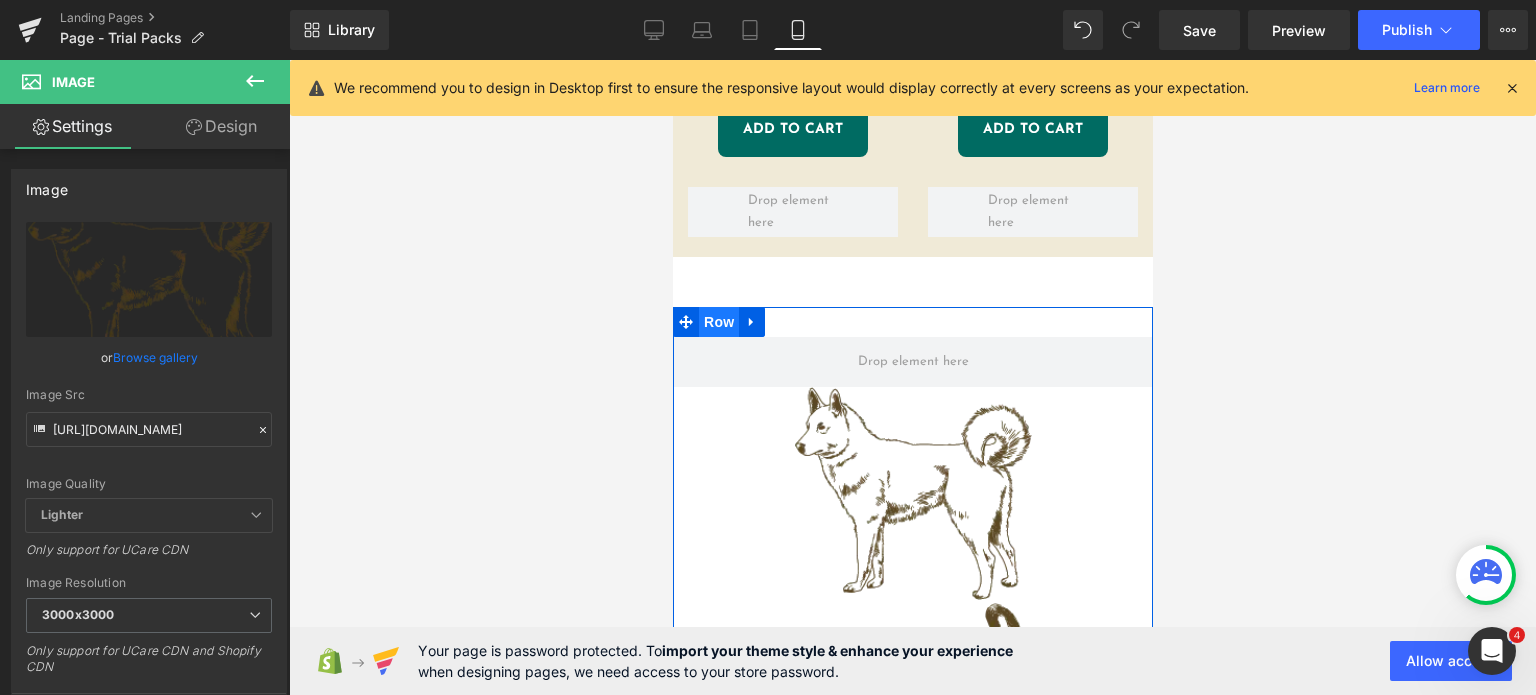 click on "Row" at bounding box center (718, 322) 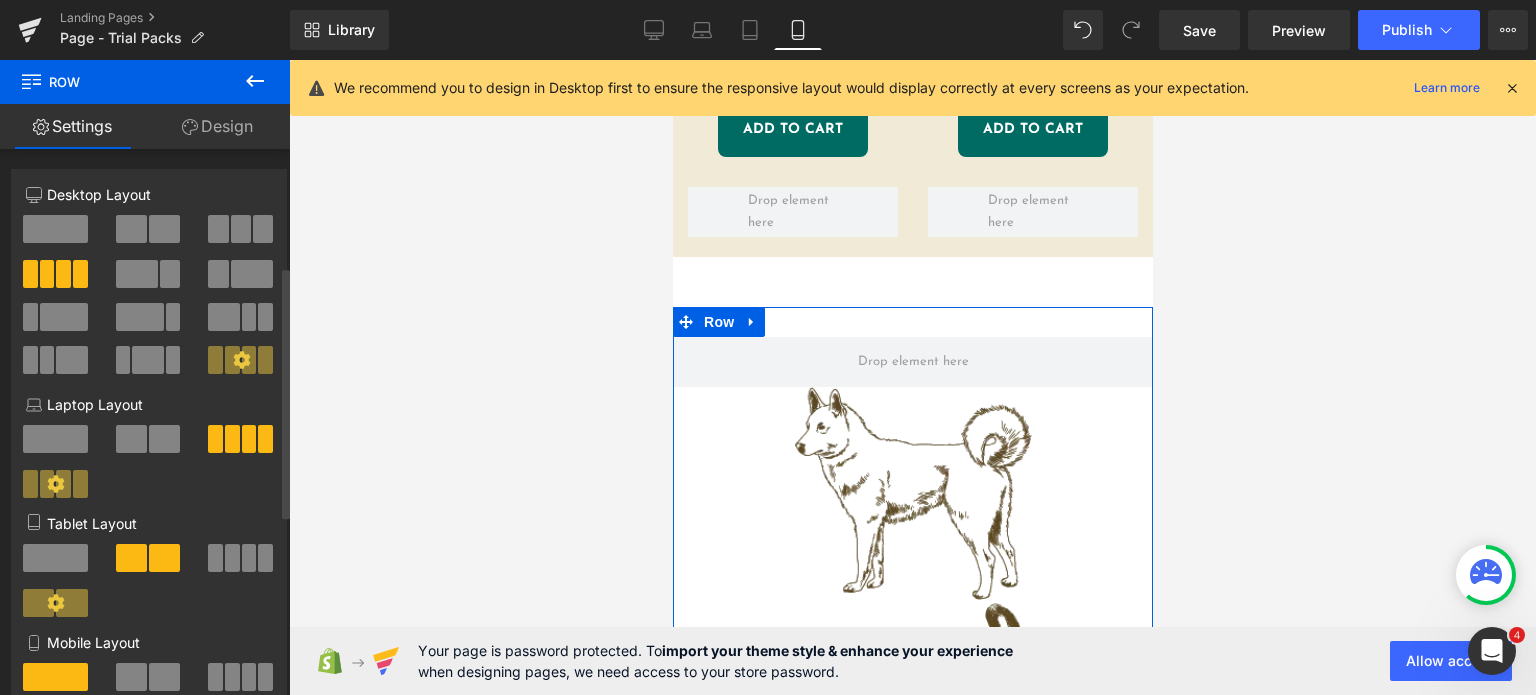 scroll, scrollTop: 507, scrollLeft: 0, axis: vertical 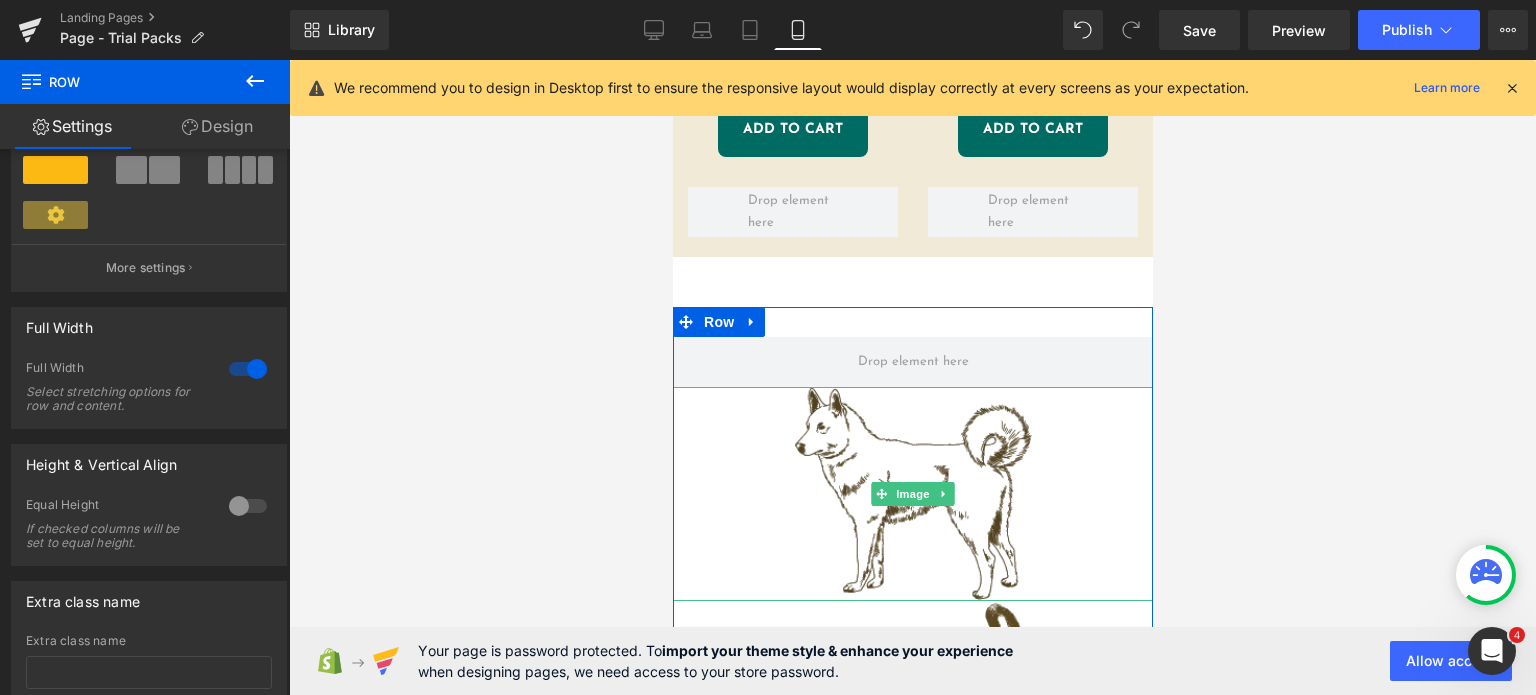 click at bounding box center [912, 494] 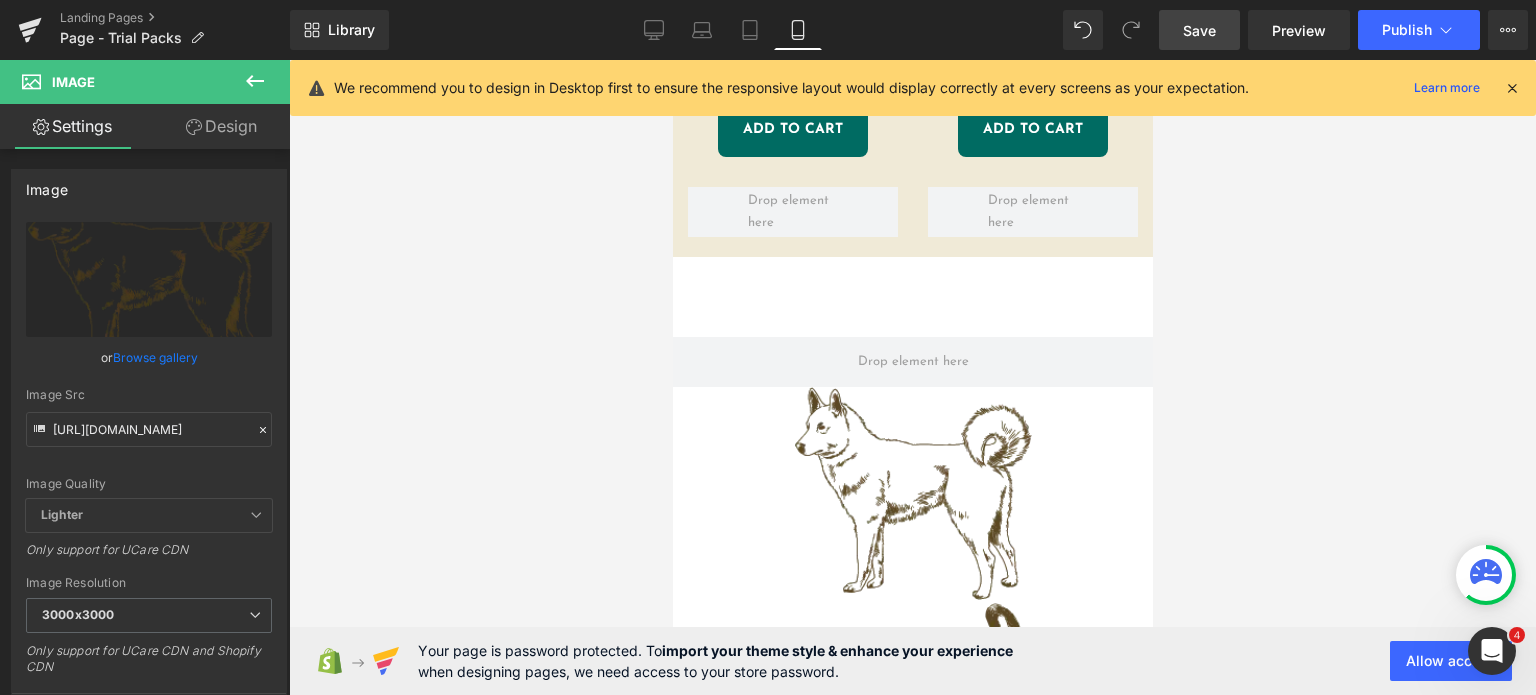 click on "Save" at bounding box center [1199, 30] 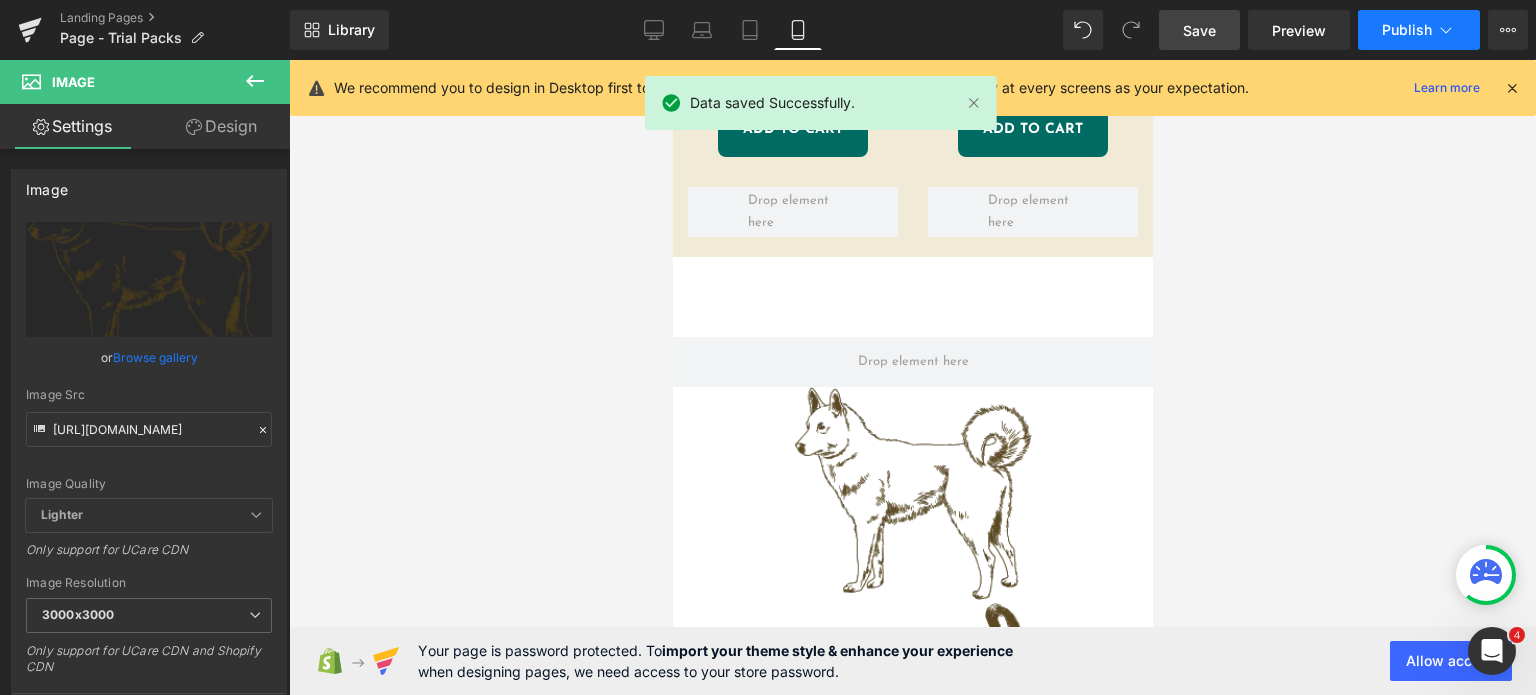click on "Publish" at bounding box center (1419, 30) 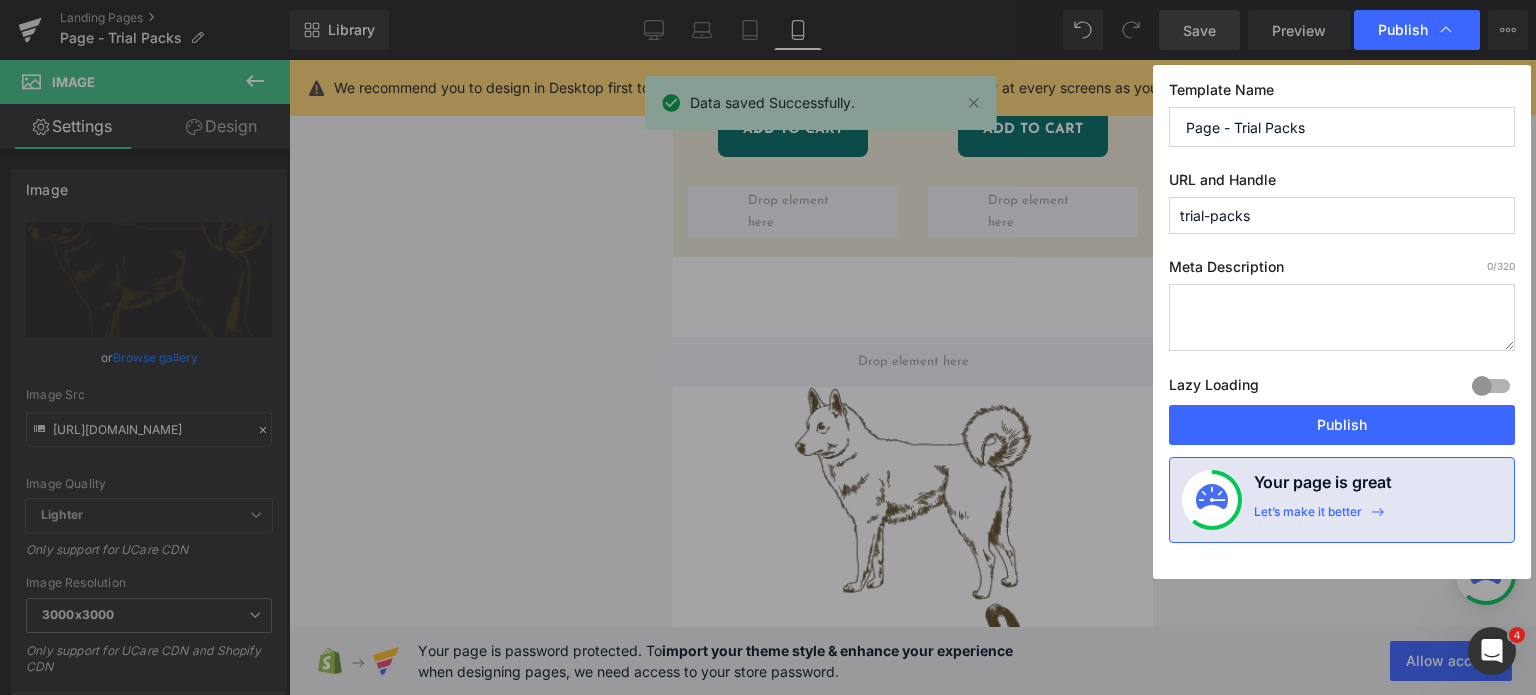 click on "Lazy Loading
Build" at bounding box center [1214, 388] 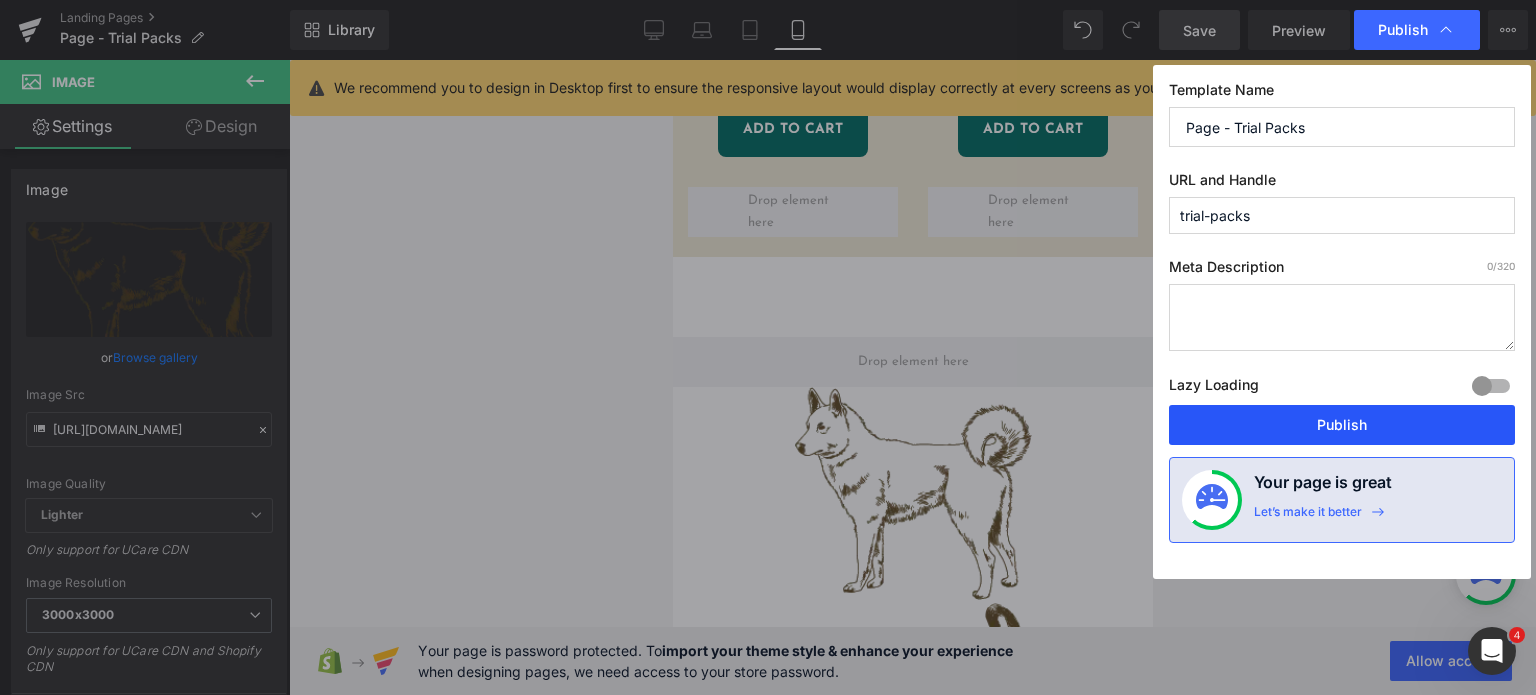 click on "Publish" at bounding box center [1342, 425] 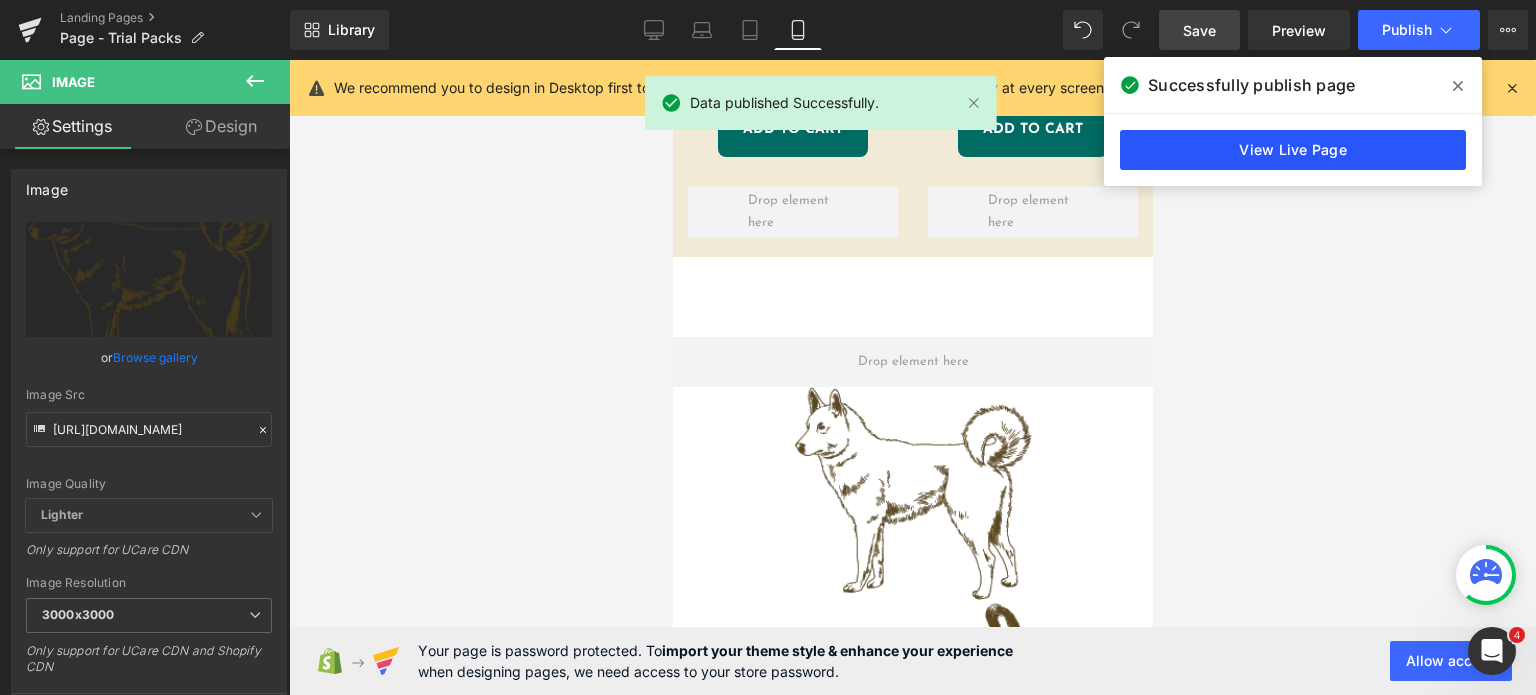 click on "View Live Page" at bounding box center (1293, 150) 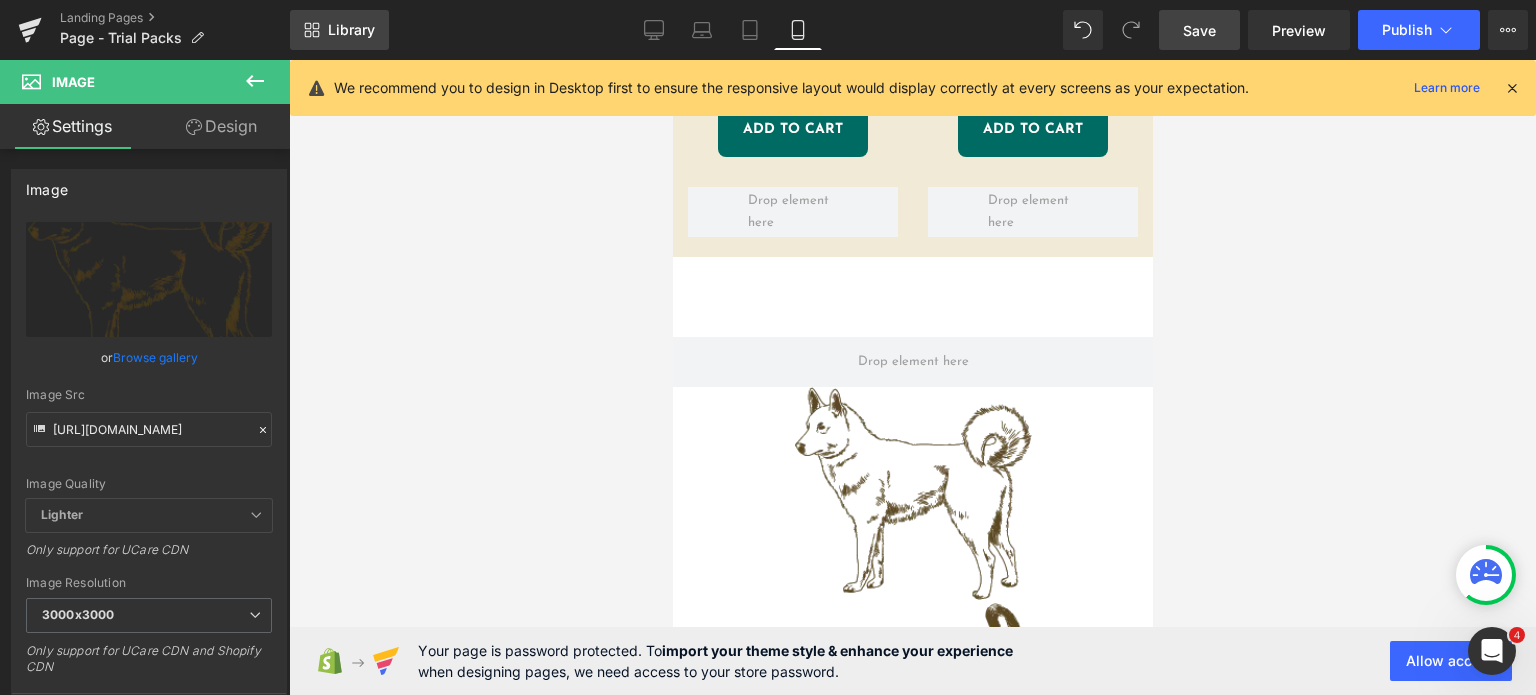 click on "Library" at bounding box center (339, 30) 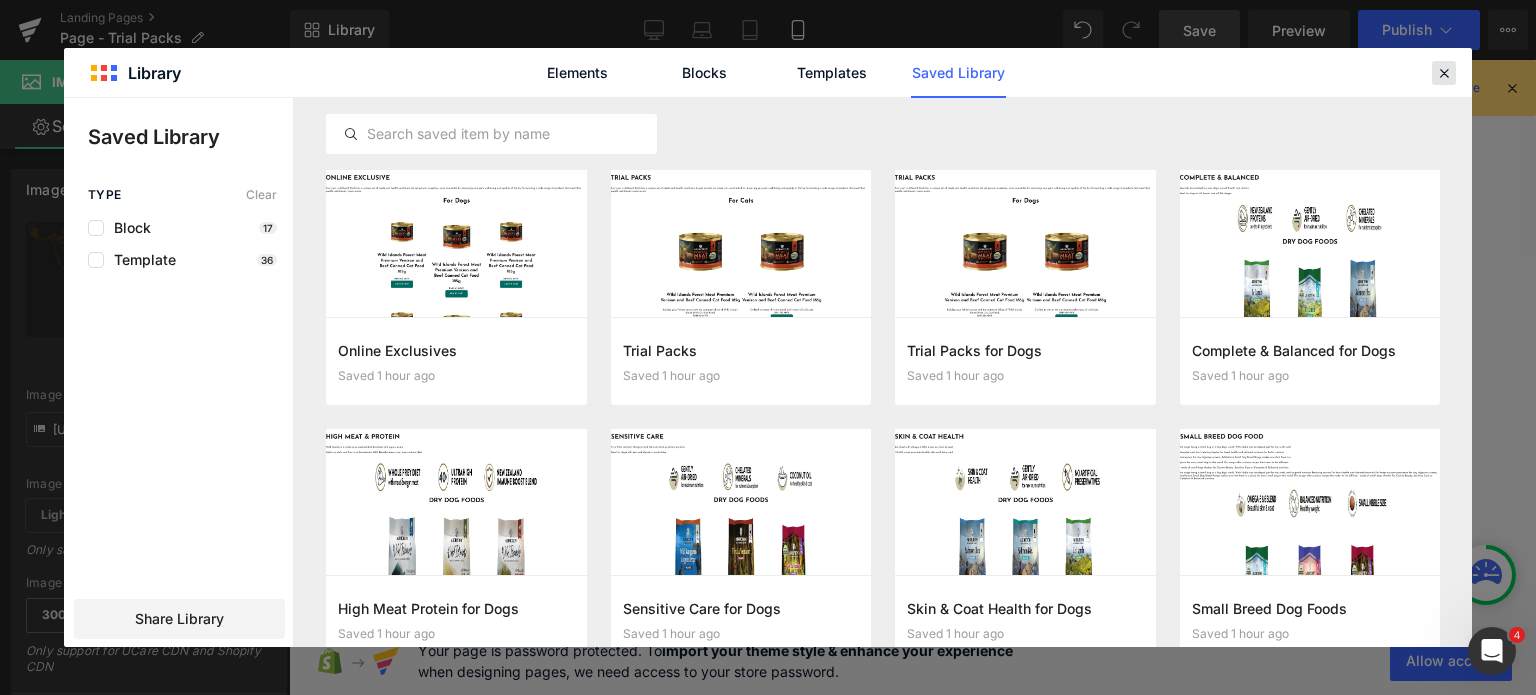 click at bounding box center (1444, 73) 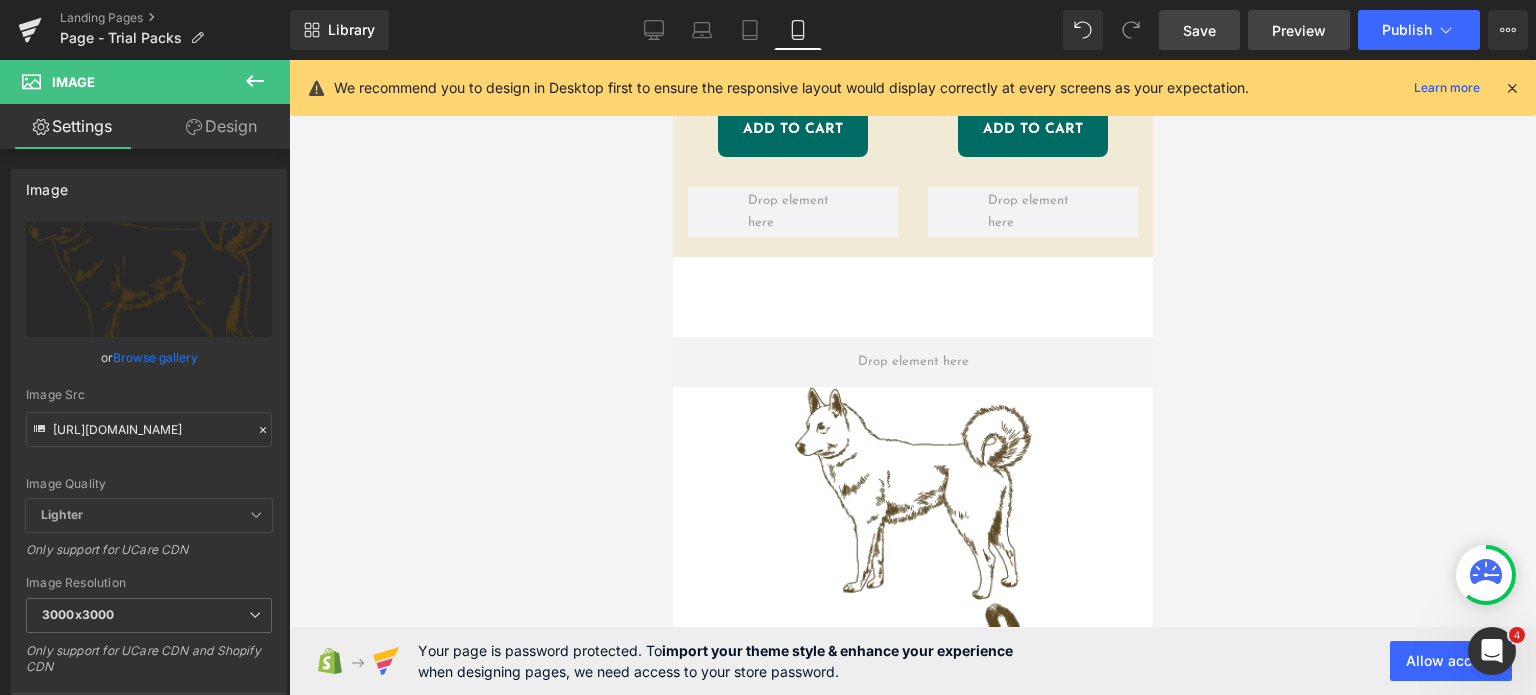 click on "Preview" at bounding box center [1299, 30] 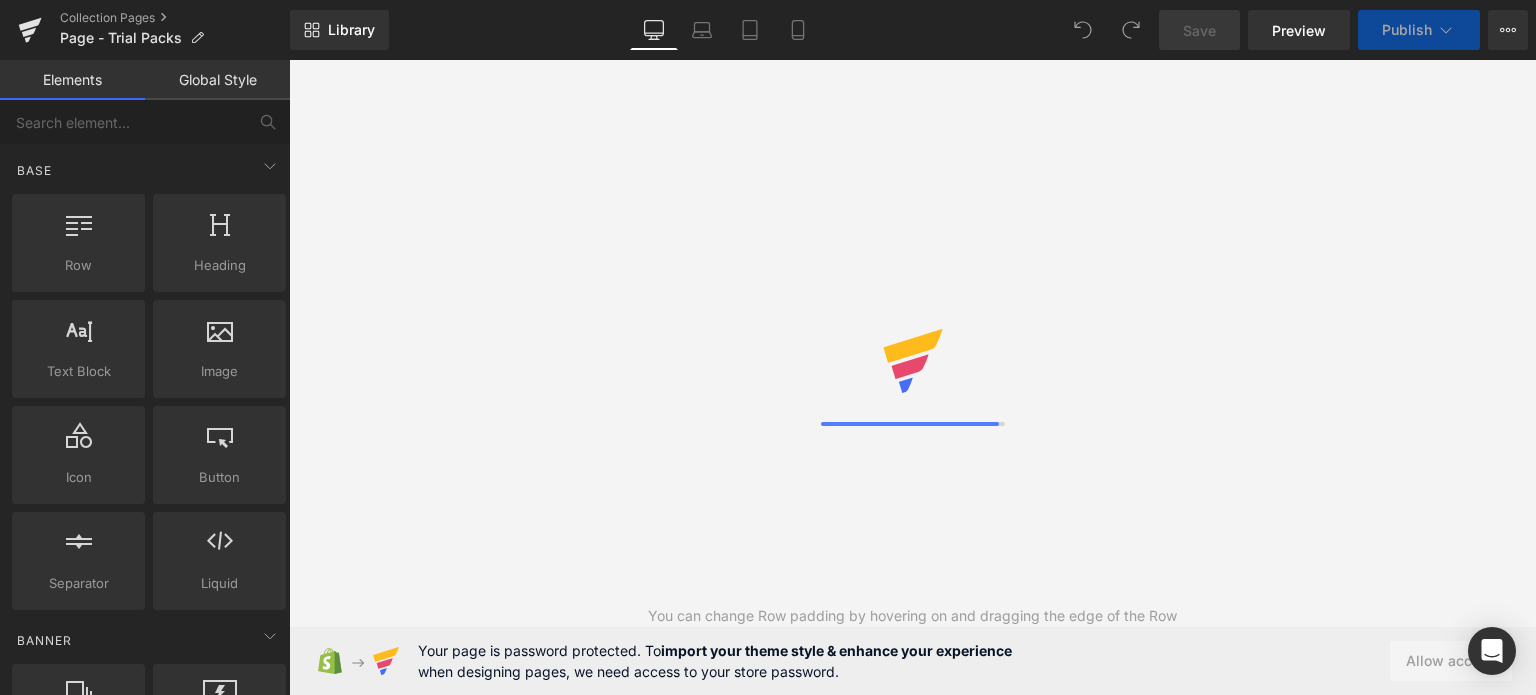 scroll, scrollTop: 0, scrollLeft: 0, axis: both 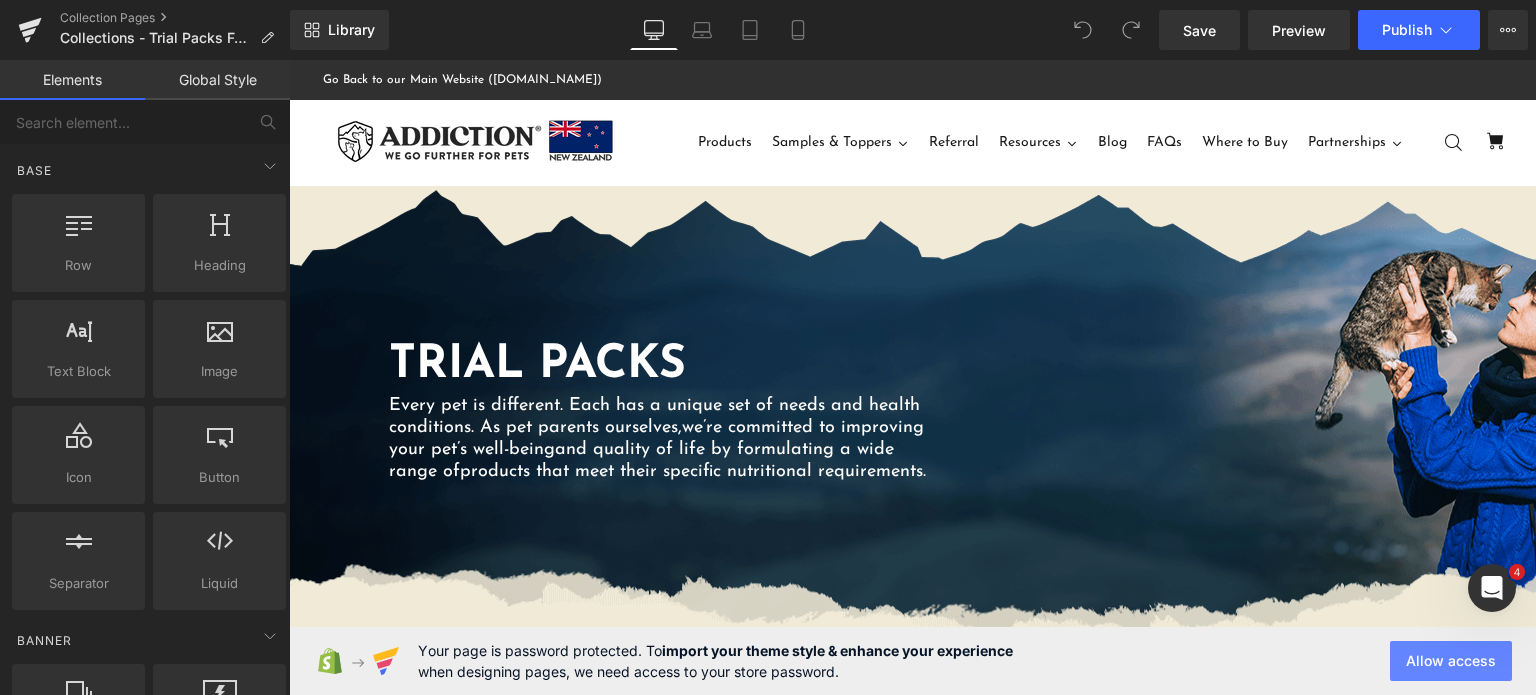 click on "Allow access" at bounding box center (1451, 661) 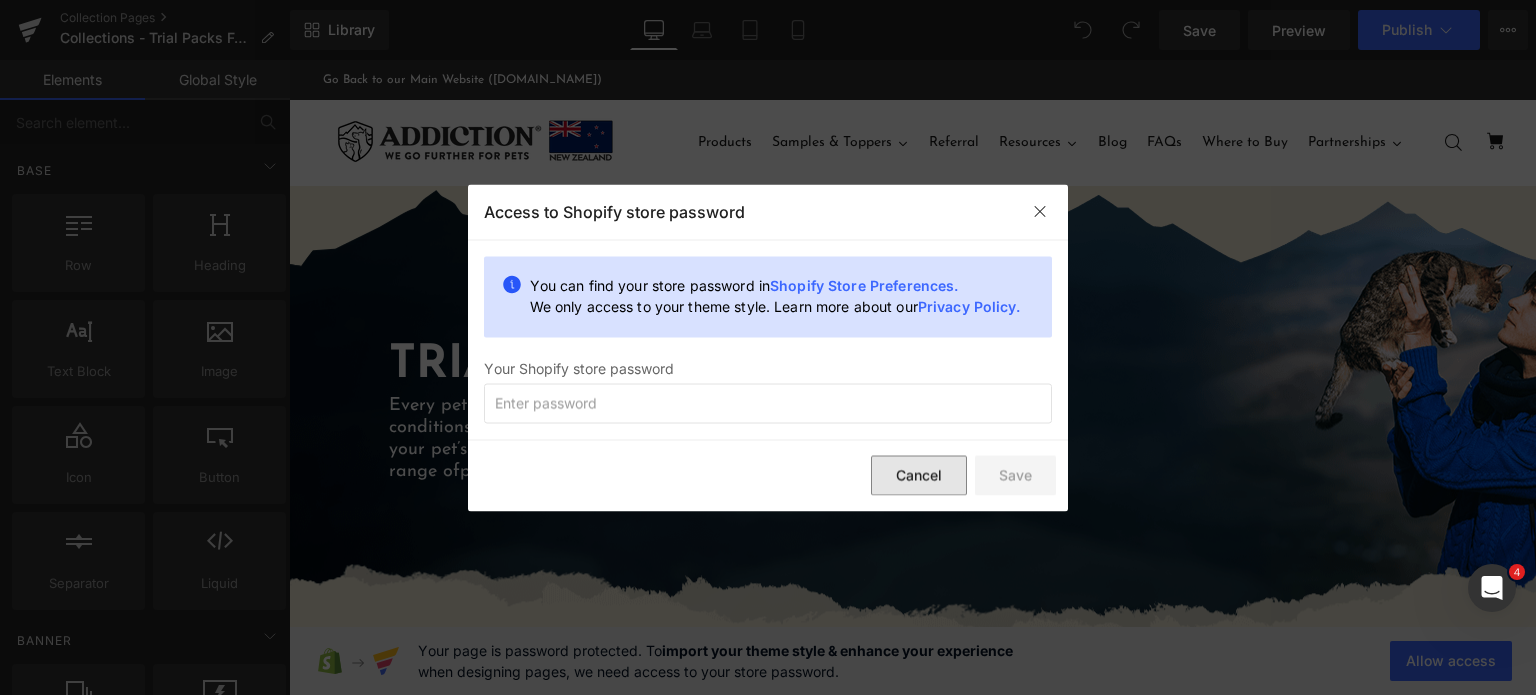 click on "Cancel" at bounding box center [919, 476] 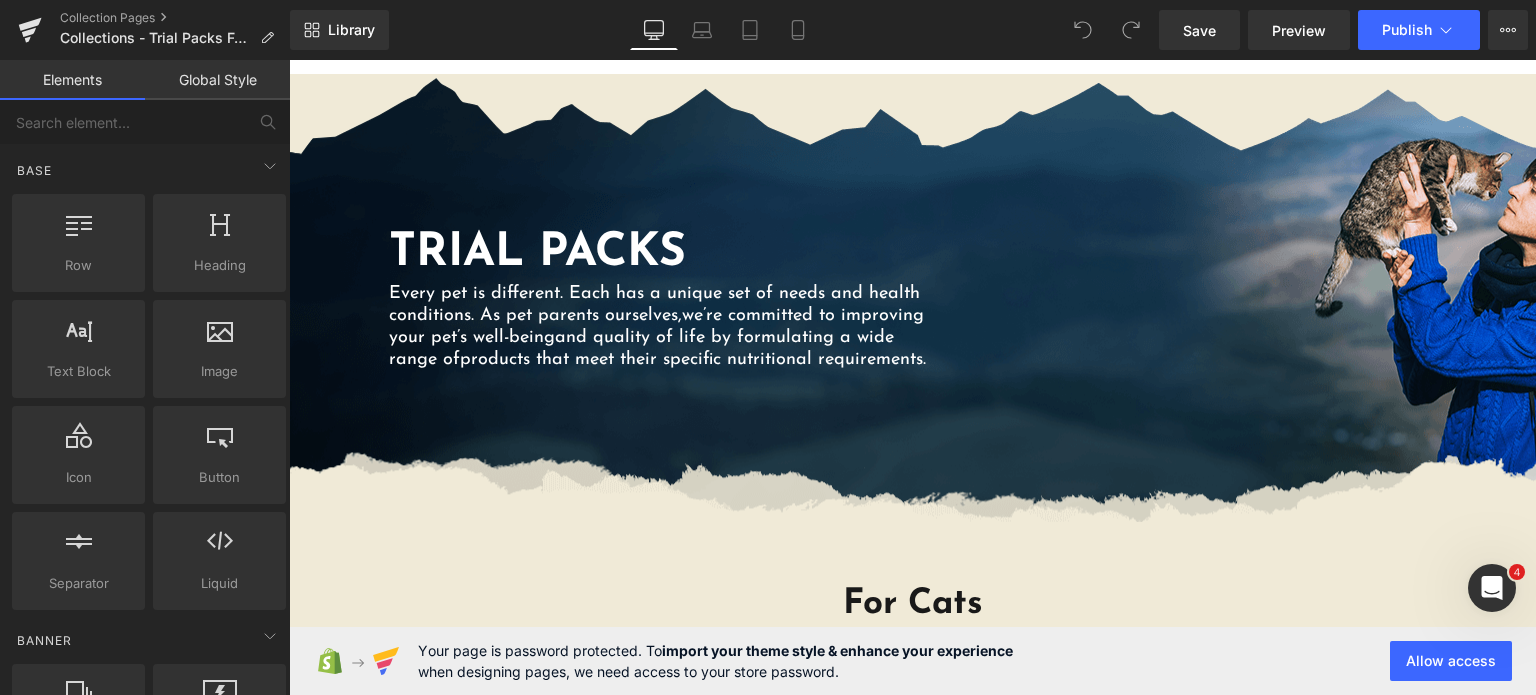scroll, scrollTop: 479, scrollLeft: 0, axis: vertical 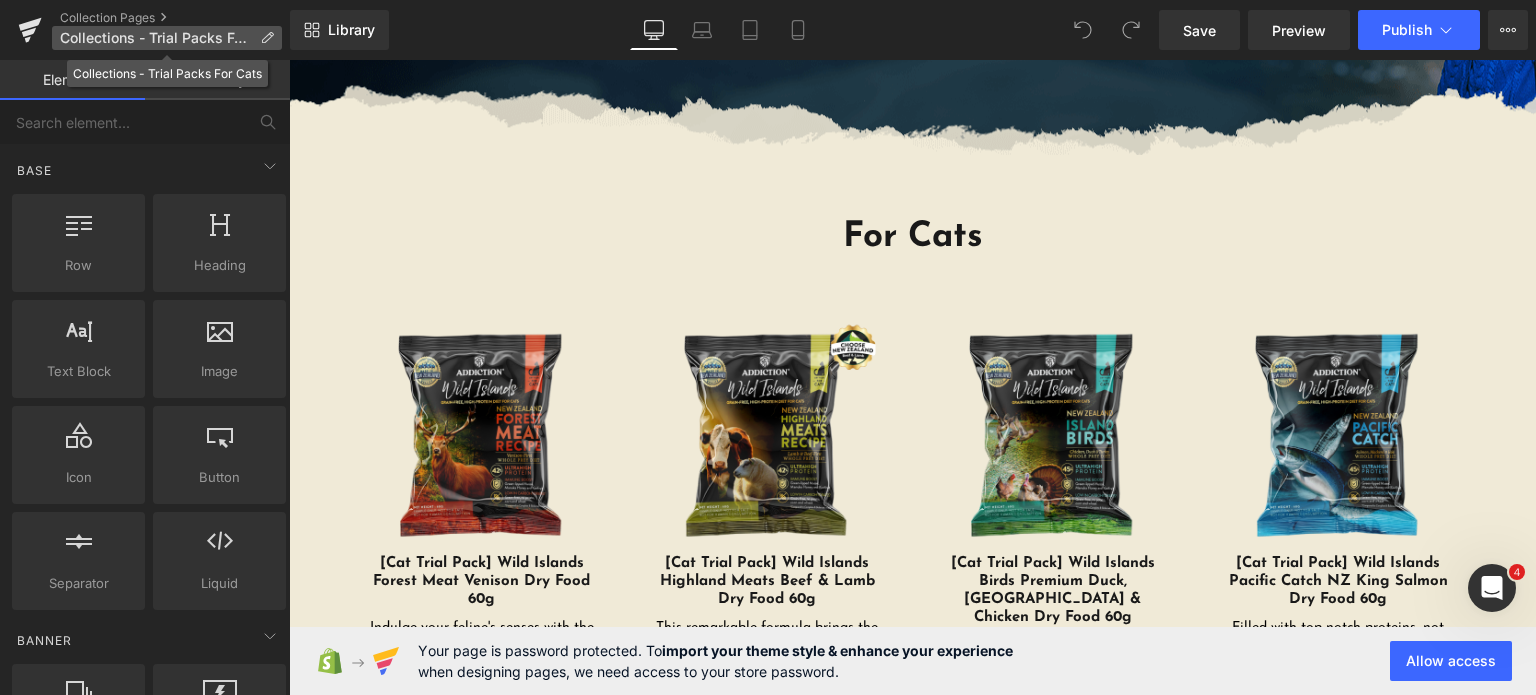 click on "Collections - Trial Packs For Cats" at bounding box center [156, 38] 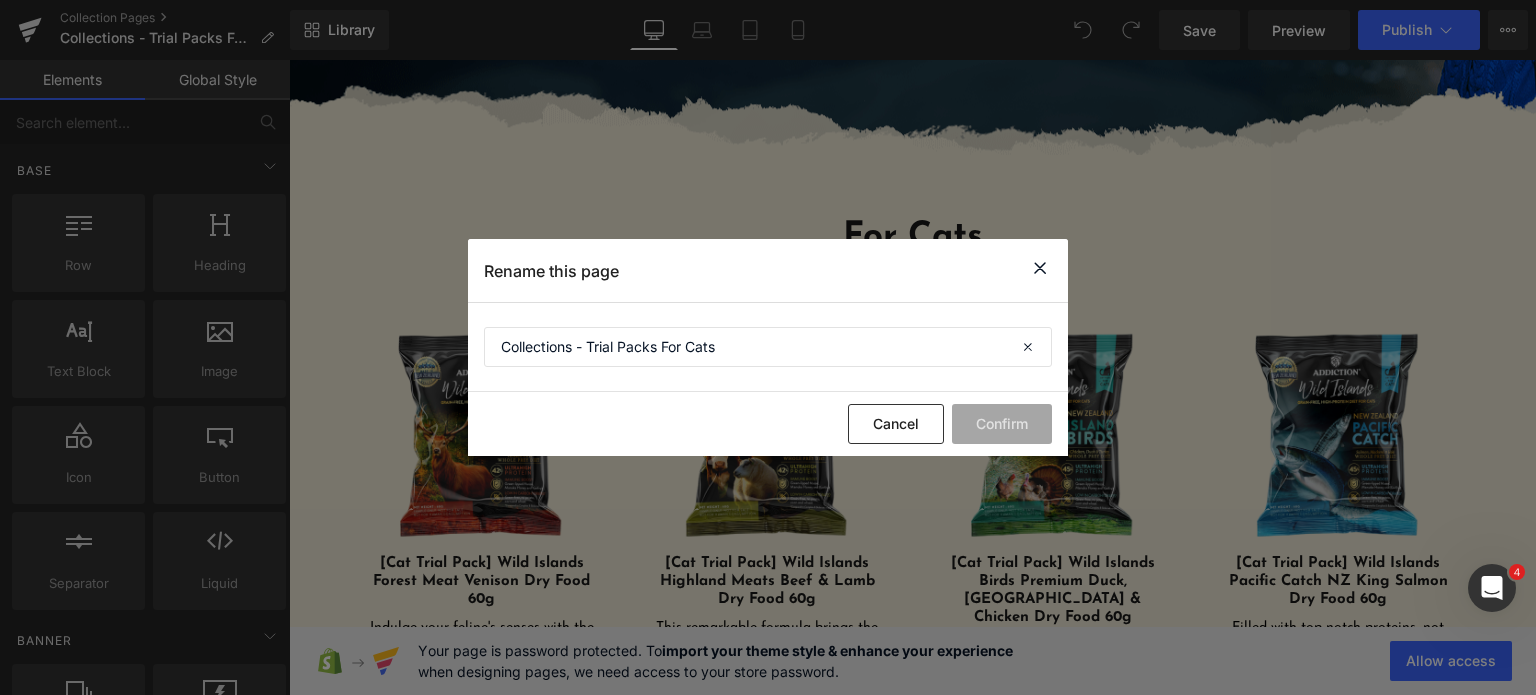 click at bounding box center (1040, 270) 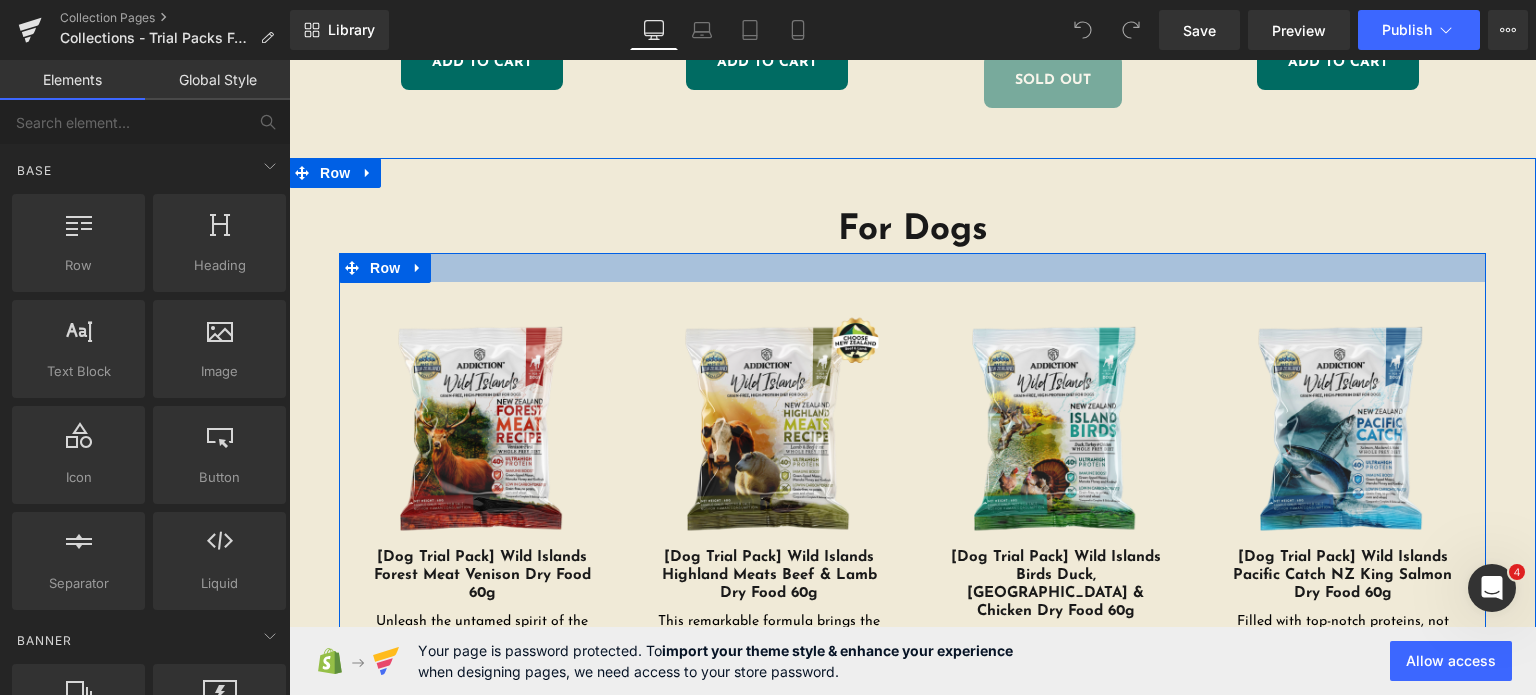 scroll, scrollTop: 1152, scrollLeft: 0, axis: vertical 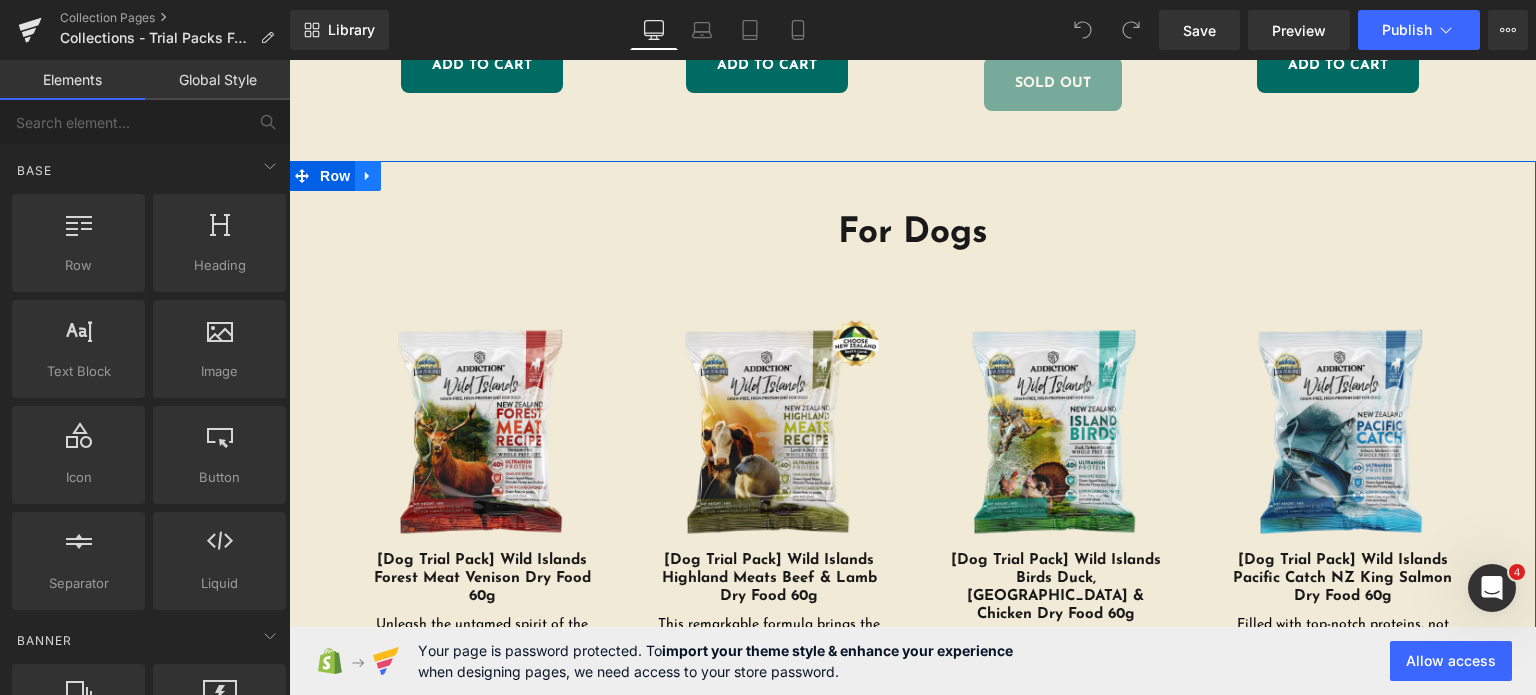 click at bounding box center [368, 176] 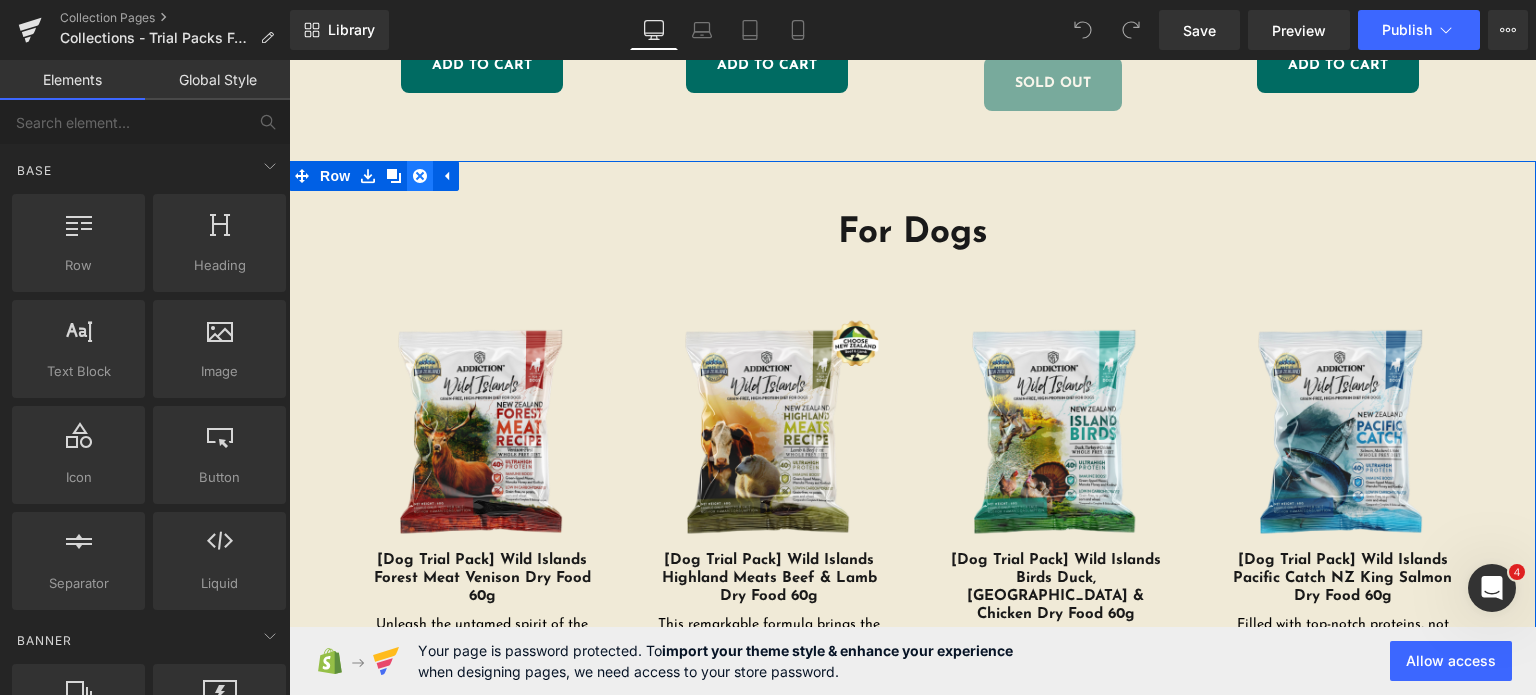 click 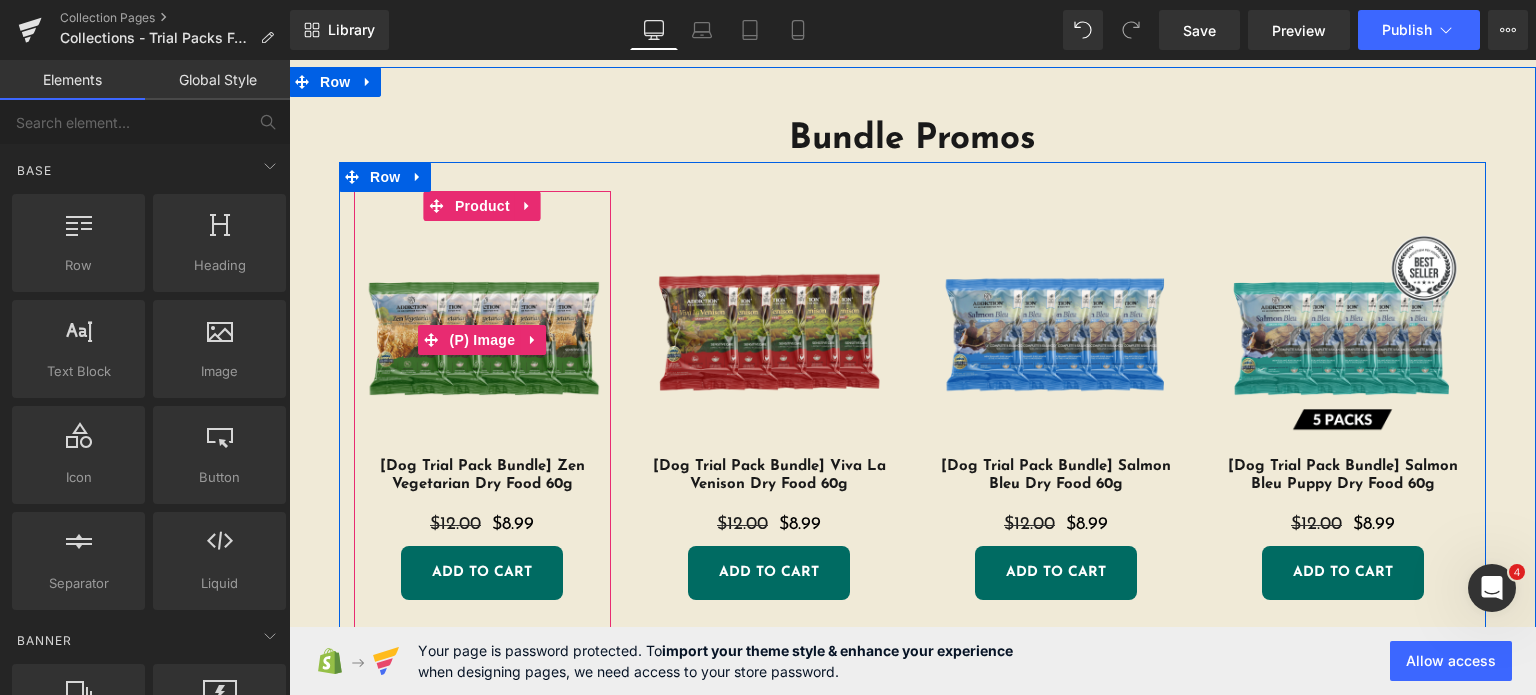scroll, scrollTop: 1250, scrollLeft: 0, axis: vertical 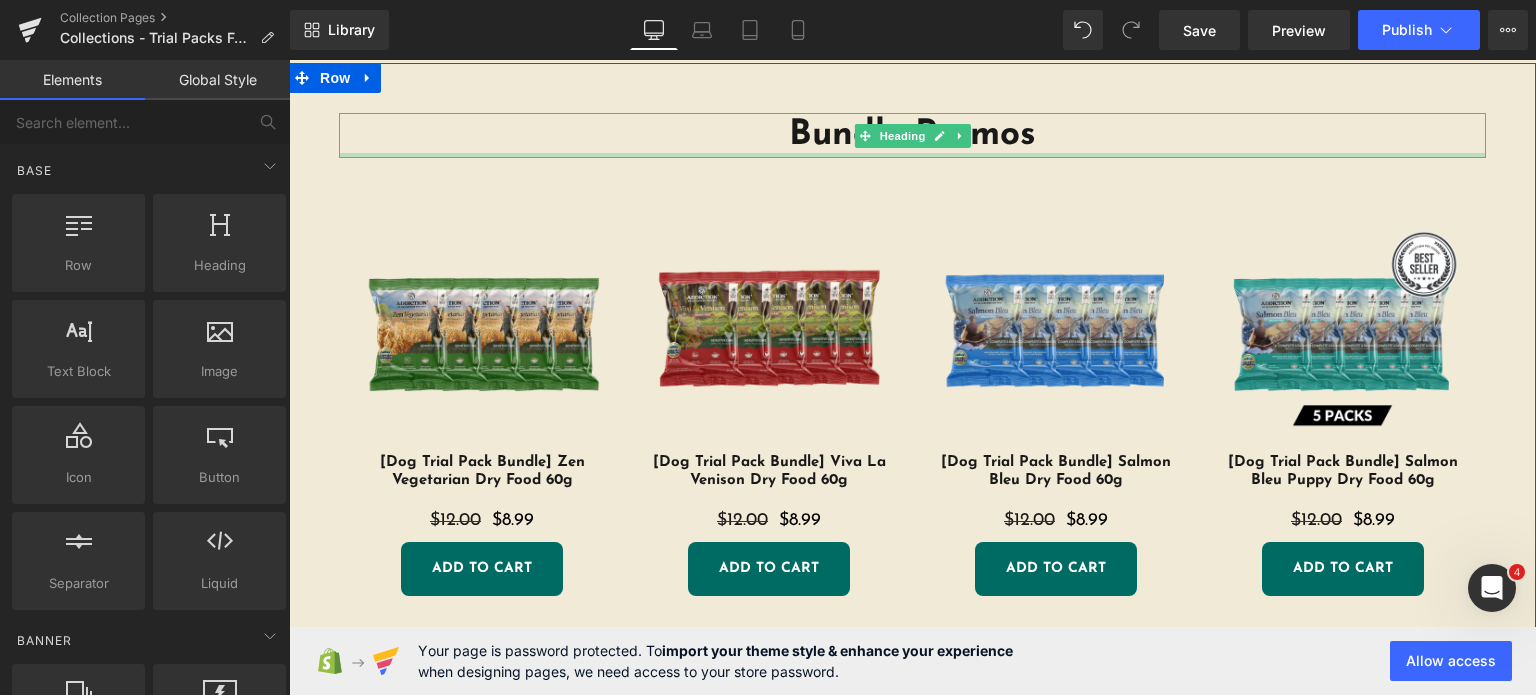 click on "Sale Off
(P) Image
[Dog Trial Pack Bundle] Zen Vegetarian Dry Food 60g
(P) Title
$12.00
$8.99
(P) Price
ADD TO CART
(P) Cart Button
Product
Sale Off" at bounding box center (912, 397) 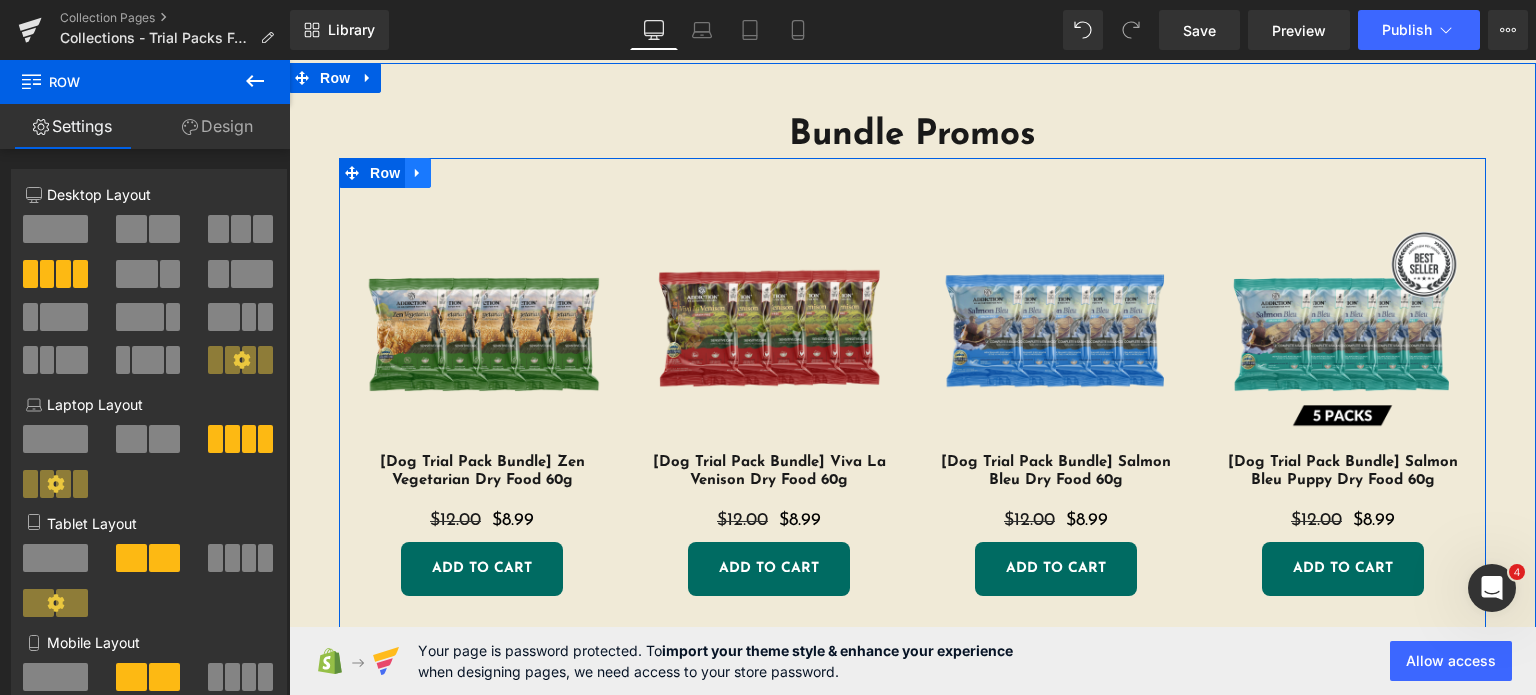 click at bounding box center (418, 173) 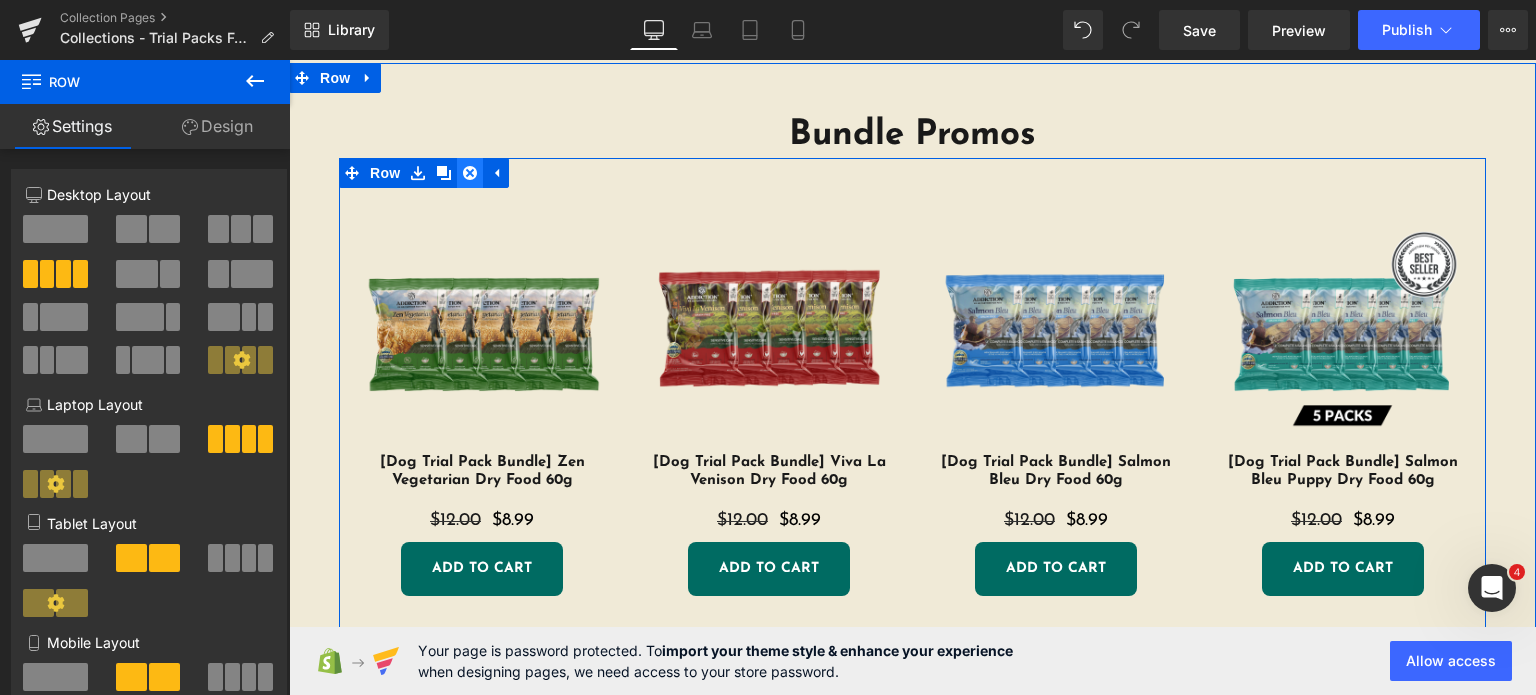 click 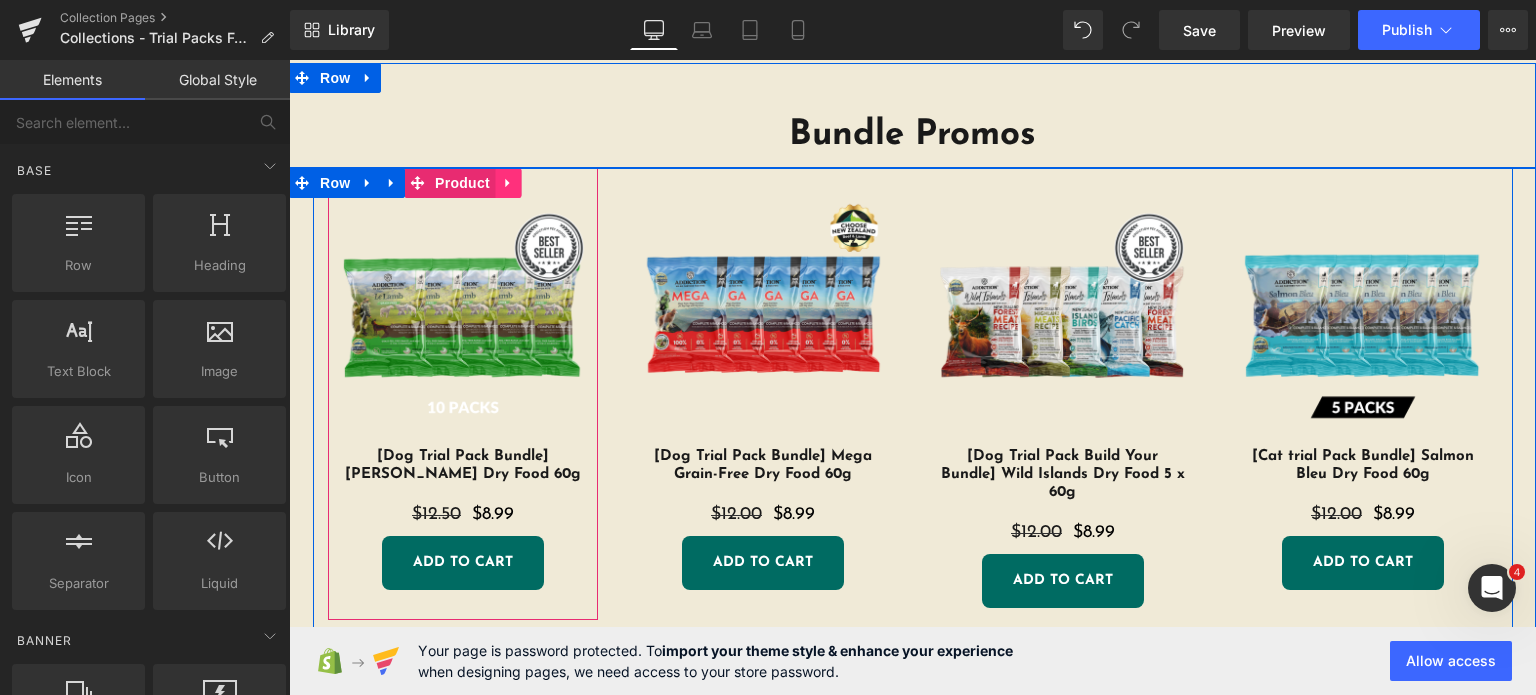 click 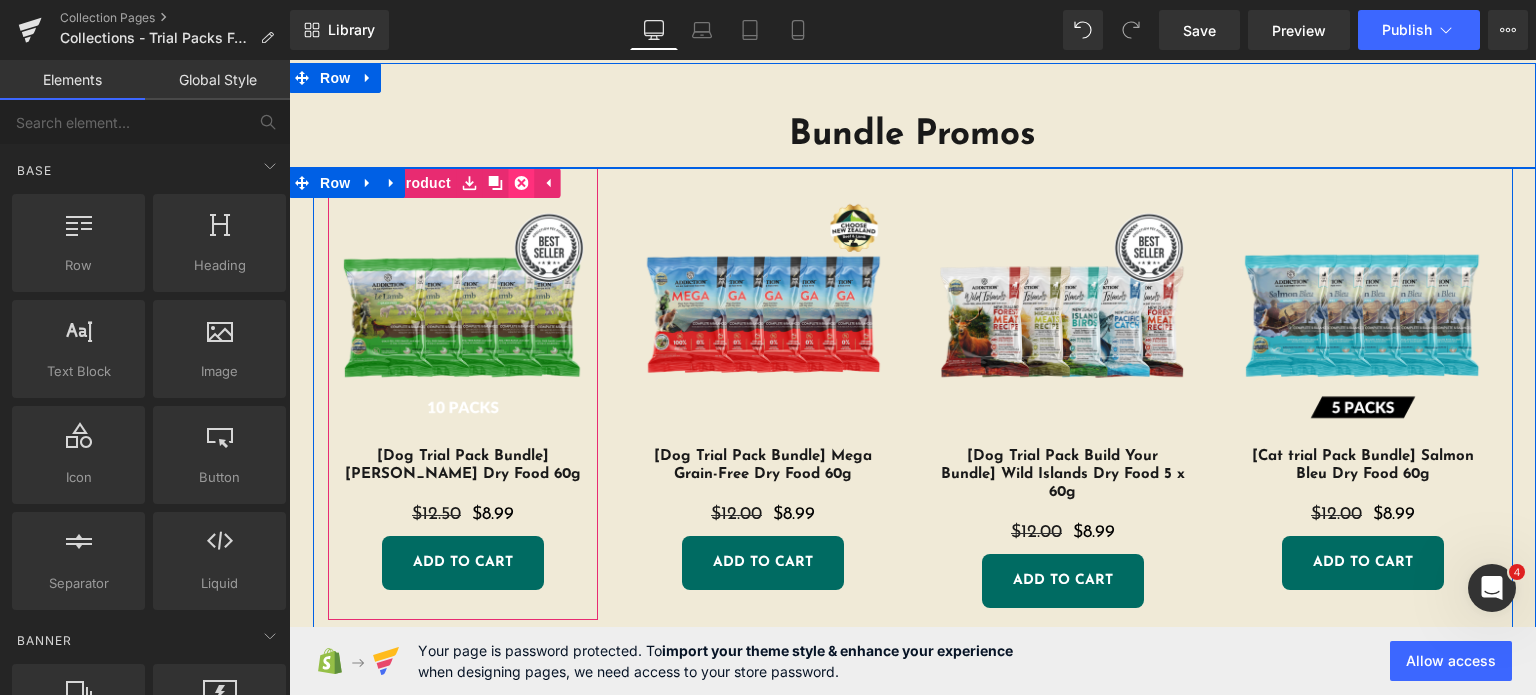click at bounding box center [521, 183] 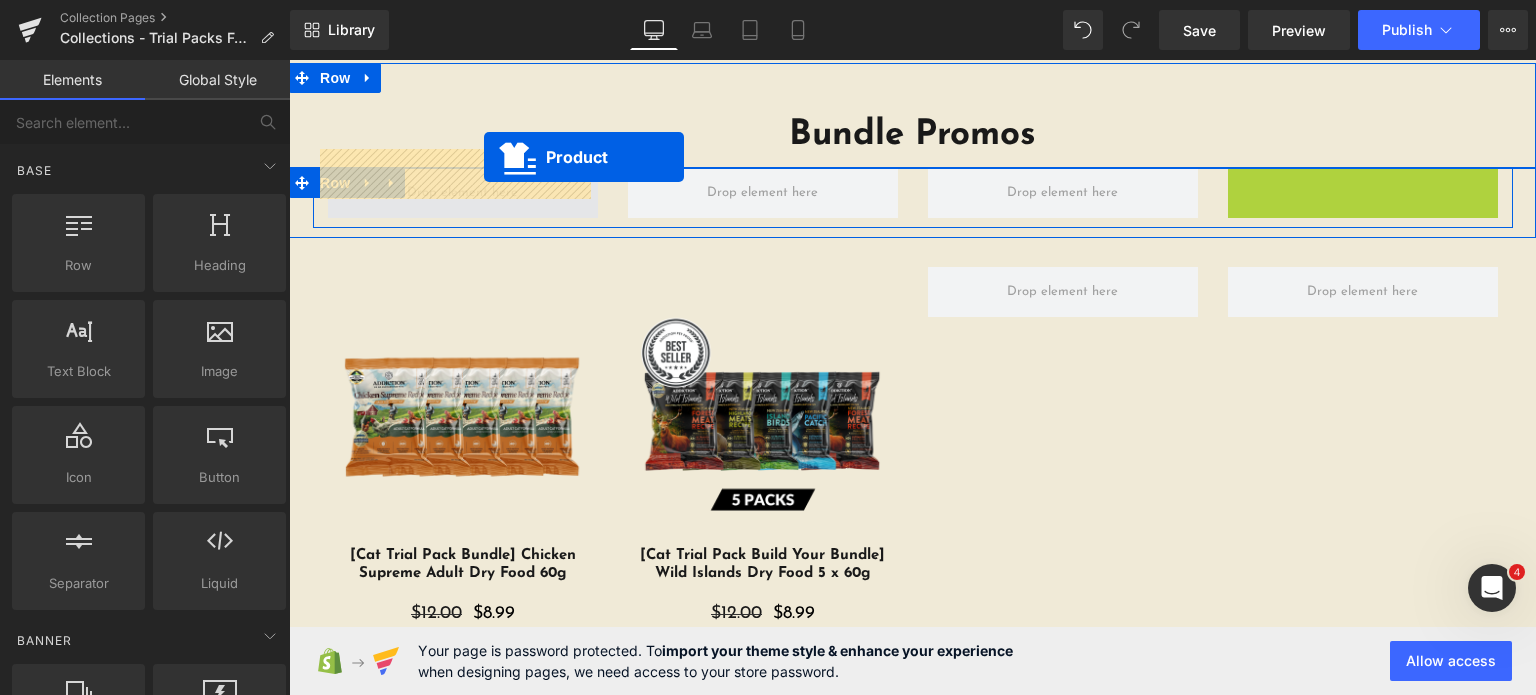drag, startPoint x: 1324, startPoint y: 168, endPoint x: 484, endPoint y: 157, distance: 840.072 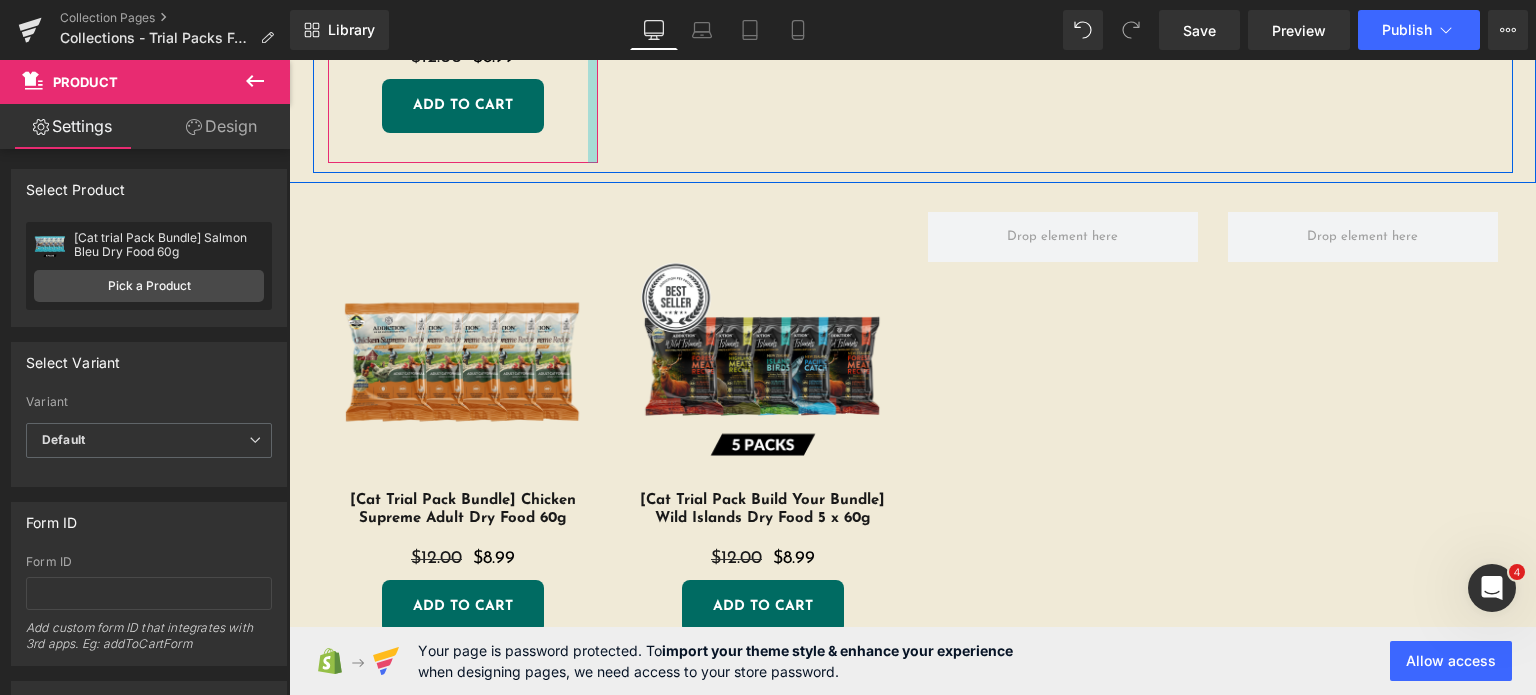 scroll, scrollTop: 1752, scrollLeft: 0, axis: vertical 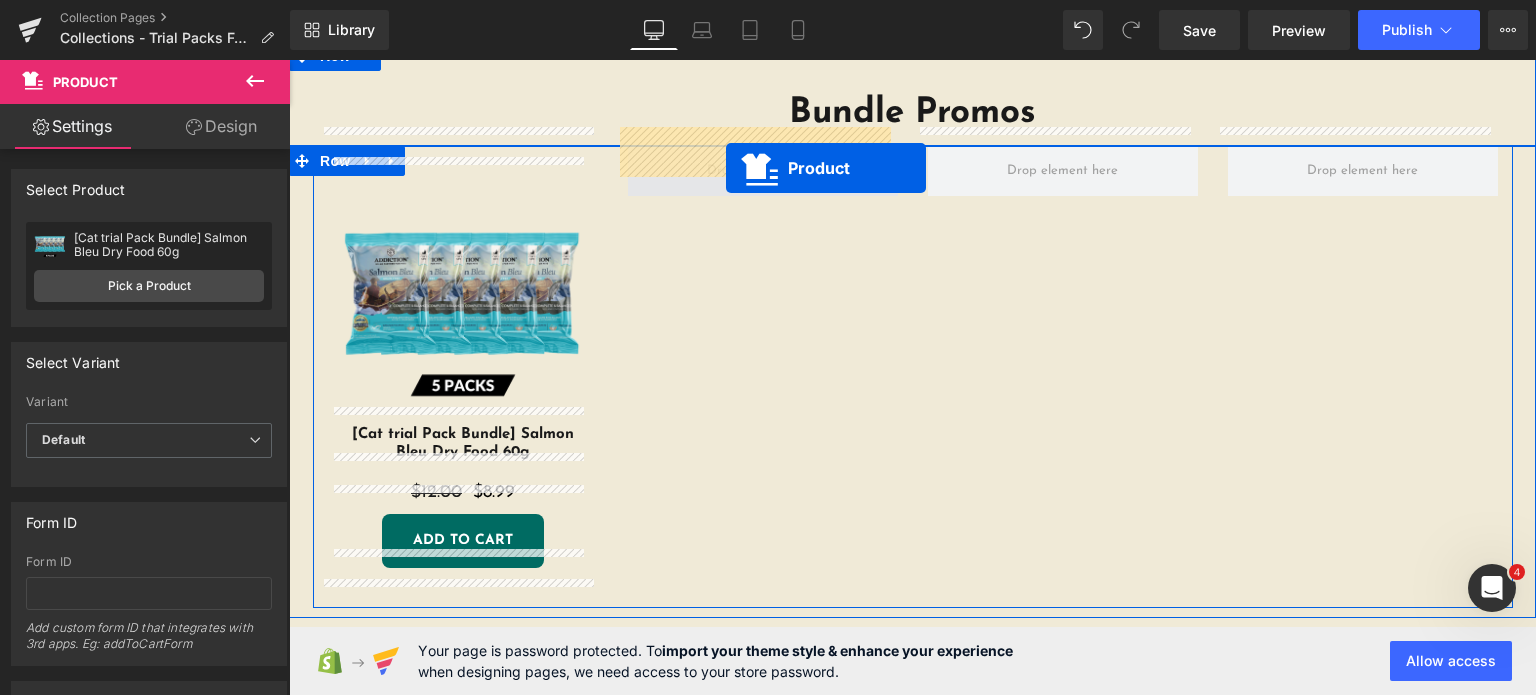 drag, startPoint x: 406, startPoint y: 160, endPoint x: 726, endPoint y: 168, distance: 320.09998 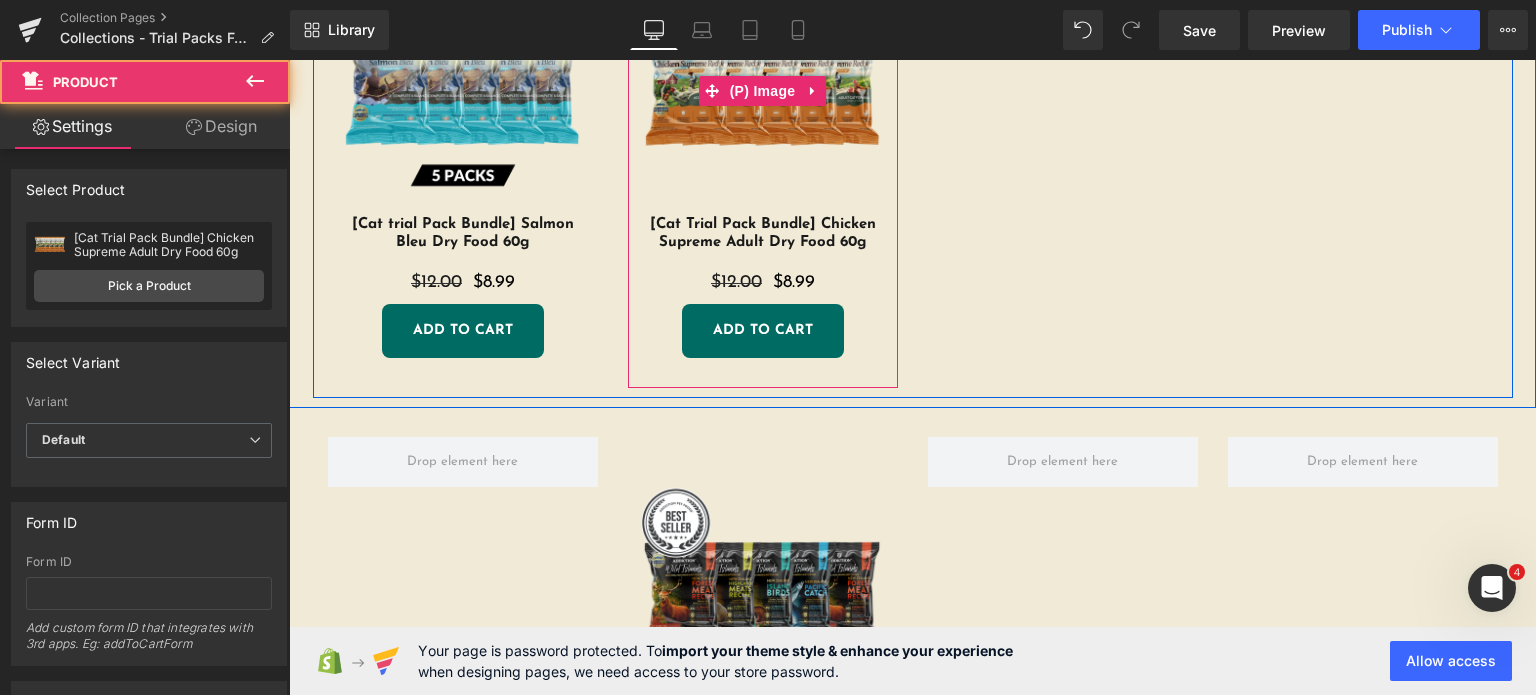 scroll, scrollTop: 1498, scrollLeft: 0, axis: vertical 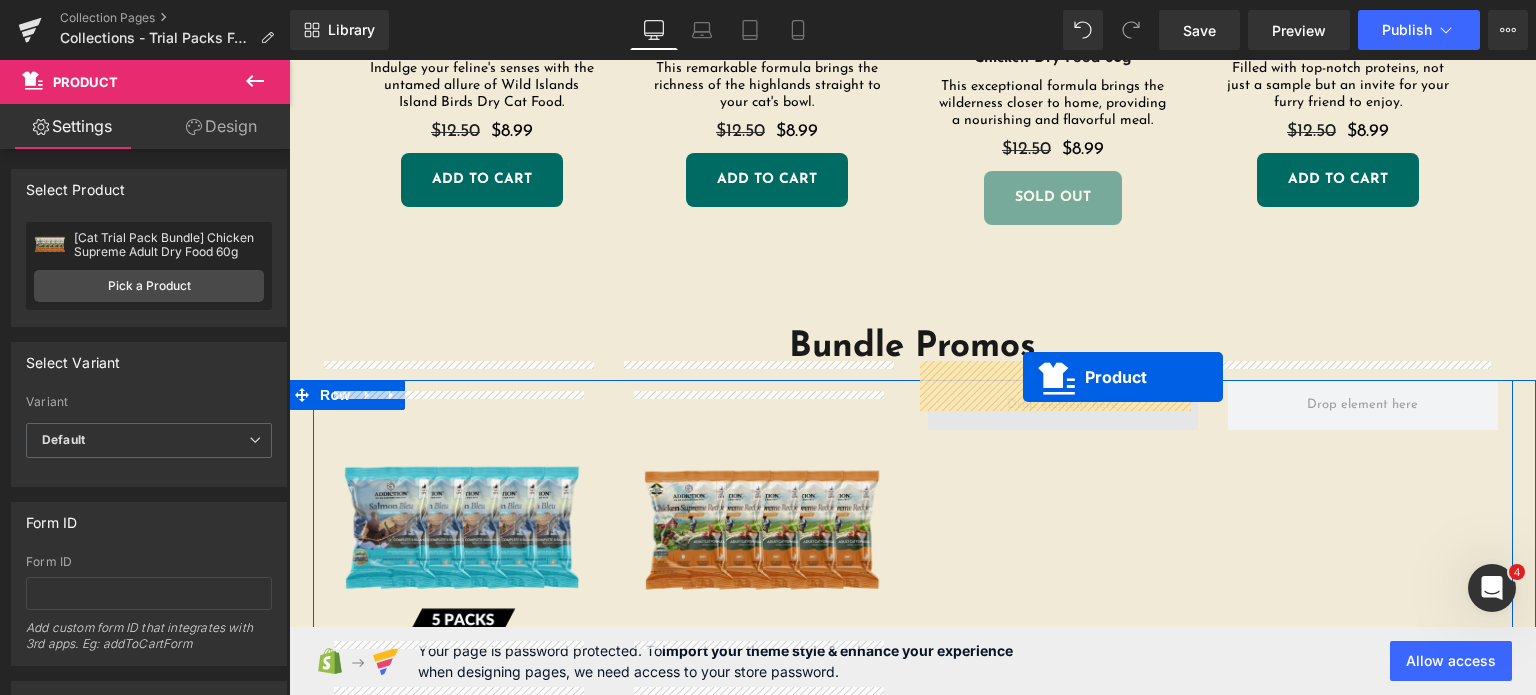 drag, startPoint x: 702, startPoint y: 412, endPoint x: 1023, endPoint y: 376, distance: 323.0124 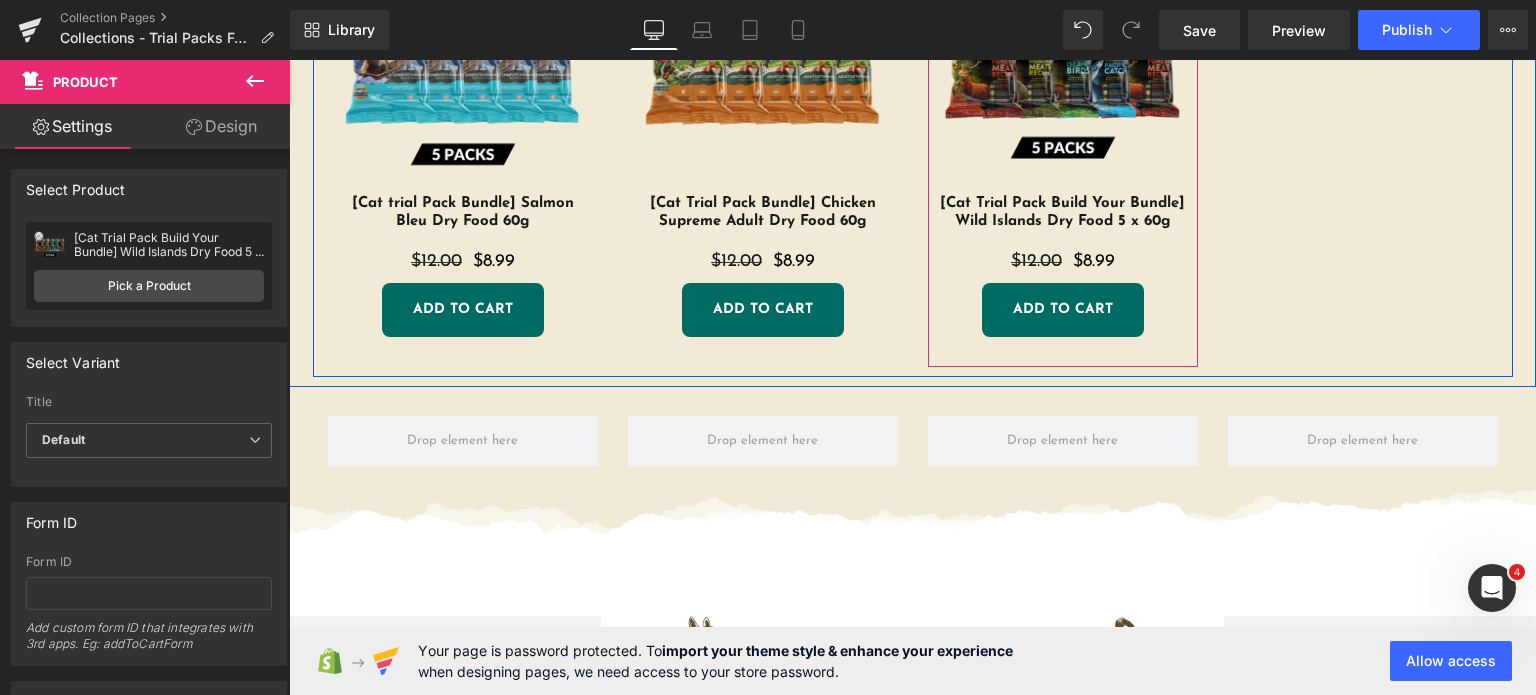 scroll, scrollTop: 1510, scrollLeft: 0, axis: vertical 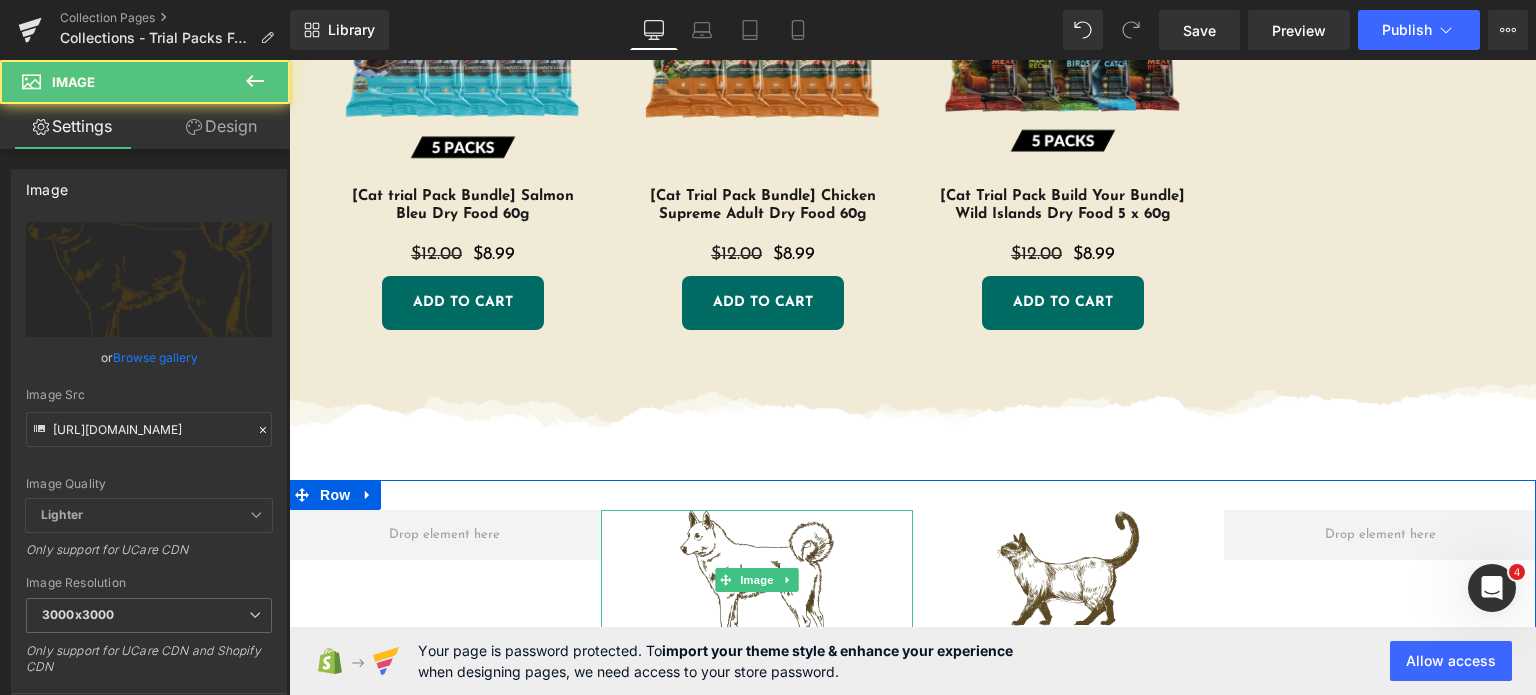 click at bounding box center [757, 579] 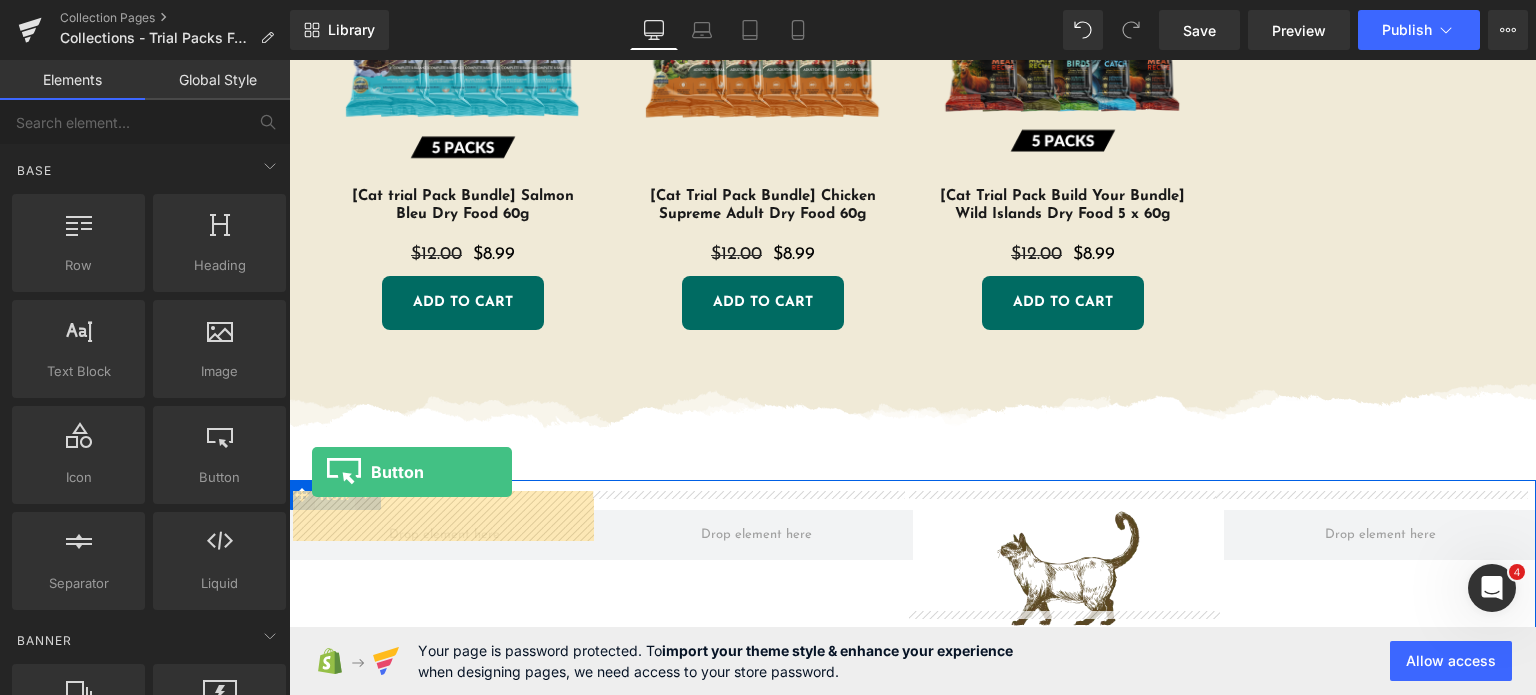 drag, startPoint x: 530, startPoint y: 517, endPoint x: 312, endPoint y: 471, distance: 222.80035 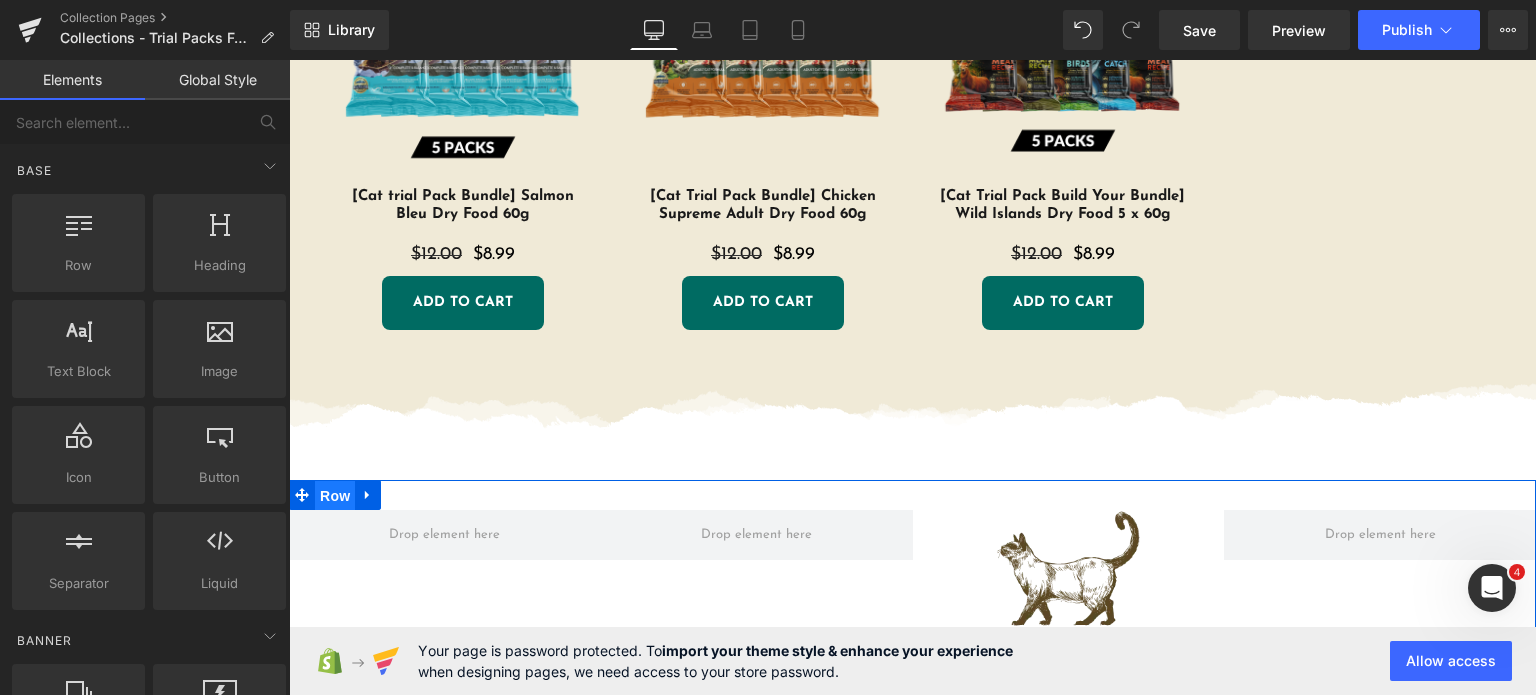click on "Row" at bounding box center (335, 496) 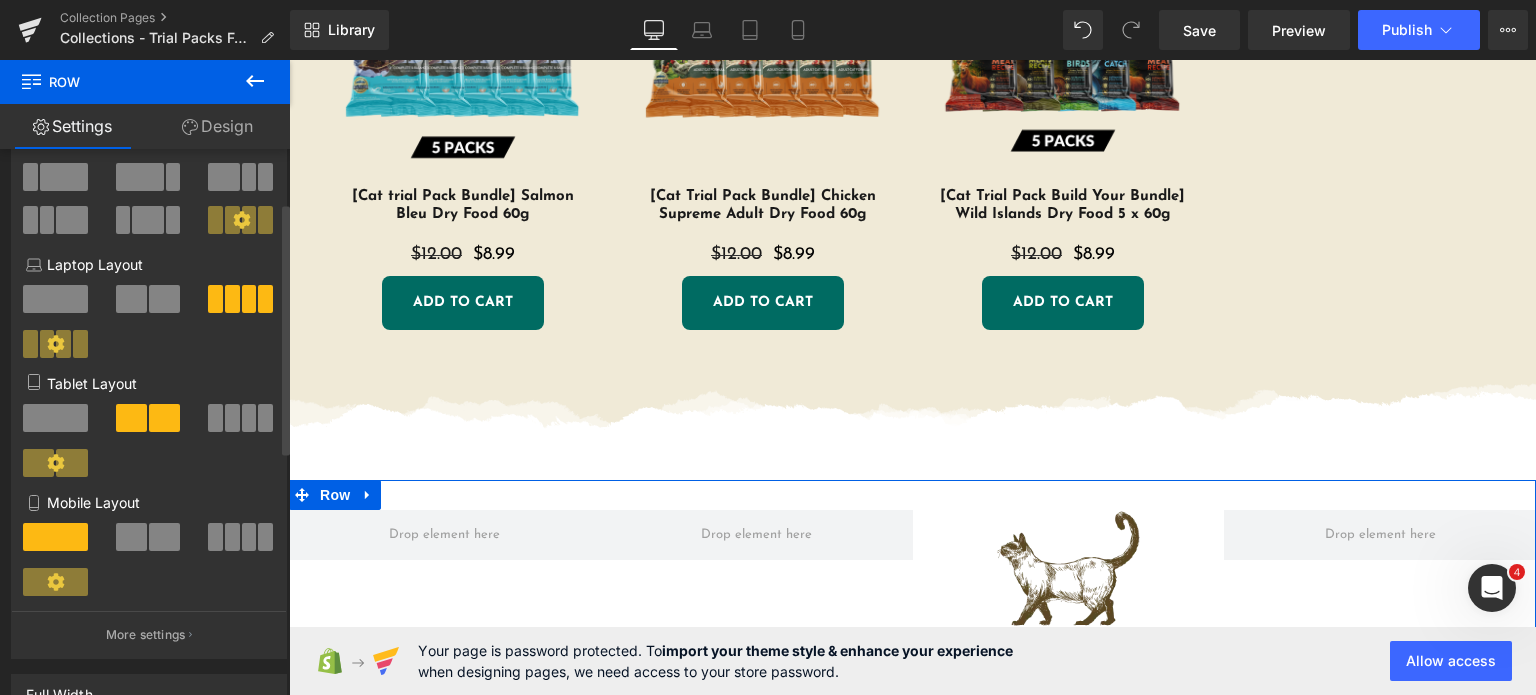 scroll, scrollTop: 4, scrollLeft: 0, axis: vertical 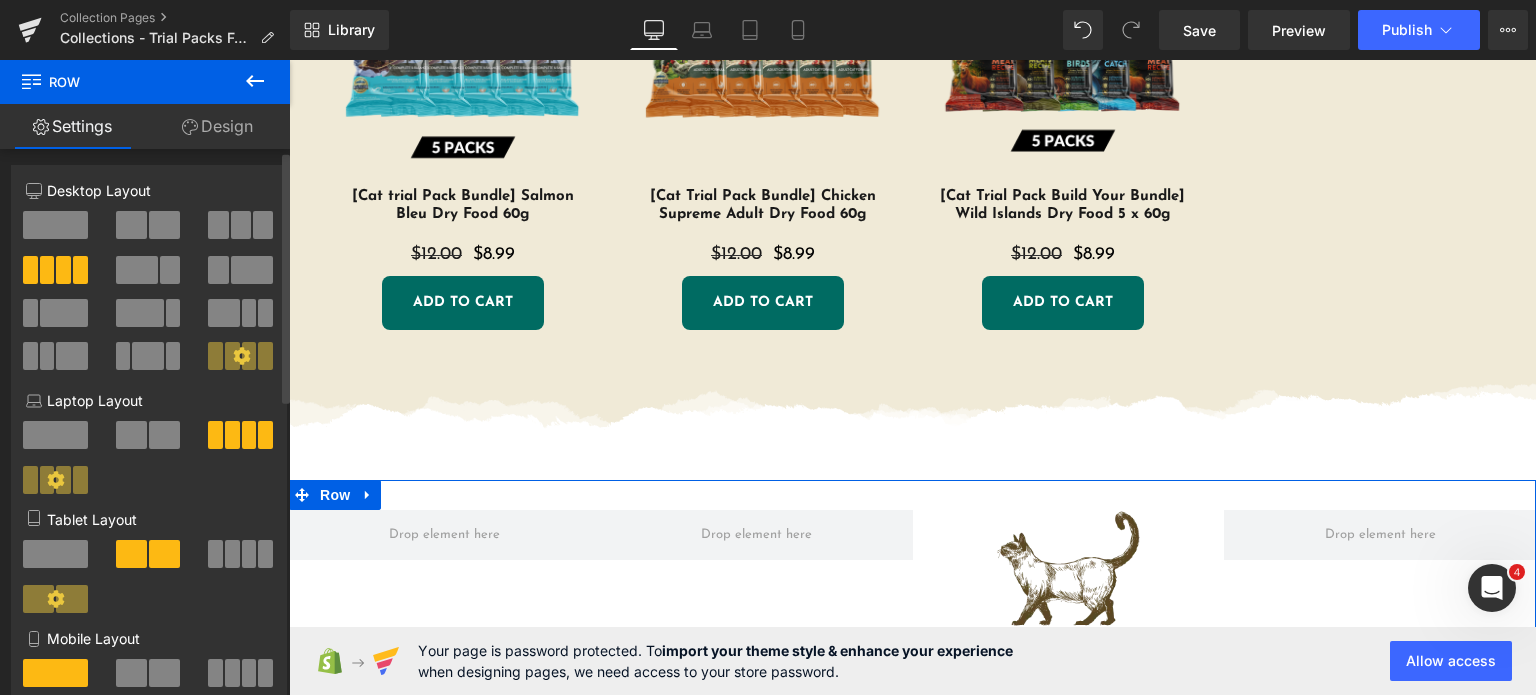 click at bounding box center (218, 225) 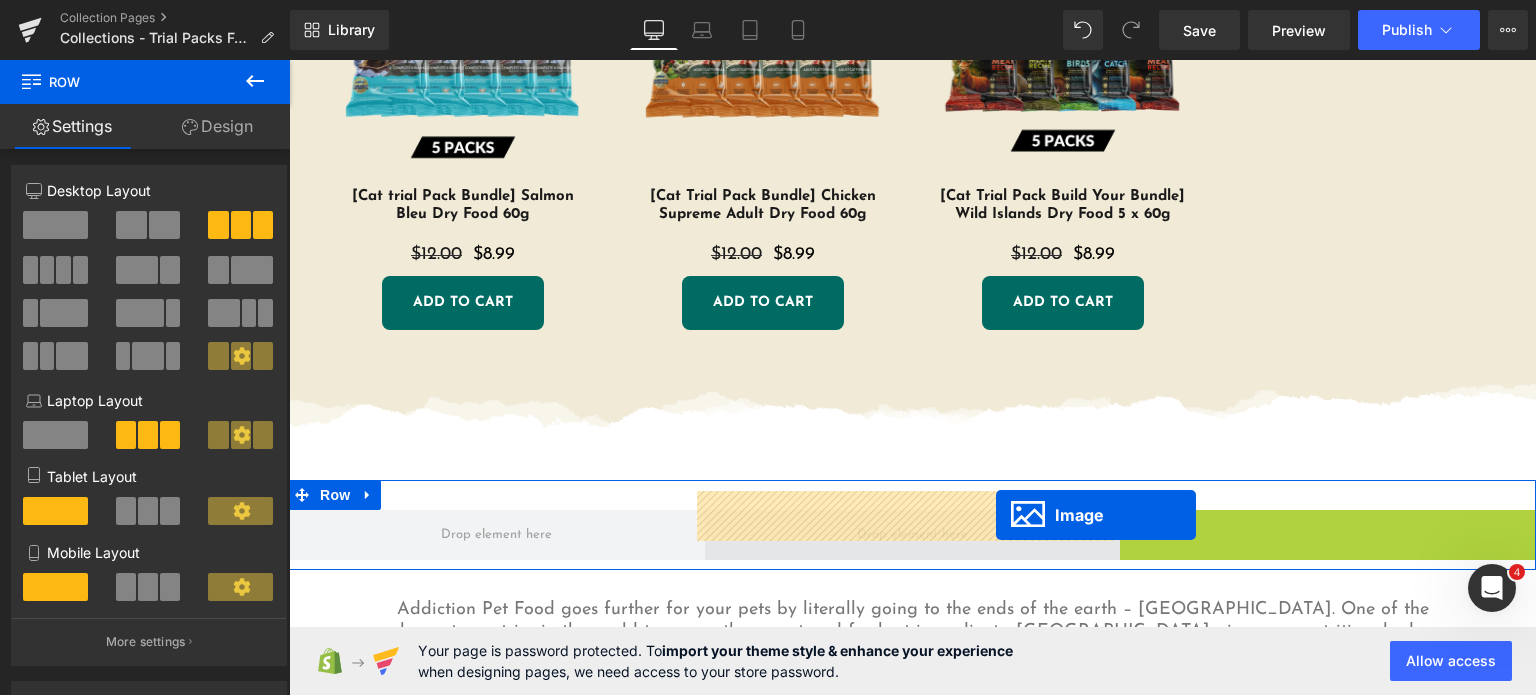 drag, startPoint x: 1292, startPoint y: 563, endPoint x: 996, endPoint y: 515, distance: 299.86664 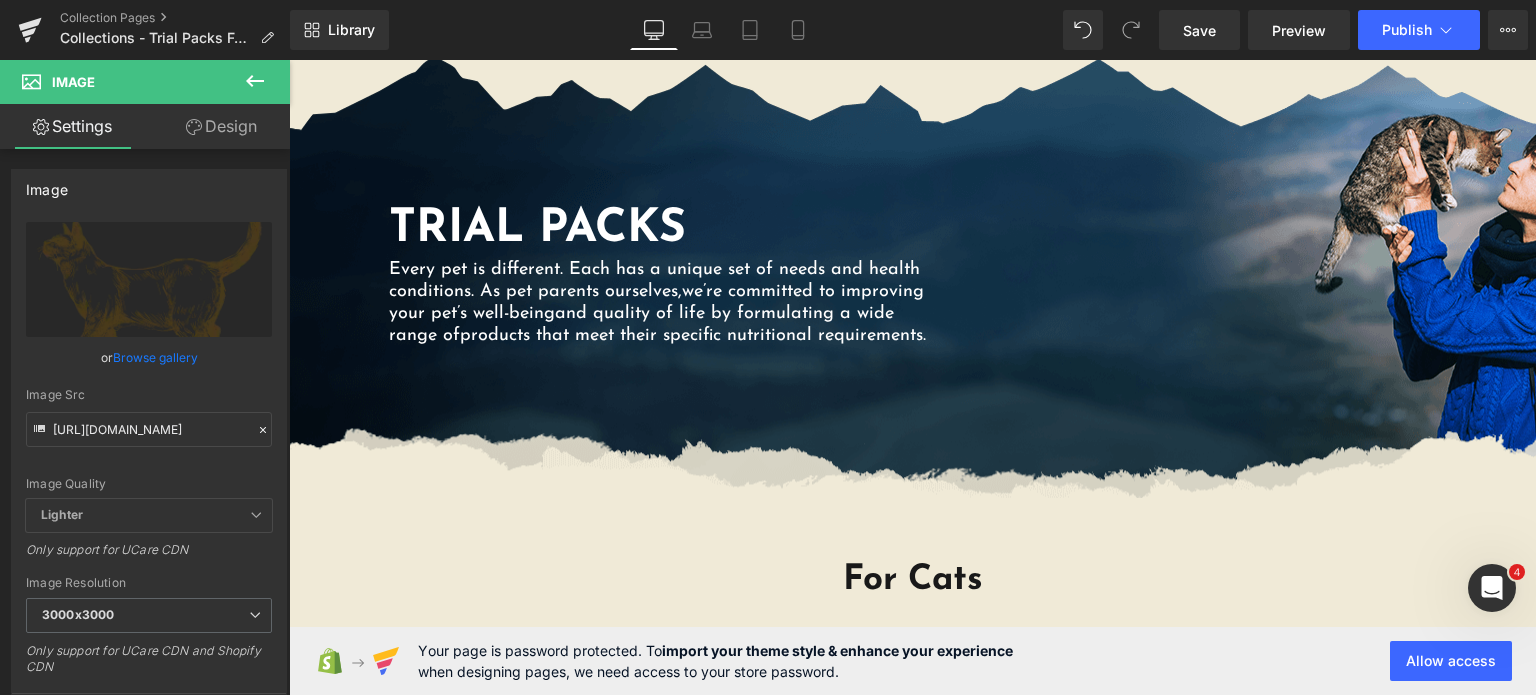 scroll, scrollTop: 0, scrollLeft: 0, axis: both 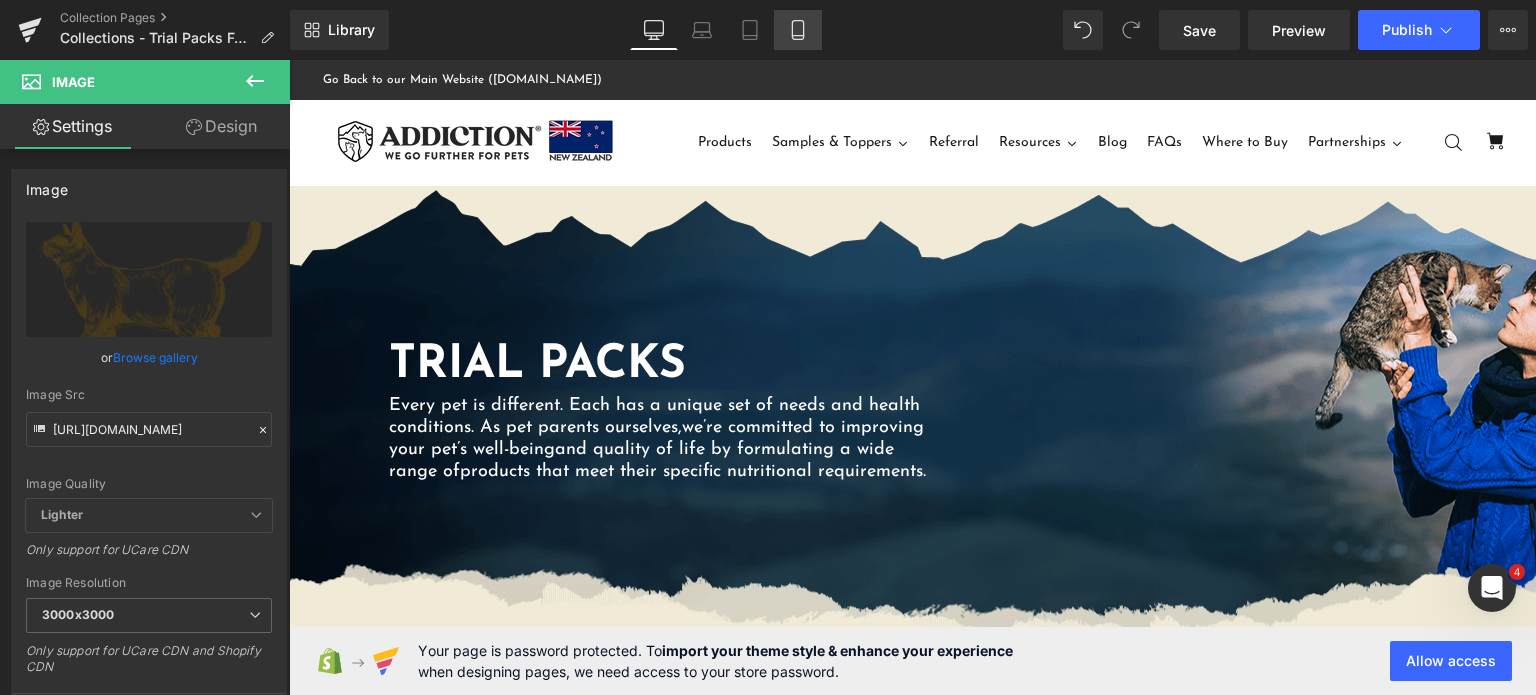 click on "Mobile" at bounding box center (798, 30) 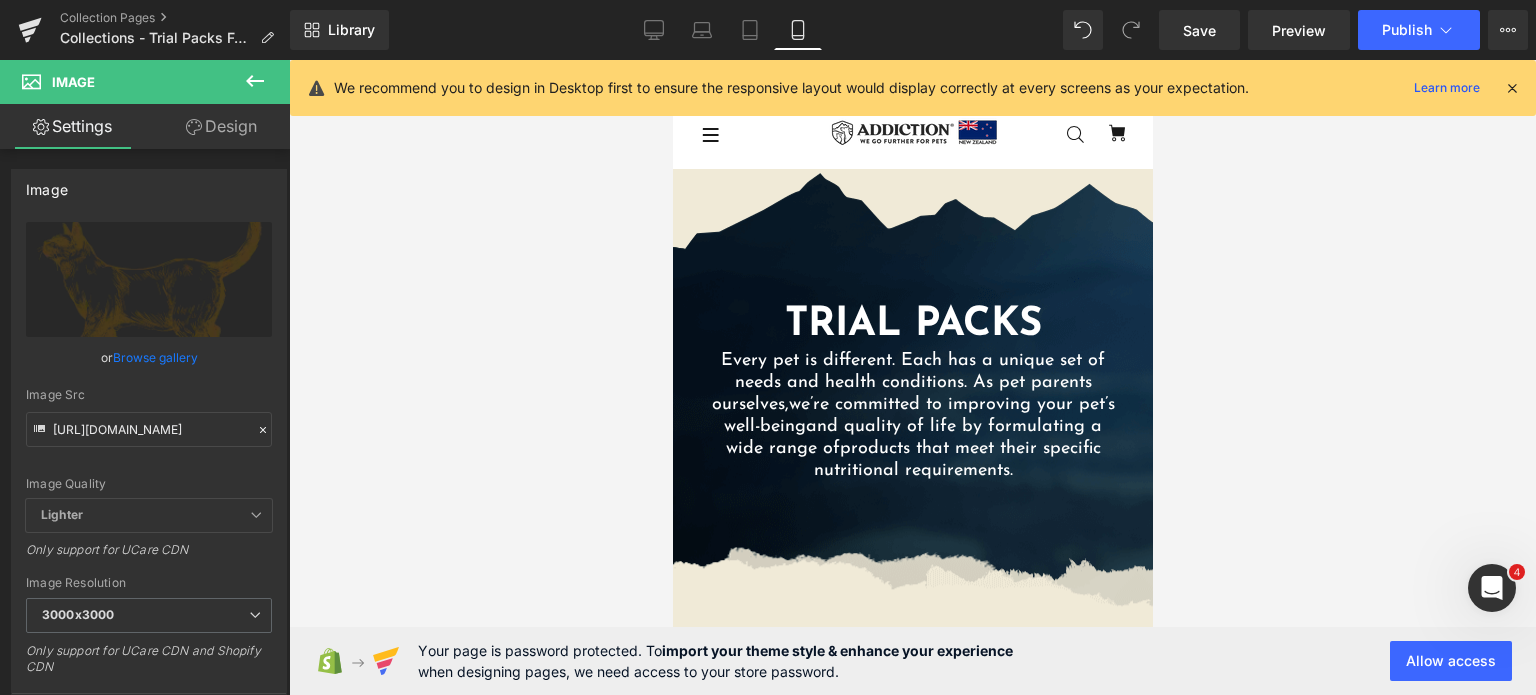 scroll, scrollTop: 0, scrollLeft: 0, axis: both 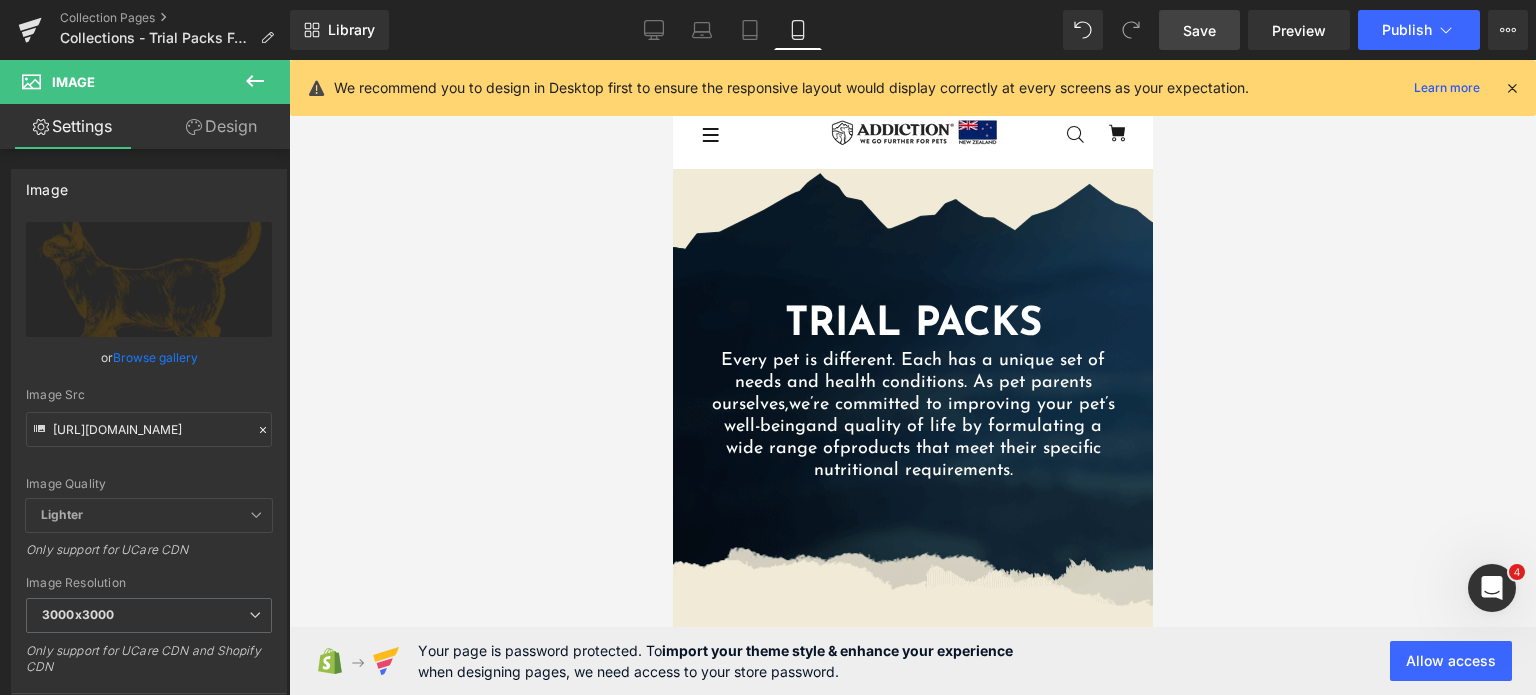 click on "Save" at bounding box center (1199, 30) 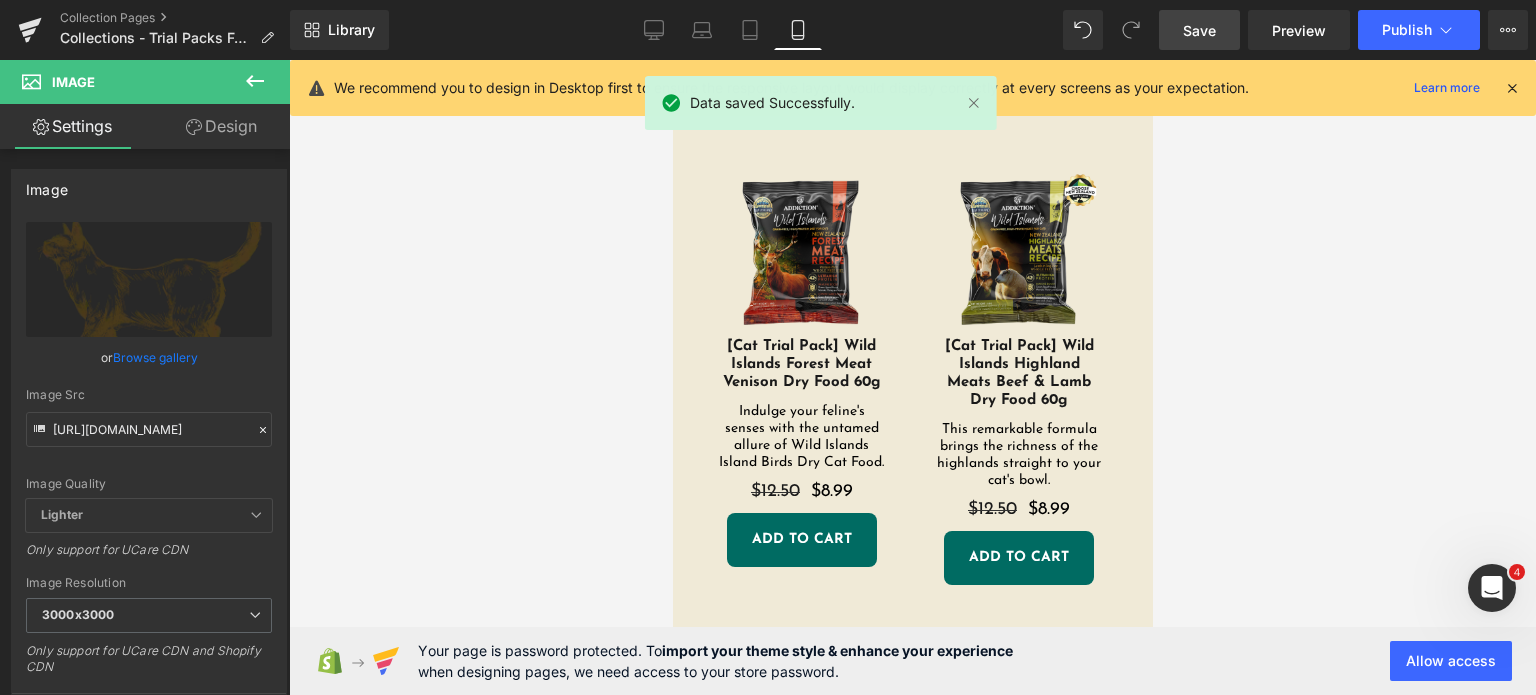 scroll, scrollTop: 608, scrollLeft: 0, axis: vertical 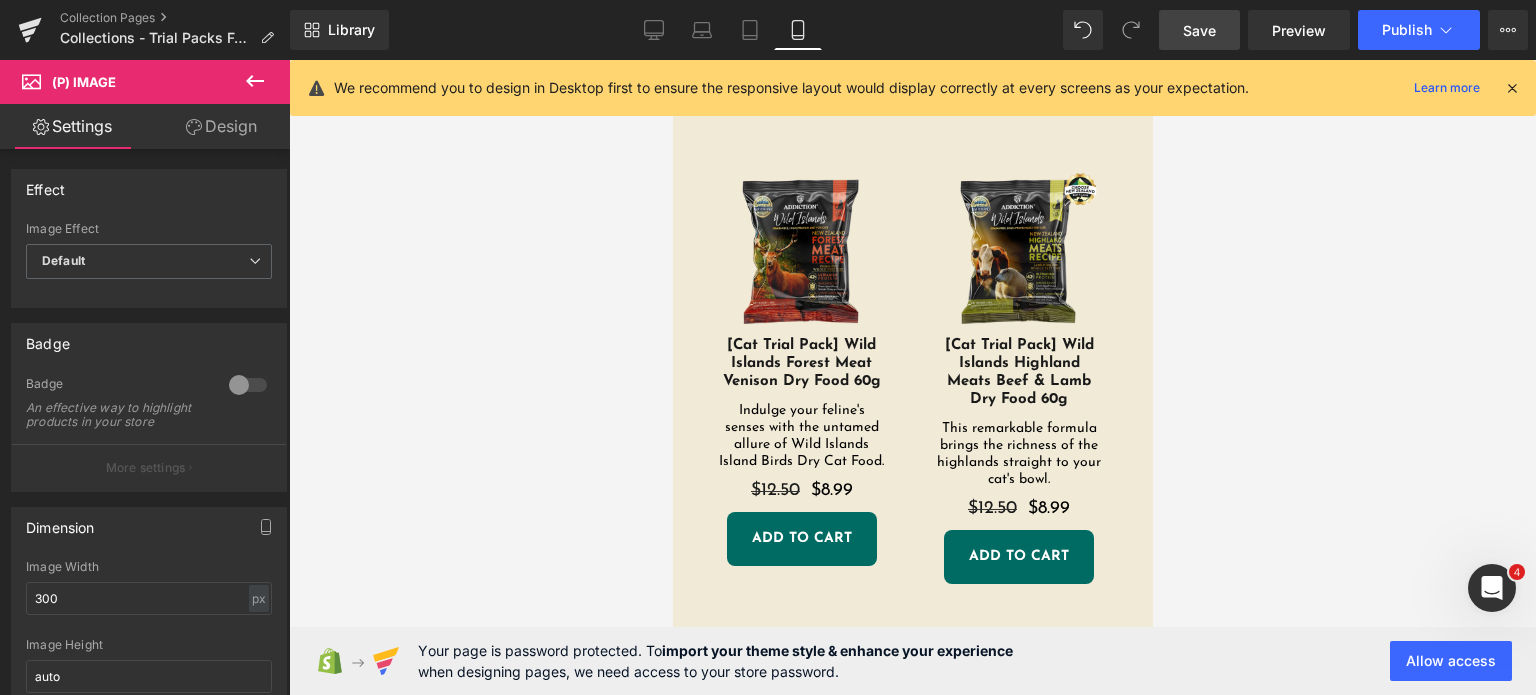 click on "Save" at bounding box center [1199, 30] 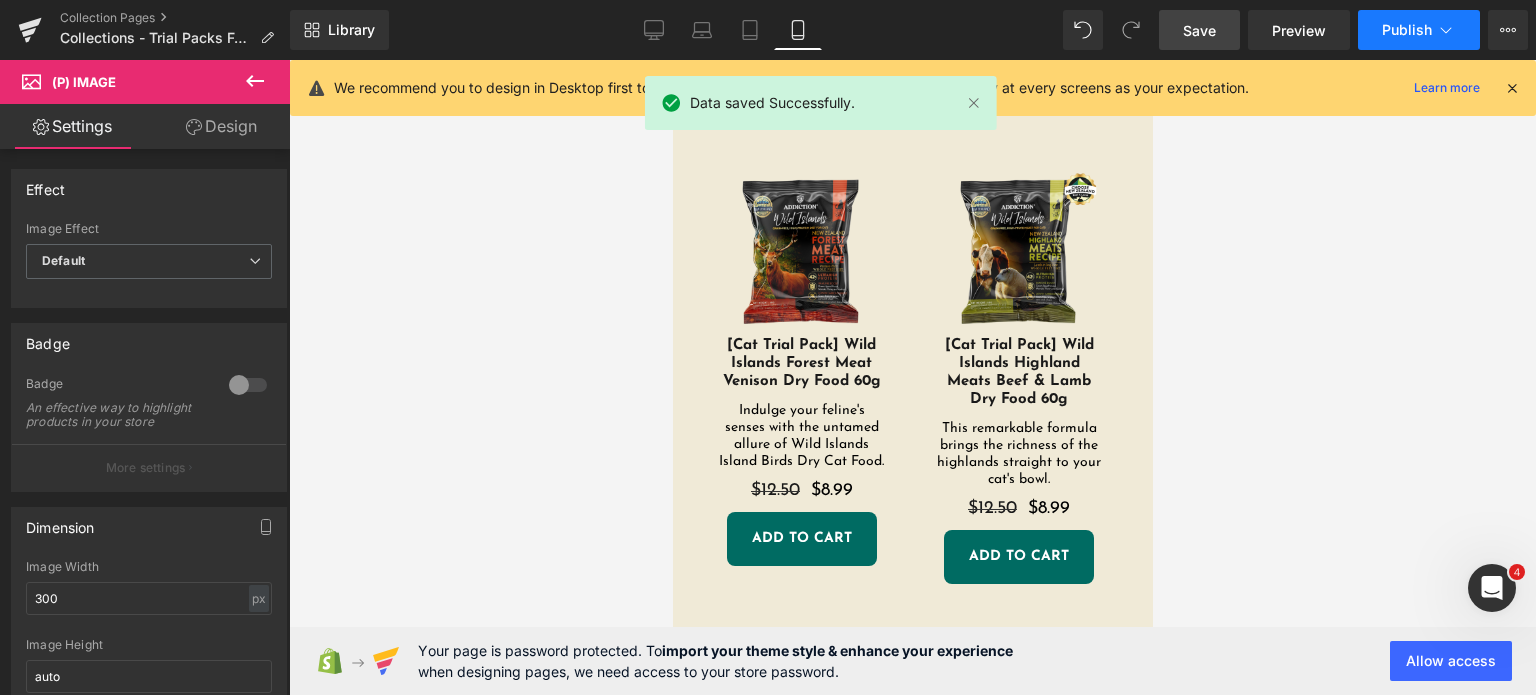 click on "Publish" at bounding box center [1407, 30] 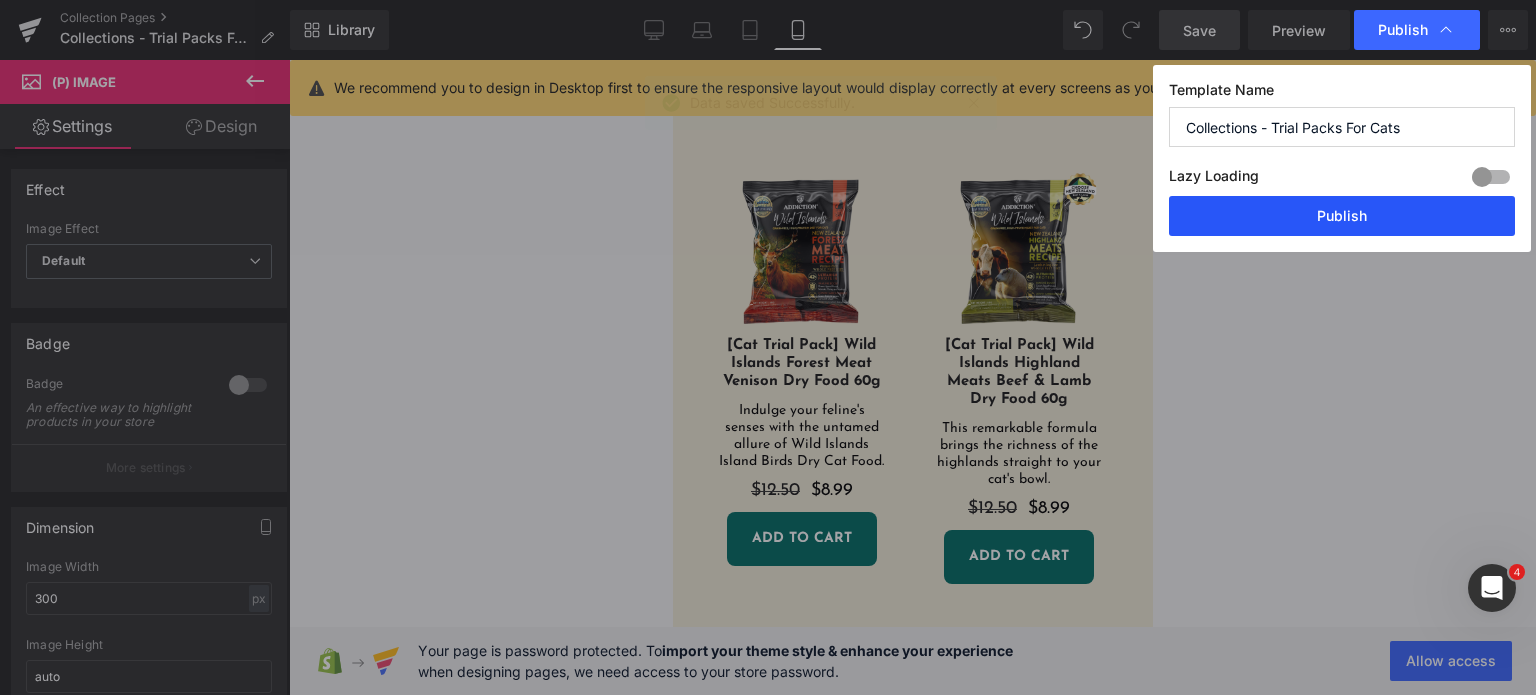 click on "Publish" at bounding box center (1342, 216) 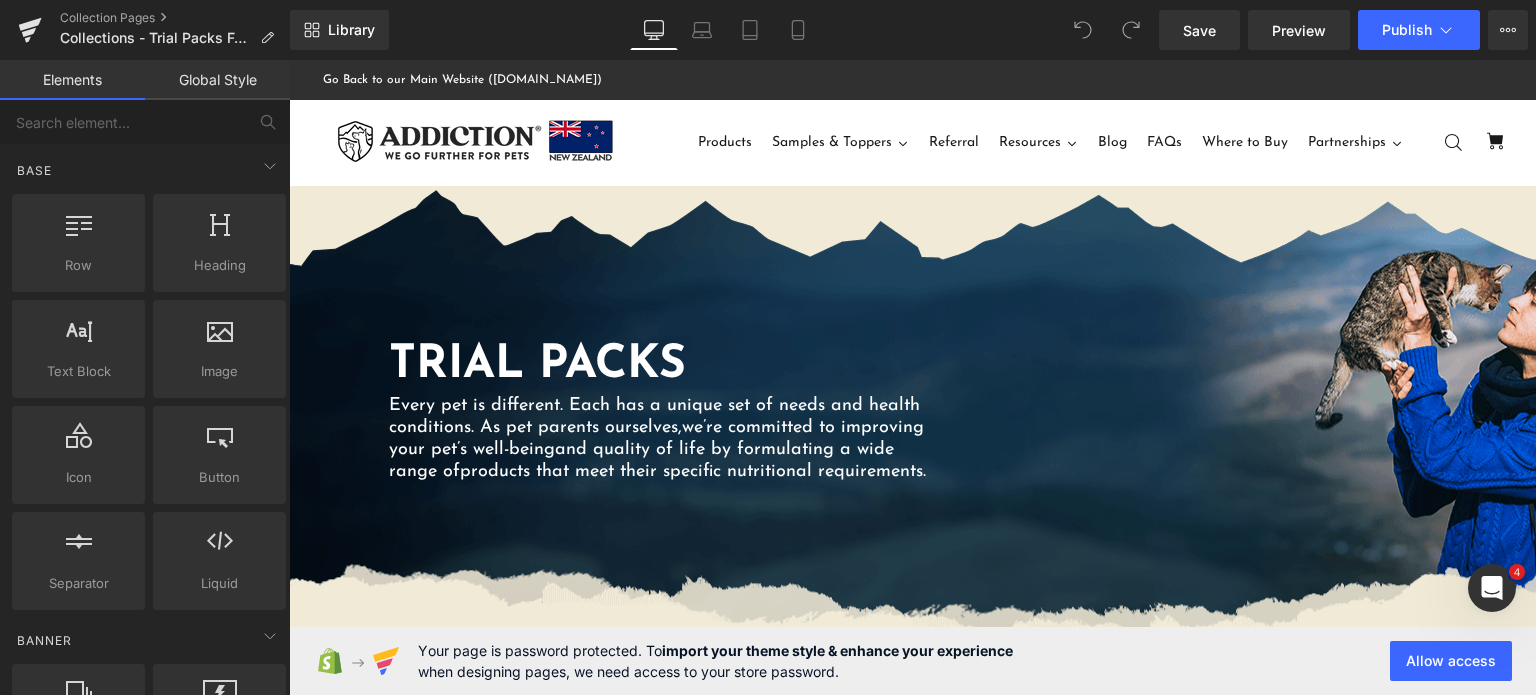 scroll, scrollTop: 0, scrollLeft: 0, axis: both 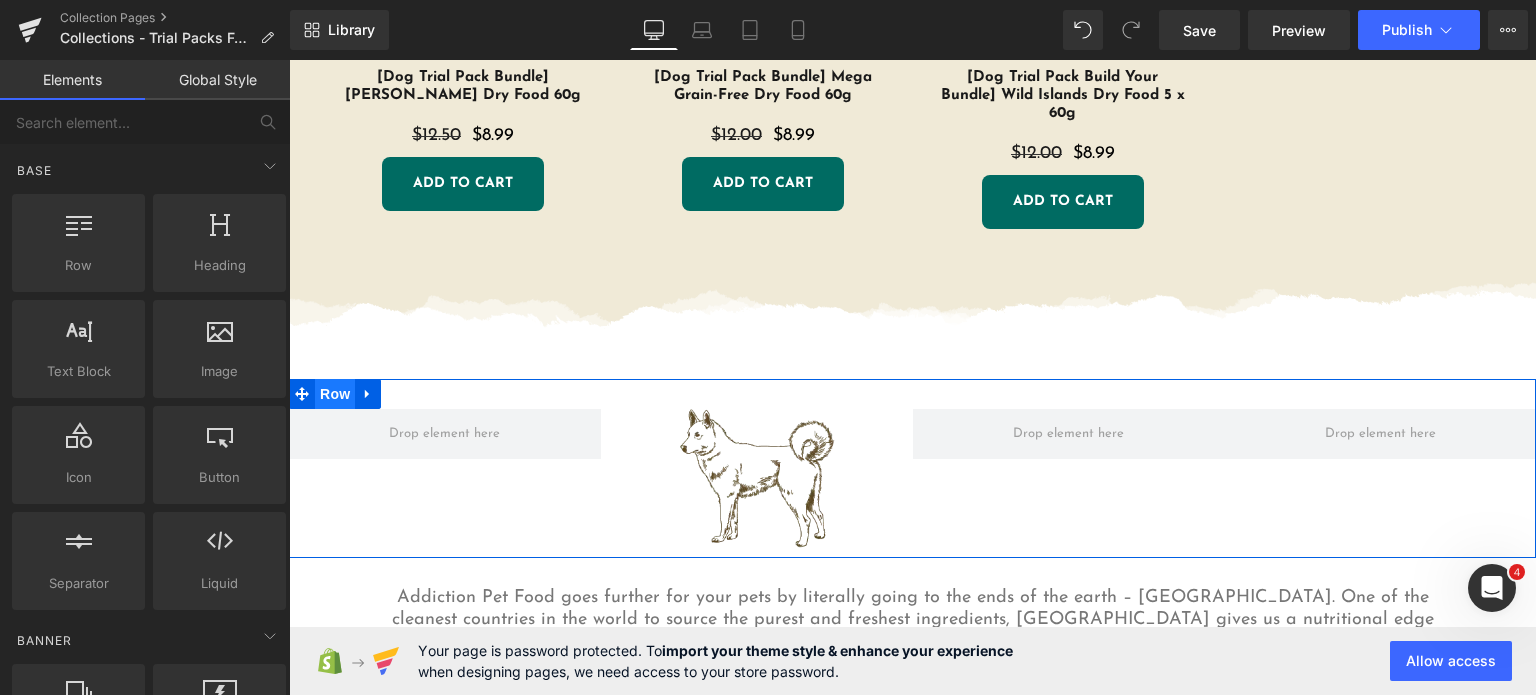 click on "Row" at bounding box center [335, 394] 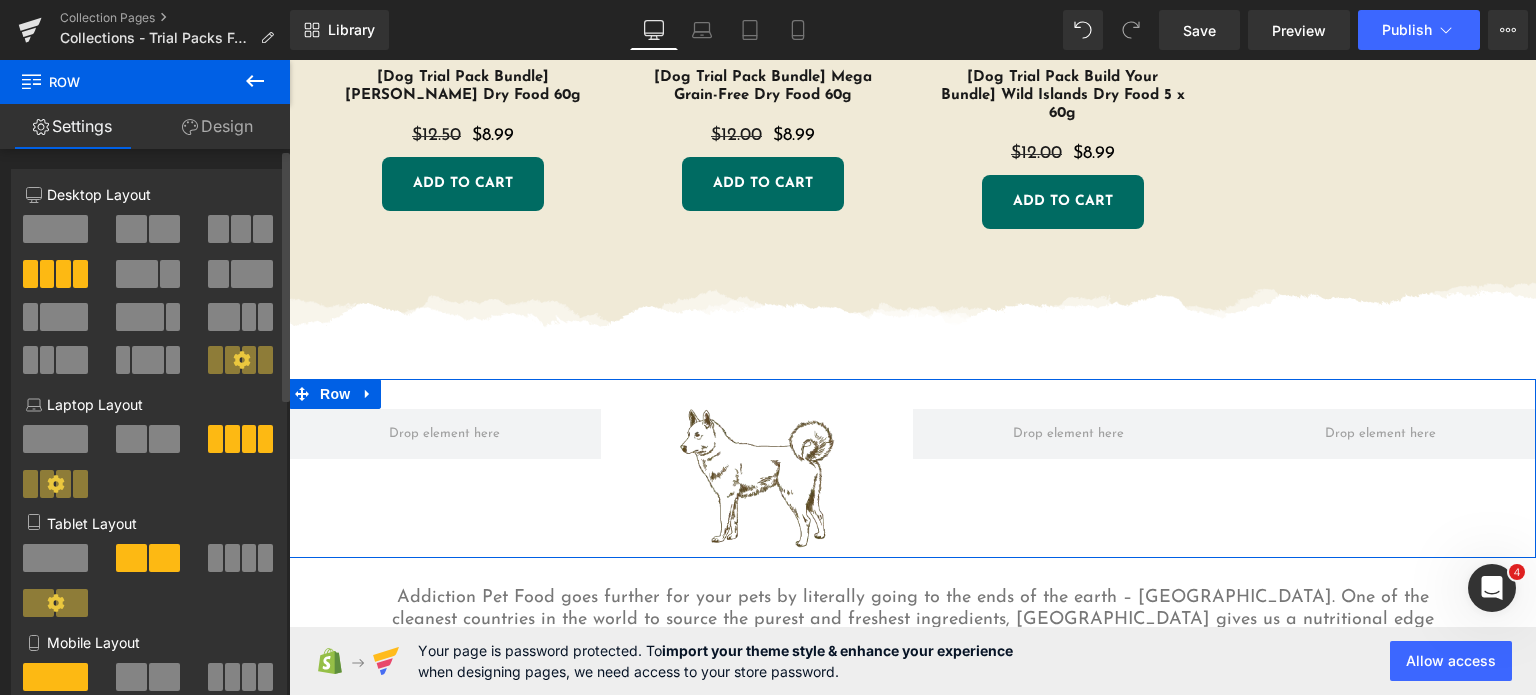 click at bounding box center [241, 229] 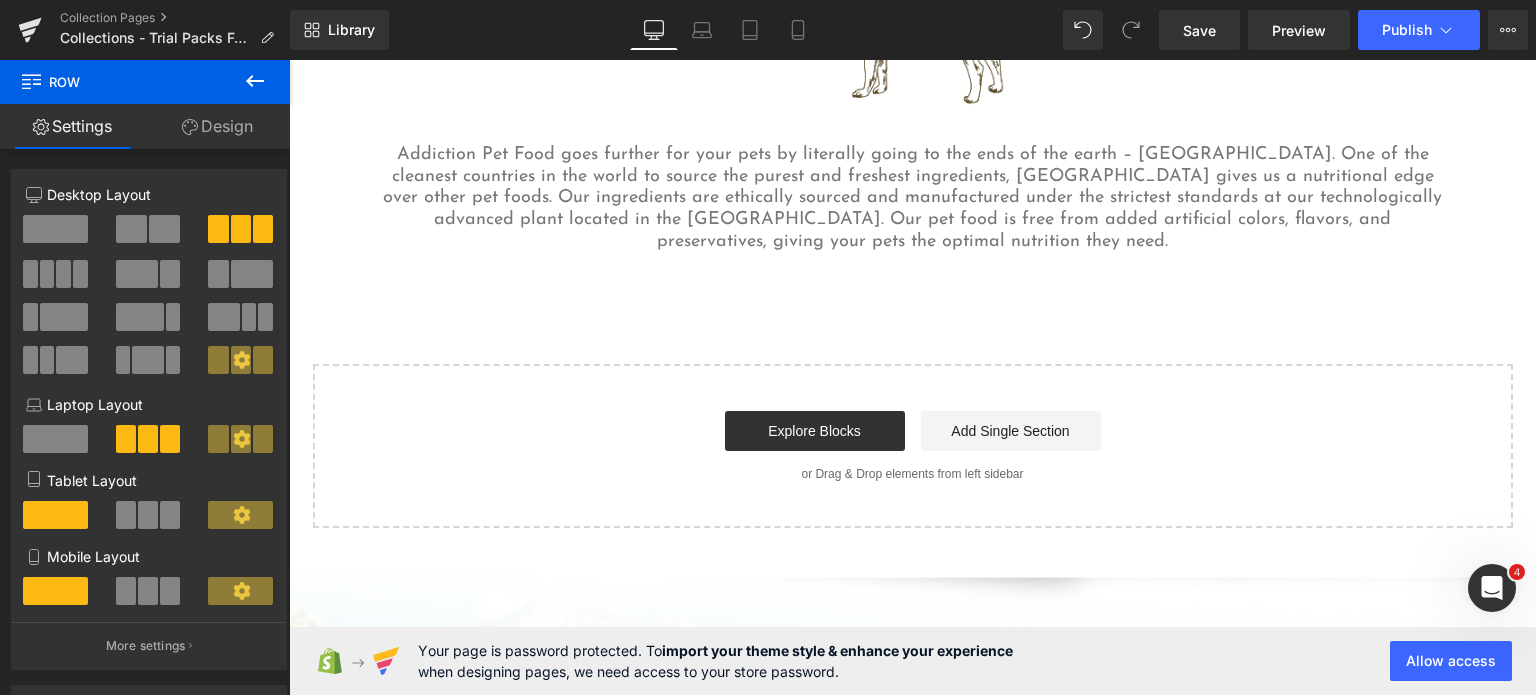 scroll, scrollTop: 2572, scrollLeft: 0, axis: vertical 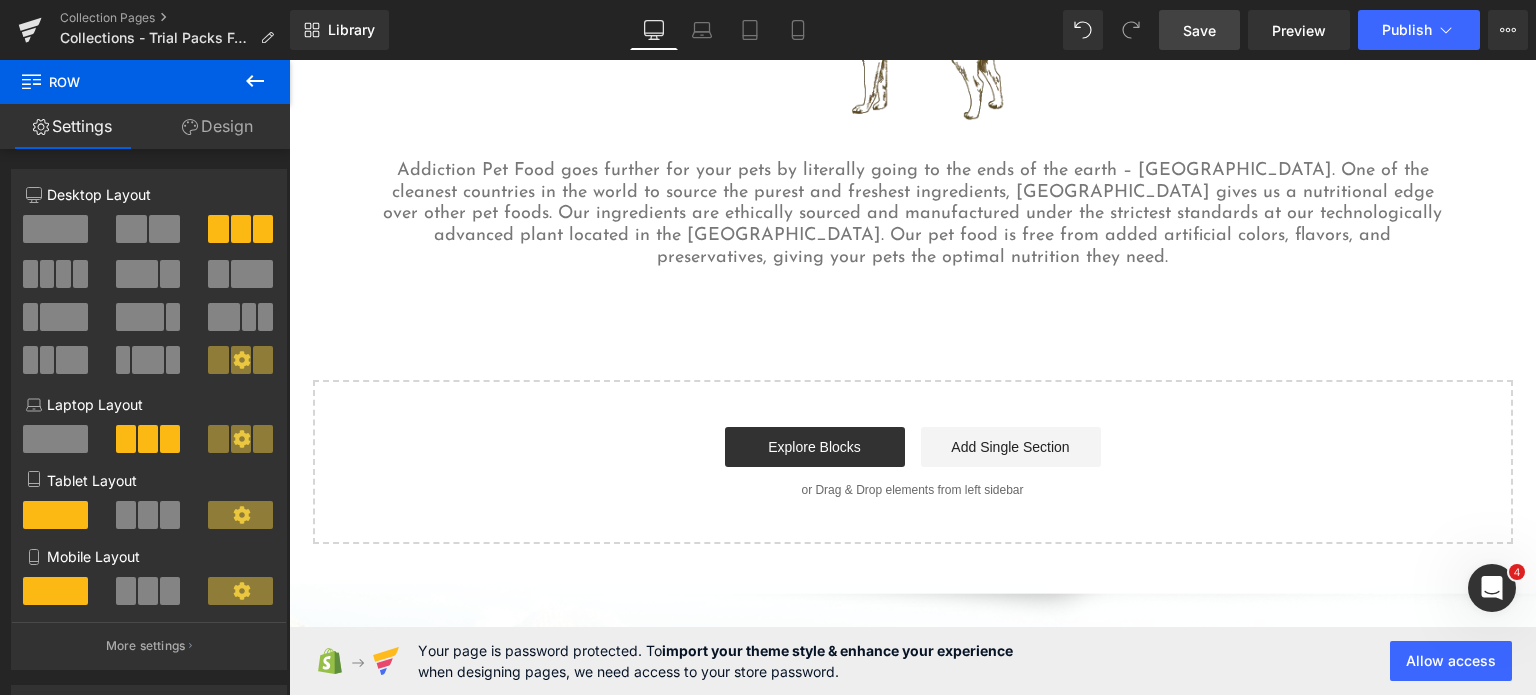 click on "Save" at bounding box center (1199, 30) 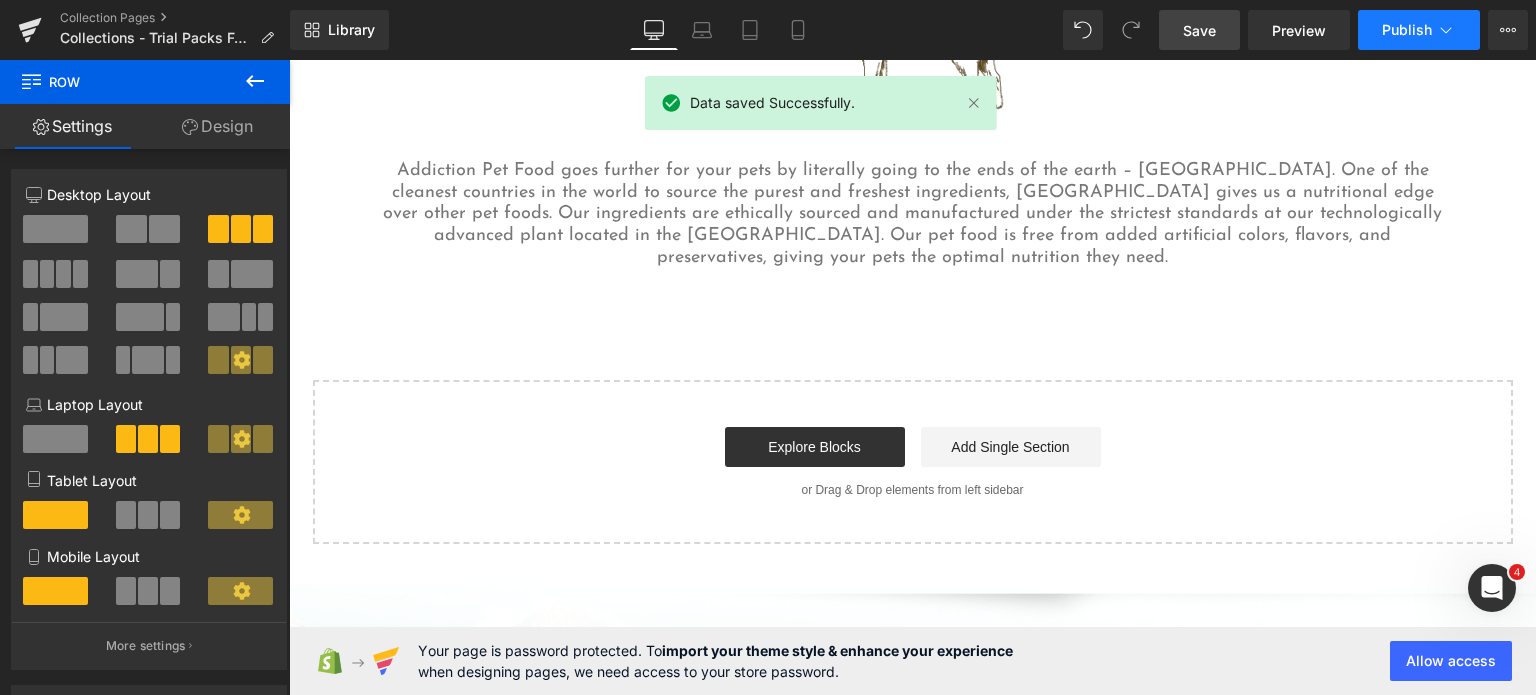 click on "Publish" at bounding box center [1407, 30] 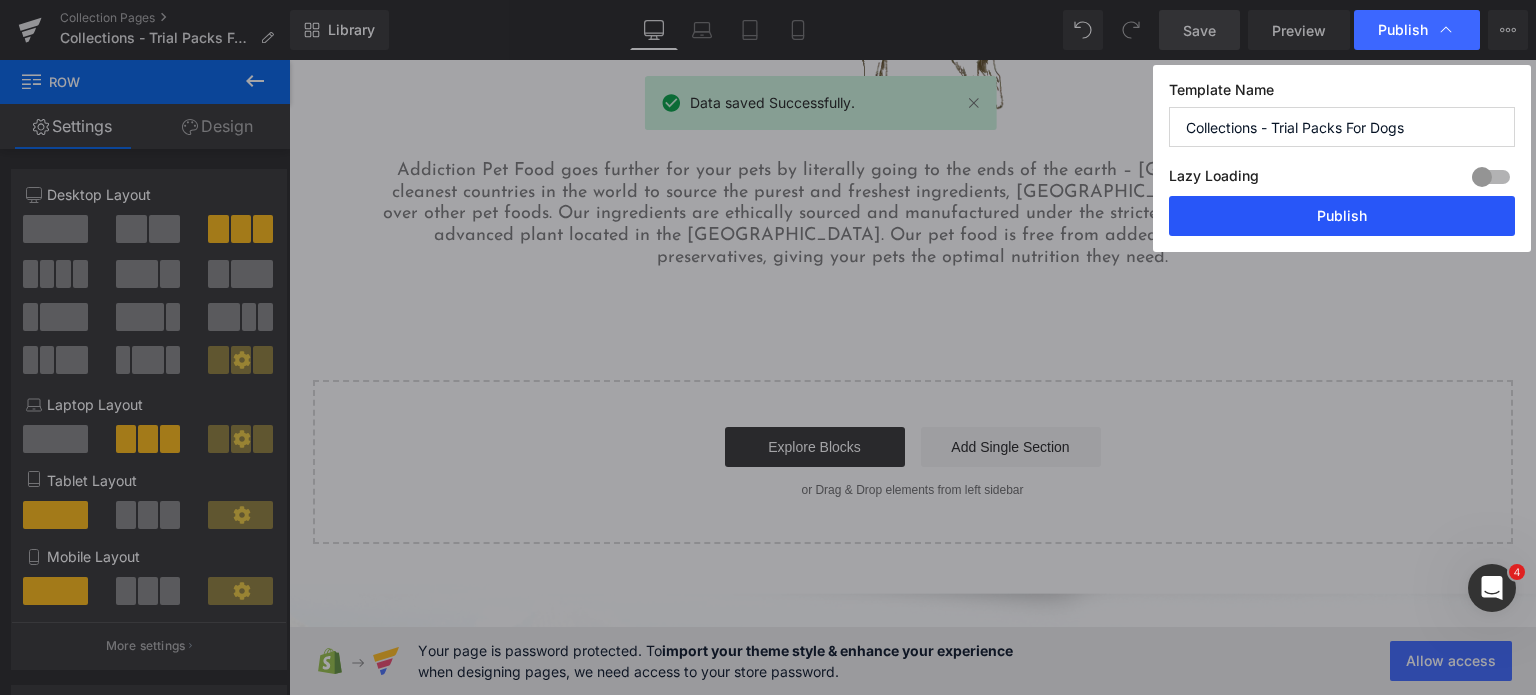 drag, startPoint x: 1360, startPoint y: 211, endPoint x: 647, endPoint y: 150, distance: 715.6046 